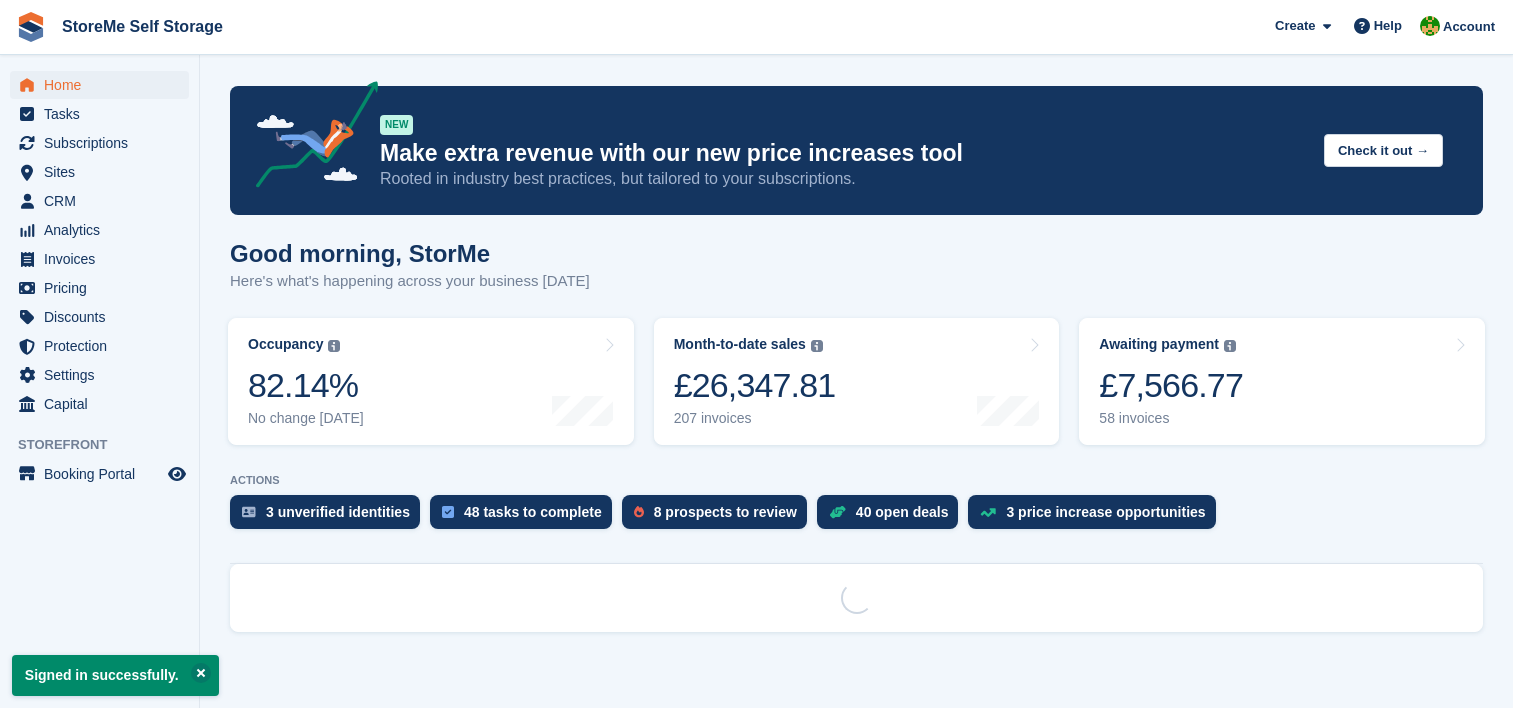 scroll, scrollTop: 0, scrollLeft: 0, axis: both 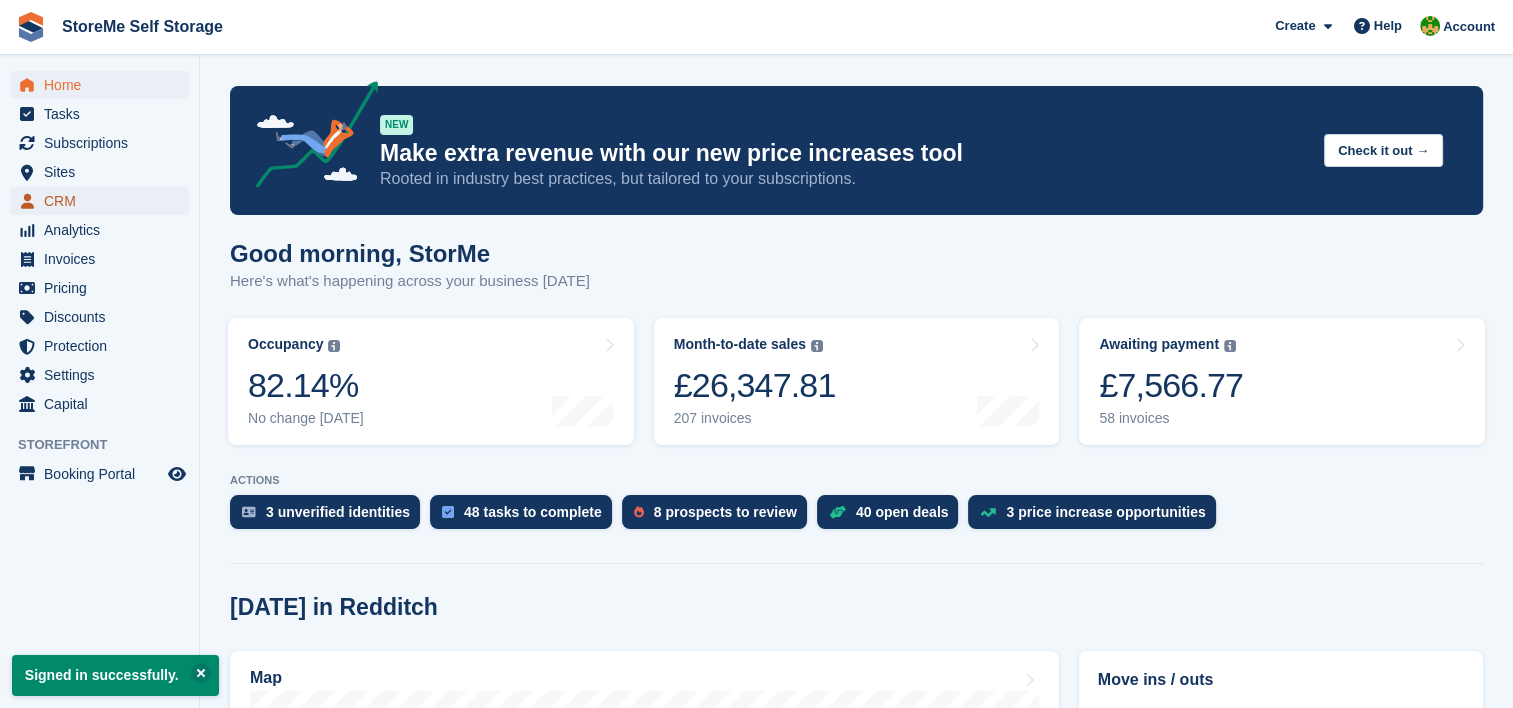 click on "CRM" at bounding box center [104, 201] 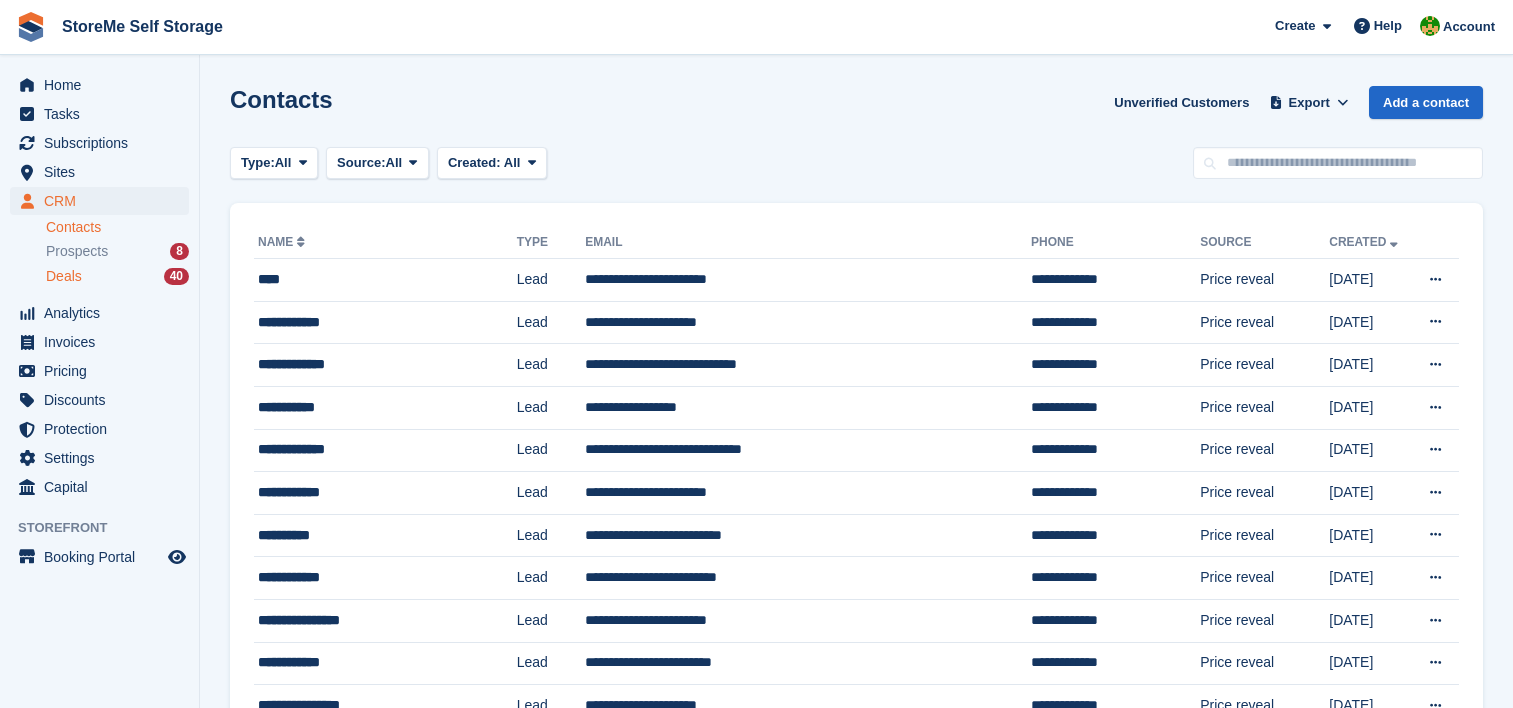 scroll, scrollTop: 0, scrollLeft: 0, axis: both 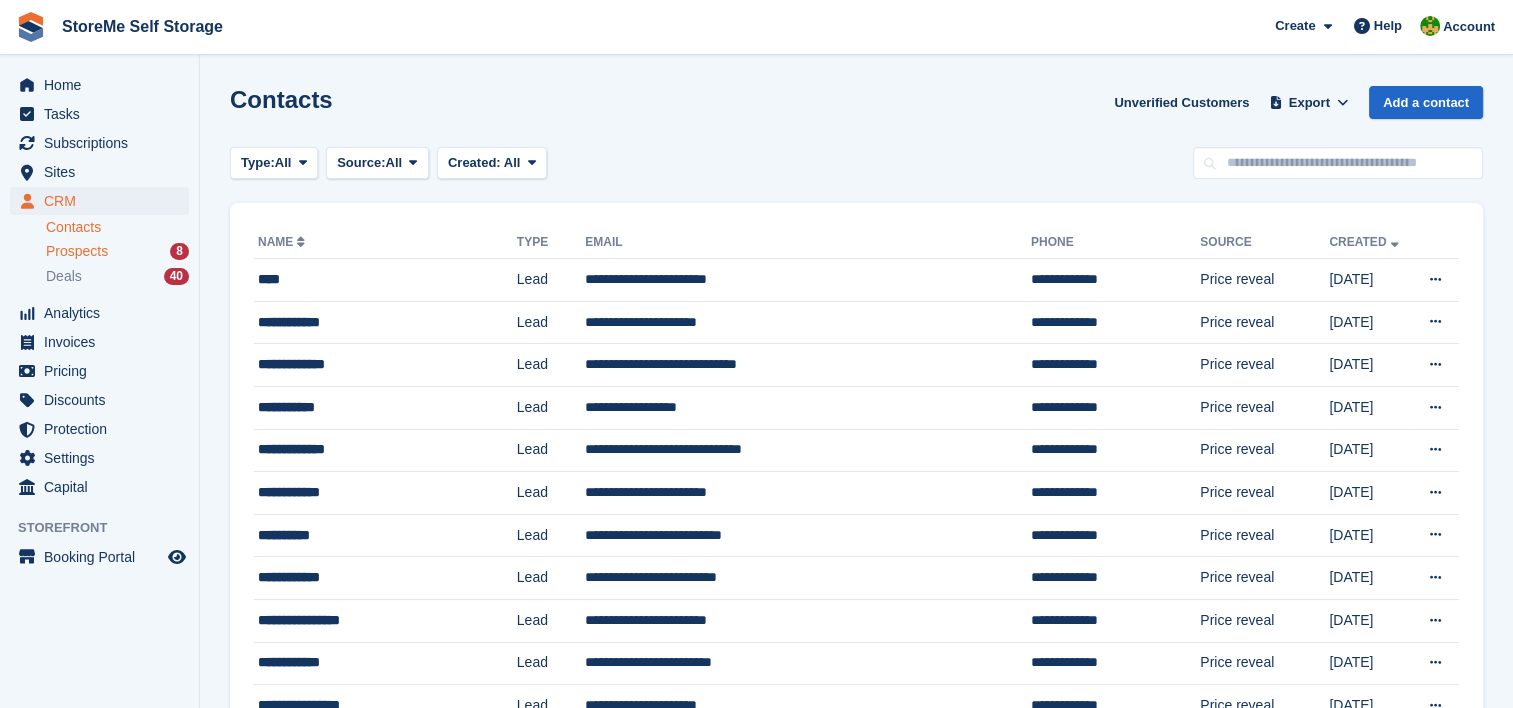 click on "Prospects" at bounding box center [77, 251] 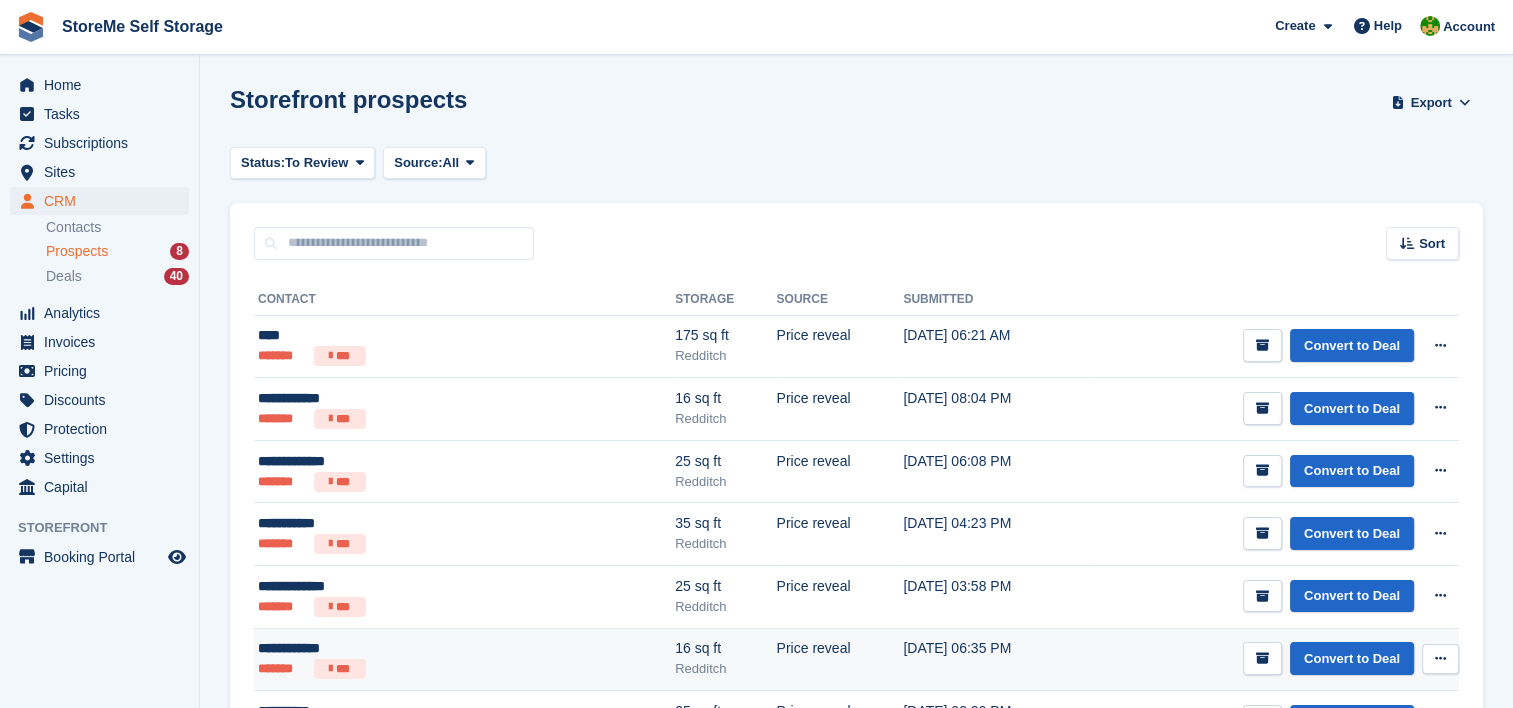 scroll, scrollTop: 205, scrollLeft: 0, axis: vertical 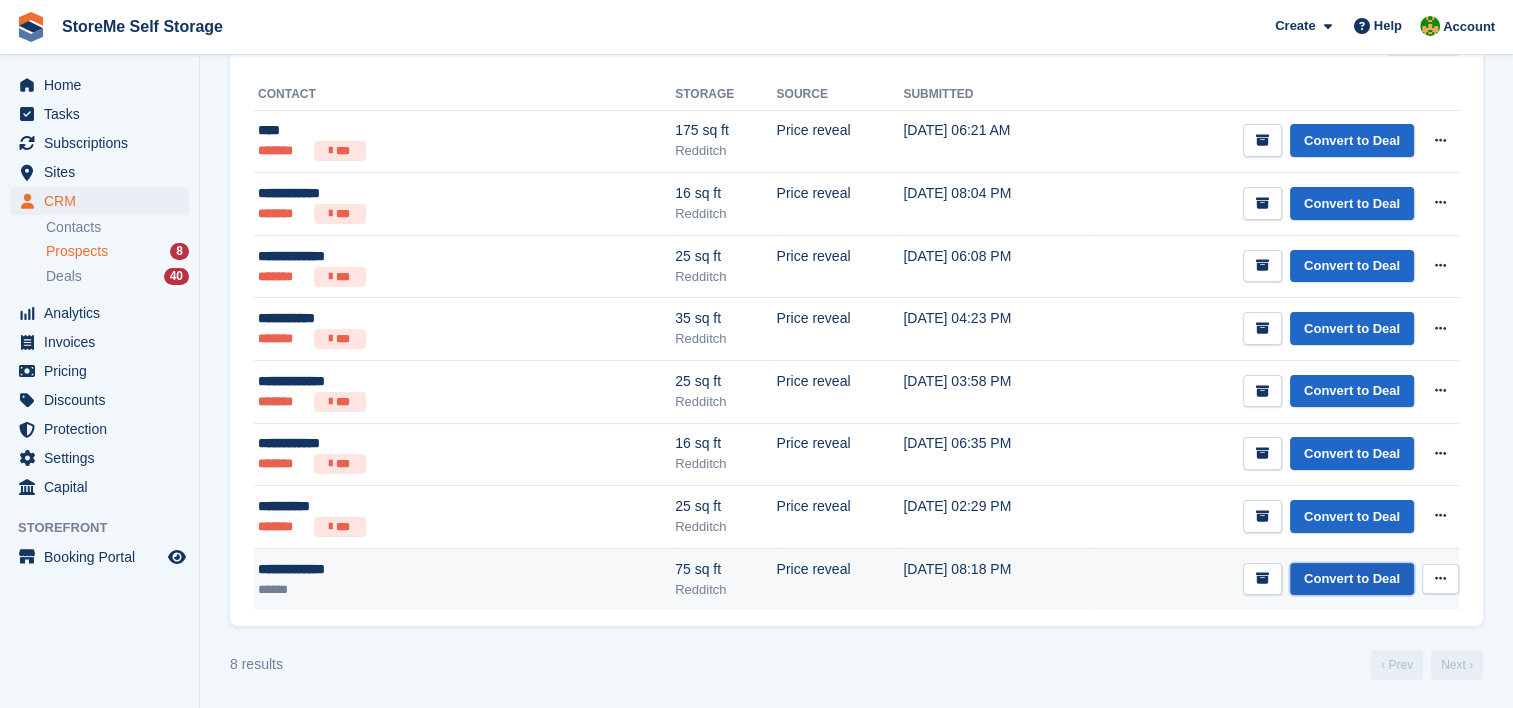 click on "Convert to Deal" at bounding box center (1352, 579) 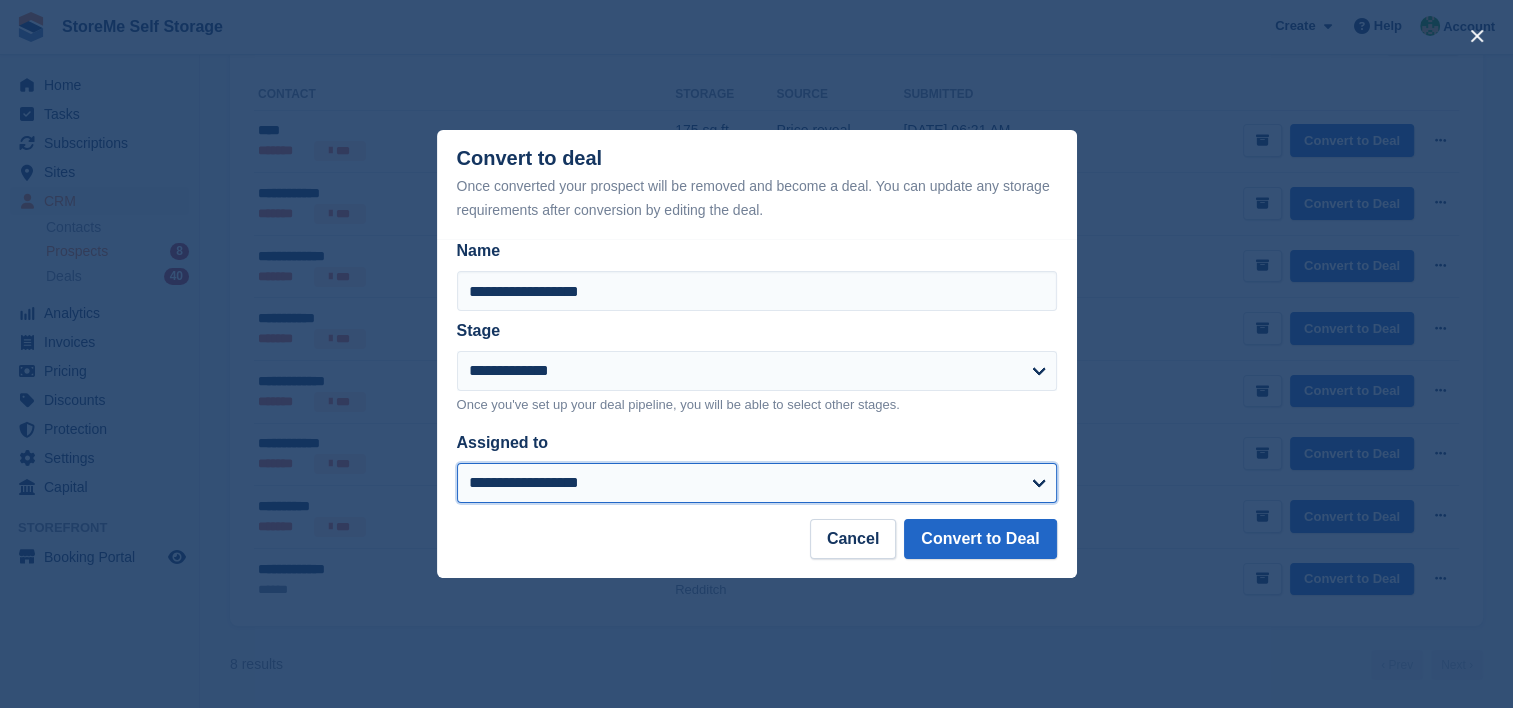 click on "**********" at bounding box center (757, 483) 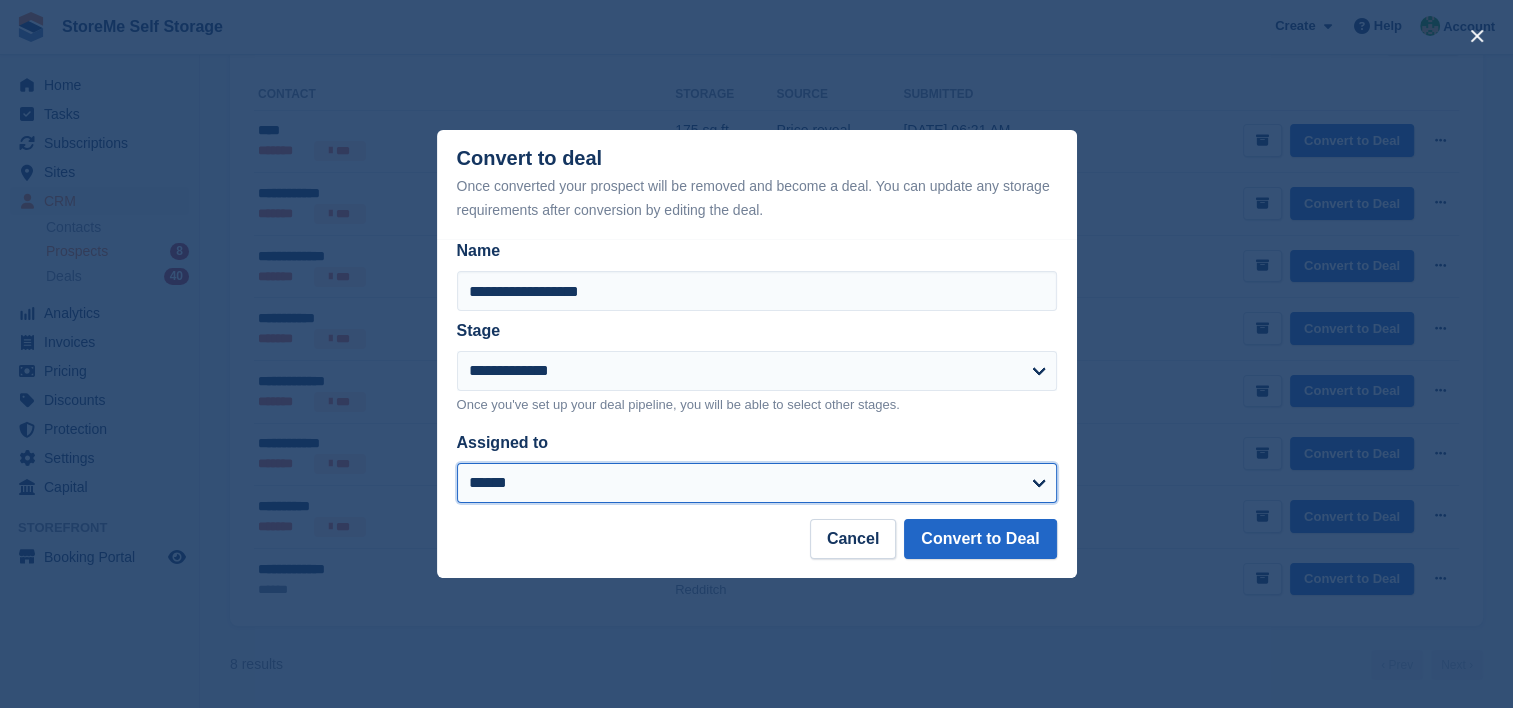 click on "**********" at bounding box center [757, 483] 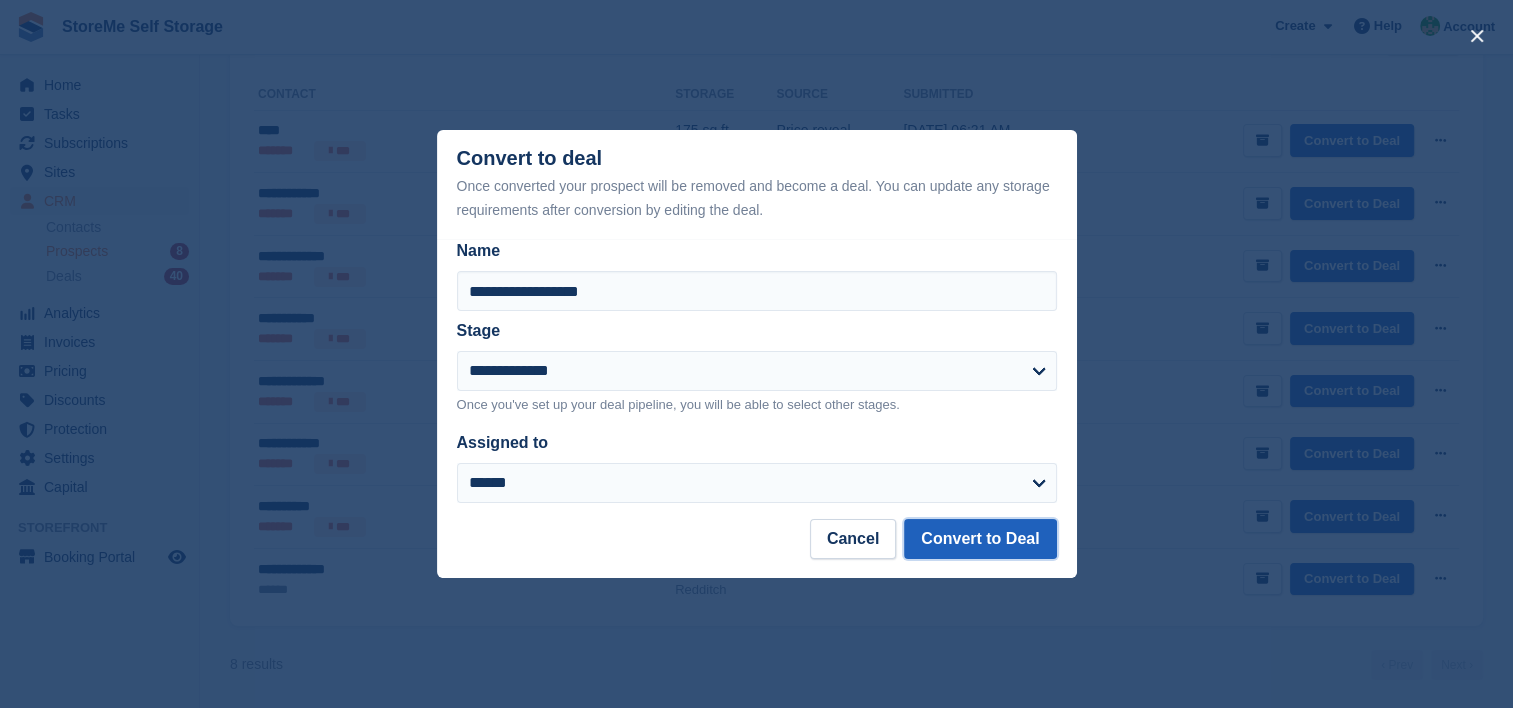 click on "Convert to Deal" at bounding box center (980, 539) 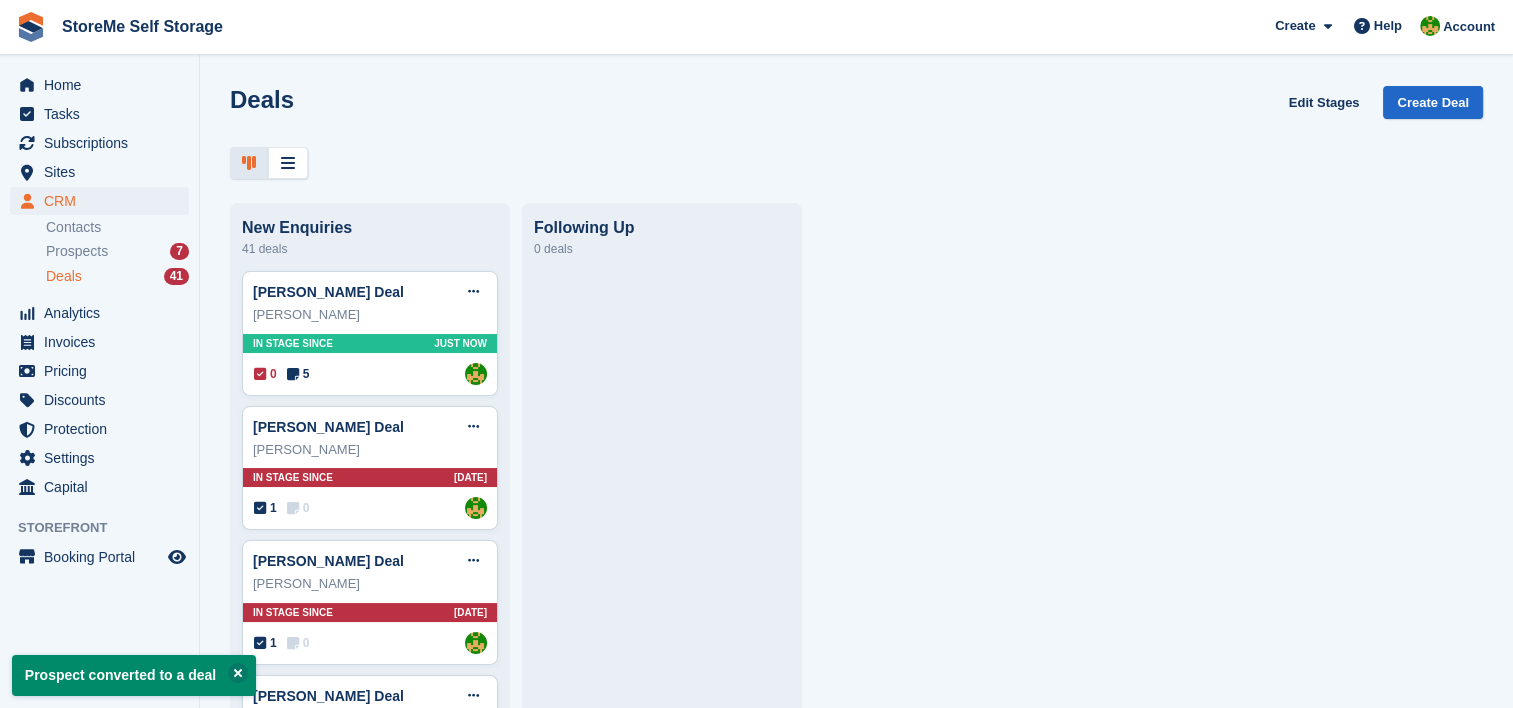 scroll, scrollTop: 0, scrollLeft: 0, axis: both 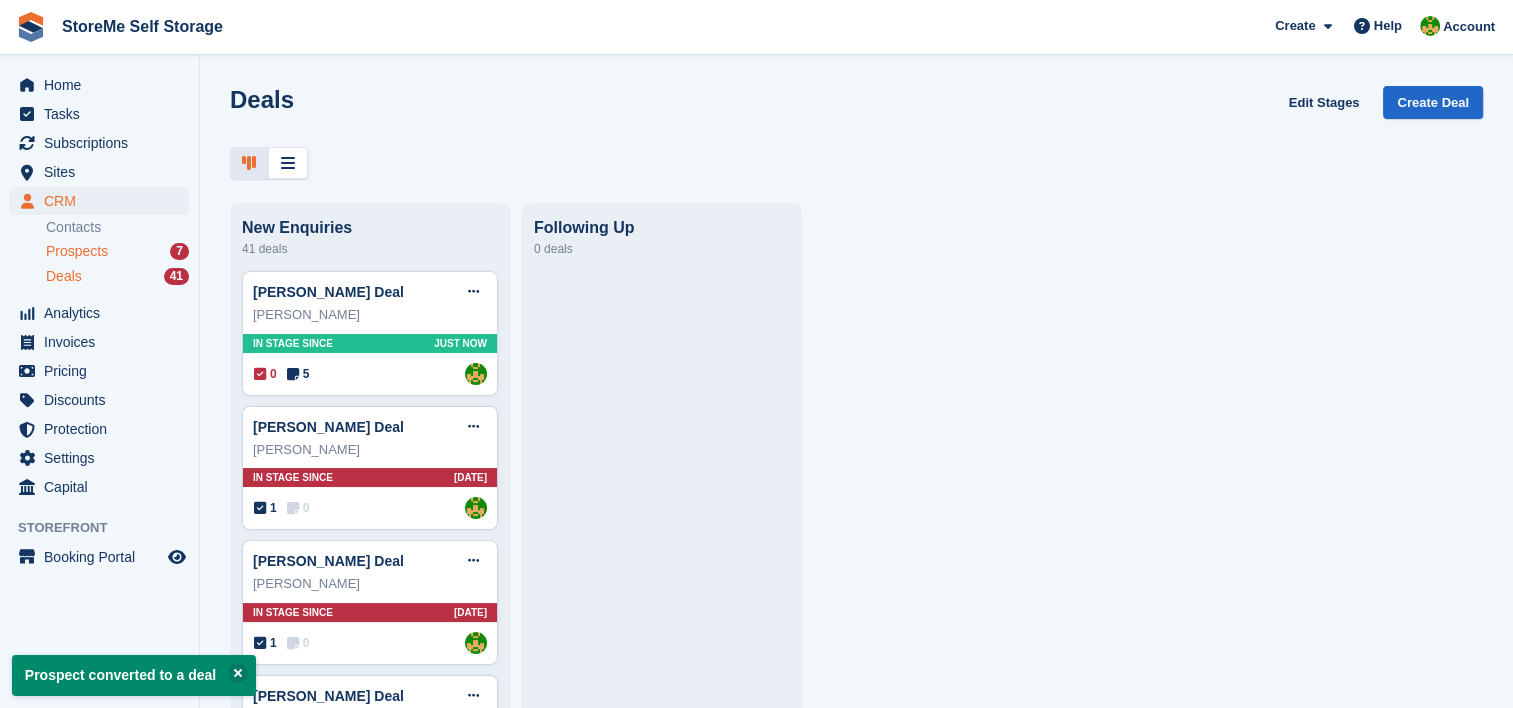 click on "Prospects" at bounding box center [77, 251] 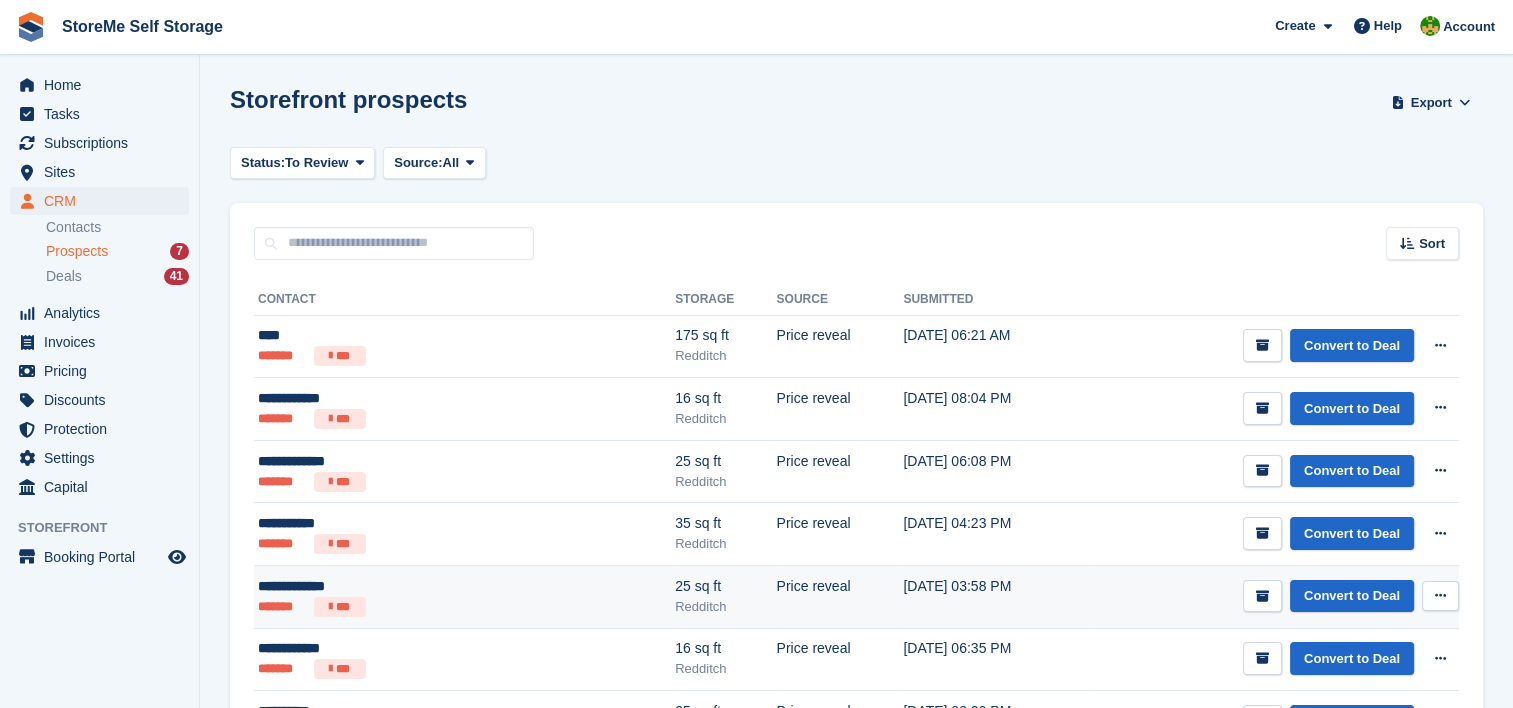 scroll, scrollTop: 143, scrollLeft: 0, axis: vertical 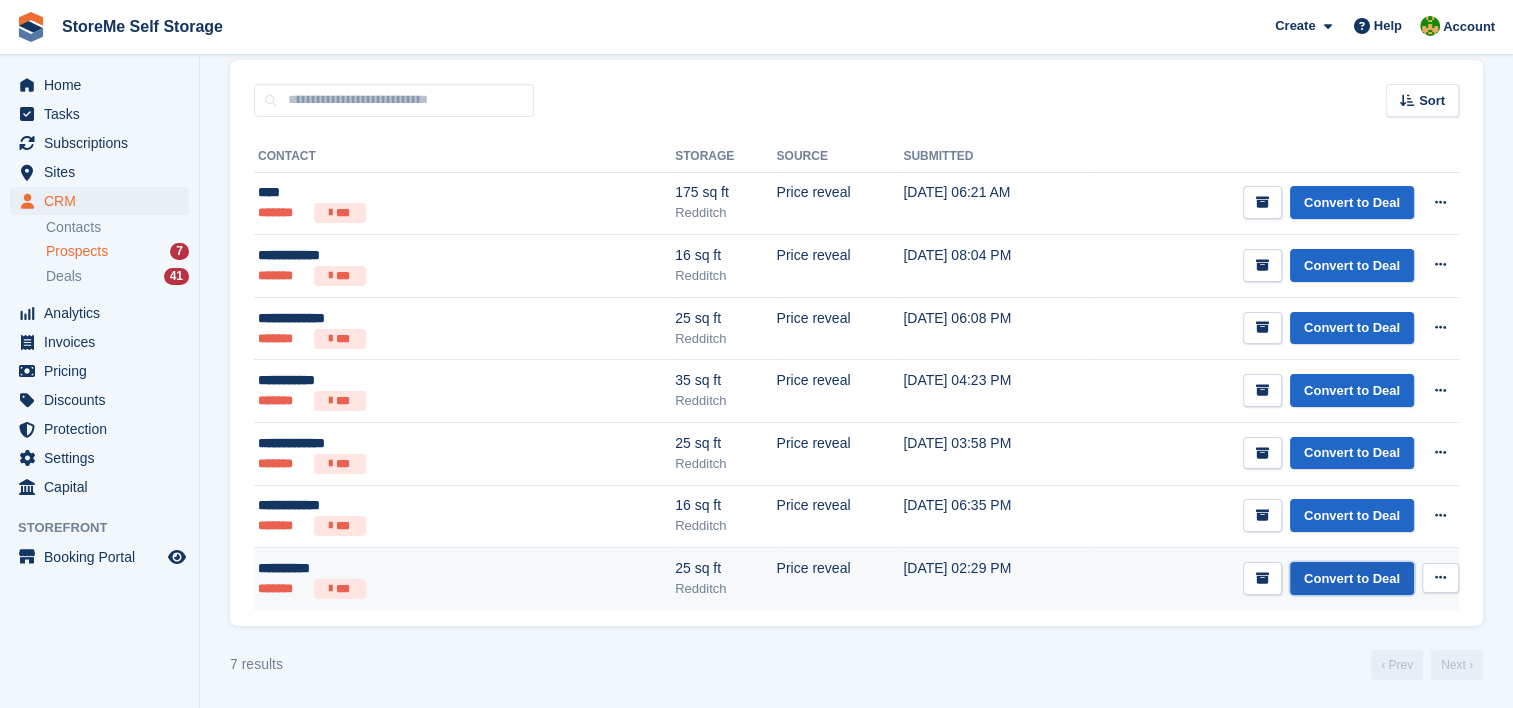 click on "Convert to Deal" at bounding box center (1352, 578) 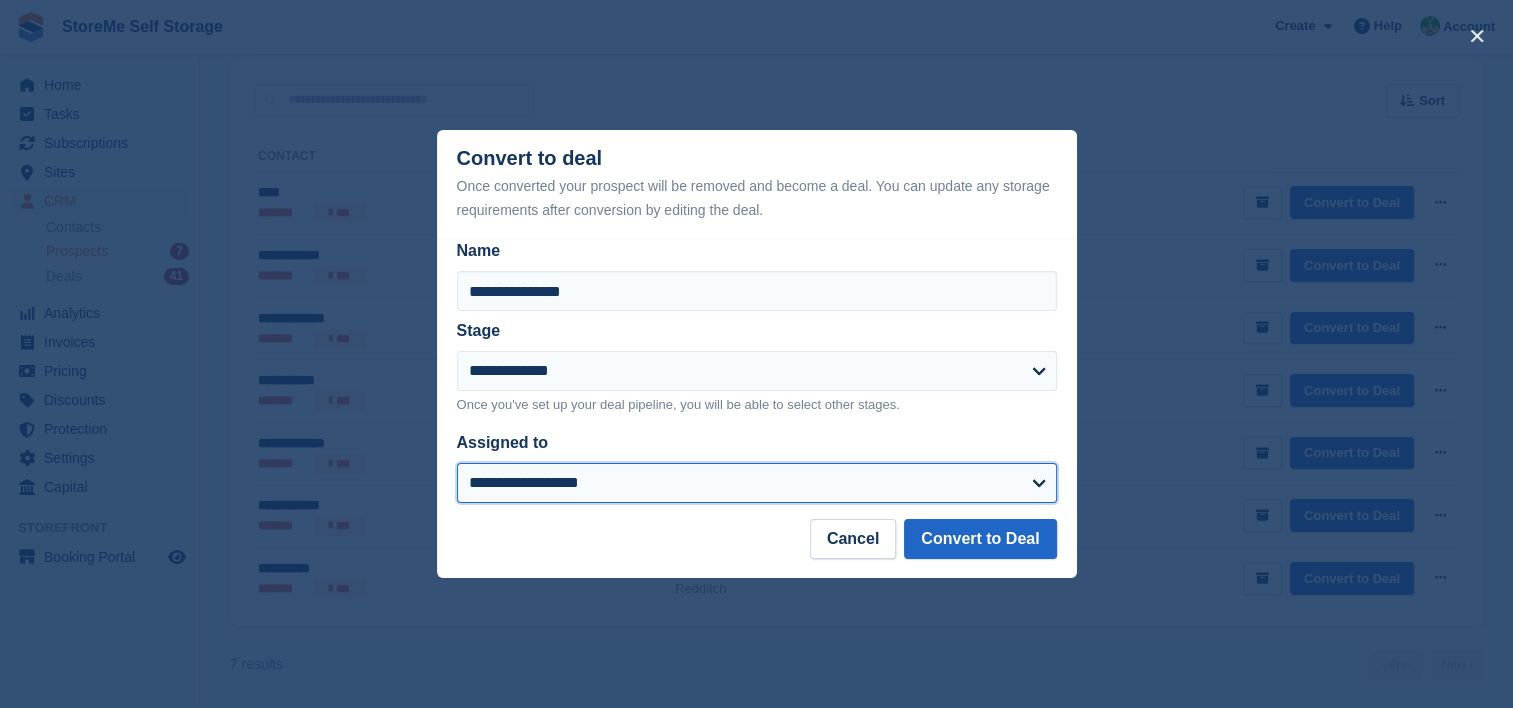 drag, startPoint x: 735, startPoint y: 484, endPoint x: 689, endPoint y: 504, distance: 50.159744 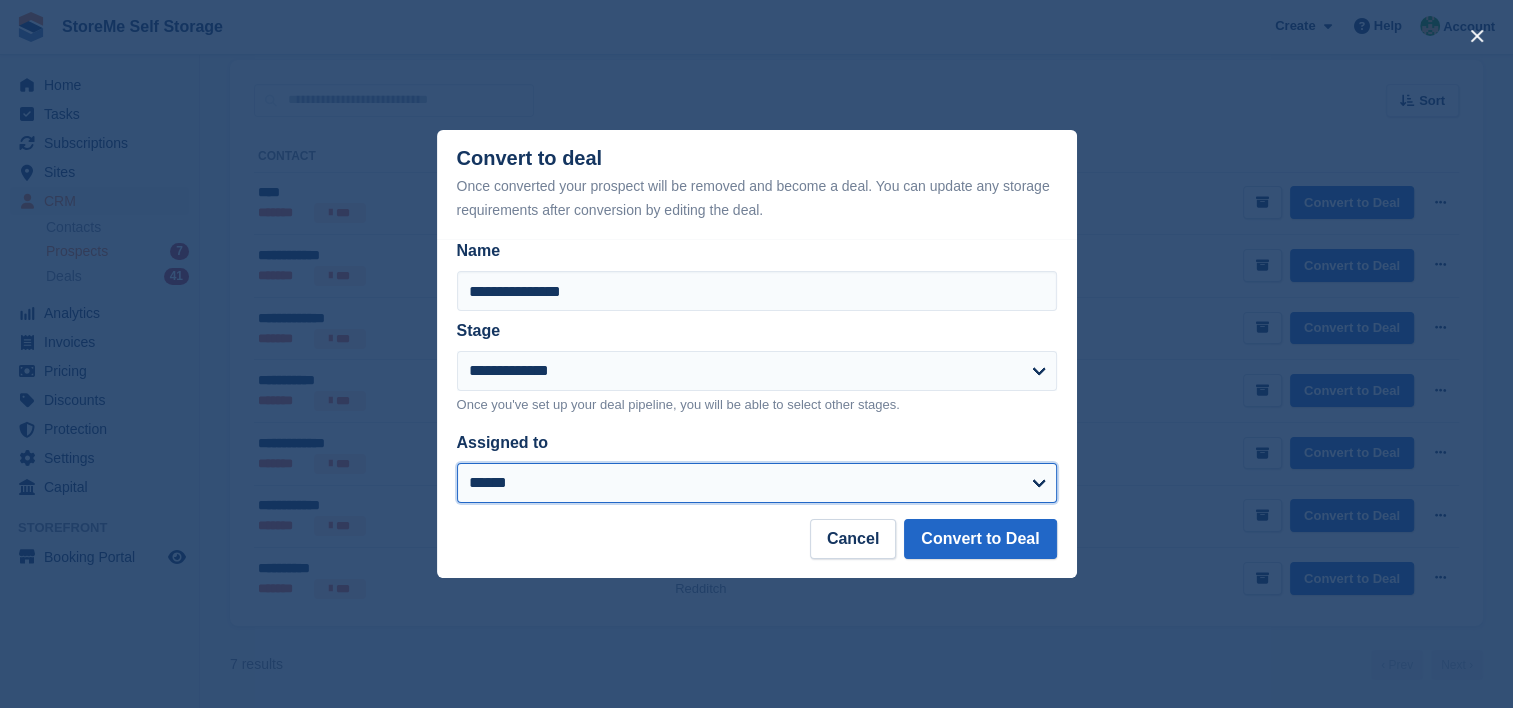 click on "**********" at bounding box center [757, 483] 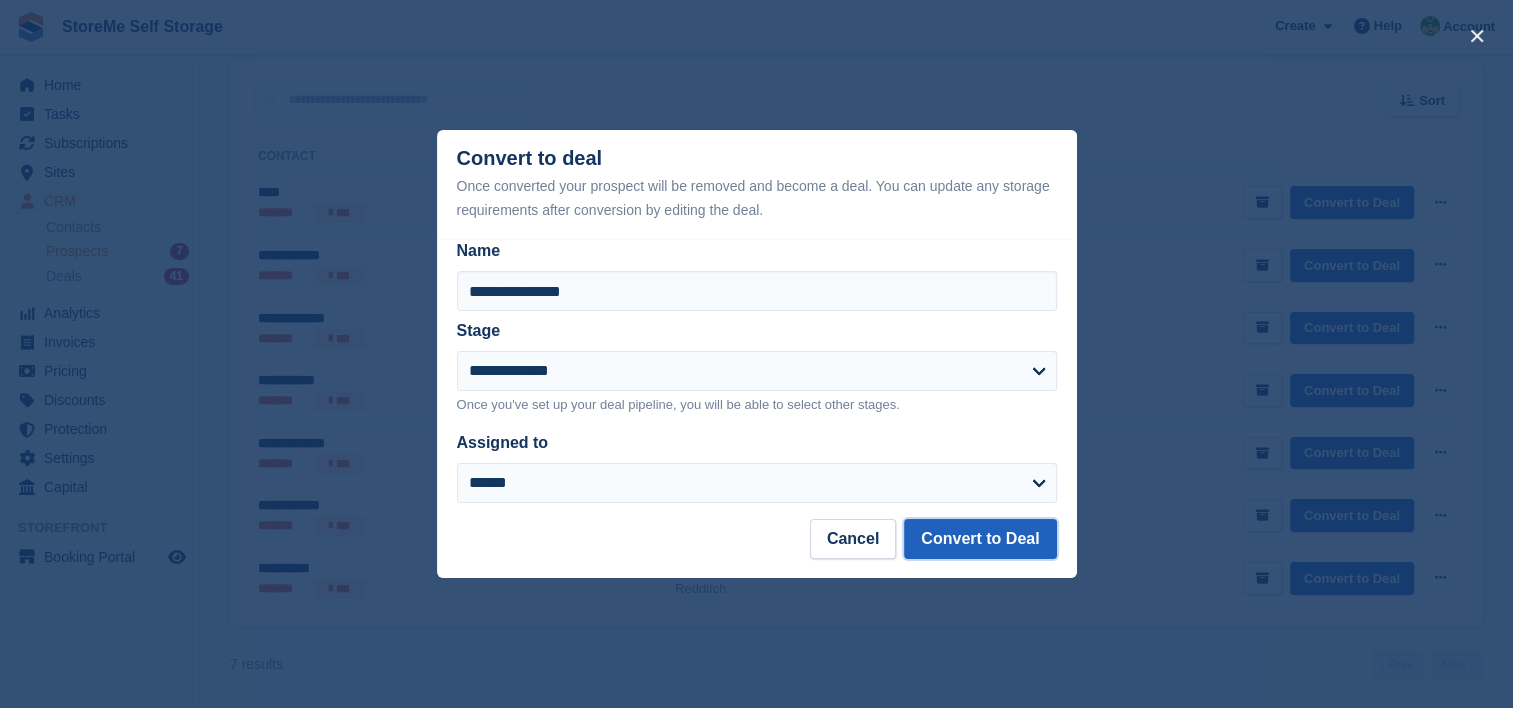 click on "Convert to Deal" at bounding box center (980, 539) 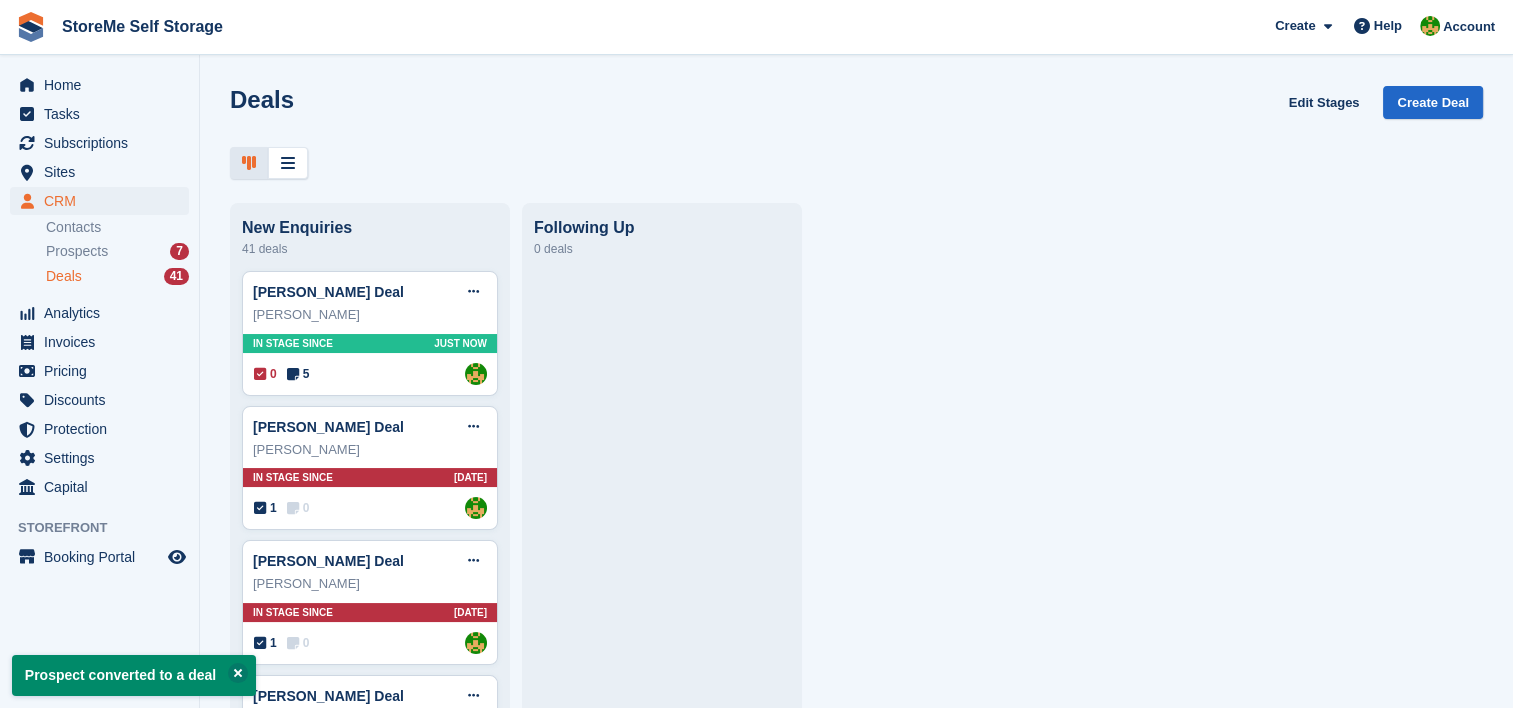 scroll, scrollTop: 0, scrollLeft: 0, axis: both 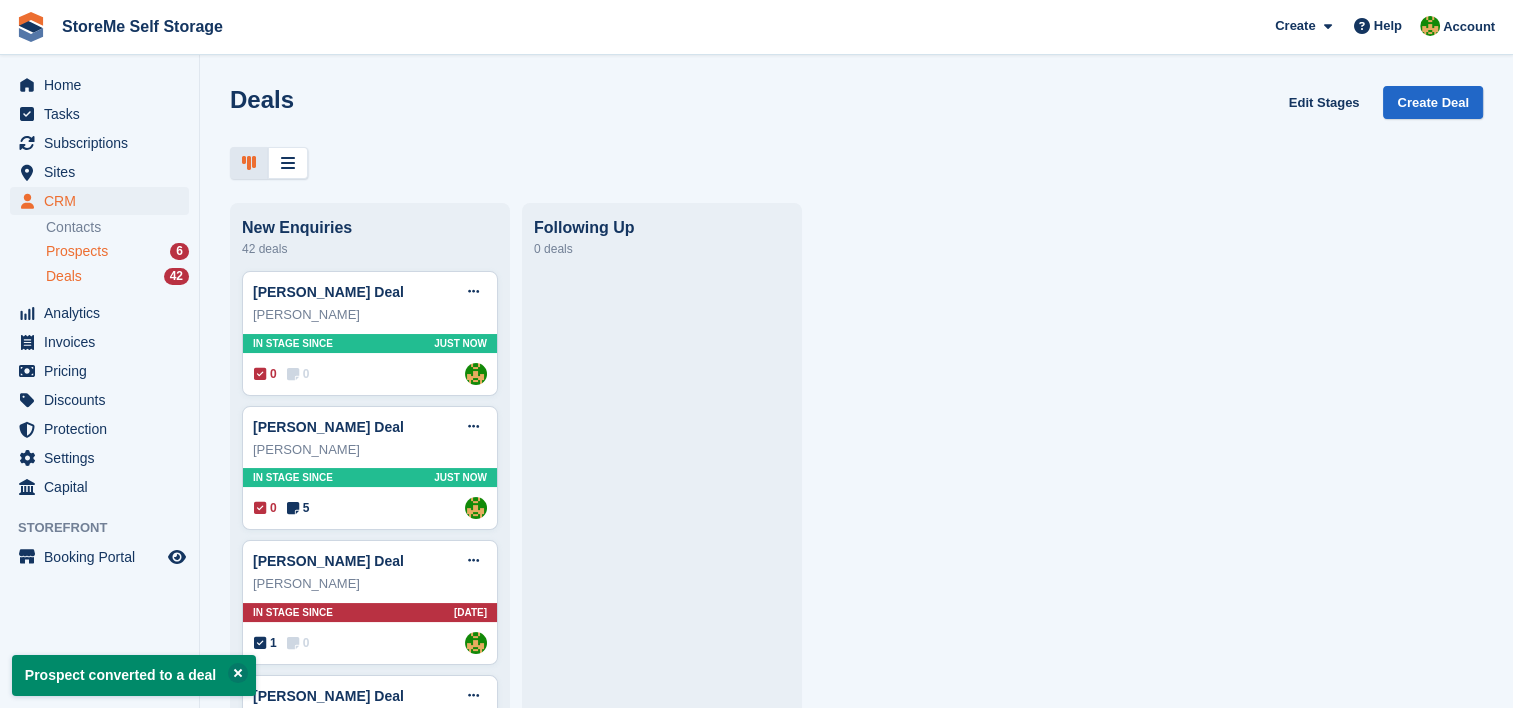 click on "Prospects" at bounding box center (77, 251) 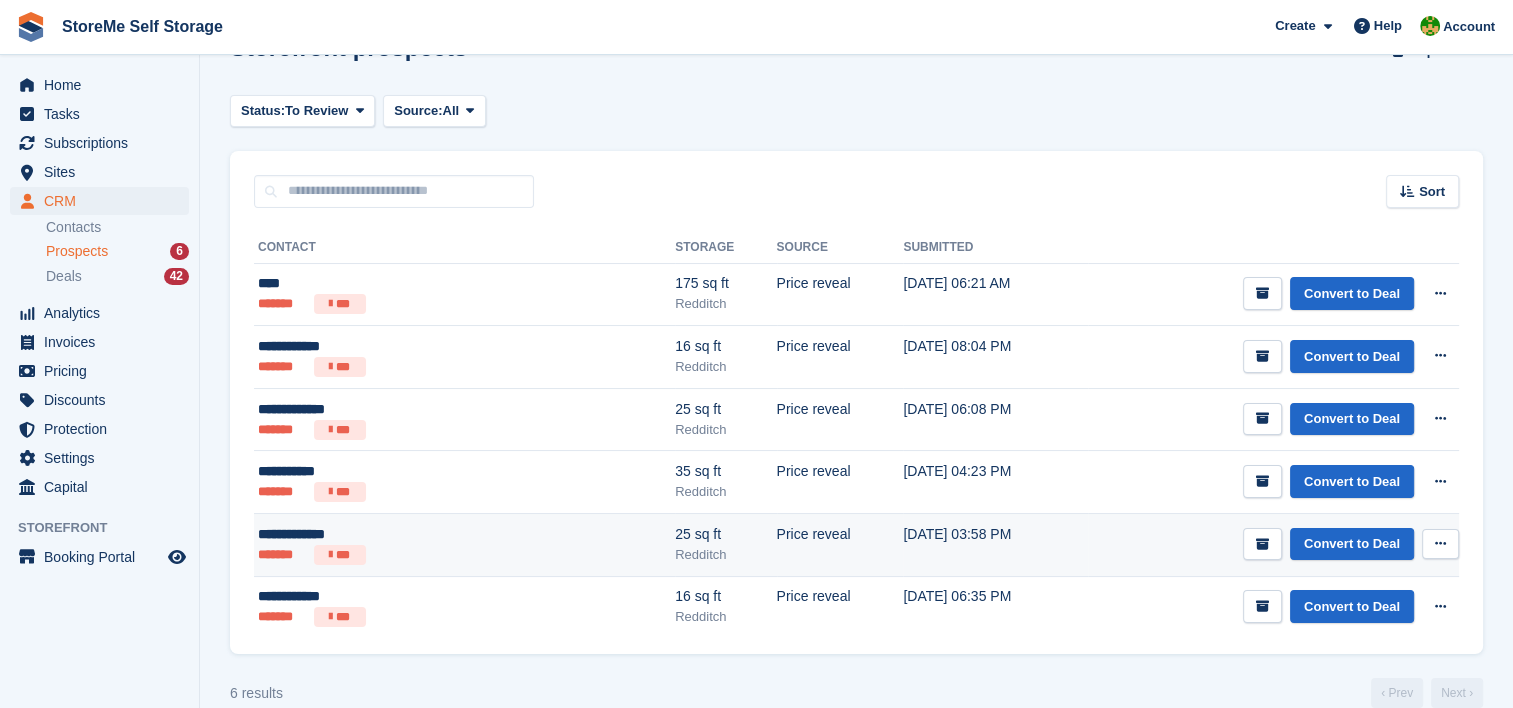 scroll, scrollTop: 80, scrollLeft: 0, axis: vertical 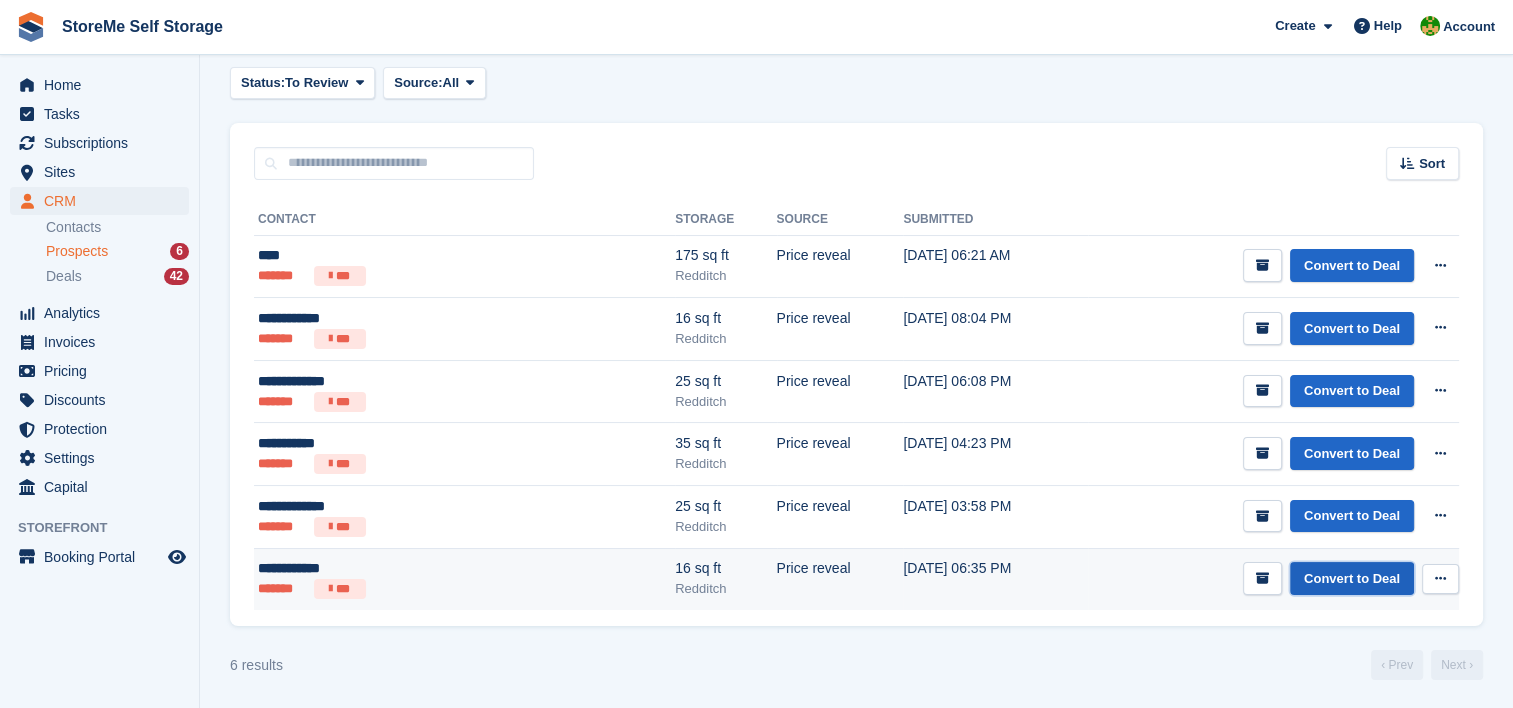click on "Convert to Deal" at bounding box center [1352, 578] 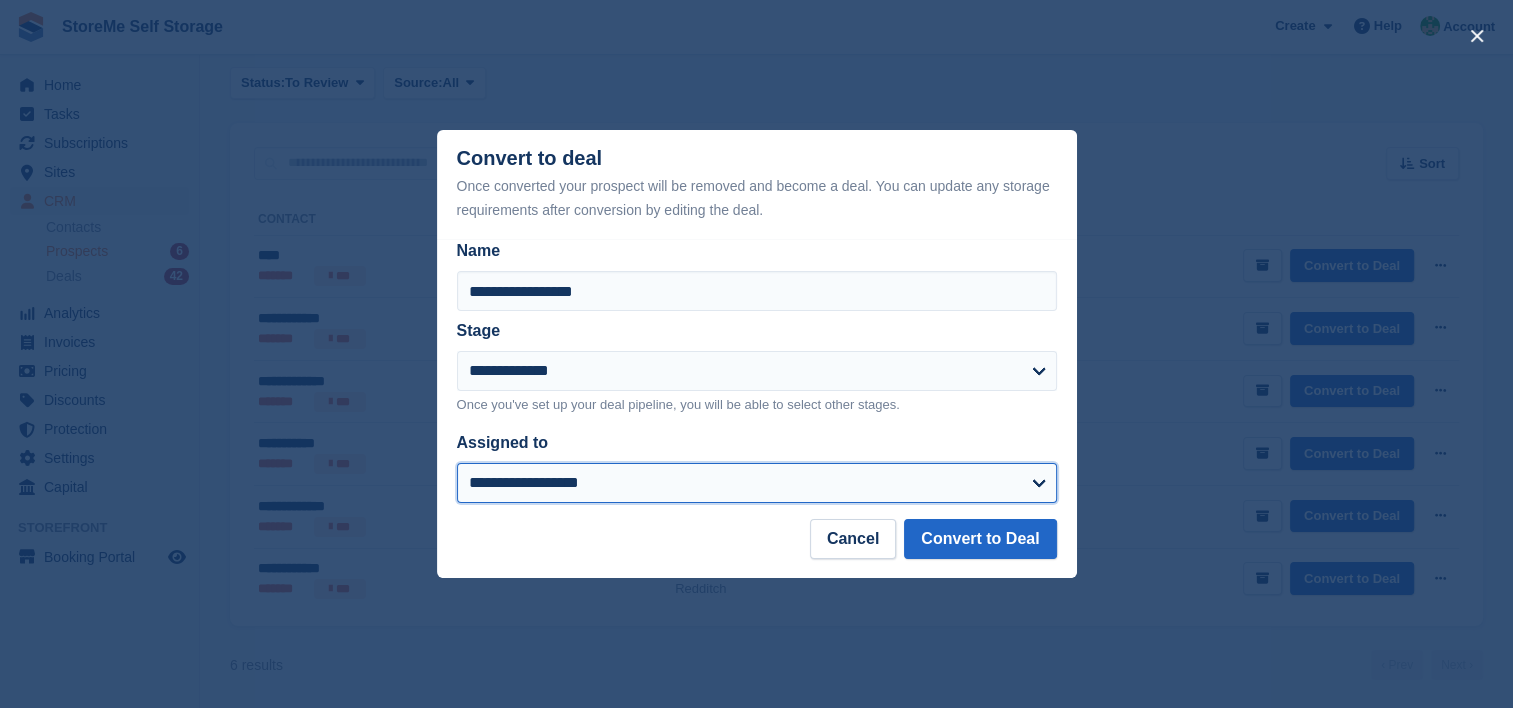 click on "**********" at bounding box center [757, 483] 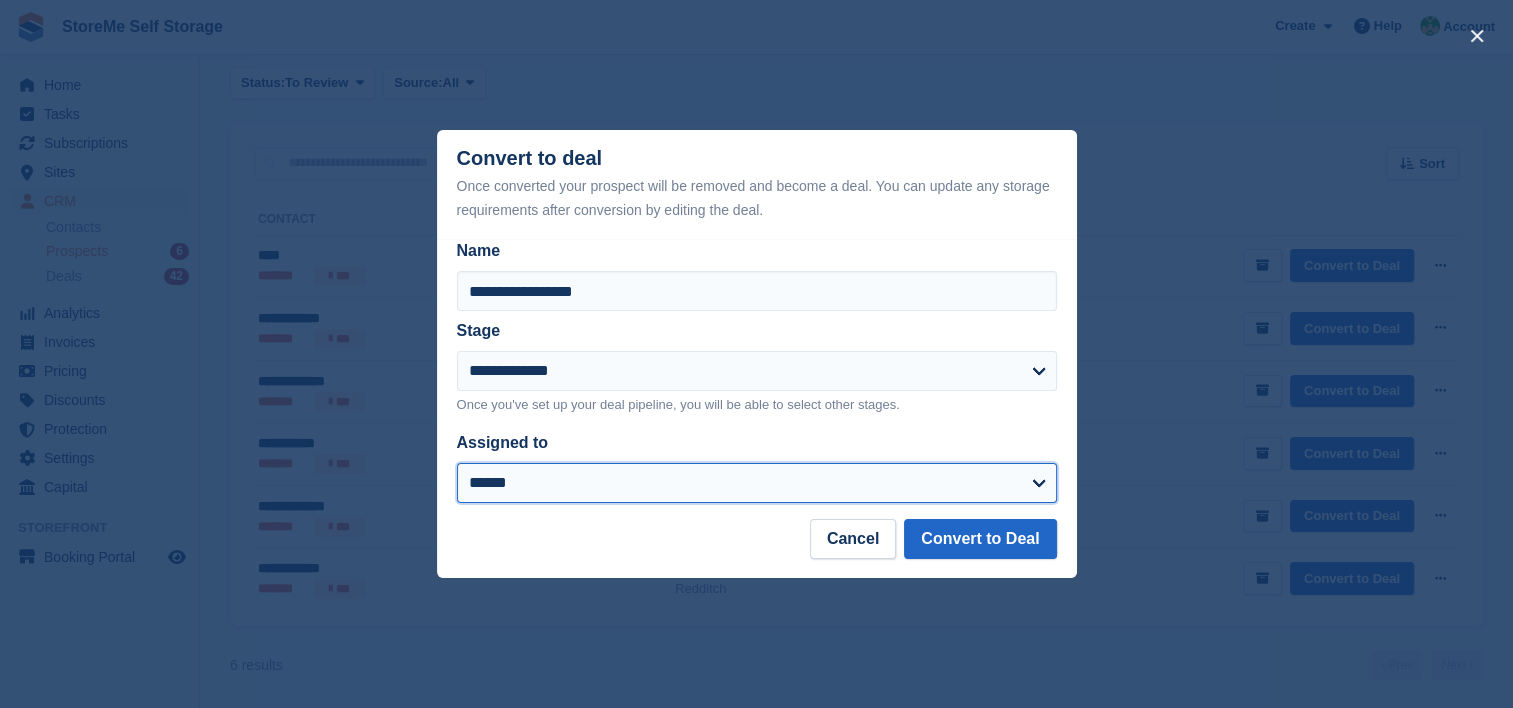 click on "**********" at bounding box center (757, 483) 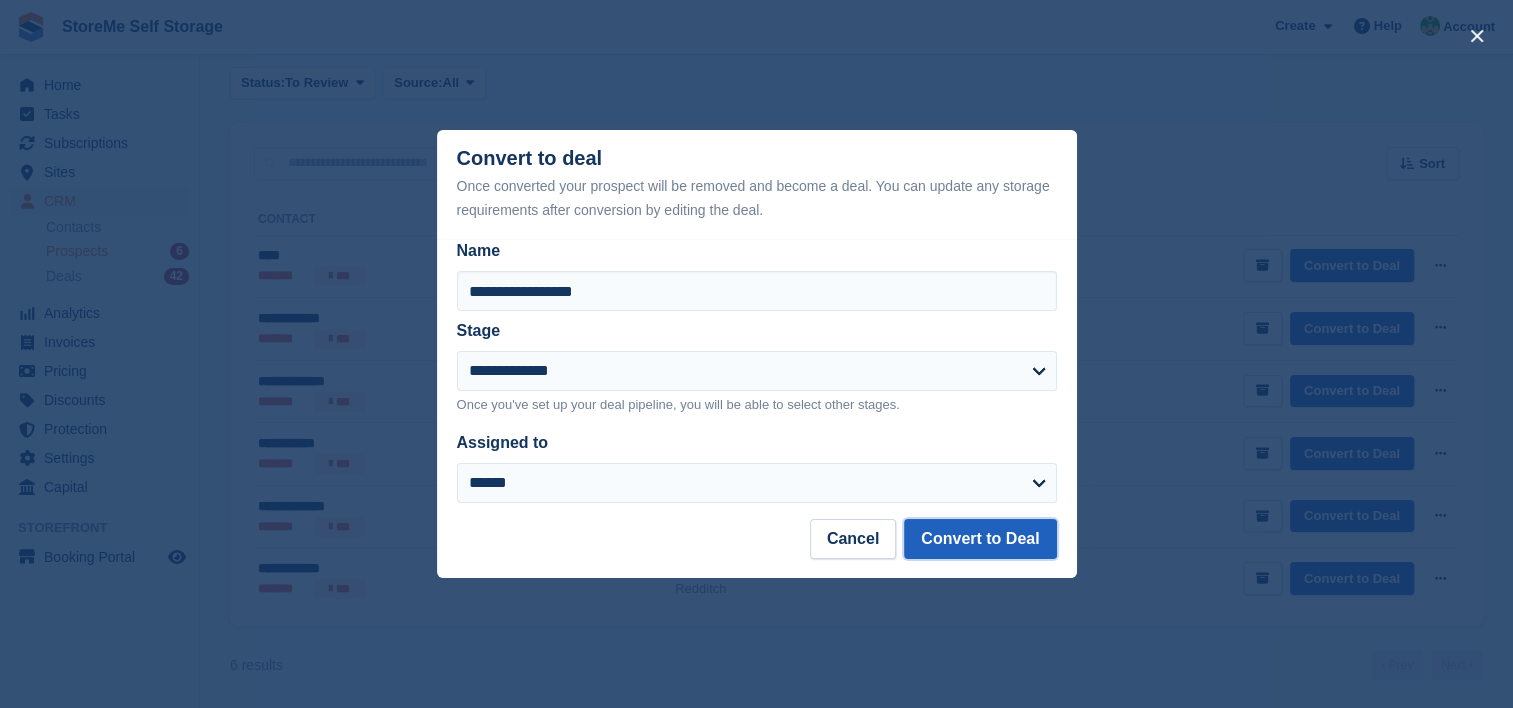click on "Convert to Deal" at bounding box center (980, 539) 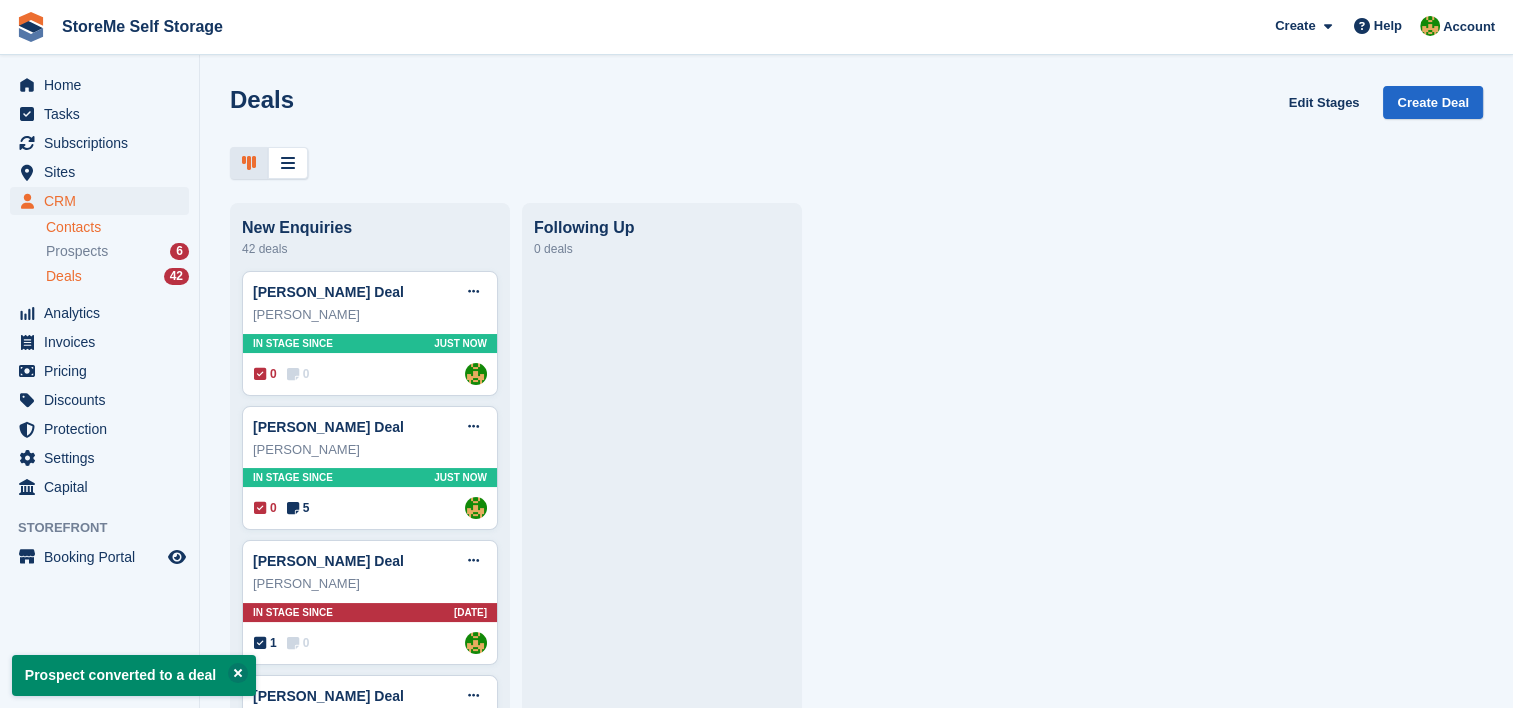 scroll, scrollTop: 0, scrollLeft: 0, axis: both 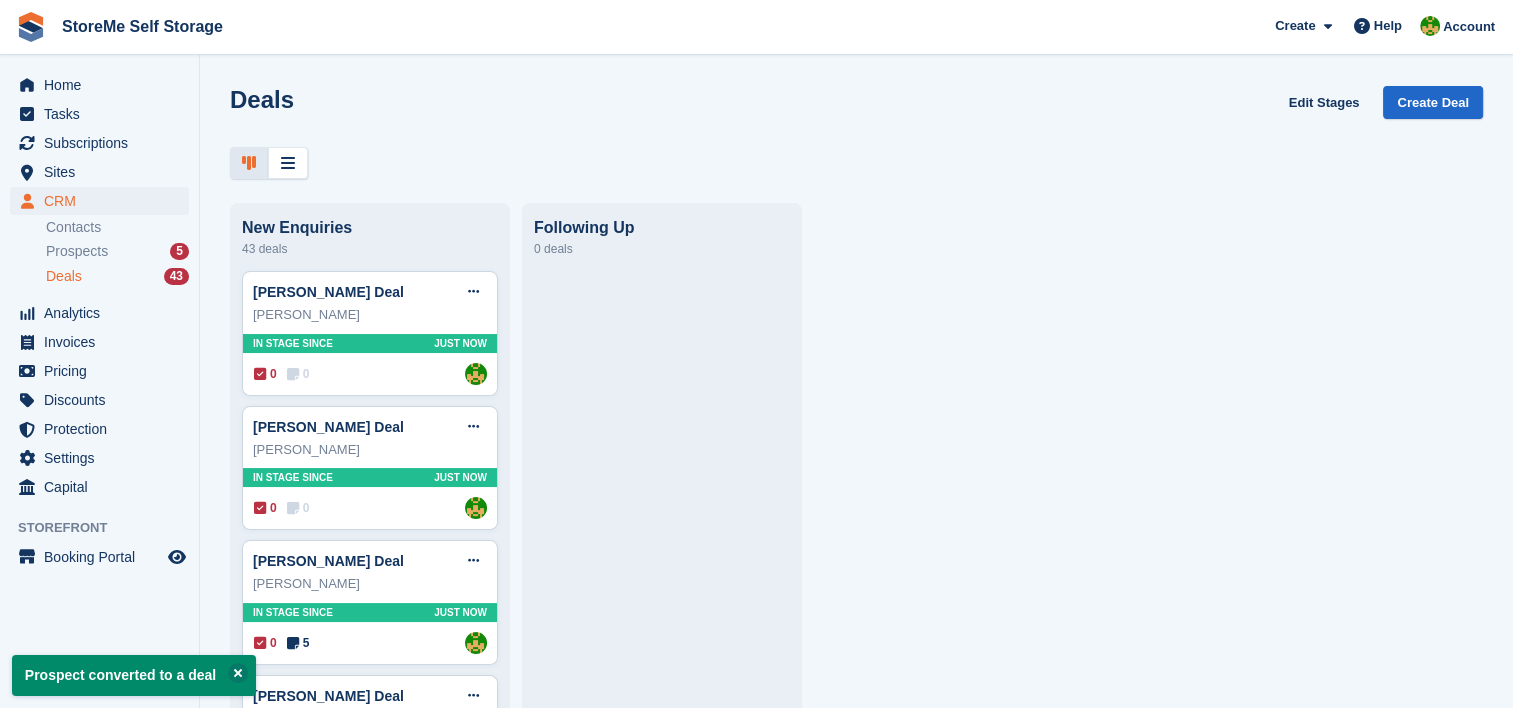 click on "Prospects" at bounding box center [77, 251] 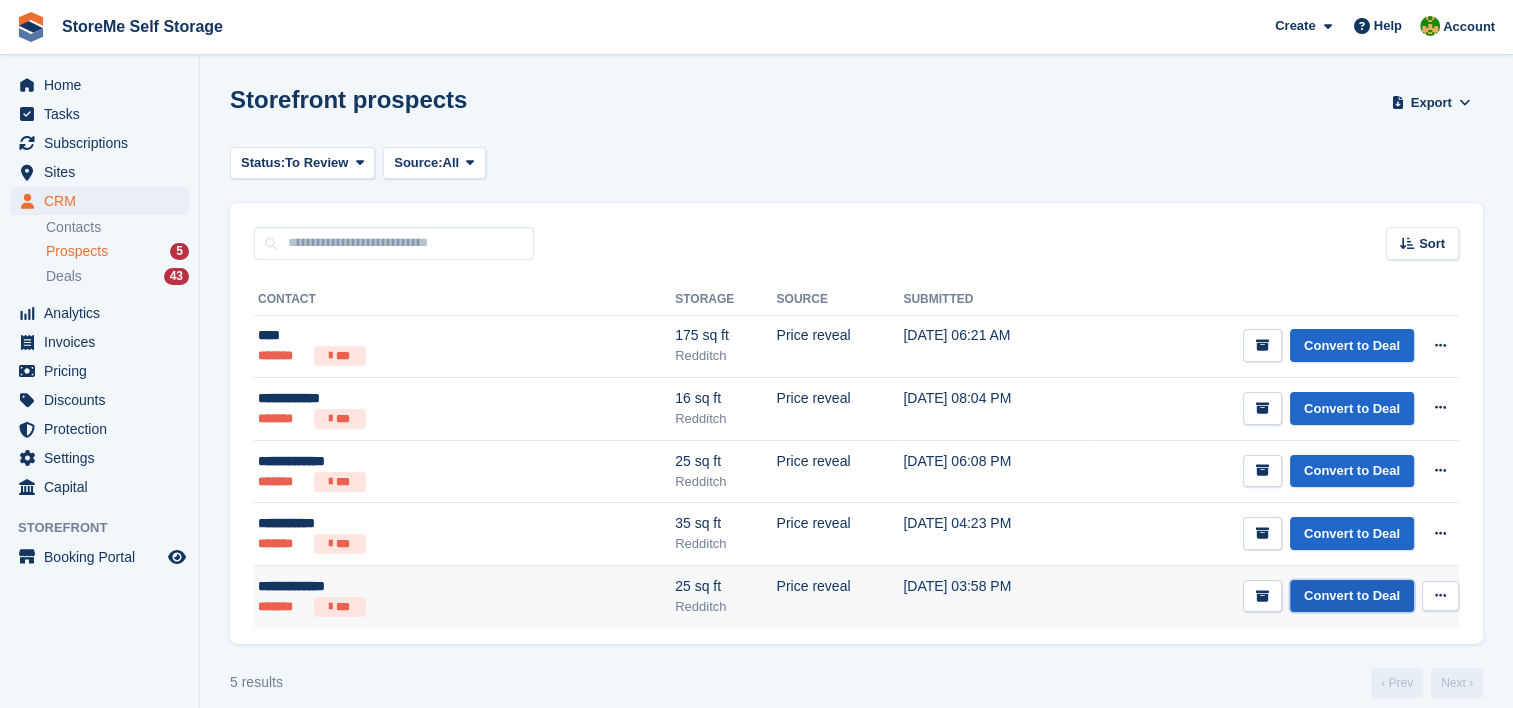 click on "Convert to Deal" at bounding box center [1352, 596] 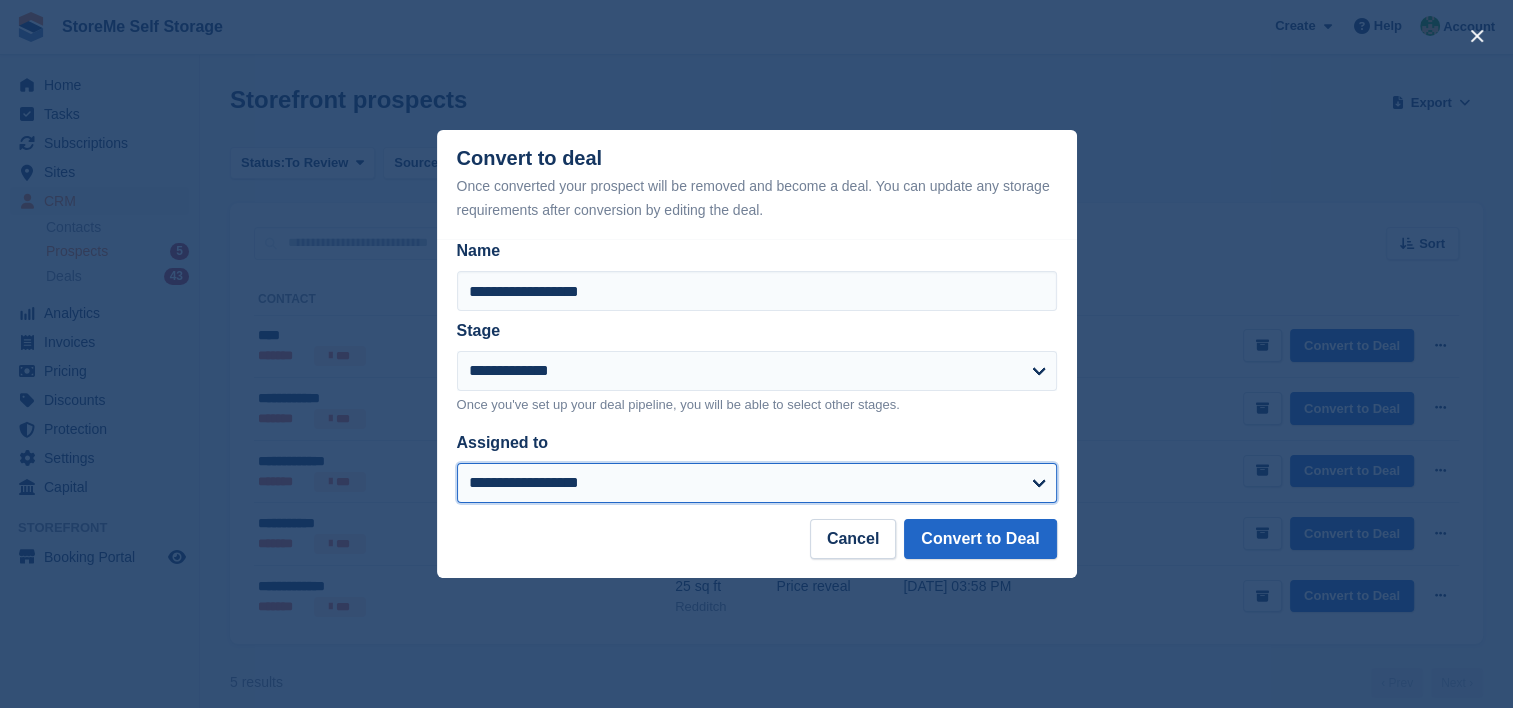click on "**********" at bounding box center (757, 483) 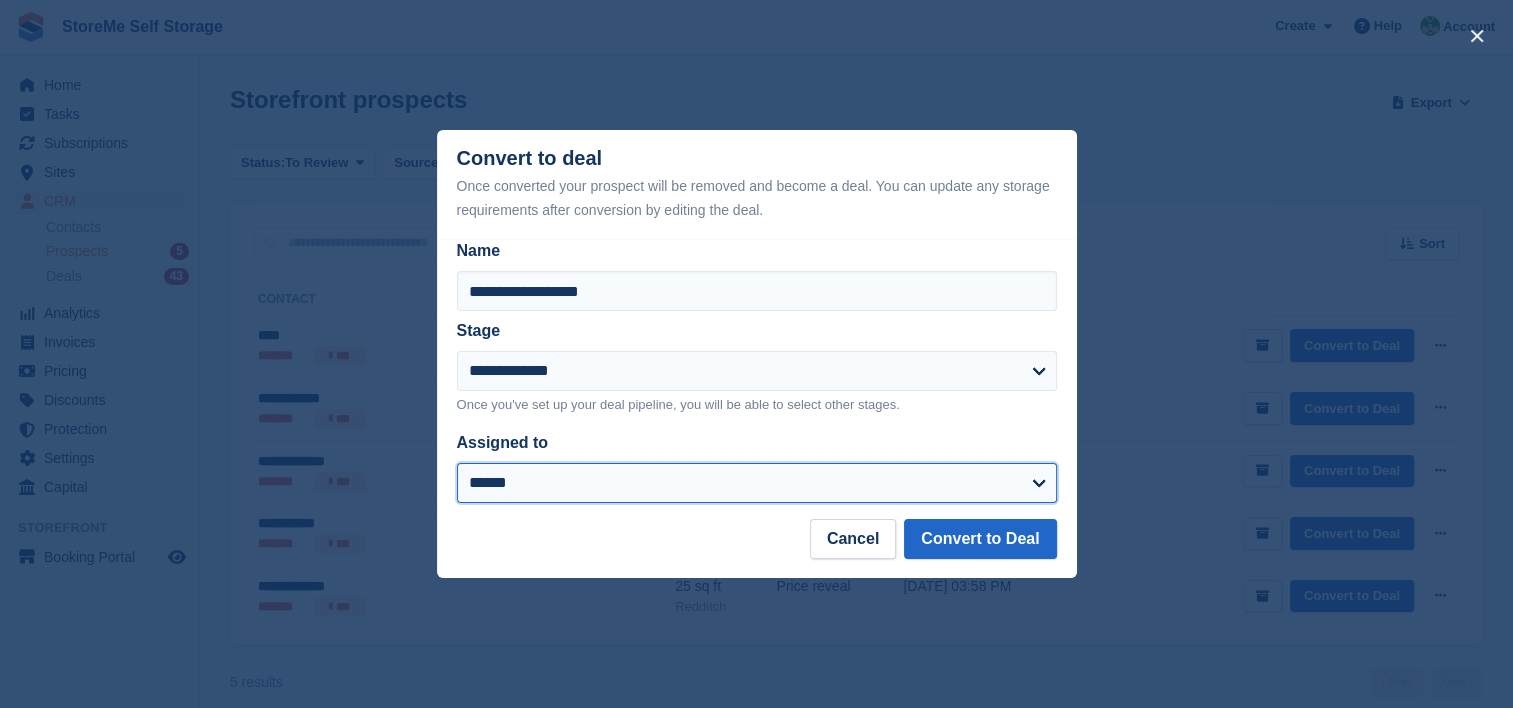 click on "**********" at bounding box center [757, 483] 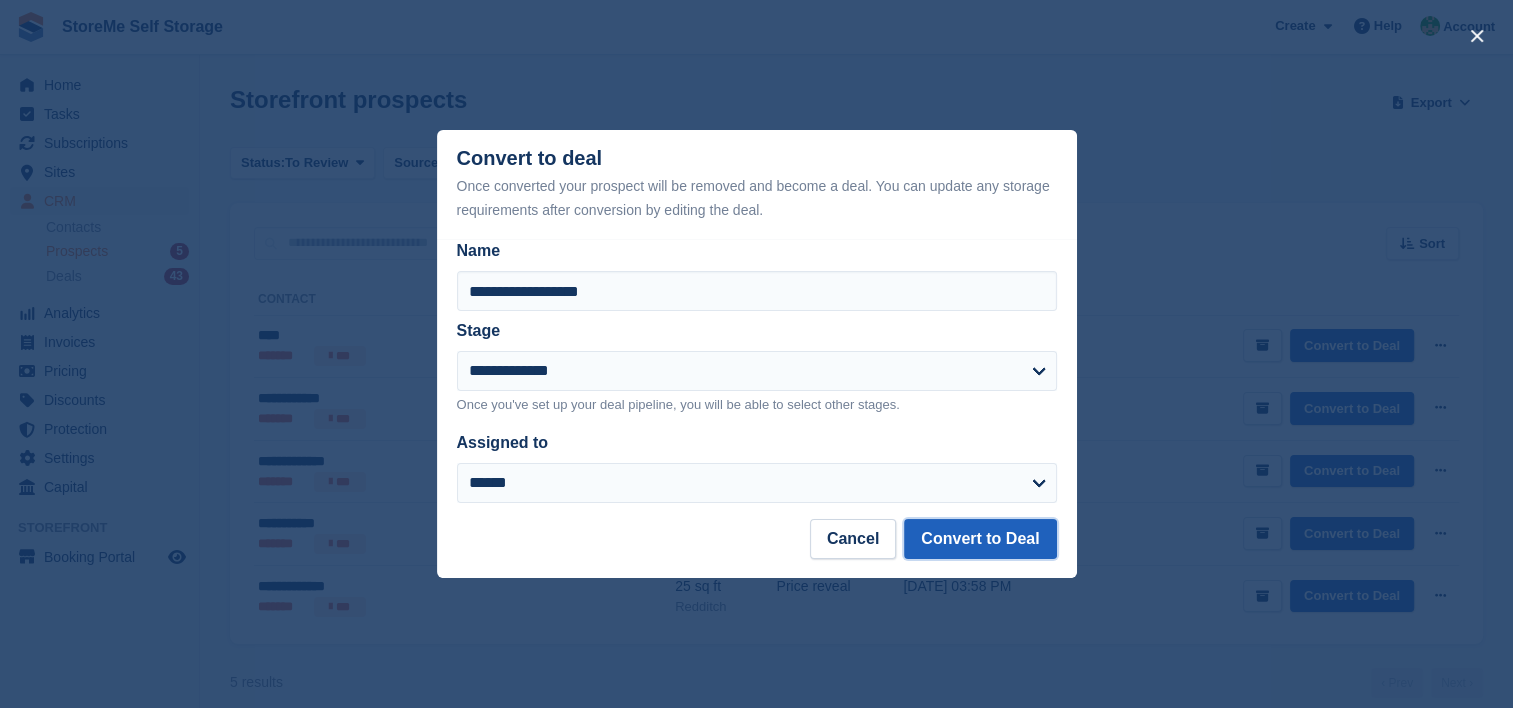 click on "Convert to Deal" at bounding box center (980, 539) 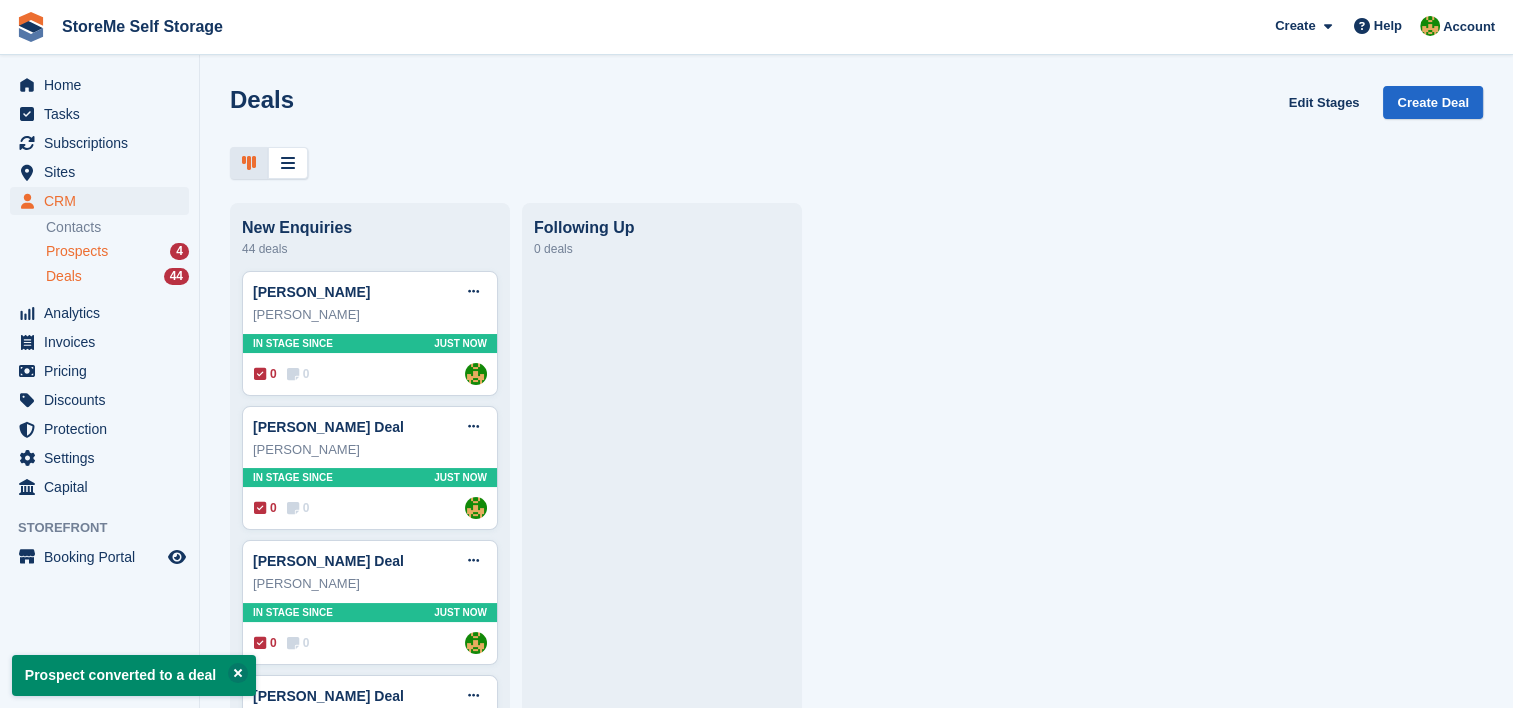 click on "Prospects" at bounding box center [77, 251] 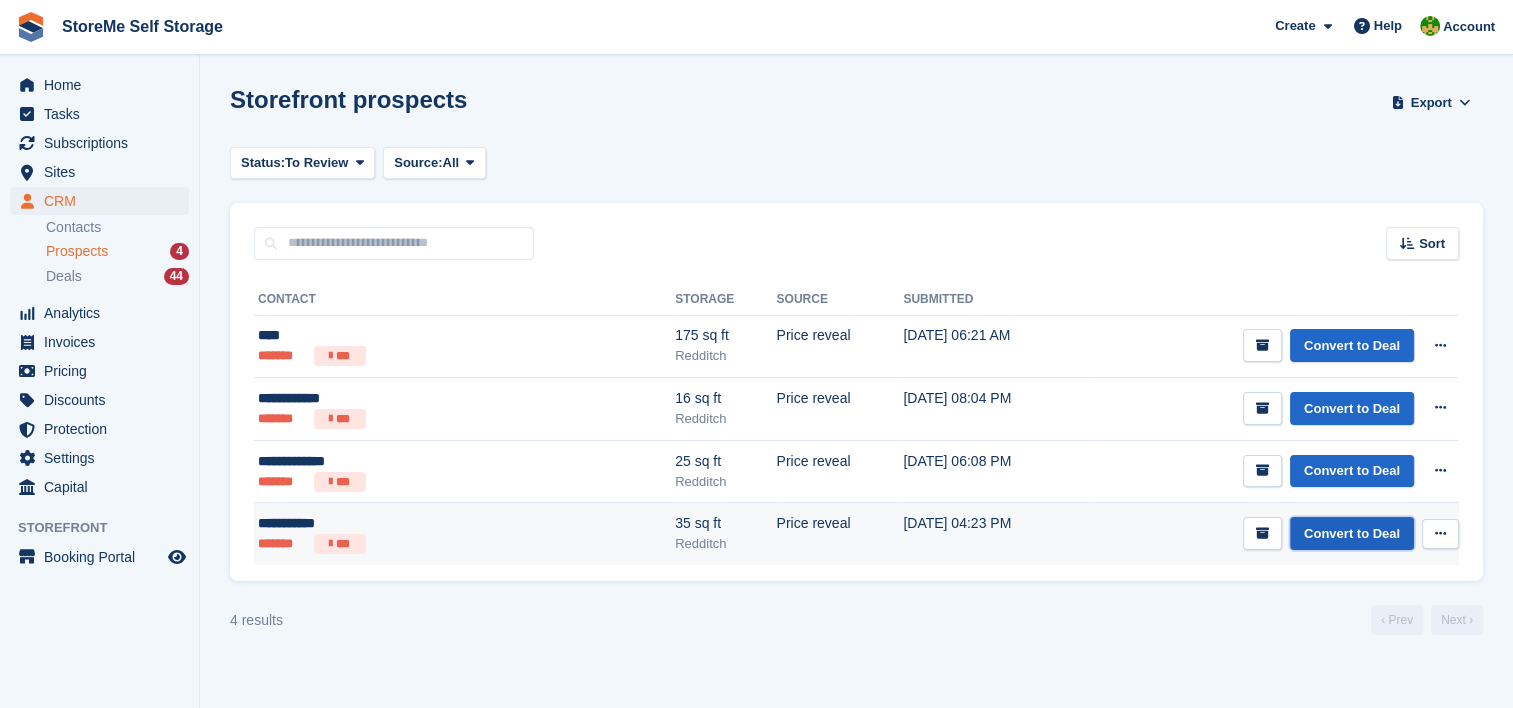 click on "Convert to Deal" at bounding box center (1352, 533) 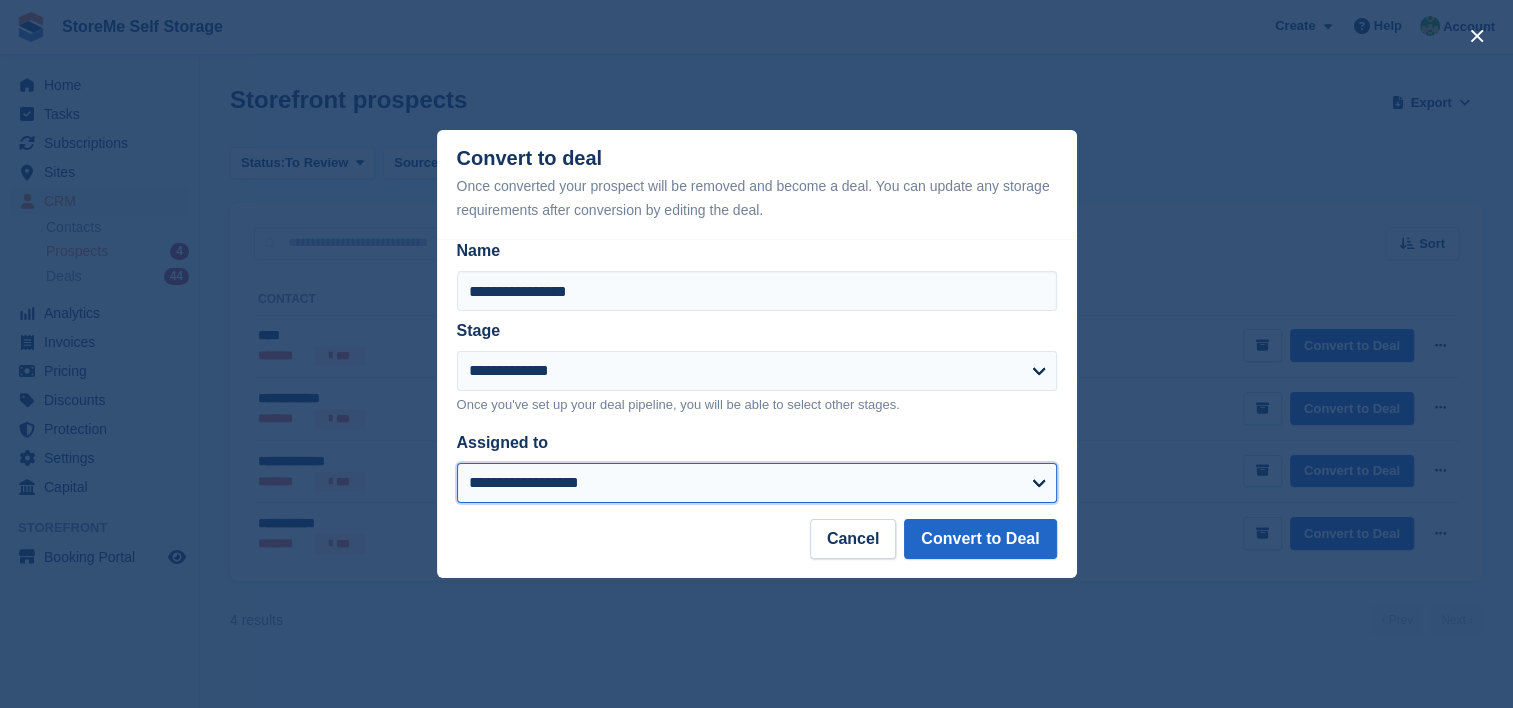 click on "**********" at bounding box center (757, 483) 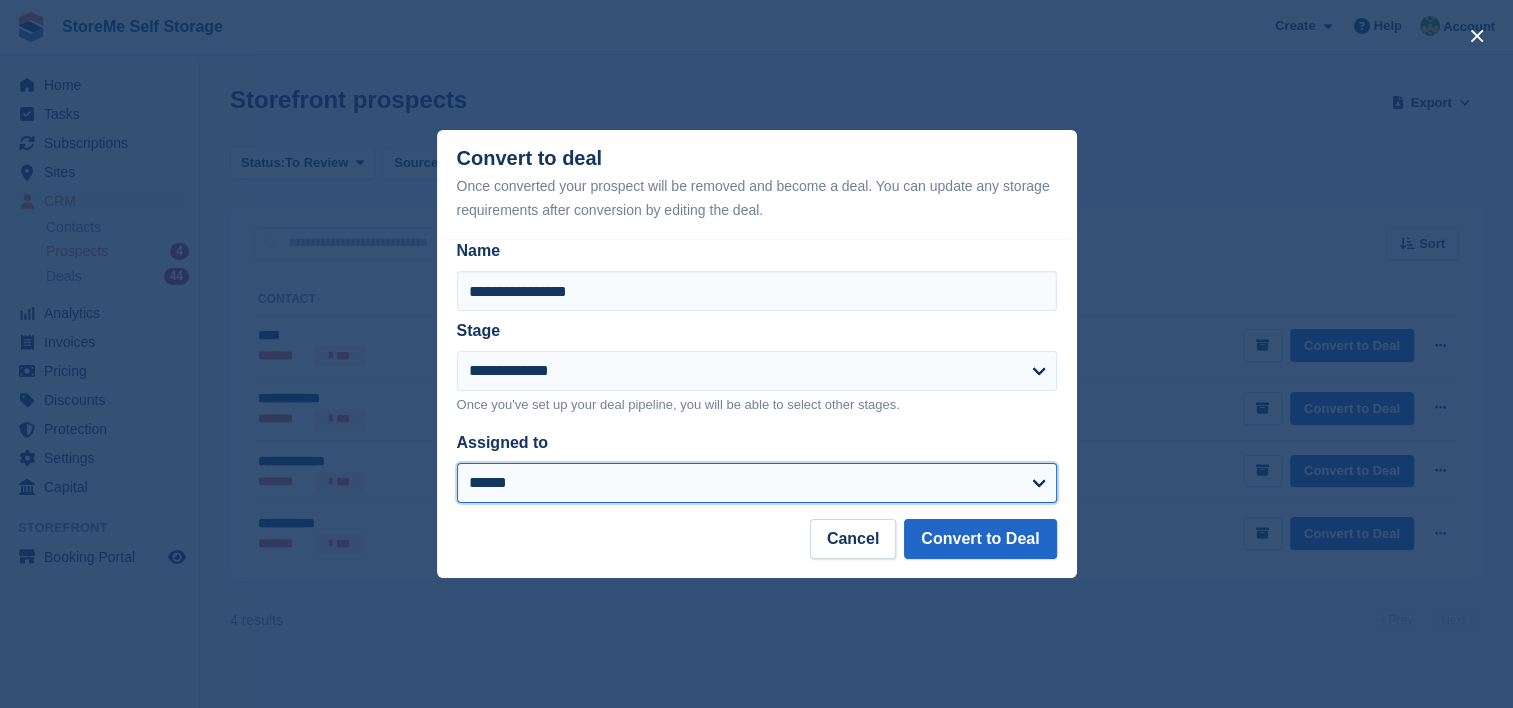 click on "**********" at bounding box center (757, 483) 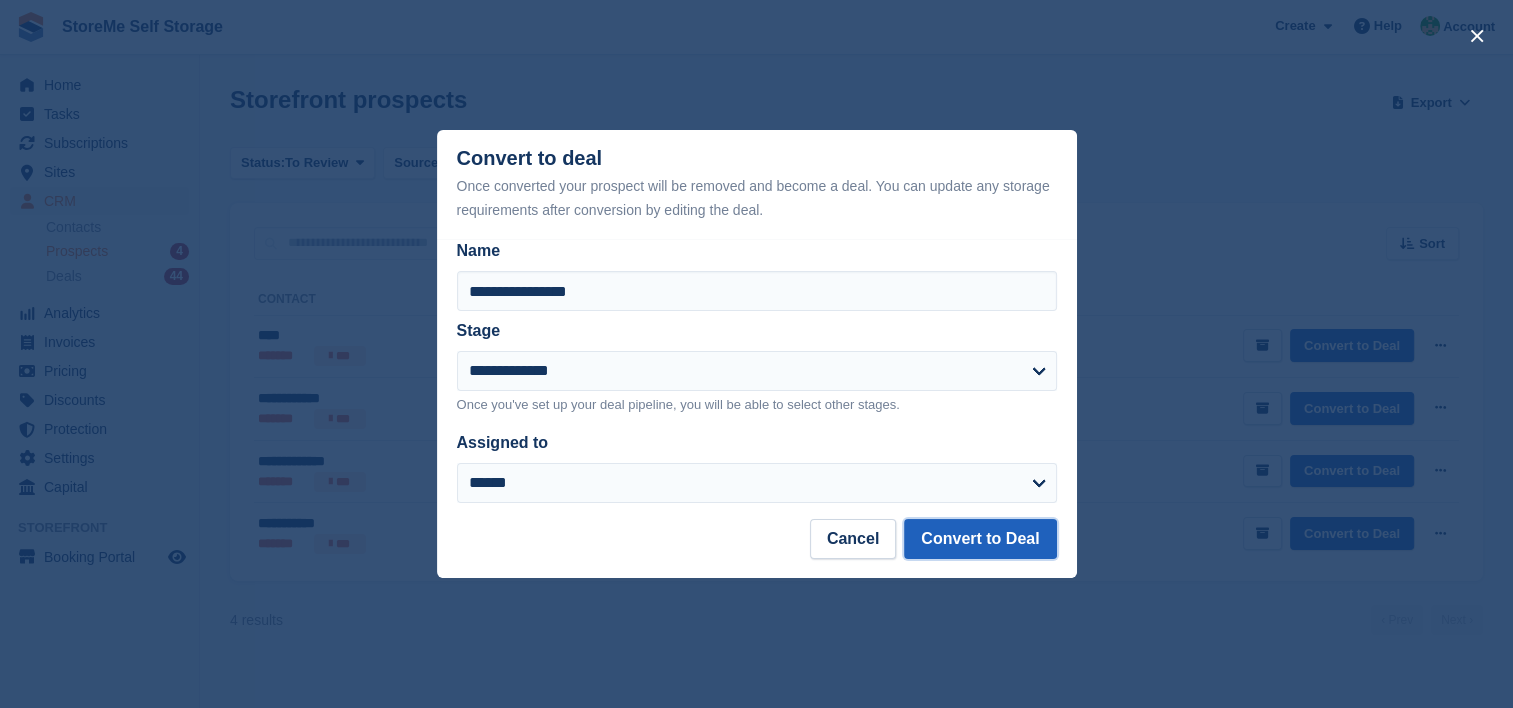 click on "Convert to Deal" at bounding box center [980, 539] 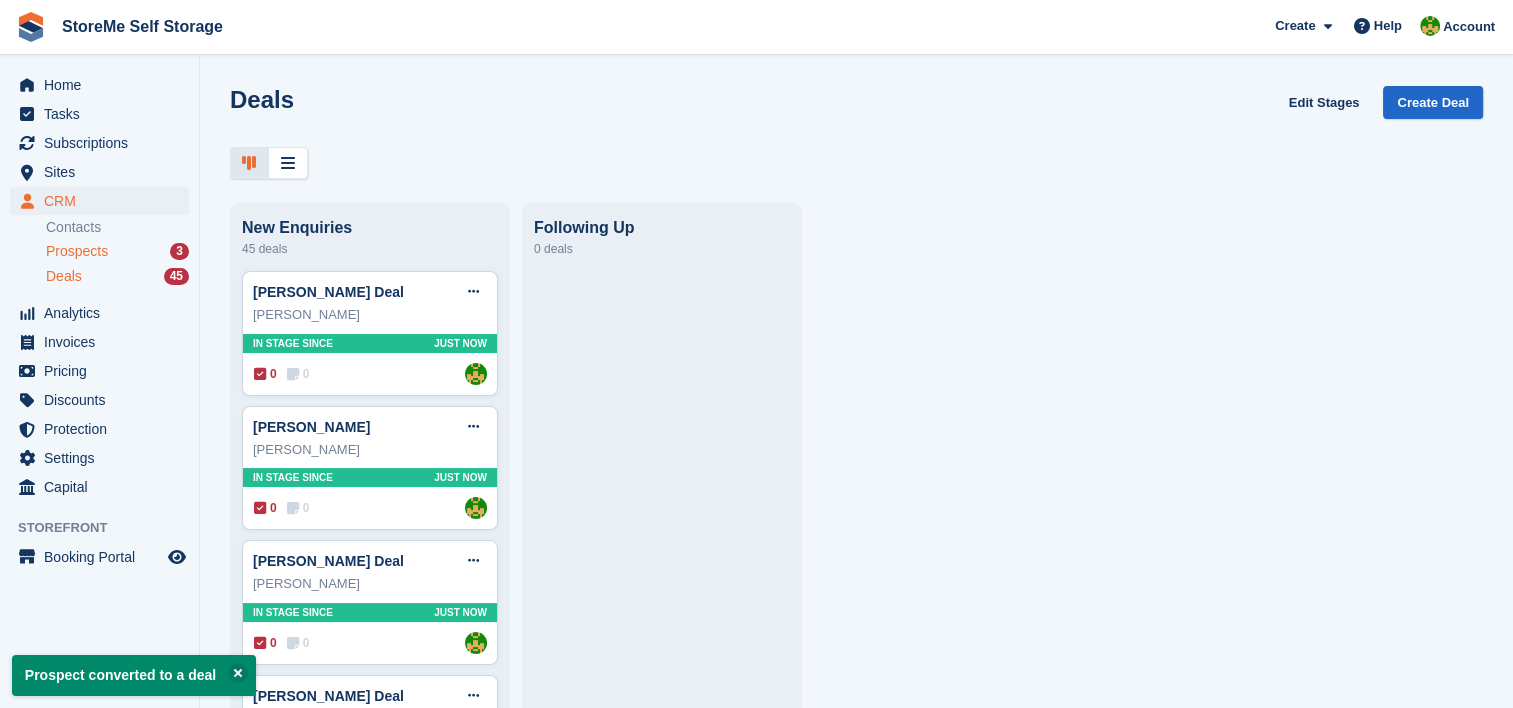 click on "Prospects" at bounding box center (77, 251) 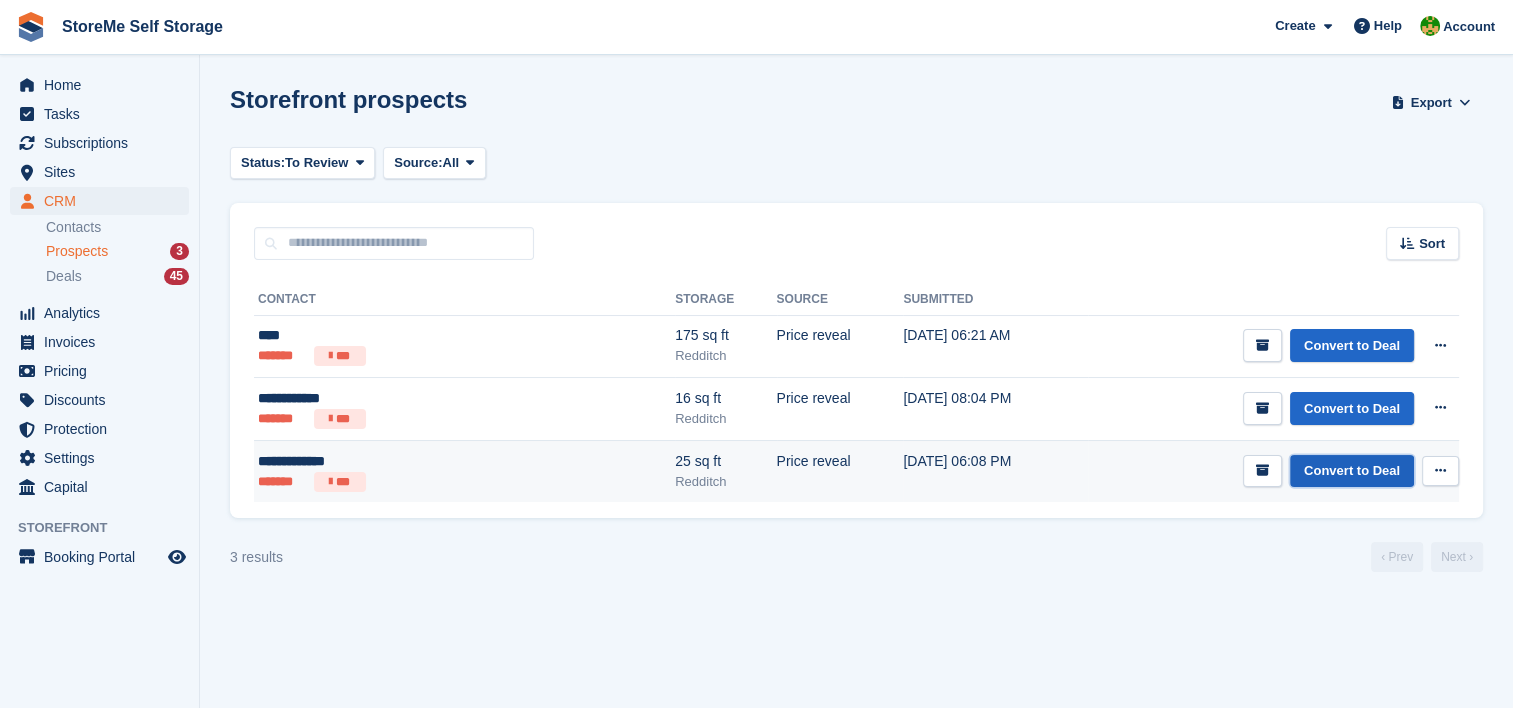click on "Convert to Deal" at bounding box center [1352, 471] 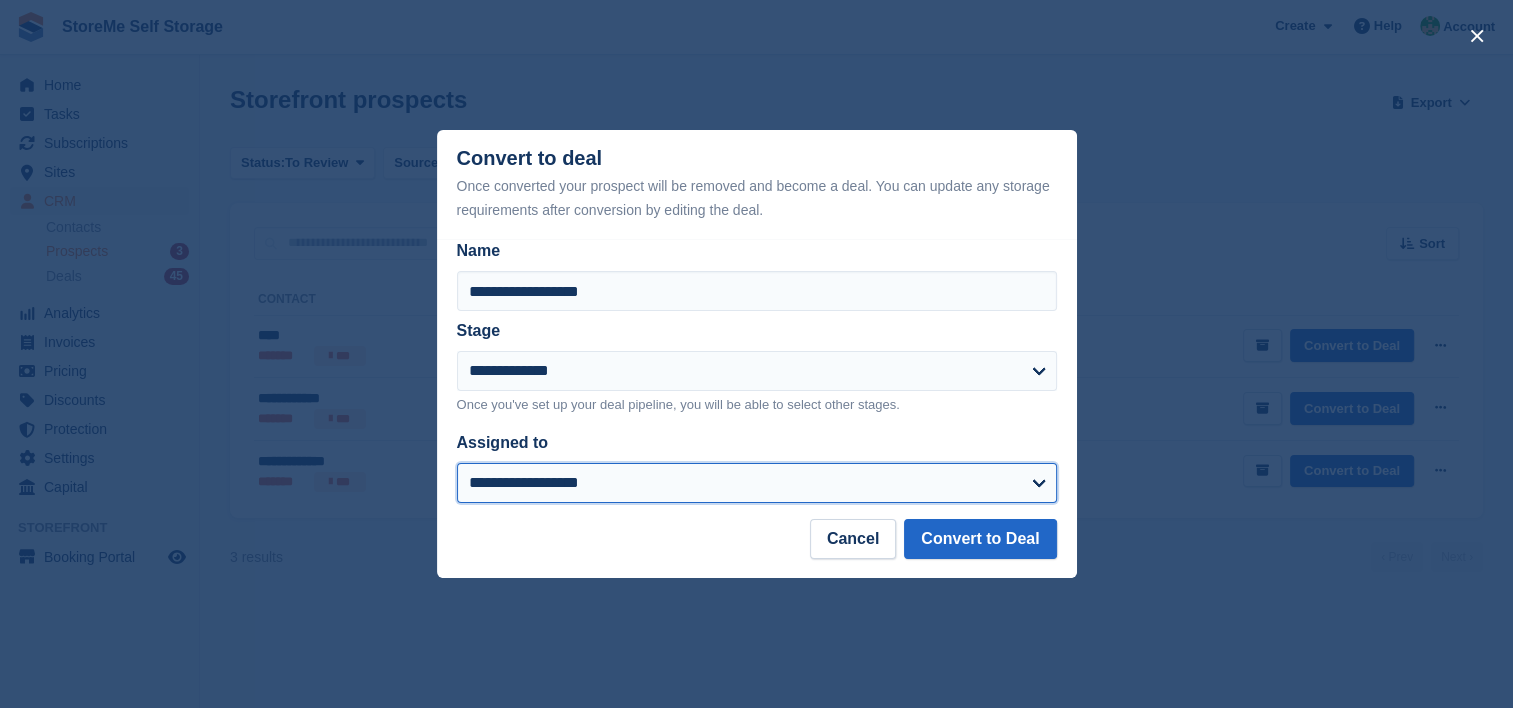 click on "**********" at bounding box center [757, 483] 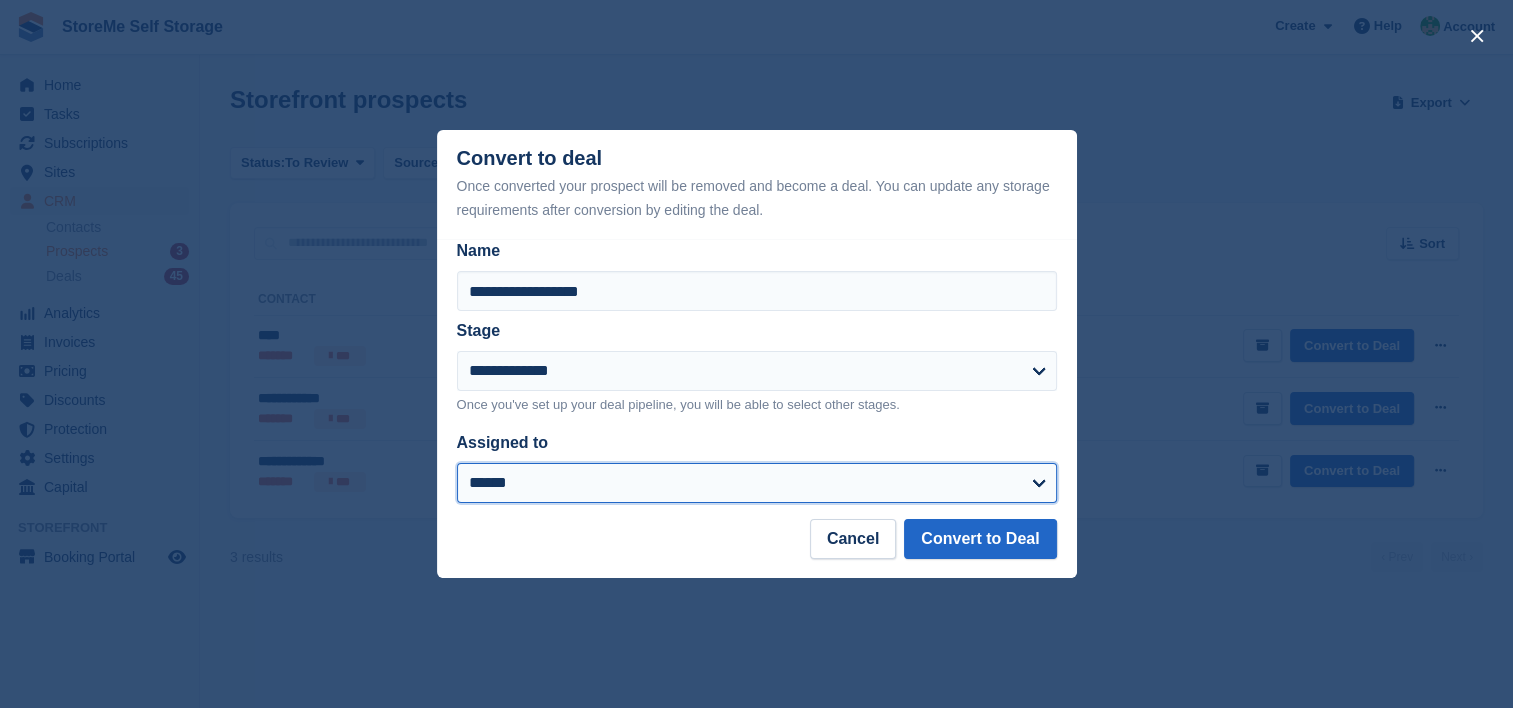 click on "**********" at bounding box center [757, 483] 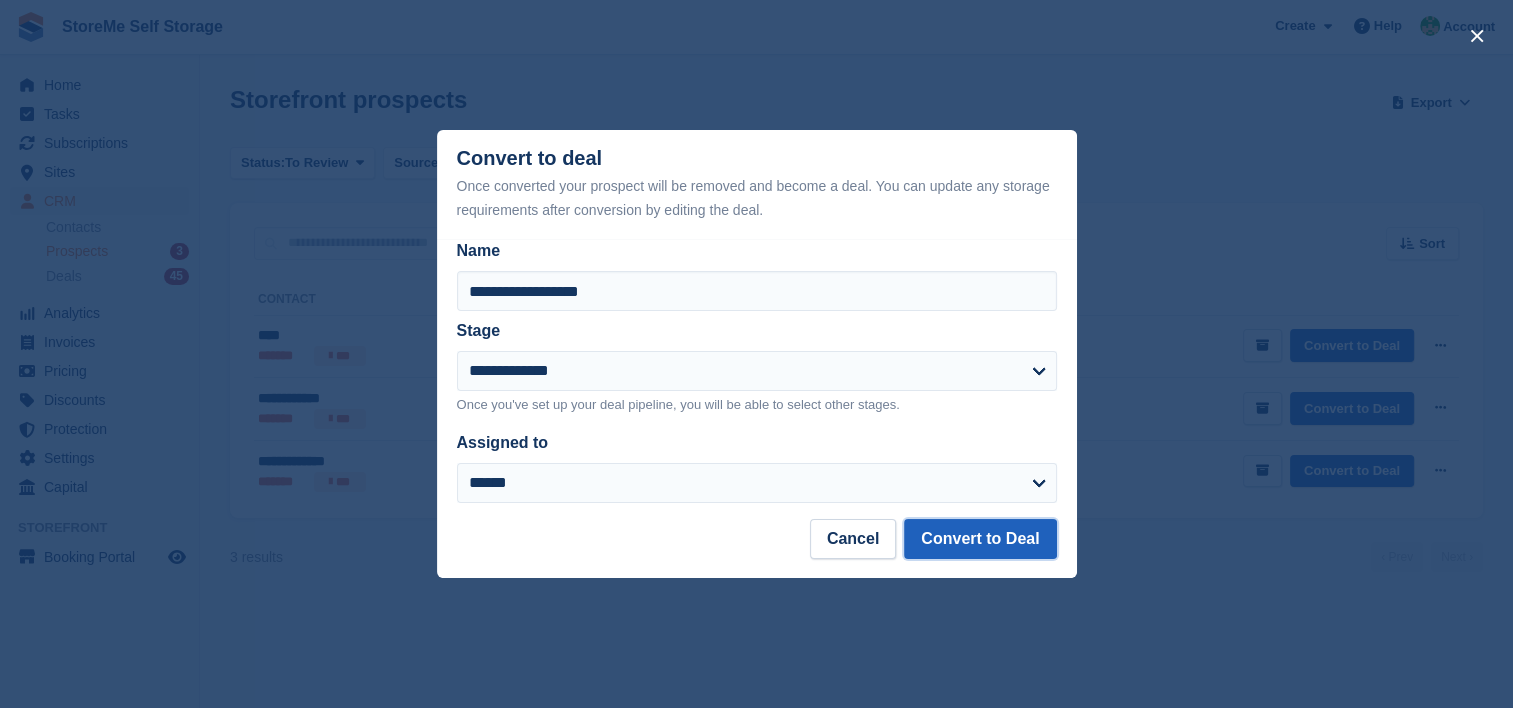 click on "Convert to Deal" at bounding box center (980, 539) 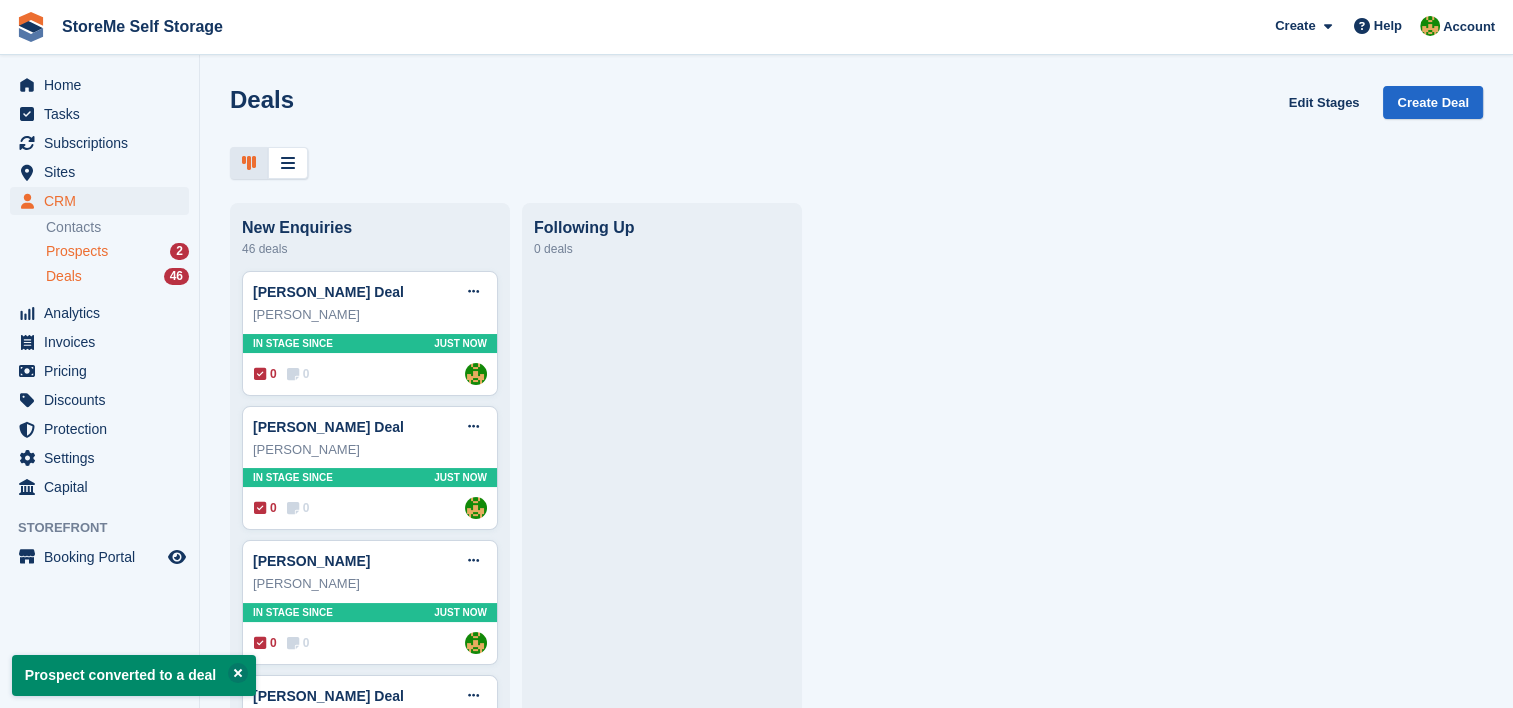 click on "Prospects" at bounding box center (77, 251) 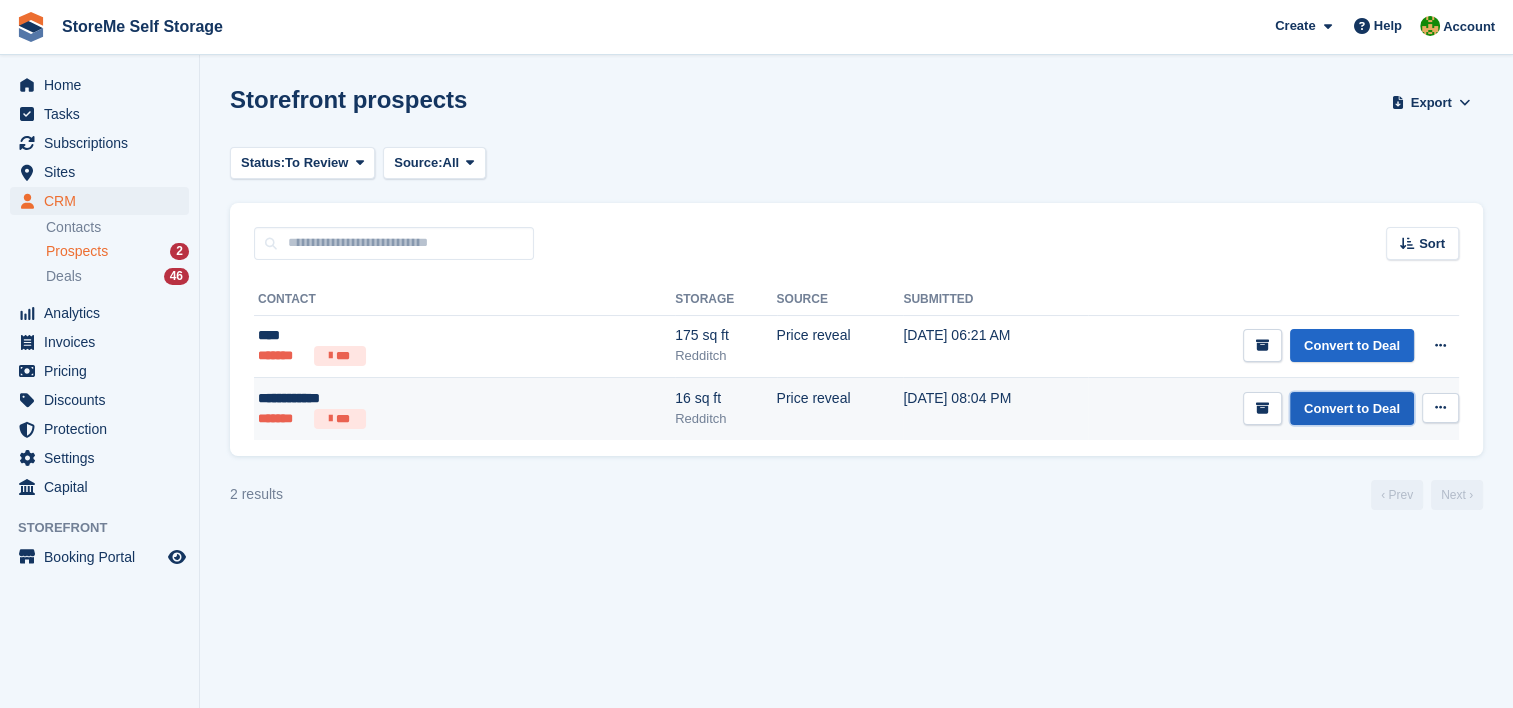 click on "Convert to Deal" at bounding box center (1352, 408) 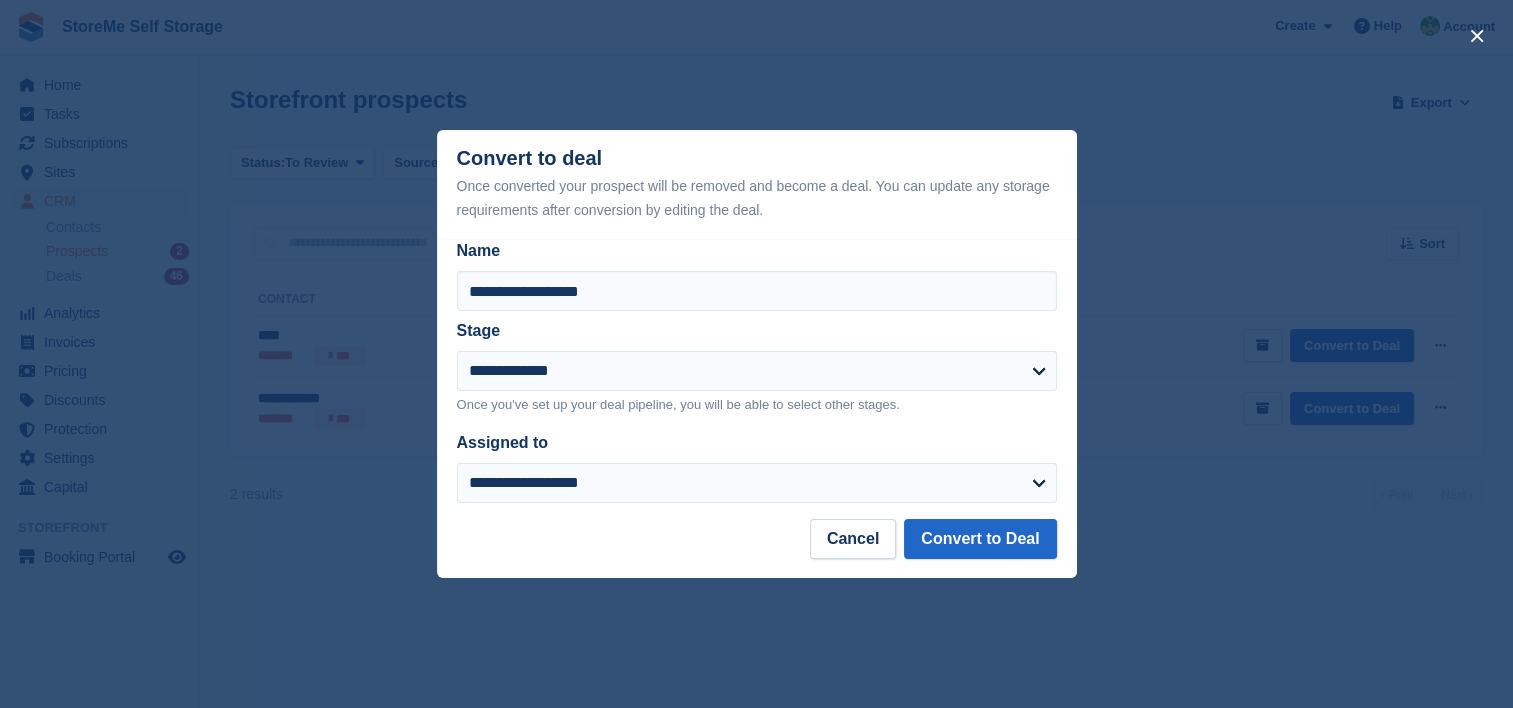 click on "**********" at bounding box center (757, 379) 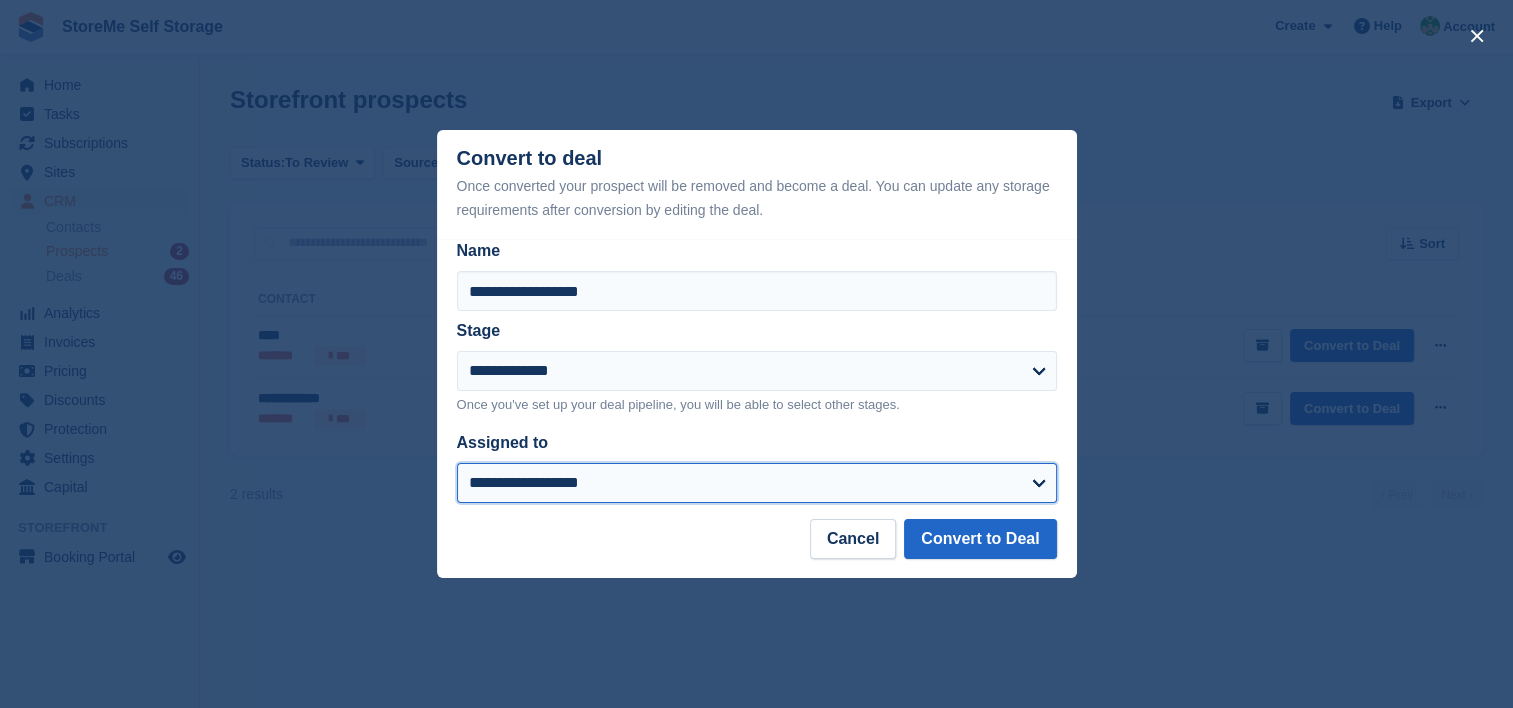 click on "**********" at bounding box center [757, 483] 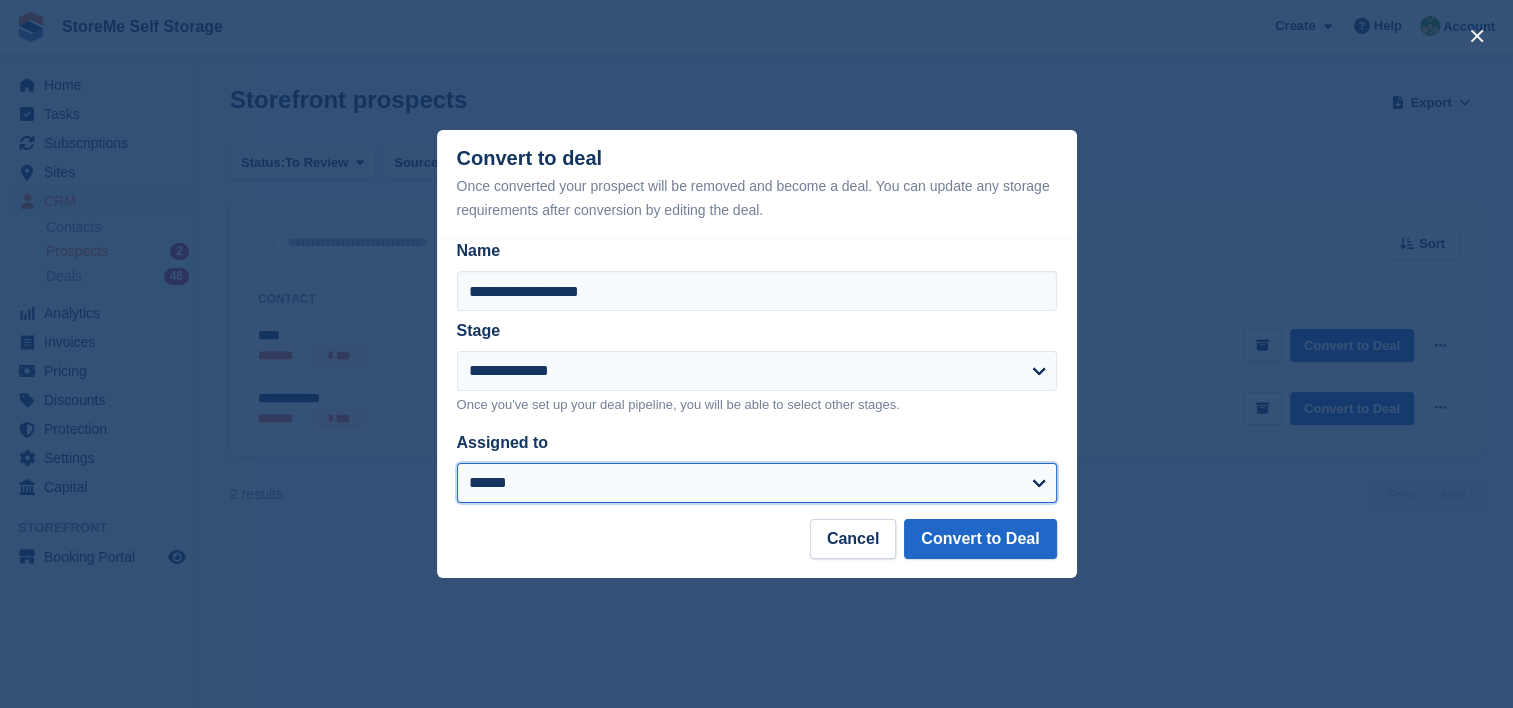 click on "**********" at bounding box center (757, 483) 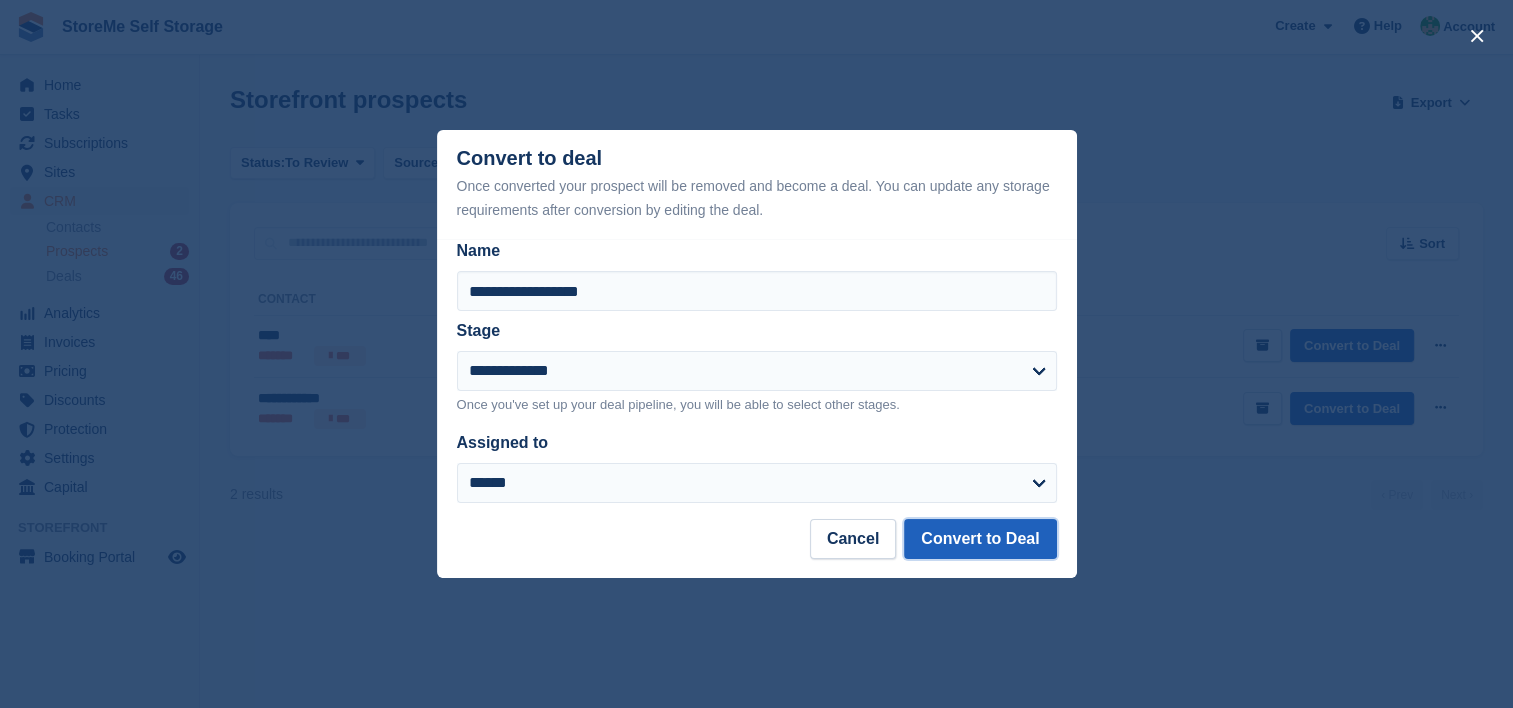 click on "Convert to Deal" at bounding box center [980, 539] 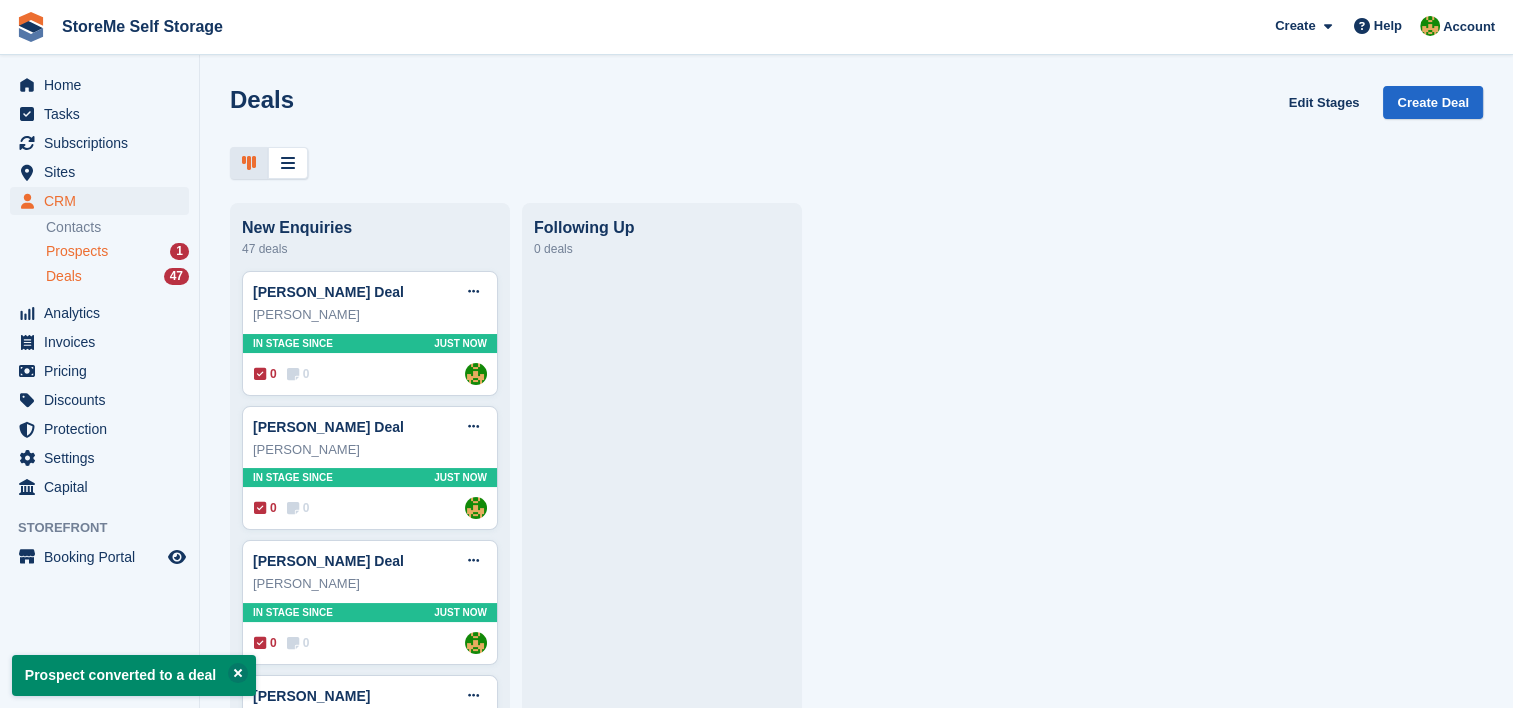 click on "Prospects" at bounding box center [77, 251] 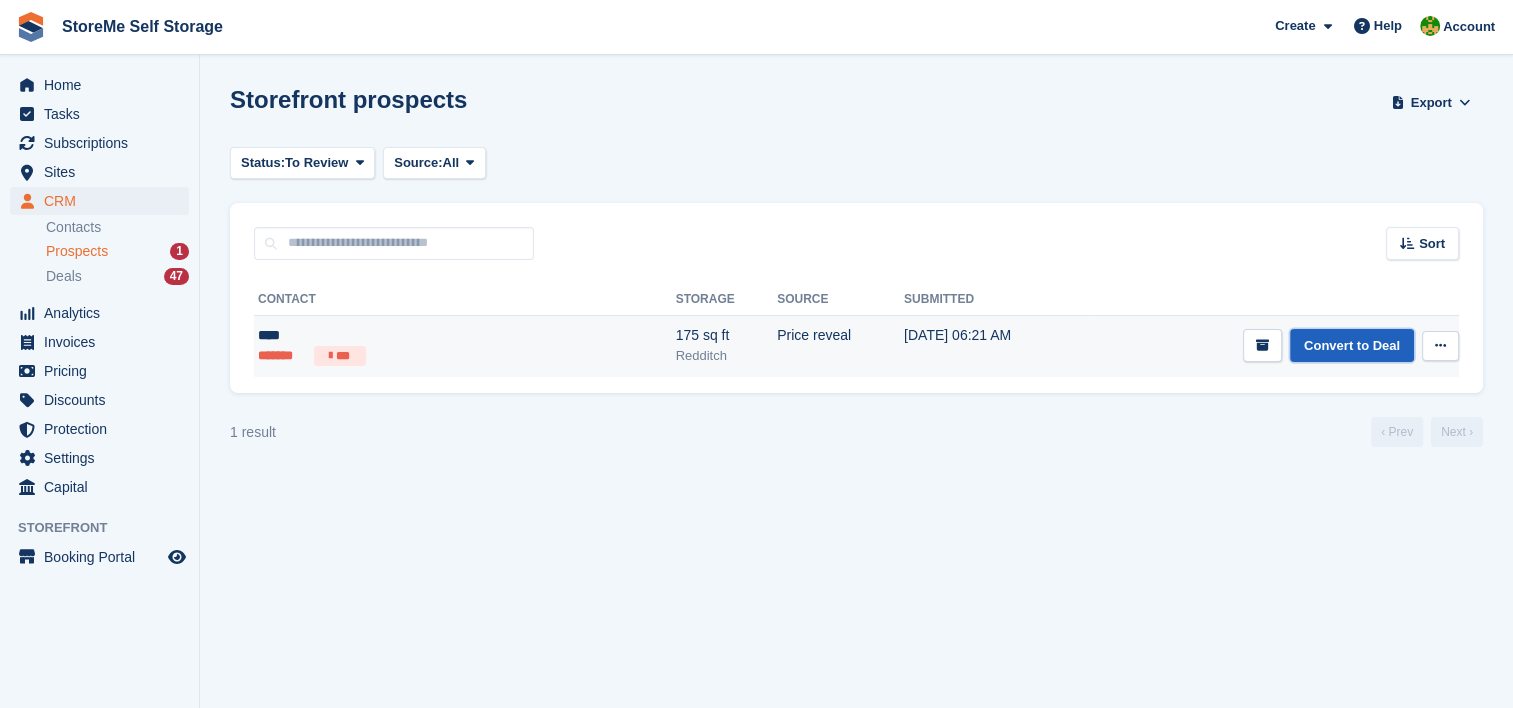 click on "Convert to Deal" at bounding box center [1352, 345] 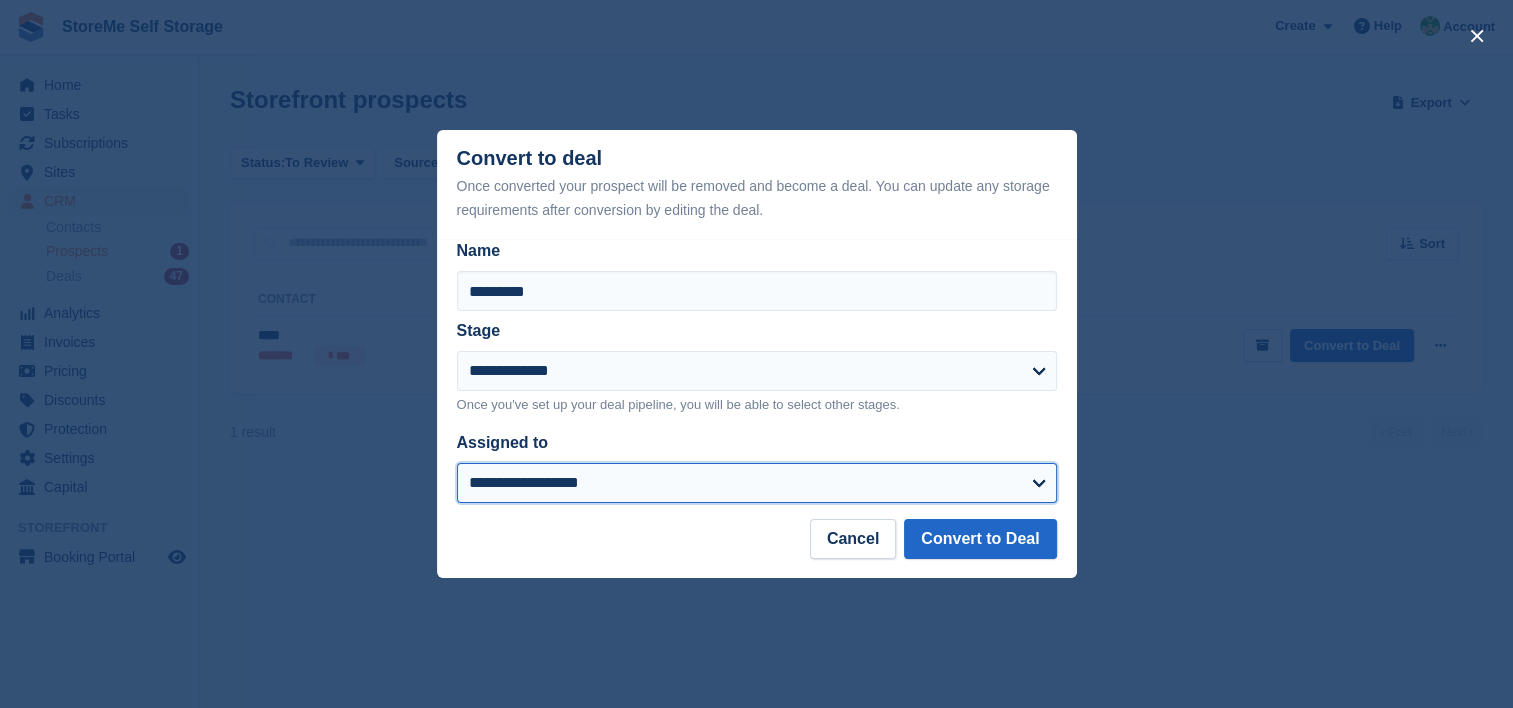 click on "**********" at bounding box center [757, 483] 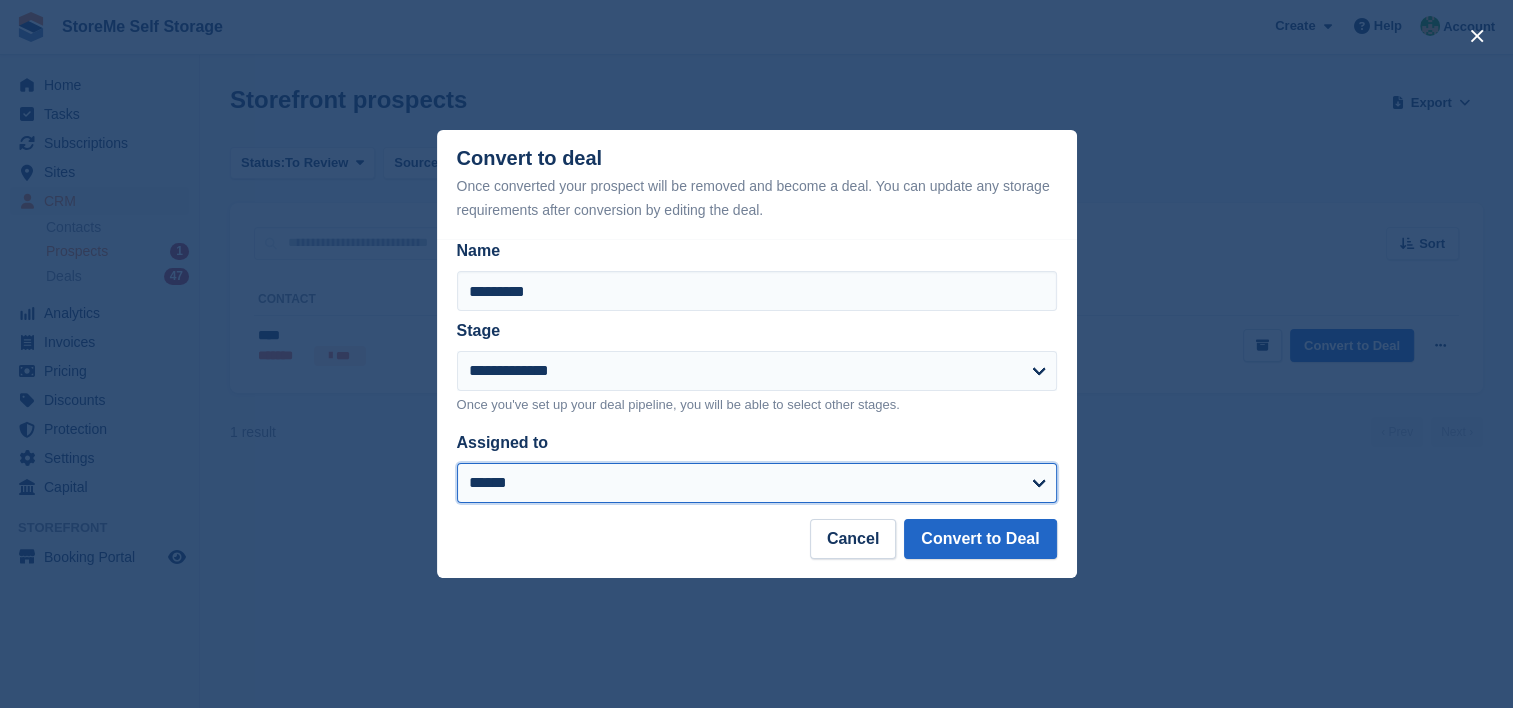 click on "**********" at bounding box center (757, 483) 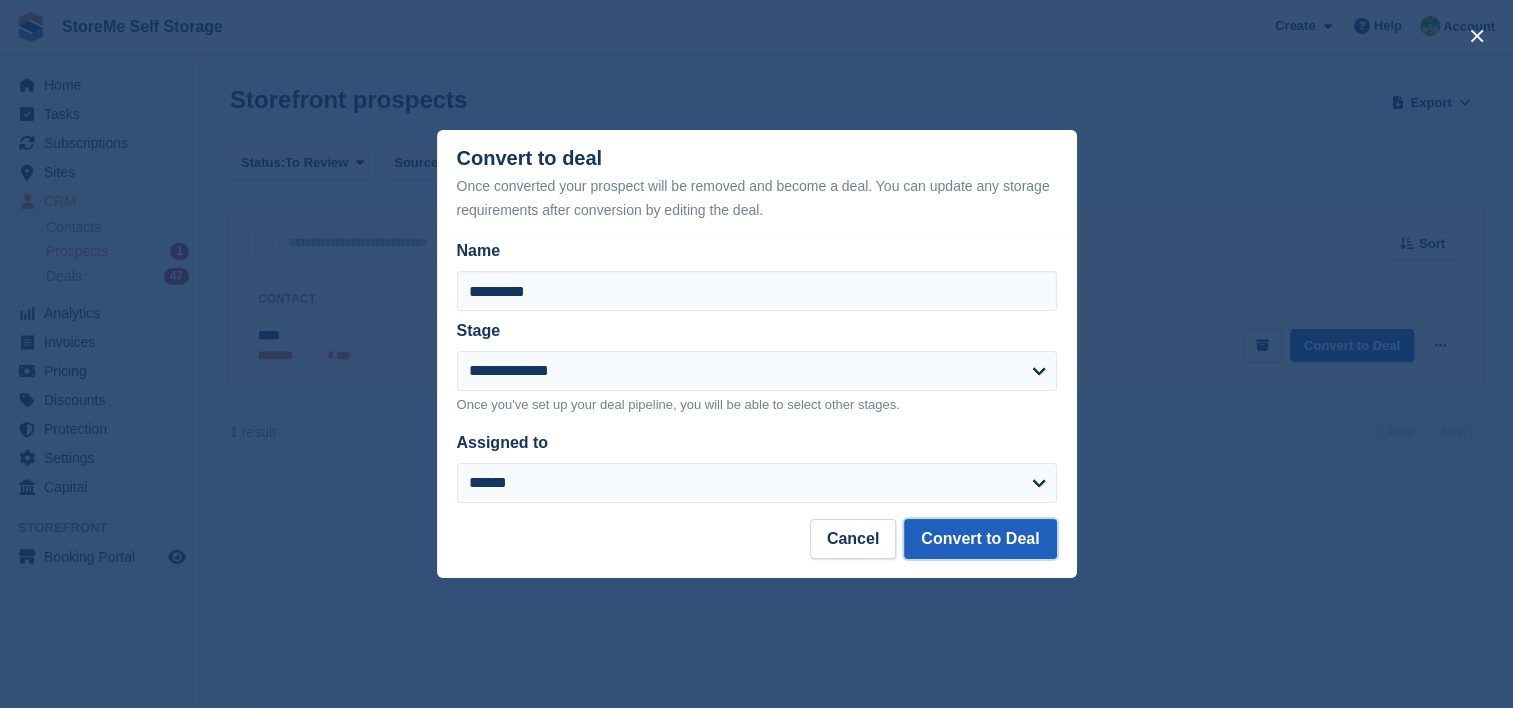click on "Convert to Deal" at bounding box center [980, 539] 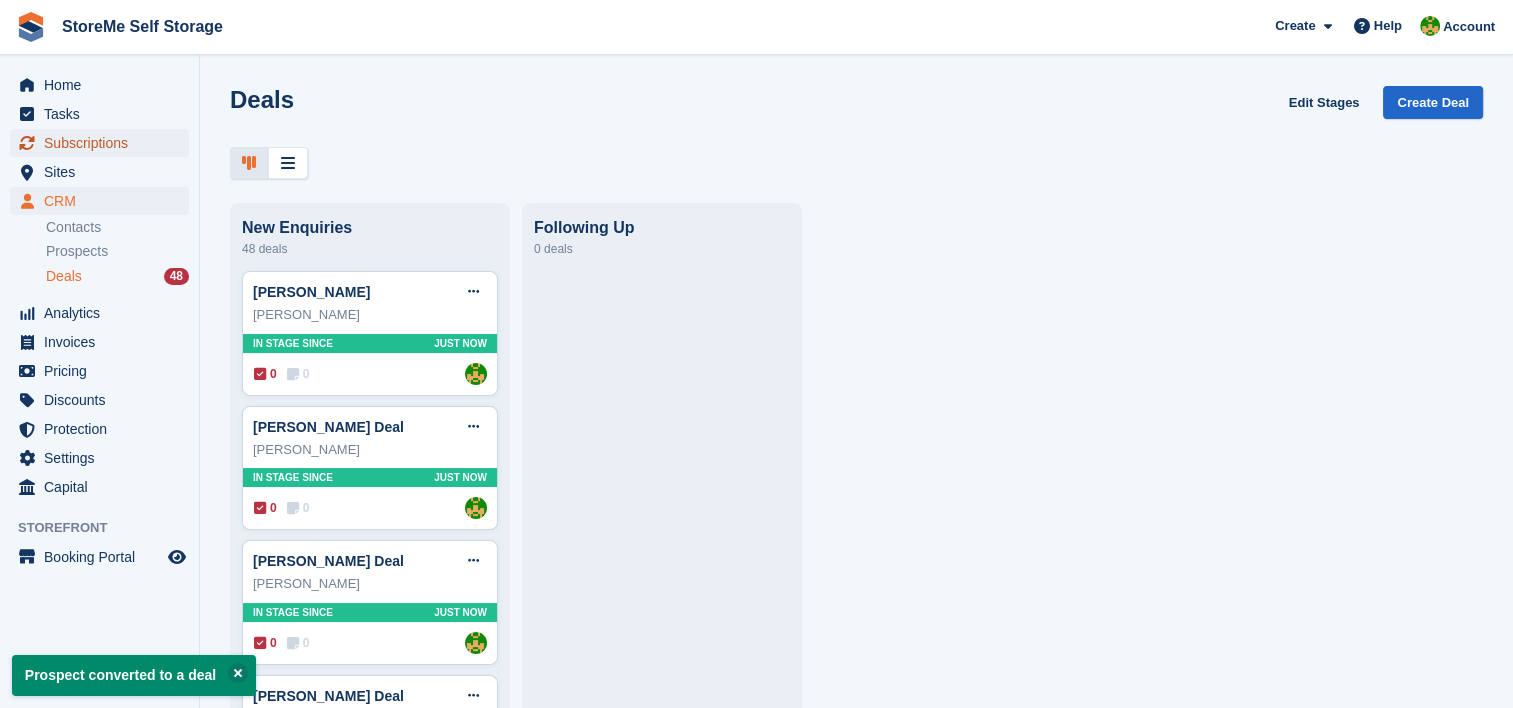 click on "Subscriptions" at bounding box center (104, 143) 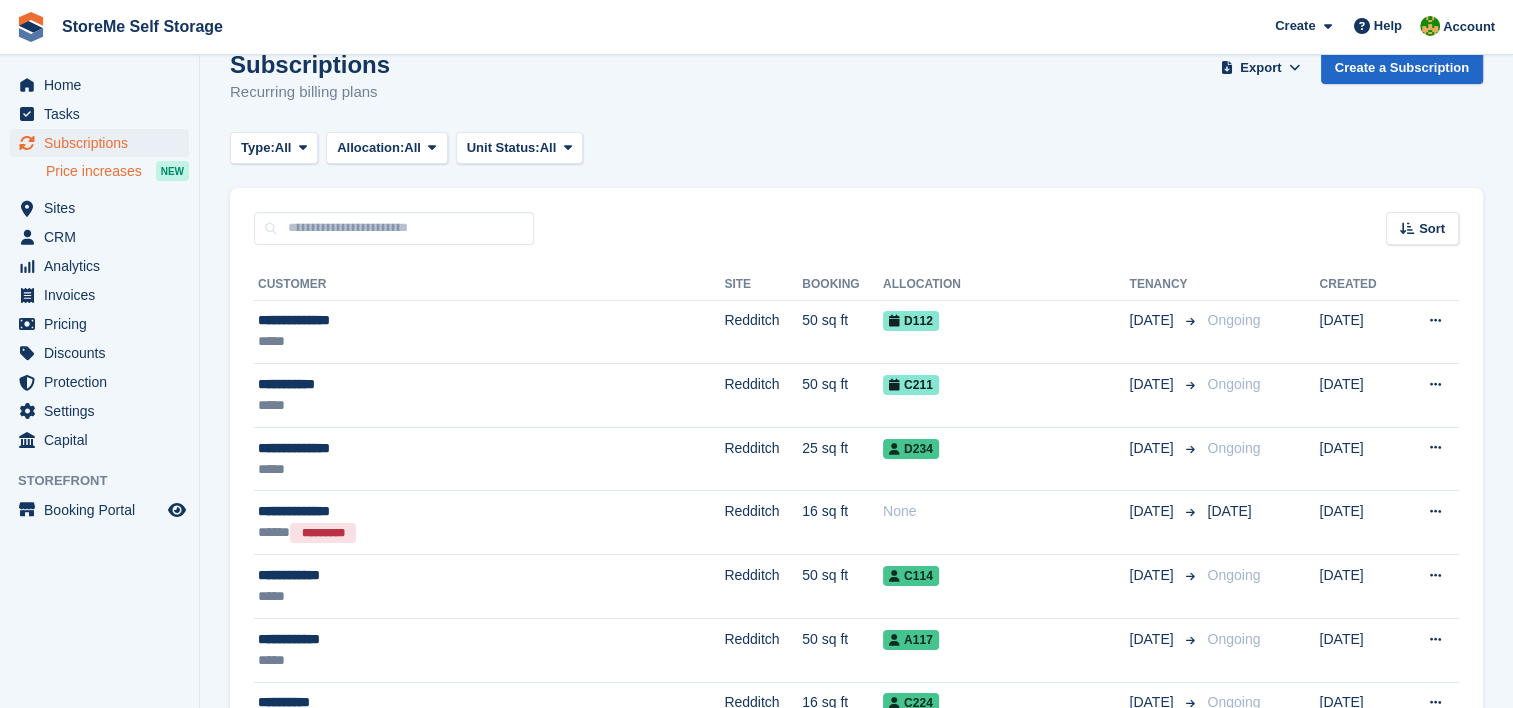scroll, scrollTop: 0, scrollLeft: 0, axis: both 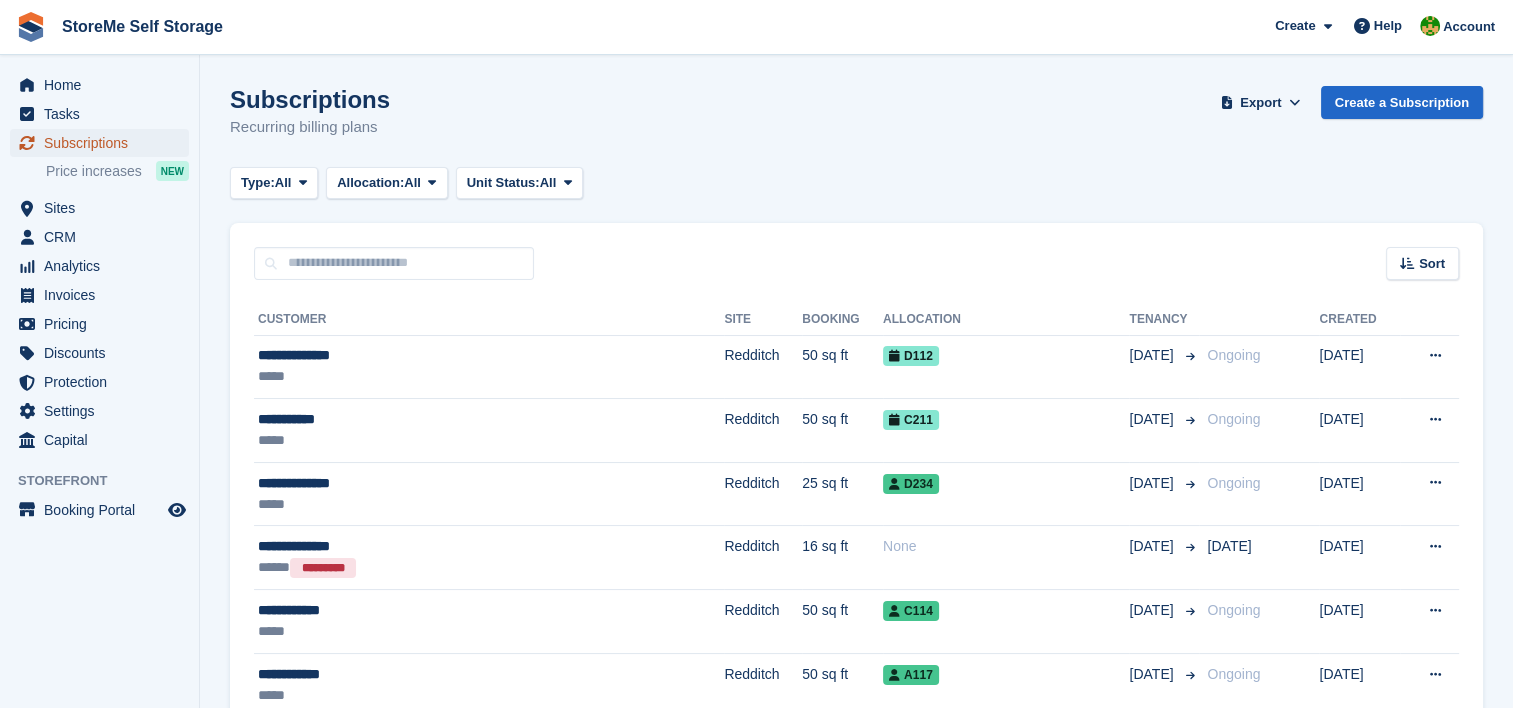 click on "Subscriptions" at bounding box center [104, 143] 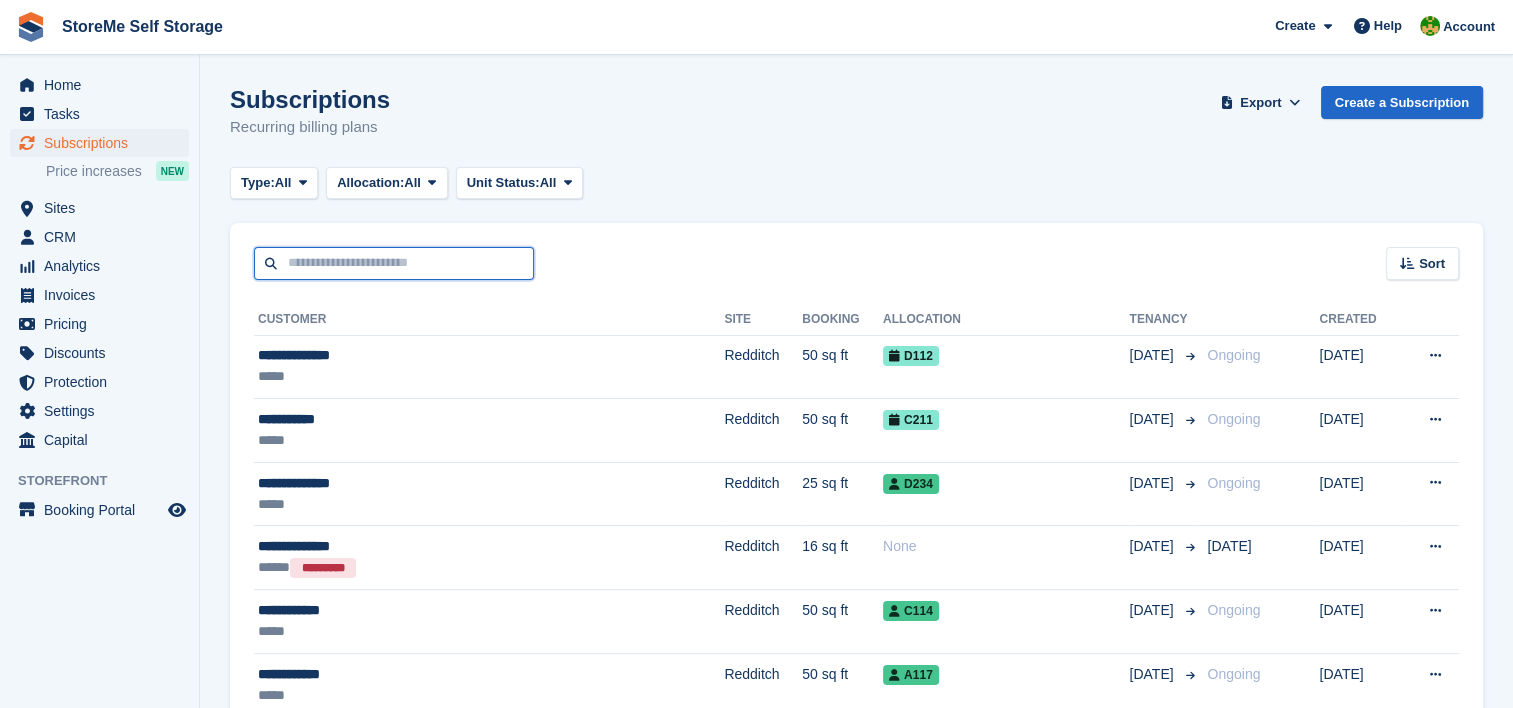 click at bounding box center (394, 263) 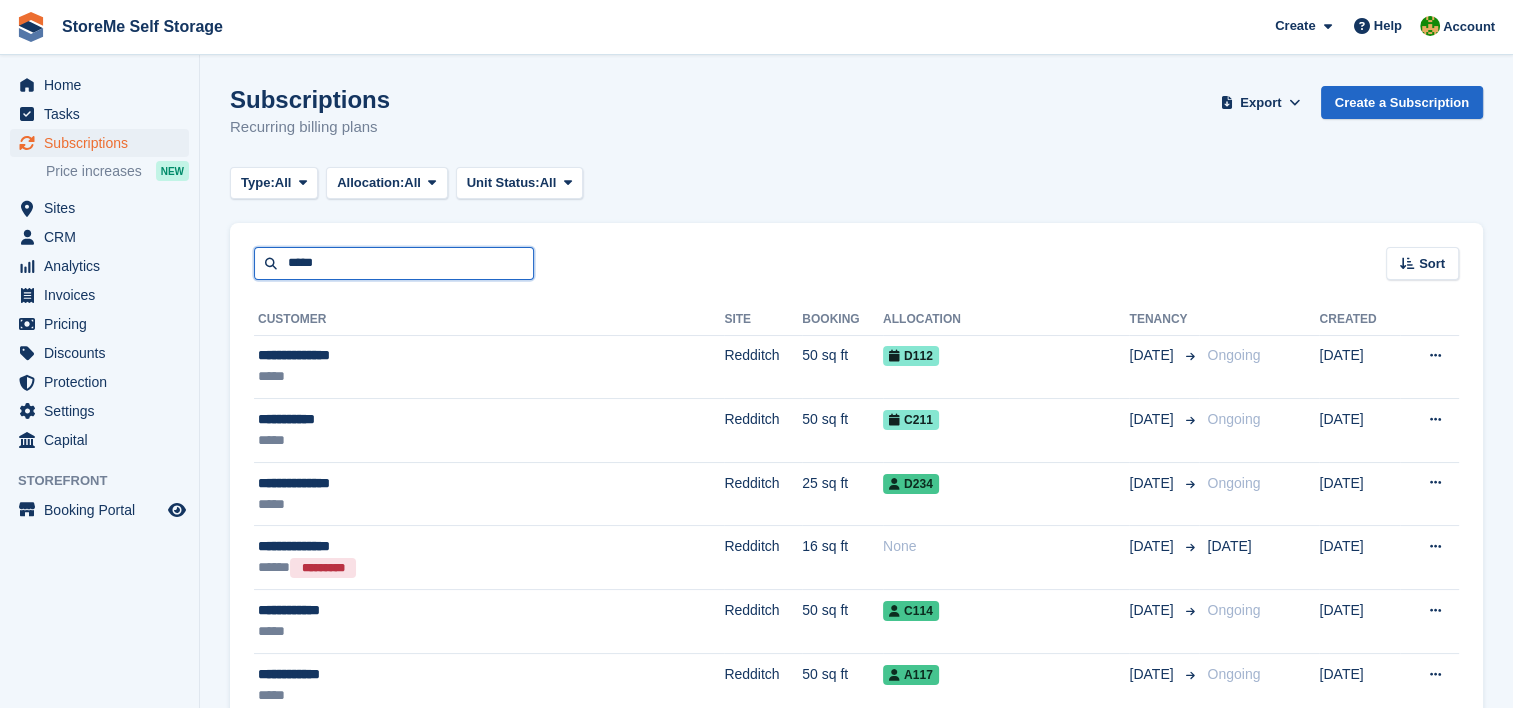 type on "*****" 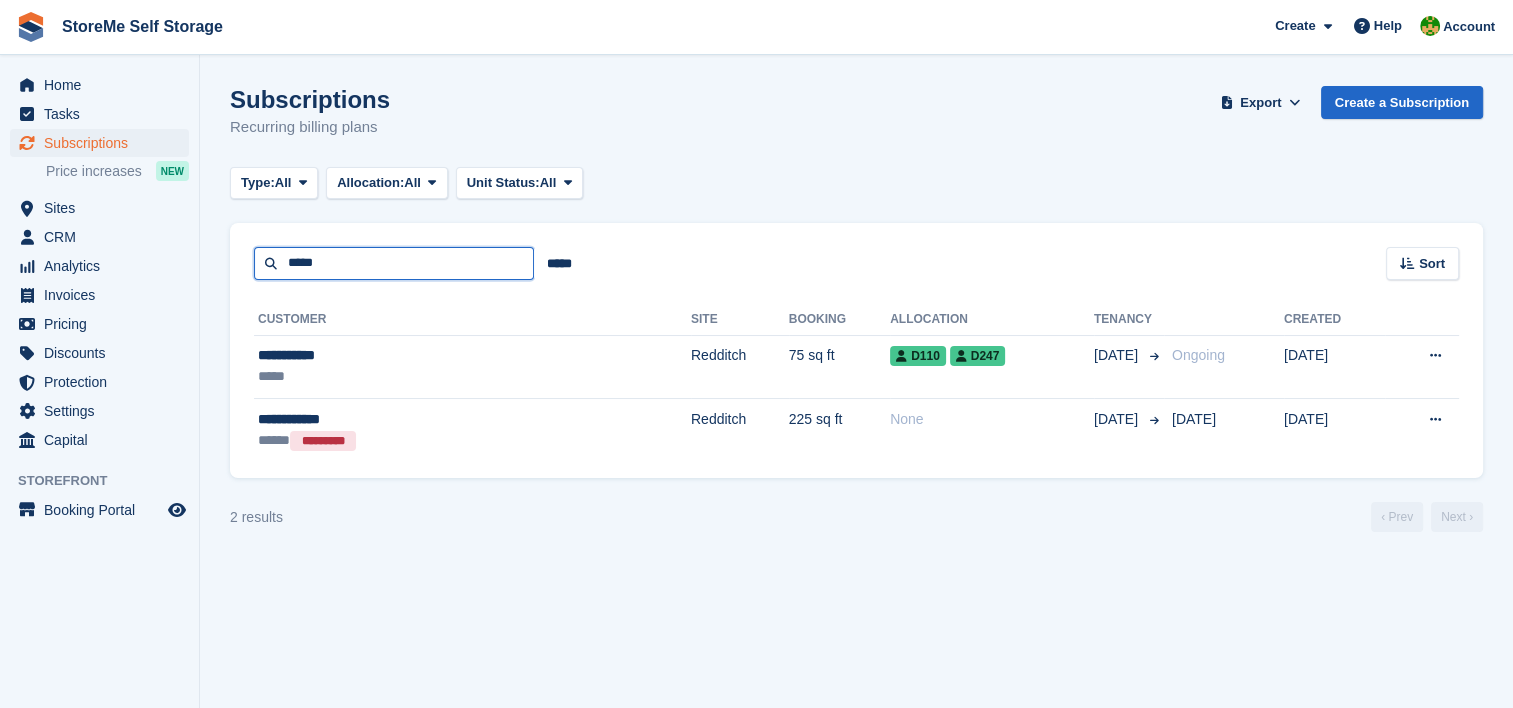 drag, startPoint x: 416, startPoint y: 272, endPoint x: 100, endPoint y: 251, distance: 316.69702 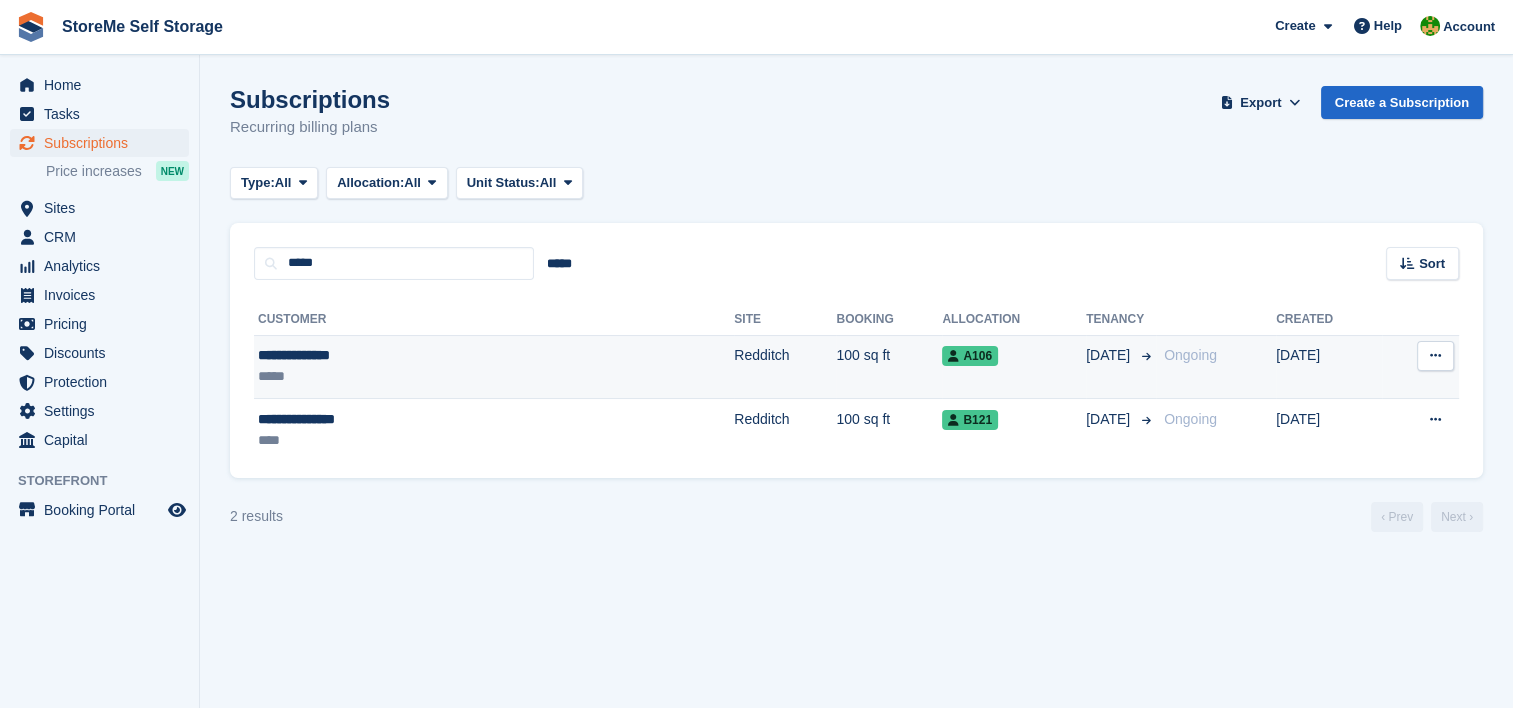 click on "**********" at bounding box center [386, 355] 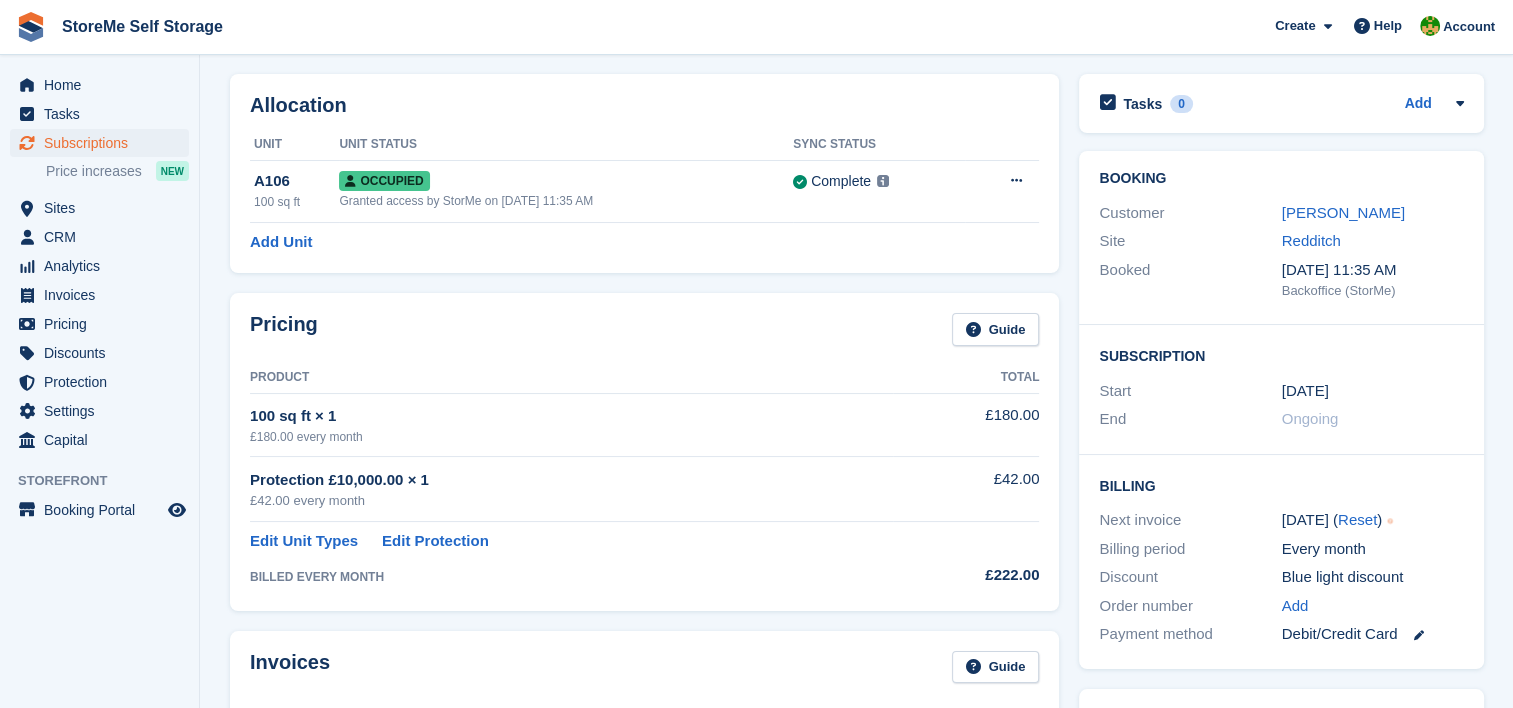 scroll, scrollTop: 0, scrollLeft: 0, axis: both 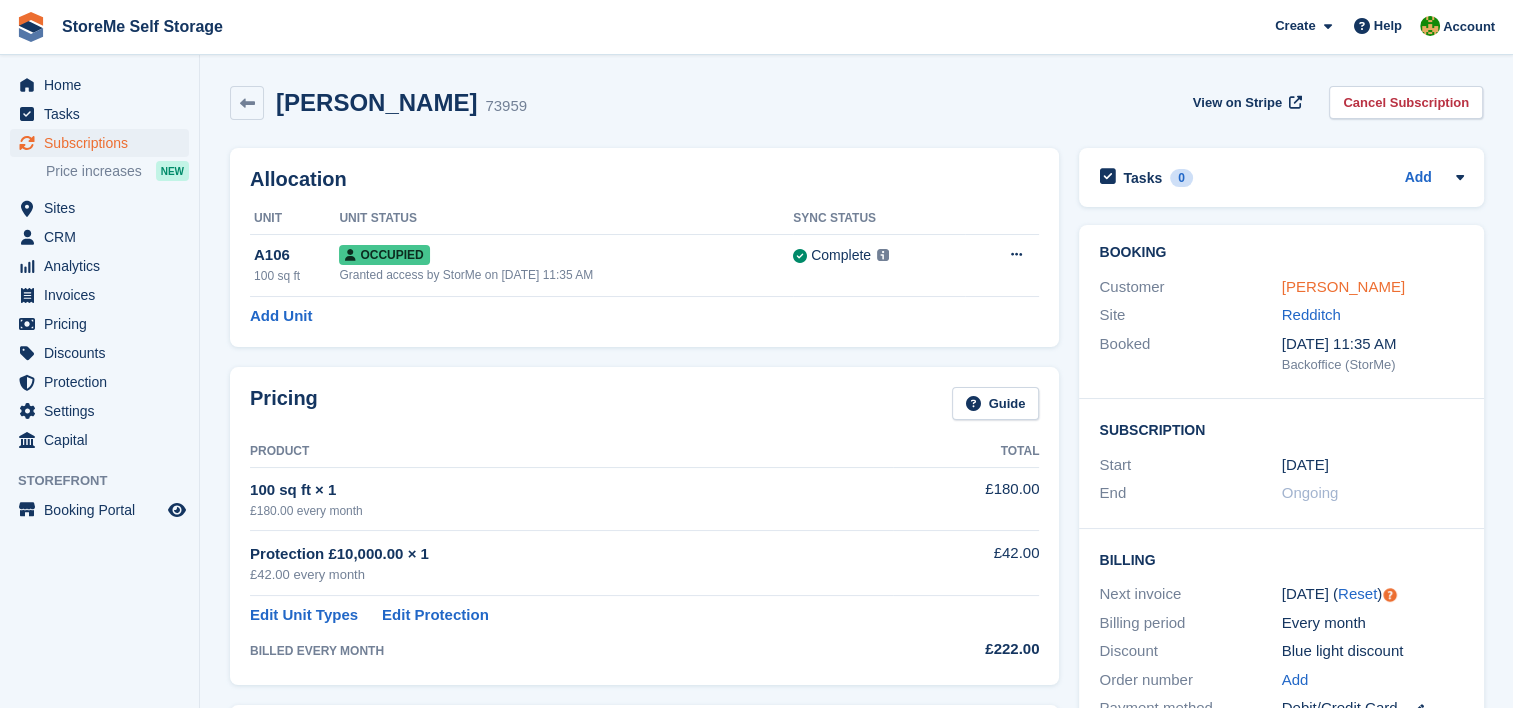 click on "Susan Kowalski" at bounding box center [1343, 286] 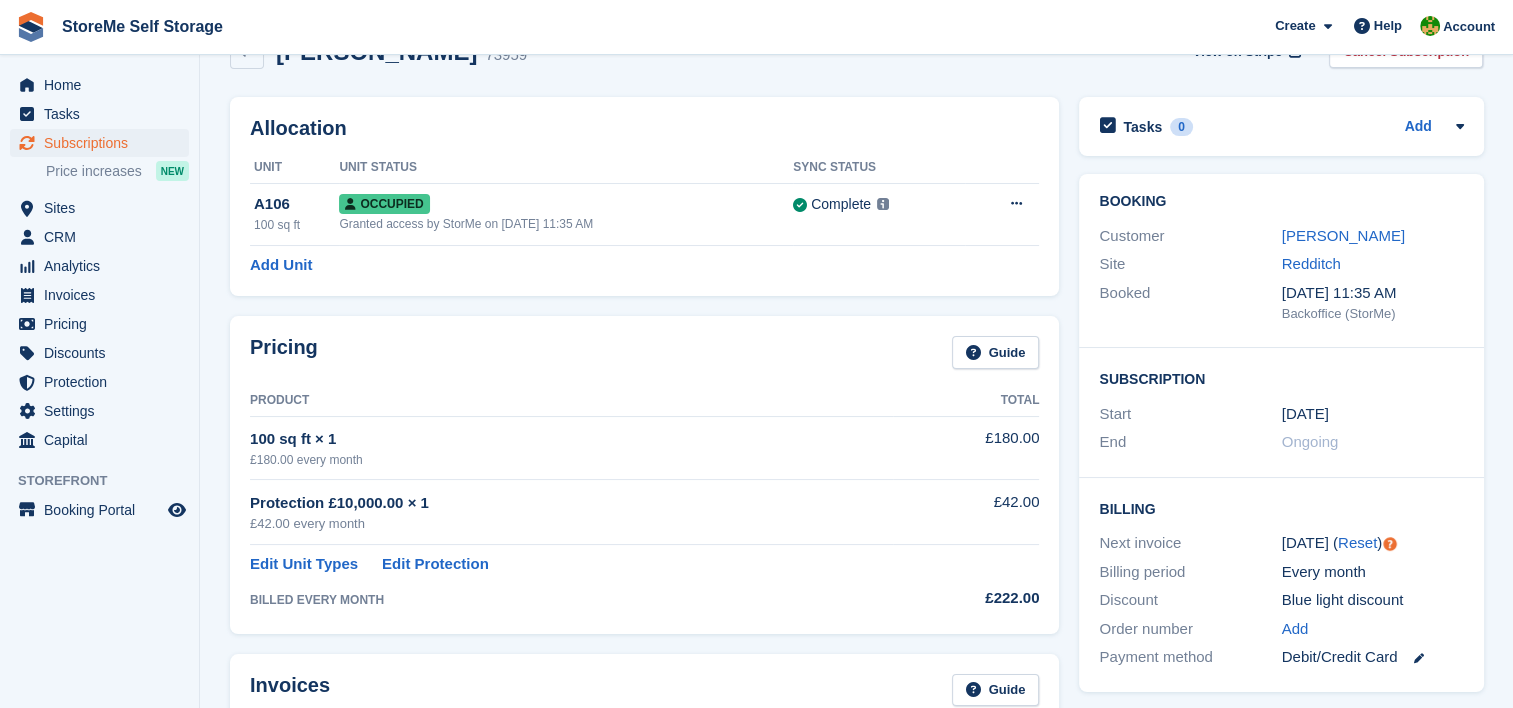 scroll, scrollTop: 100, scrollLeft: 0, axis: vertical 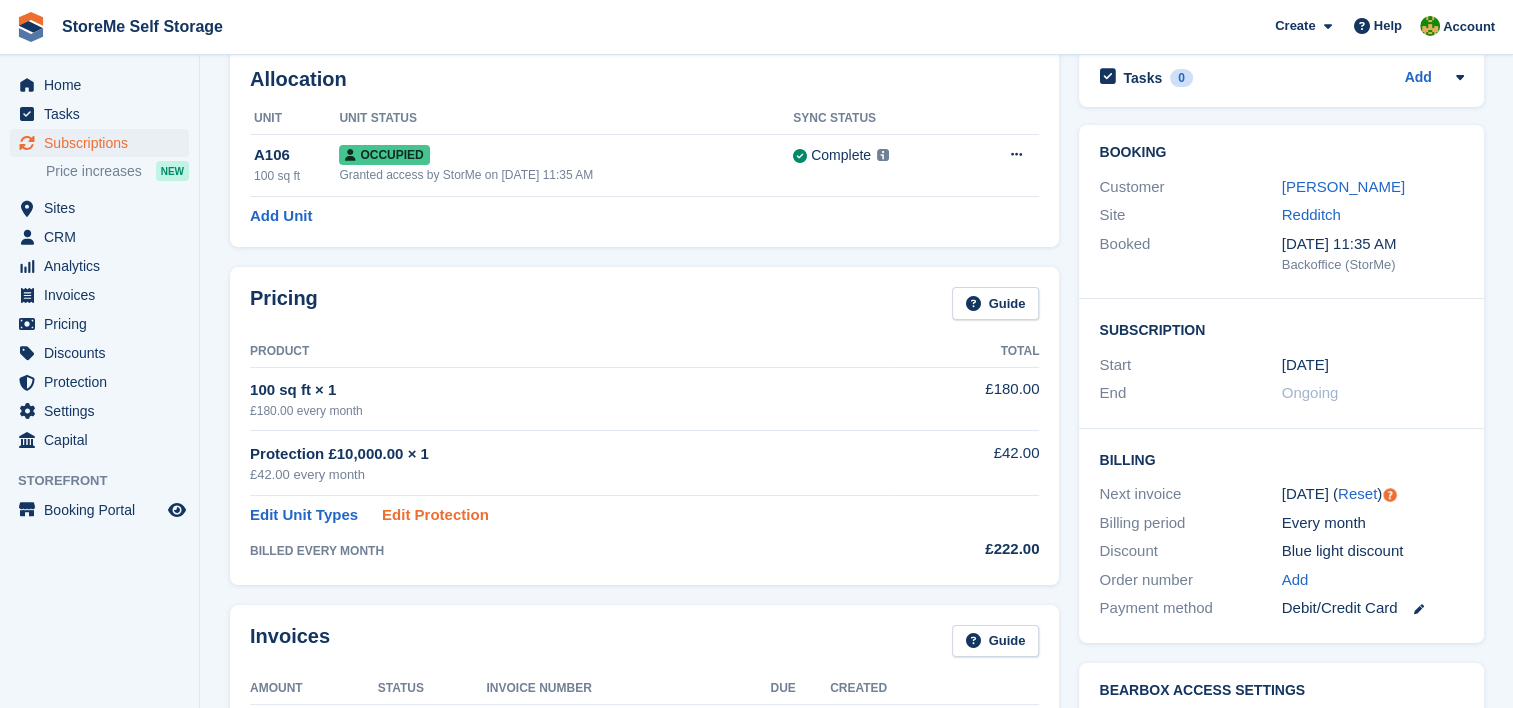 click on "Edit Protection" at bounding box center (435, 515) 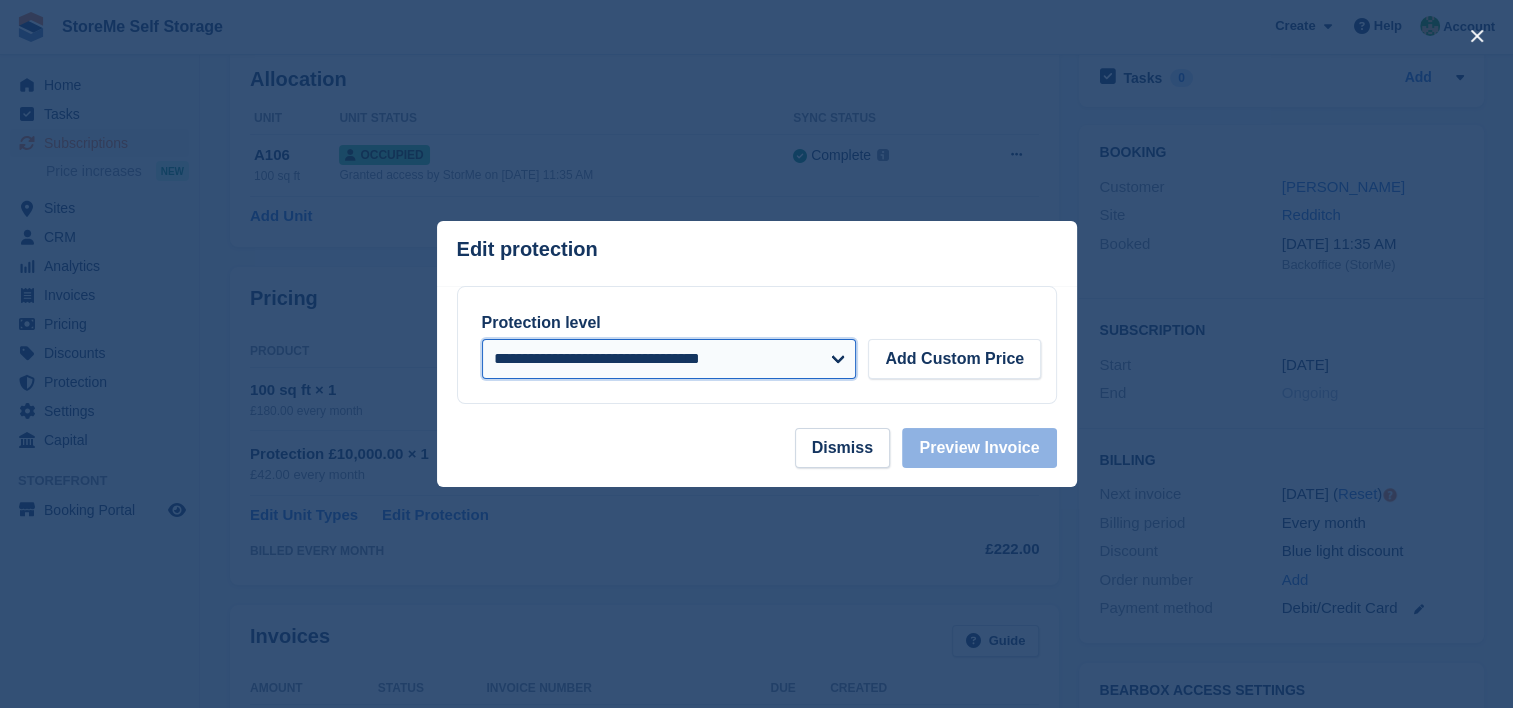 click on "**********" at bounding box center [669, 359] 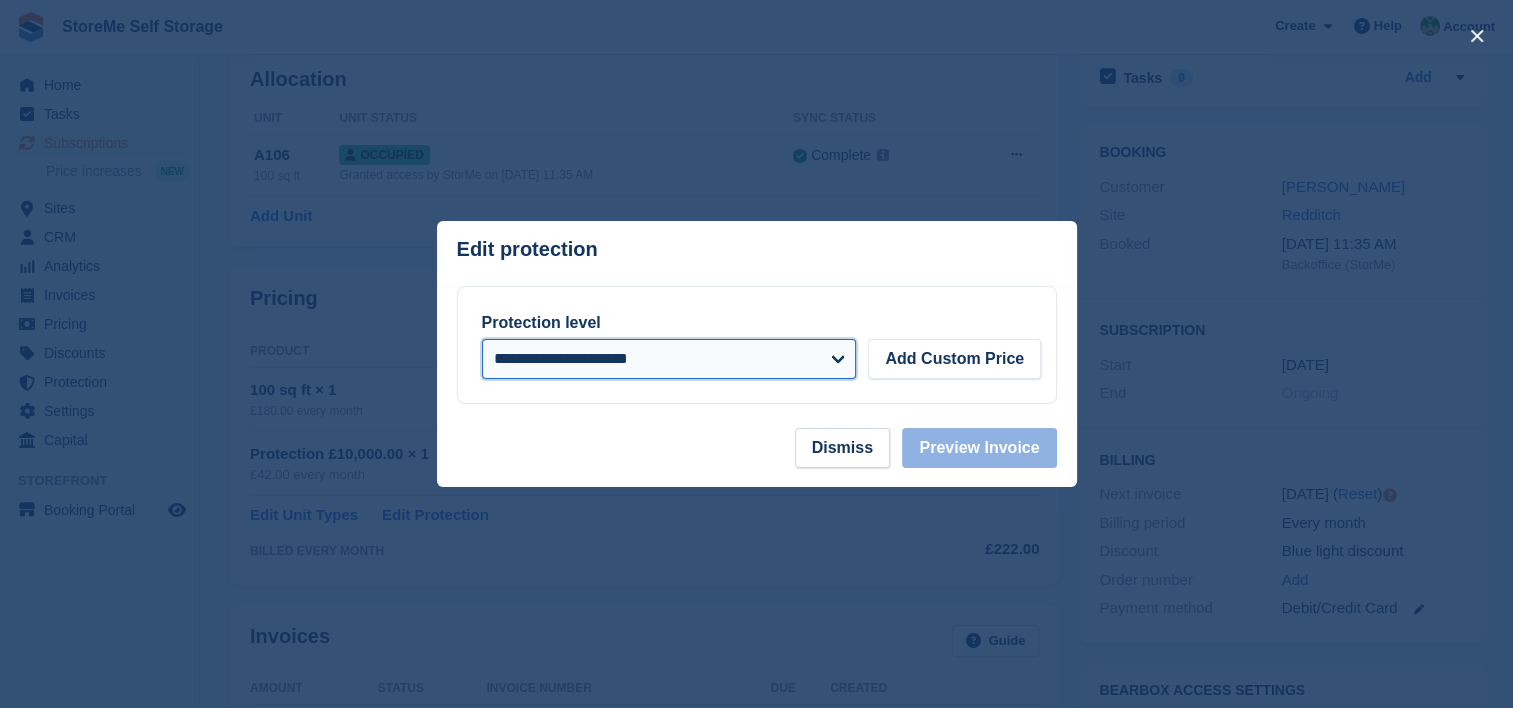 click on "**********" at bounding box center [669, 359] 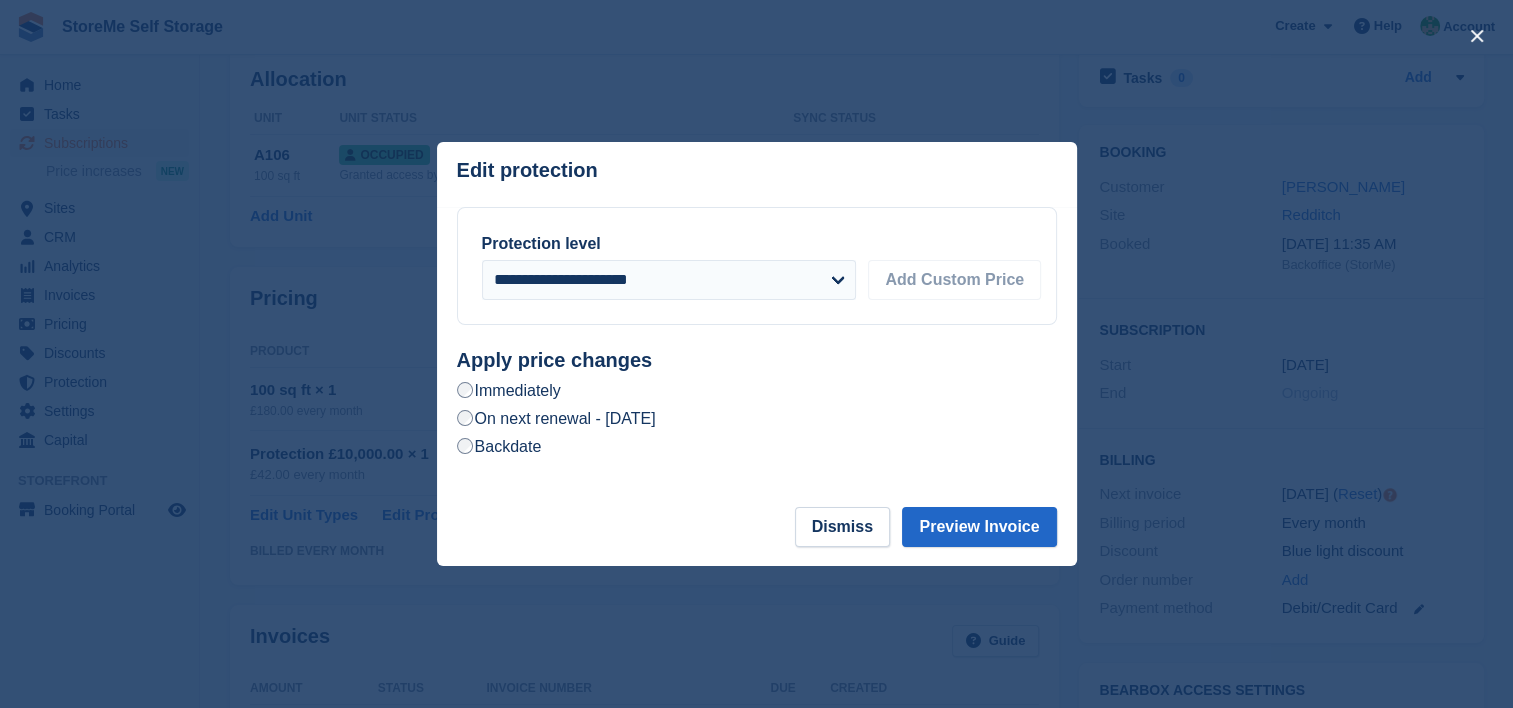 click on "On next renewal - Friday, 22nd August, 2025" at bounding box center [556, 418] 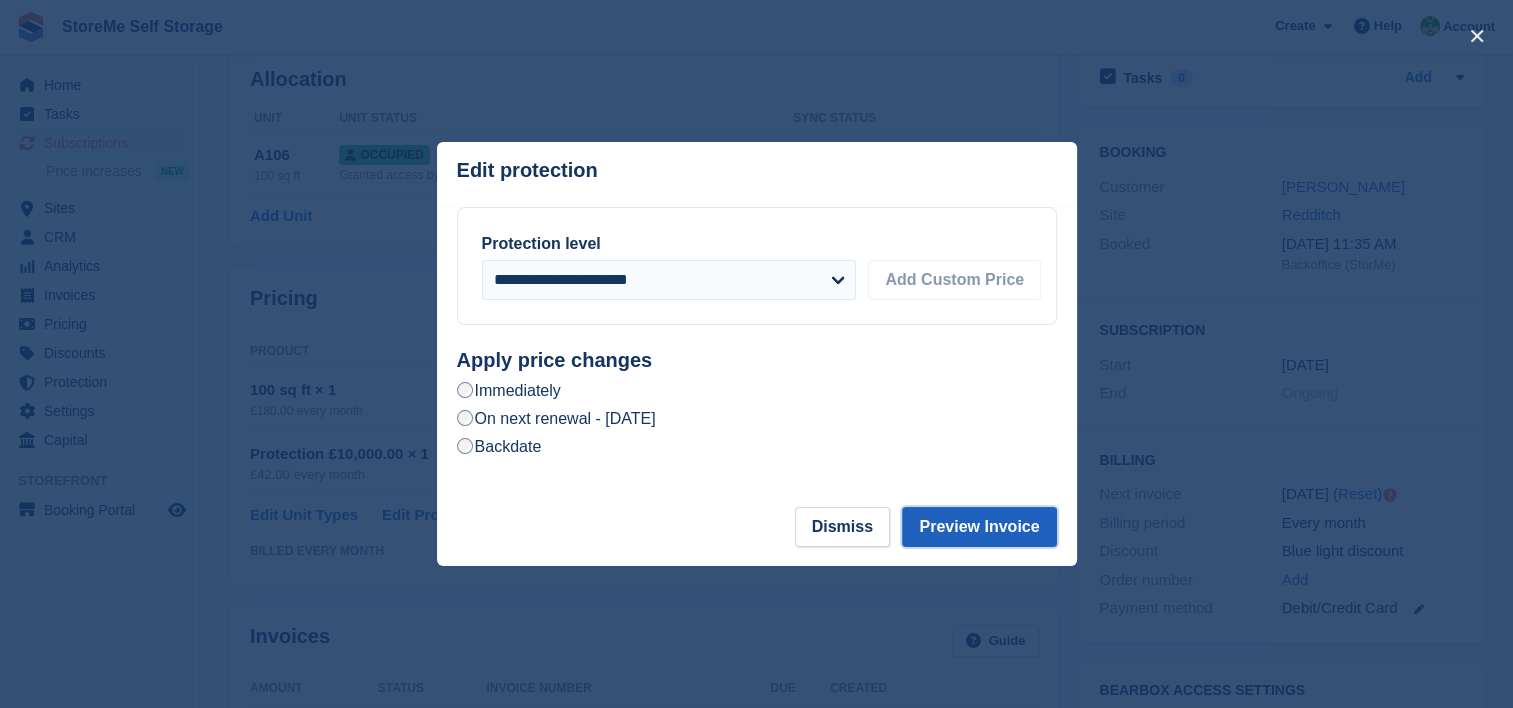 click on "Preview Invoice" at bounding box center (979, 527) 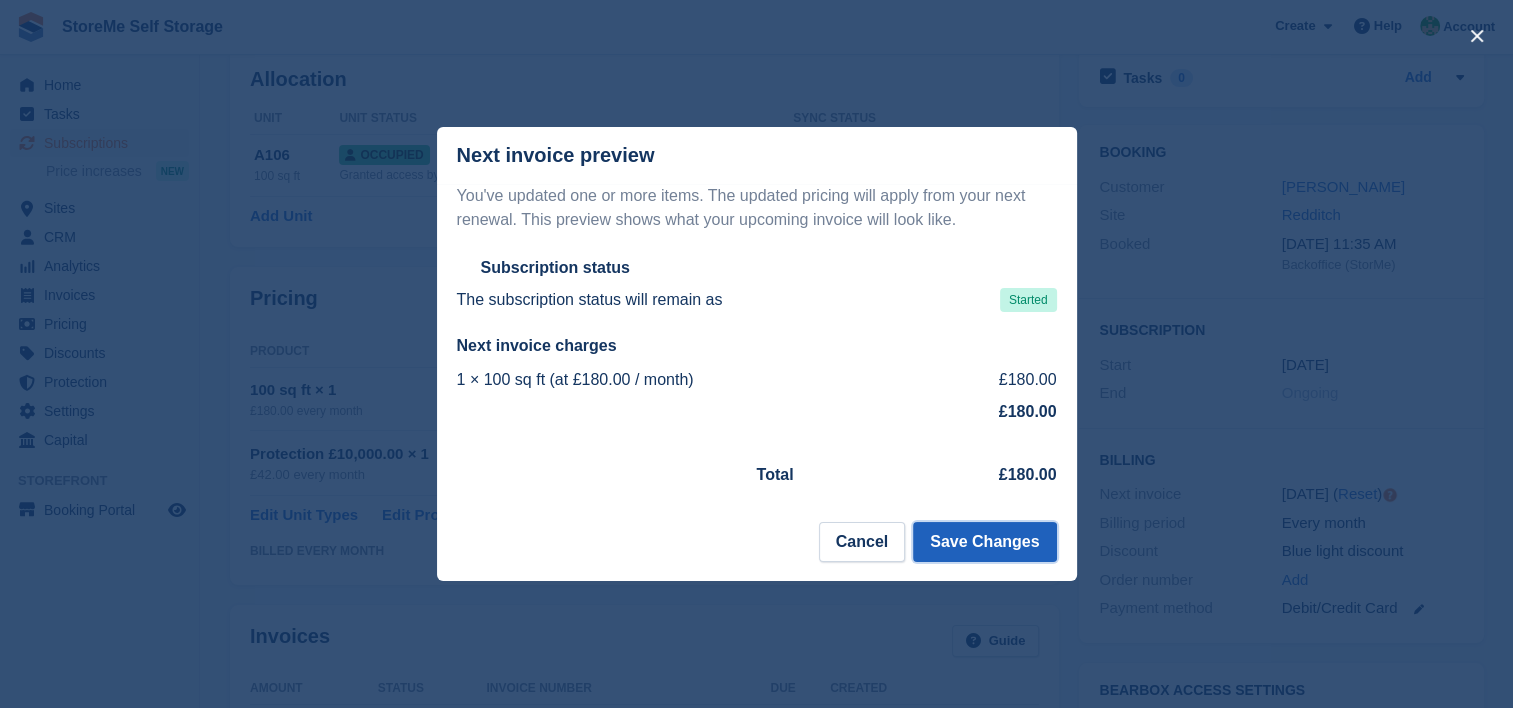 click on "Save Changes" at bounding box center [984, 542] 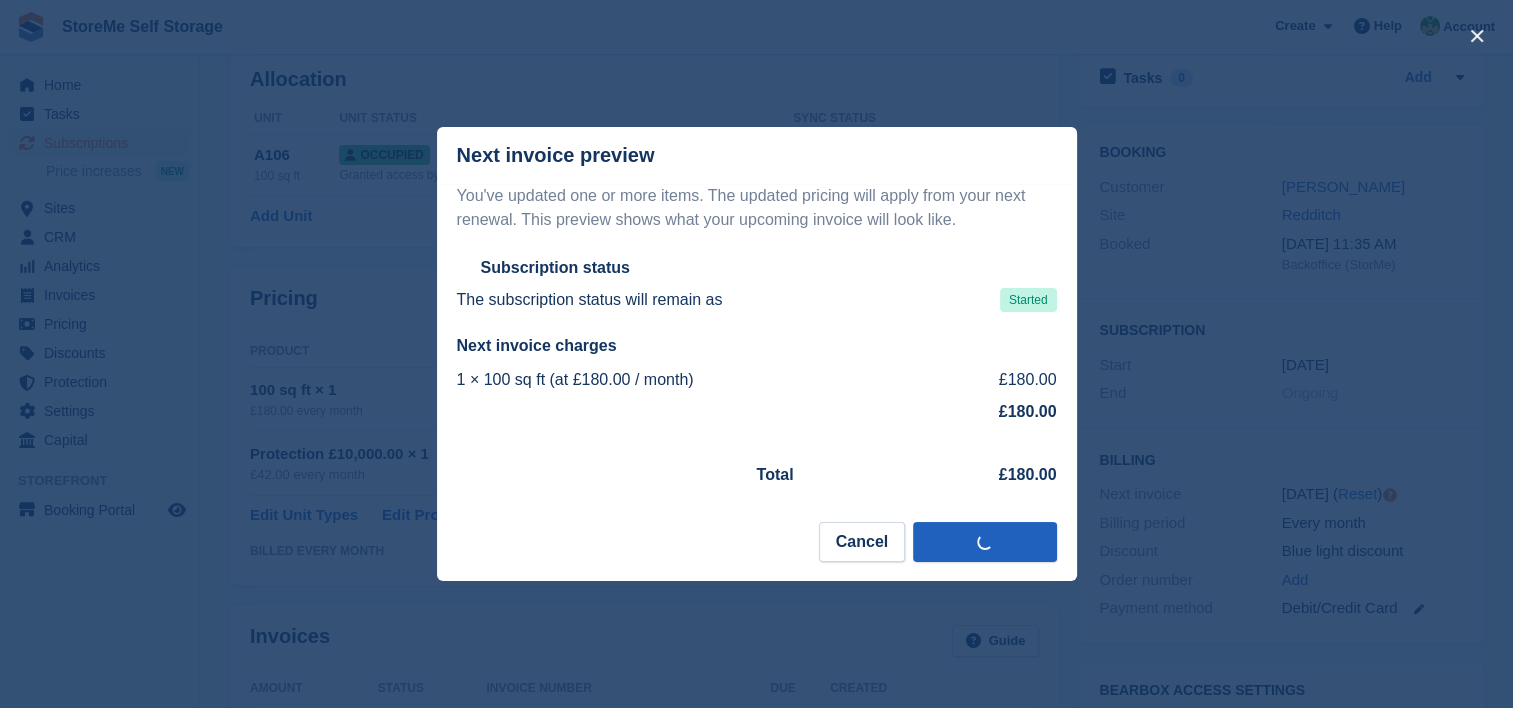 scroll, scrollTop: 0, scrollLeft: 0, axis: both 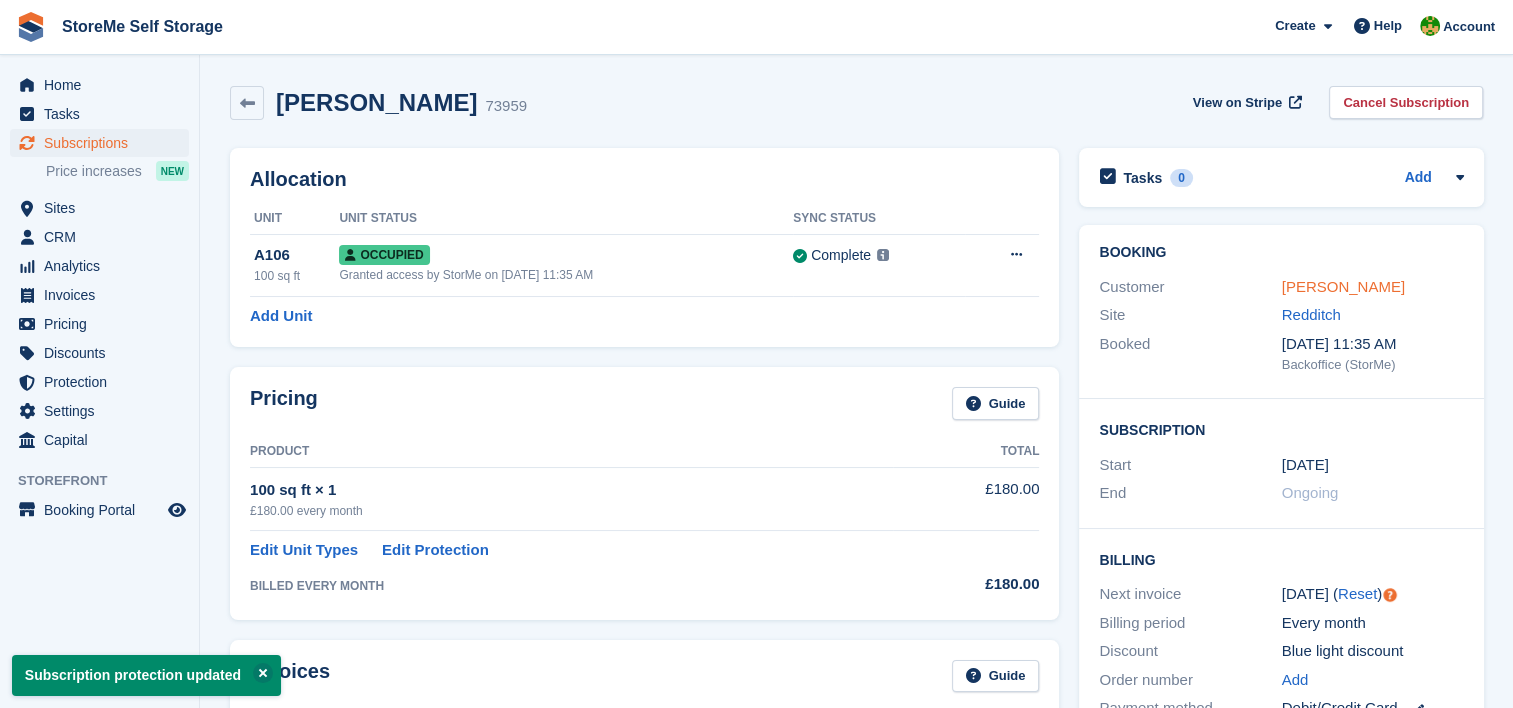 click on "Susan Kowalski" at bounding box center [1343, 286] 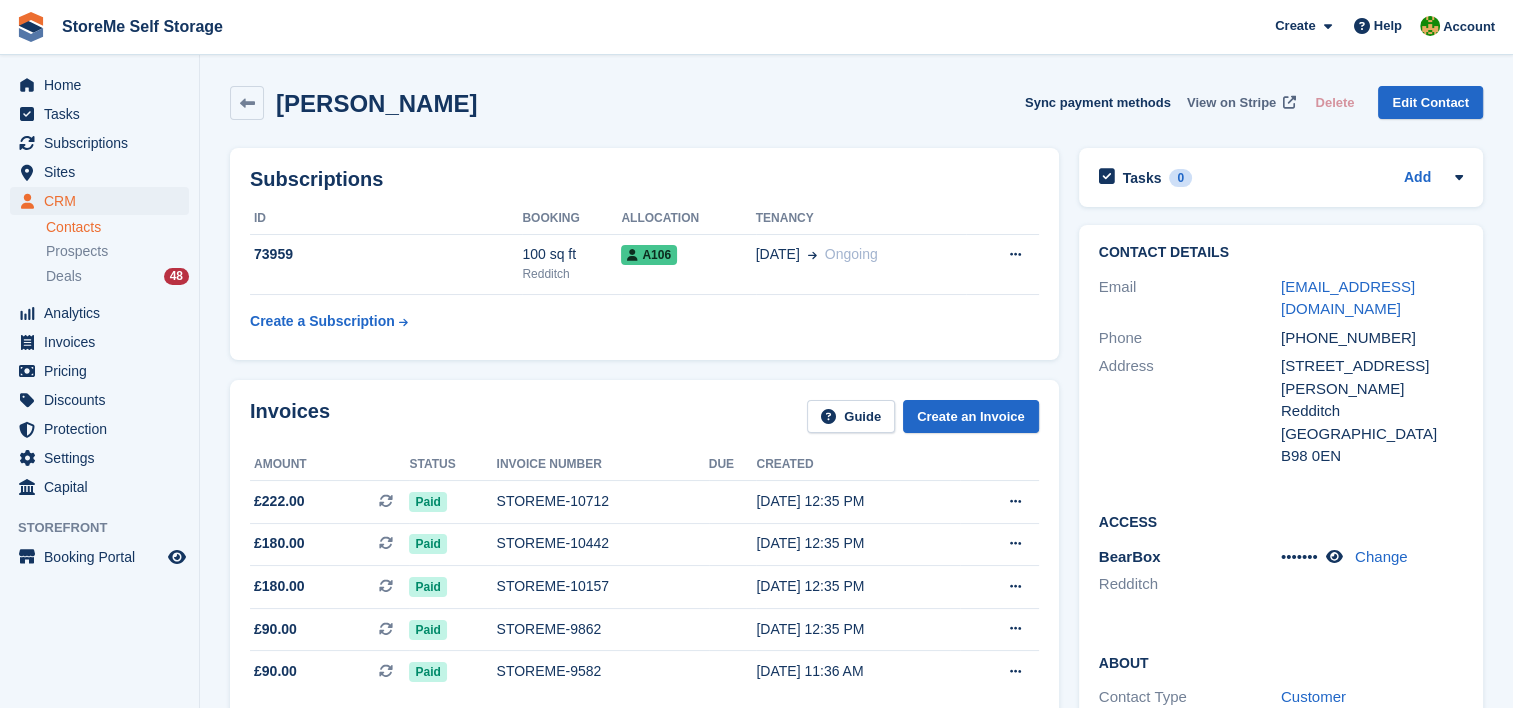 click on "View on Stripe" at bounding box center [1231, 103] 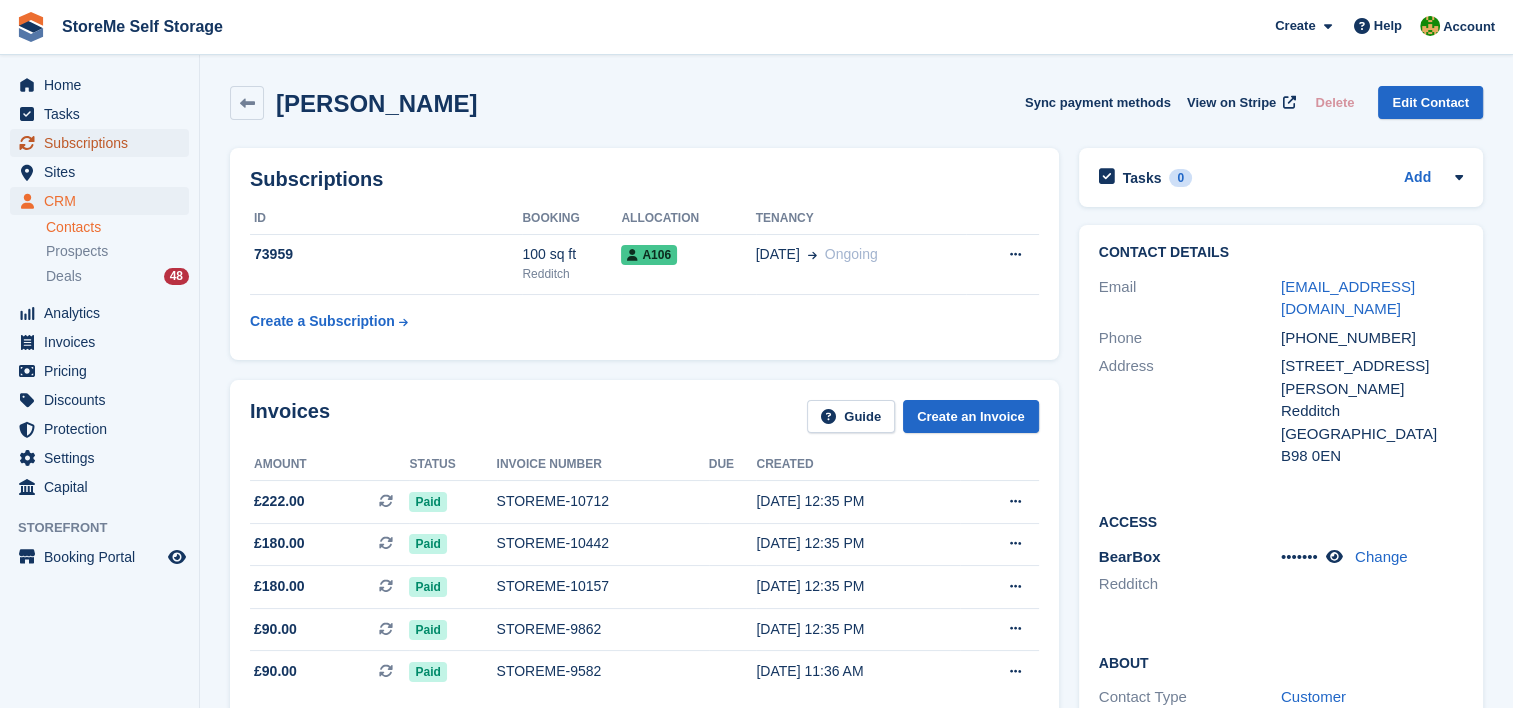 click on "Subscriptions" at bounding box center (104, 143) 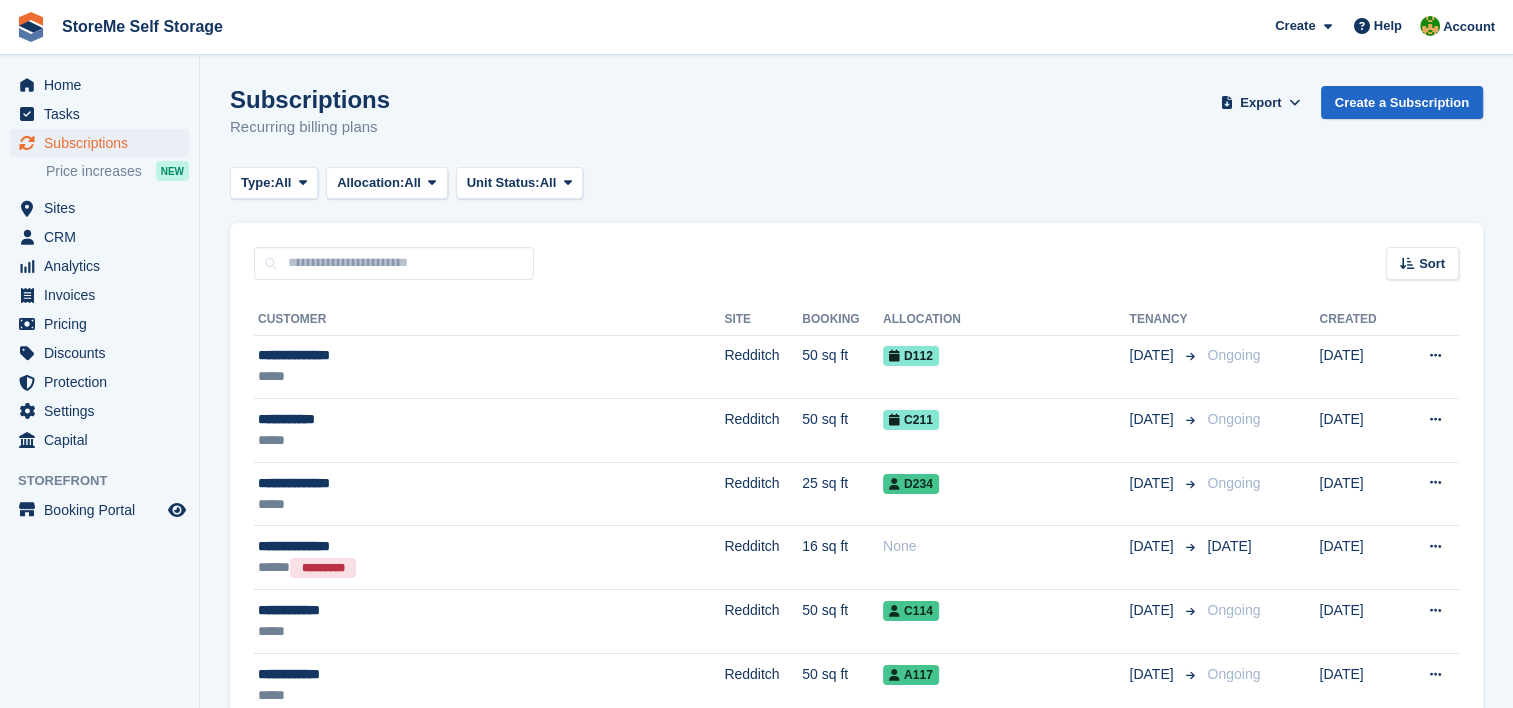 click on "Sort
Sort by
Customer name
Date created
Move in date
Move out date
Created (oldest first)
Created (newest first)" at bounding box center (856, 251) 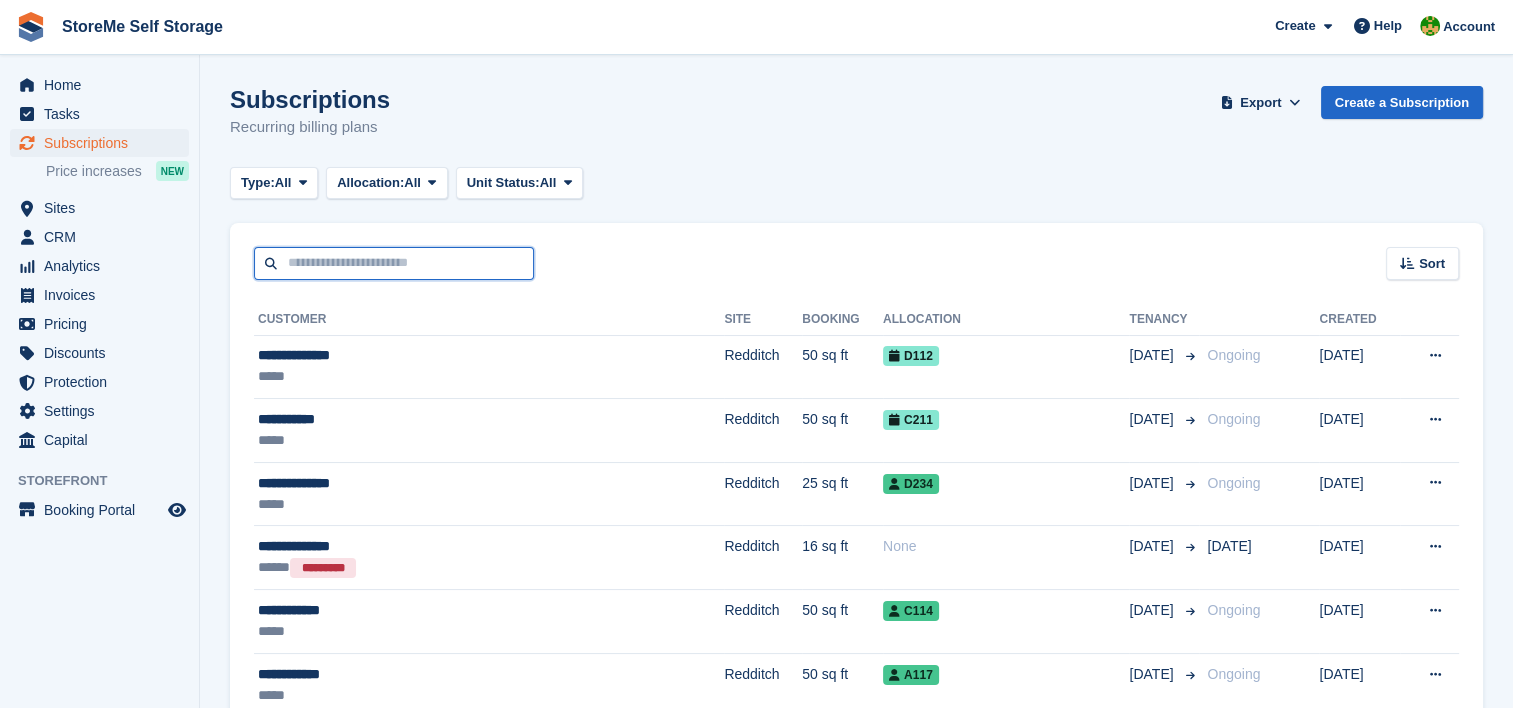 click at bounding box center [394, 263] 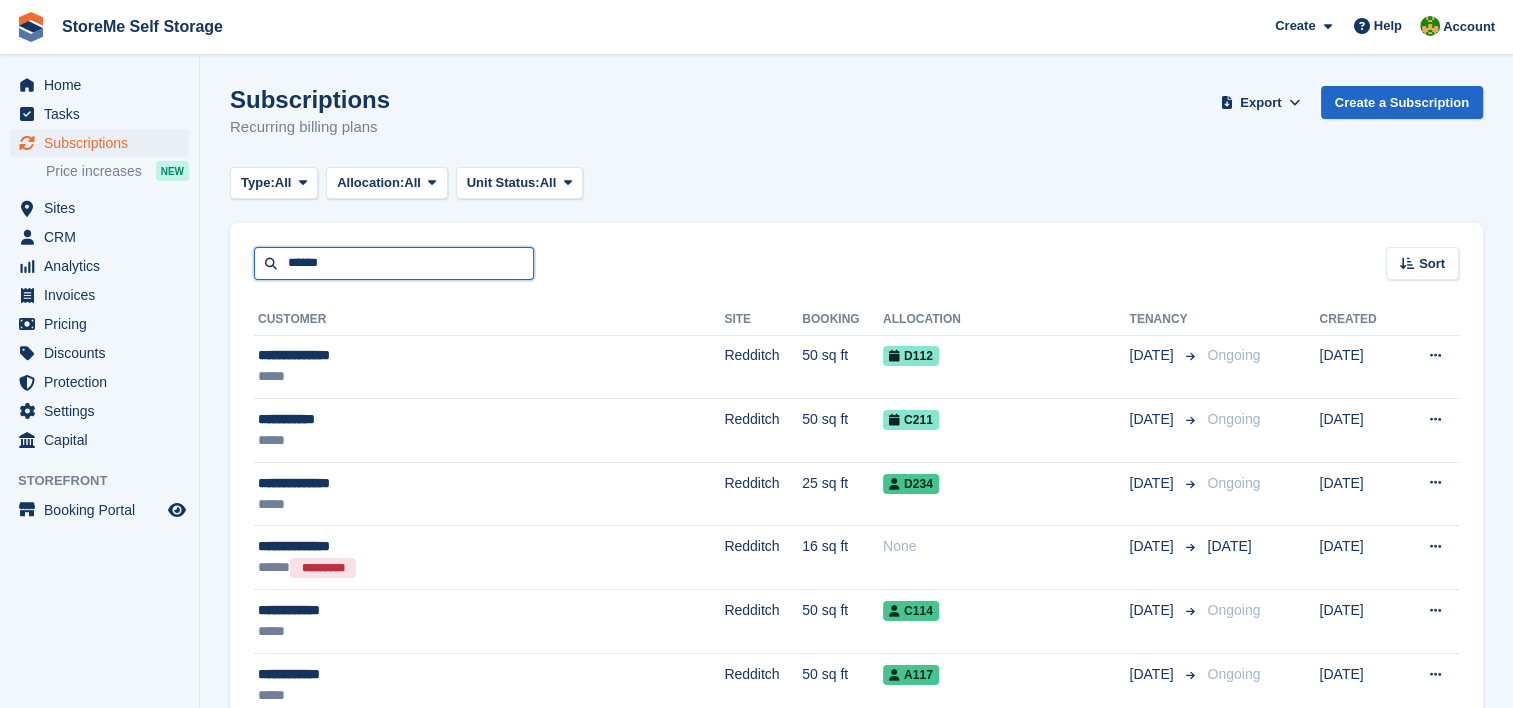 type on "******" 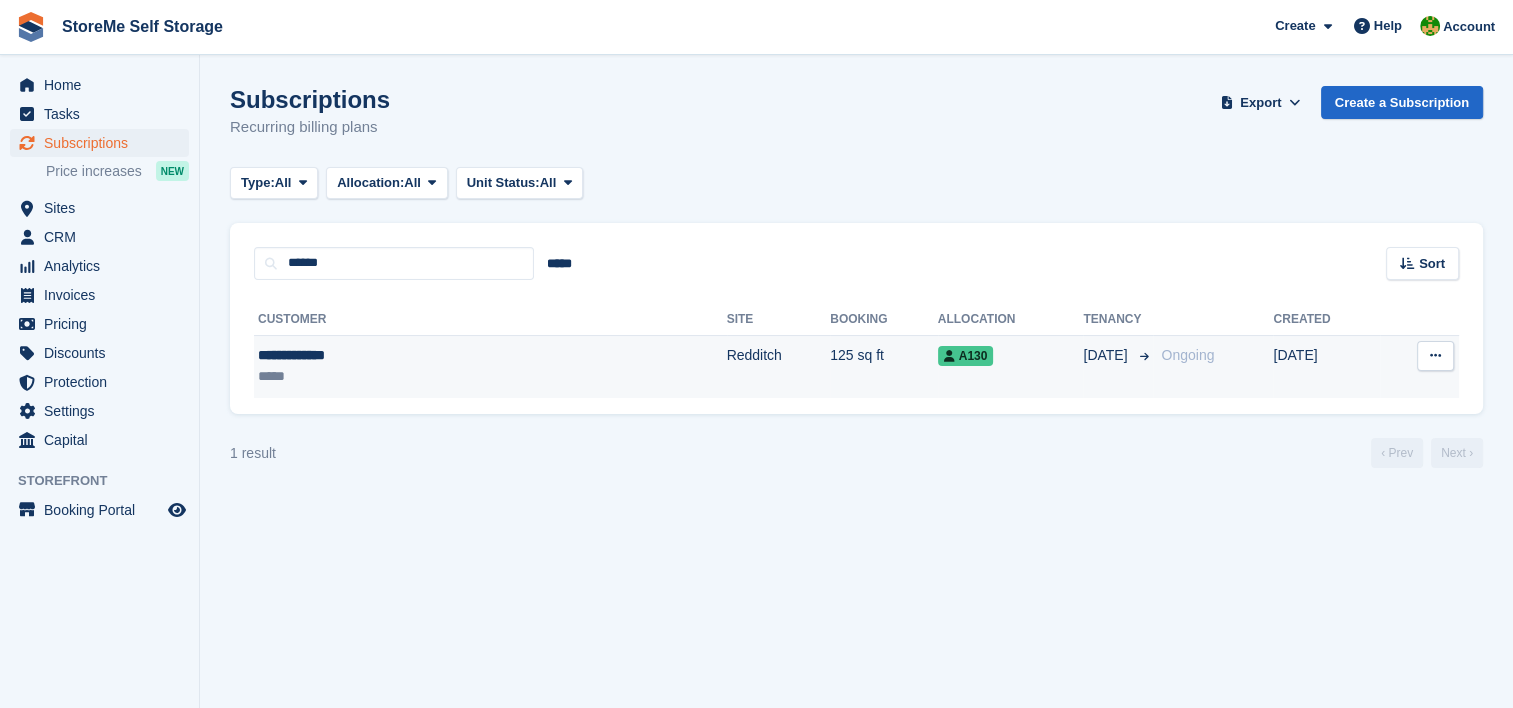 click on "125 sq ft" at bounding box center [883, 366] 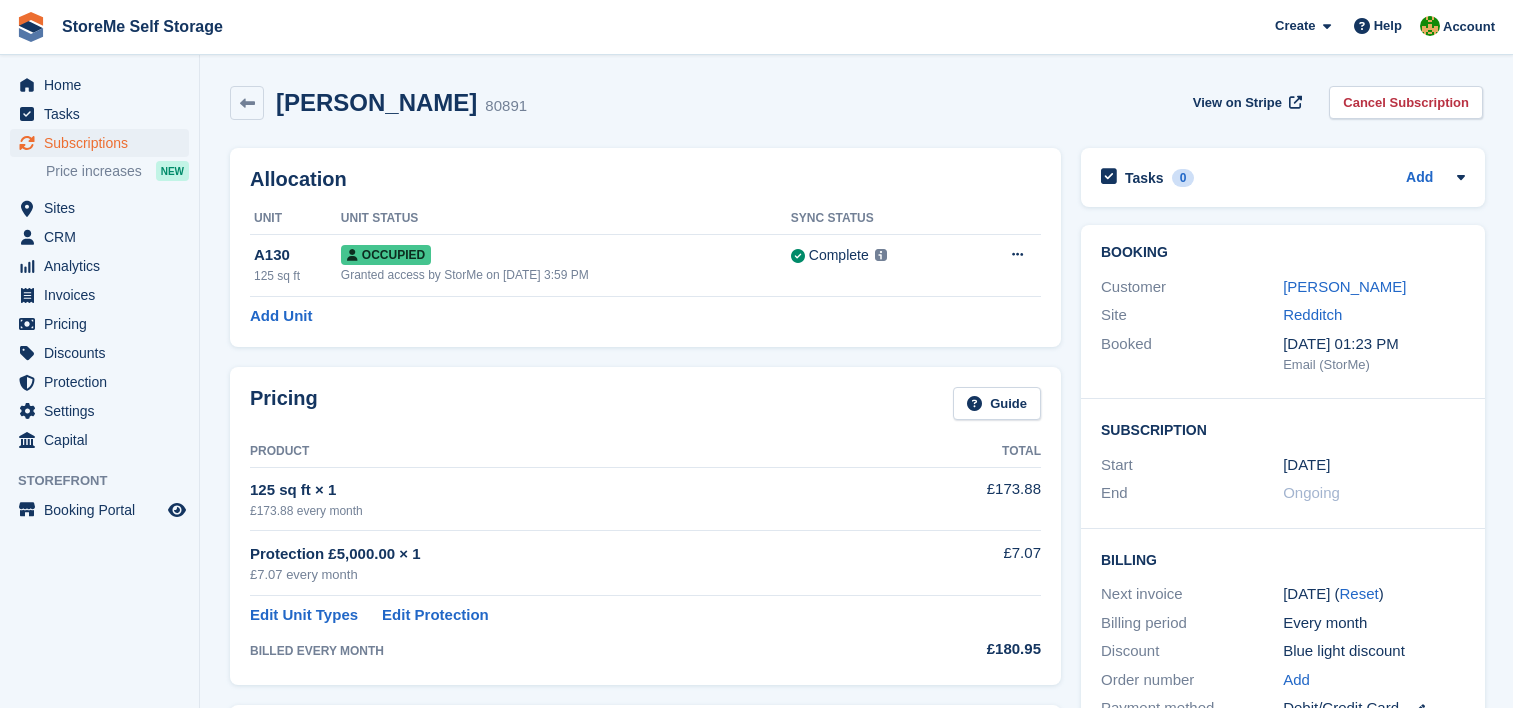 scroll, scrollTop: 0, scrollLeft: 0, axis: both 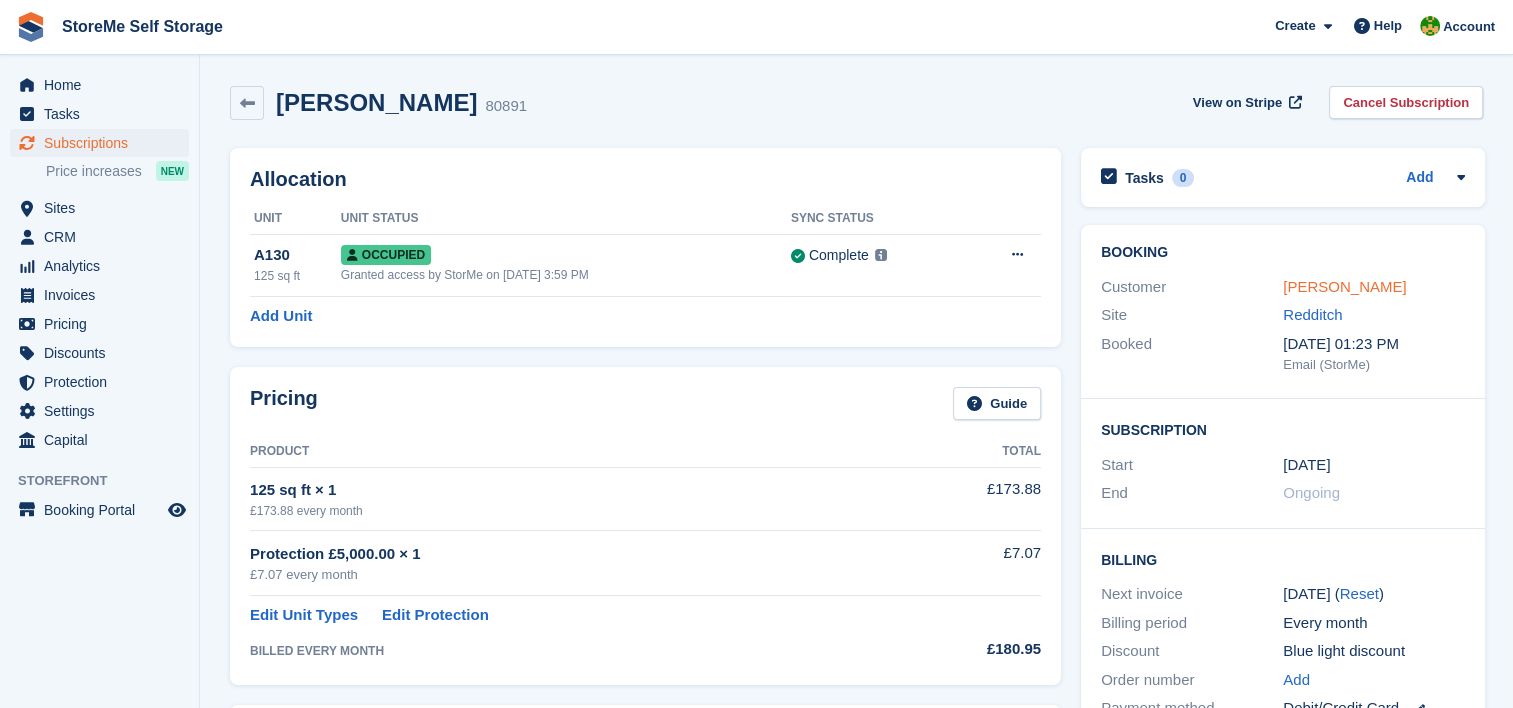 drag, startPoint x: 0, startPoint y: 0, endPoint x: 1302, endPoint y: 287, distance: 1333.2566 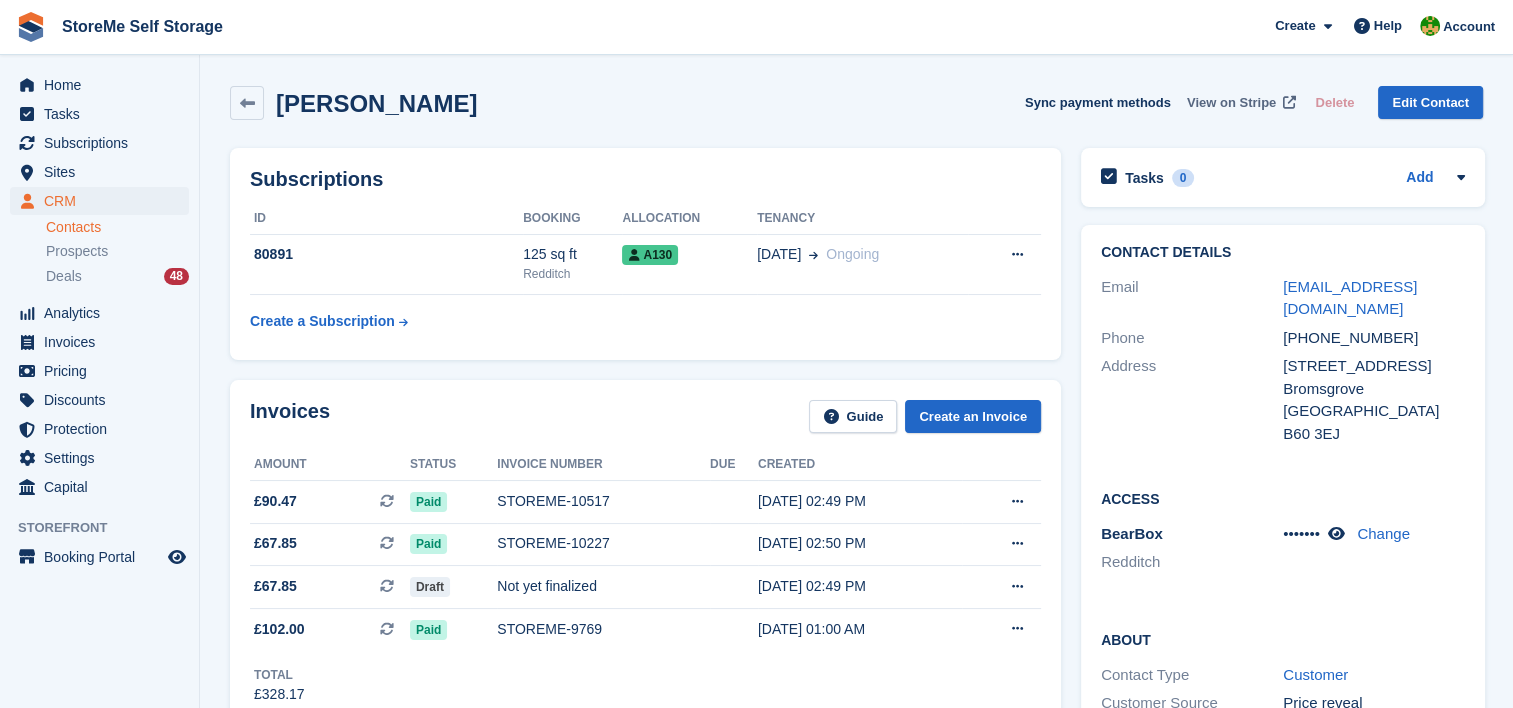 click on "View on Stripe" at bounding box center (1231, 103) 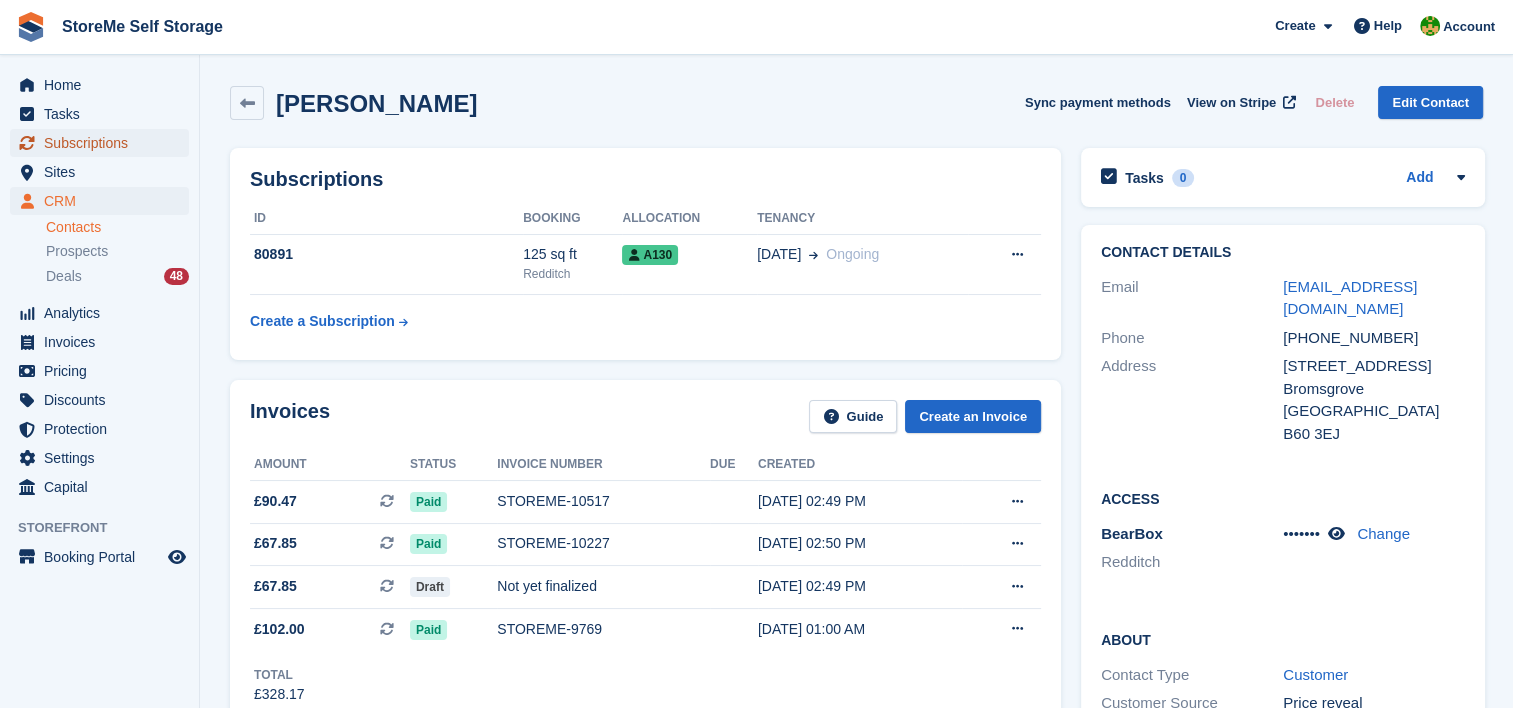 click on "Subscriptions" at bounding box center (104, 143) 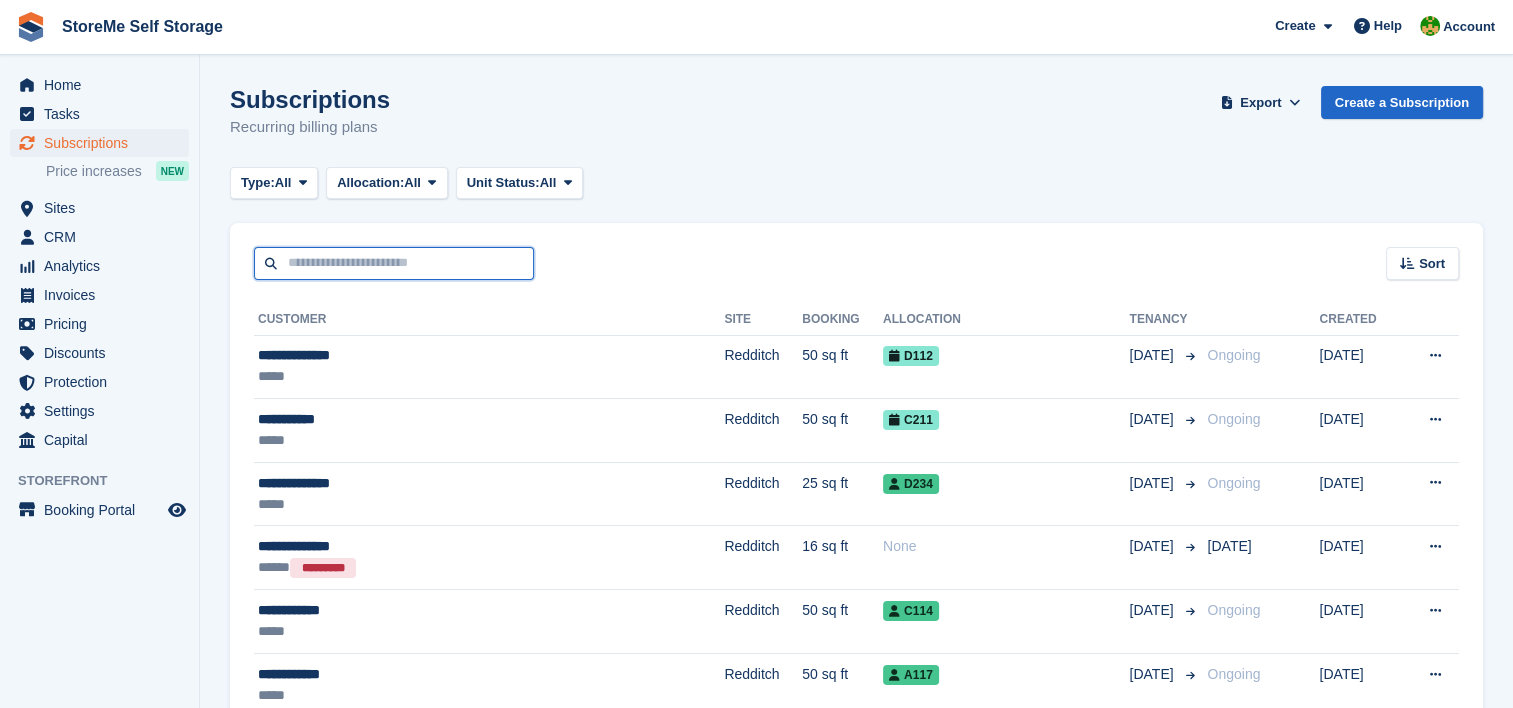 click at bounding box center (394, 263) 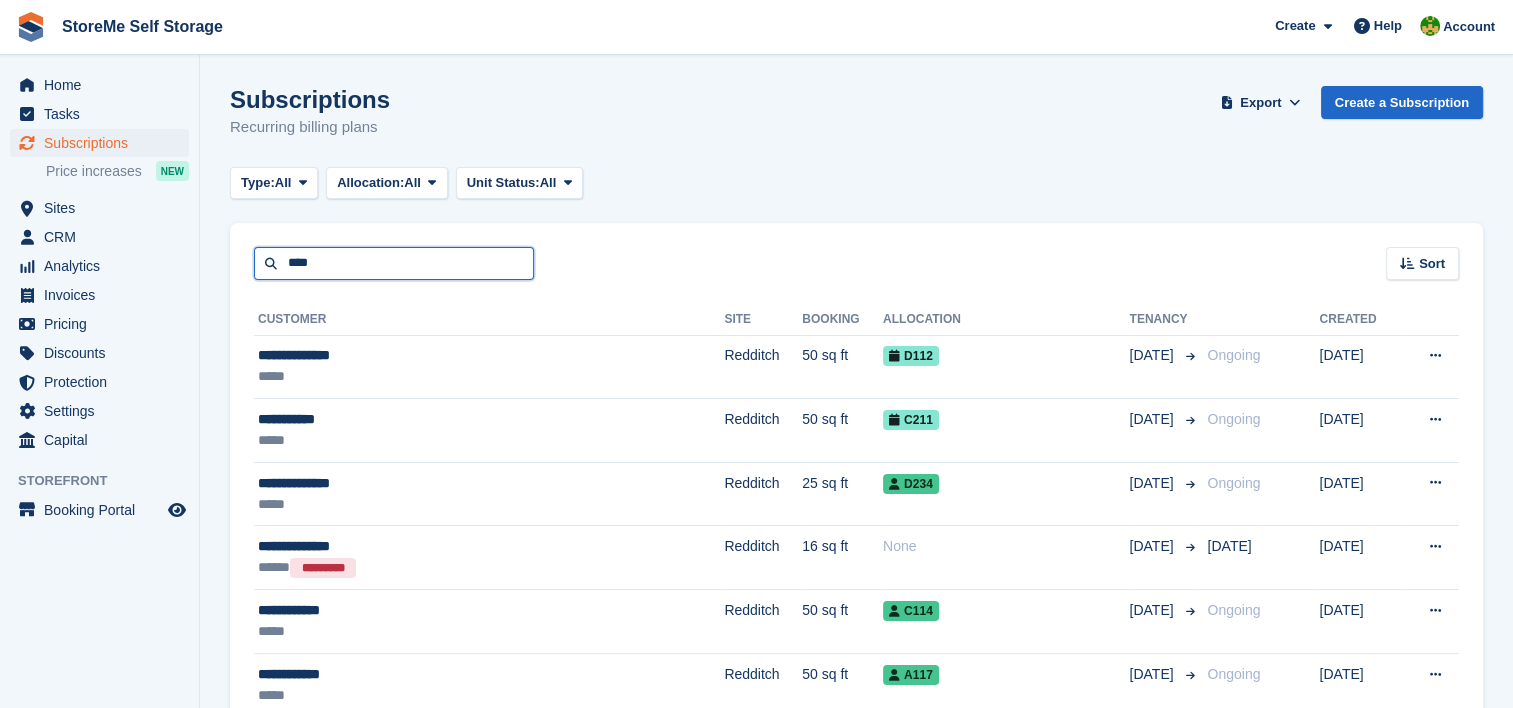 type on "****" 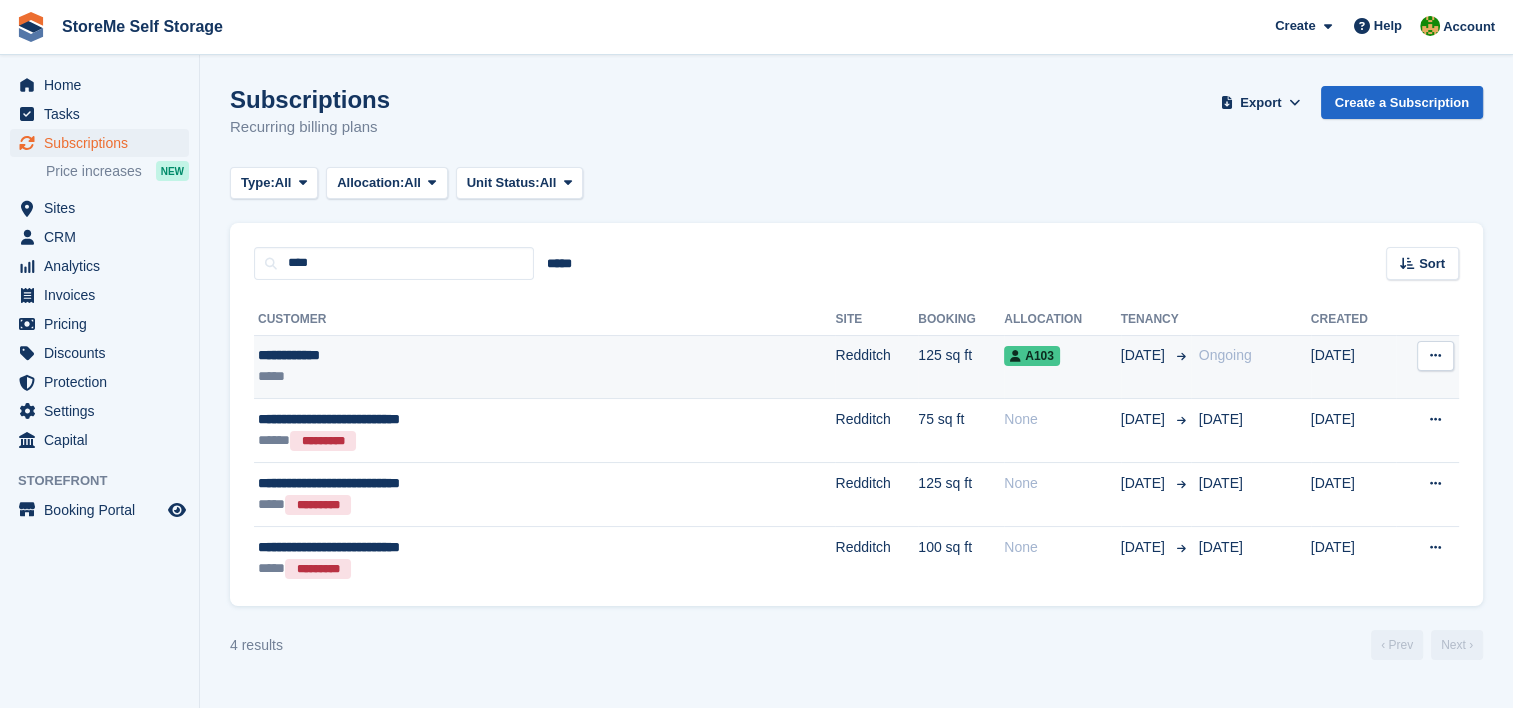 click on "*****" at bounding box center (450, 376) 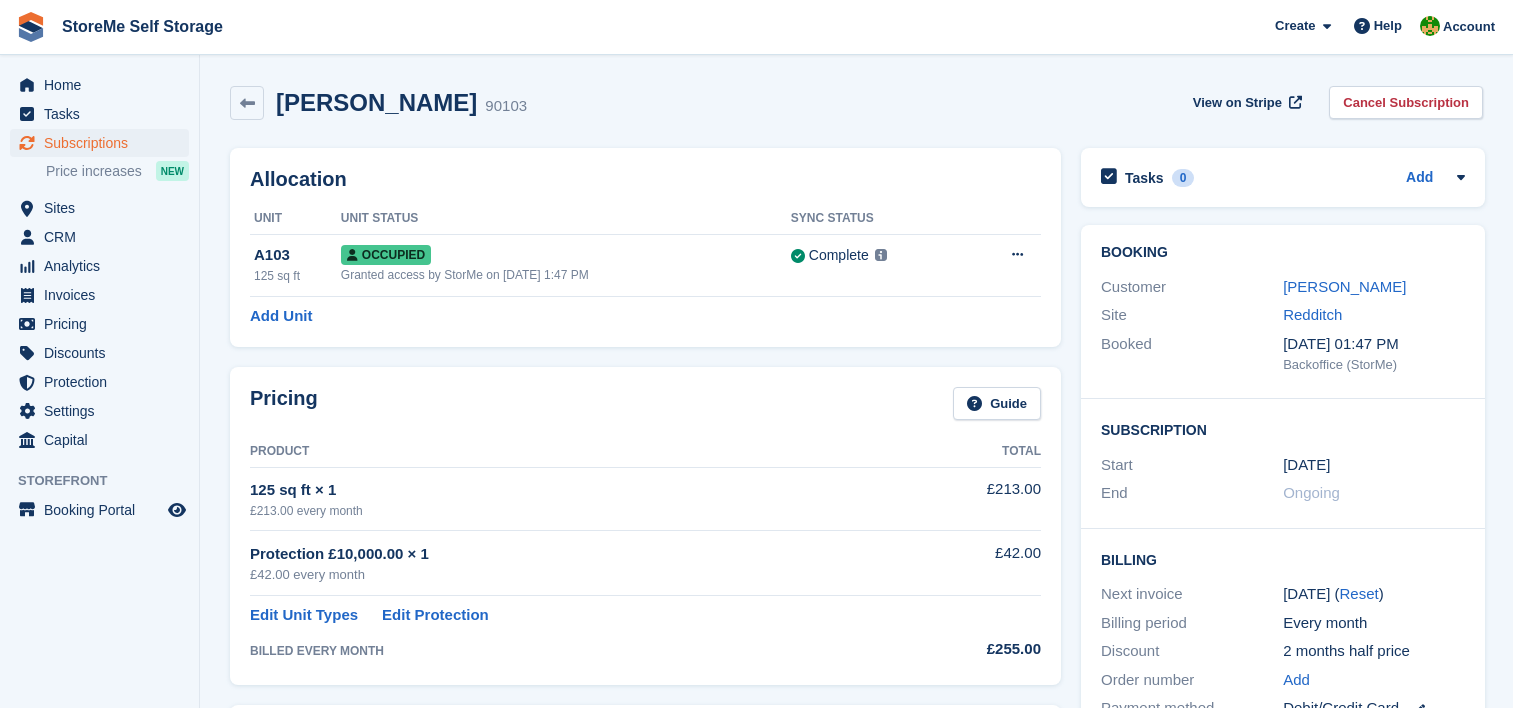scroll, scrollTop: 0, scrollLeft: 0, axis: both 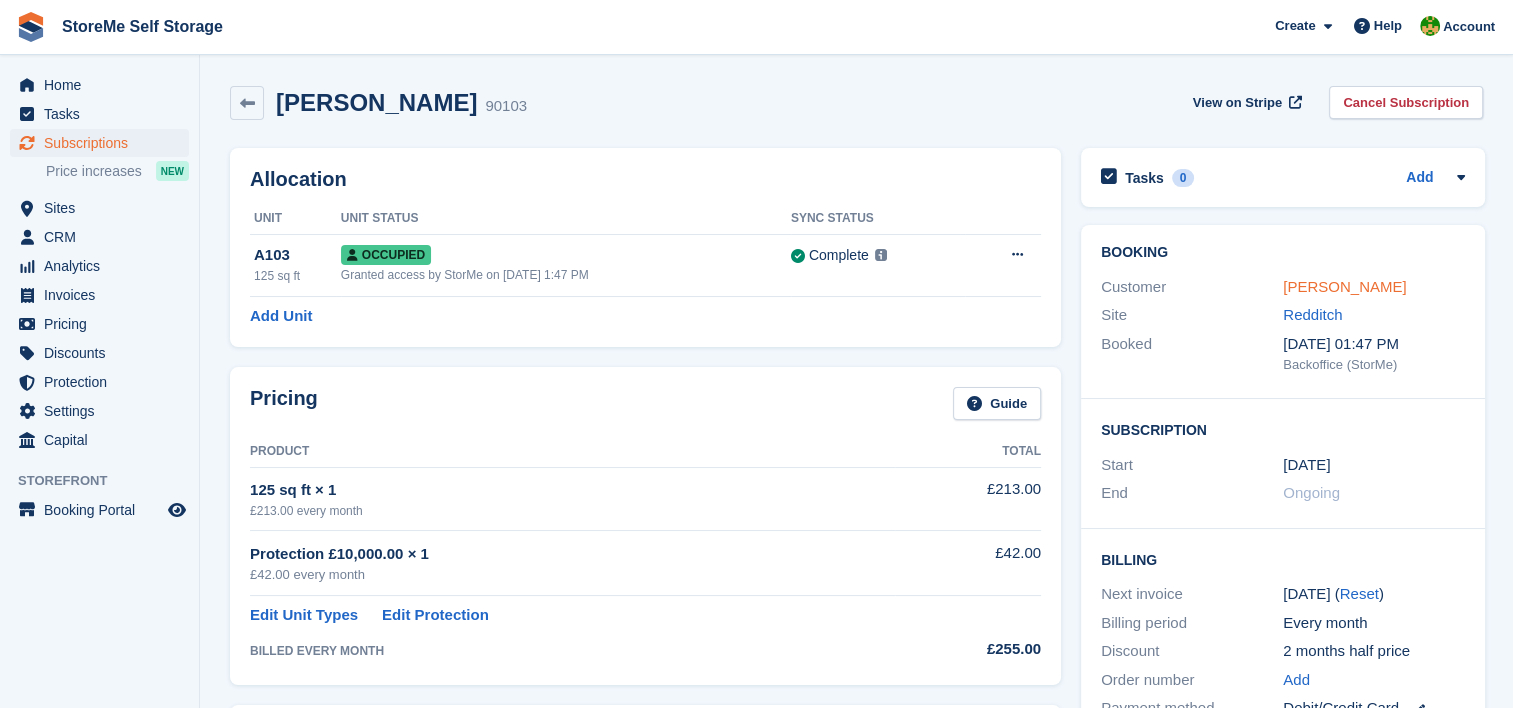 drag, startPoint x: 0, startPoint y: 0, endPoint x: 1307, endPoint y: 286, distance: 1337.9257 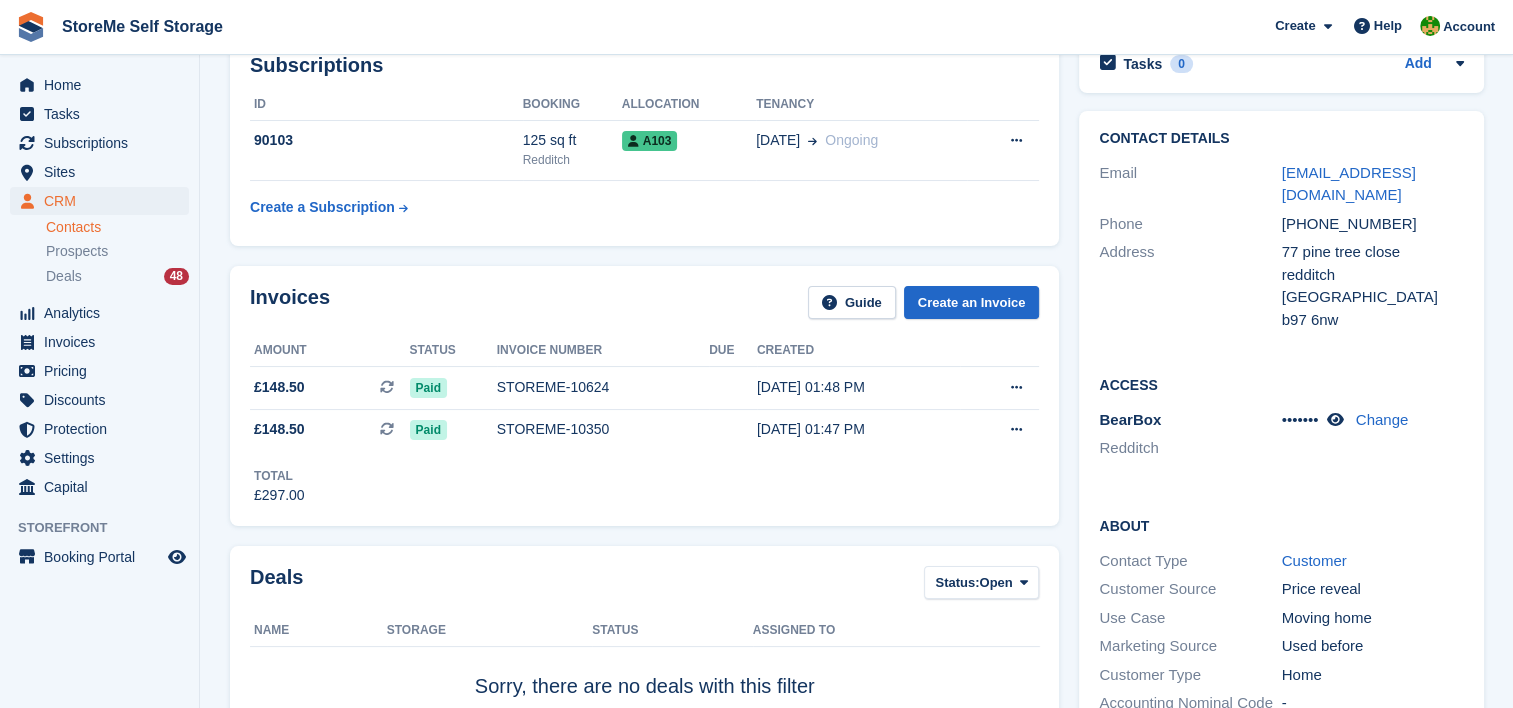 scroll, scrollTop: 0, scrollLeft: 0, axis: both 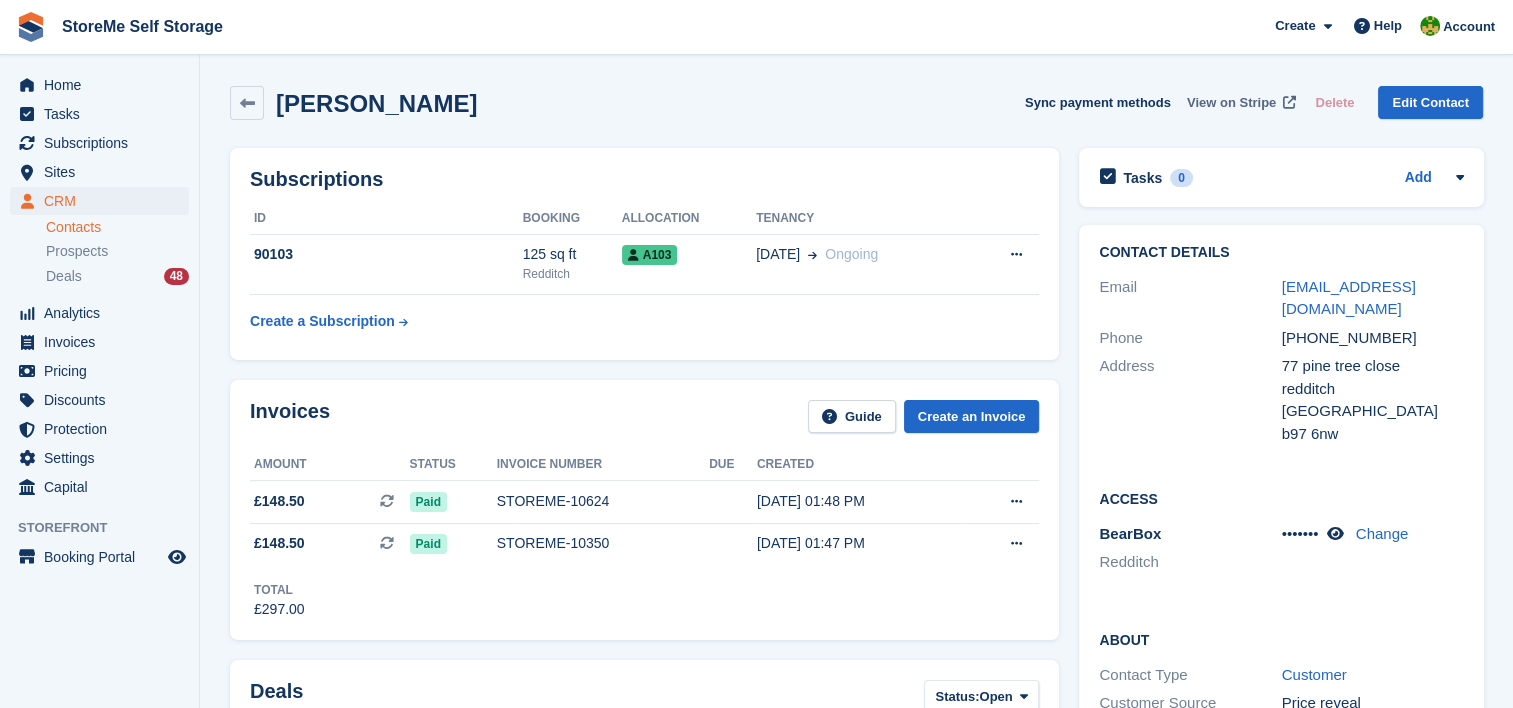 click on "View on Stripe" at bounding box center (1231, 103) 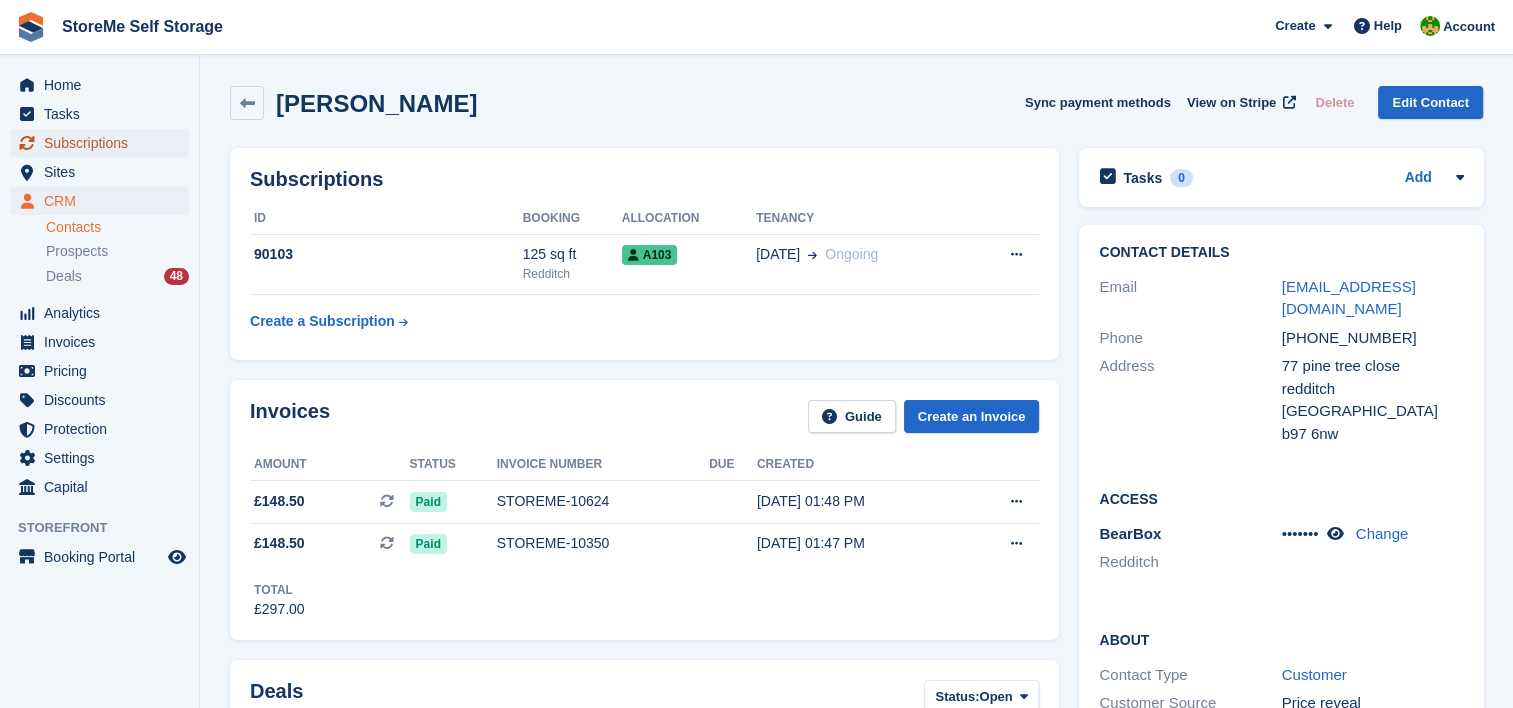 click on "Subscriptions" at bounding box center (104, 143) 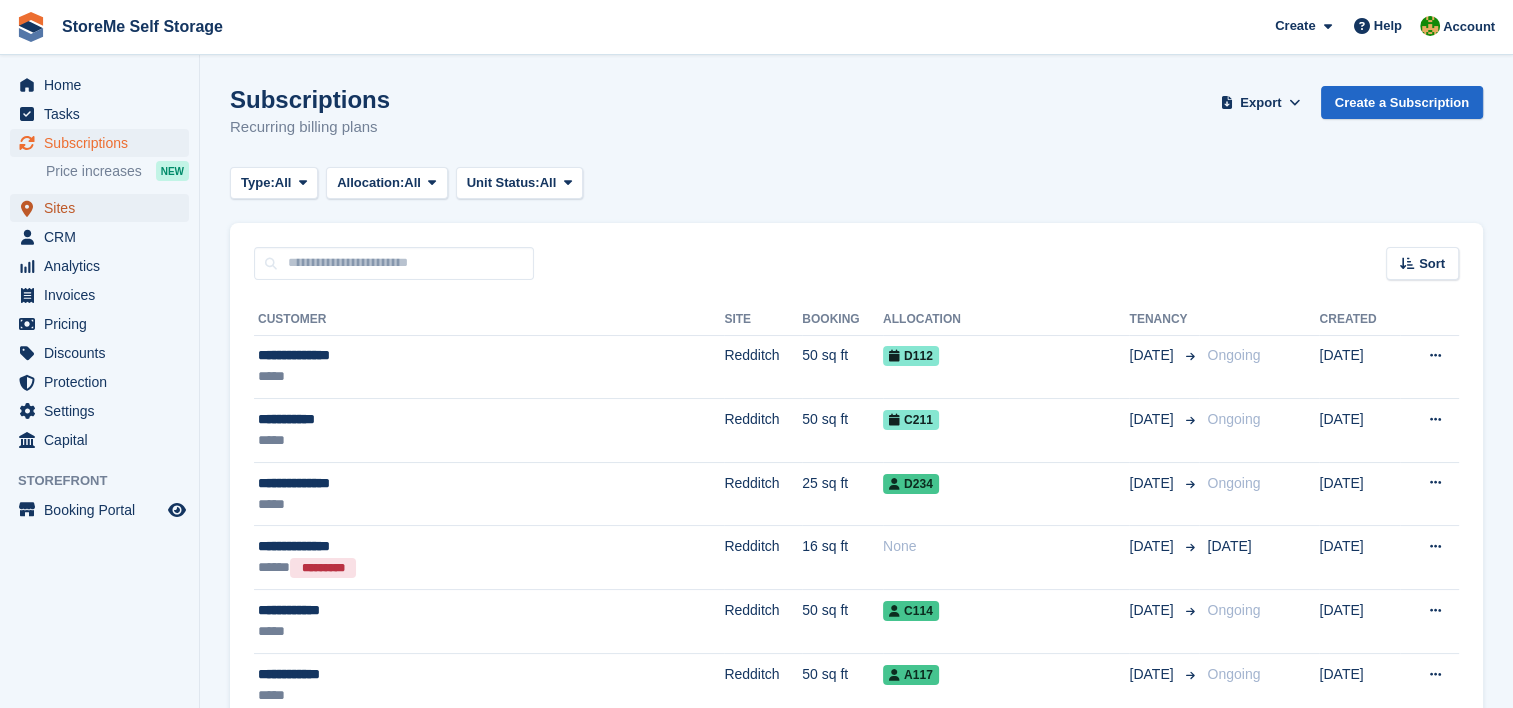 click on "Sites" at bounding box center [104, 208] 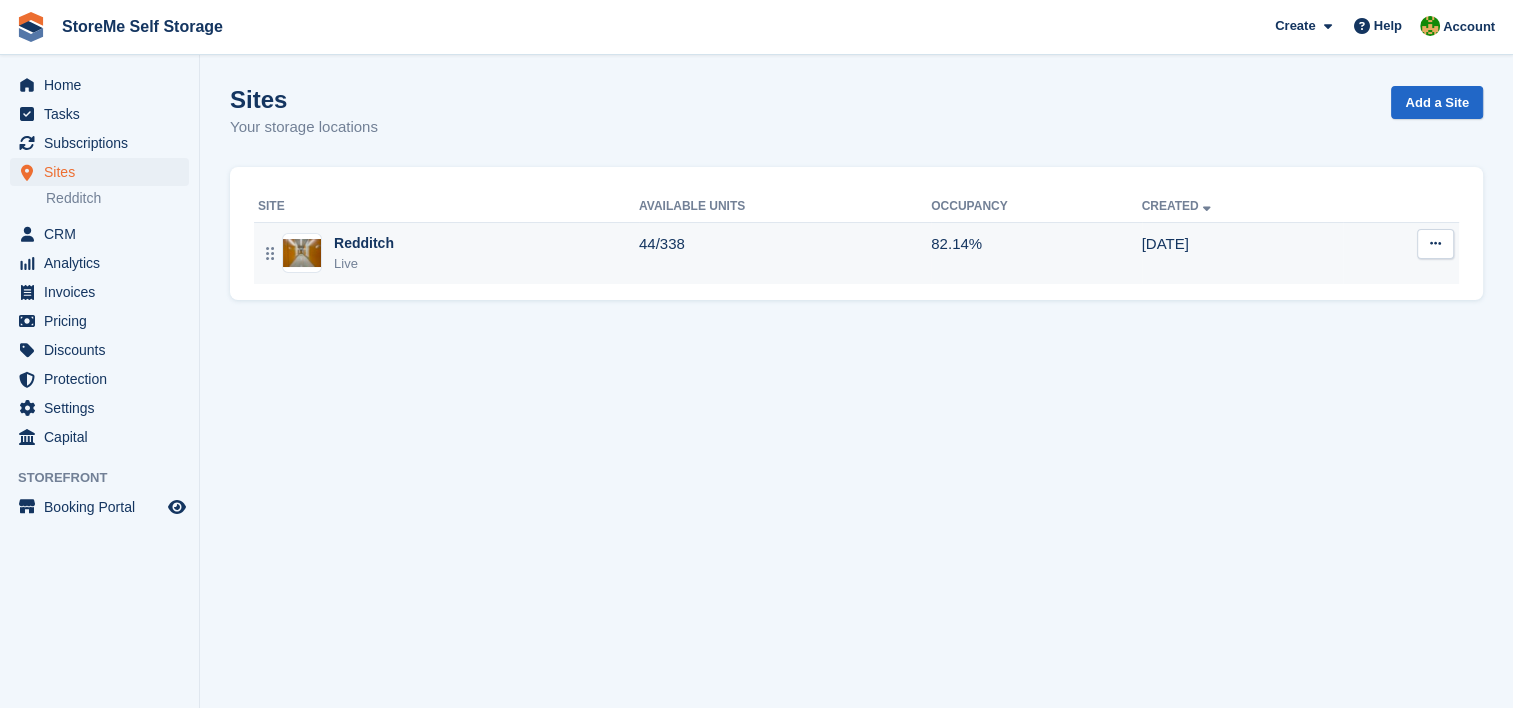 click on "Redditch
Live" at bounding box center [448, 253] 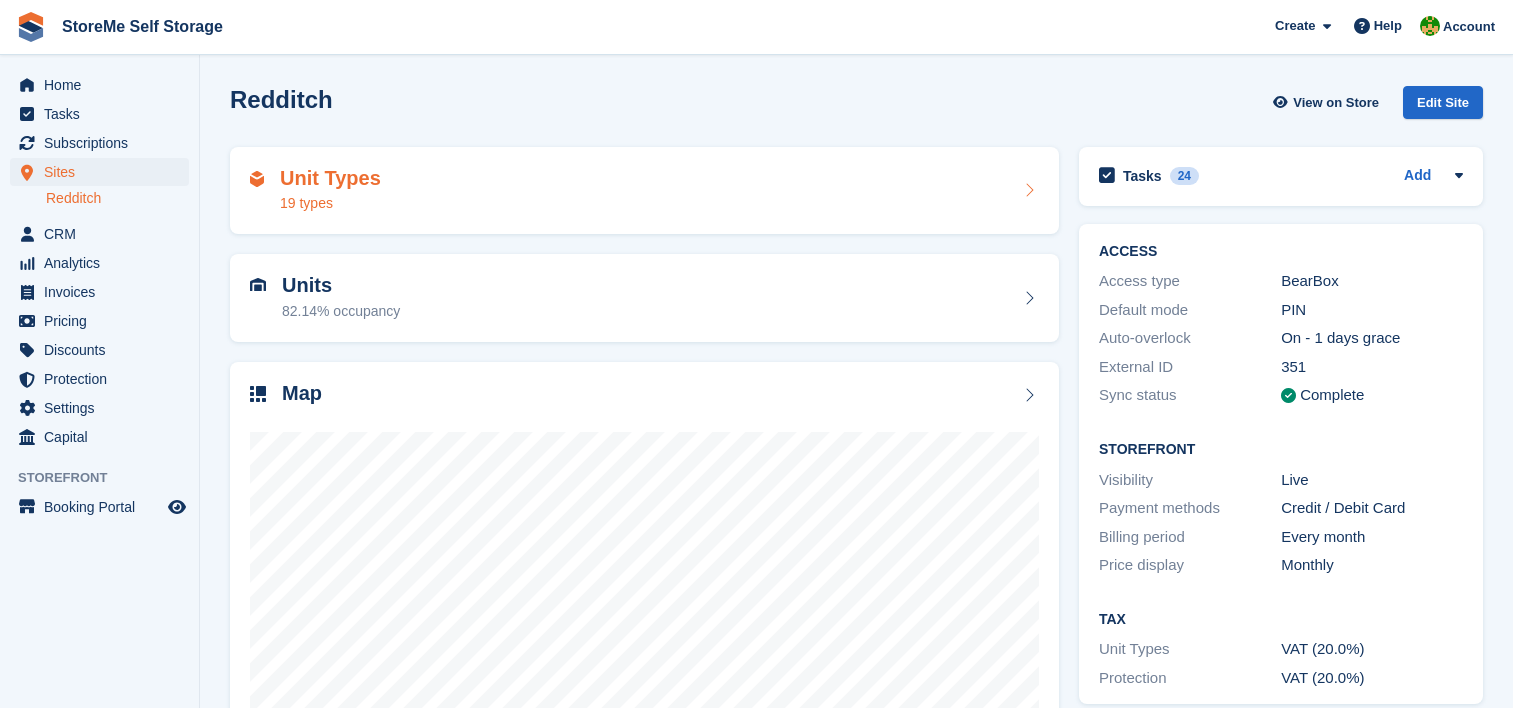 click on "Unit Types
19 types" at bounding box center (644, 191) 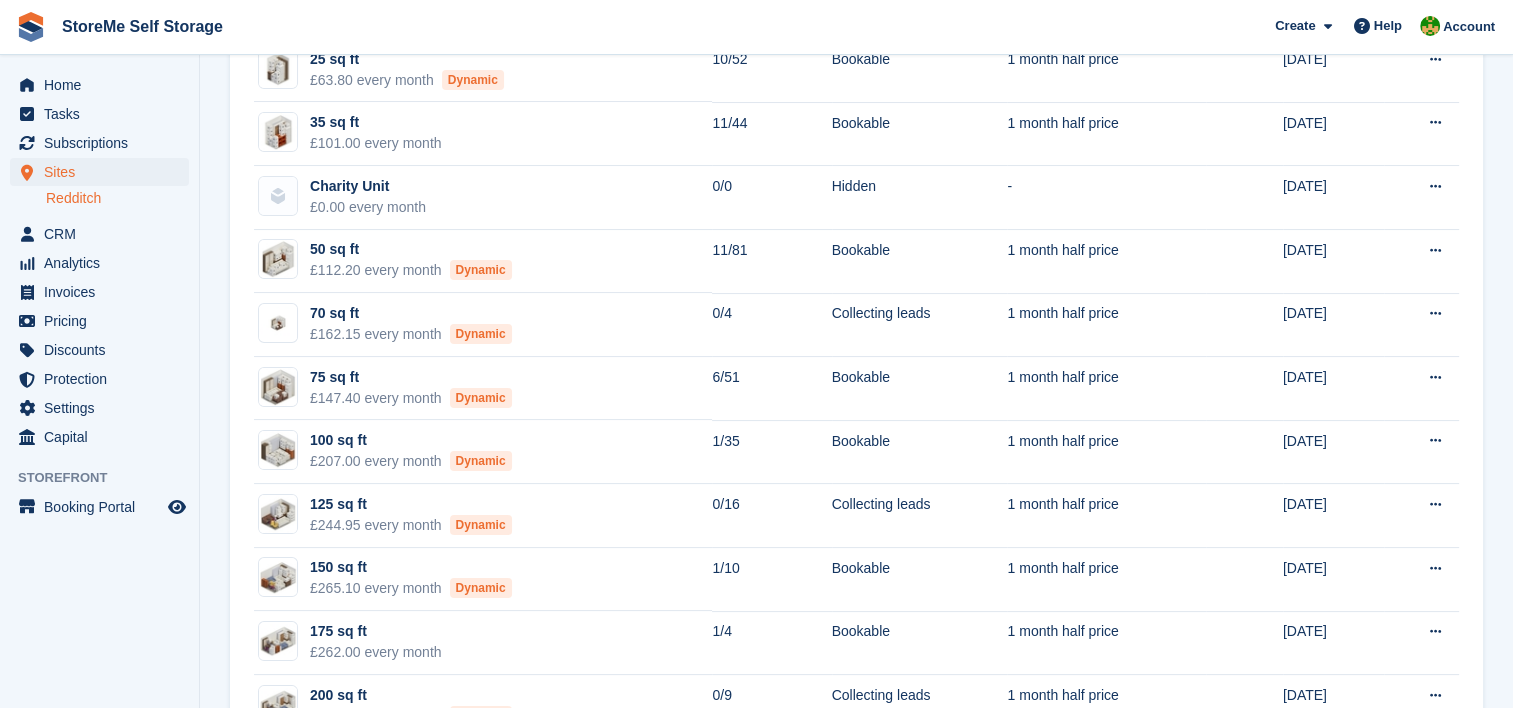 scroll, scrollTop: 300, scrollLeft: 0, axis: vertical 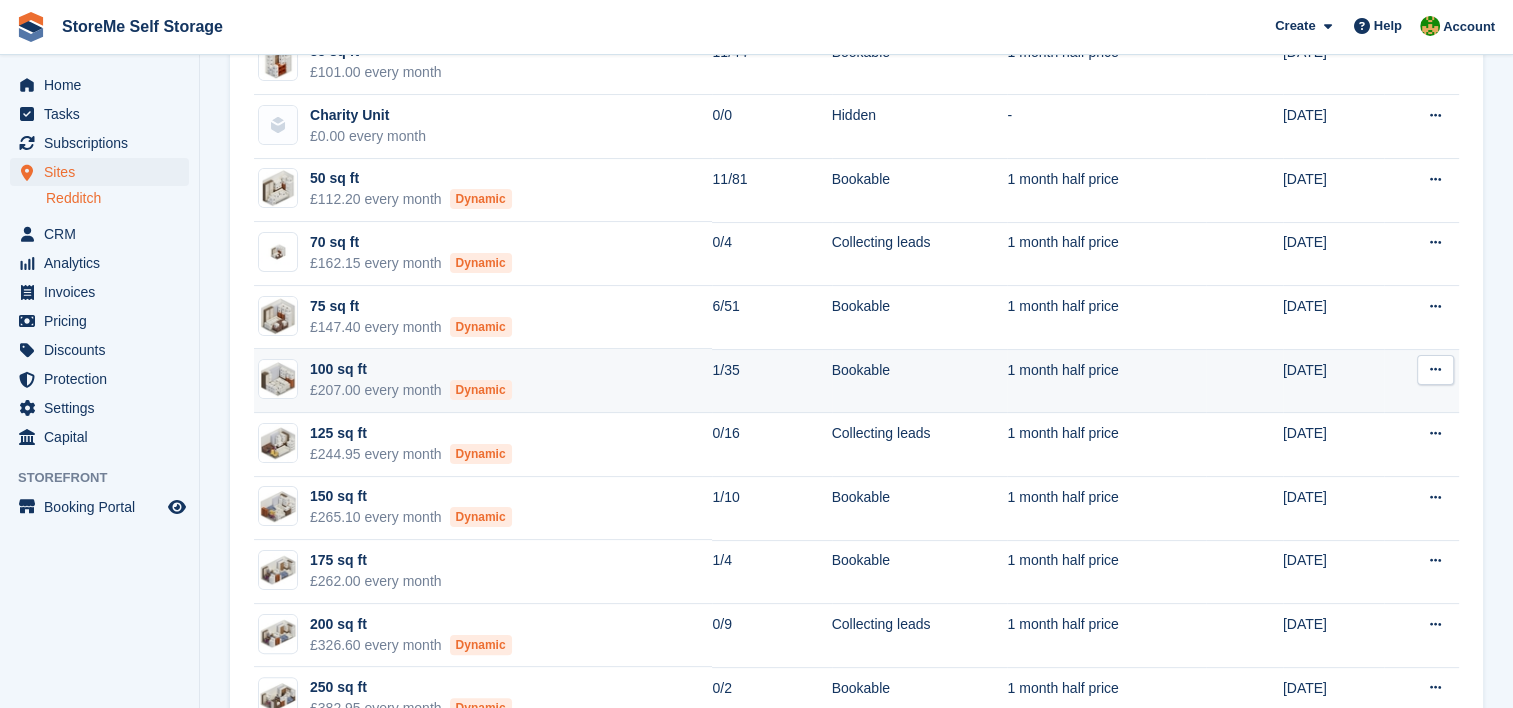 click on "100 sq ft
£207.00 every month
Dynamic" at bounding box center (483, 381) 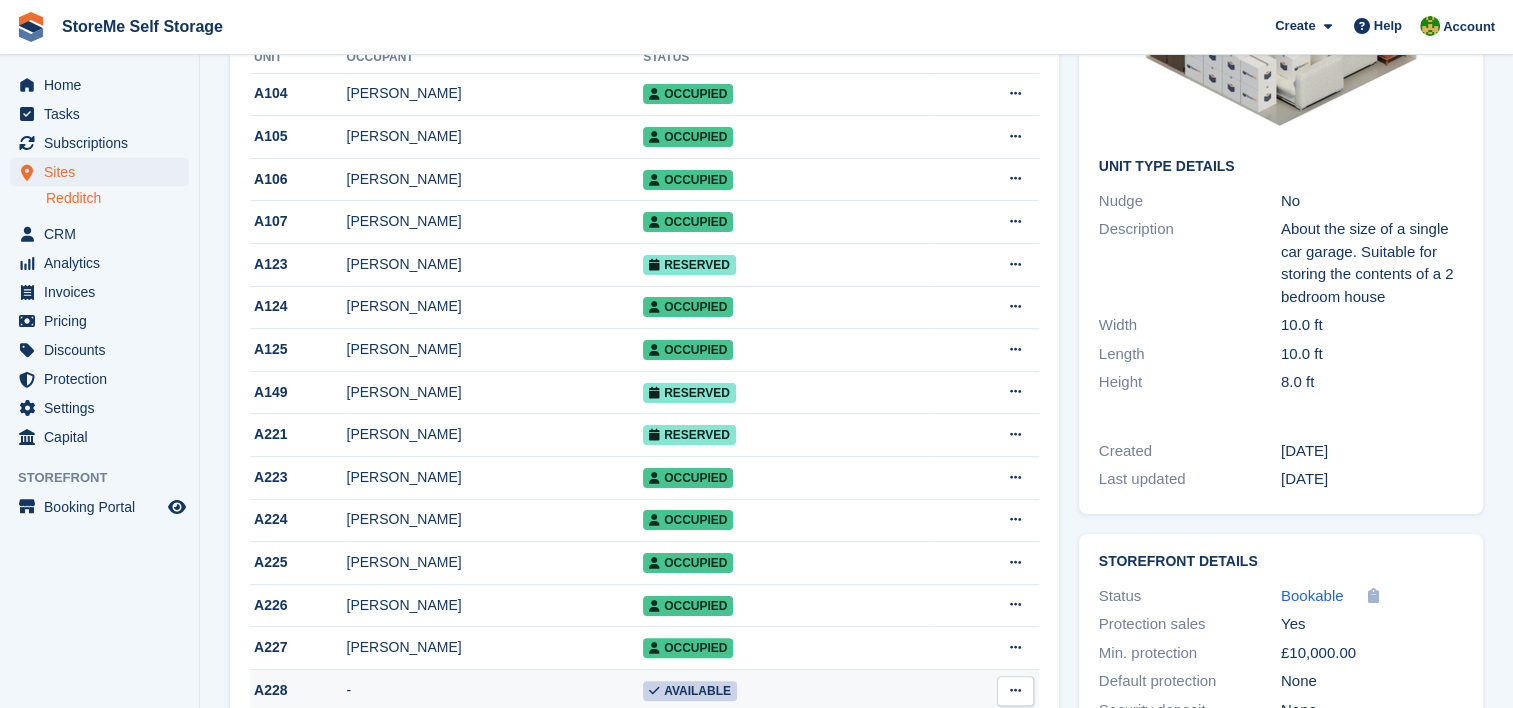 scroll, scrollTop: 0, scrollLeft: 0, axis: both 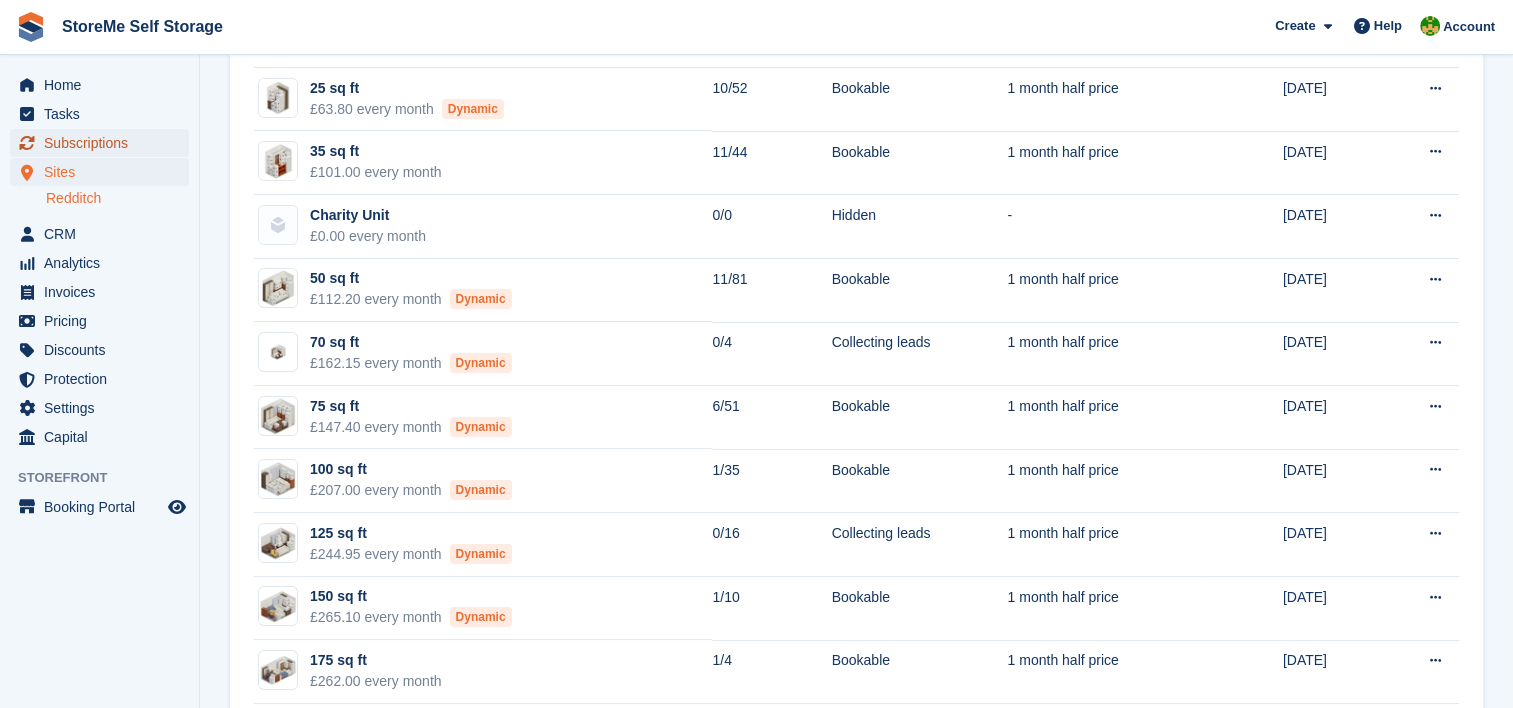 click on "Subscriptions" at bounding box center [104, 143] 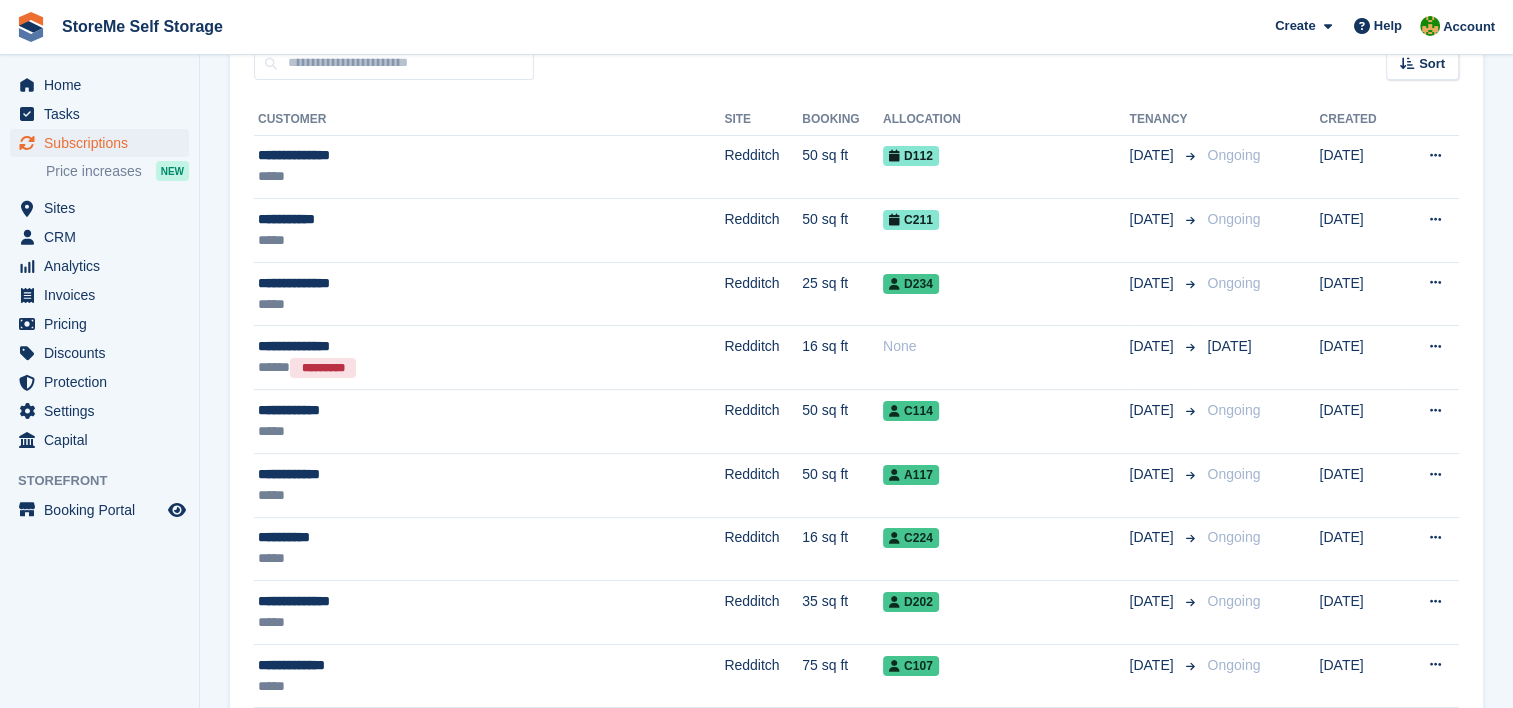 scroll, scrollTop: 0, scrollLeft: 0, axis: both 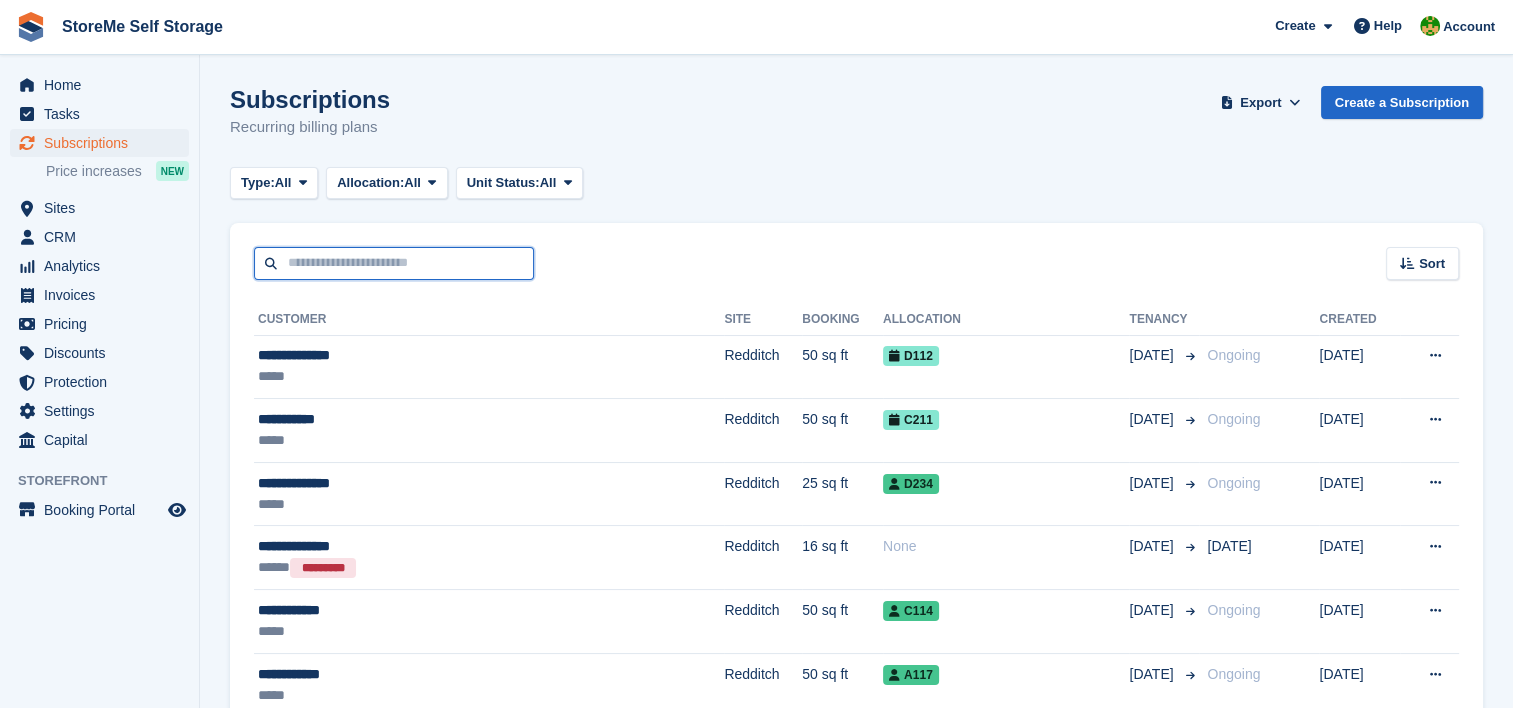 click at bounding box center (394, 263) 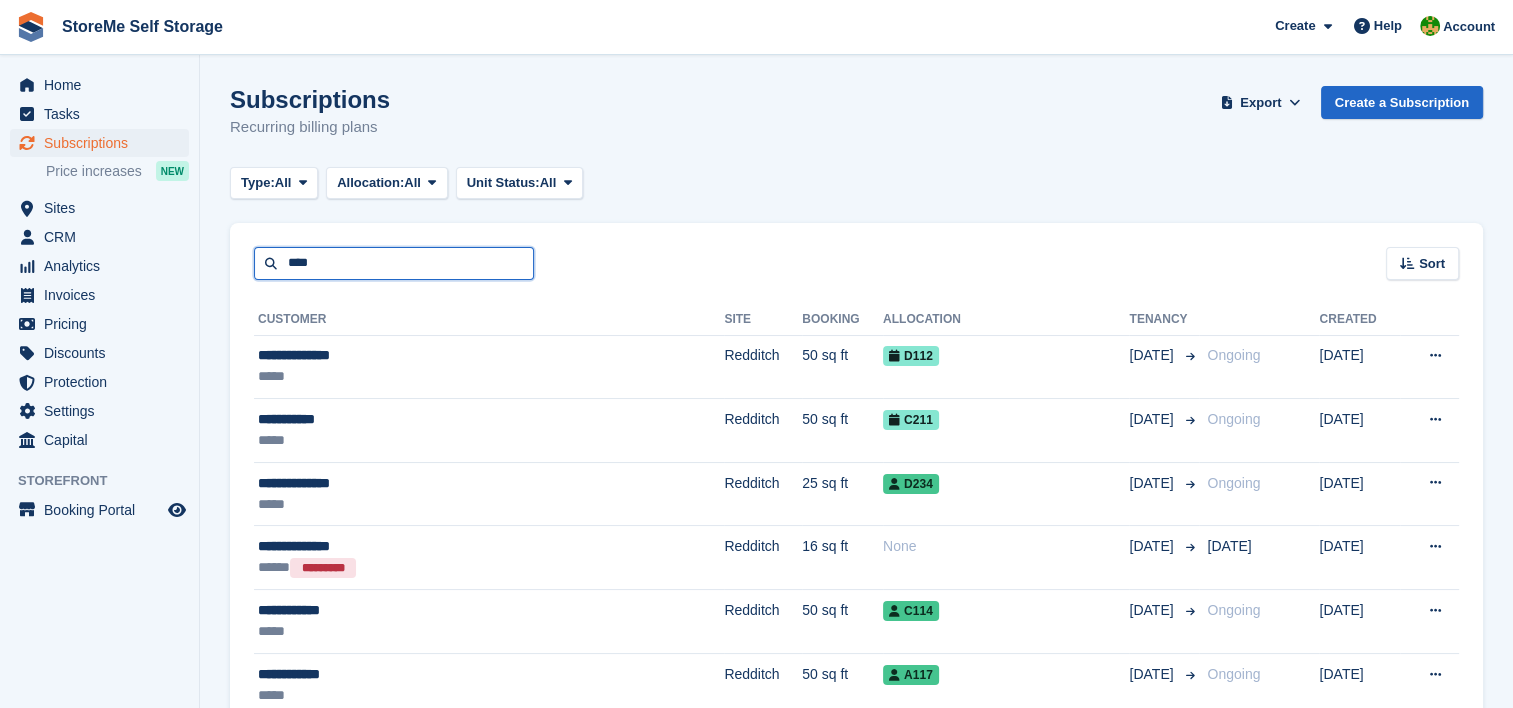 type on "****" 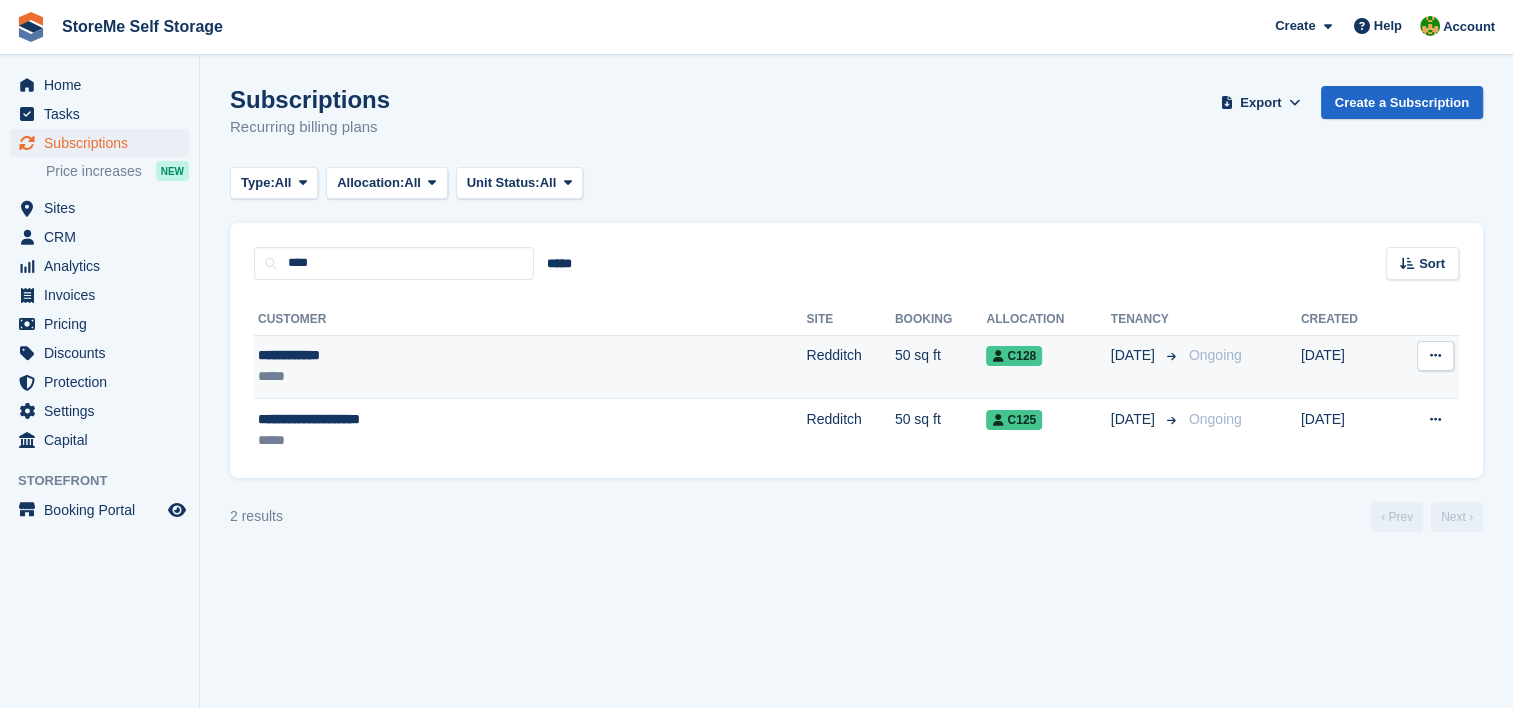 click on "**********" at bounding box center (429, 355) 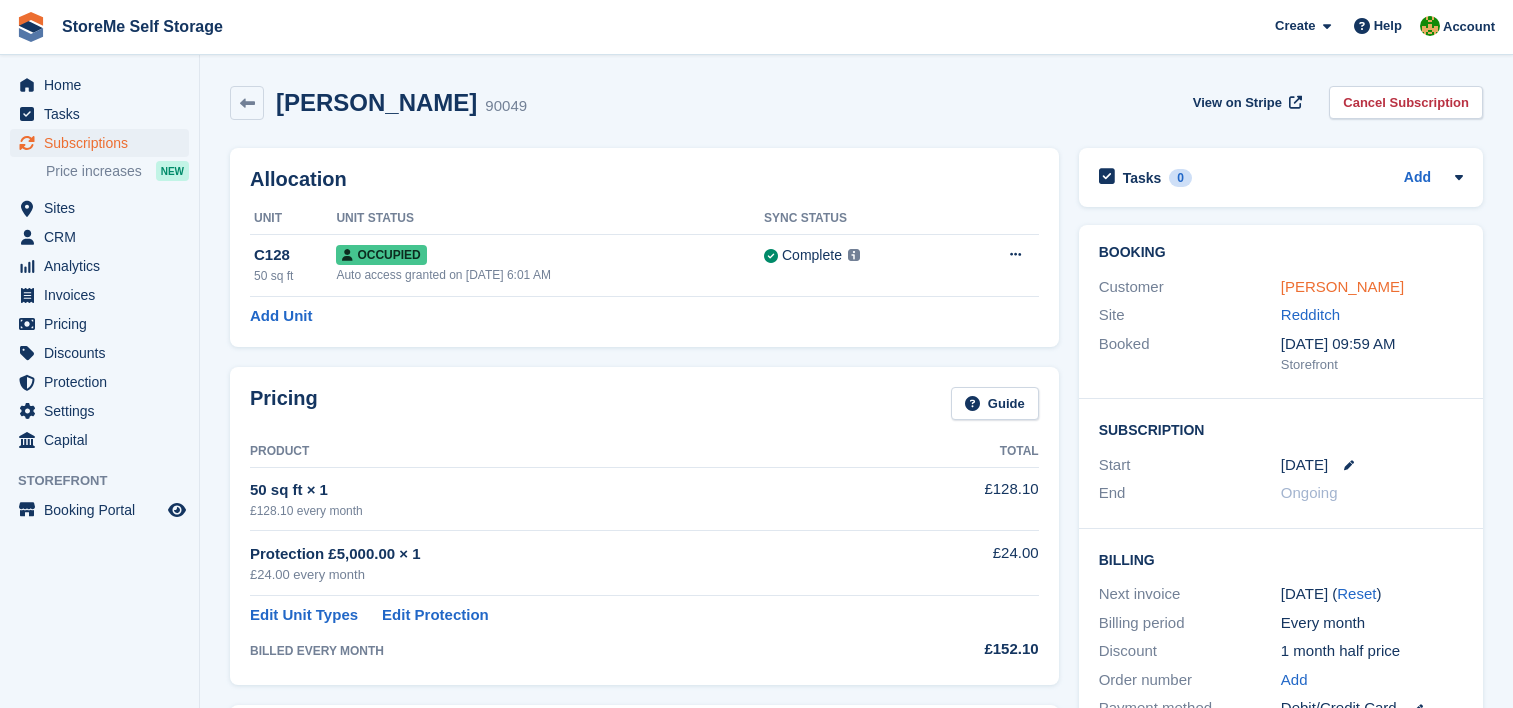 scroll, scrollTop: 0, scrollLeft: 0, axis: both 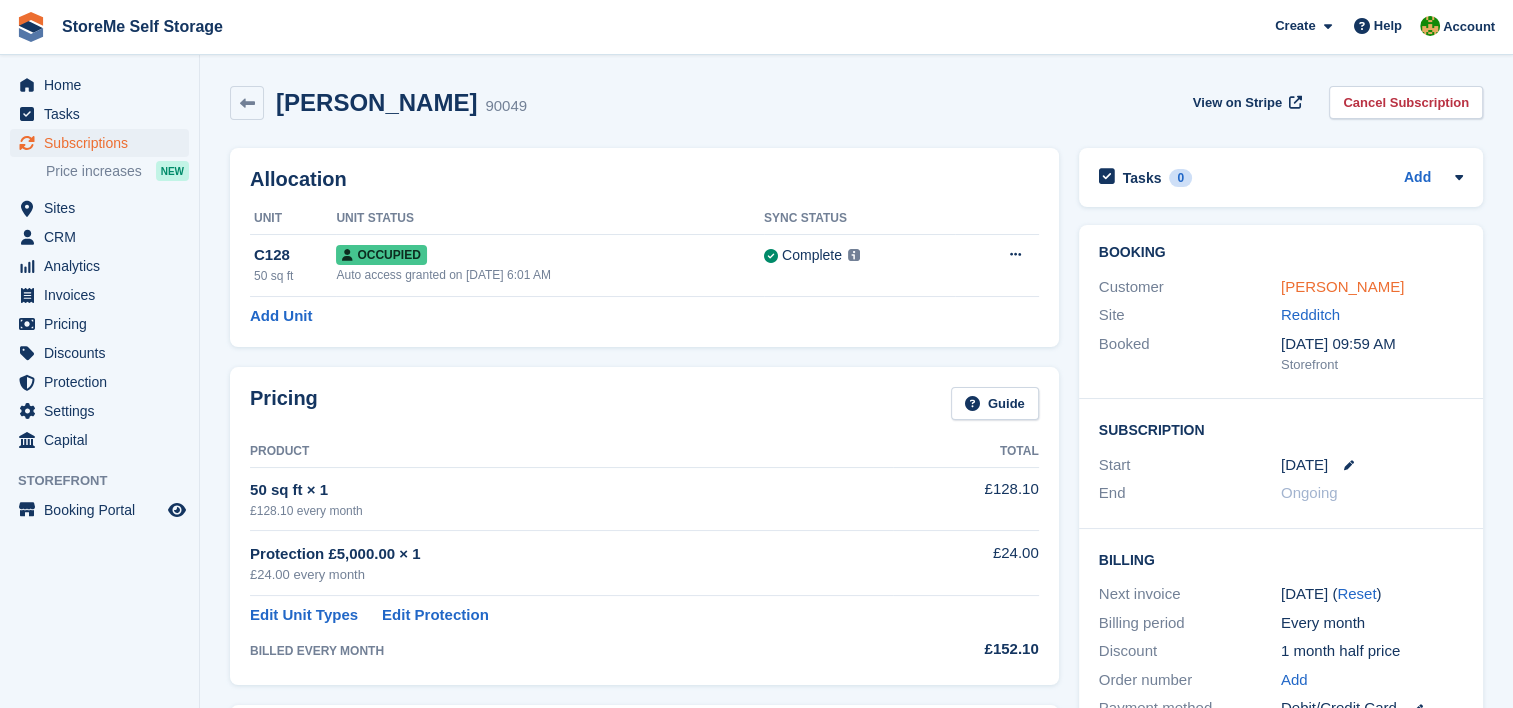 click on "James Brener" at bounding box center (1342, 286) 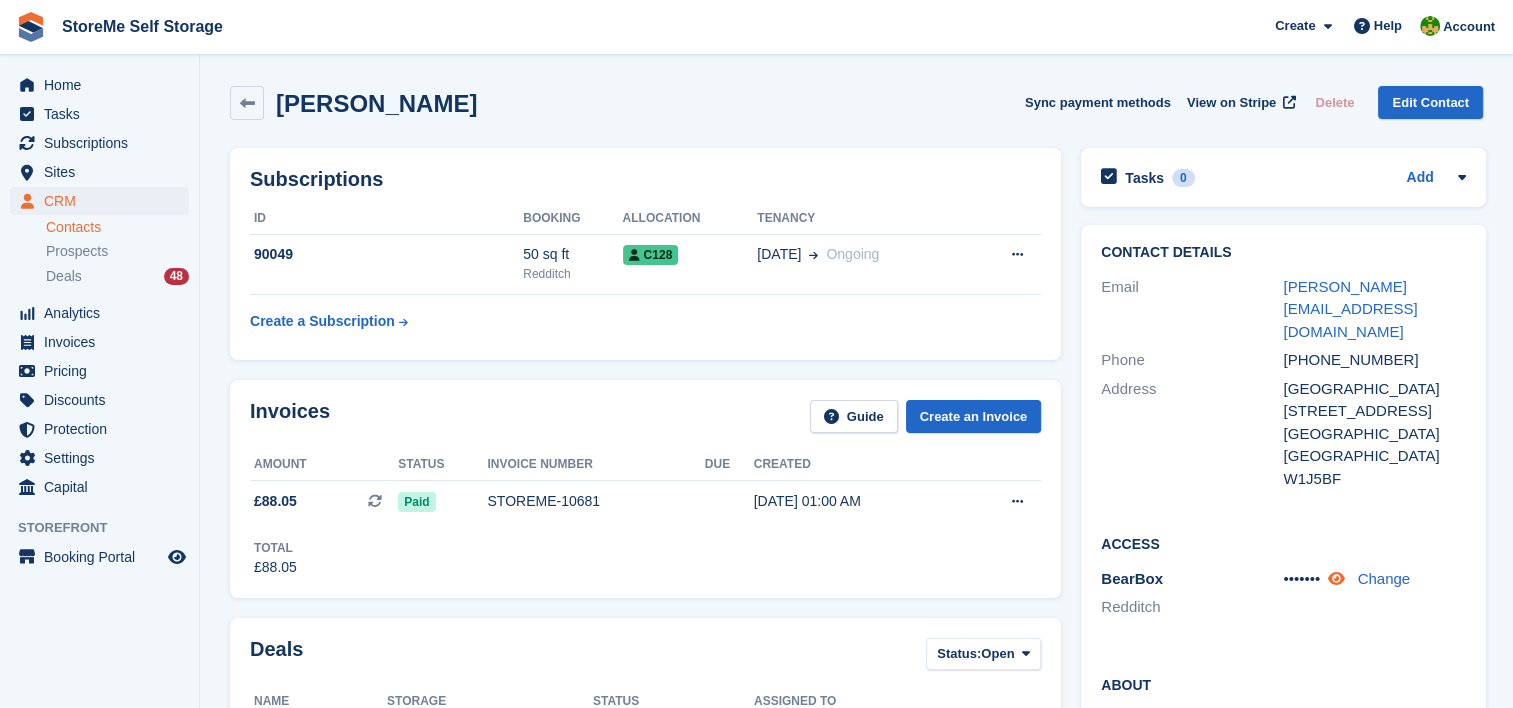 click at bounding box center [1336, 578] 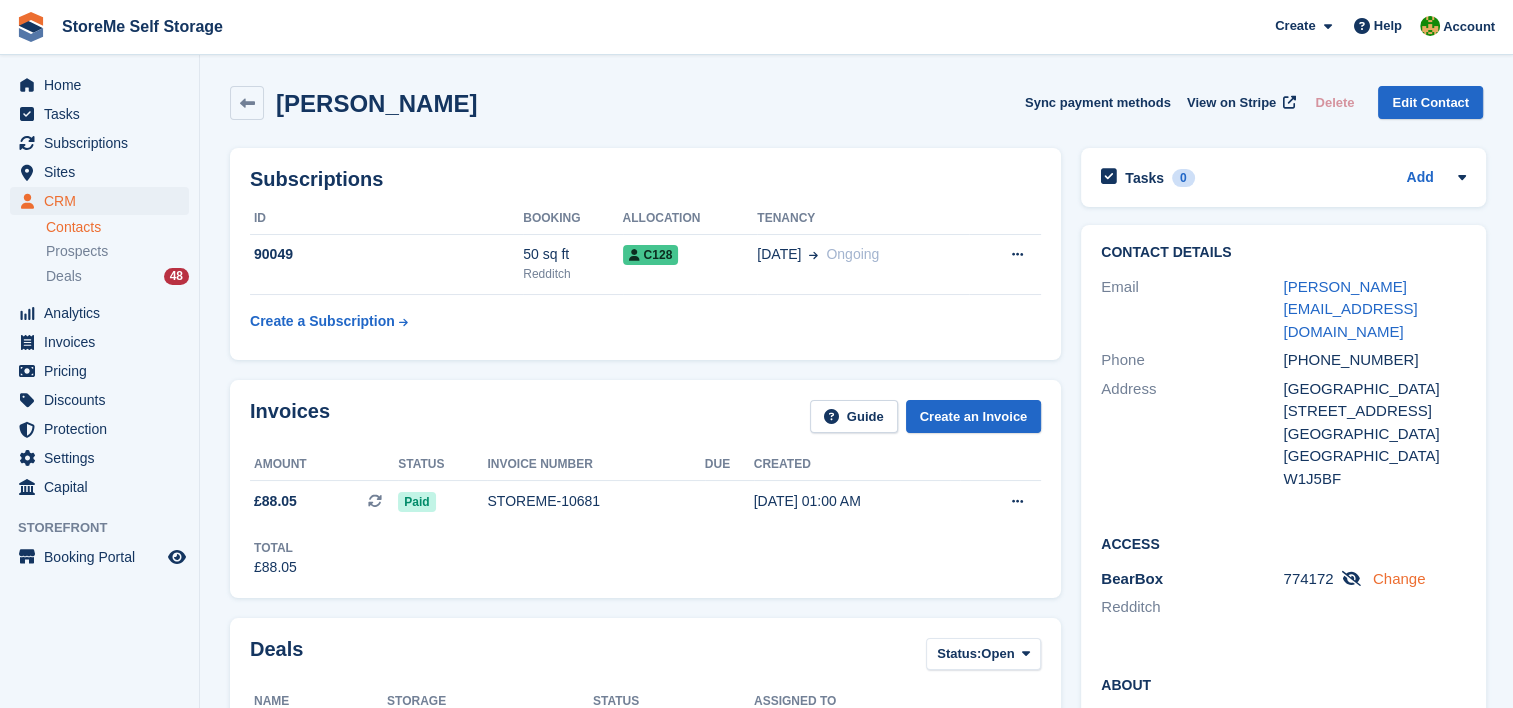 click on "Change" at bounding box center [1399, 578] 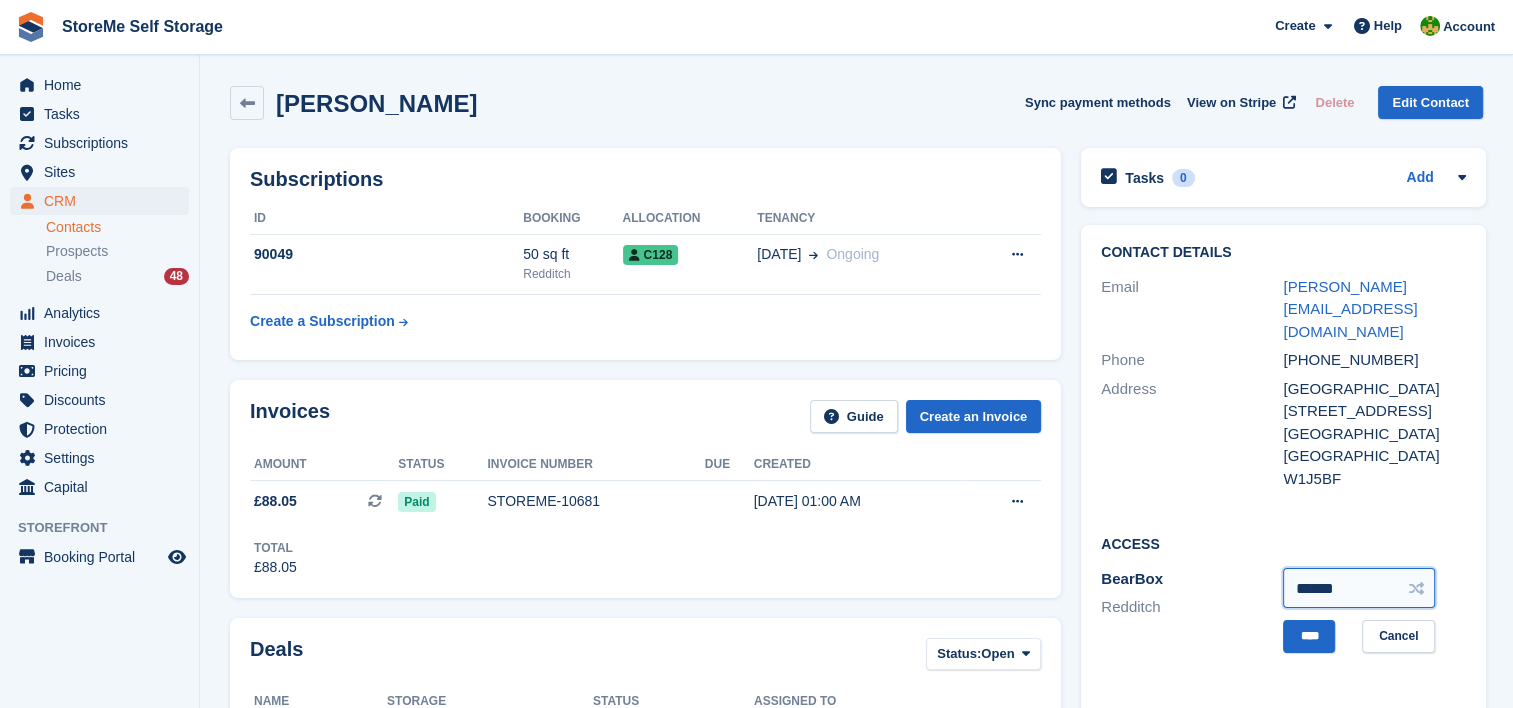 drag, startPoint x: 1356, startPoint y: 560, endPoint x: 1234, endPoint y: 562, distance: 122.016396 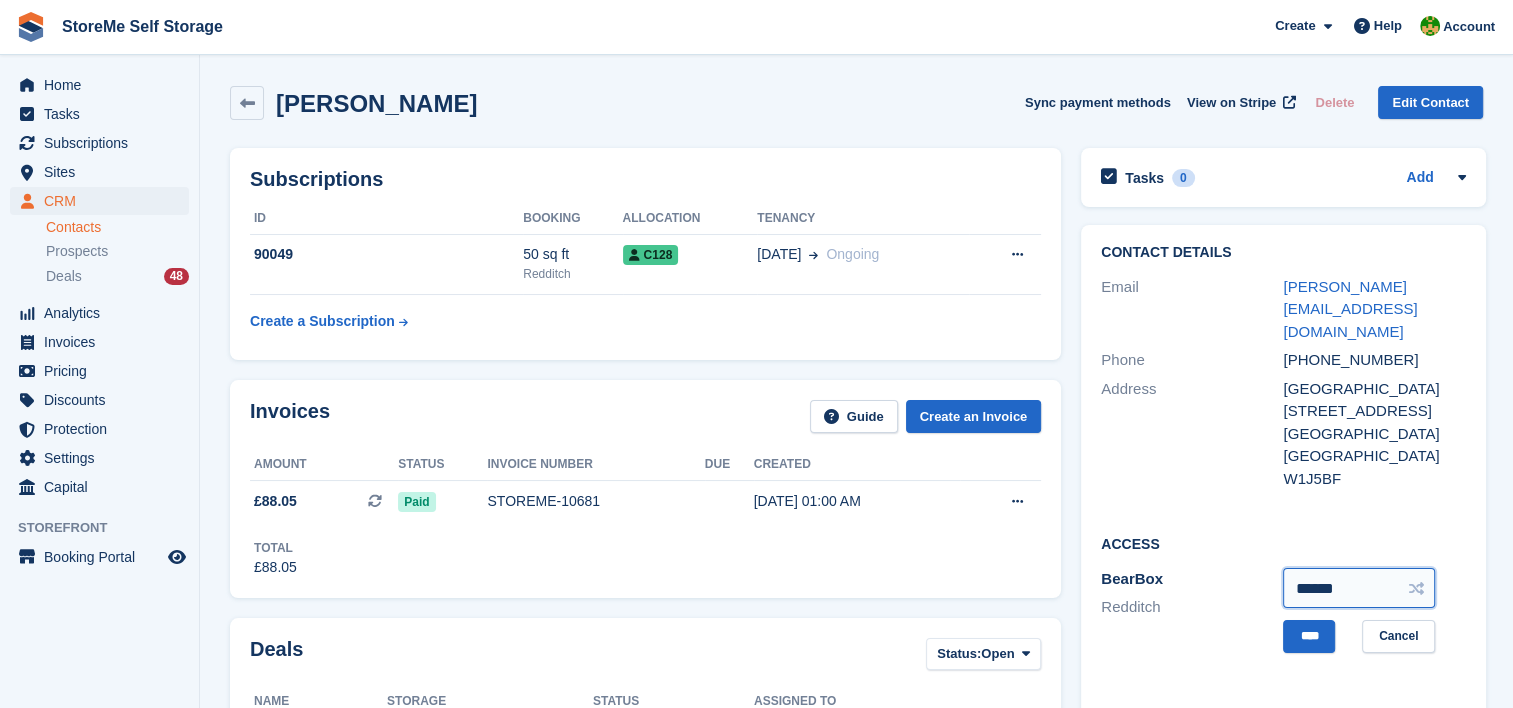 click on "BearBox
Redditch
******
****
Cancel" at bounding box center [1283, 610] 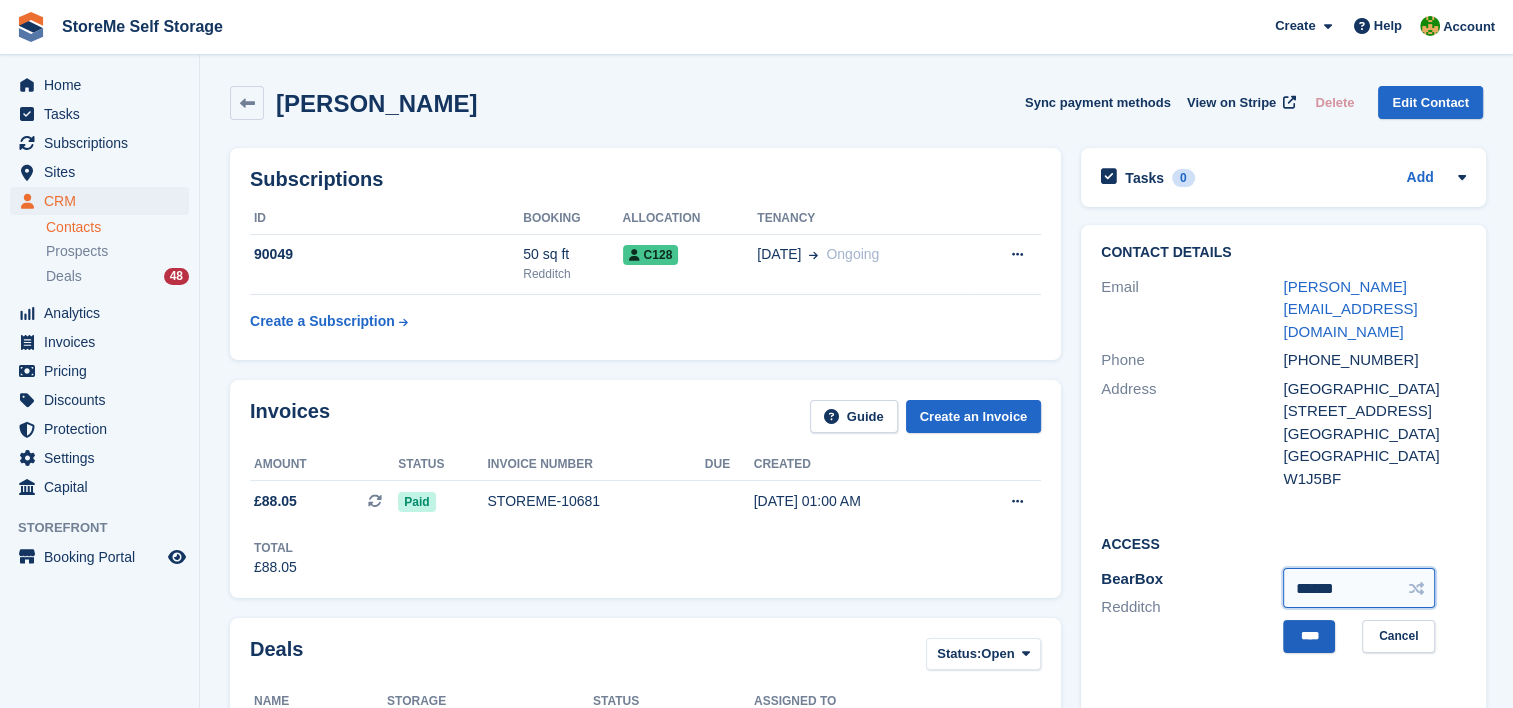 type on "******" 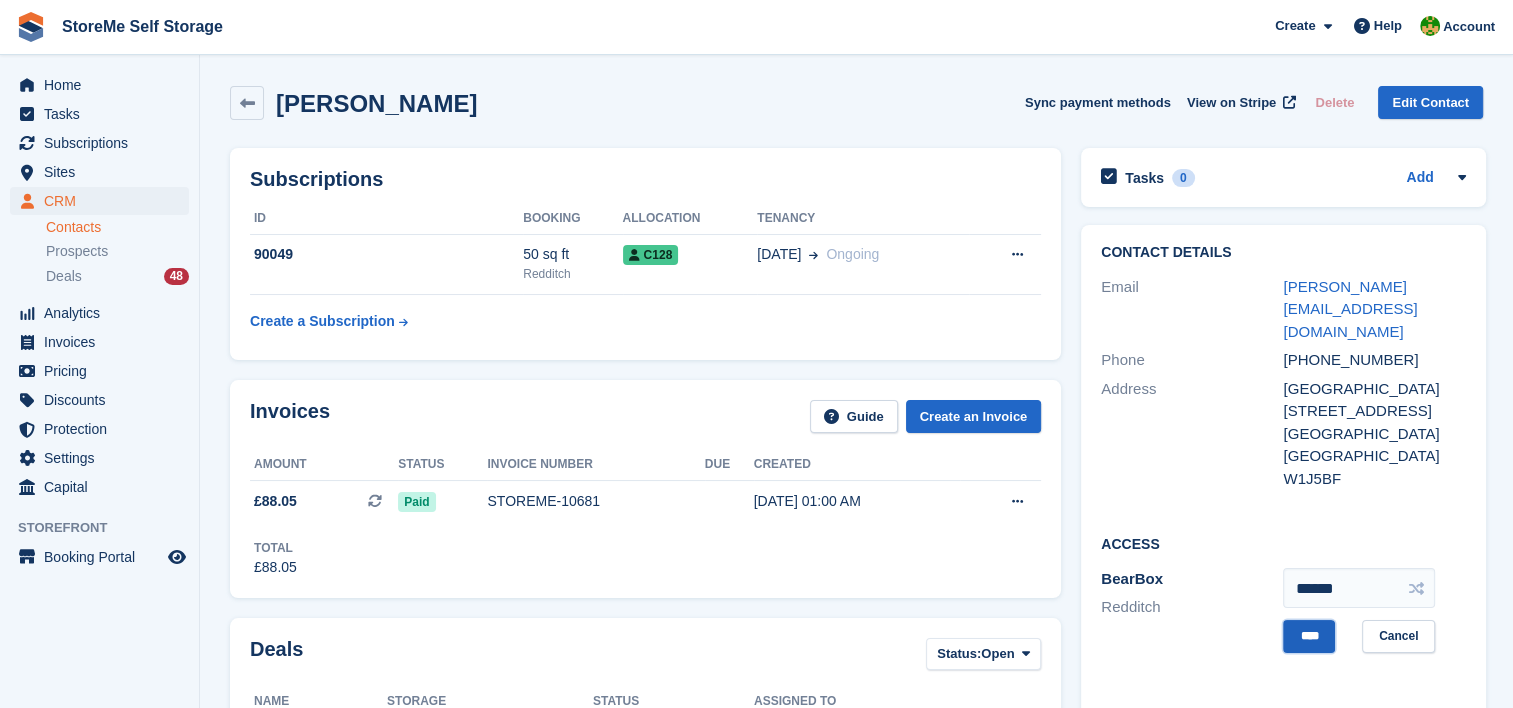 click on "****" at bounding box center (1309, 636) 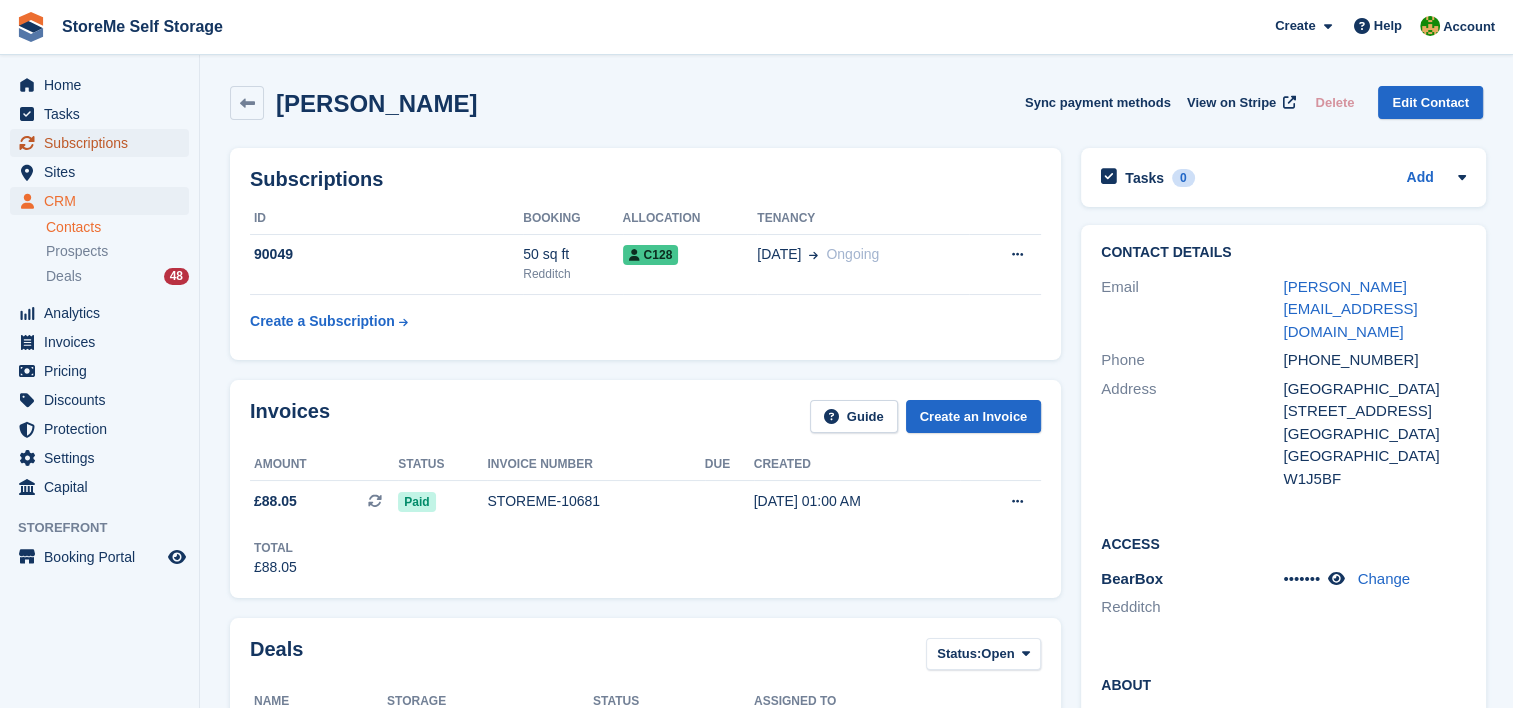 click on "Subscriptions" at bounding box center (104, 143) 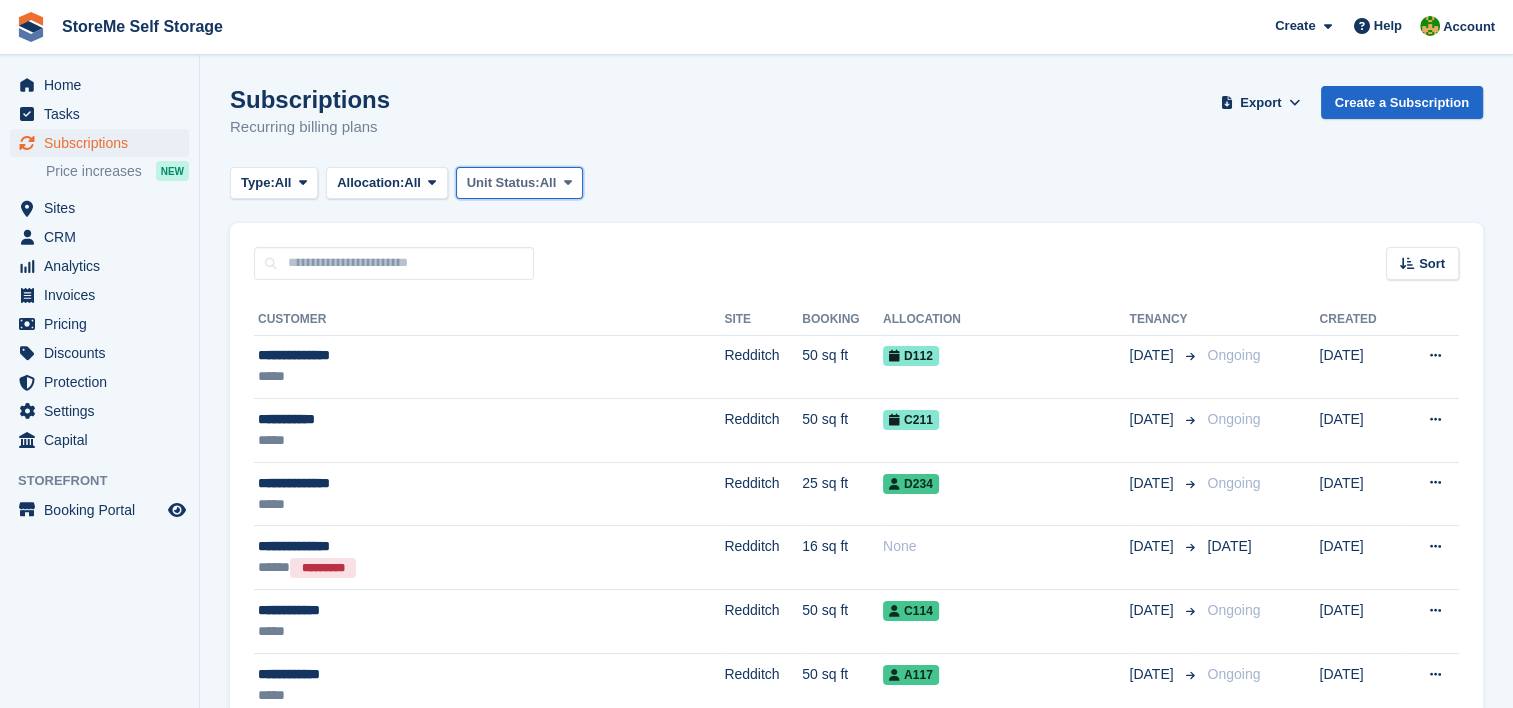 click on "All" at bounding box center (548, 183) 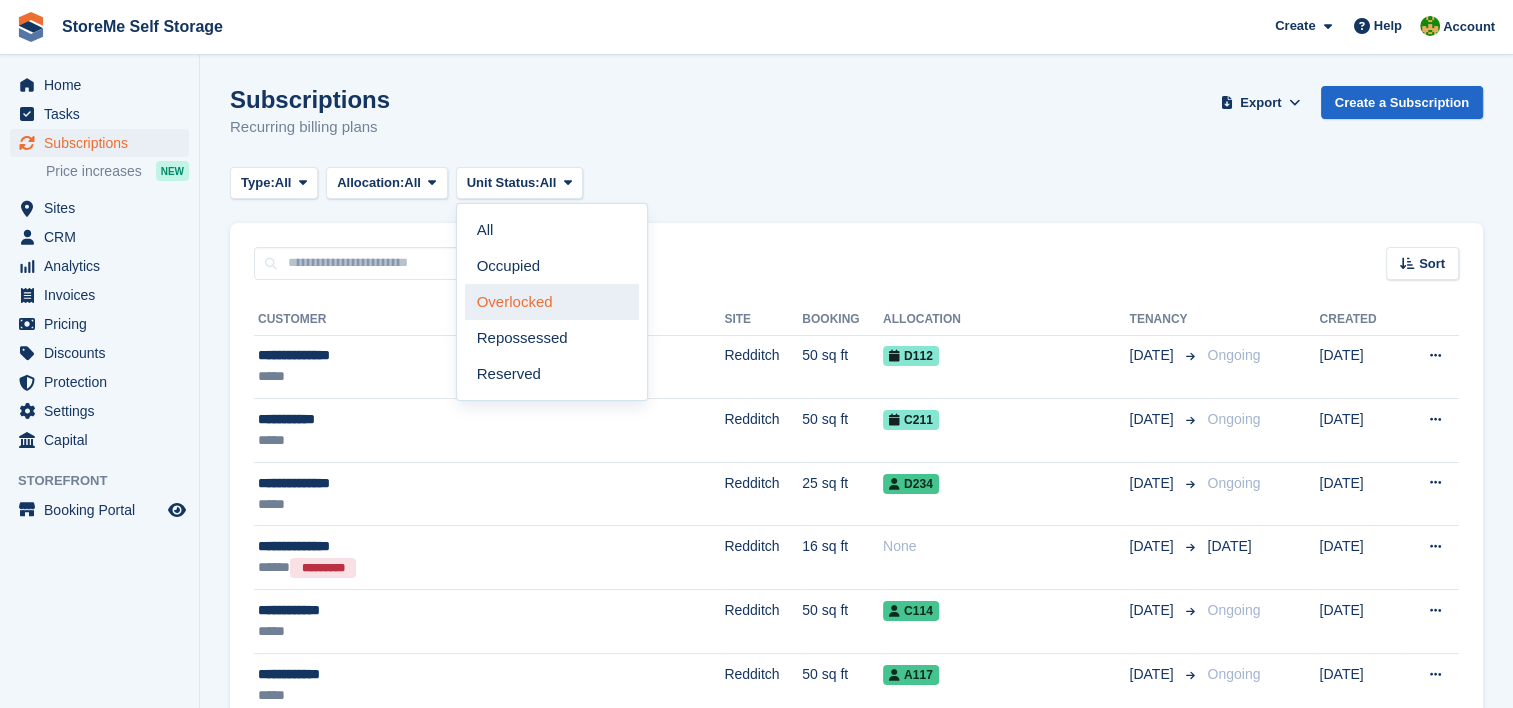 click on "Overlocked" at bounding box center (552, 302) 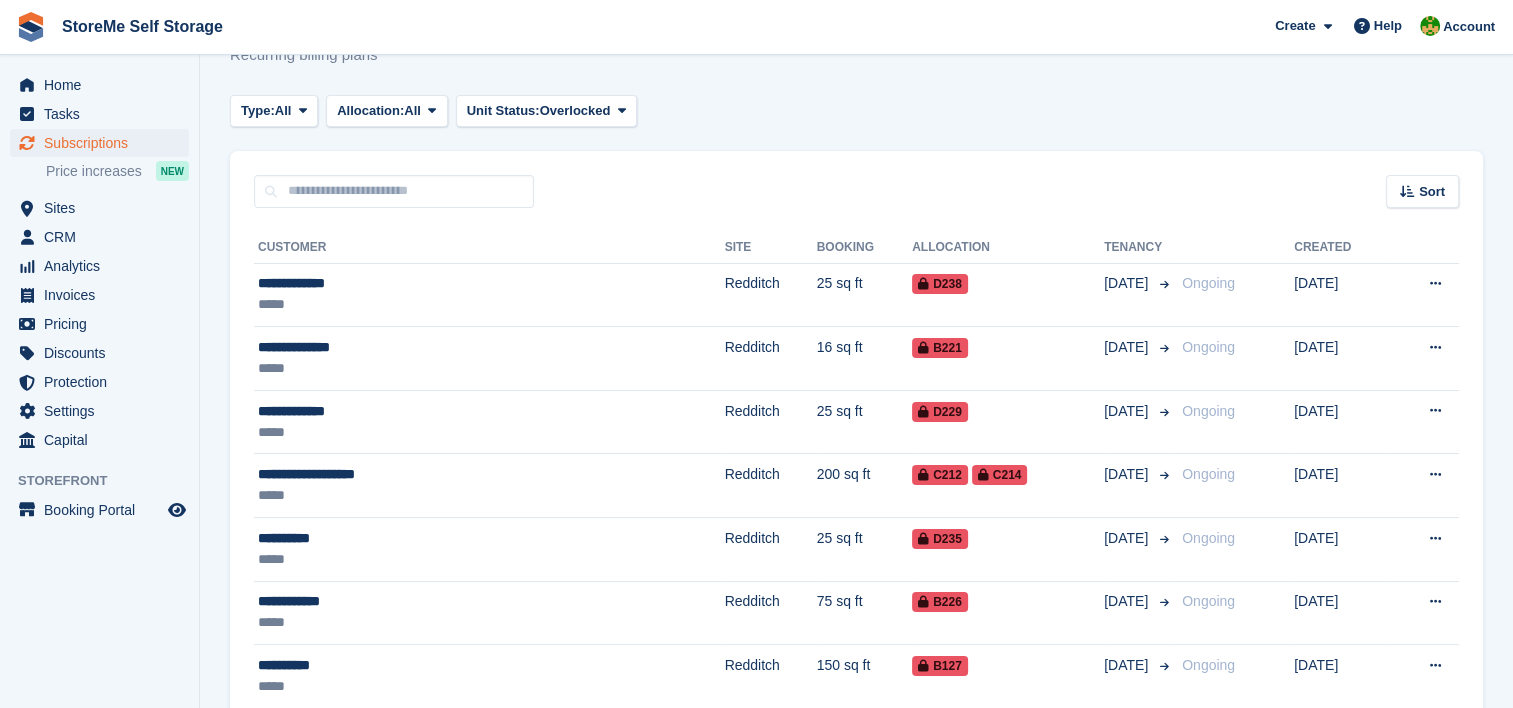 scroll, scrollTop: 0, scrollLeft: 0, axis: both 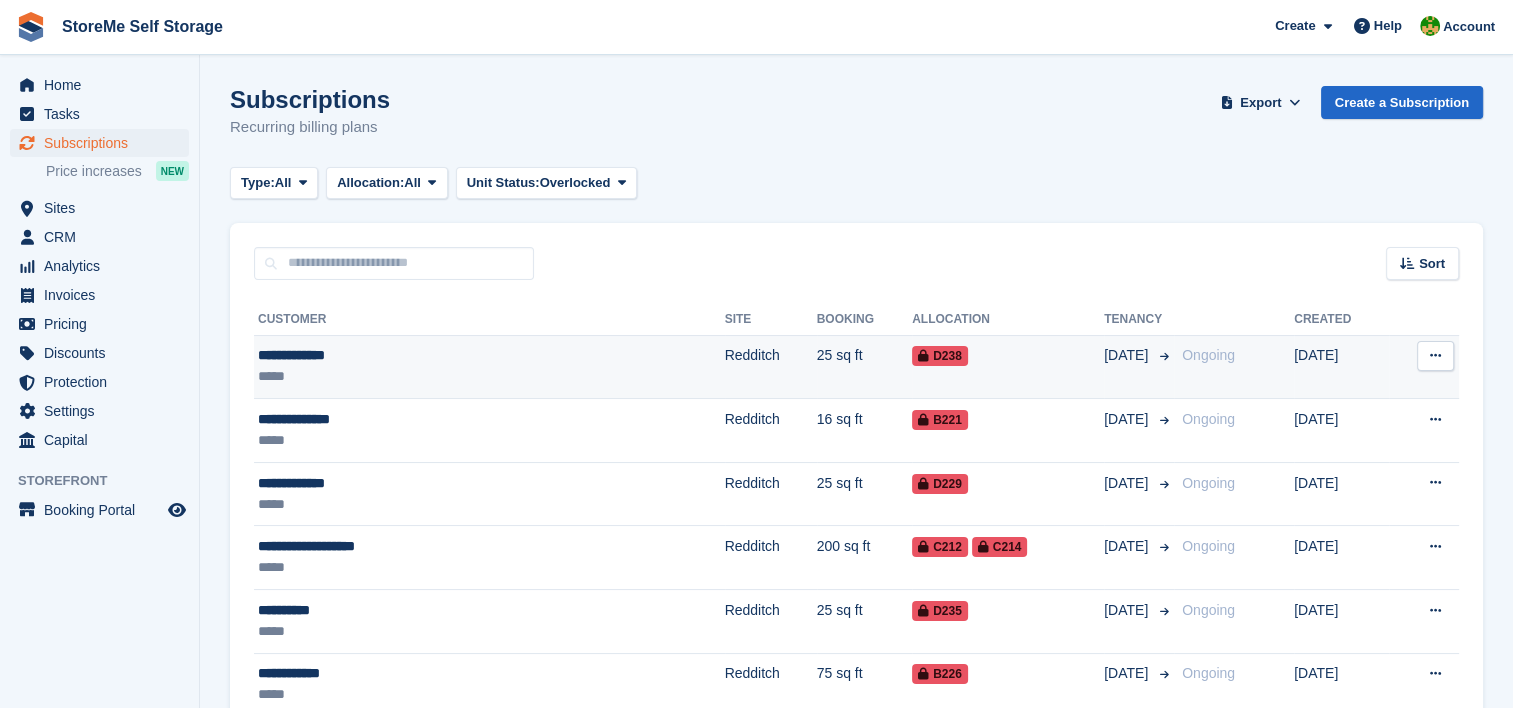 click on "Redditch" at bounding box center [771, 367] 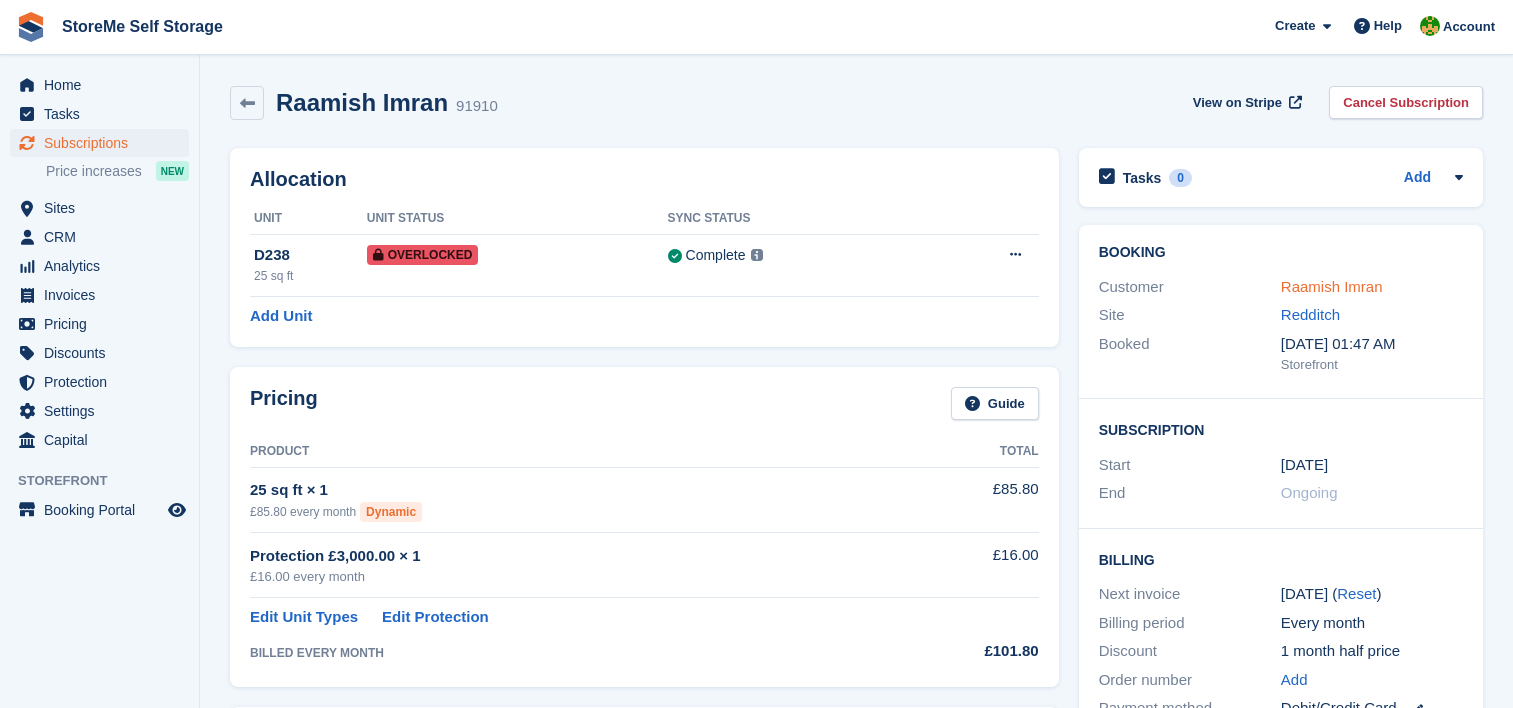 scroll, scrollTop: 0, scrollLeft: 0, axis: both 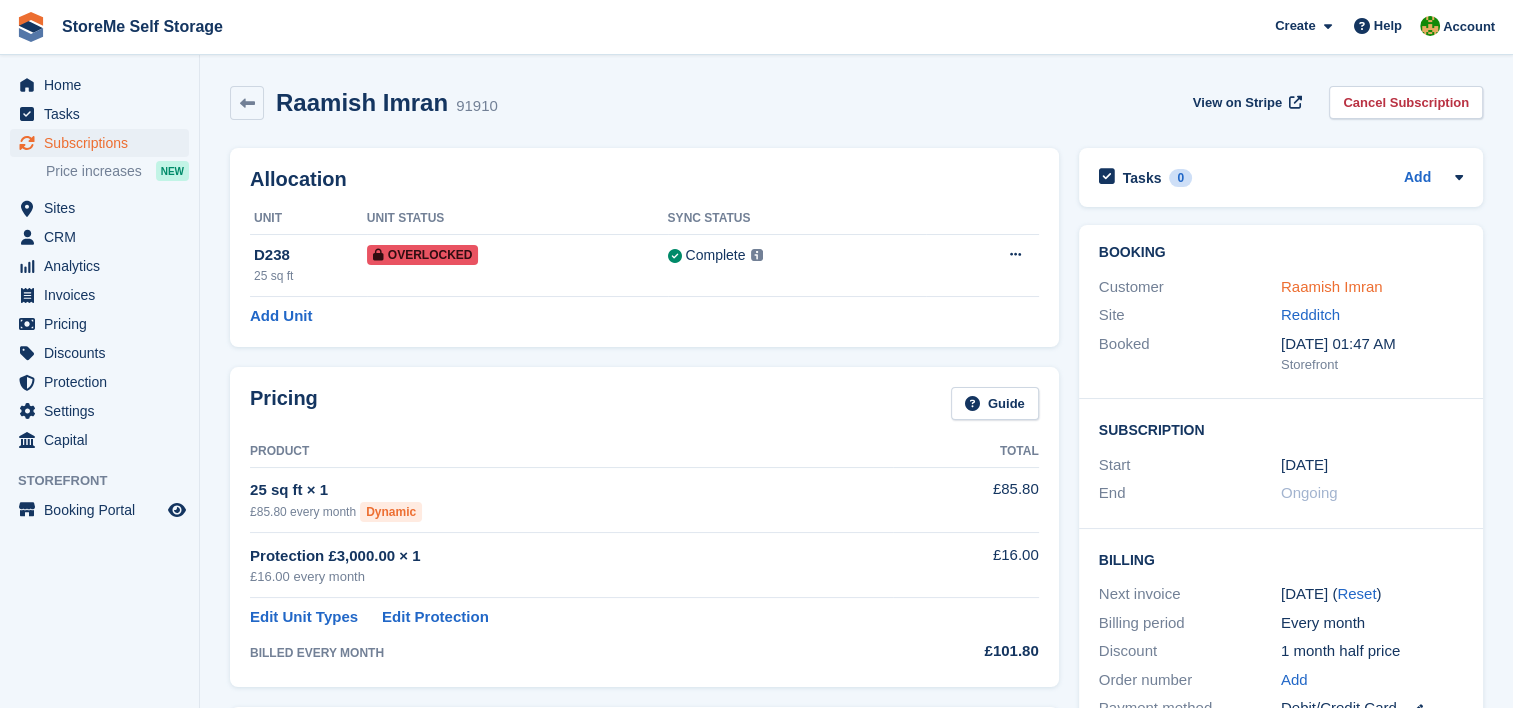 click on "Raamish Imran" at bounding box center (1332, 286) 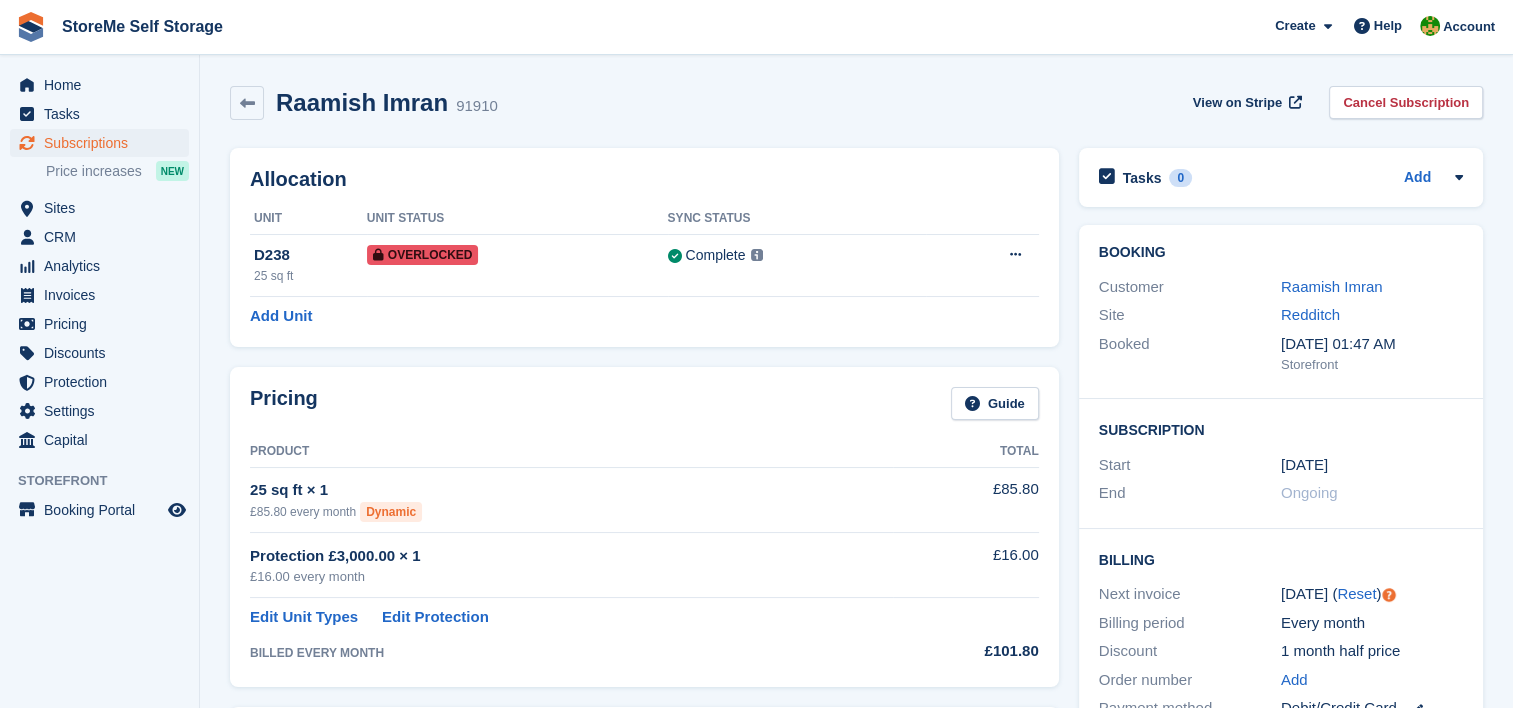 scroll, scrollTop: 500, scrollLeft: 0, axis: vertical 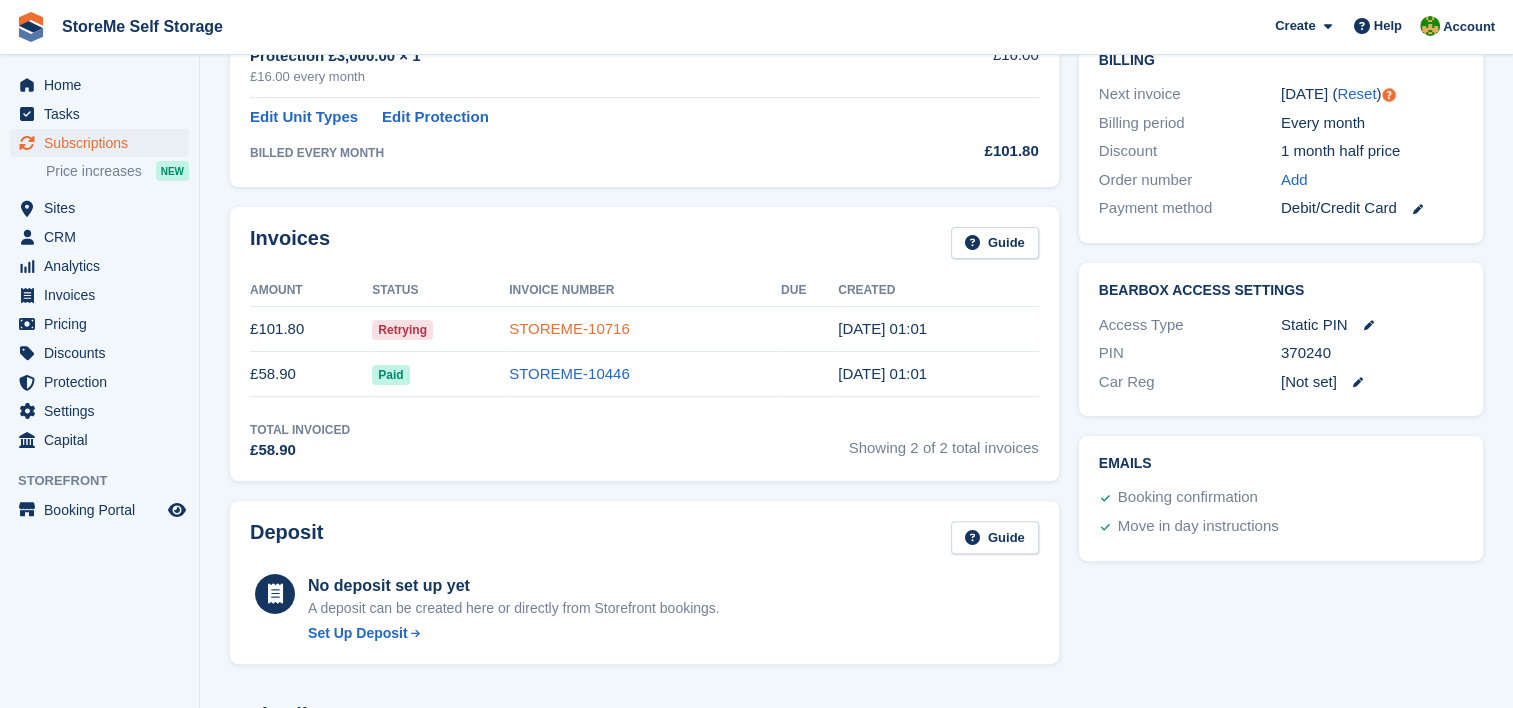 click on "STOREME-10716" at bounding box center [569, 328] 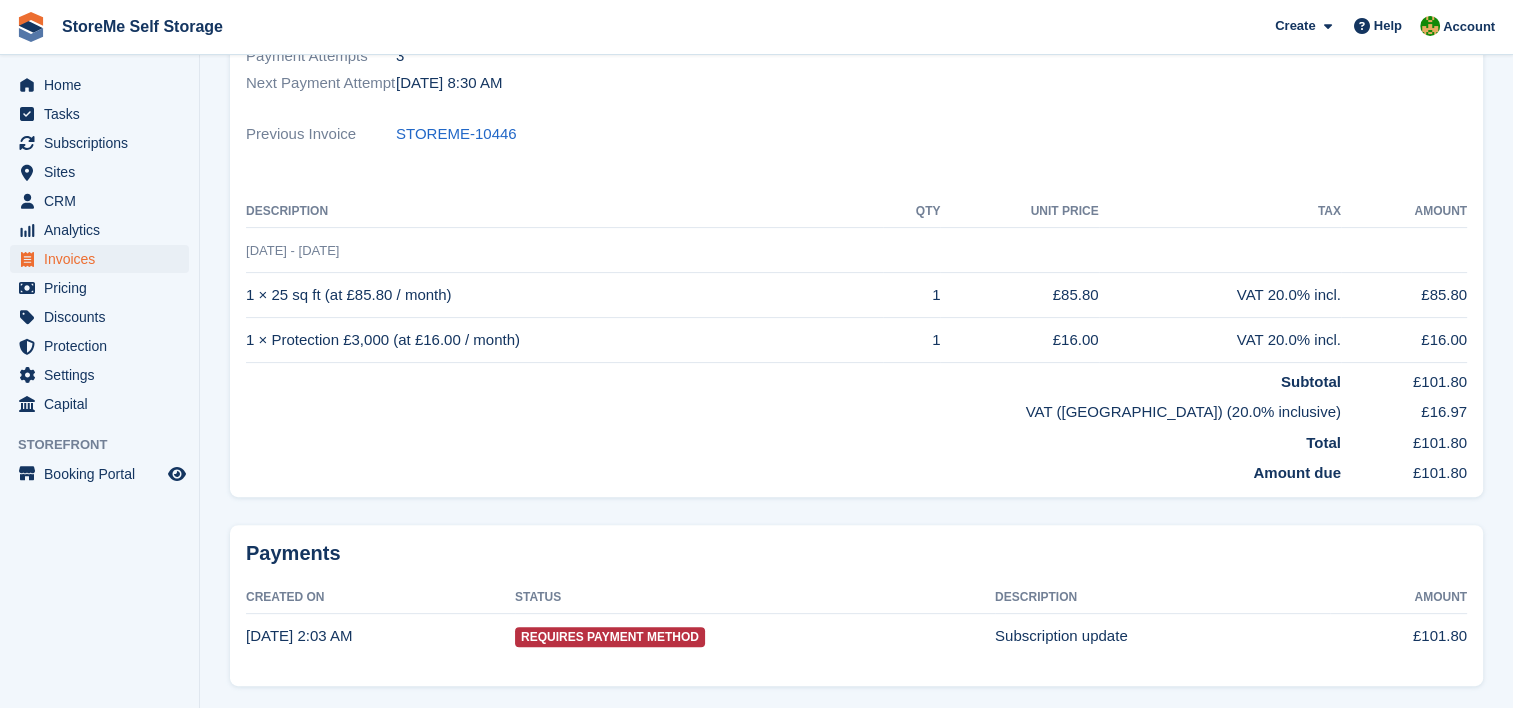 scroll, scrollTop: 0, scrollLeft: 0, axis: both 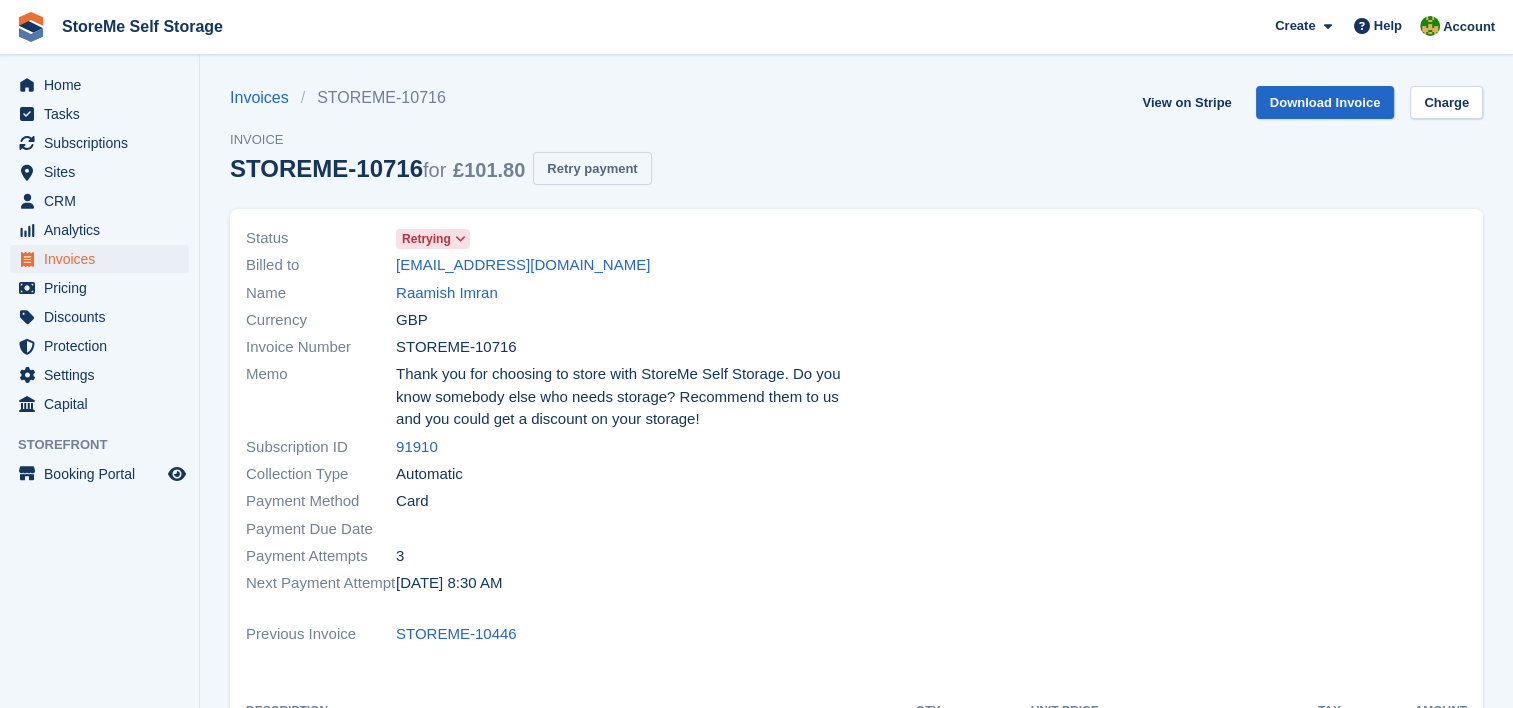 click on "Retry payment" at bounding box center (592, 168) 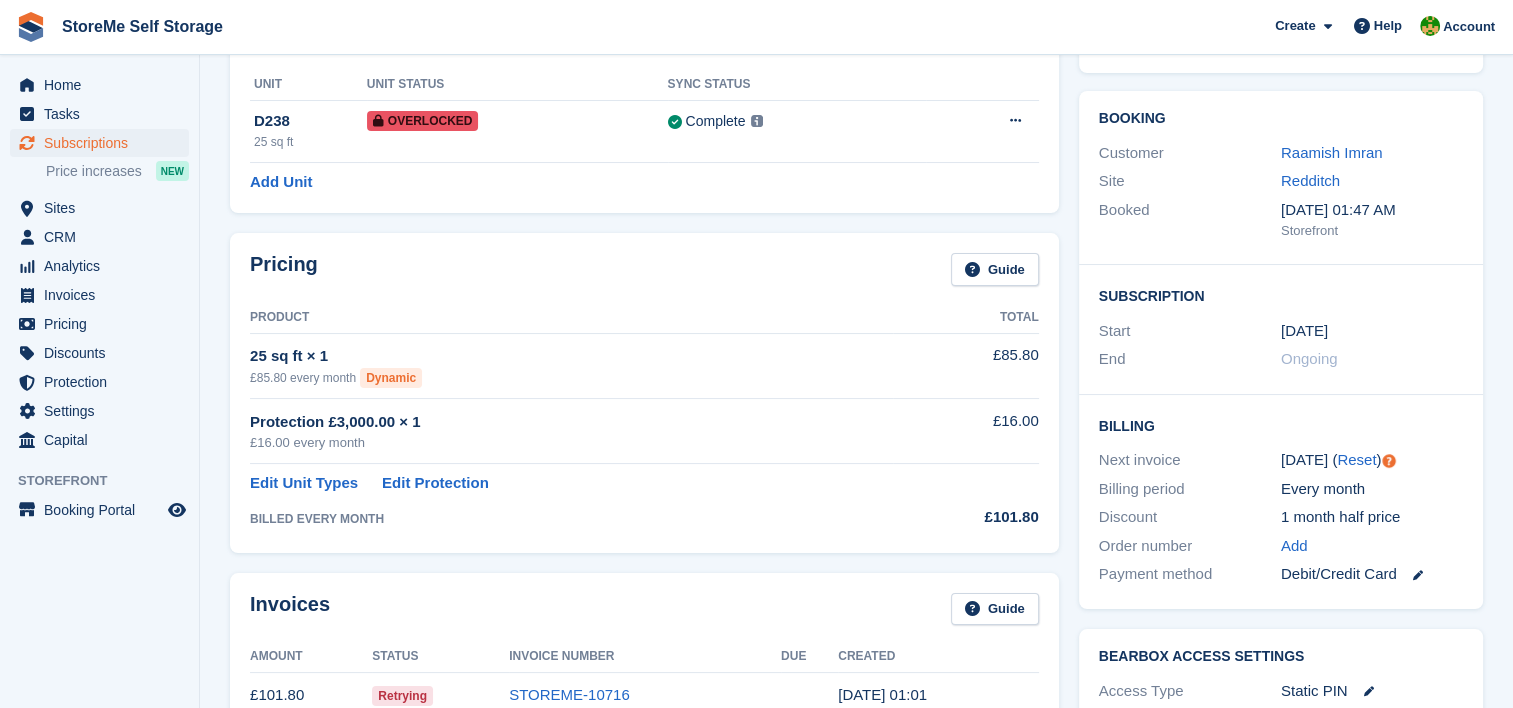 scroll, scrollTop: 0, scrollLeft: 0, axis: both 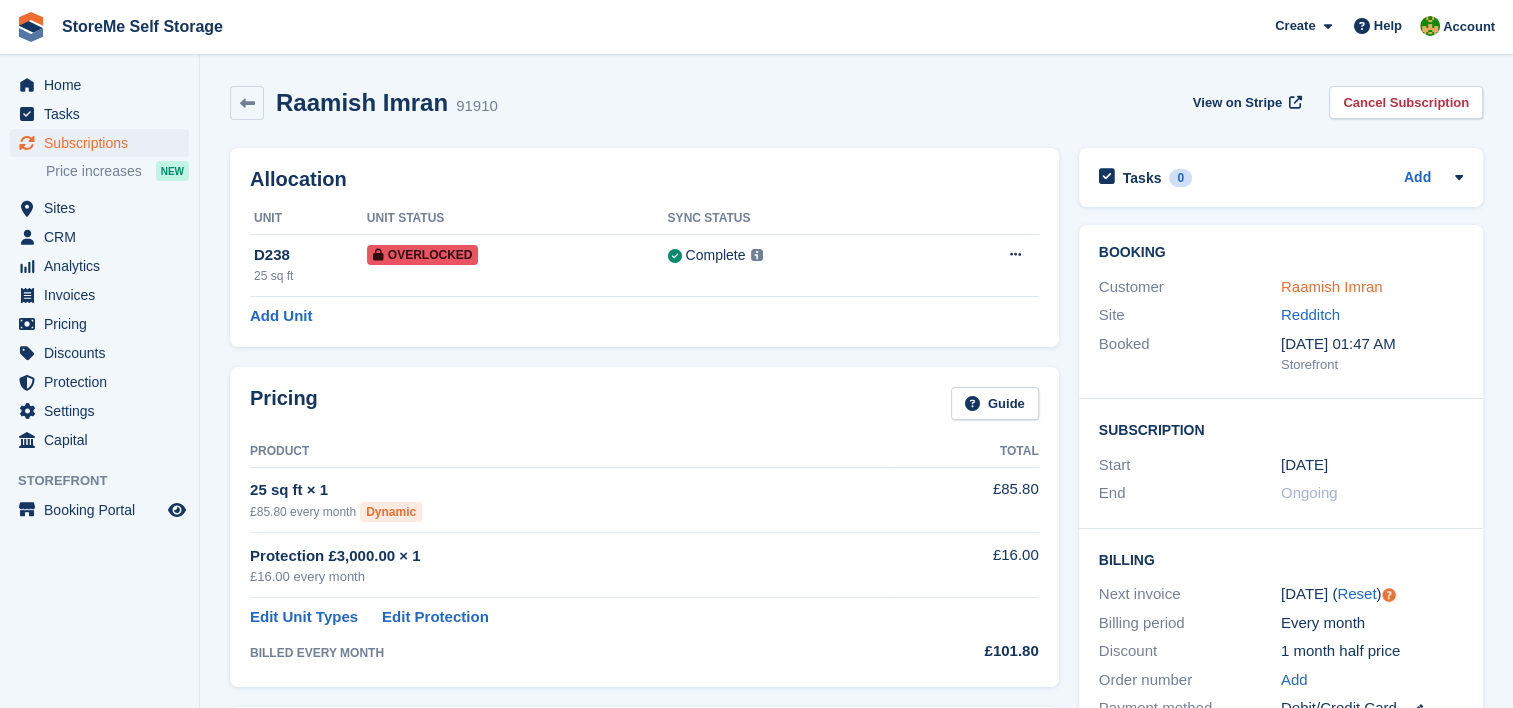 click on "Raamish Imran" at bounding box center (1332, 286) 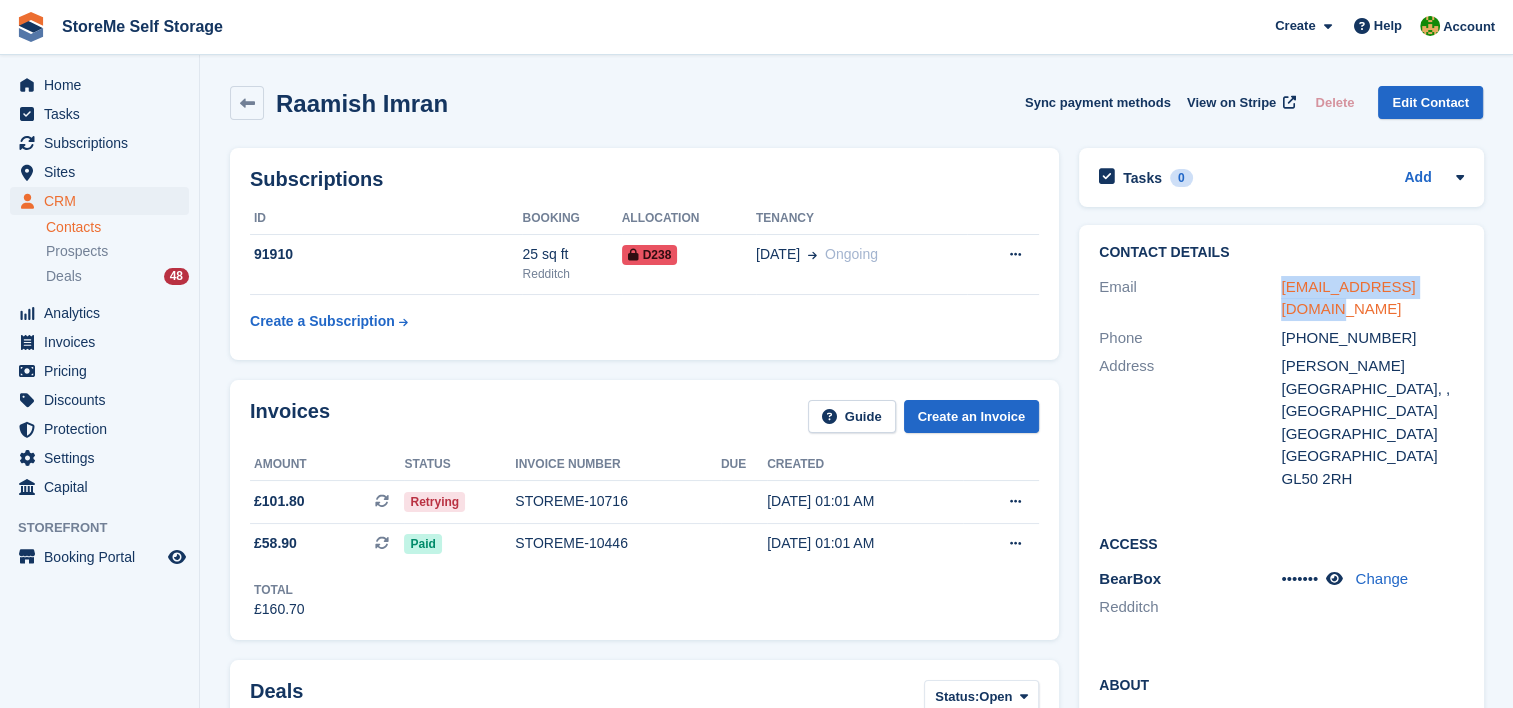 drag, startPoint x: 1463, startPoint y: 286, endPoint x: 1282, endPoint y: 289, distance: 181.02486 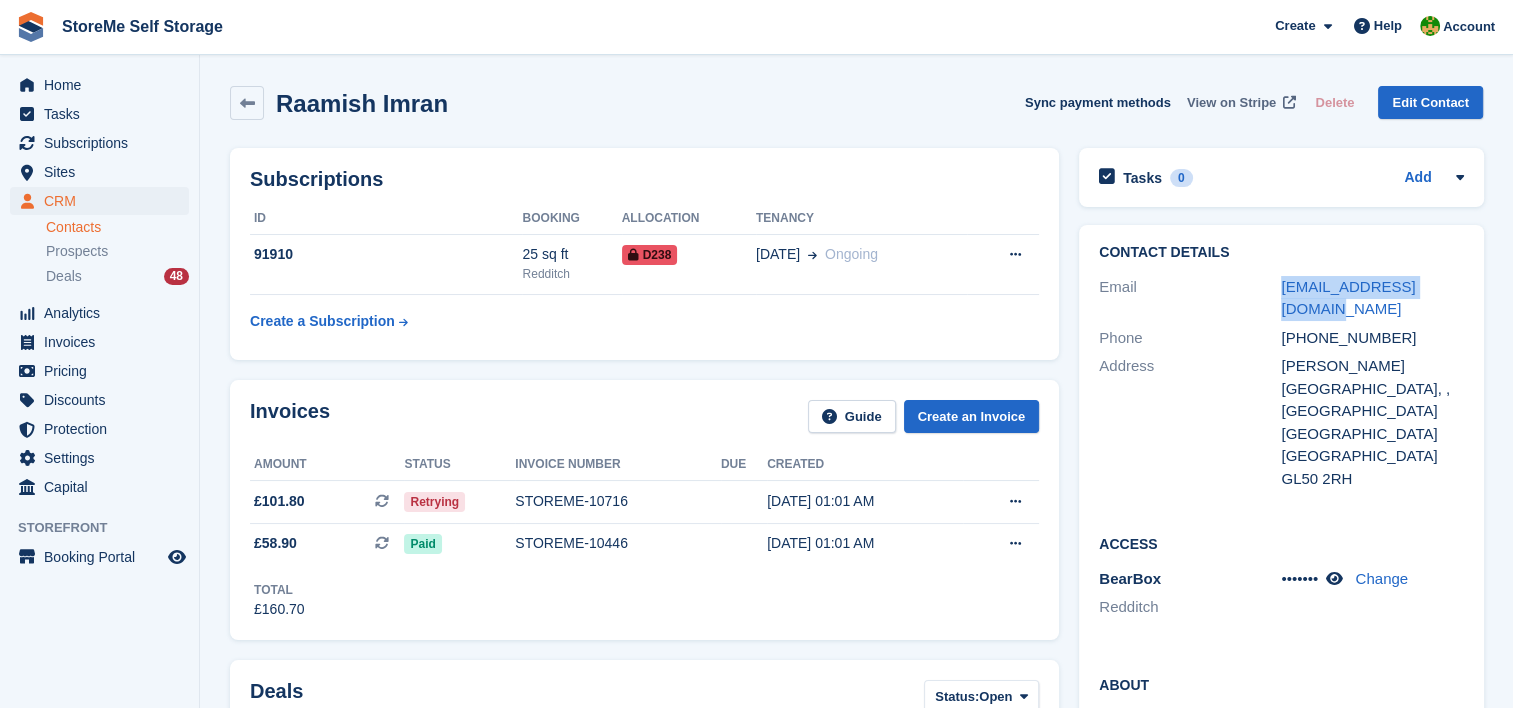 click on "View on Stripe" at bounding box center (1231, 103) 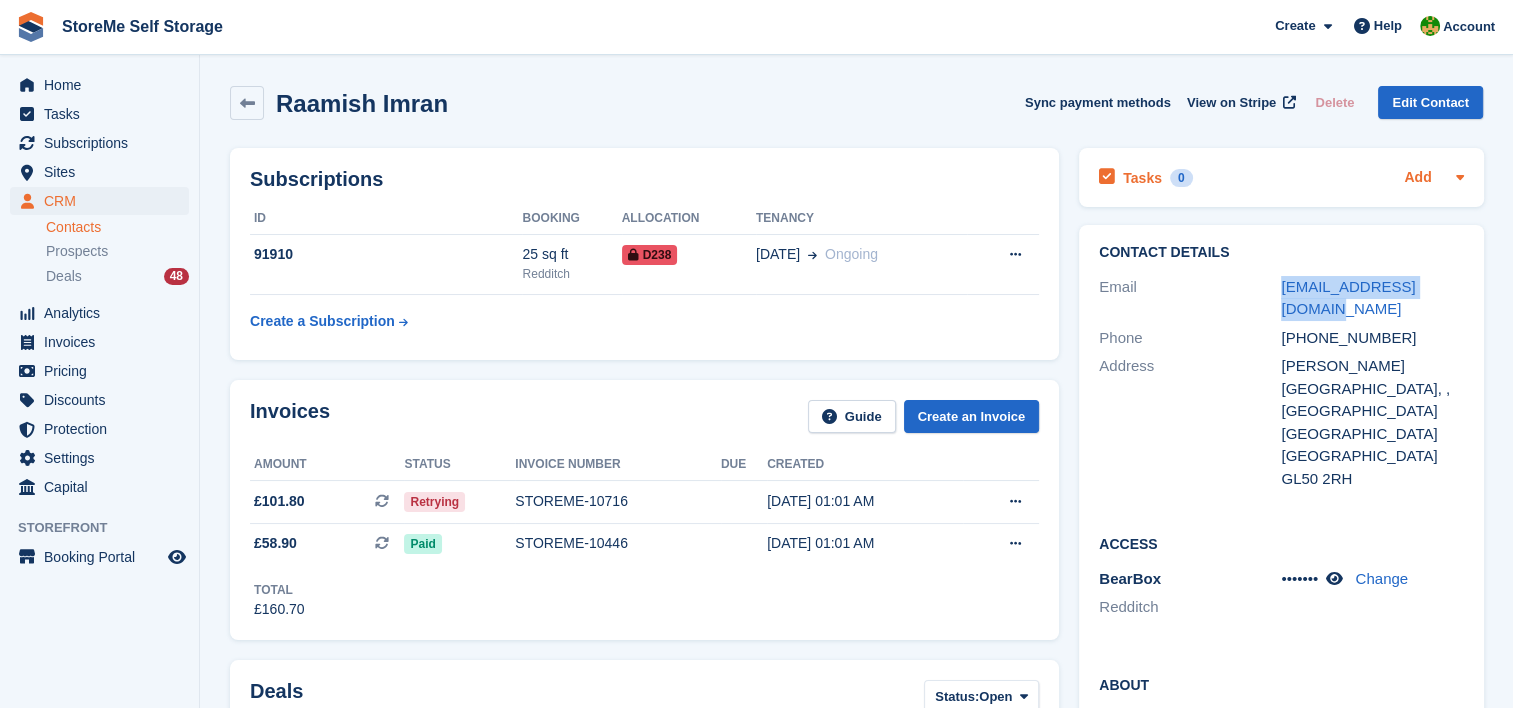 click on "Add" at bounding box center (1417, 178) 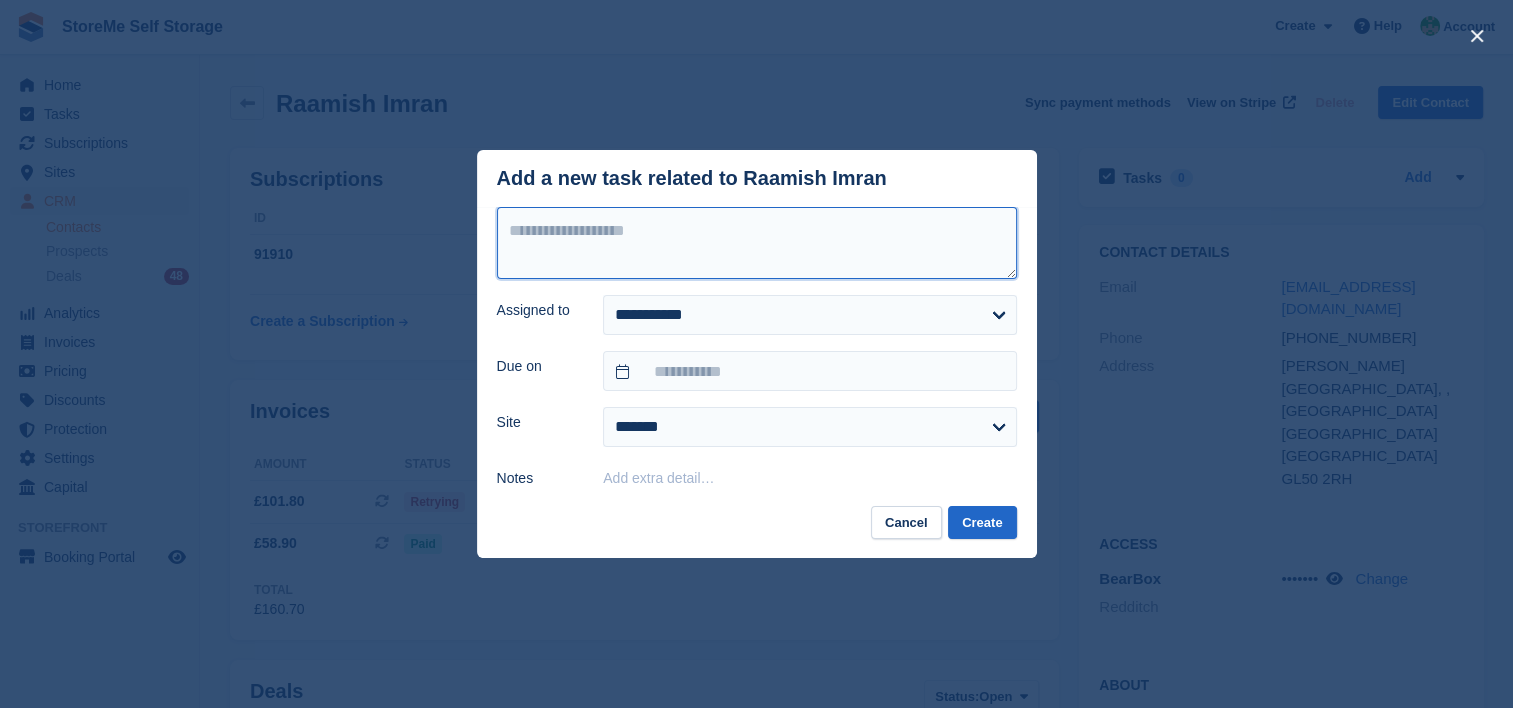 click at bounding box center [757, 243] 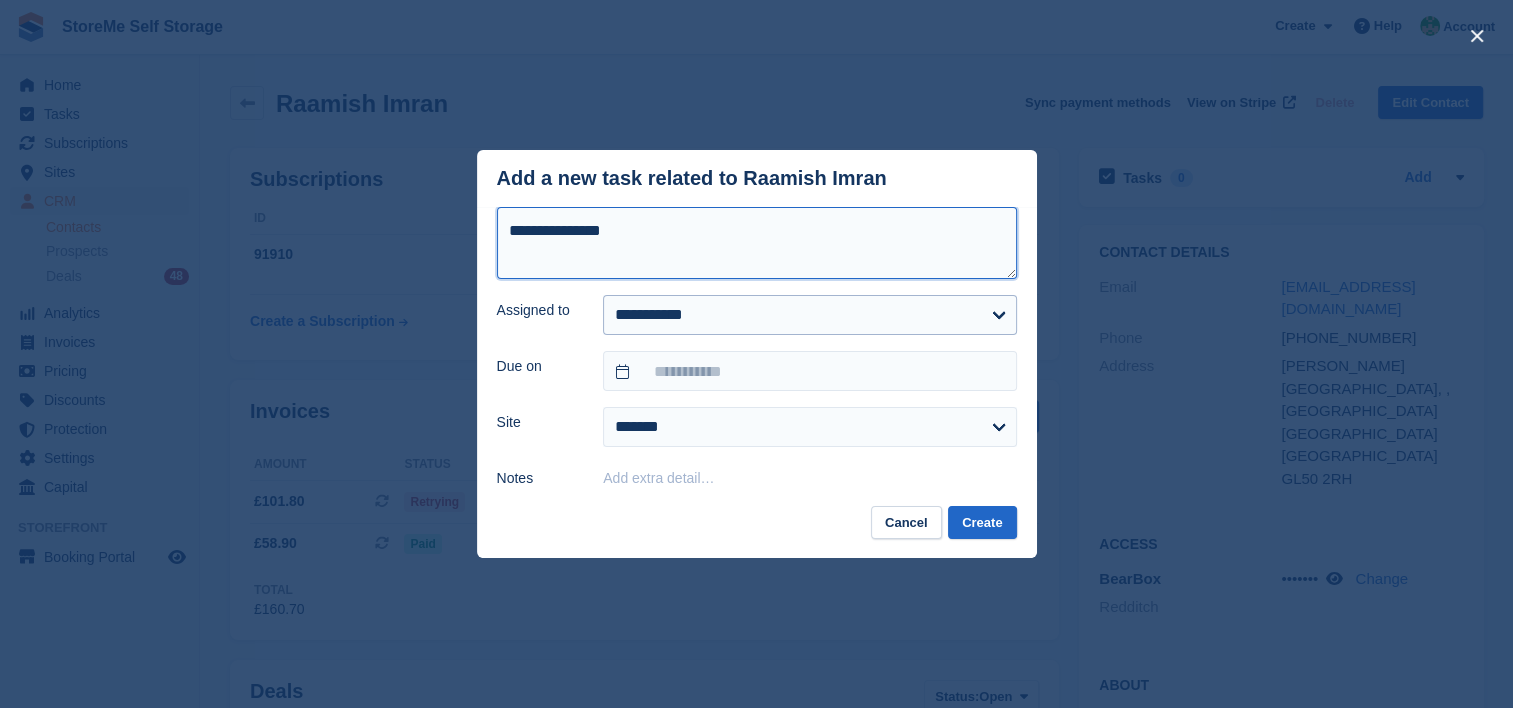 type on "**********" 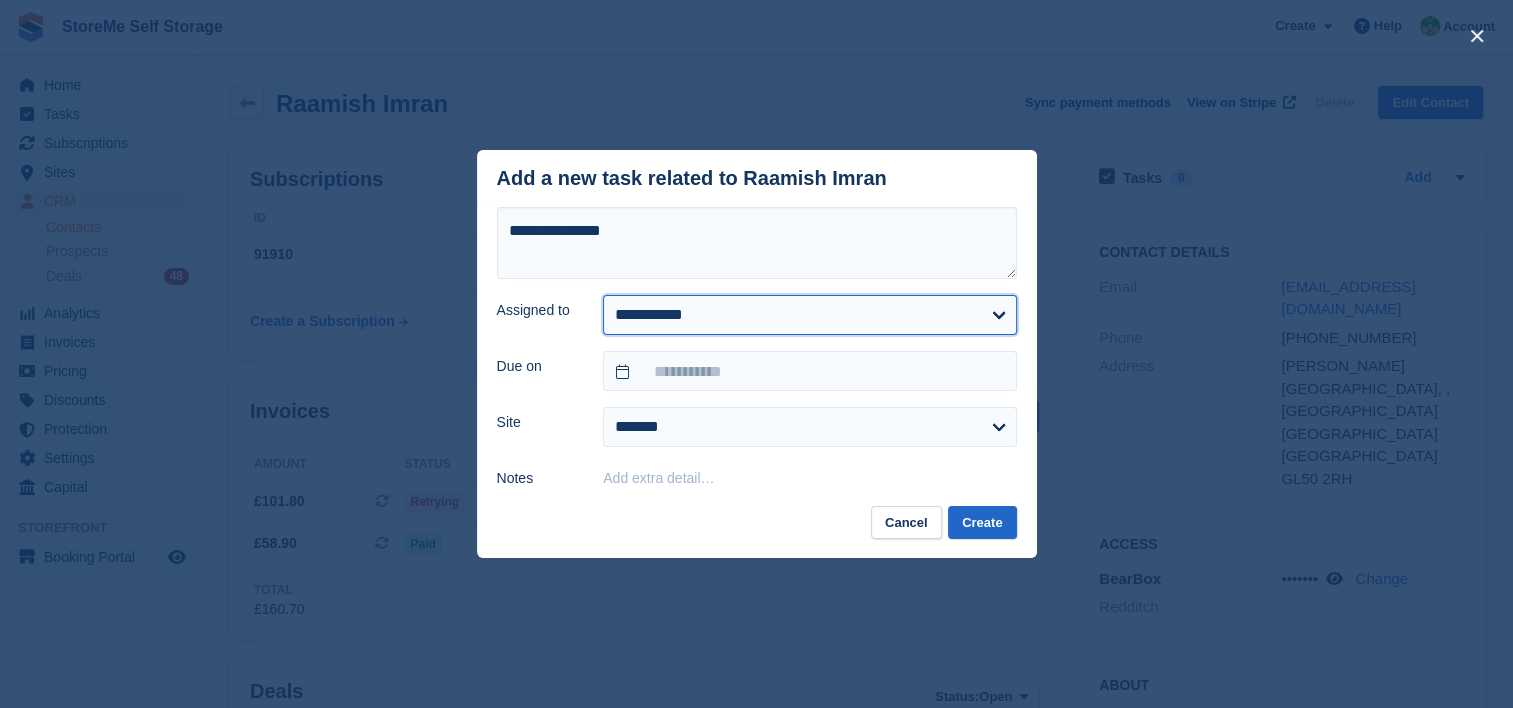 click on "**********" at bounding box center (809, 315) 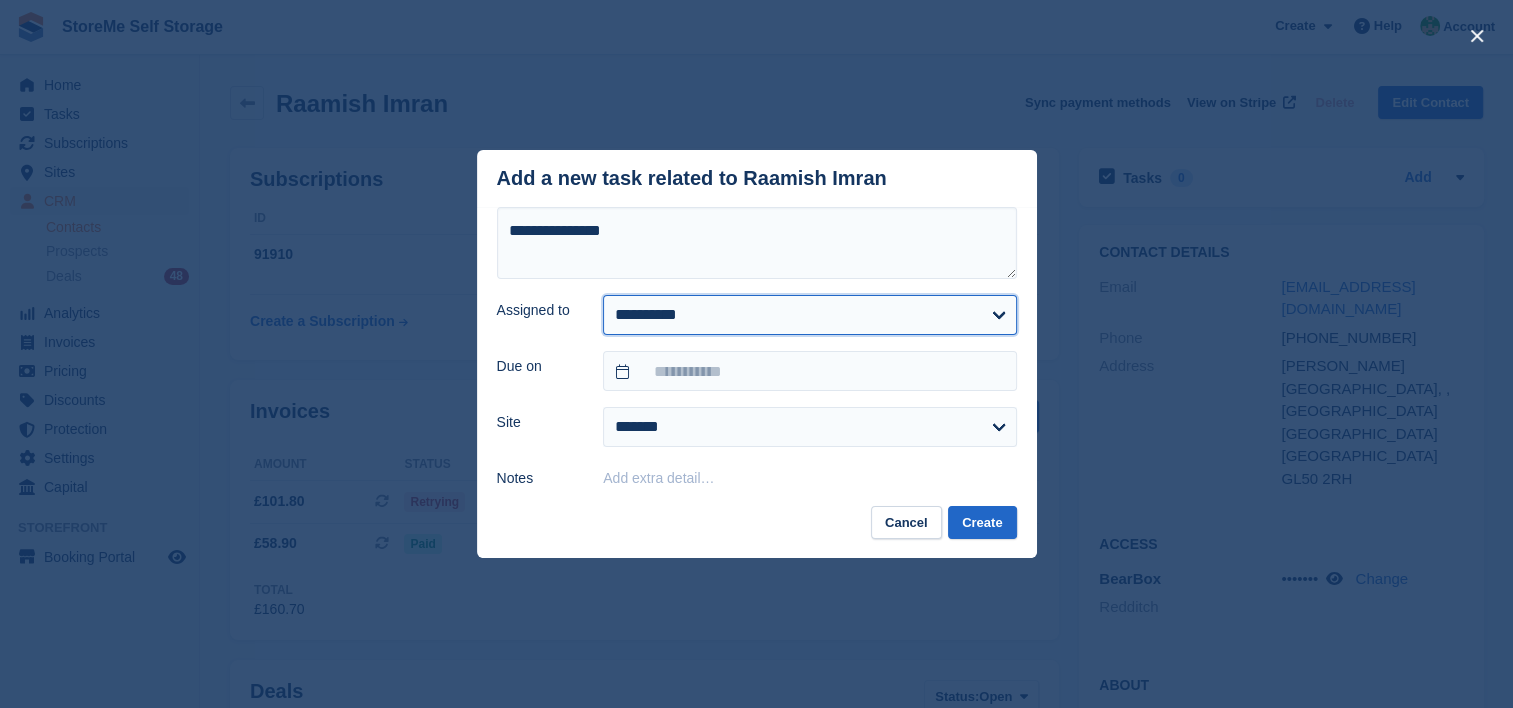 click on "**********" at bounding box center [809, 315] 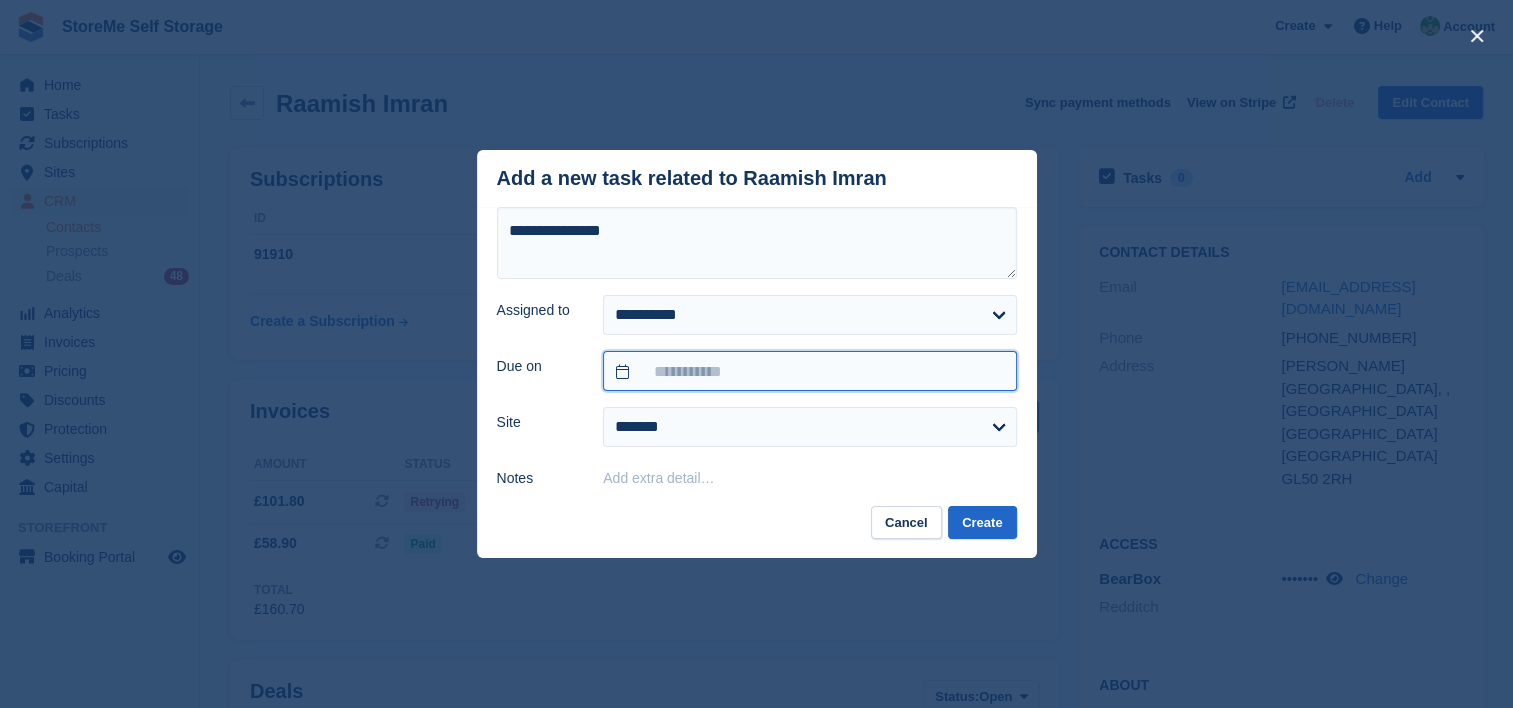 click at bounding box center [809, 371] 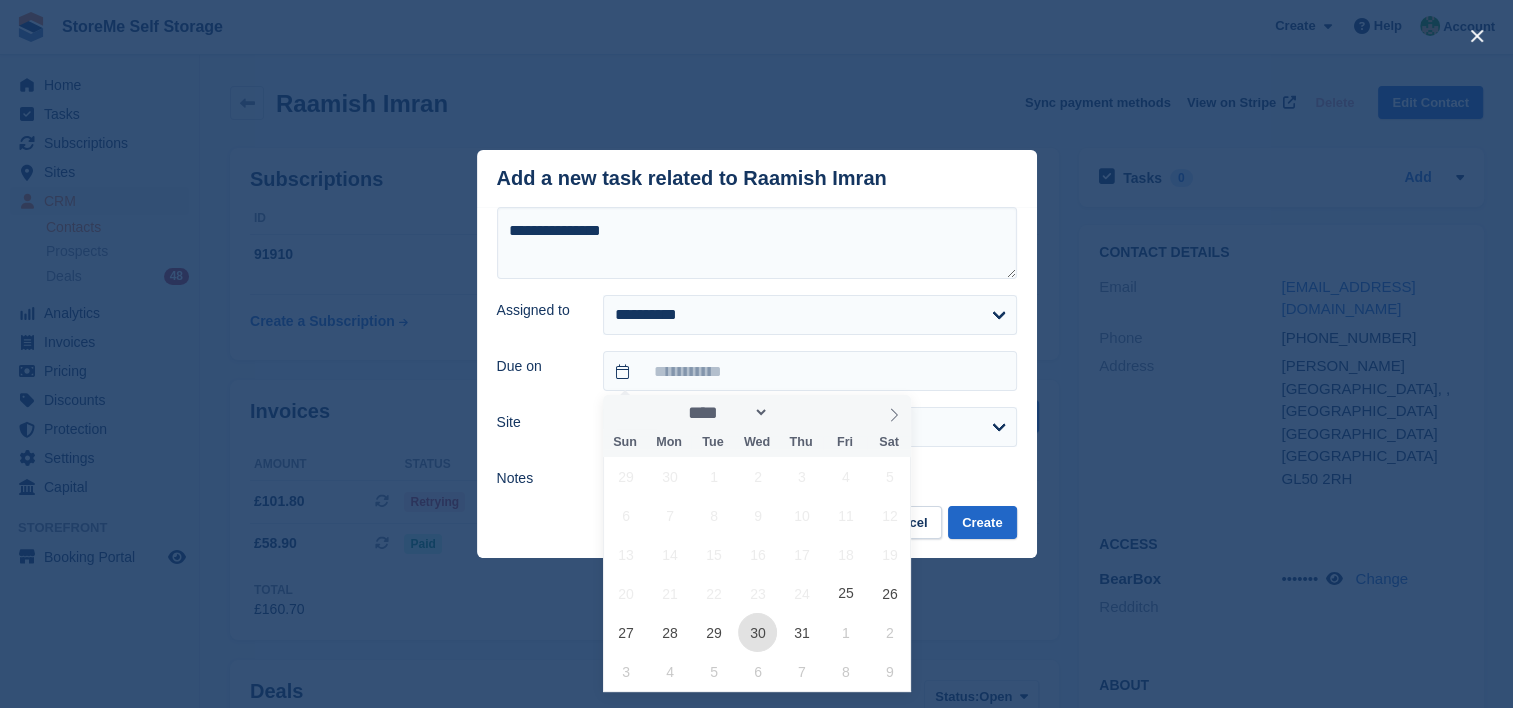 click on "30" at bounding box center [757, 632] 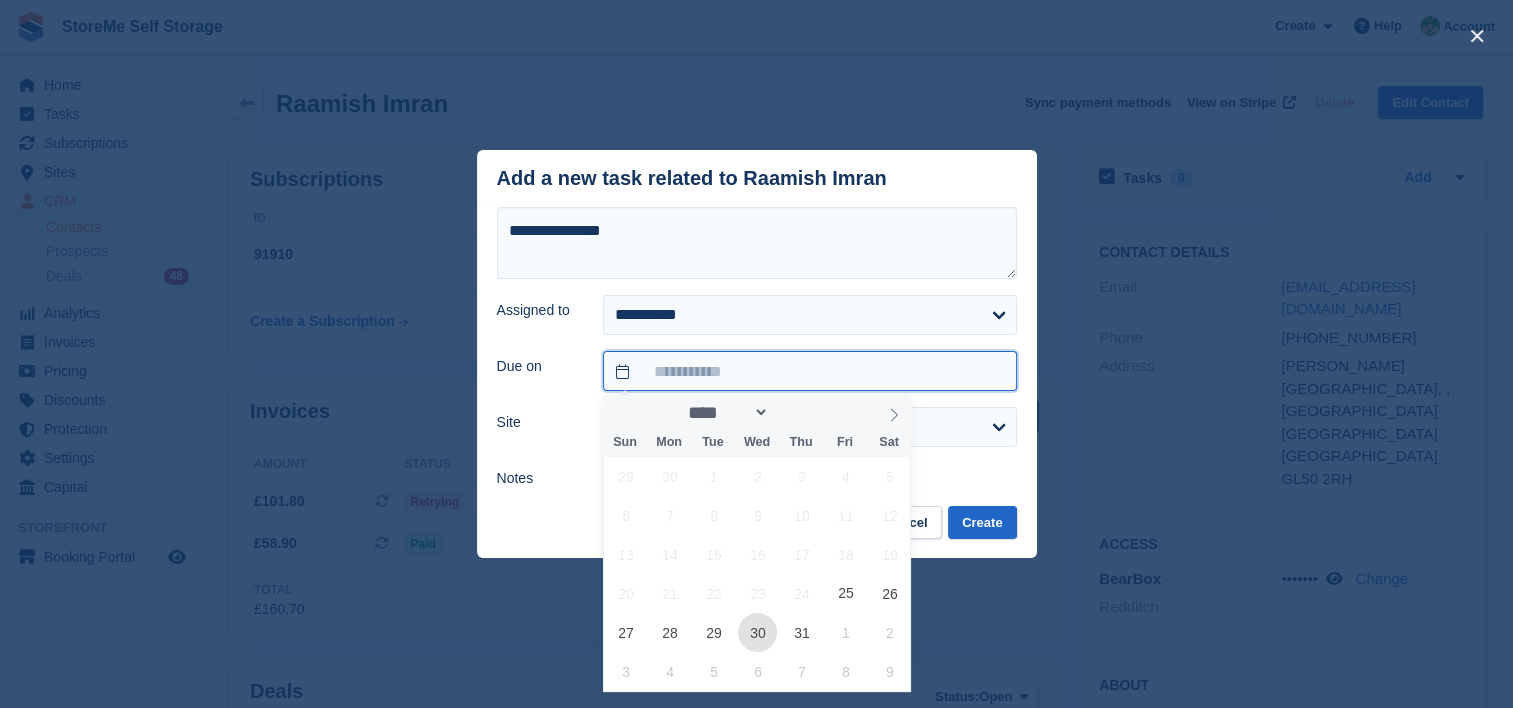 type on "**********" 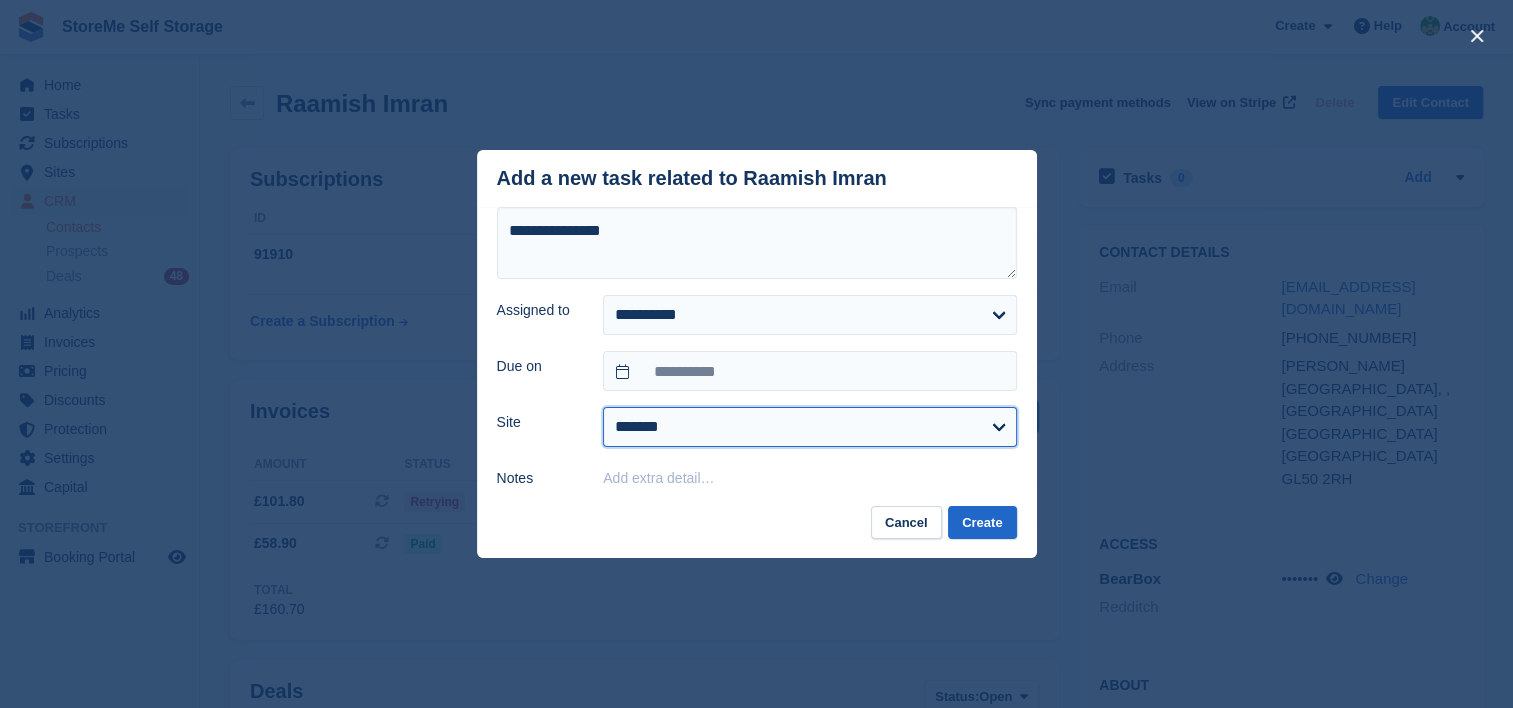 click on "*******
********" at bounding box center (809, 427) 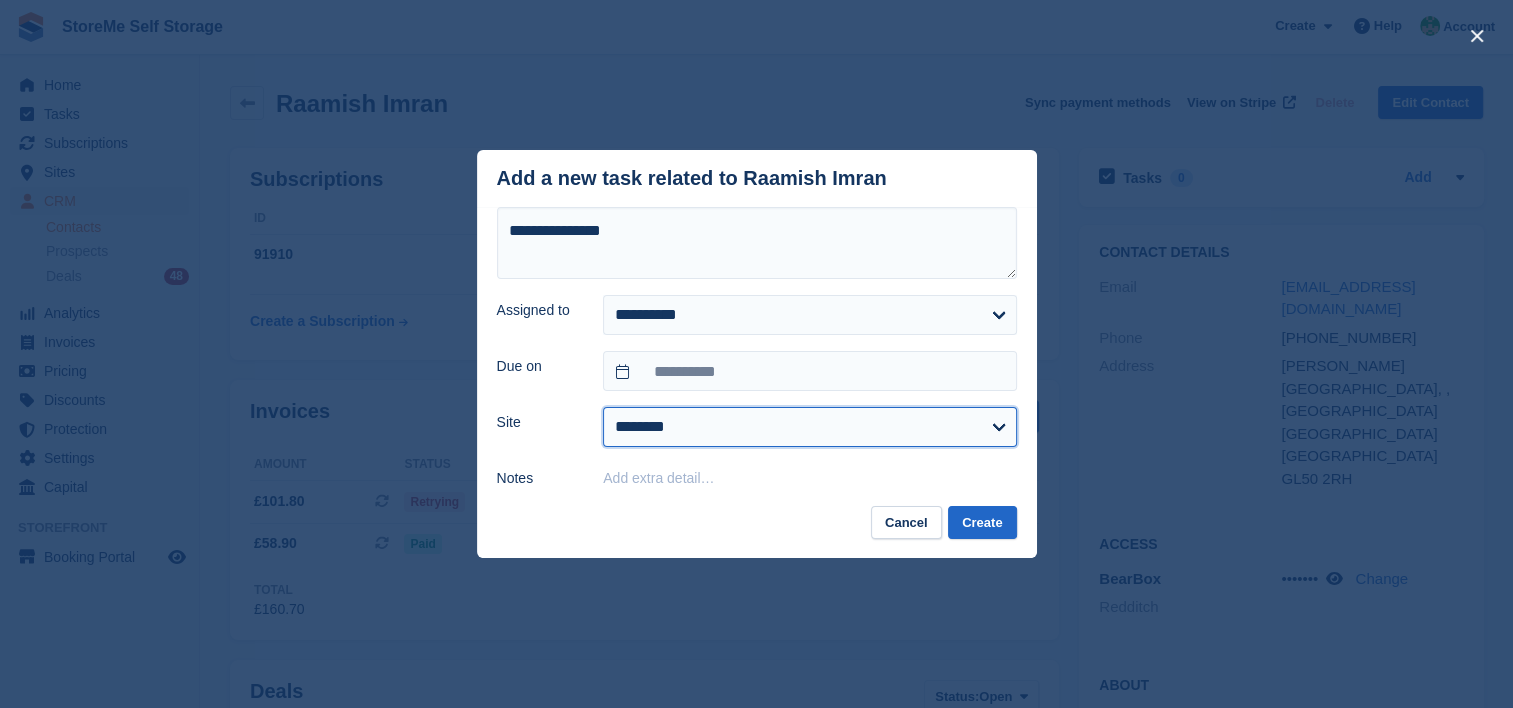 click on "*******
********" at bounding box center [809, 427] 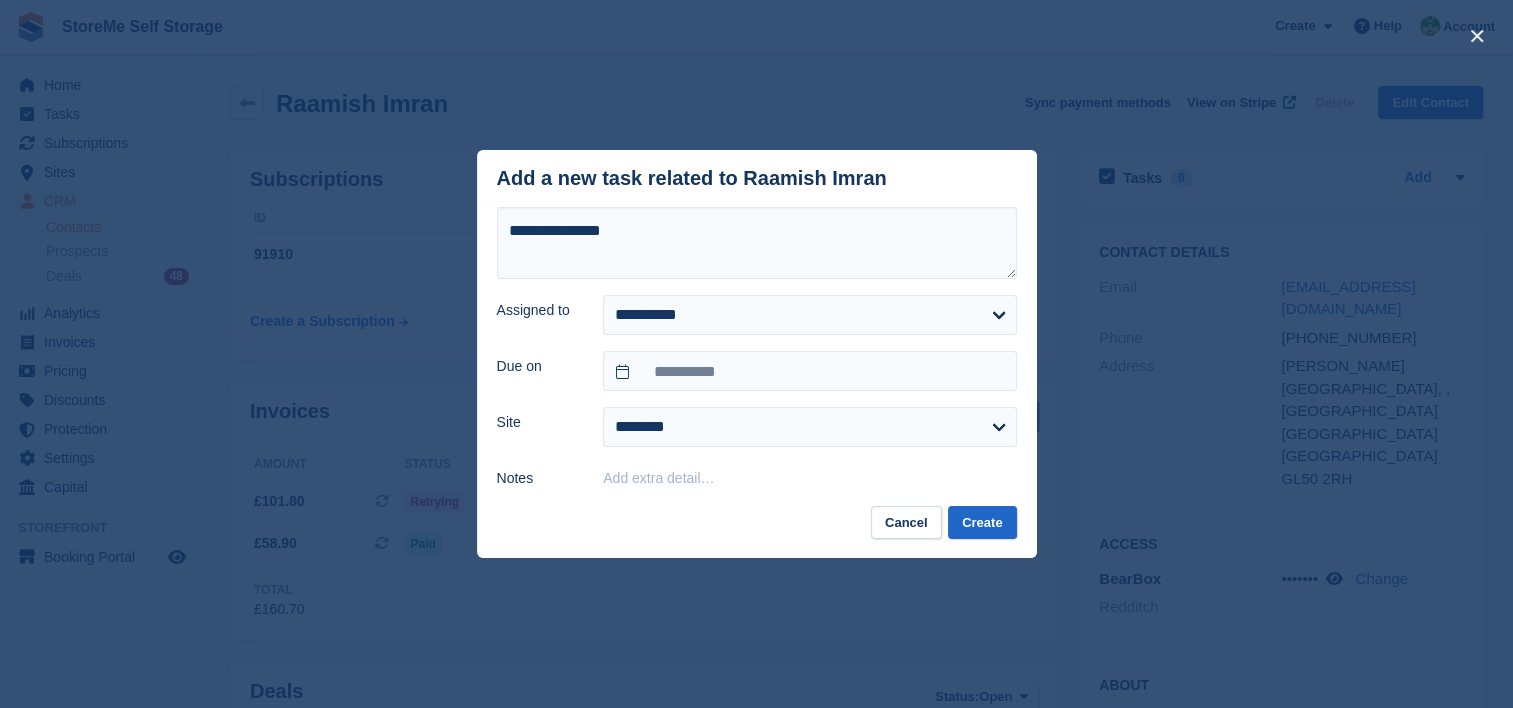 click on "Add extra detail…" at bounding box center (658, 478) 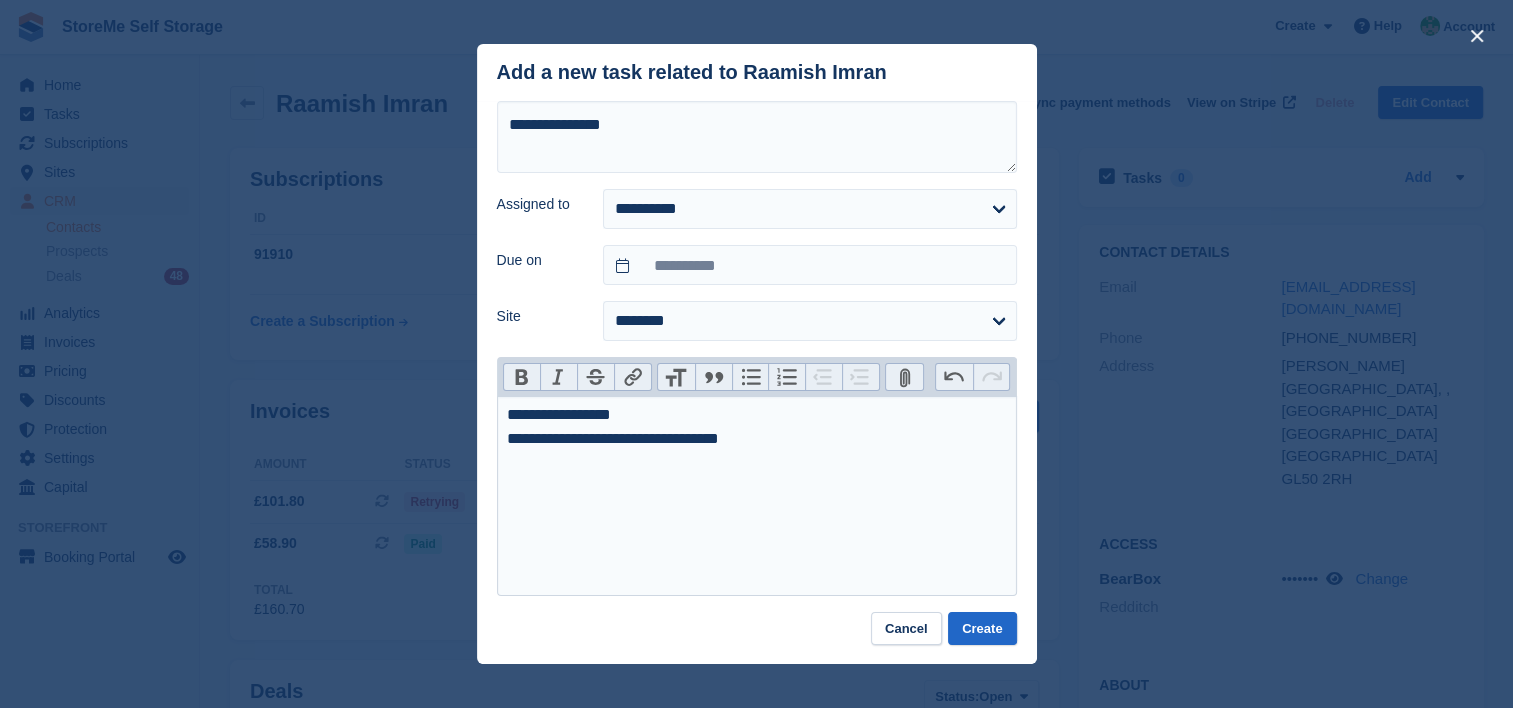 type on "**********" 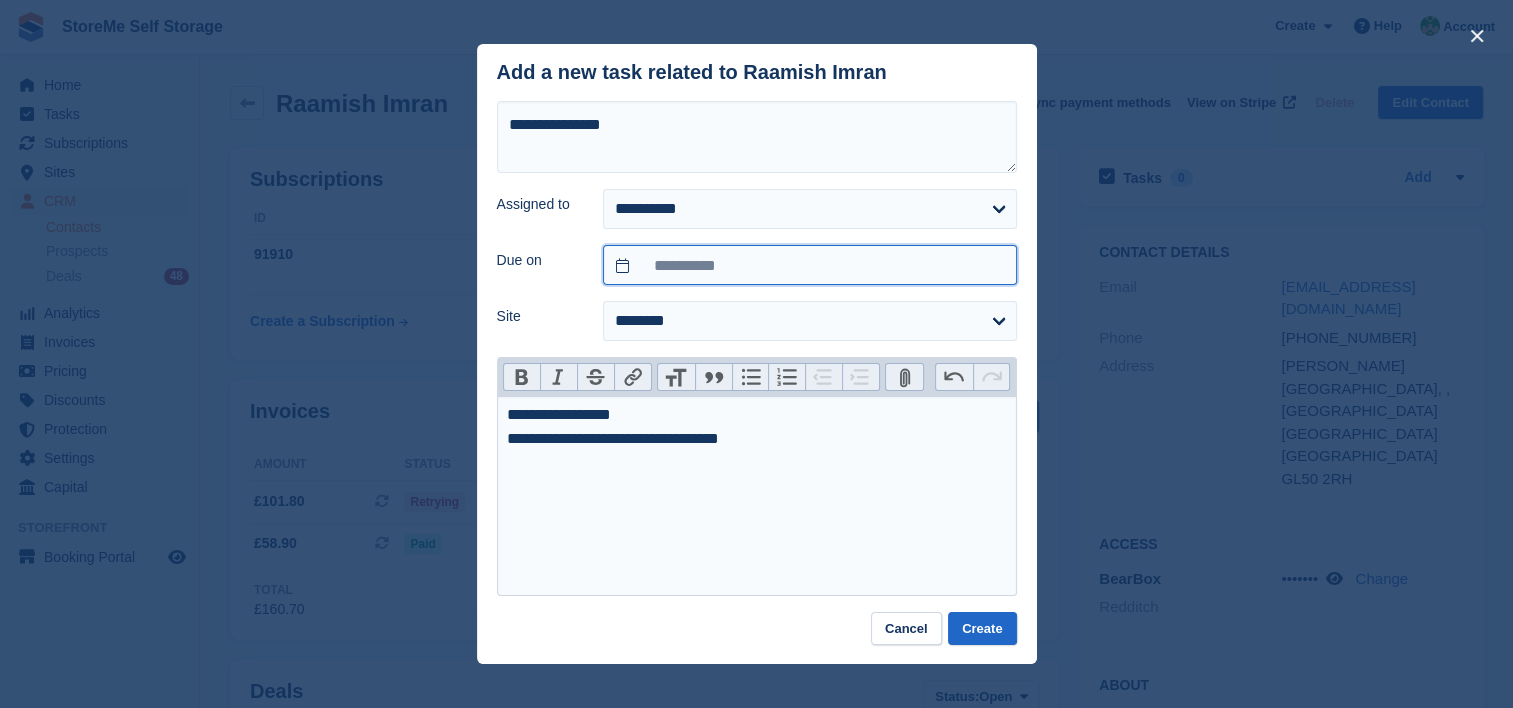 click on "**********" at bounding box center (809, 265) 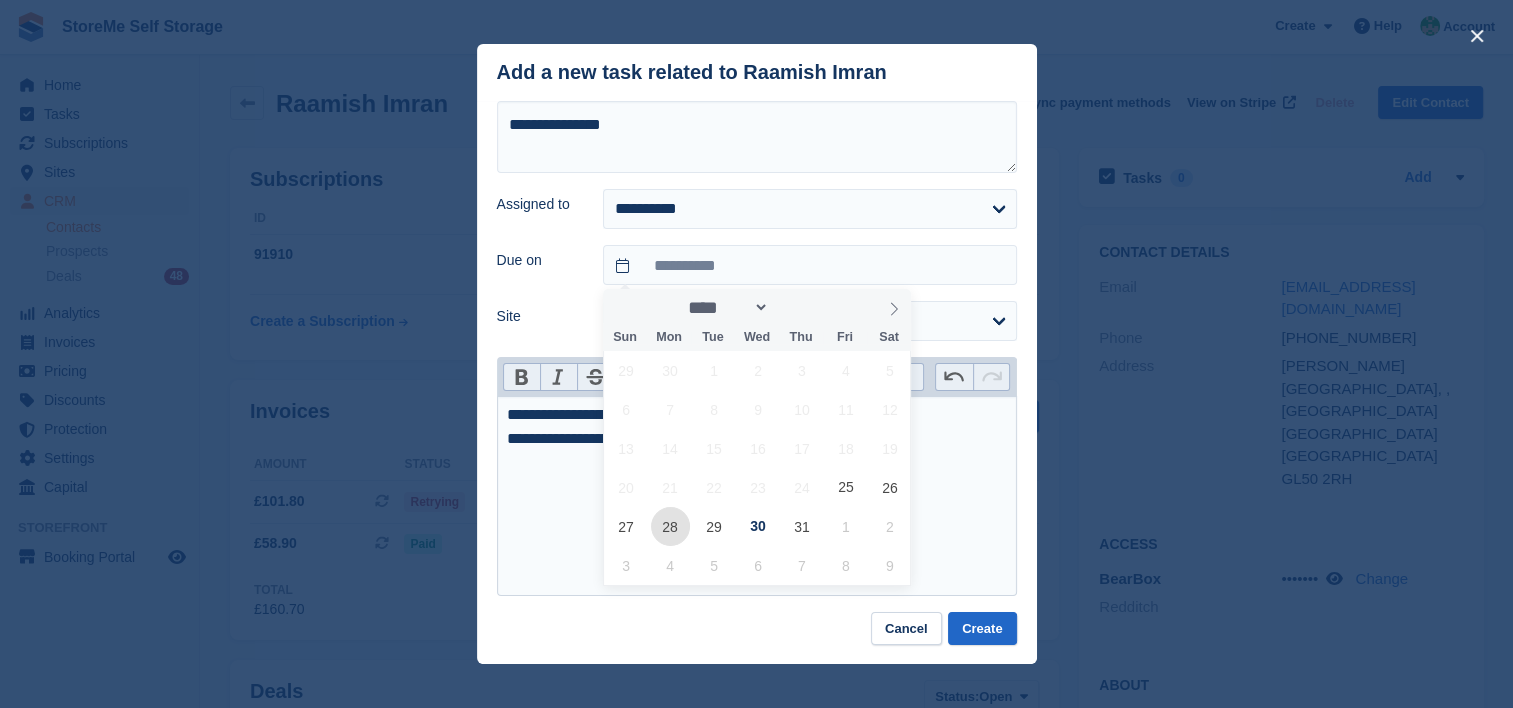 click on "28" at bounding box center (670, 526) 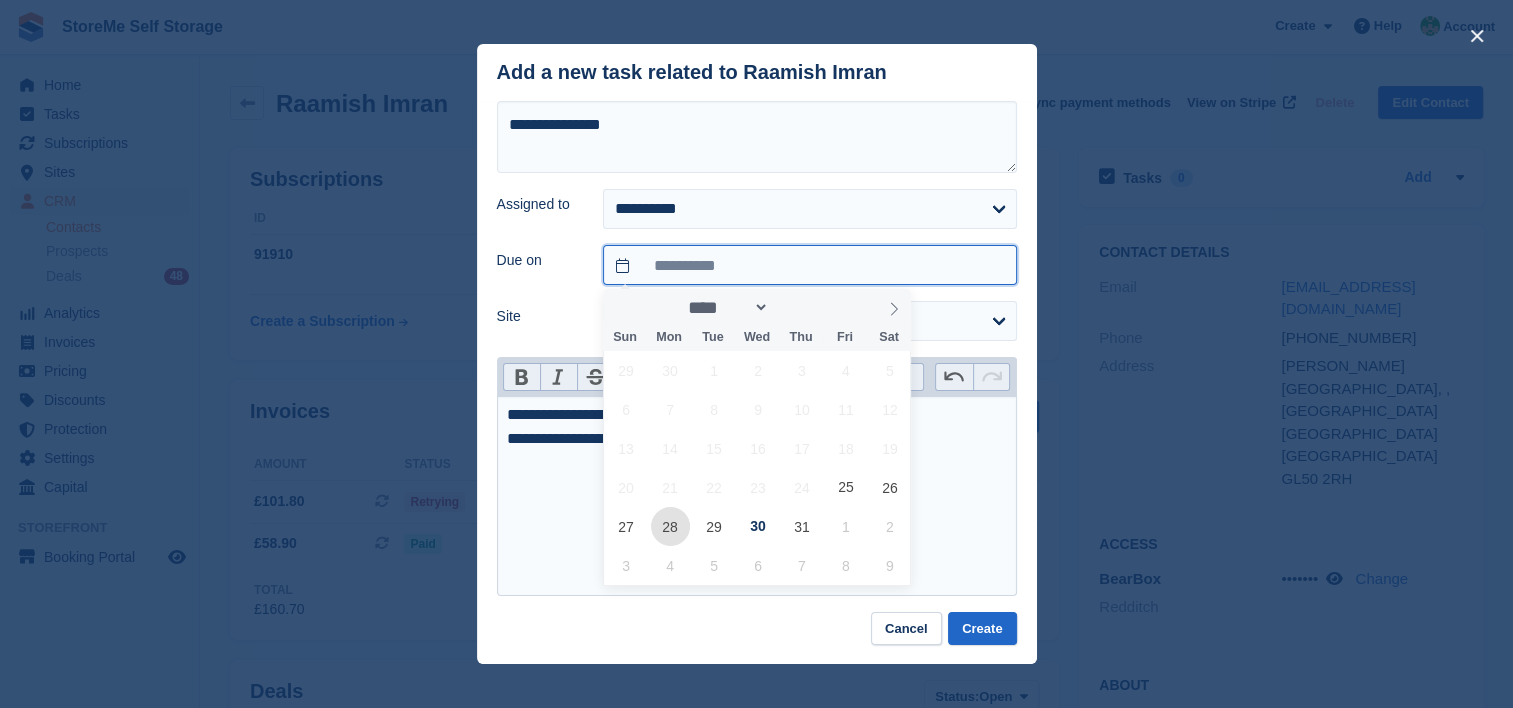 type on "**********" 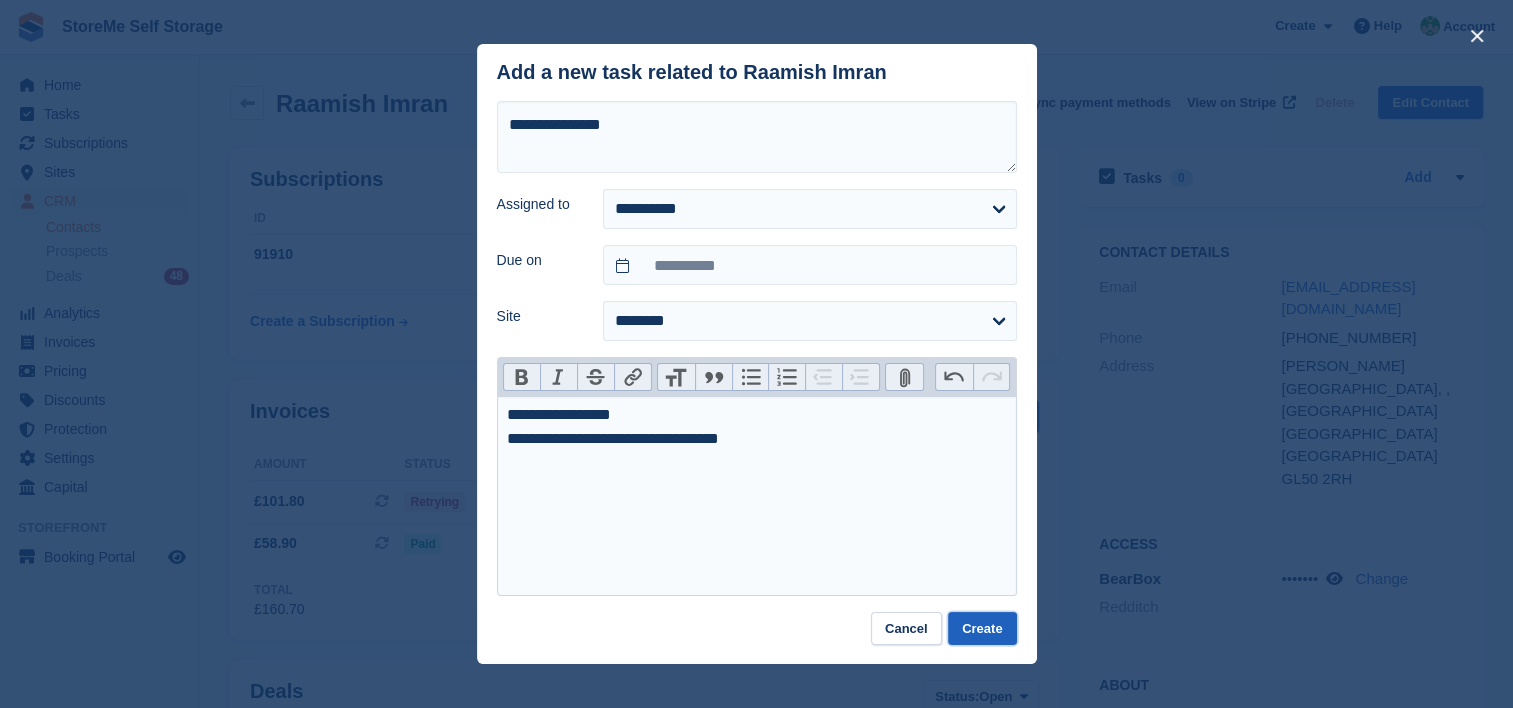 click on "Create" at bounding box center [982, 628] 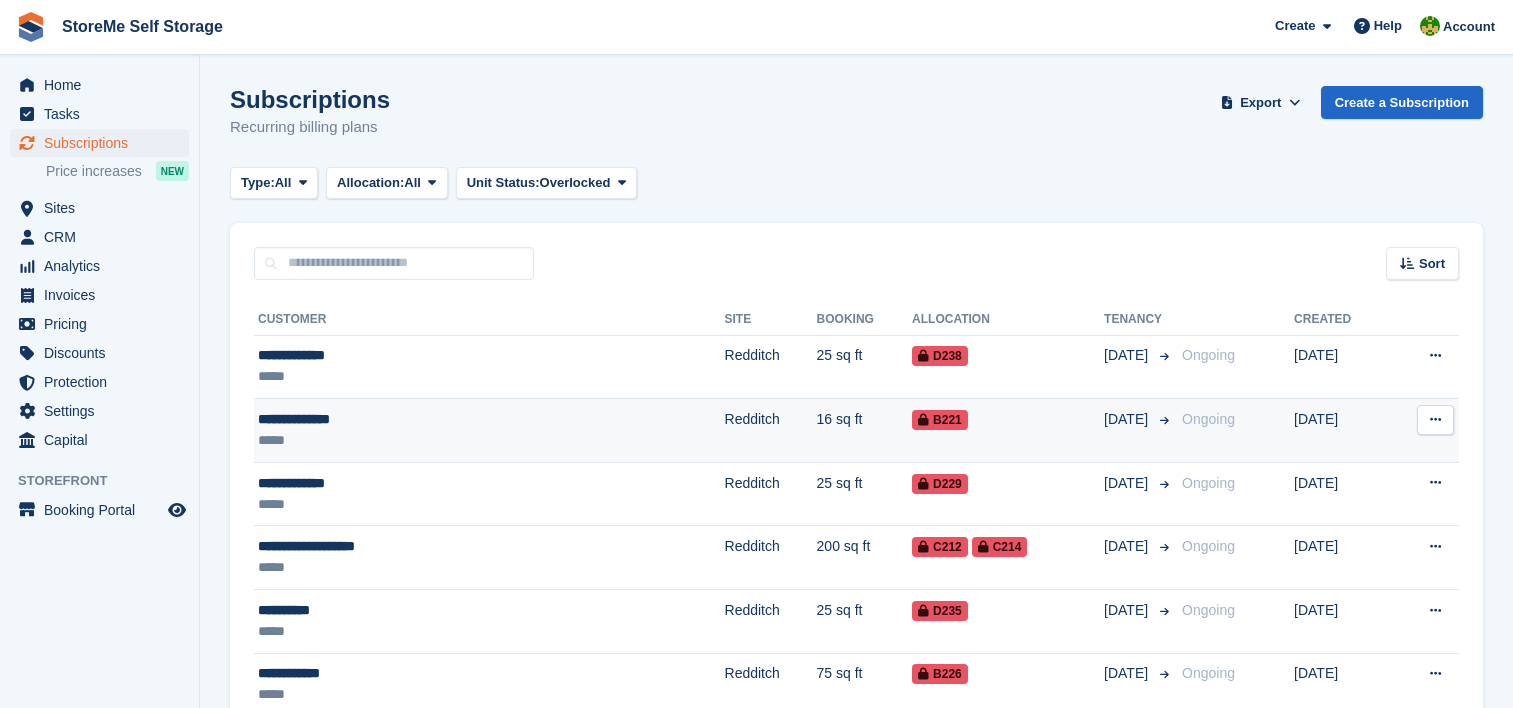 scroll, scrollTop: 0, scrollLeft: 0, axis: both 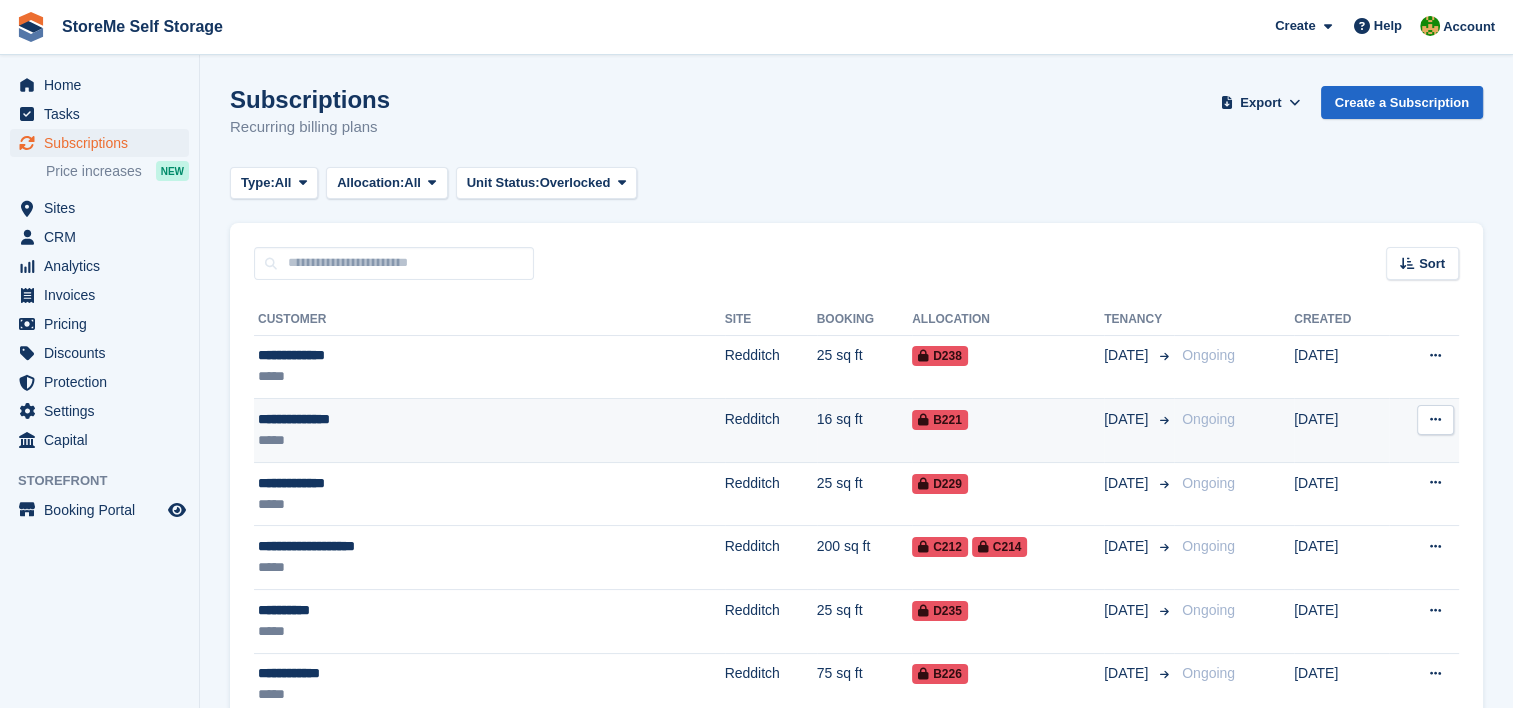 click on "16 sq ft" at bounding box center (865, 431) 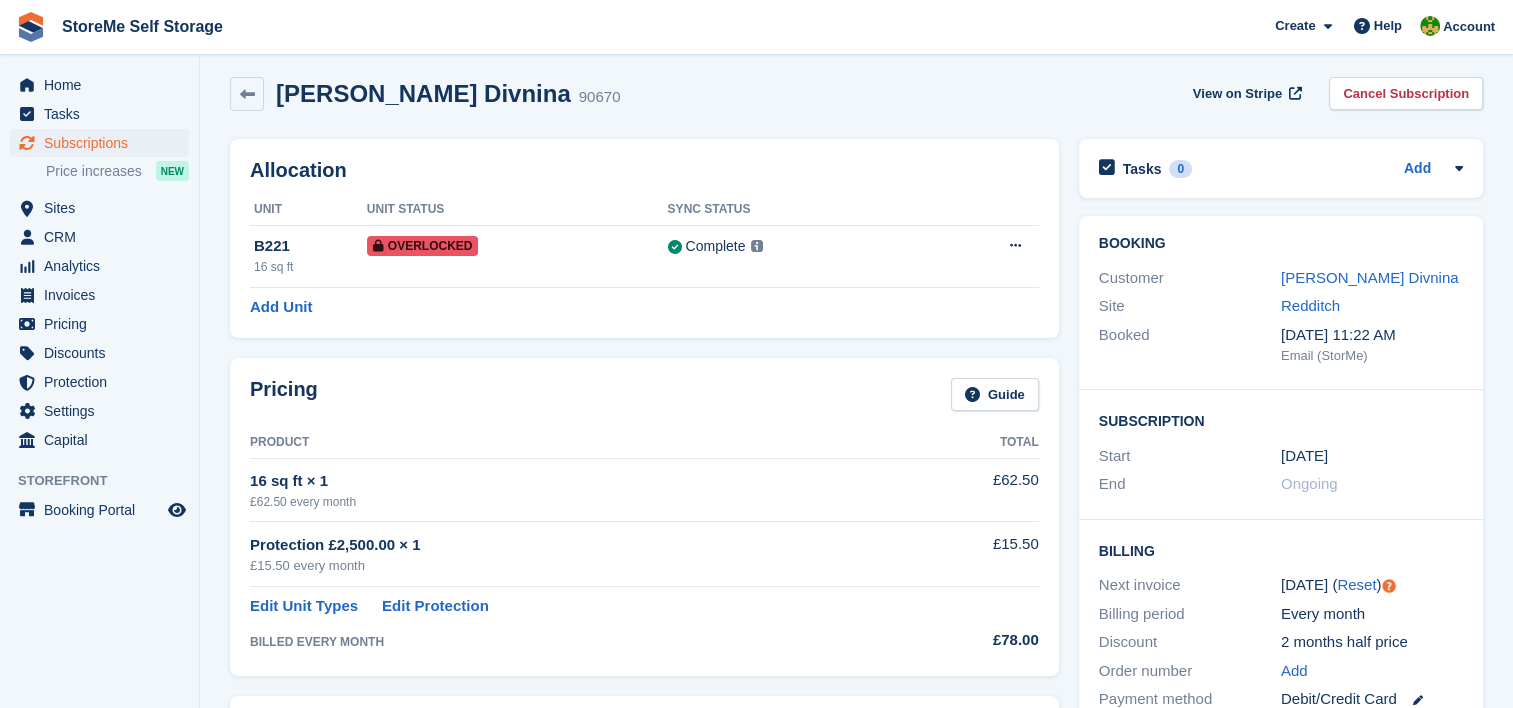 scroll, scrollTop: 0, scrollLeft: 0, axis: both 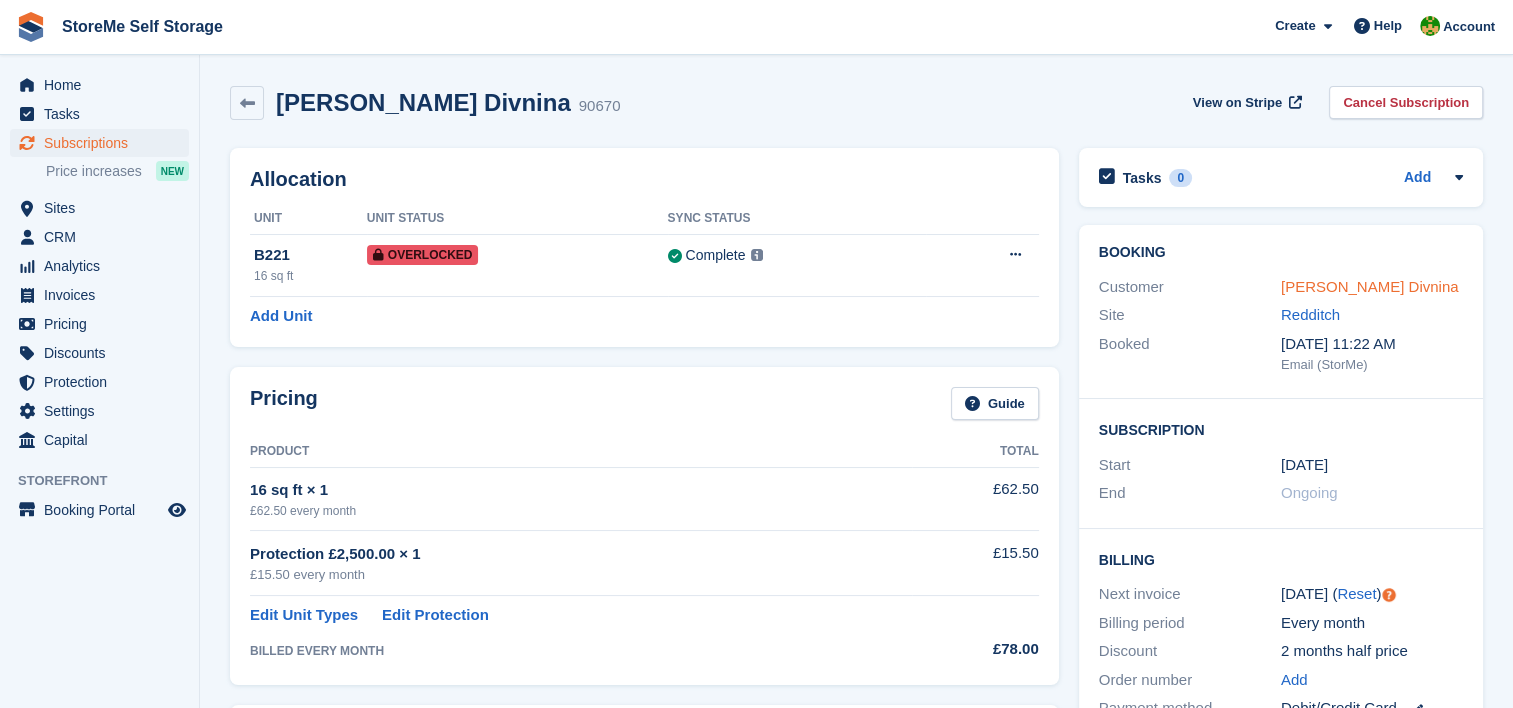click on "Mayya  Divnina" at bounding box center (1370, 286) 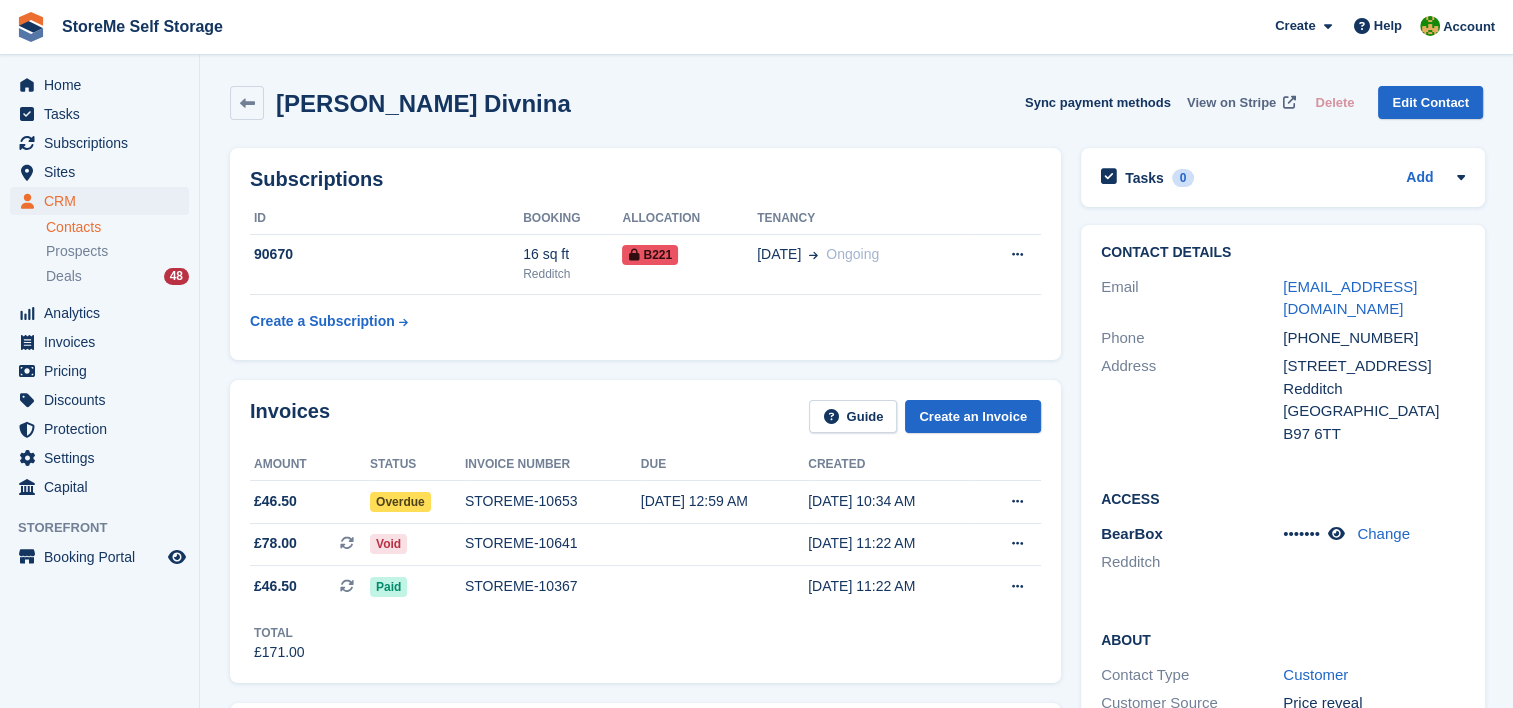 click on "View on Stripe" at bounding box center (1231, 103) 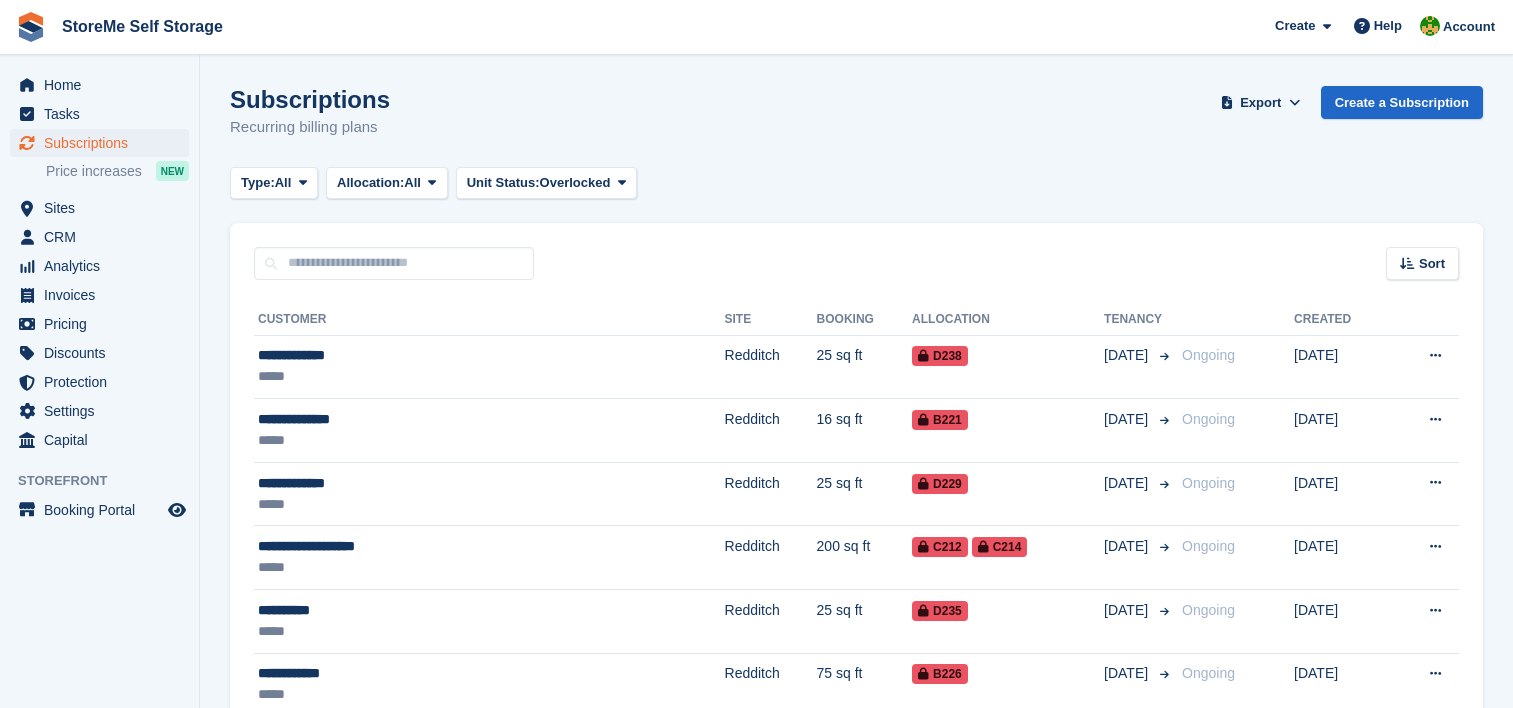 scroll, scrollTop: 0, scrollLeft: 0, axis: both 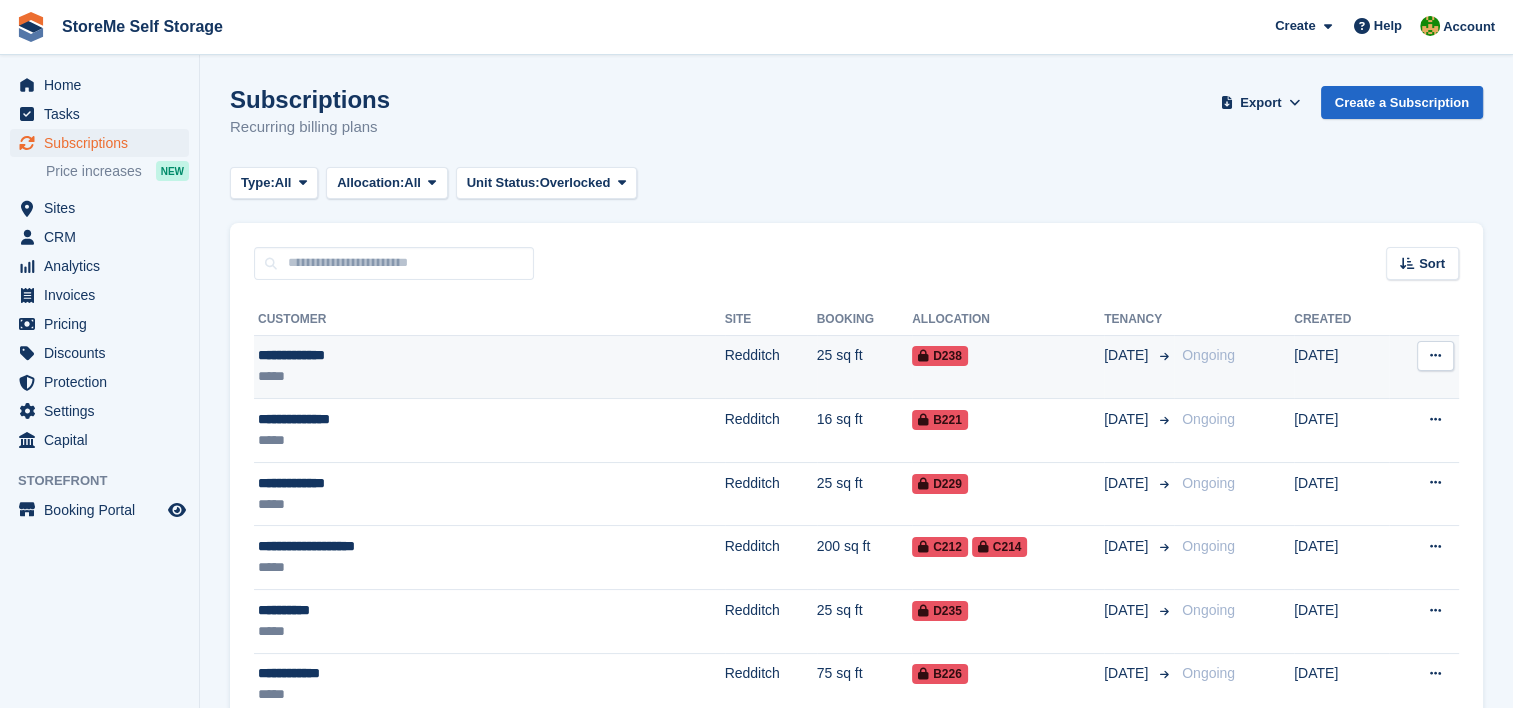 click on "25 sq ft" at bounding box center (865, 367) 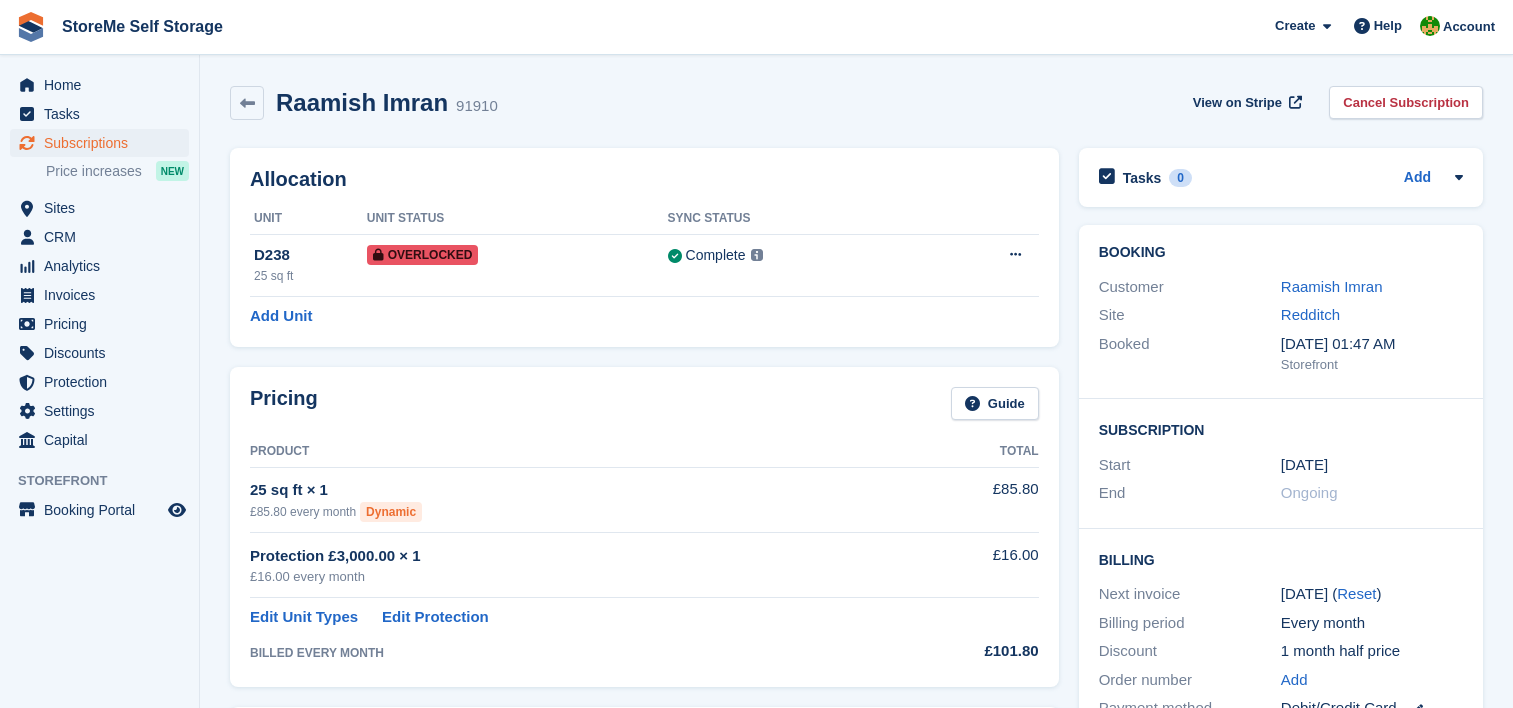 scroll, scrollTop: 0, scrollLeft: 0, axis: both 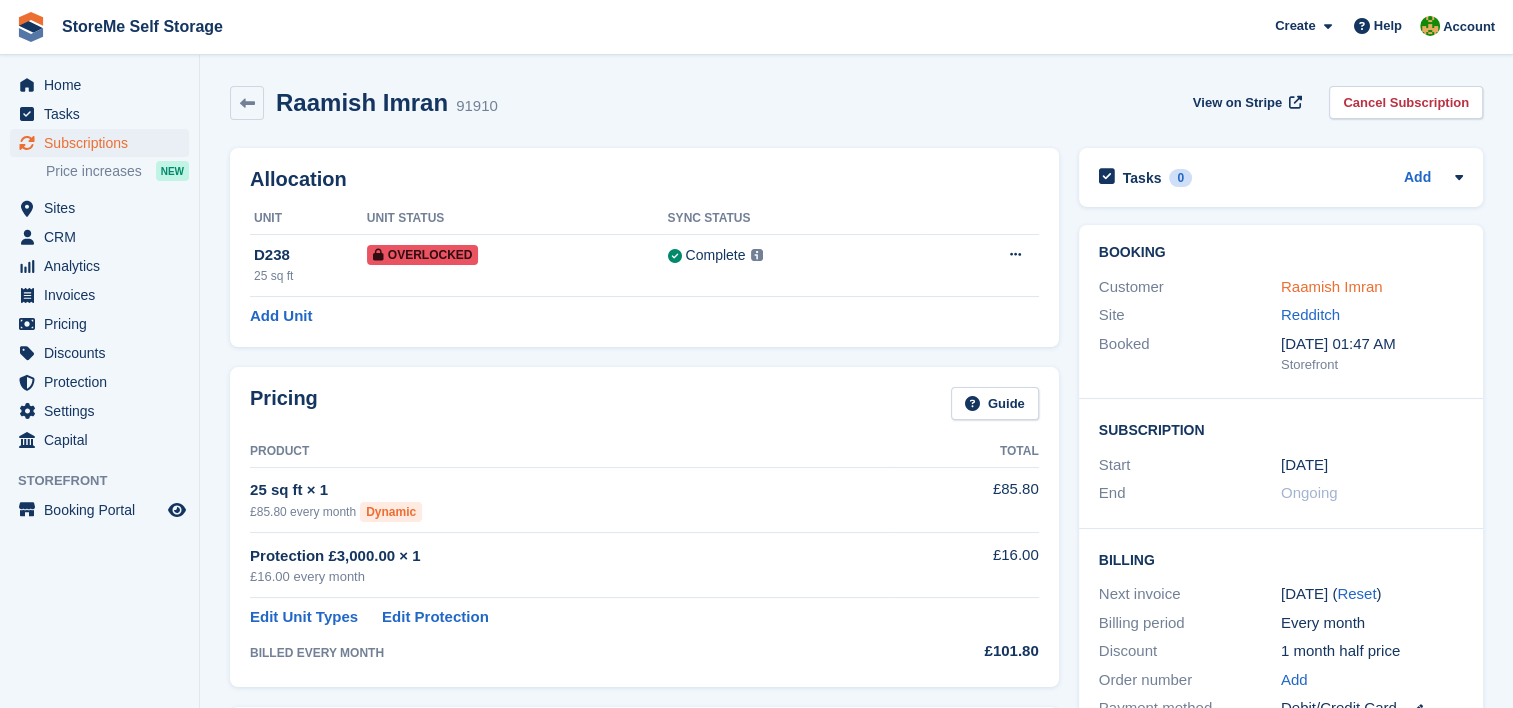 click on "Raamish Imran" at bounding box center (1332, 286) 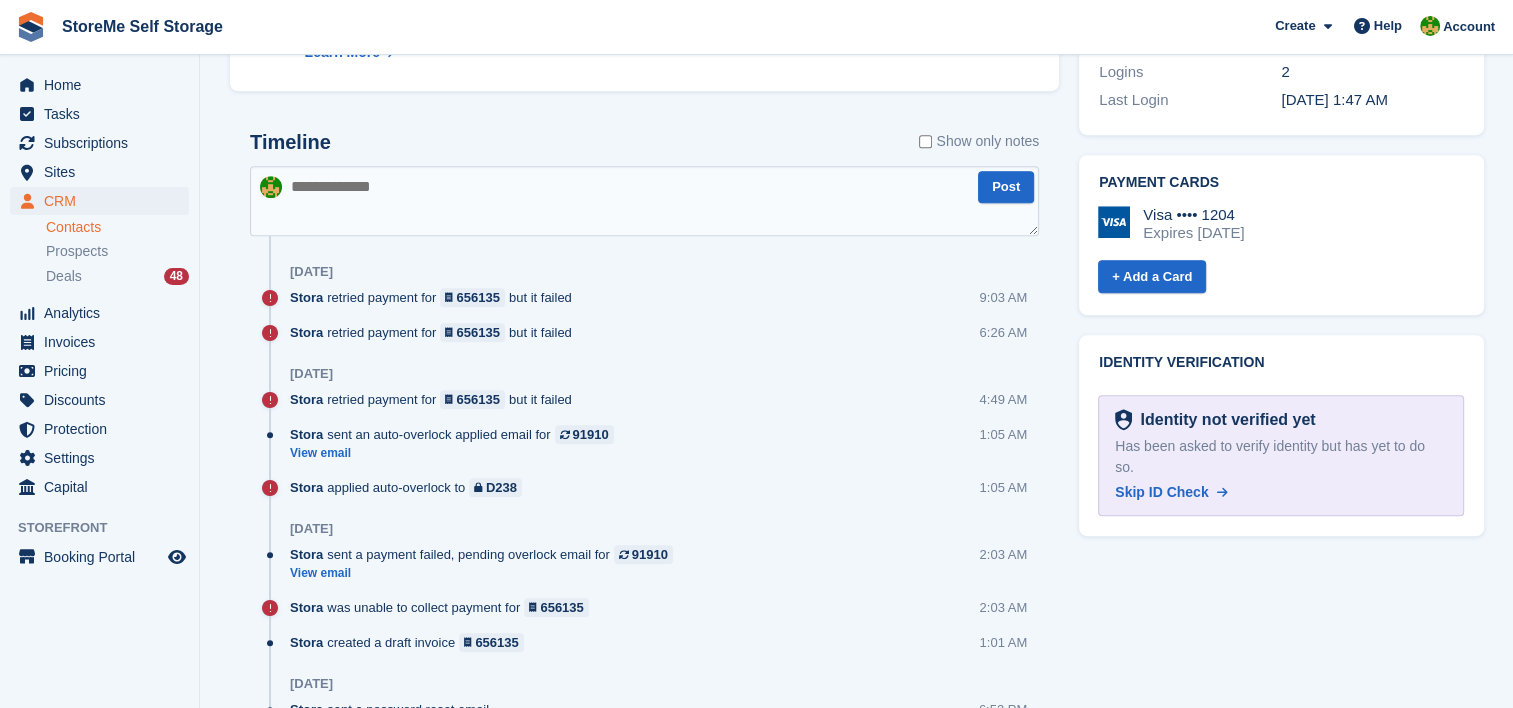 scroll, scrollTop: 900, scrollLeft: 0, axis: vertical 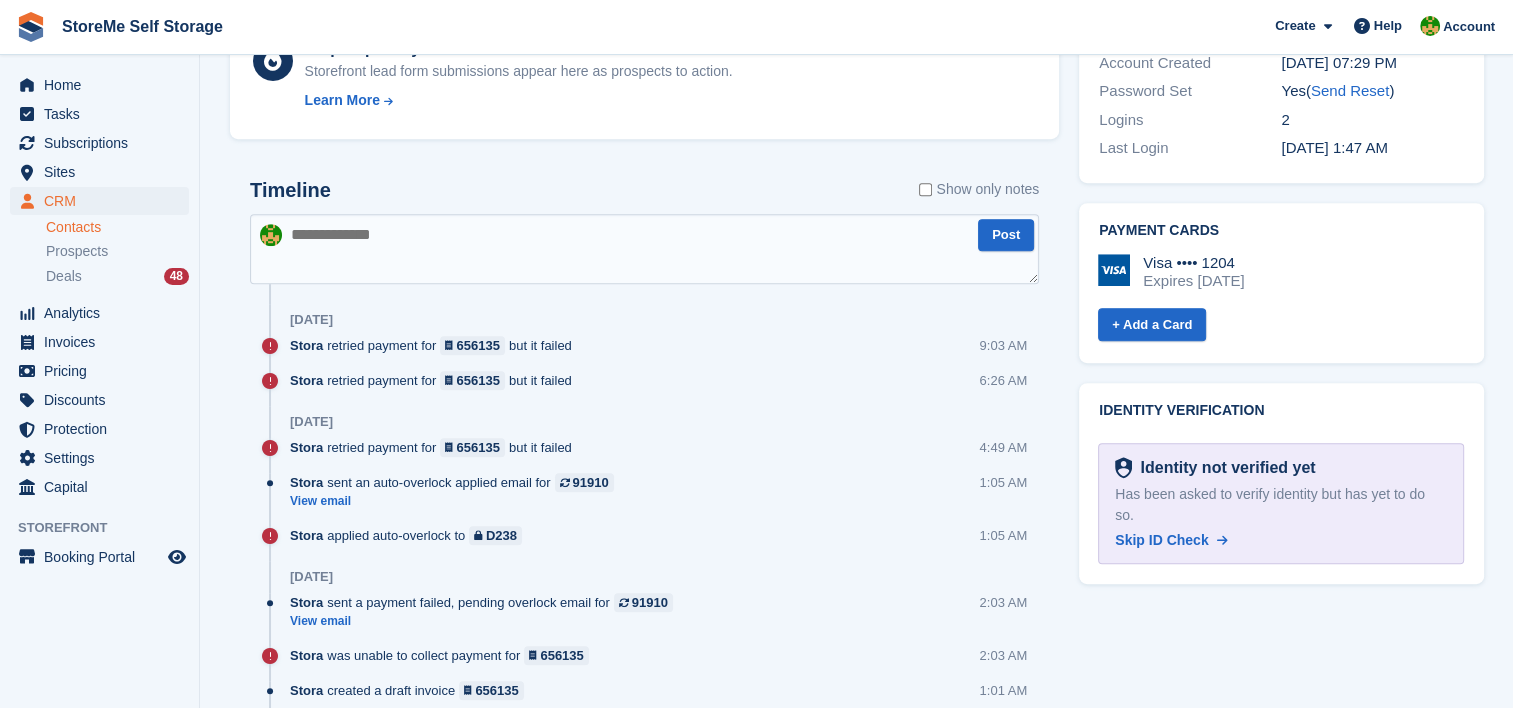 click at bounding box center (644, 249) 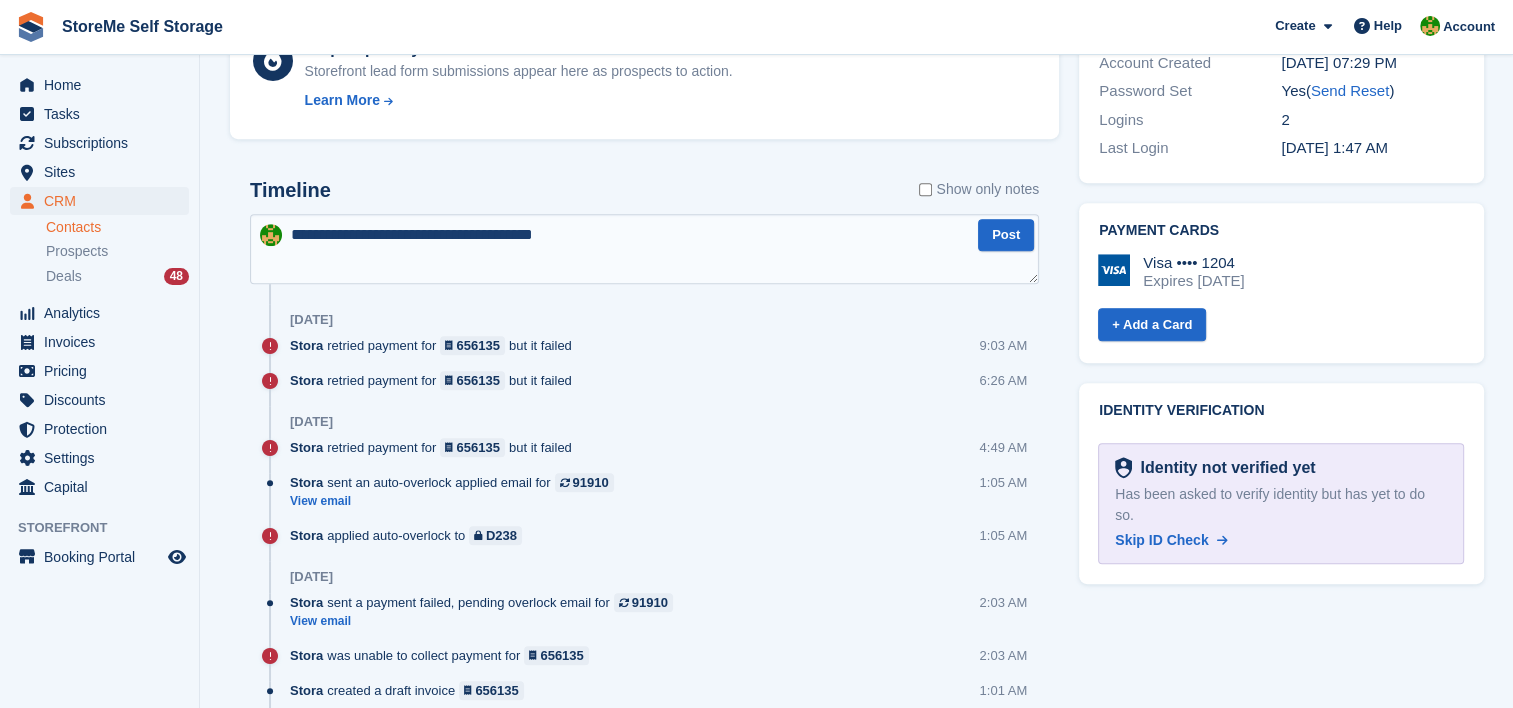 type on "**********" 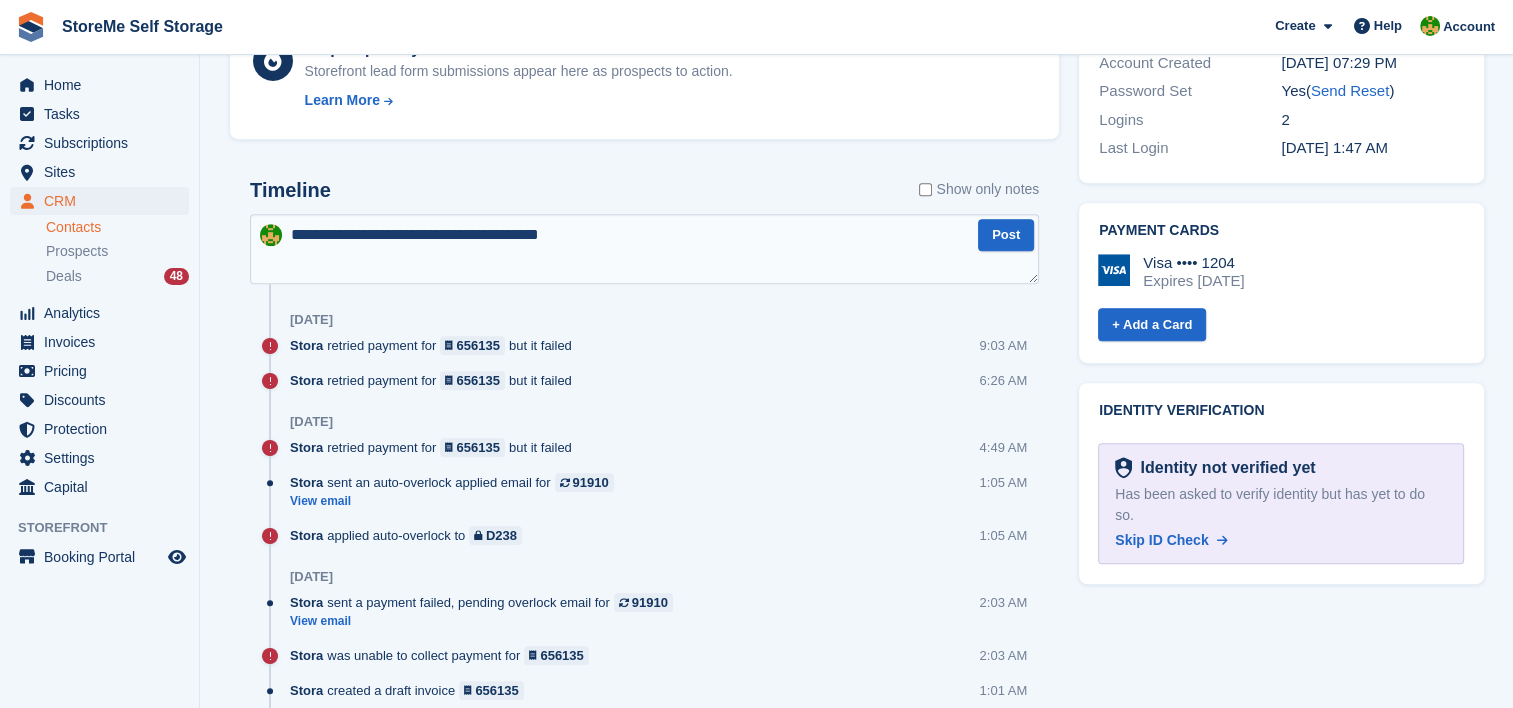 type 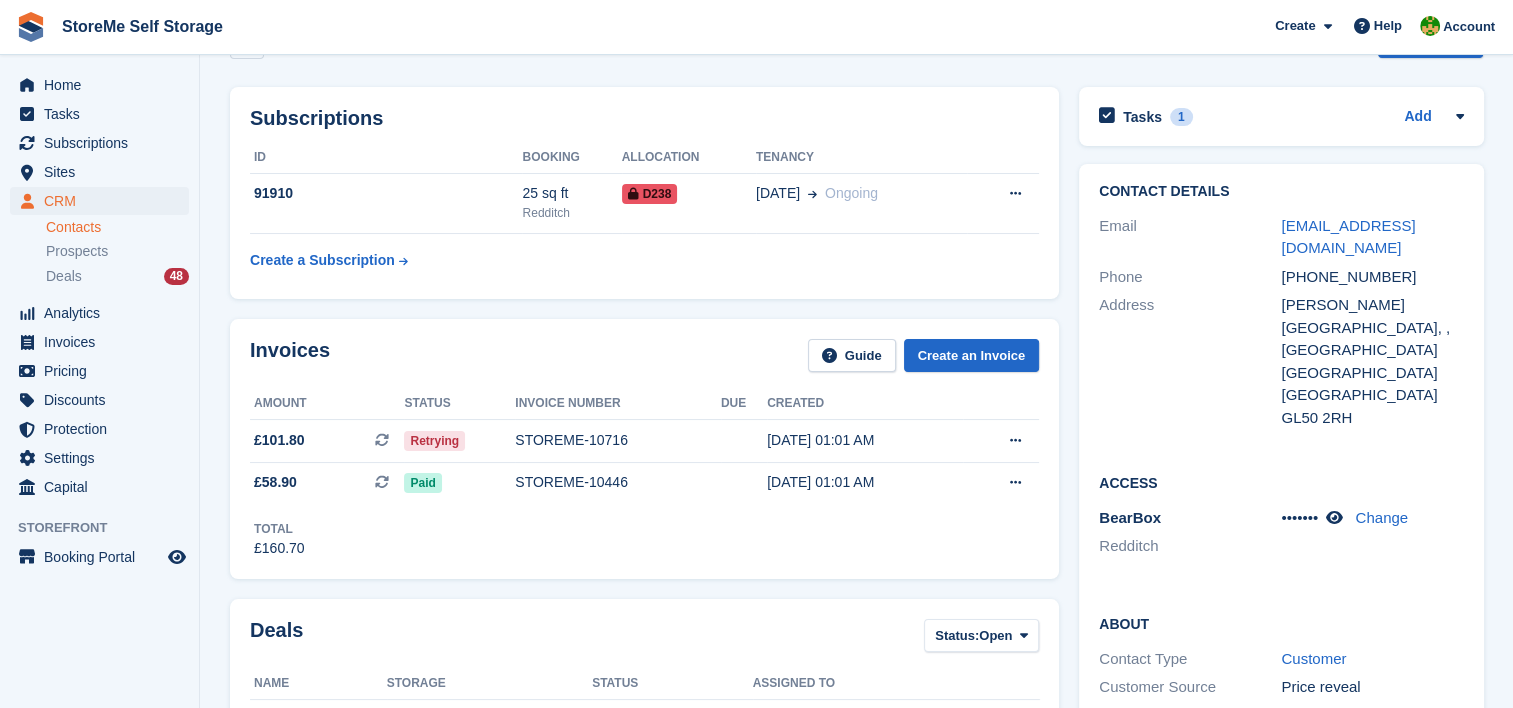 scroll, scrollTop: 0, scrollLeft: 0, axis: both 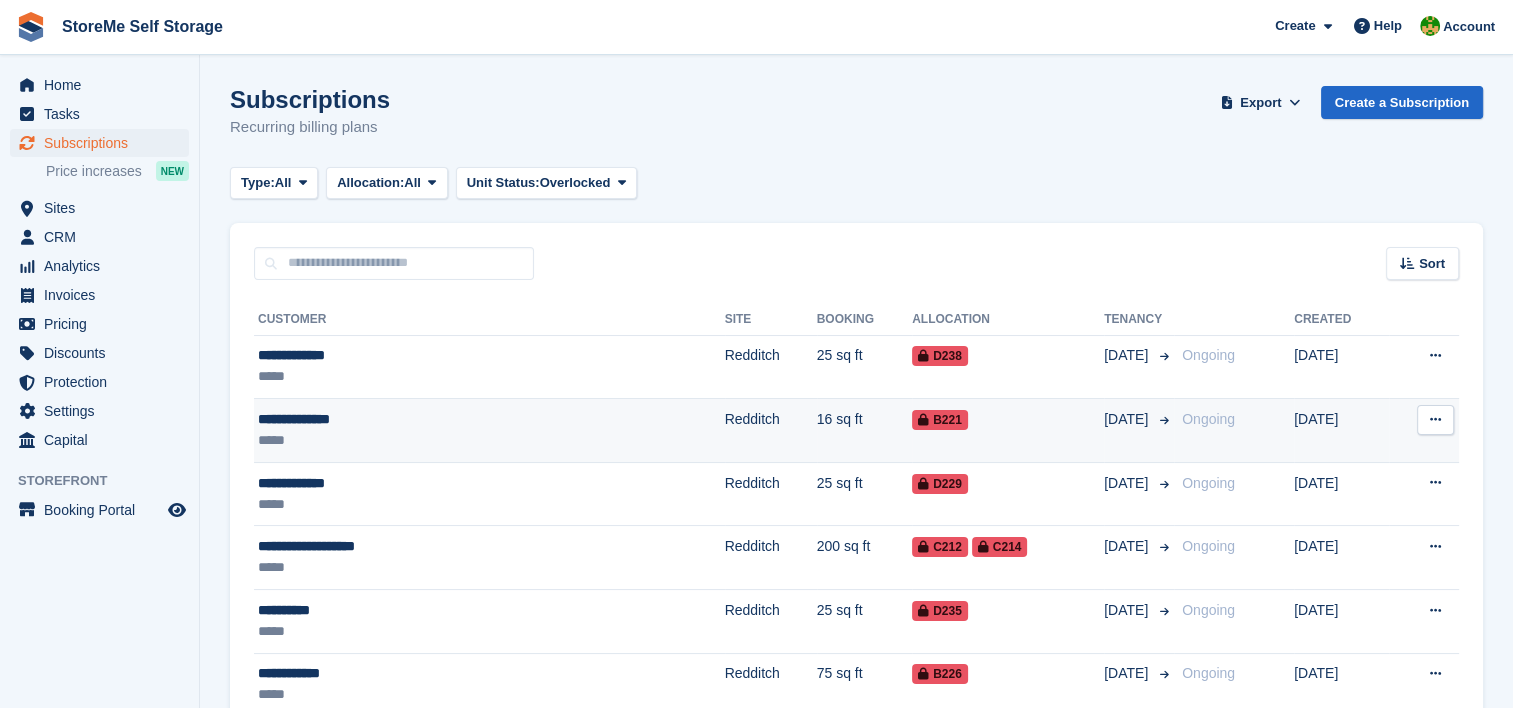 click on "16 sq ft" at bounding box center [865, 431] 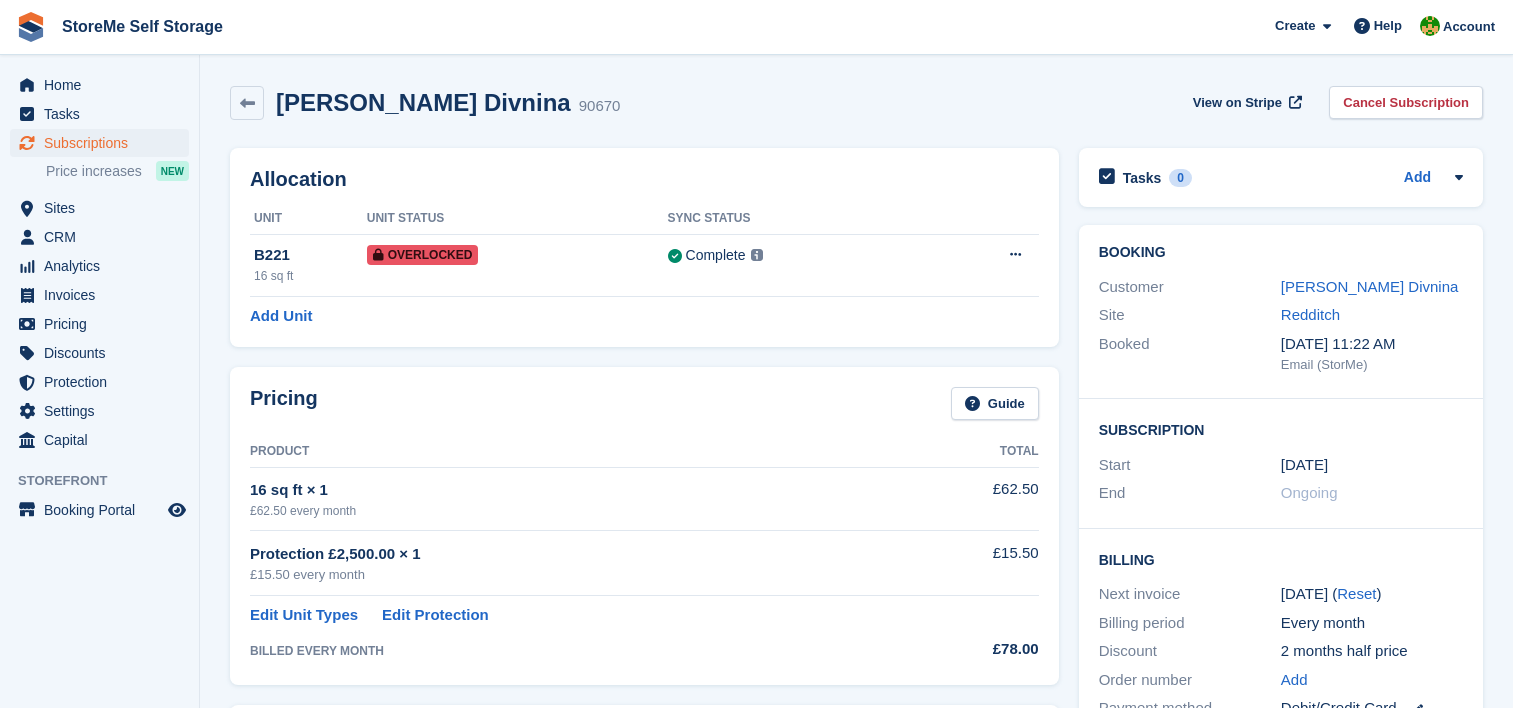 scroll, scrollTop: 0, scrollLeft: 0, axis: both 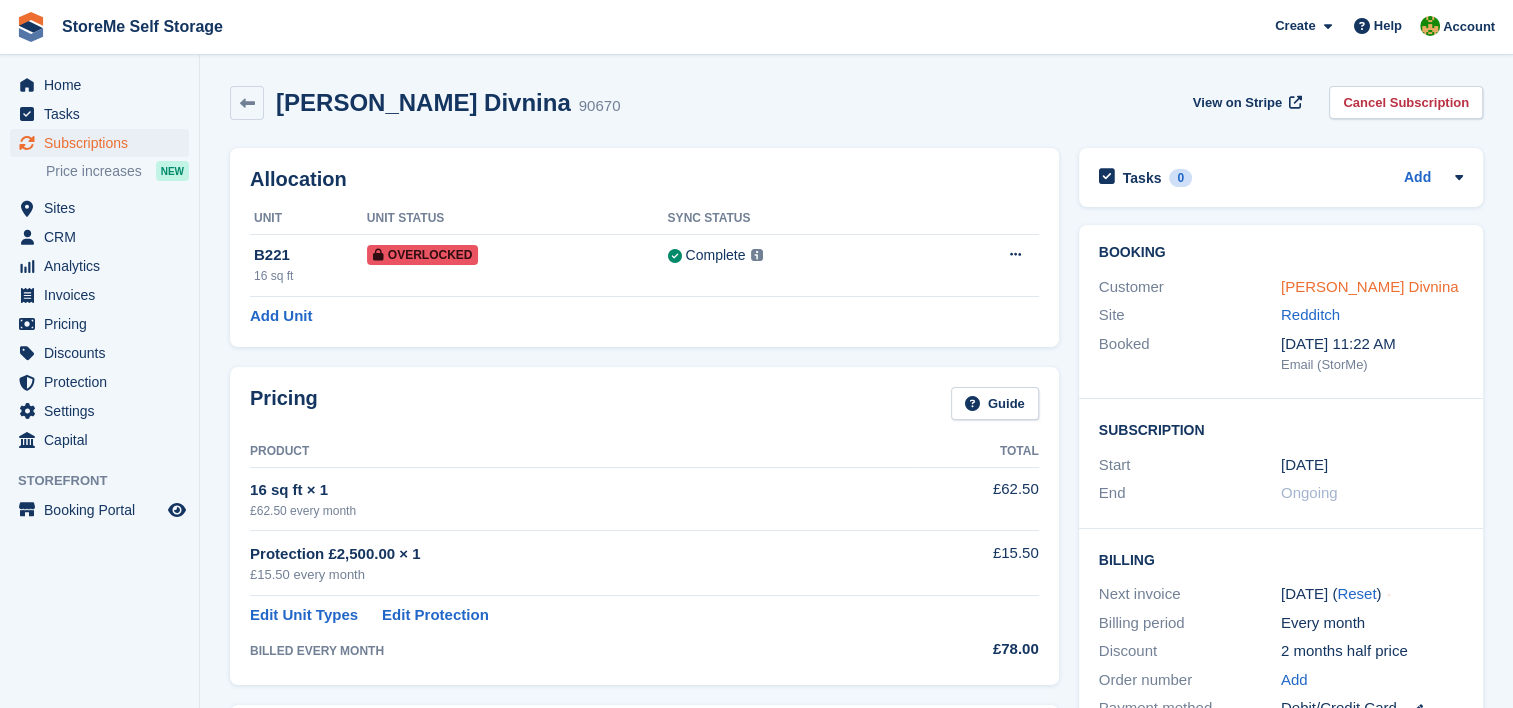click on "[PERSON_NAME]  Divnina" at bounding box center (1370, 286) 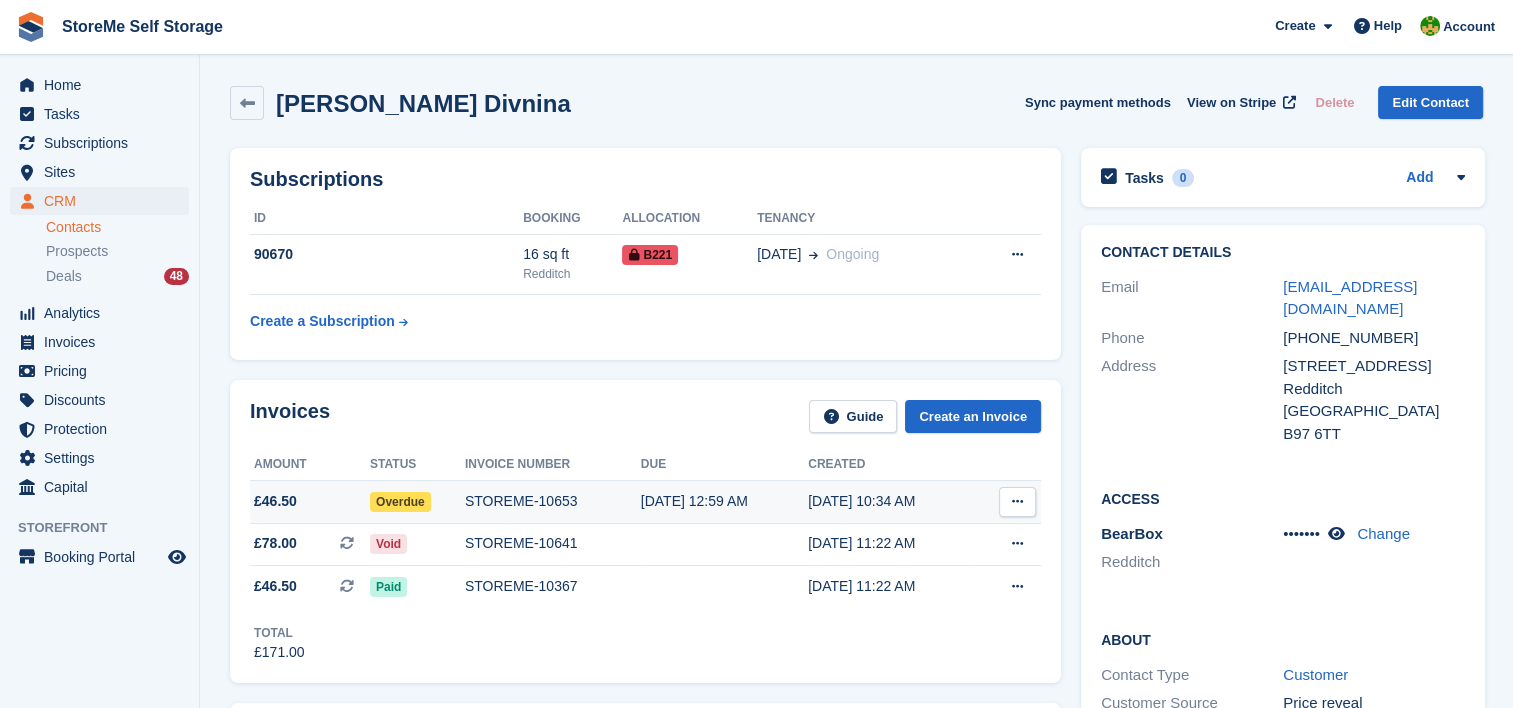 click on "STOREME-10653" at bounding box center [553, 501] 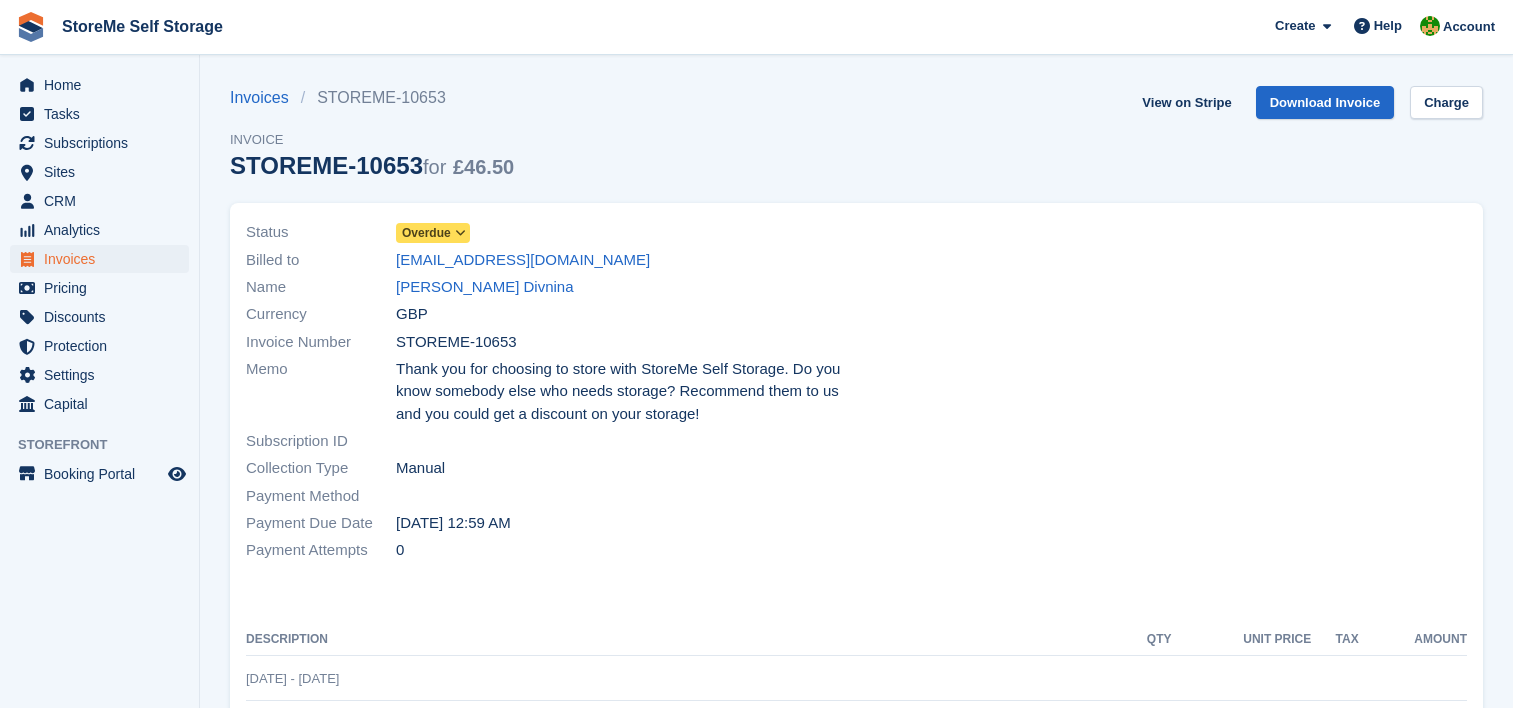 scroll, scrollTop: 0, scrollLeft: 0, axis: both 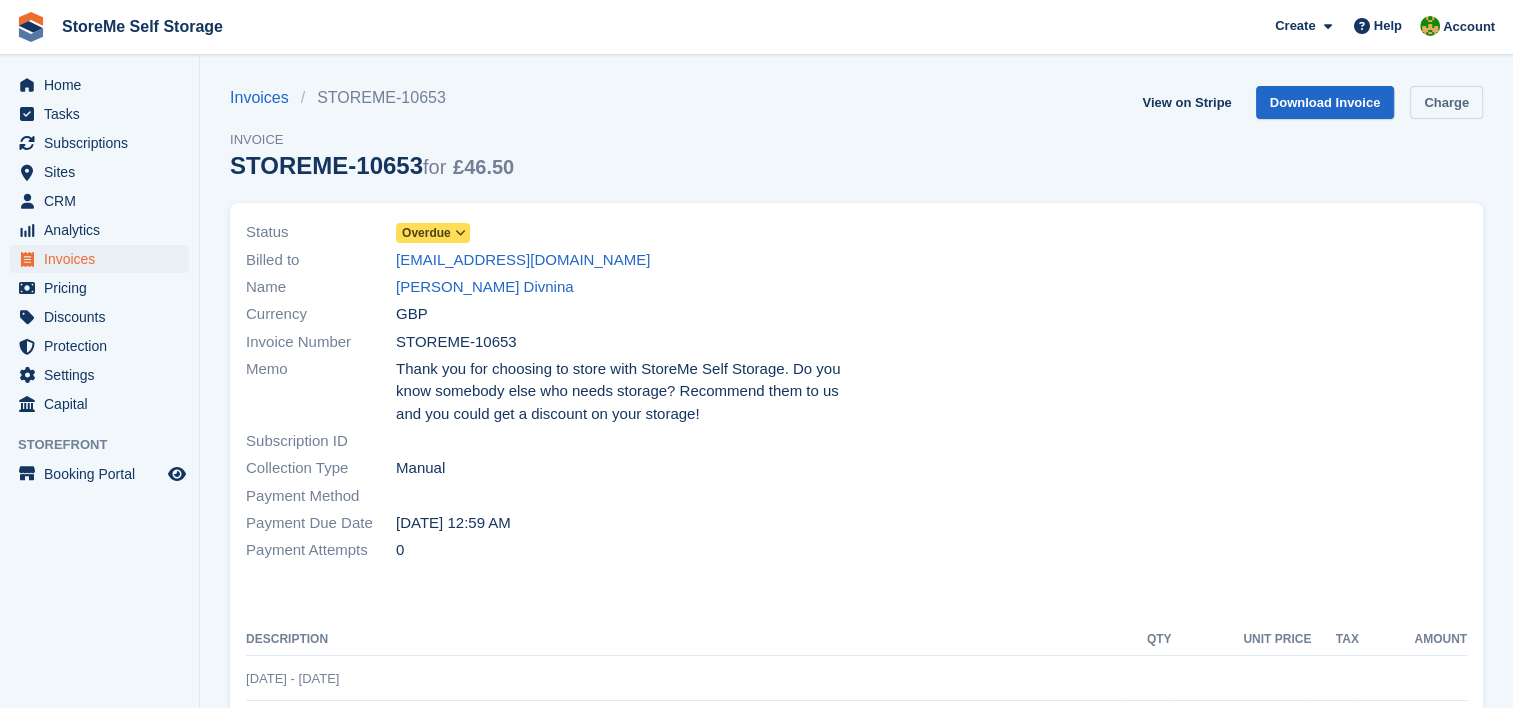 click on "Charge" at bounding box center (1446, 102) 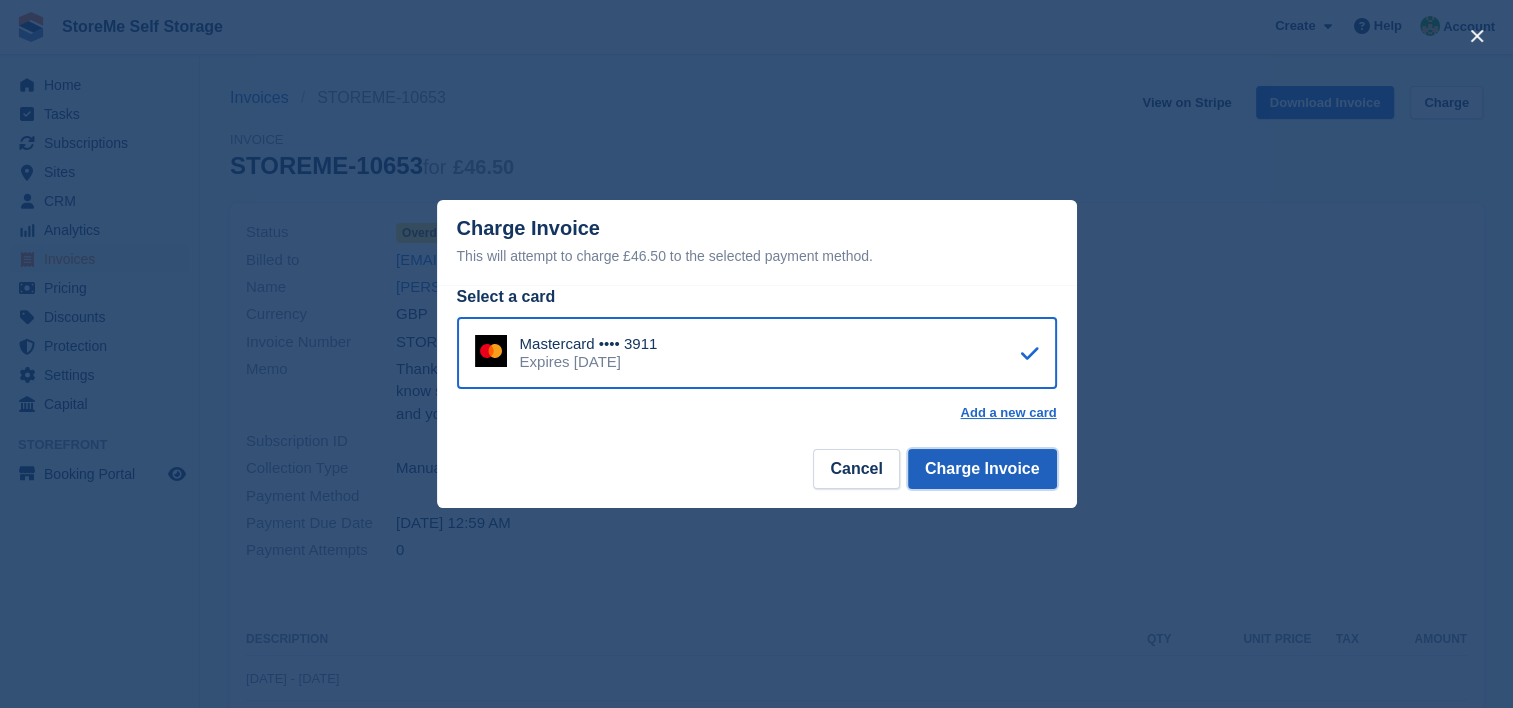 click on "Charge Invoice" at bounding box center (982, 469) 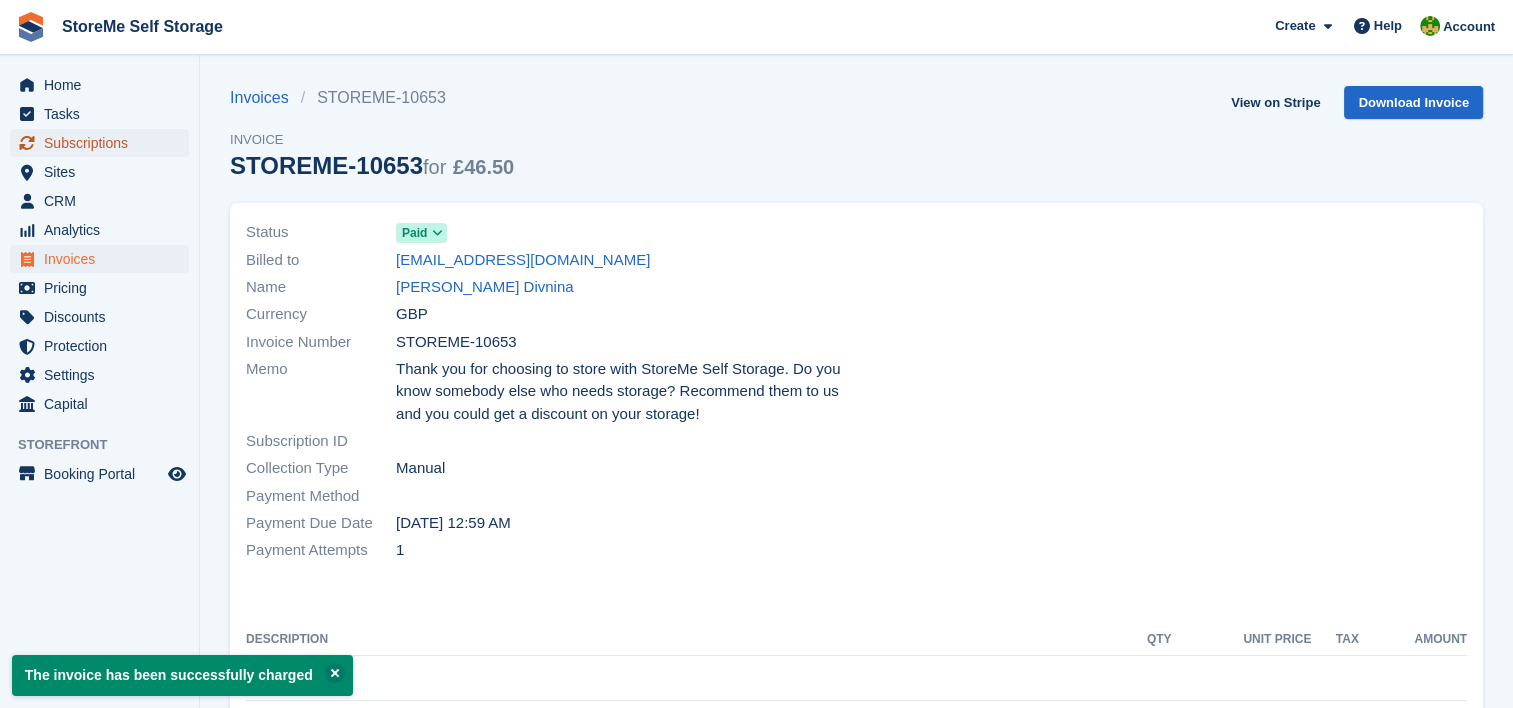 click on "Subscriptions" at bounding box center (104, 143) 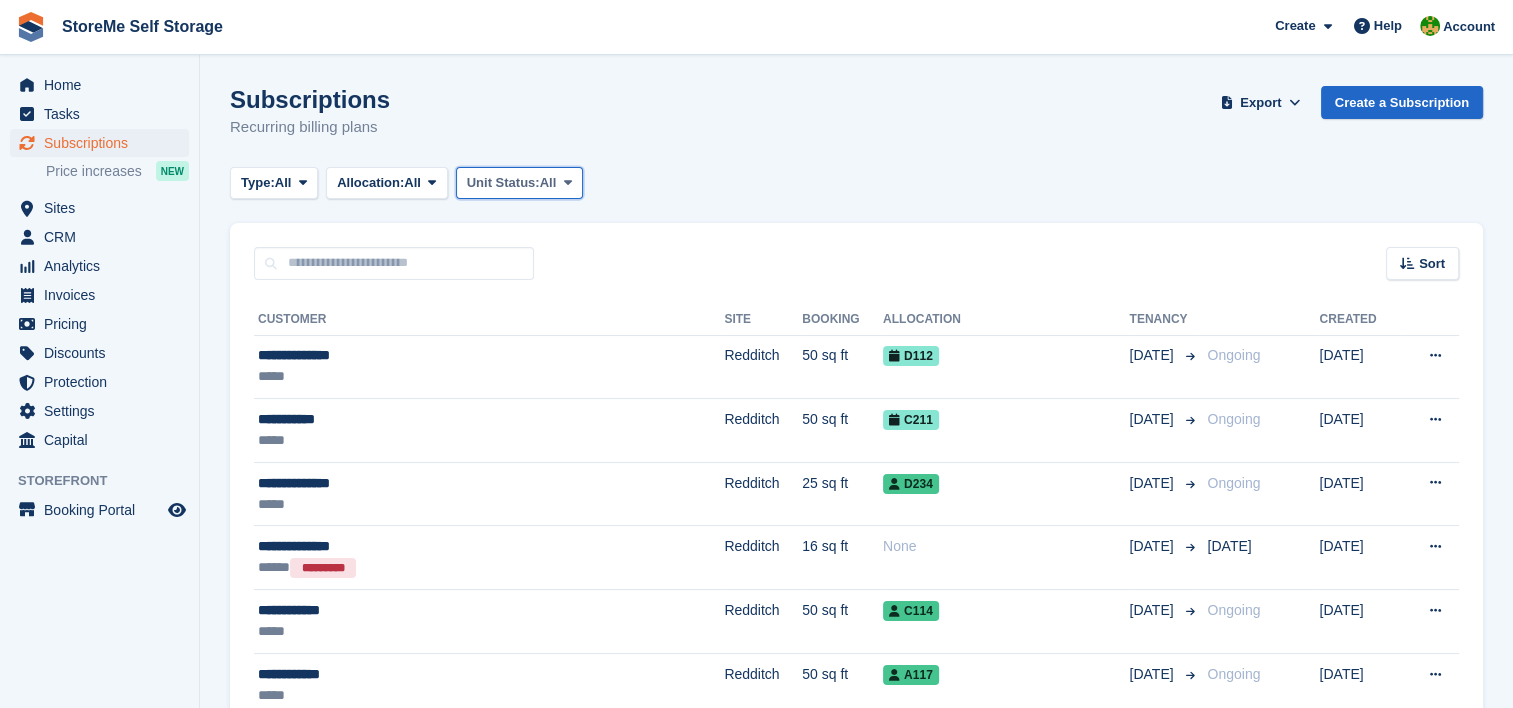 click on "Unit Status:" at bounding box center [503, 183] 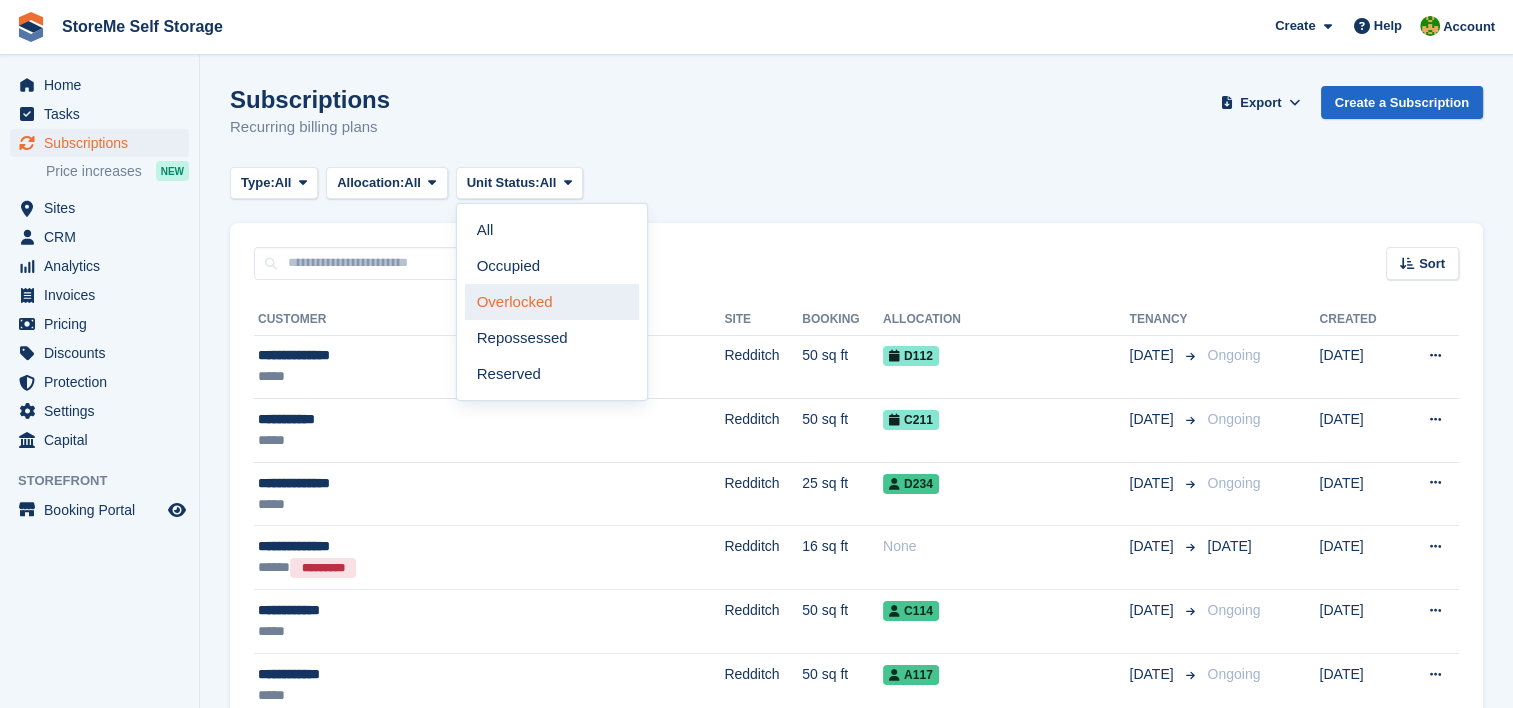 click on "Overlocked" at bounding box center [552, 302] 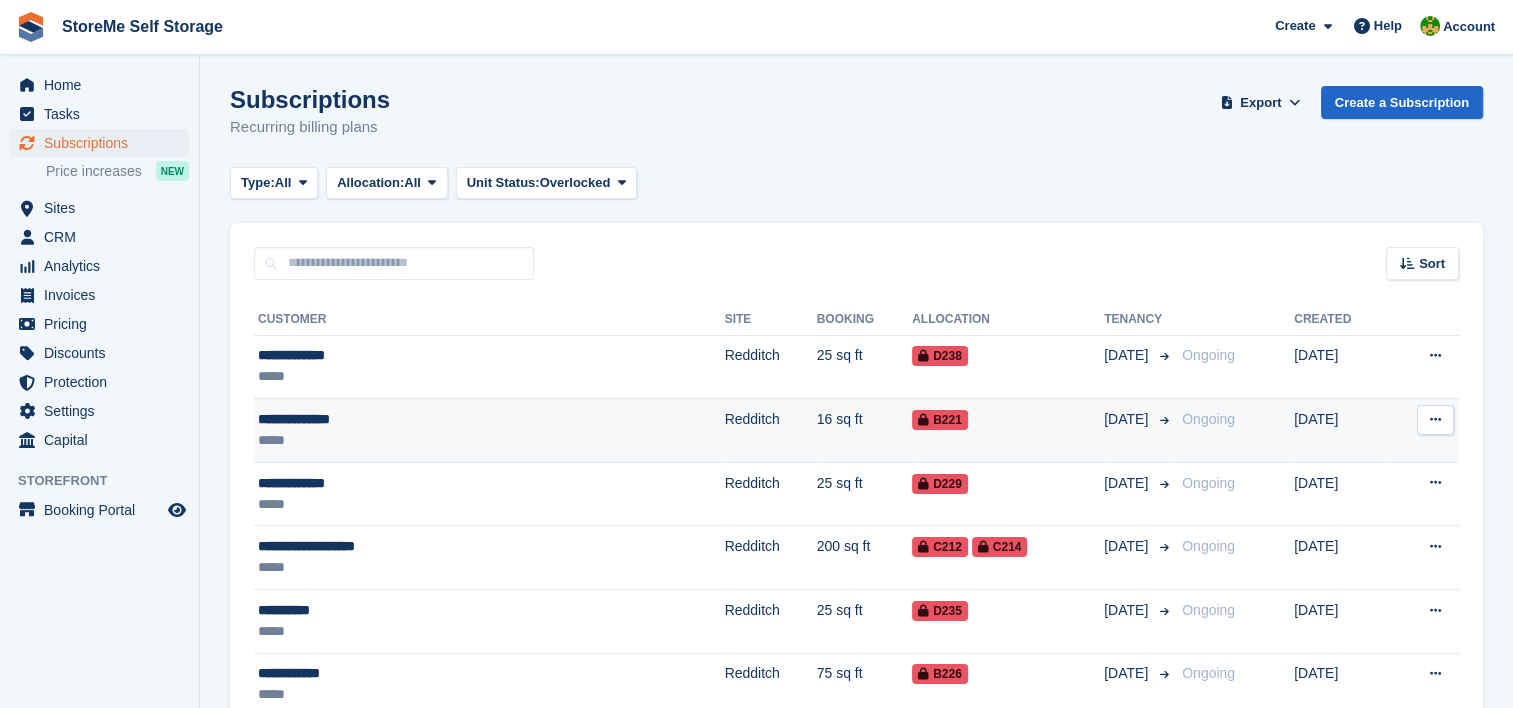 click on "16 sq ft" at bounding box center (865, 431) 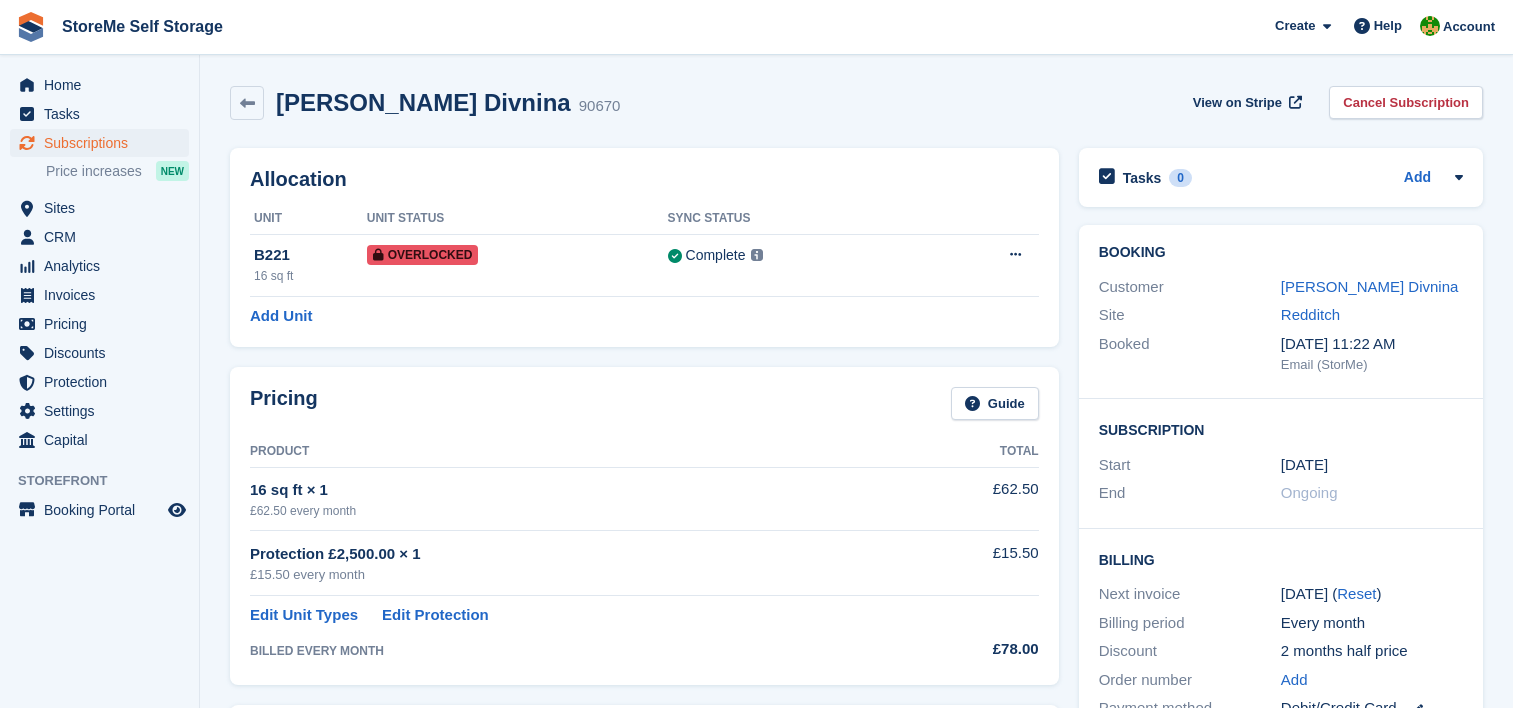 scroll, scrollTop: 0, scrollLeft: 0, axis: both 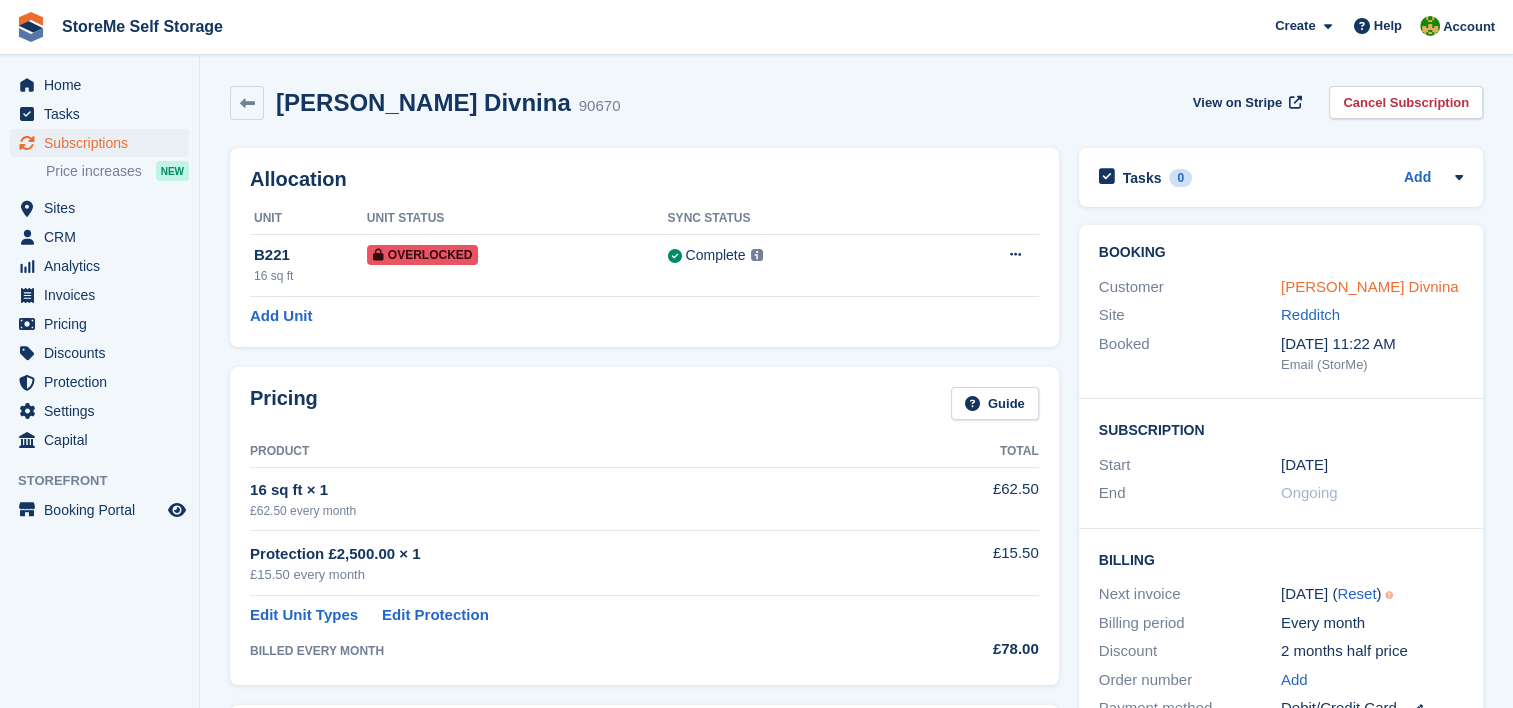 click on "[PERSON_NAME]  Divnina" at bounding box center (1370, 286) 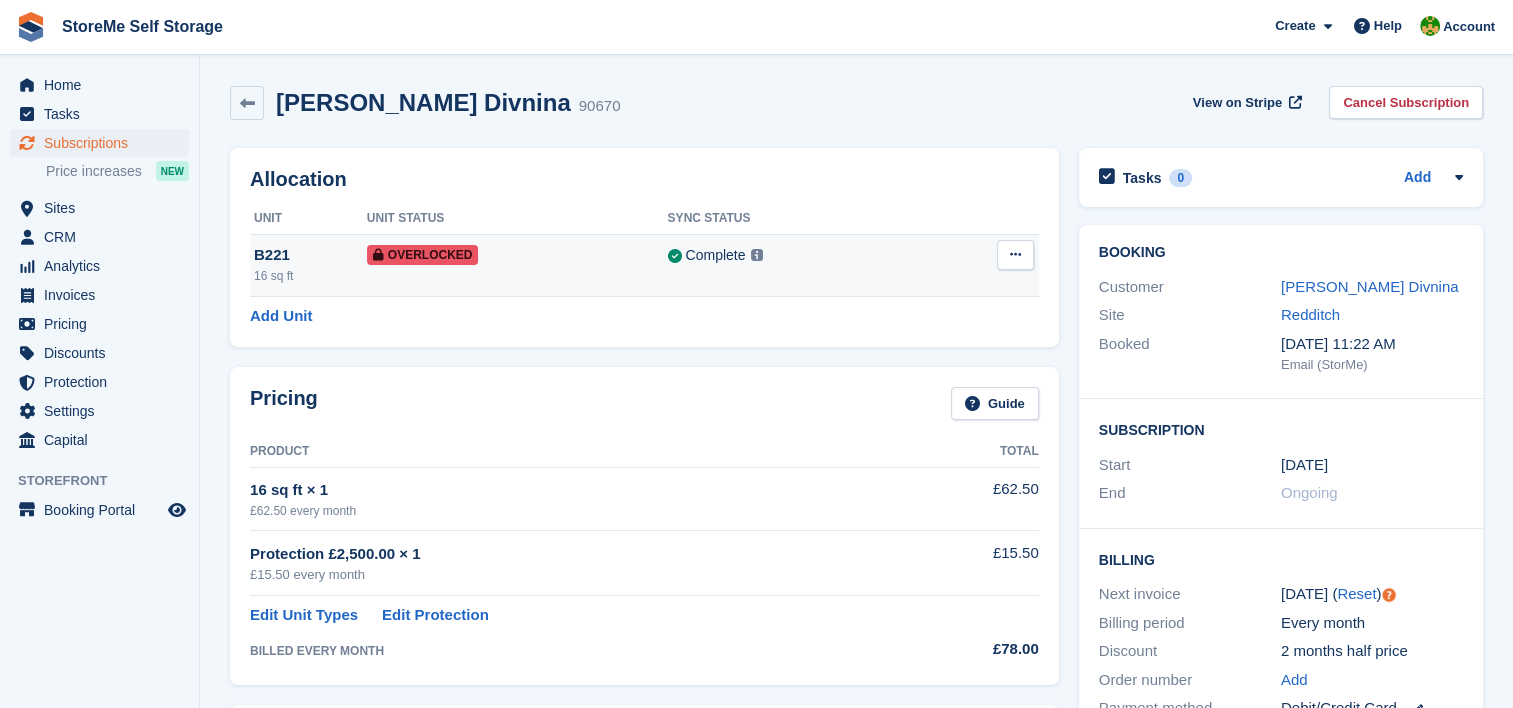 click at bounding box center [1015, 255] 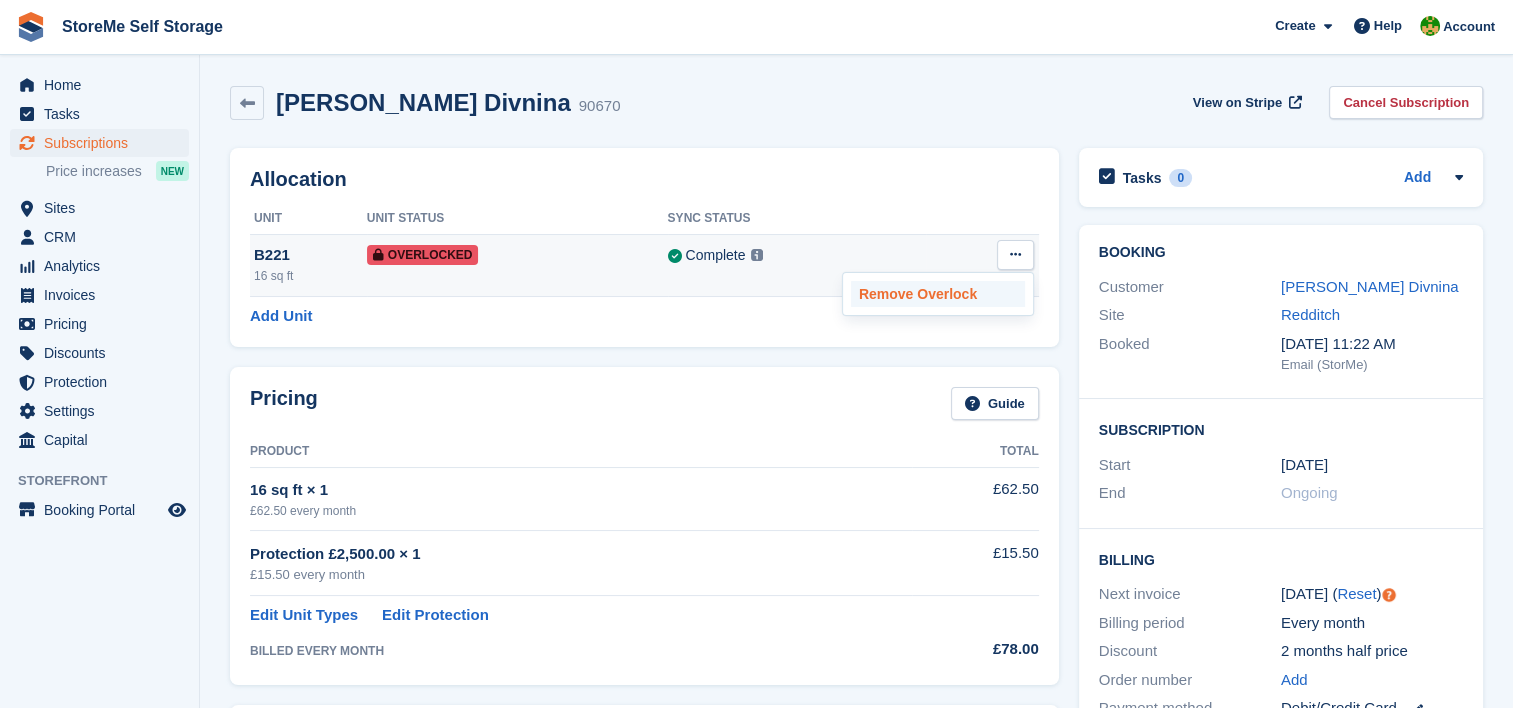 click on "Remove Overlock" at bounding box center (938, 294) 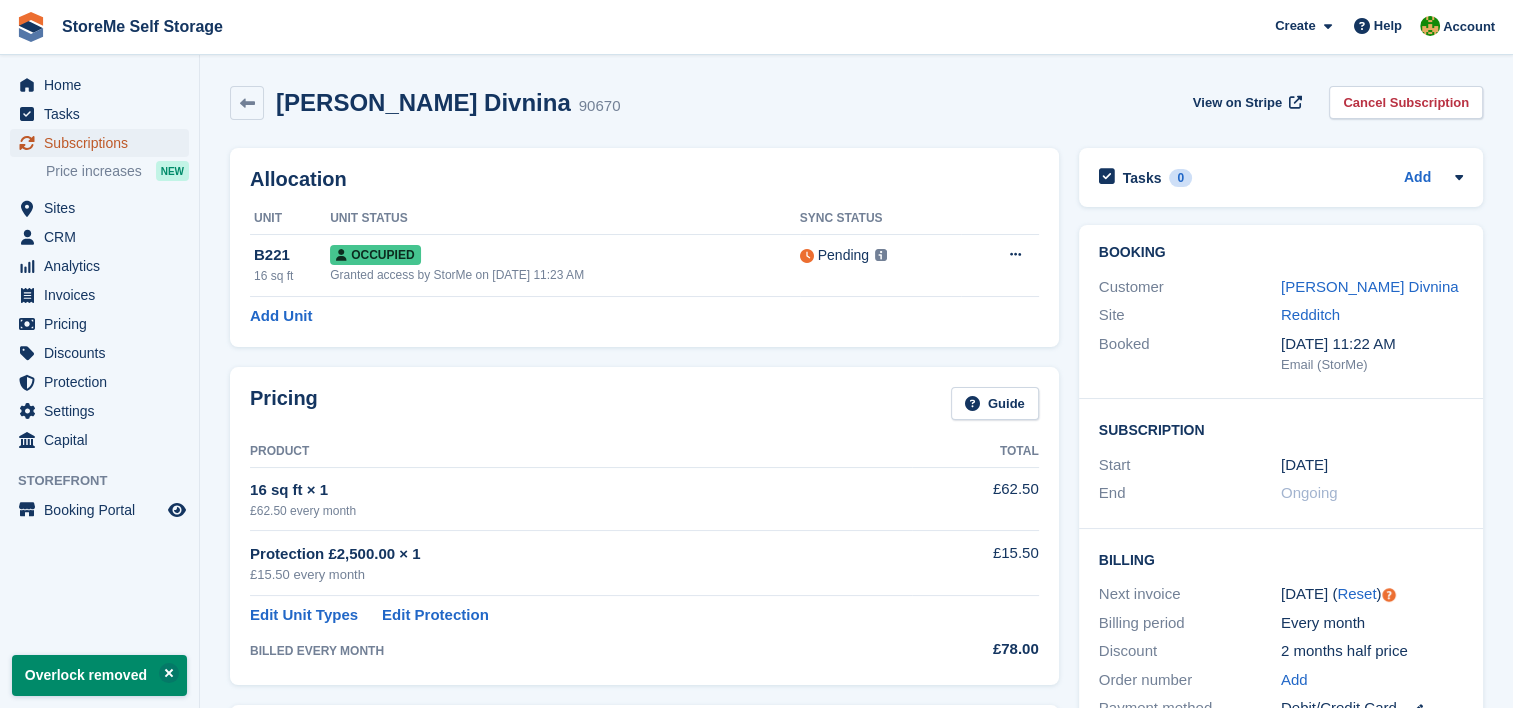 drag, startPoint x: 55, startPoint y: 141, endPoint x: 82, endPoint y: 136, distance: 27.45906 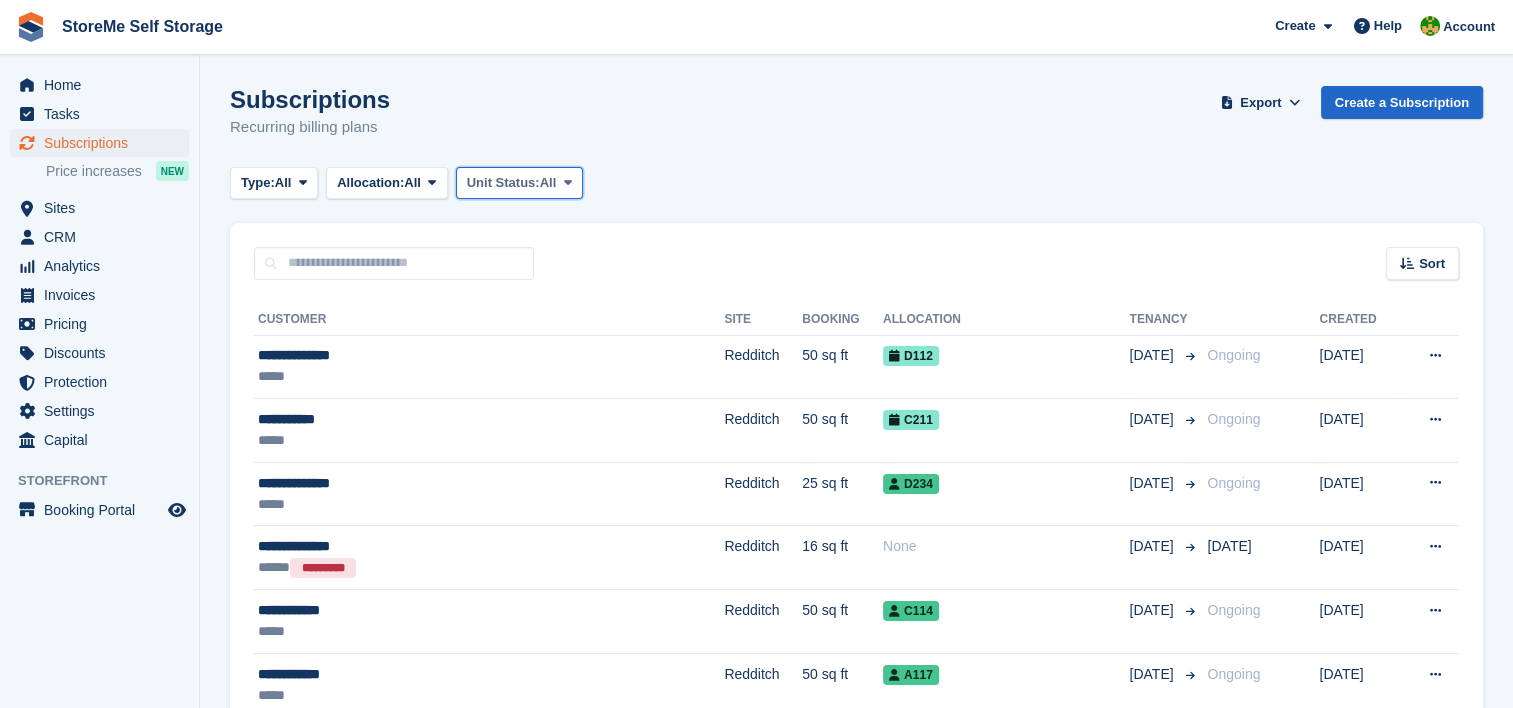 click on "Unit Status:" at bounding box center (503, 183) 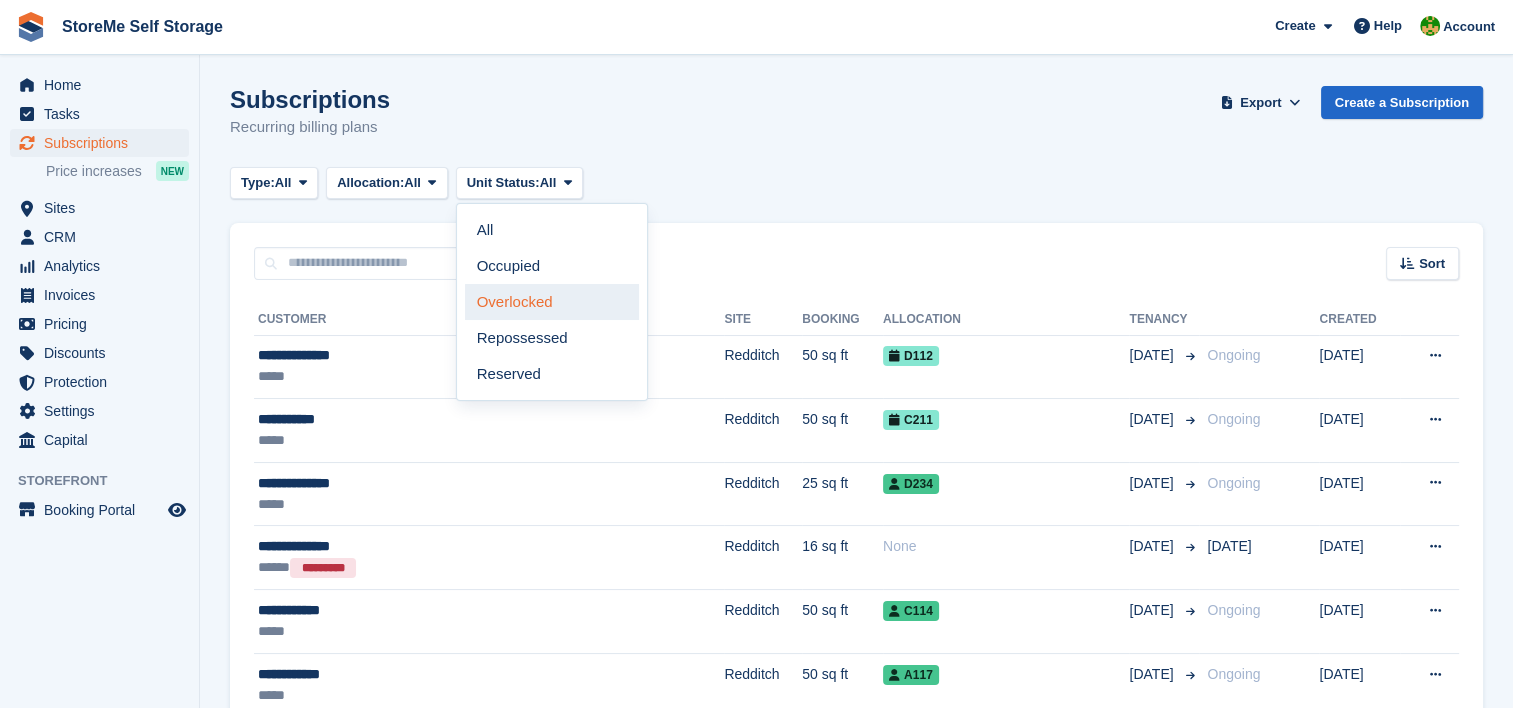 click on "Overlocked" at bounding box center [552, 302] 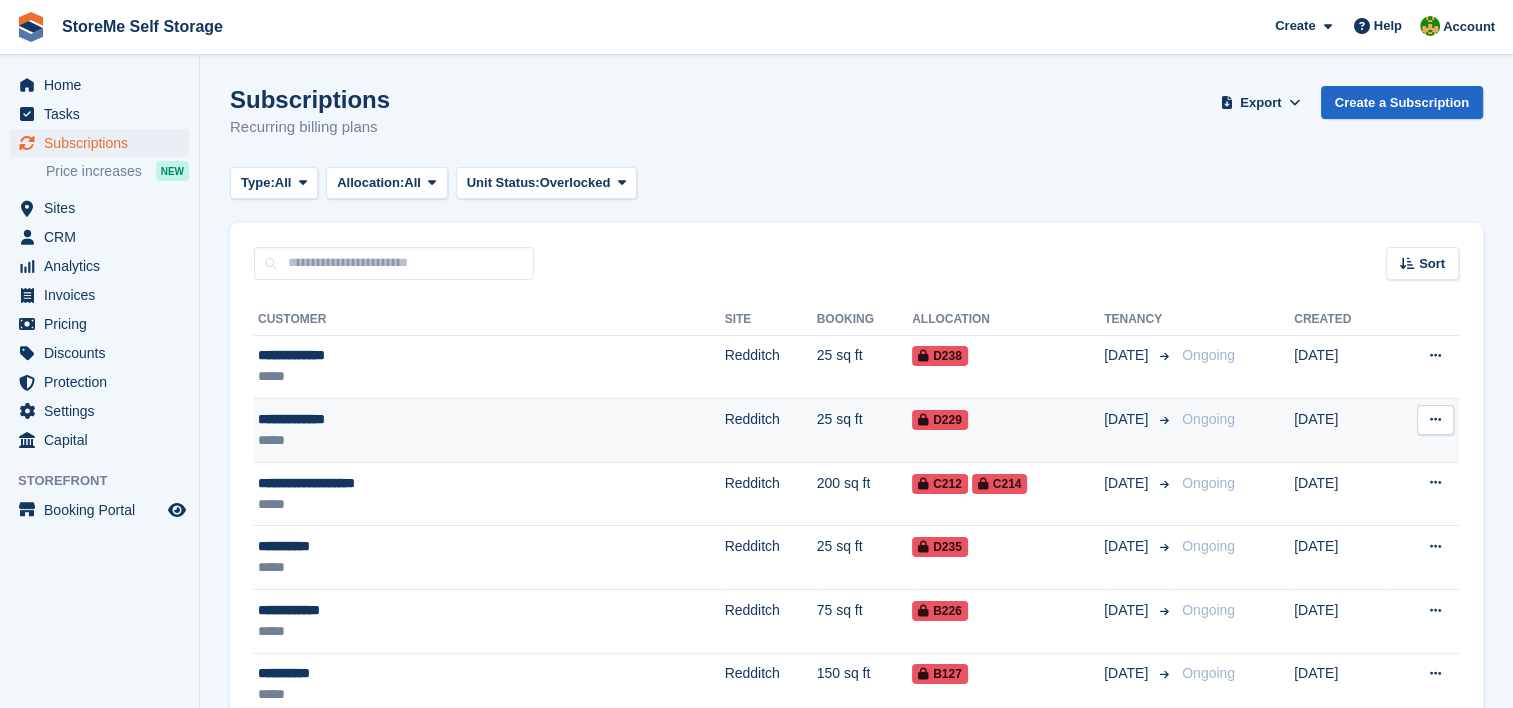 click on "Redditch" at bounding box center [771, 431] 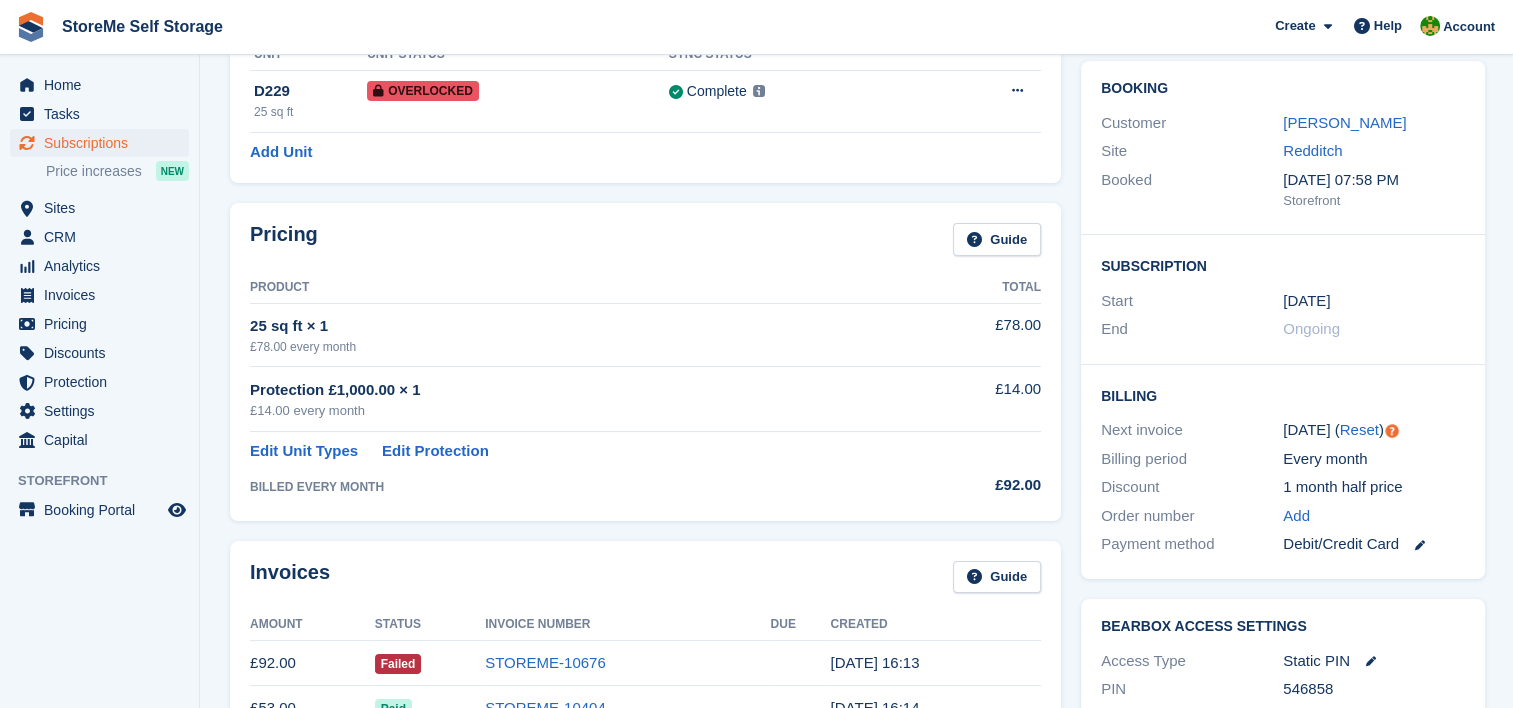 scroll, scrollTop: 0, scrollLeft: 0, axis: both 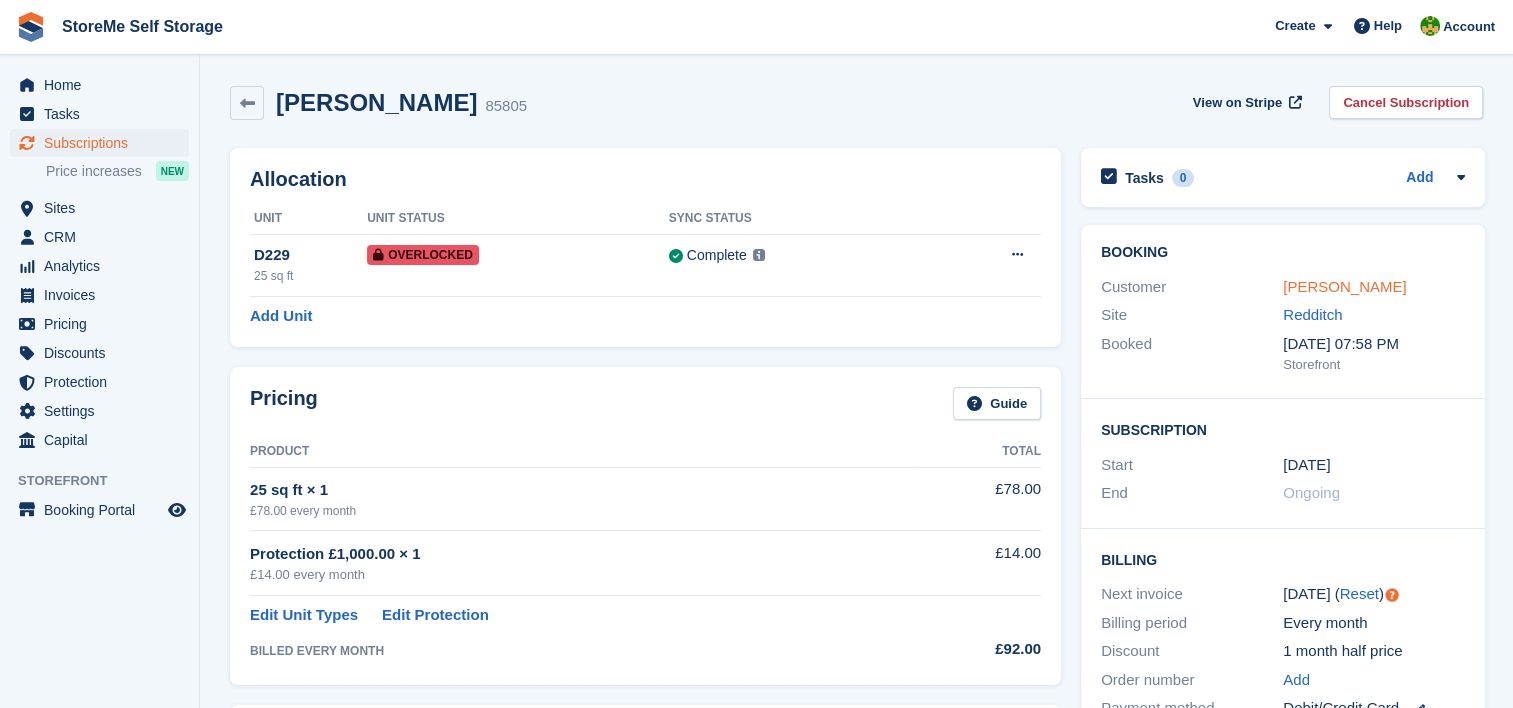 click on "[PERSON_NAME]" at bounding box center [1344, 286] 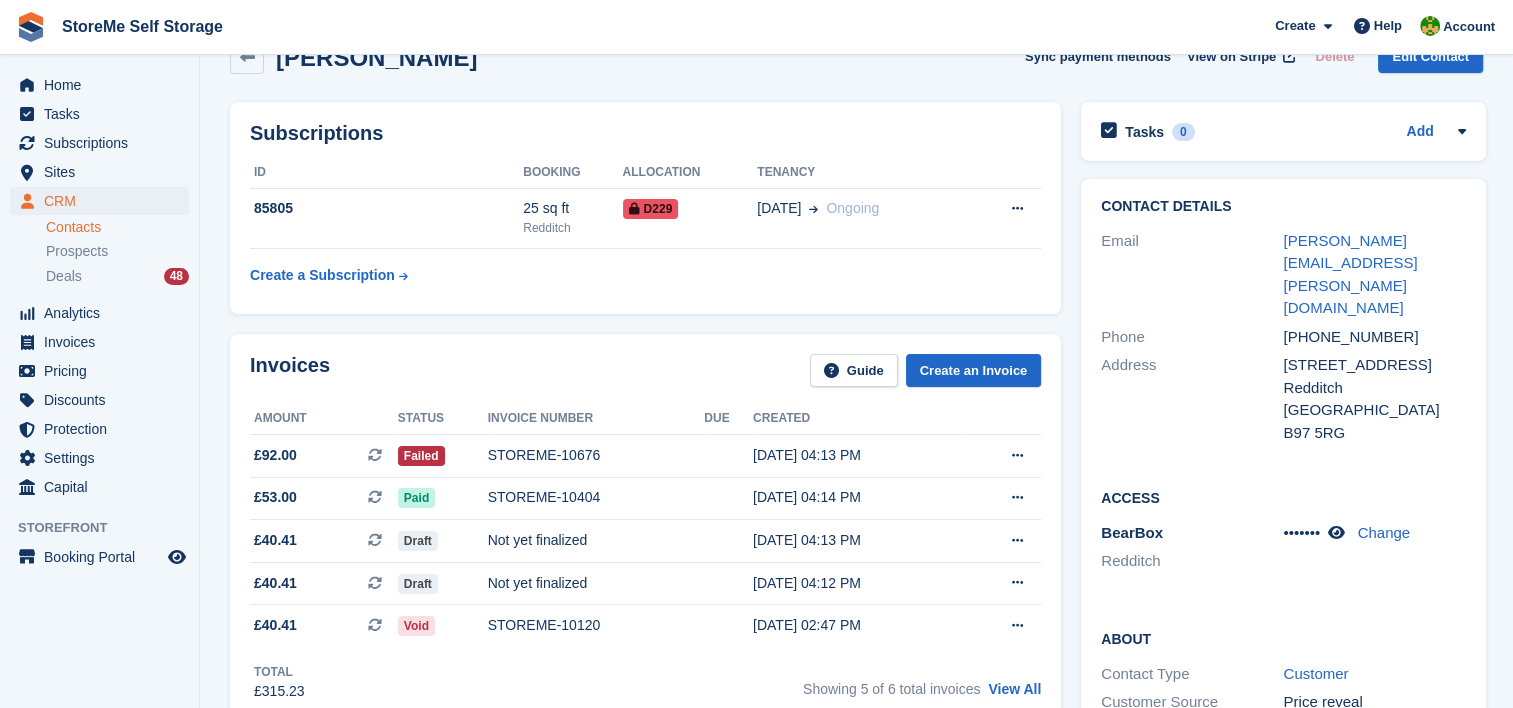 scroll, scrollTop: 0, scrollLeft: 0, axis: both 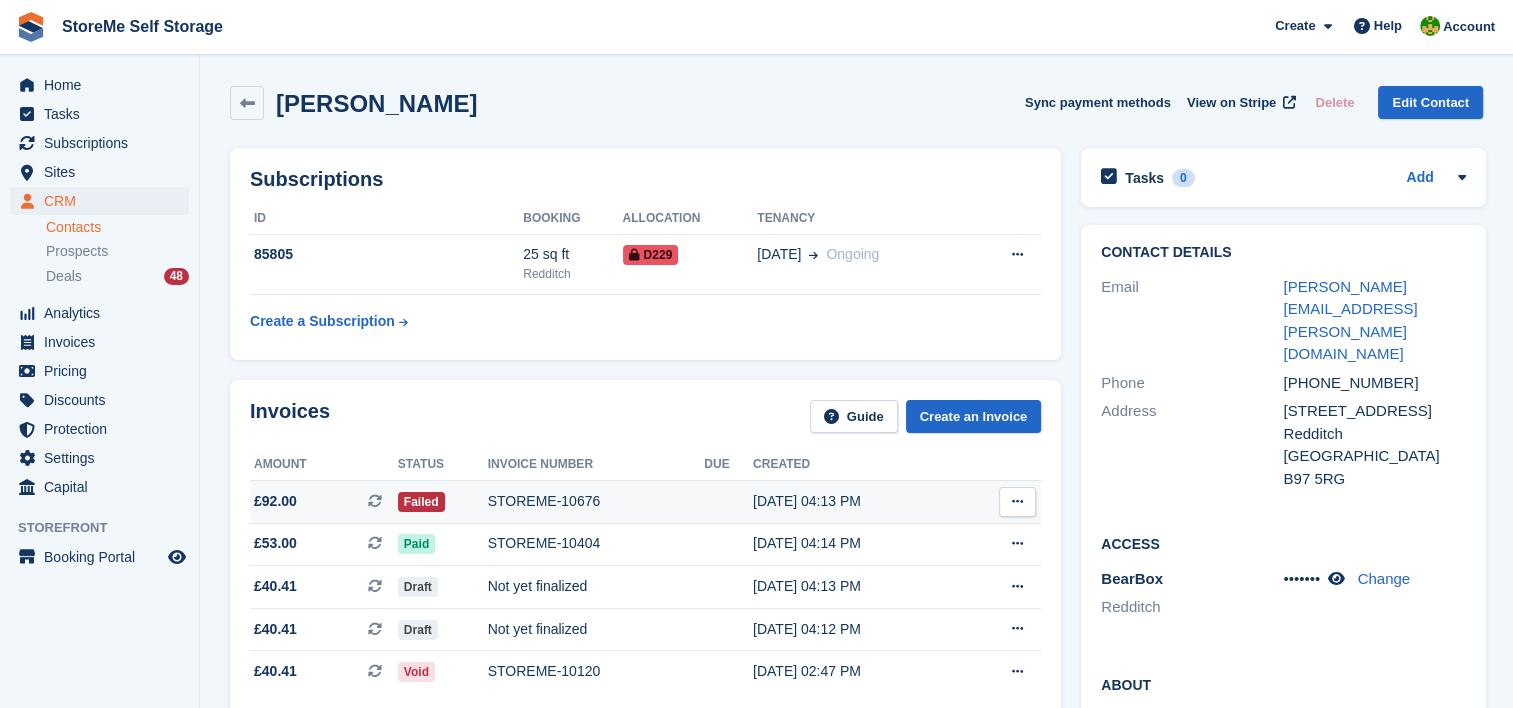 click on "STOREME-10676" at bounding box center [596, 501] 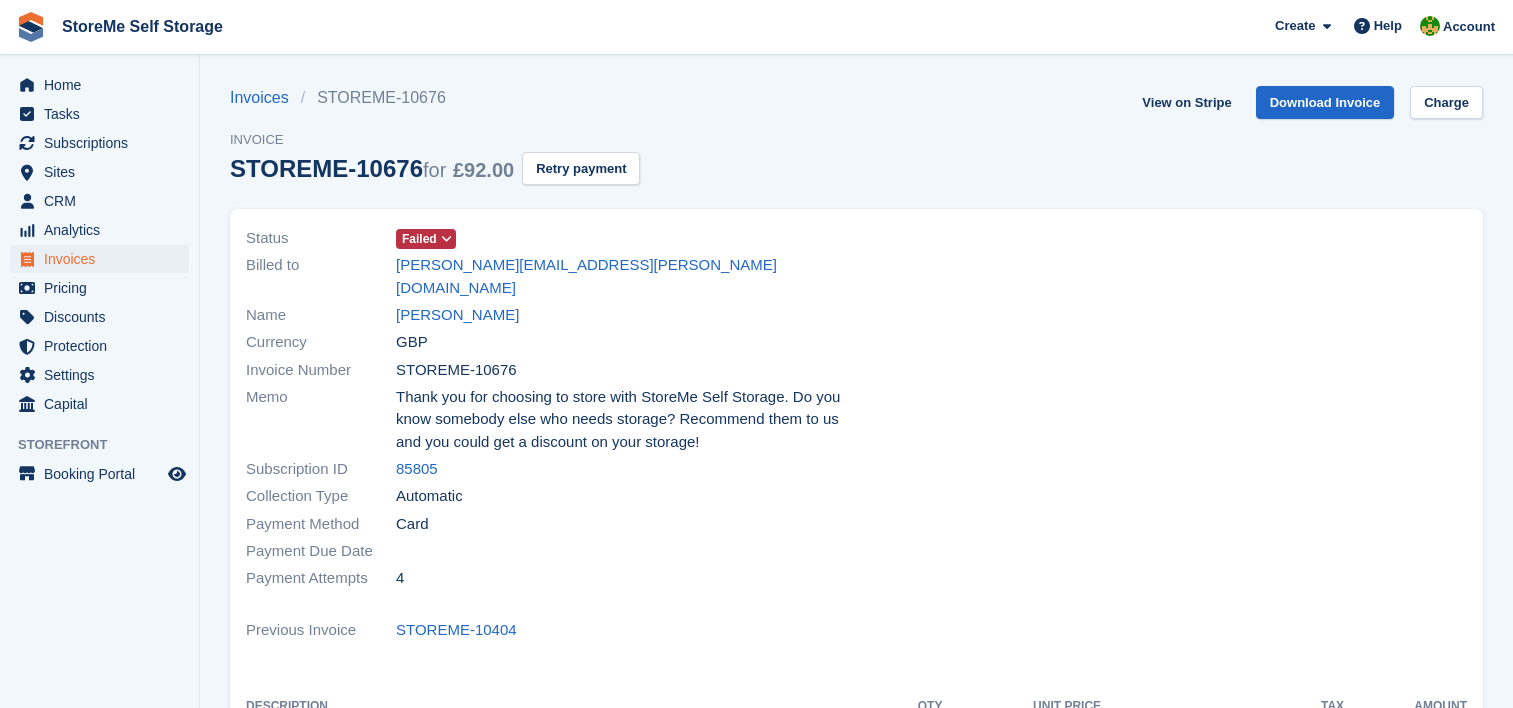 scroll, scrollTop: 0, scrollLeft: 0, axis: both 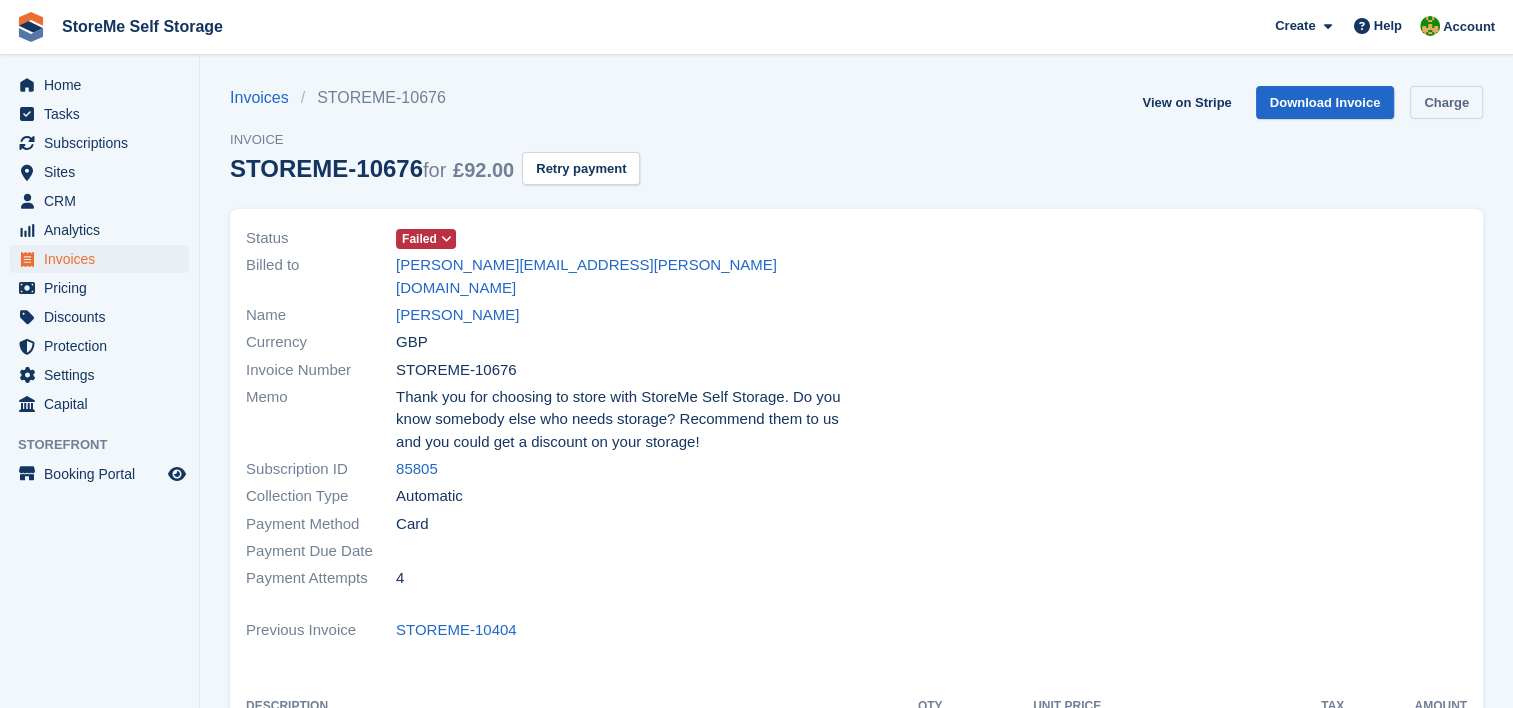 click on "Charge" at bounding box center (1446, 102) 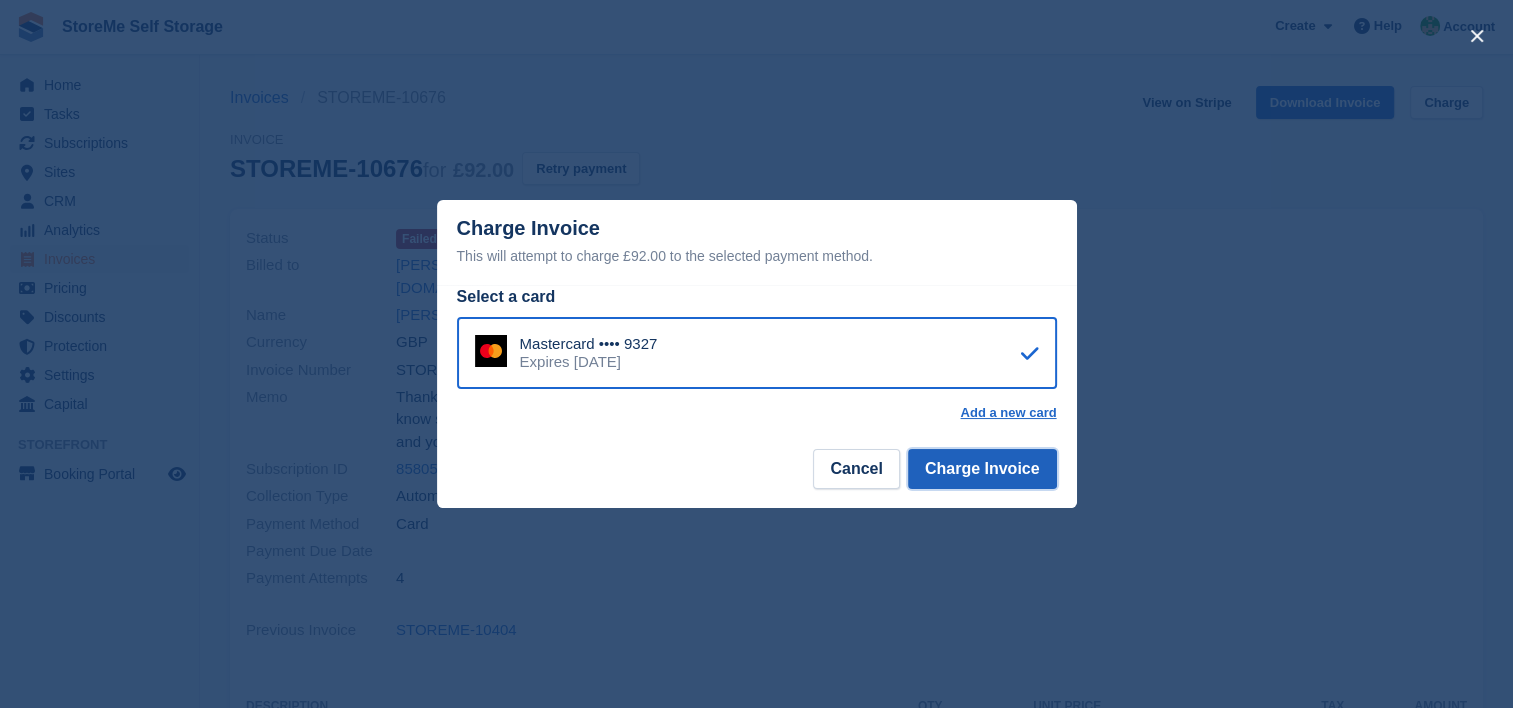click on "Charge Invoice" at bounding box center [982, 469] 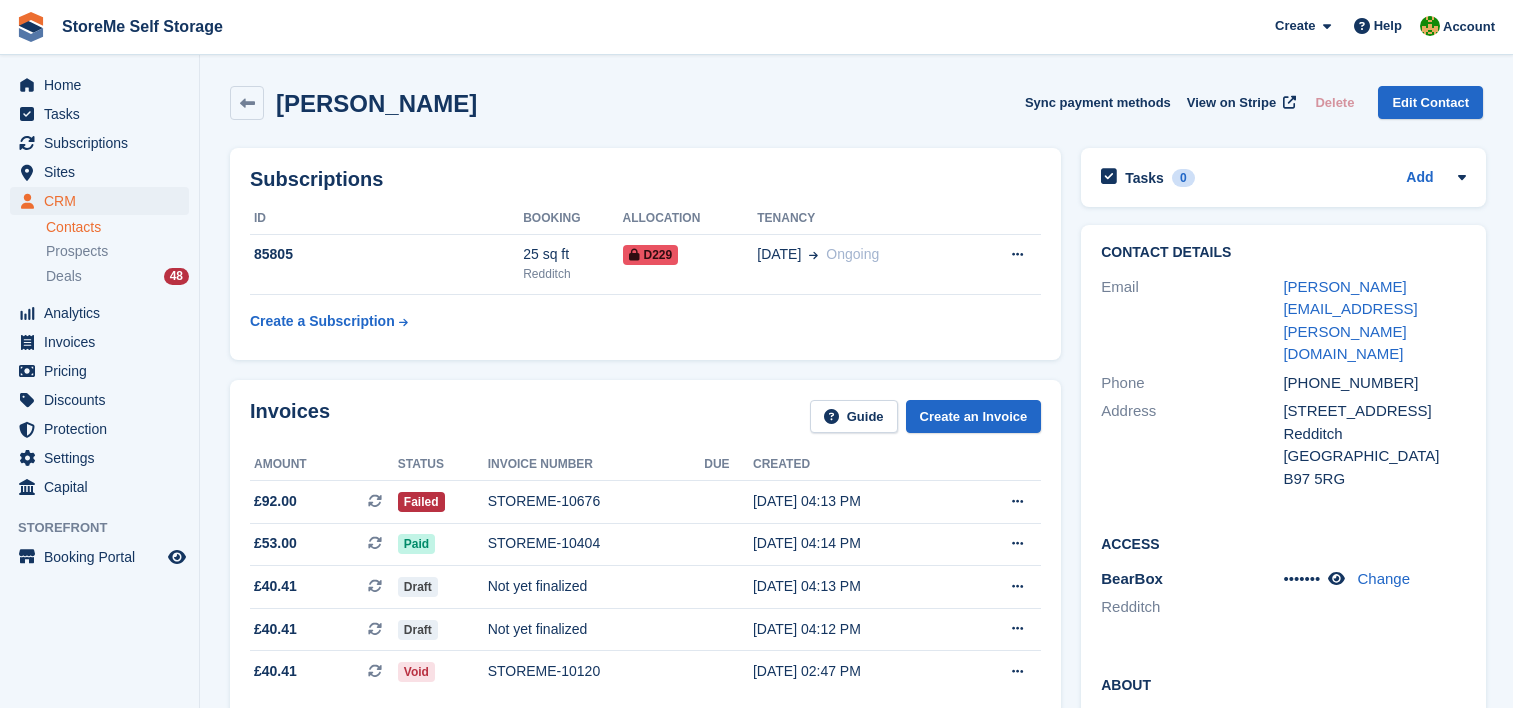 scroll, scrollTop: 0, scrollLeft: 0, axis: both 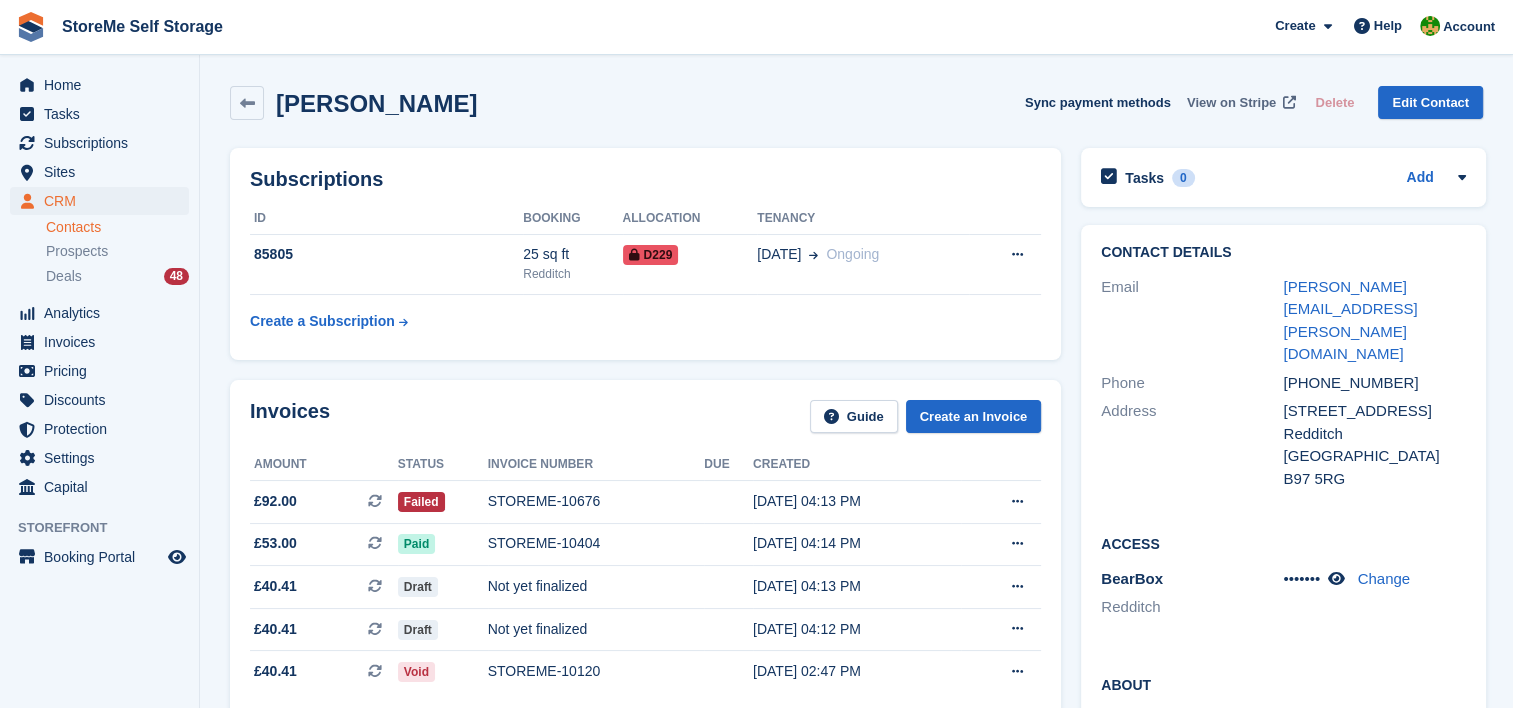 click on "View on Stripe" at bounding box center [1231, 103] 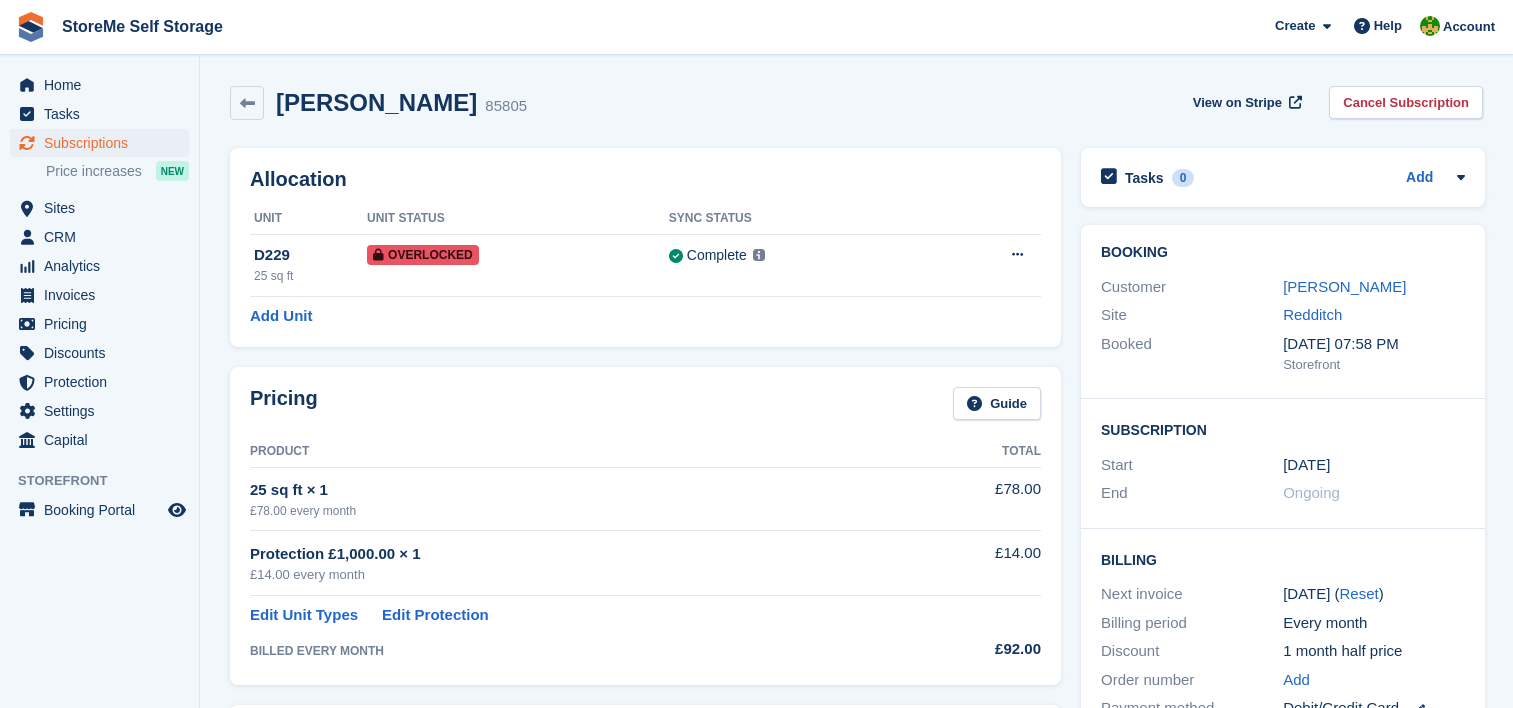 scroll, scrollTop: 0, scrollLeft: 0, axis: both 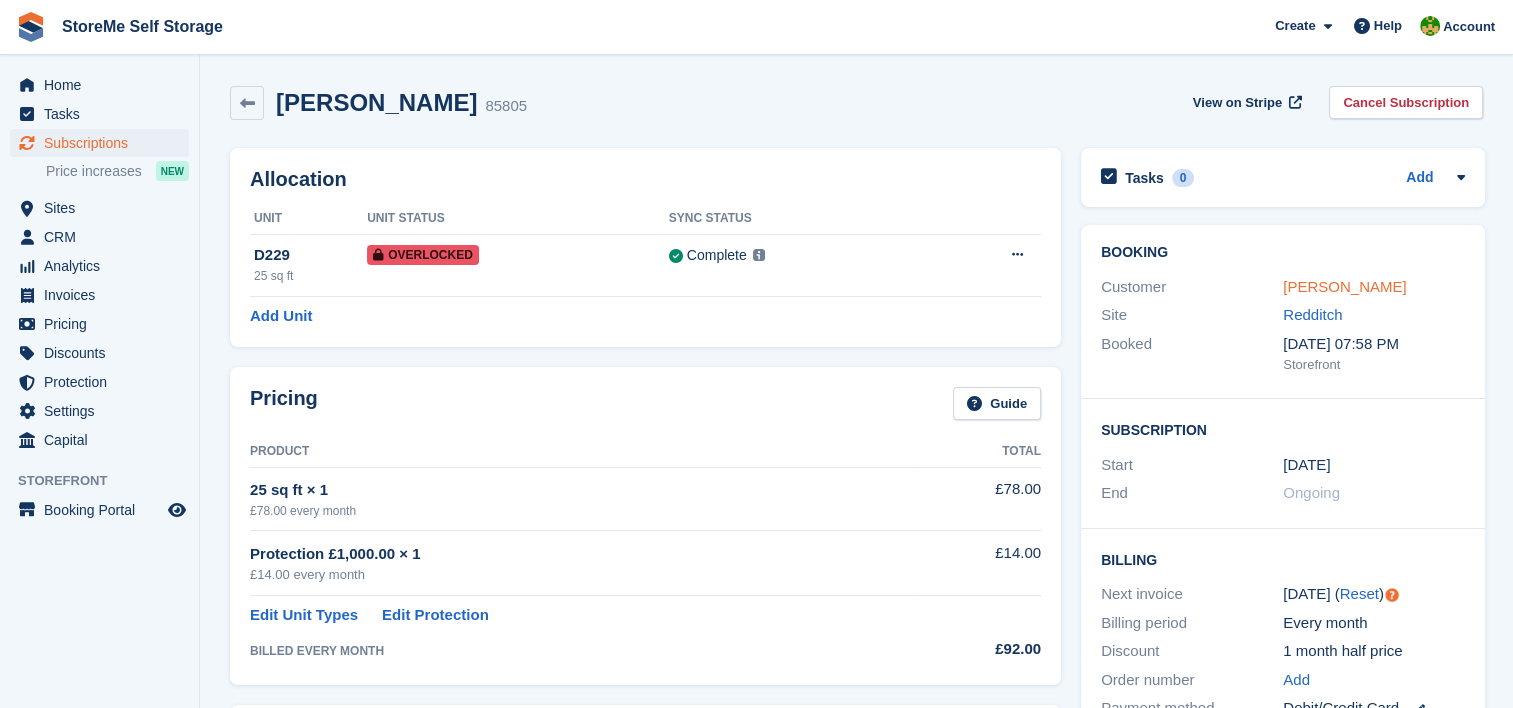click on "[PERSON_NAME]" at bounding box center (1344, 286) 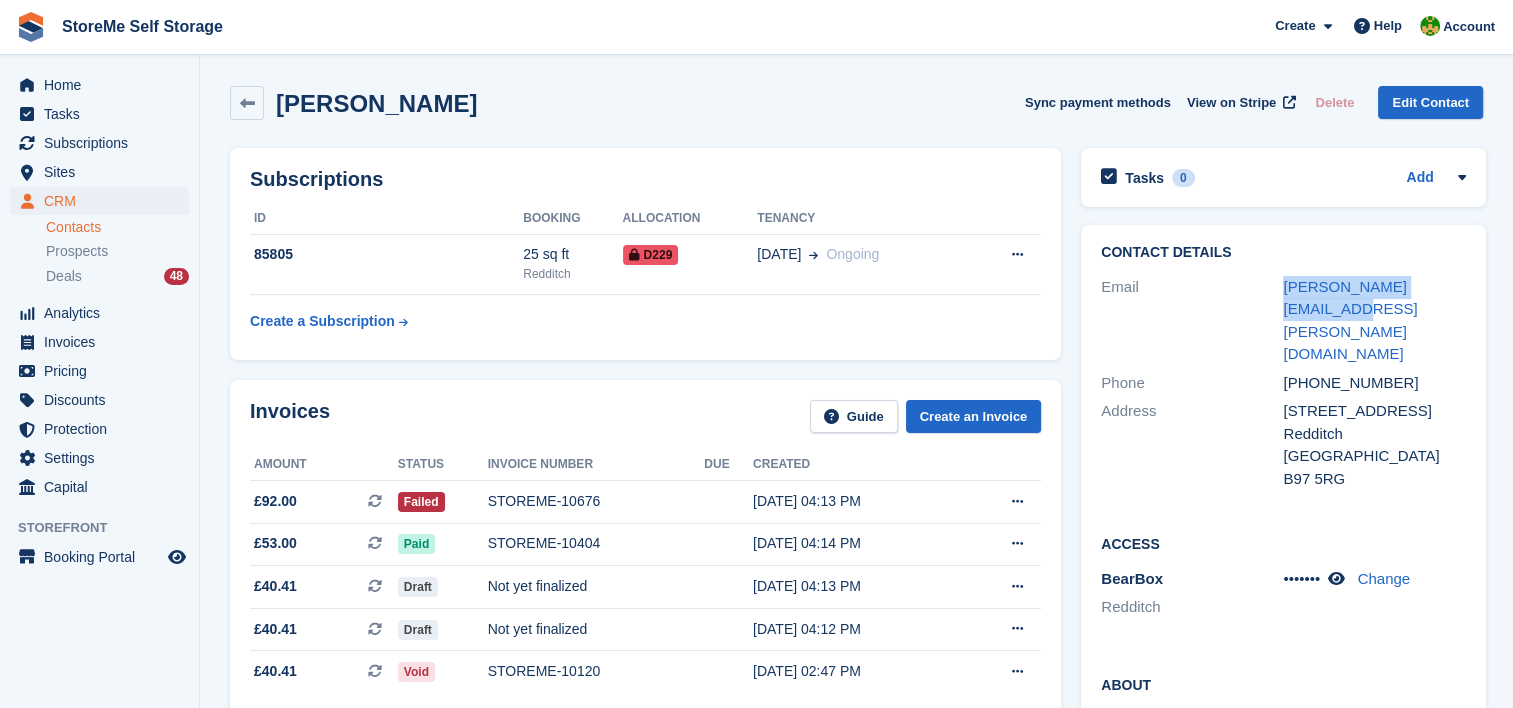 drag, startPoint x: 1457, startPoint y: 289, endPoint x: 1276, endPoint y: 290, distance: 181.00276 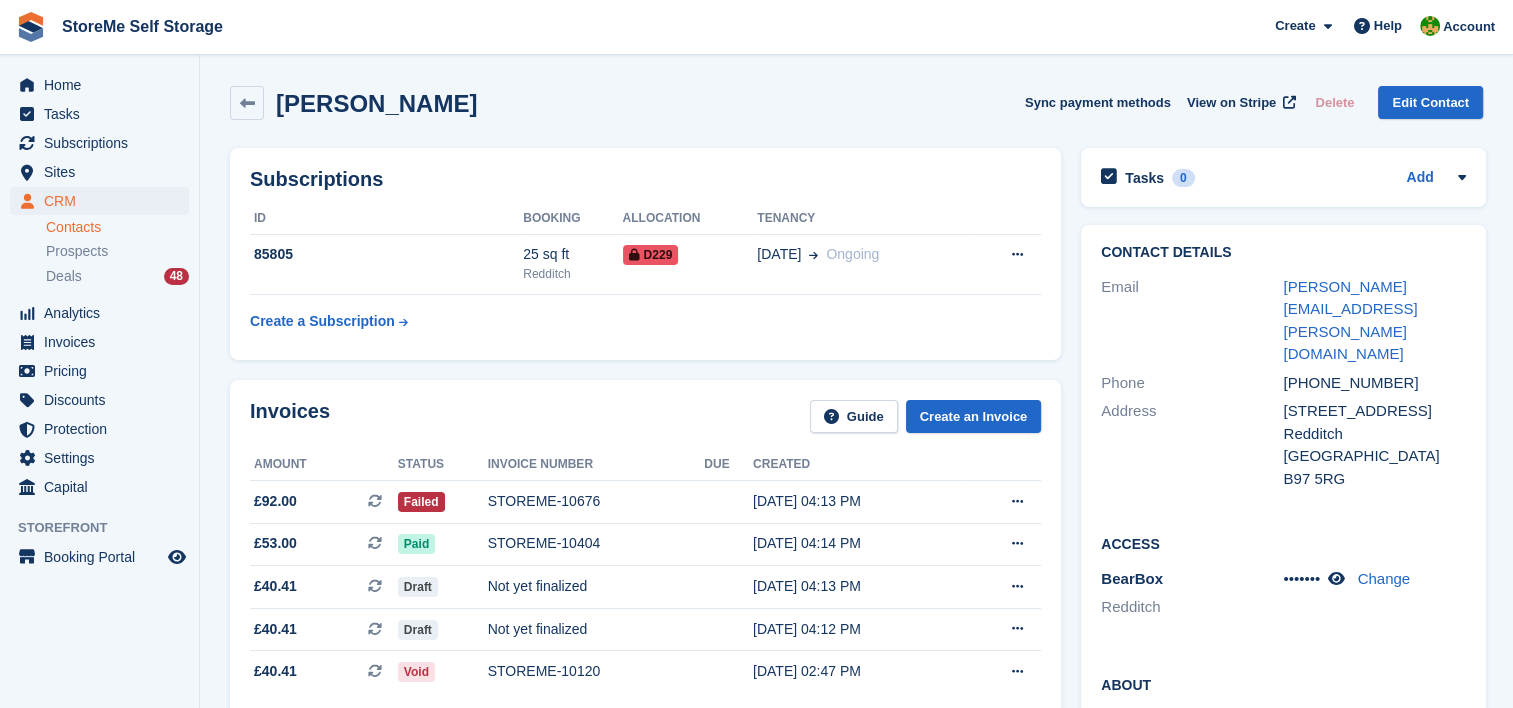click on "Created" at bounding box center (857, 465) 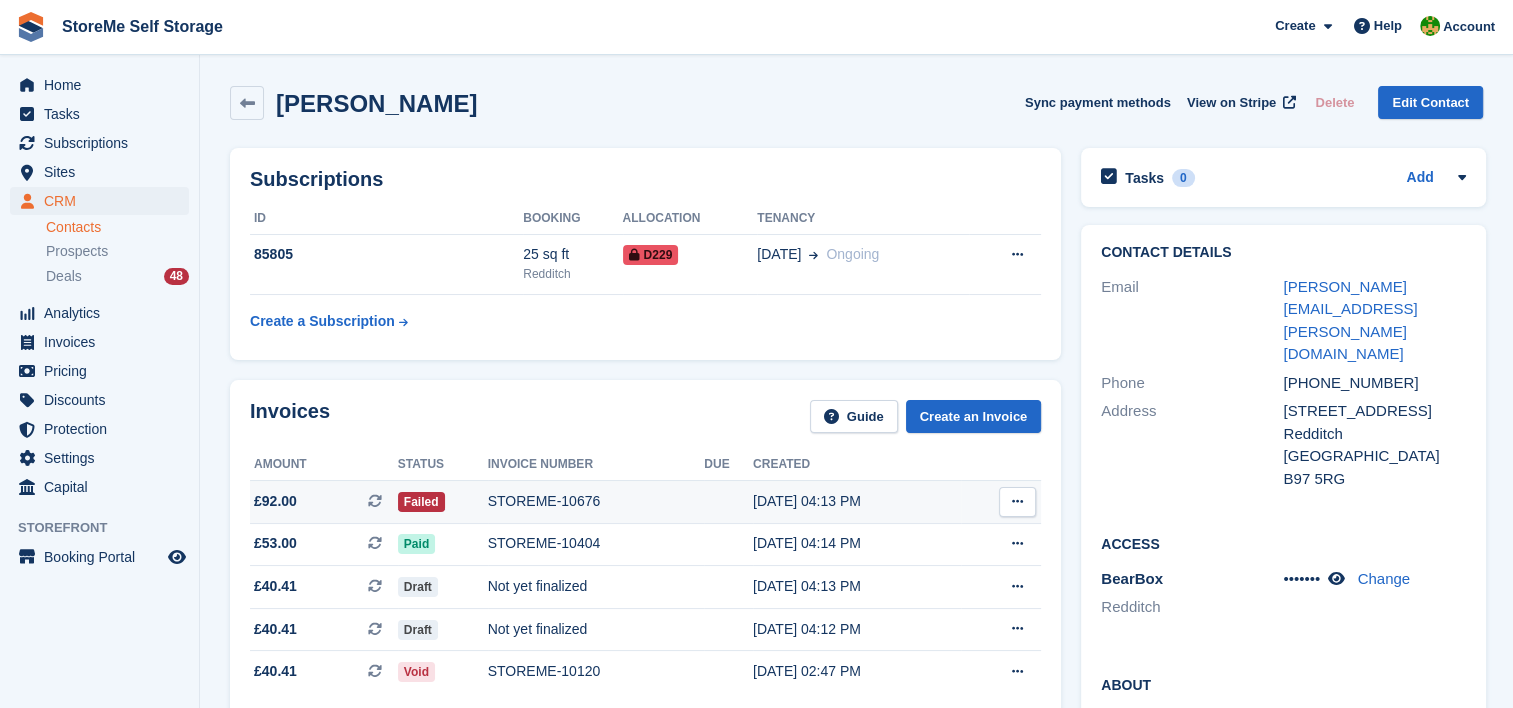 click on "STOREME-10676" at bounding box center [596, 501] 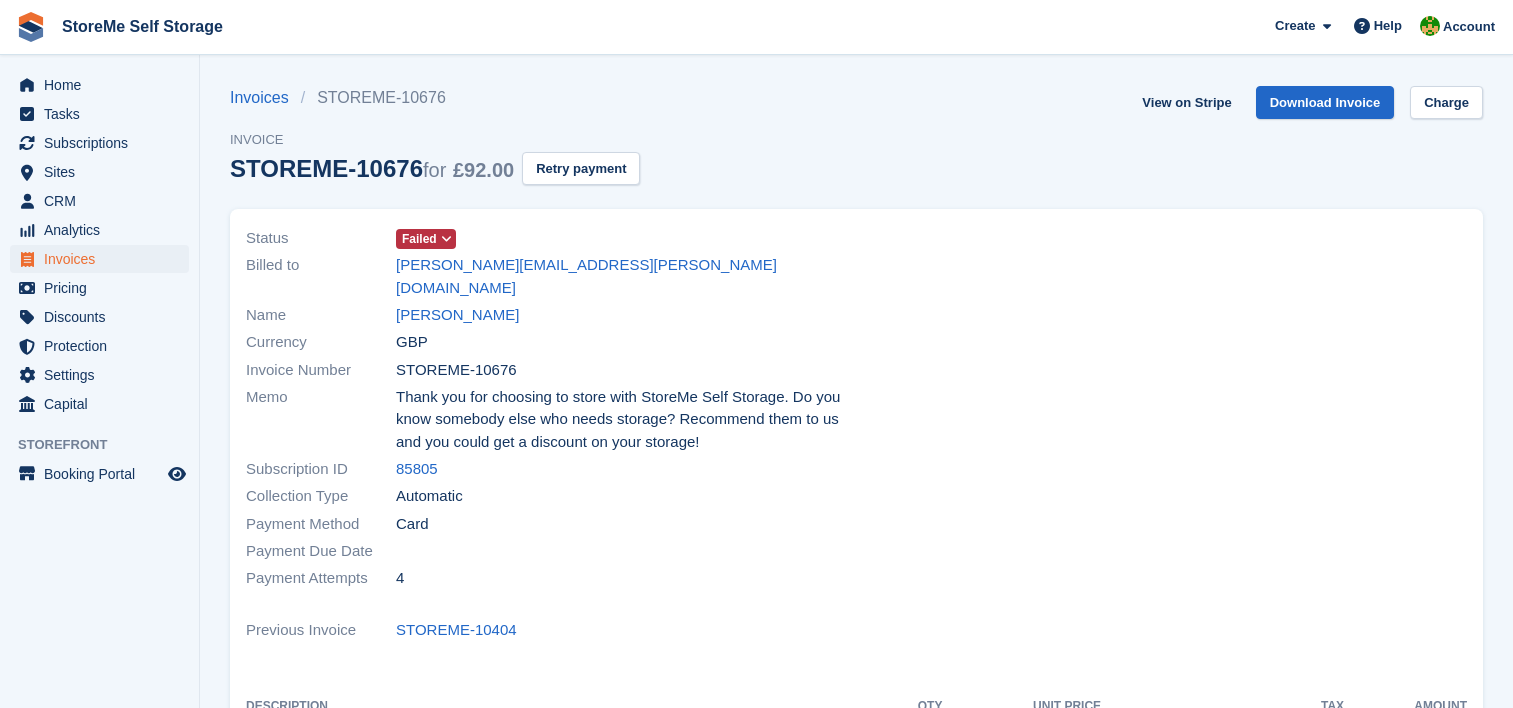 scroll, scrollTop: 0, scrollLeft: 0, axis: both 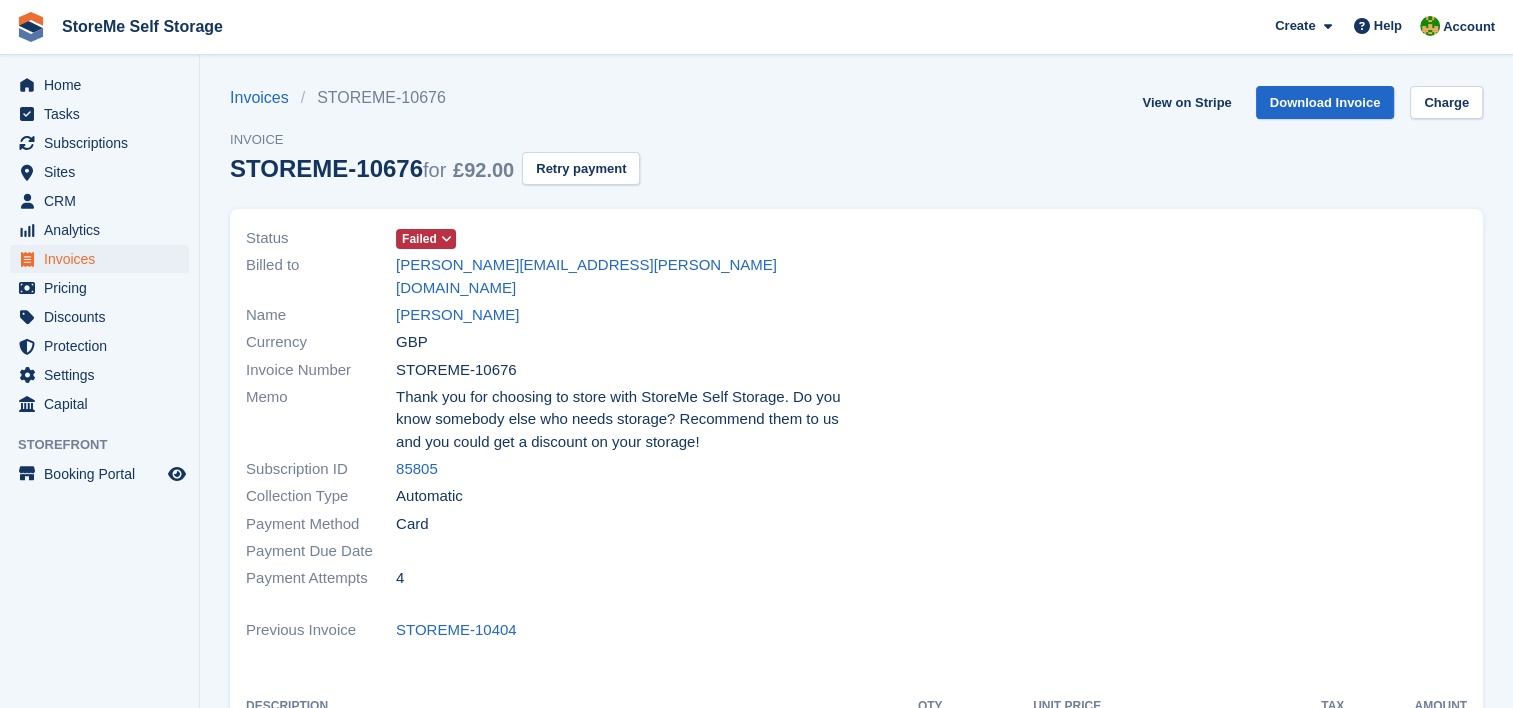 click at bounding box center [447, 239] 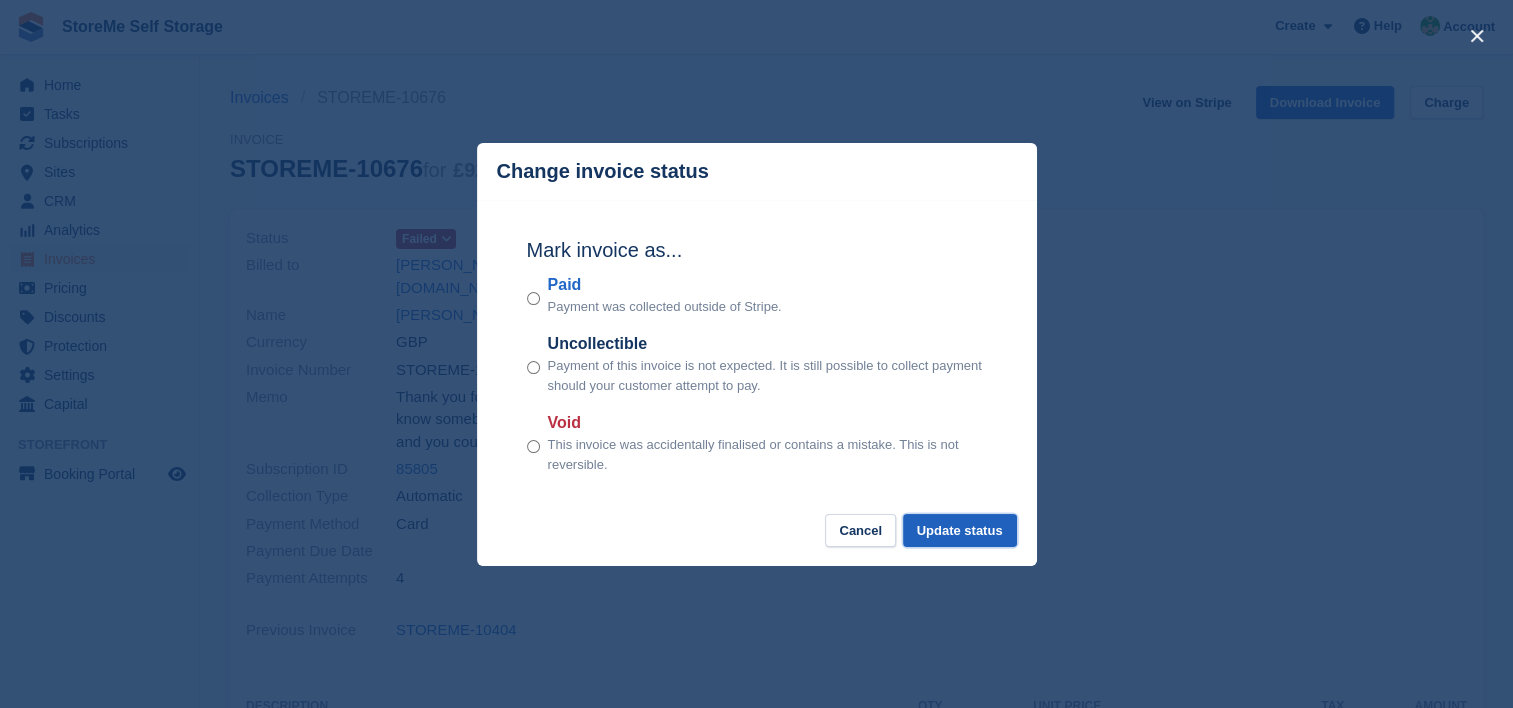 click on "Update status" at bounding box center (960, 530) 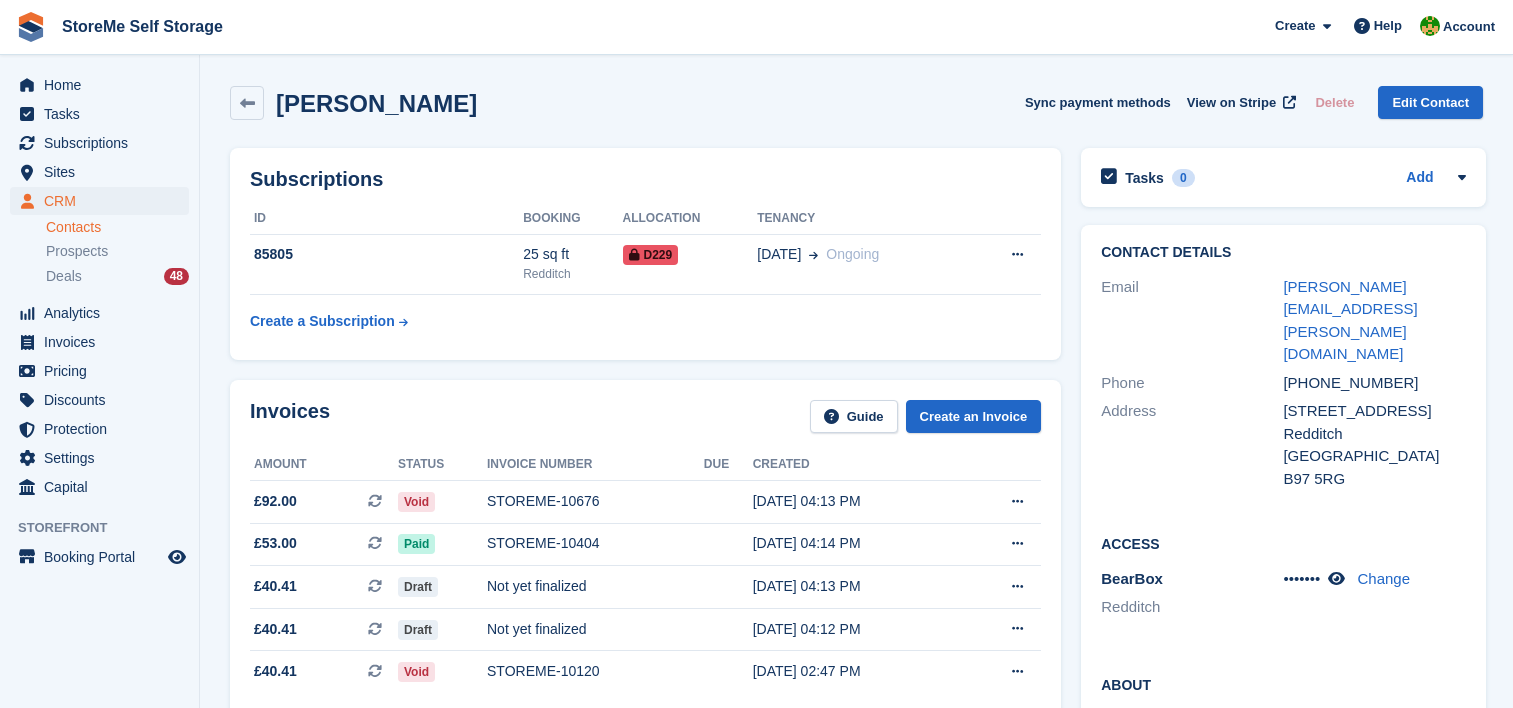 scroll, scrollTop: 0, scrollLeft: 0, axis: both 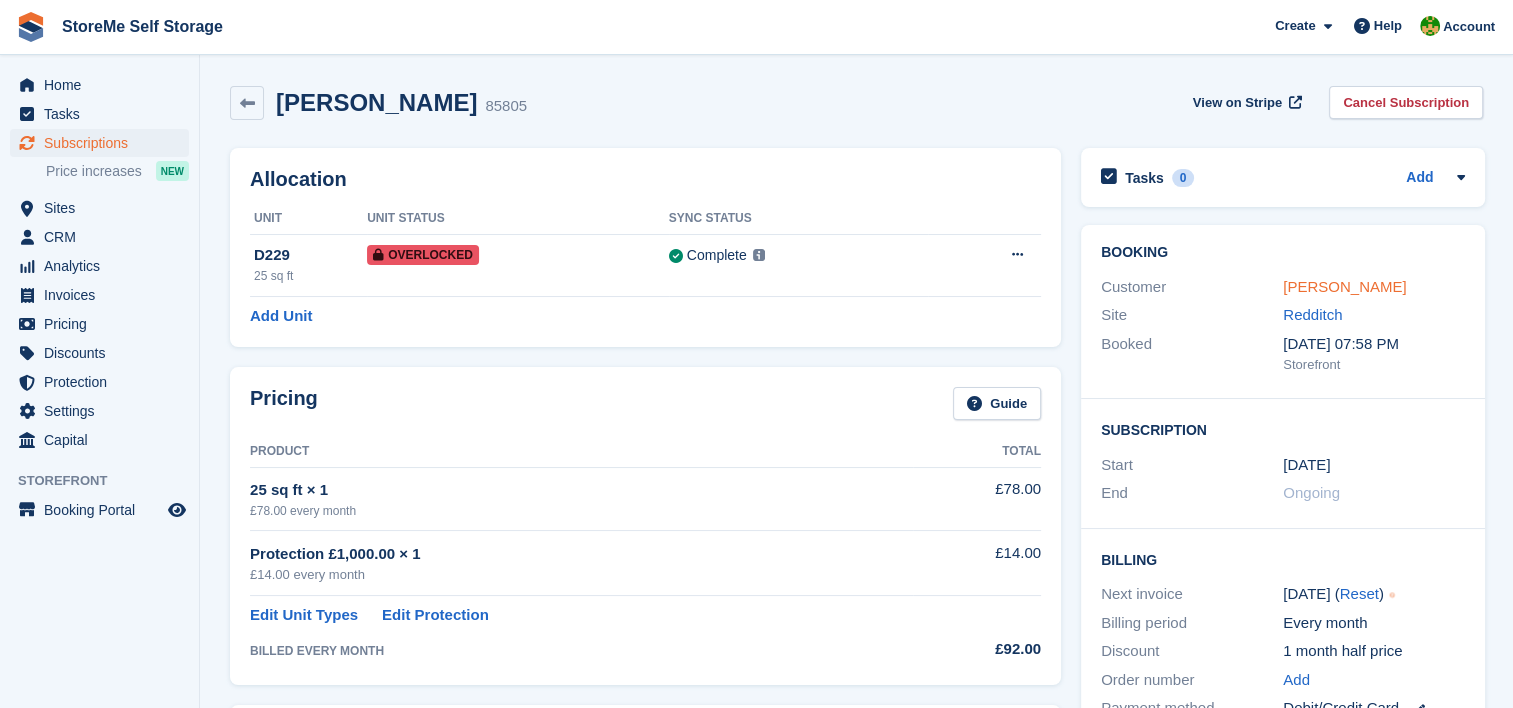 click on "[PERSON_NAME]" at bounding box center [1344, 286] 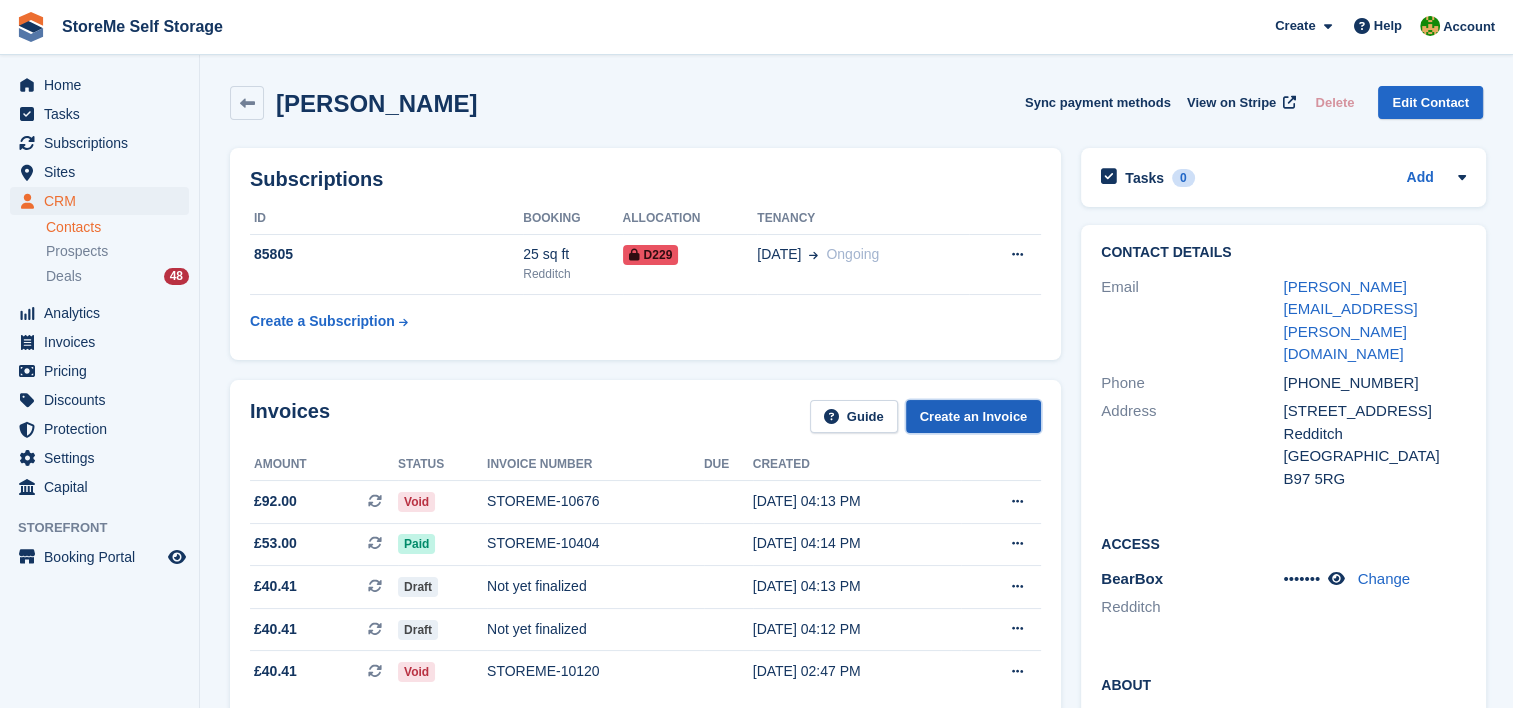 click on "Create an Invoice" at bounding box center [974, 416] 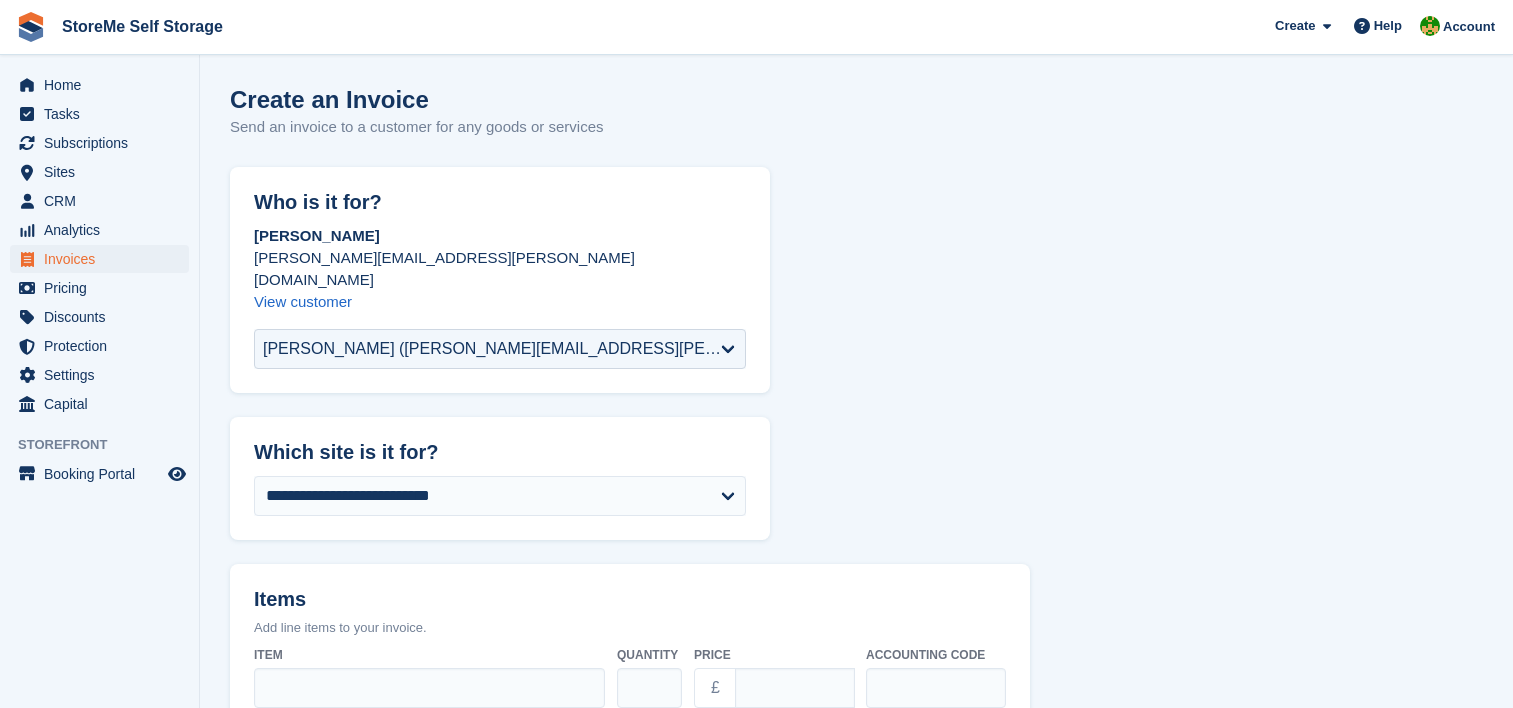 scroll, scrollTop: 0, scrollLeft: 0, axis: both 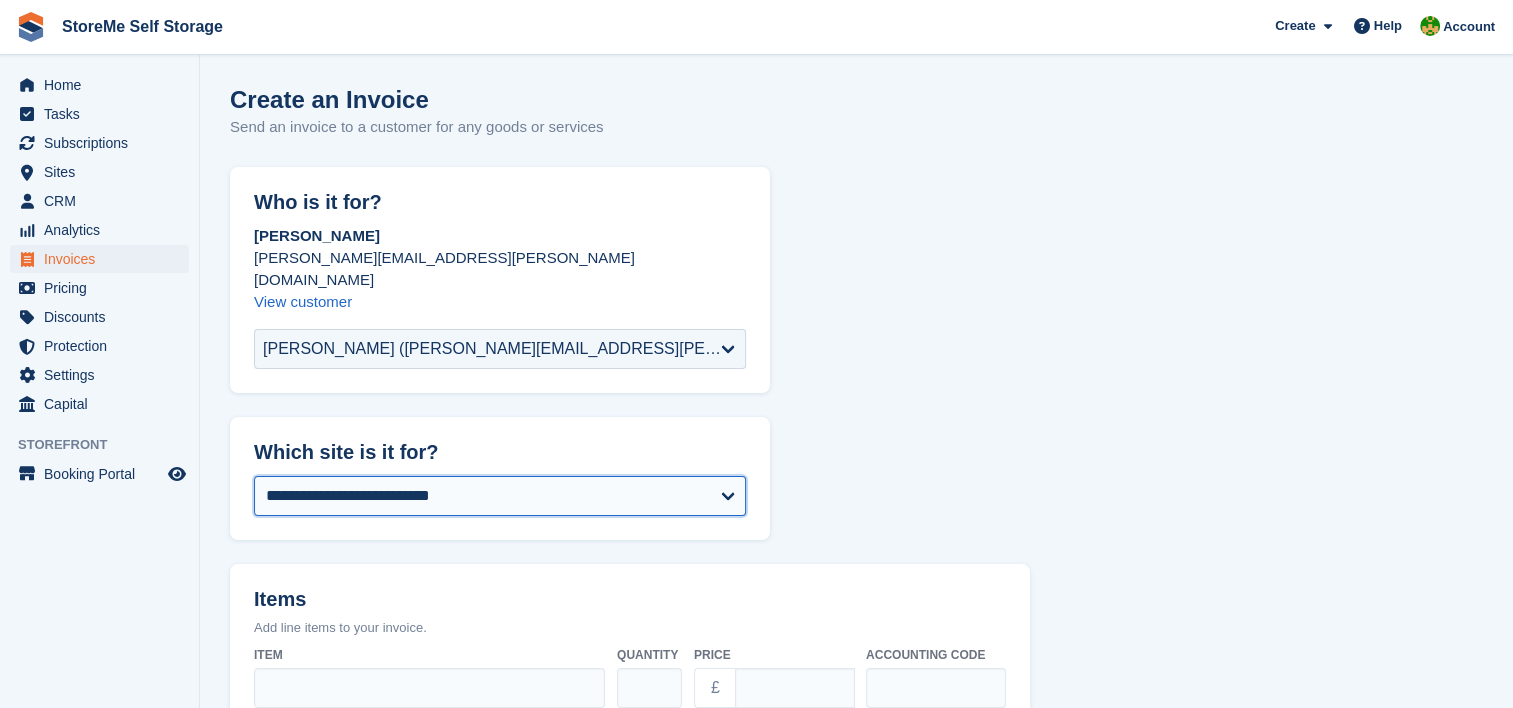 click on "**********" at bounding box center (500, 496) 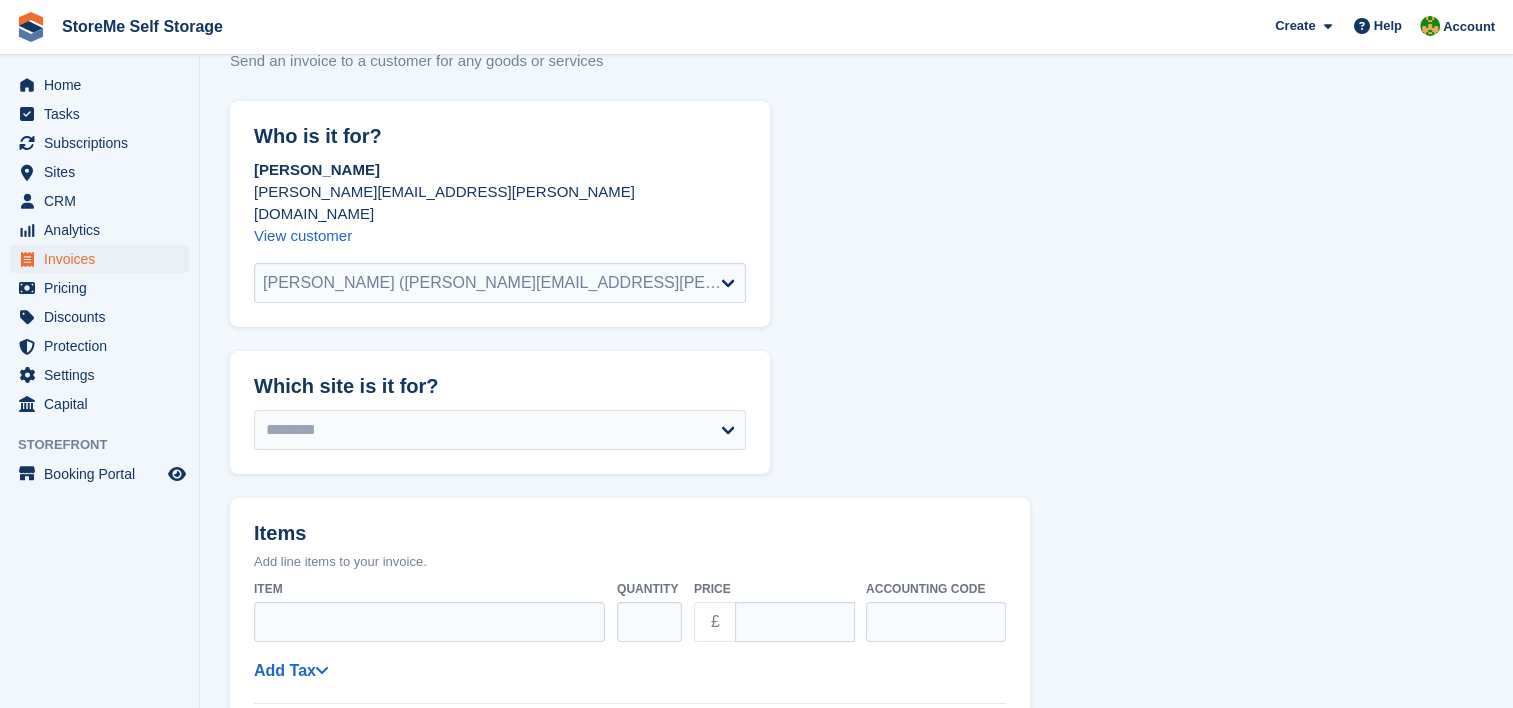 scroll, scrollTop: 244, scrollLeft: 0, axis: vertical 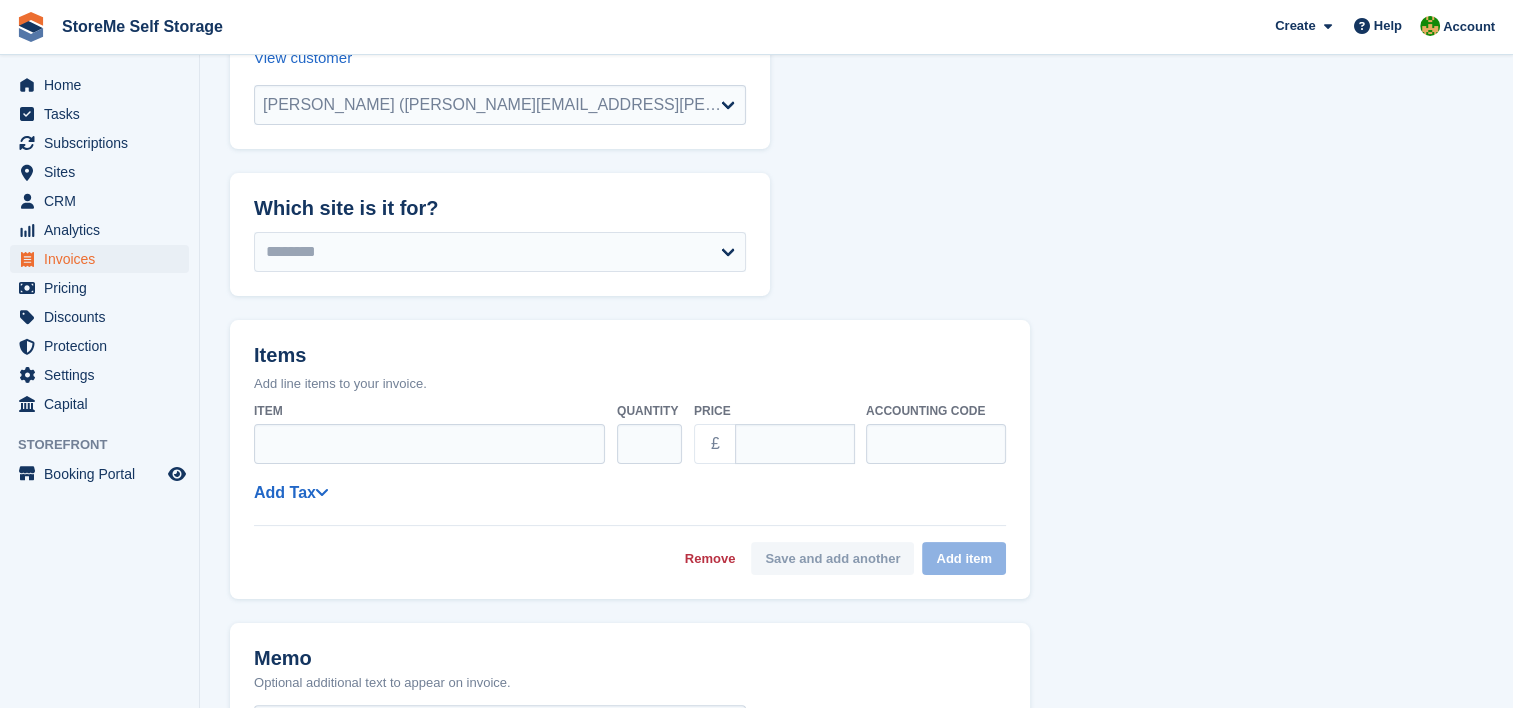 select on "******" 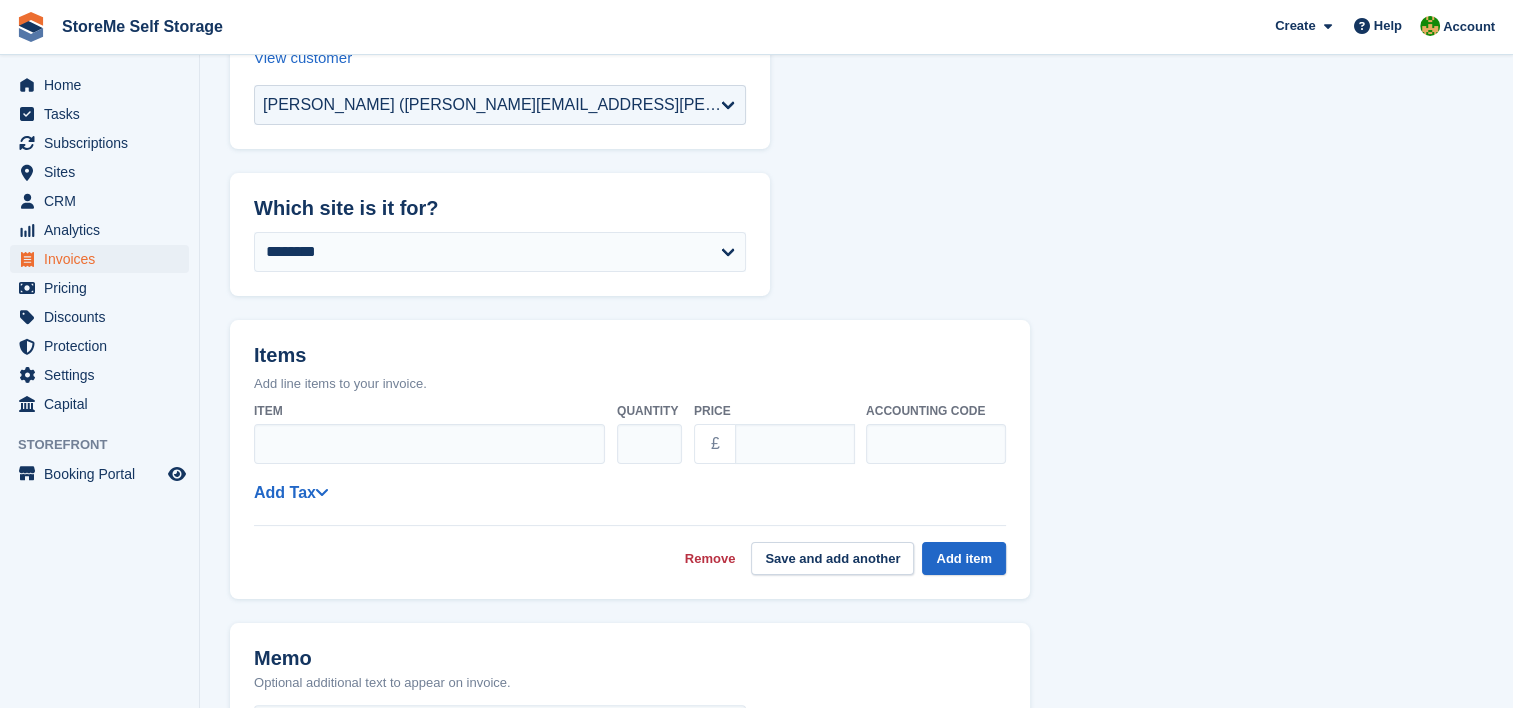 scroll, scrollTop: 300, scrollLeft: 0, axis: vertical 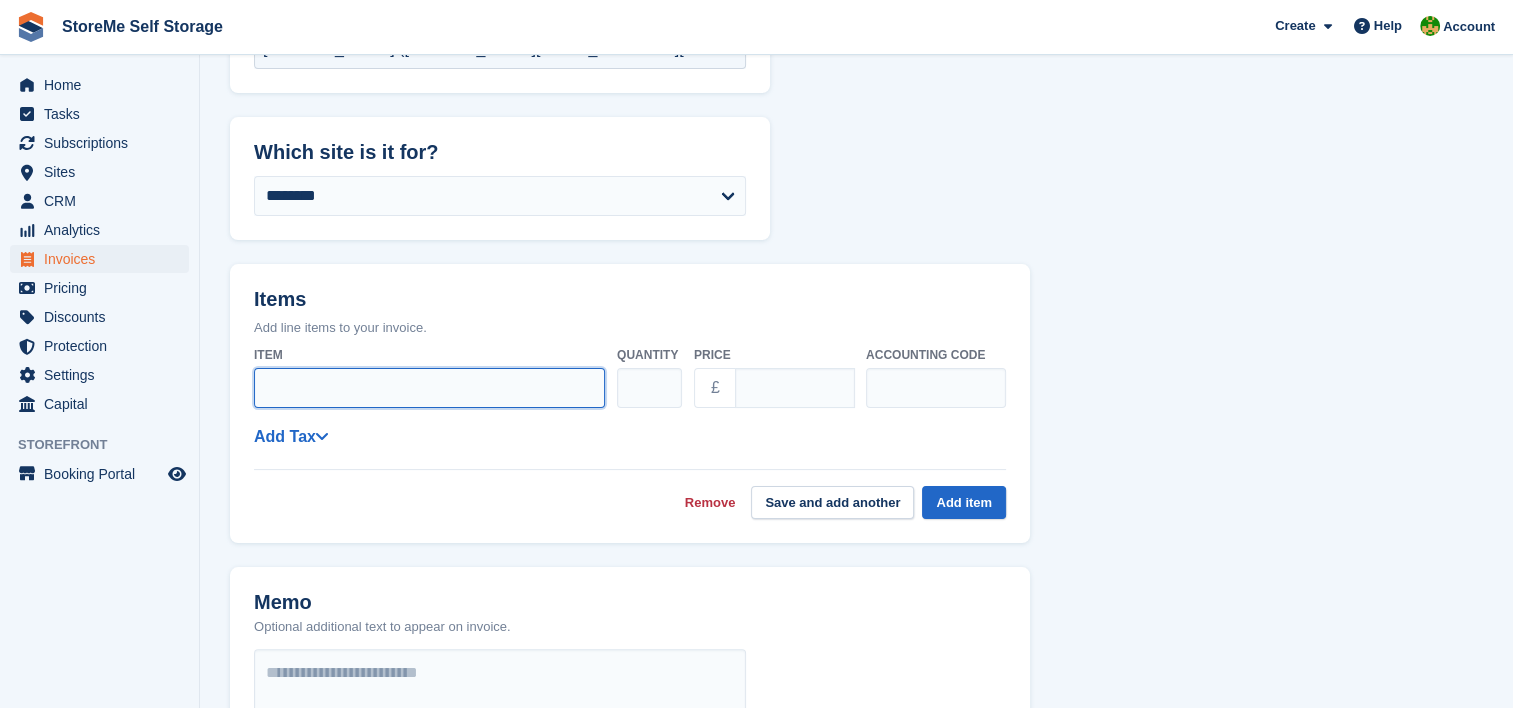 click on "Item" at bounding box center (429, 388) 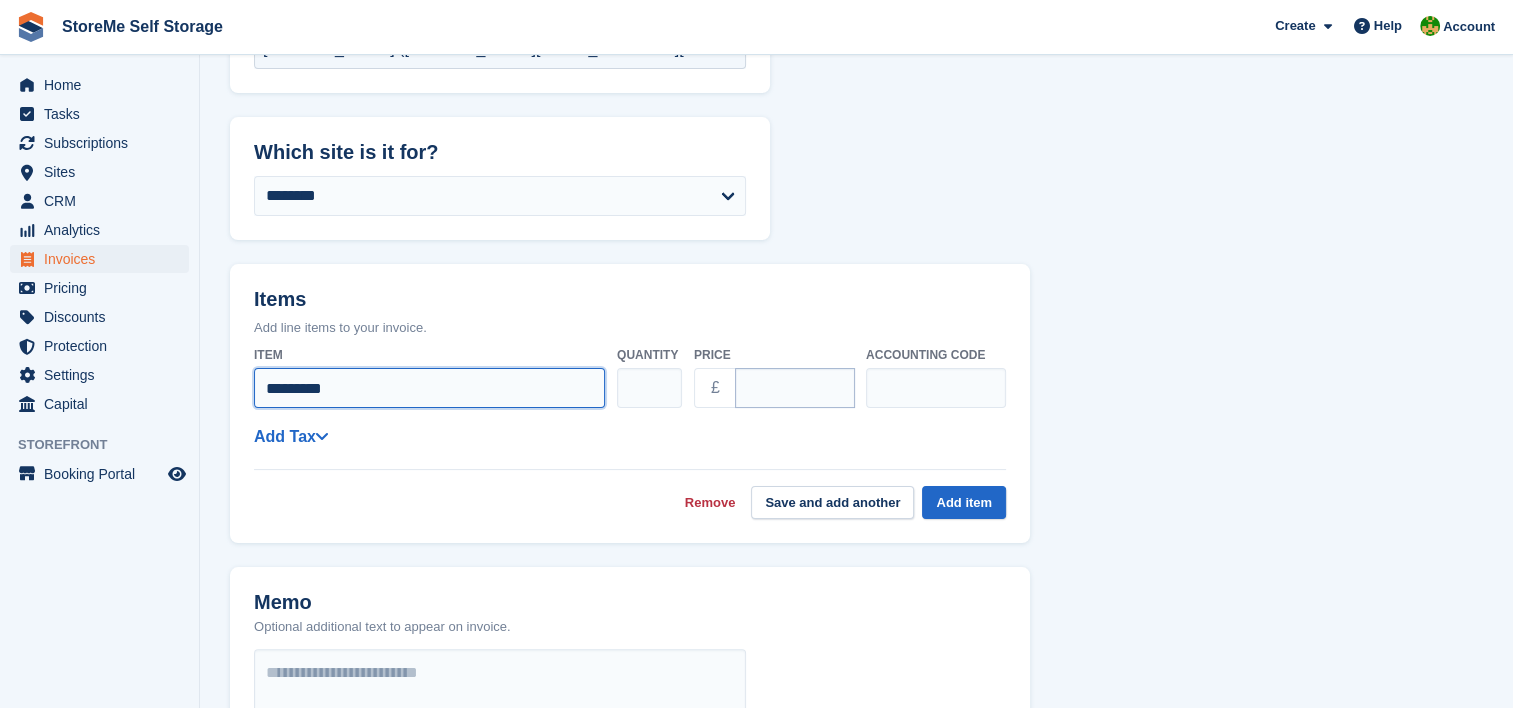 type on "*********" 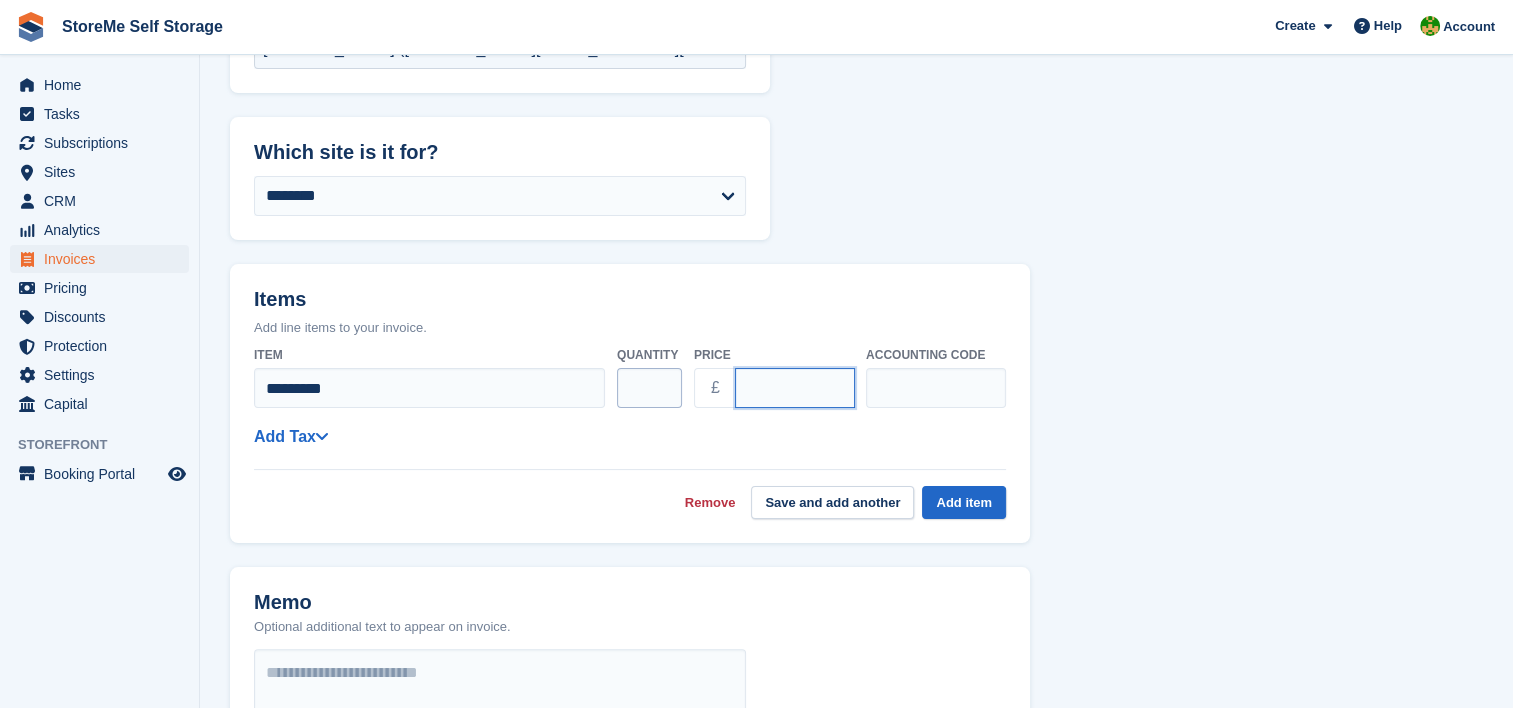 drag, startPoint x: 785, startPoint y: 363, endPoint x: 676, endPoint y: 360, distance: 109.041275 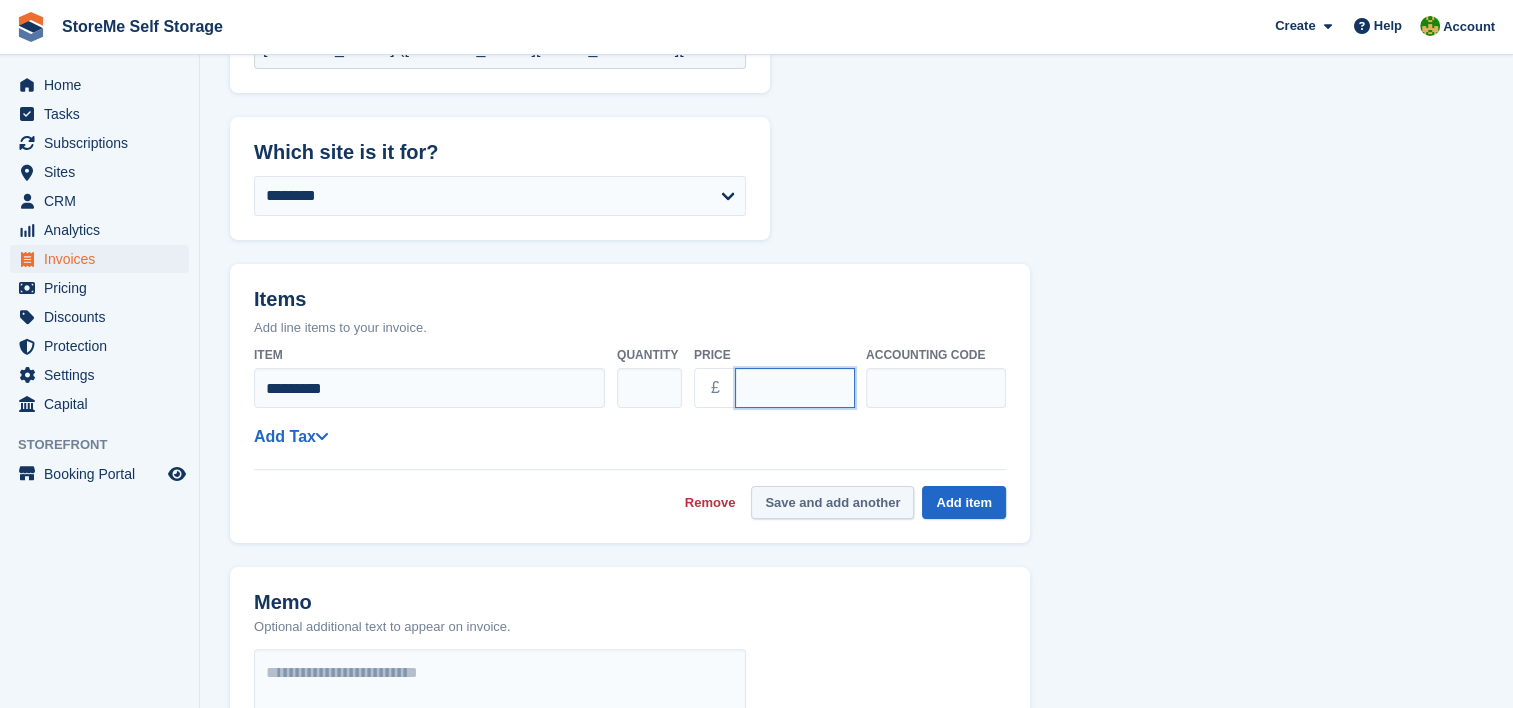 type on "*****" 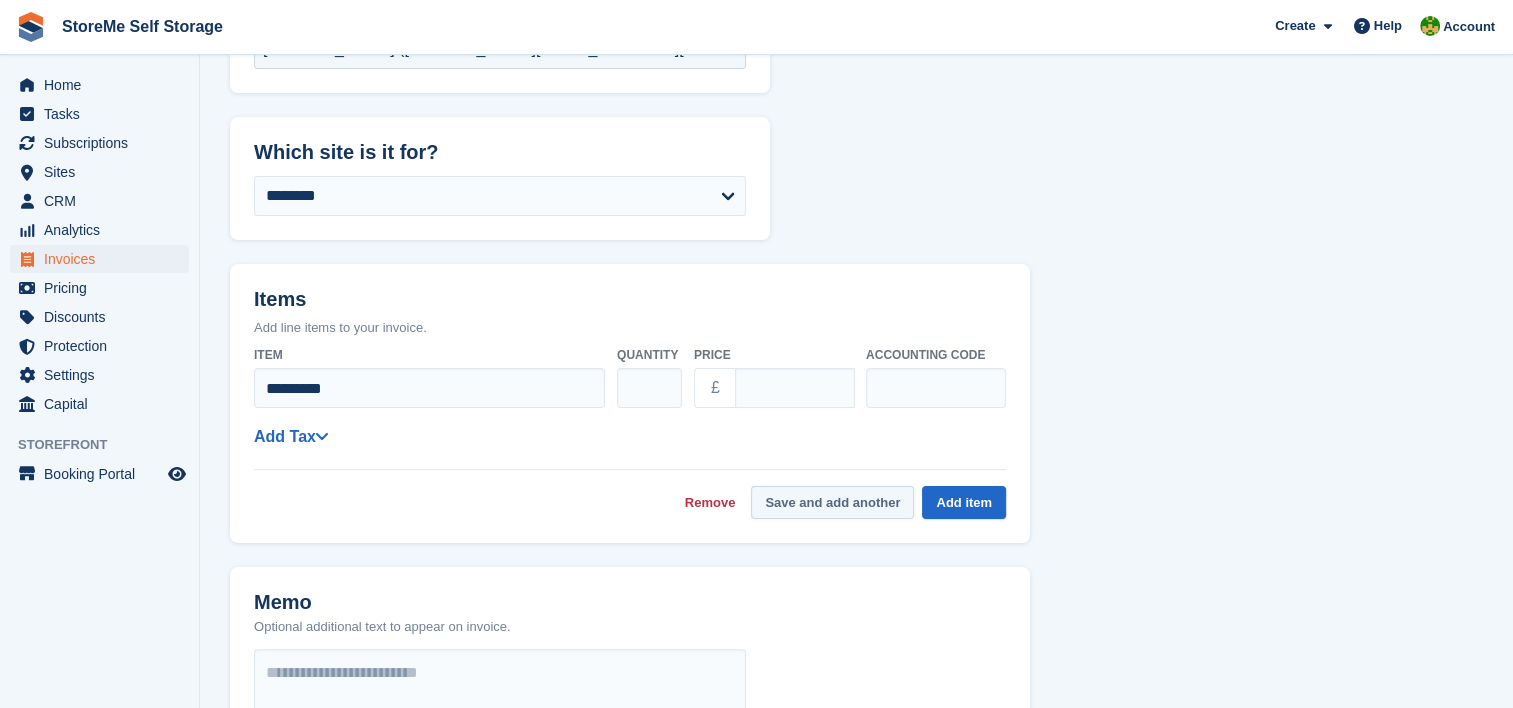 click on "Save and add another" at bounding box center [832, 502] 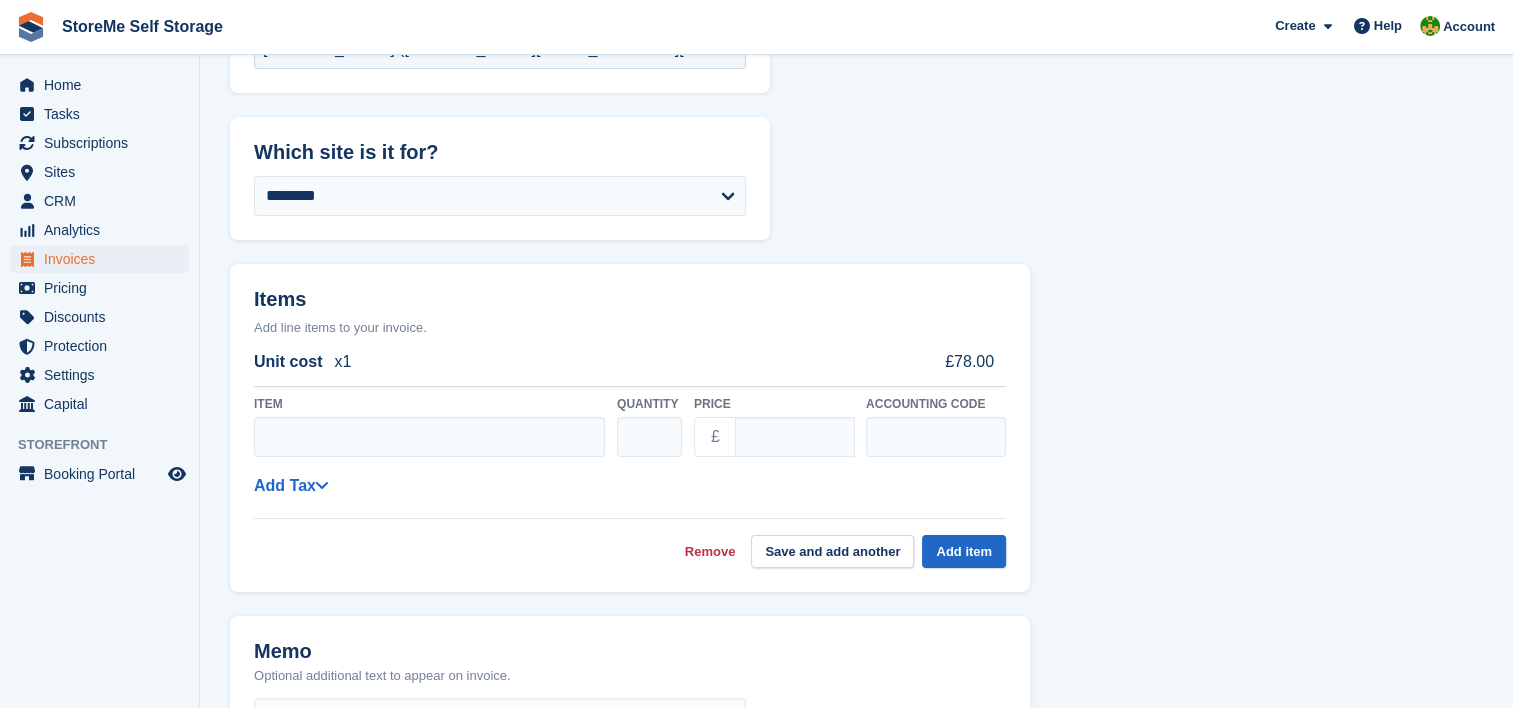 select on "******" 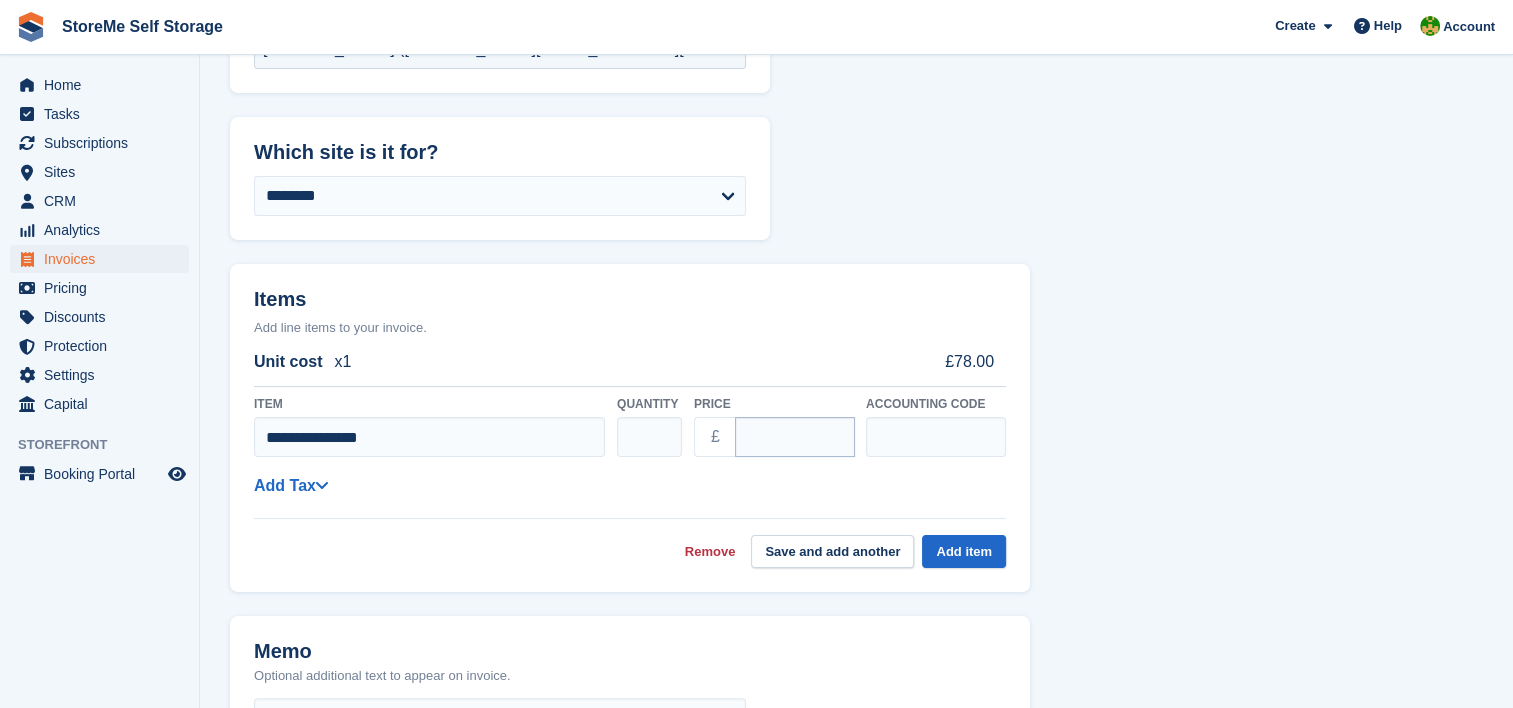type on "**********" 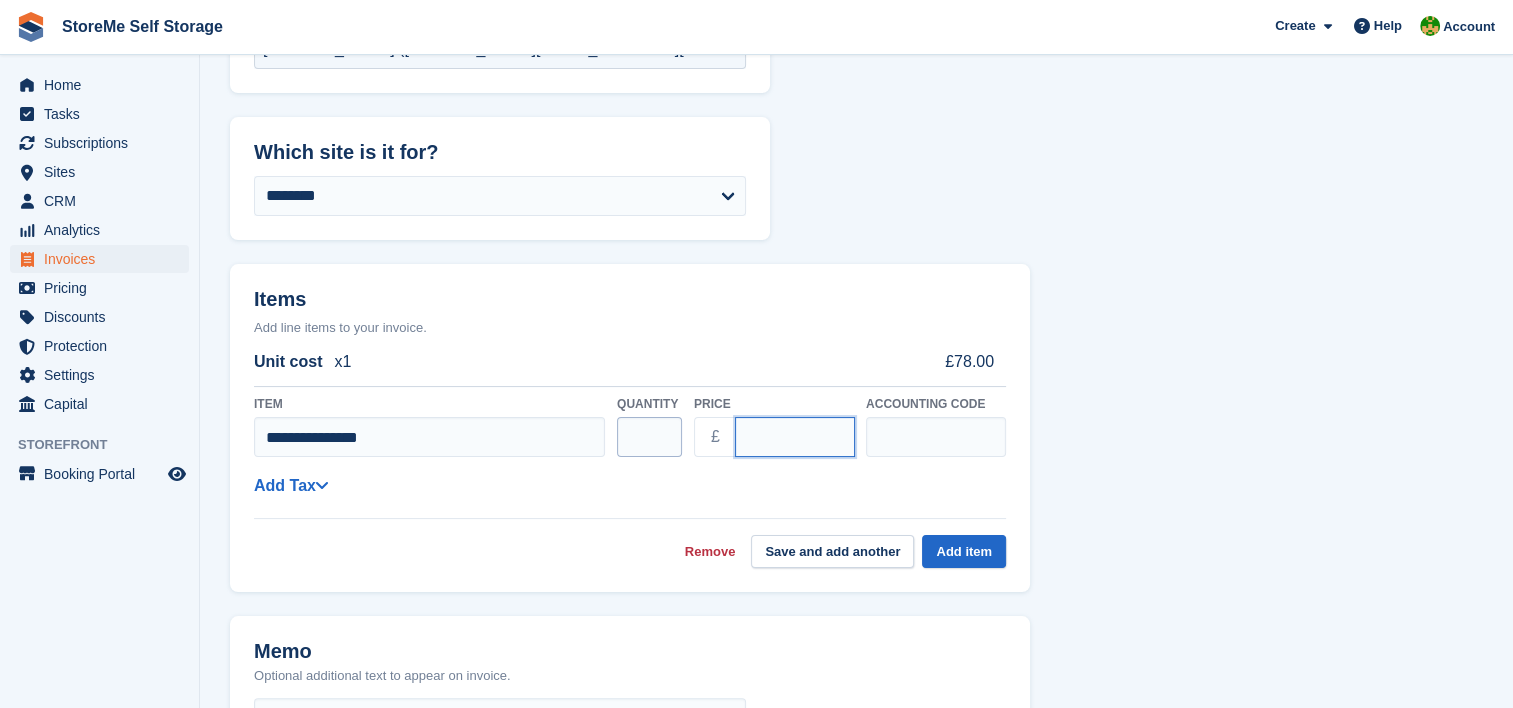 drag, startPoint x: 791, startPoint y: 412, endPoint x: 636, endPoint y: 418, distance: 155.11609 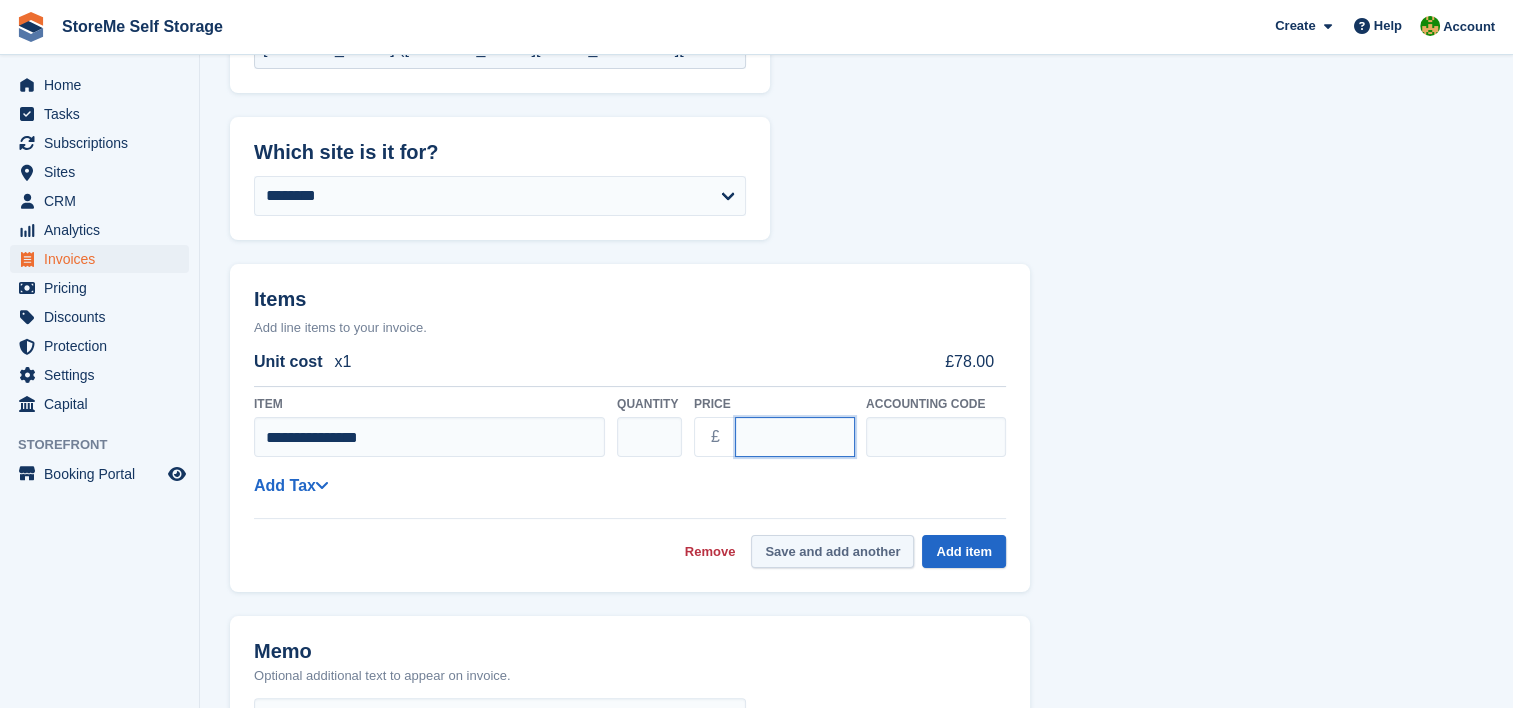 type on "*****" 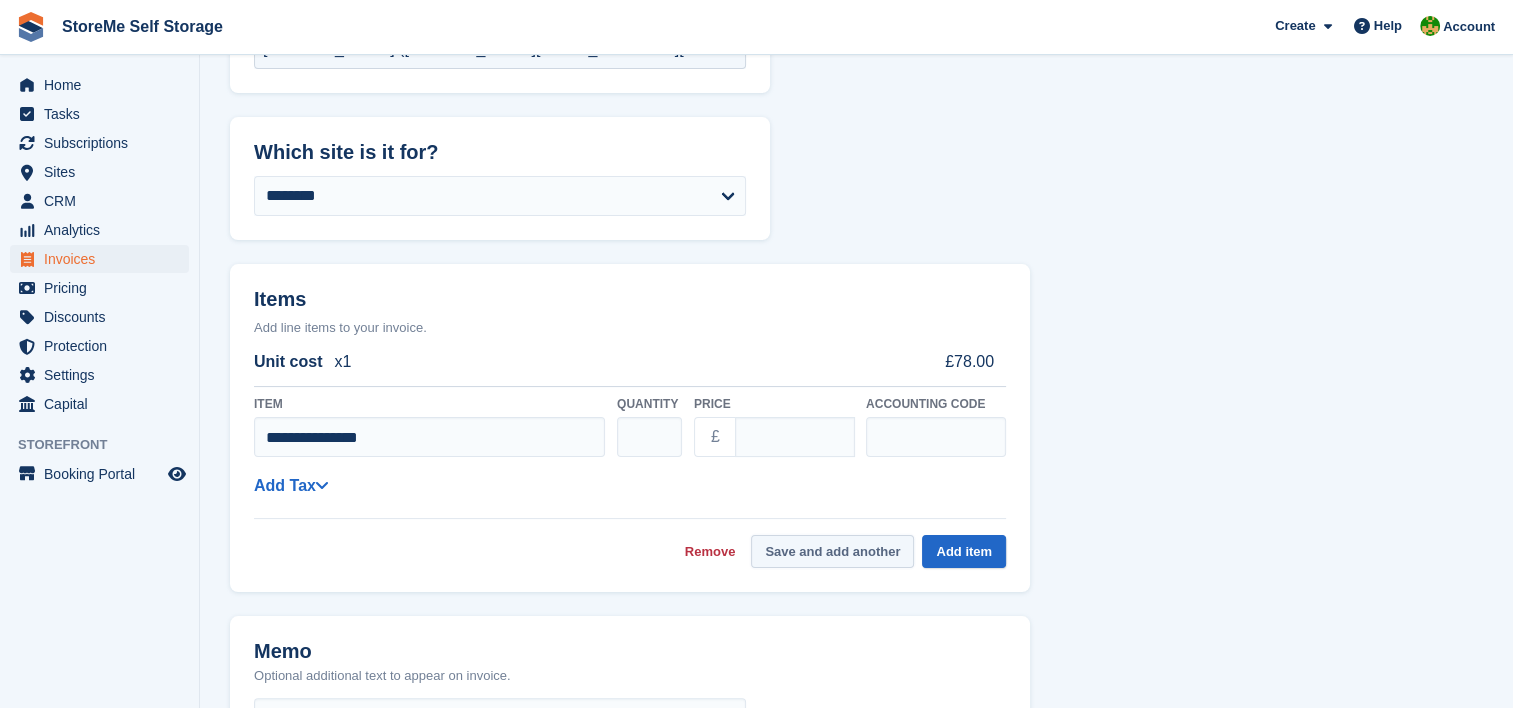 click on "Save and add another" at bounding box center (832, 551) 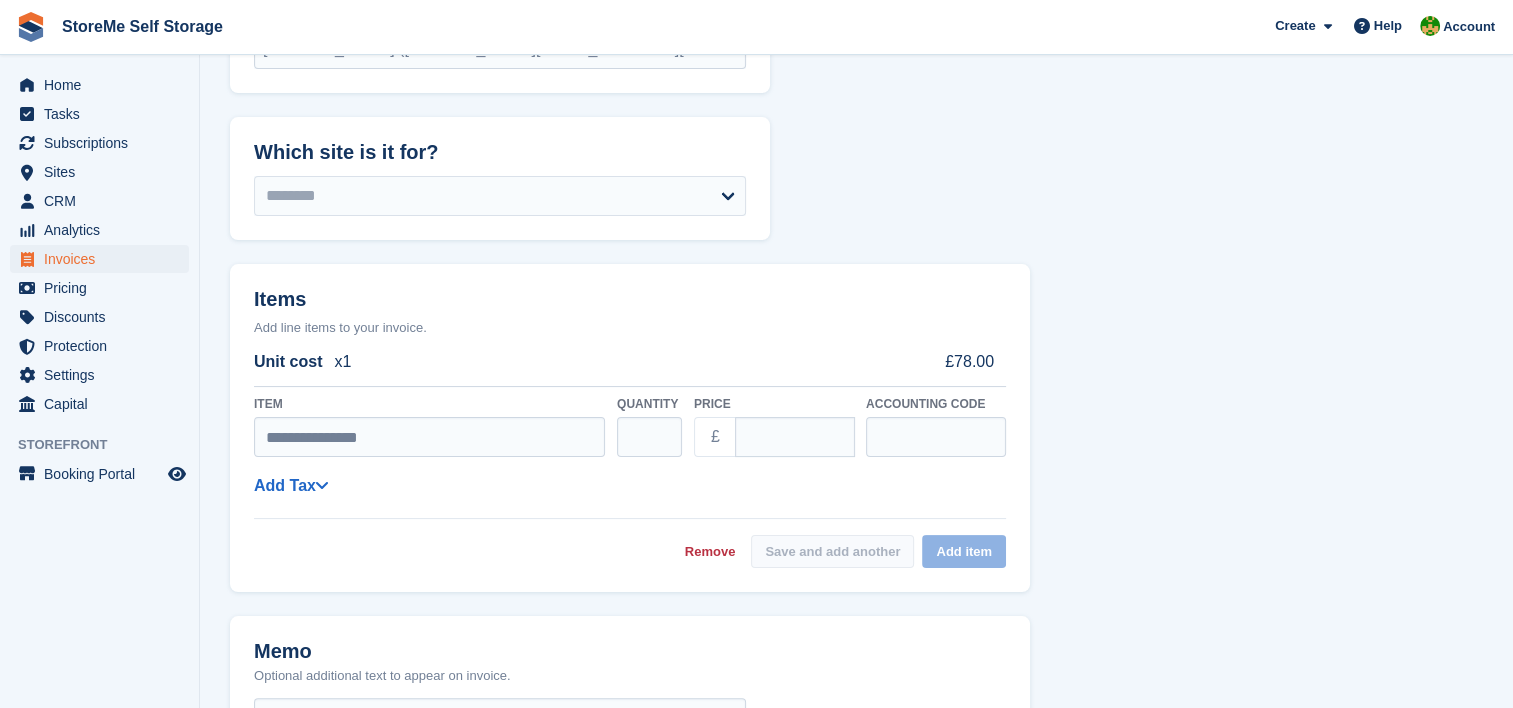 select on "******" 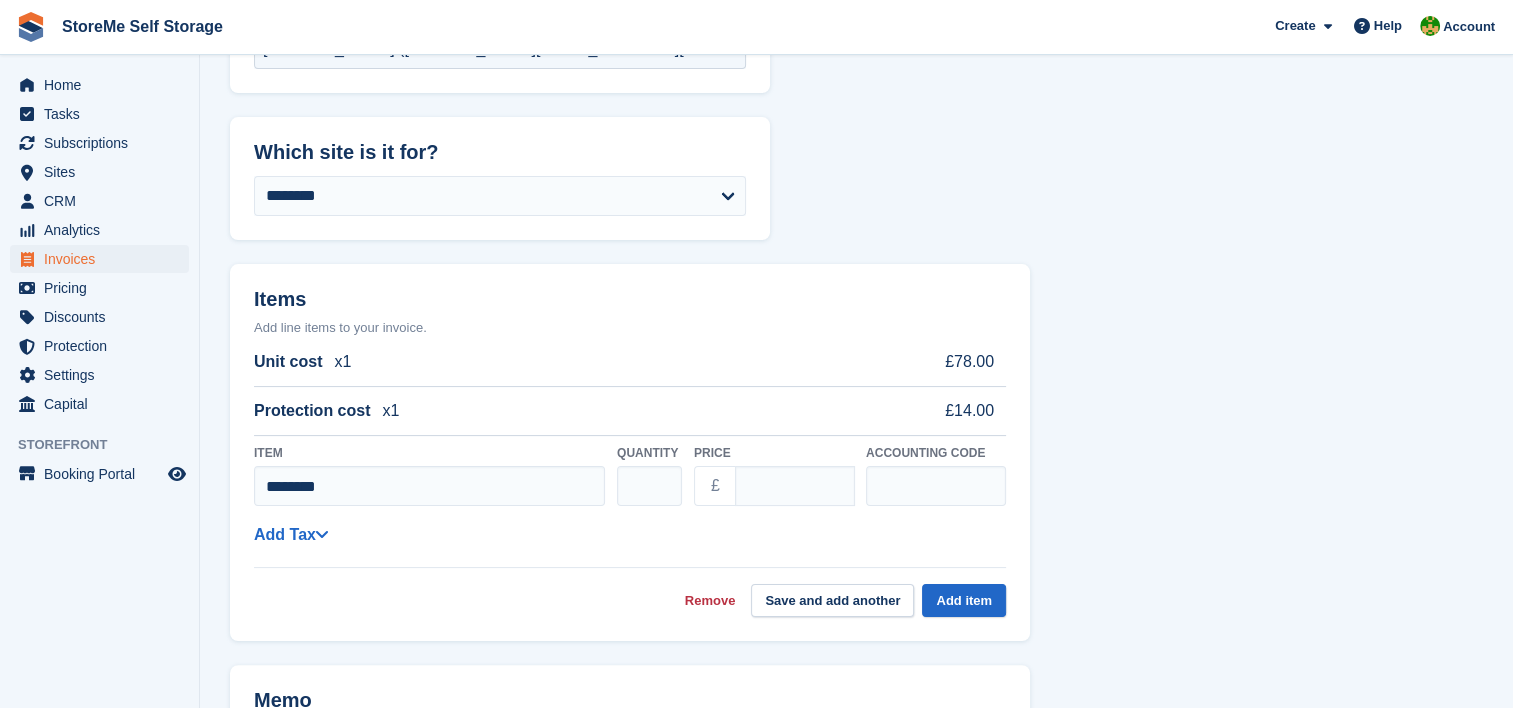 type on "********" 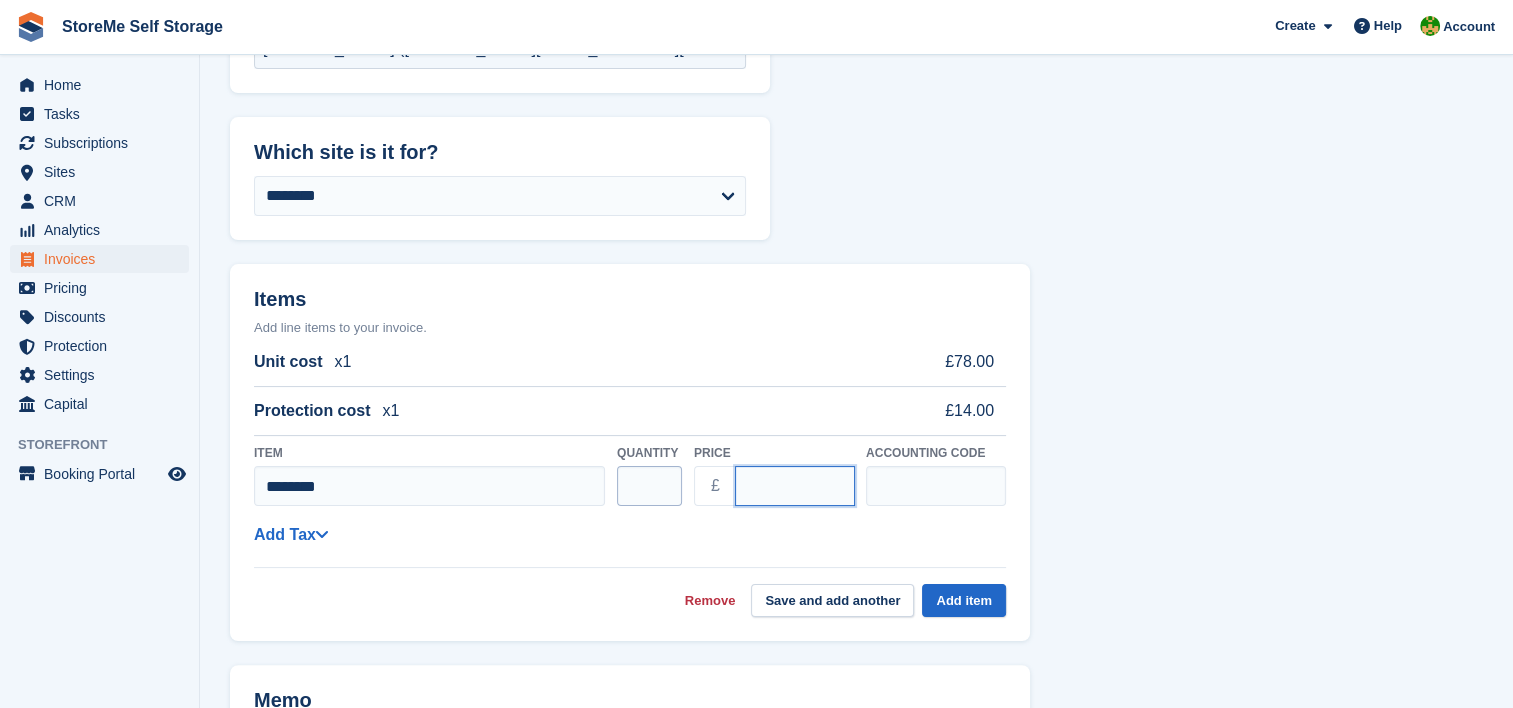 drag, startPoint x: 791, startPoint y: 469, endPoint x: 654, endPoint y: 453, distance: 137.93114 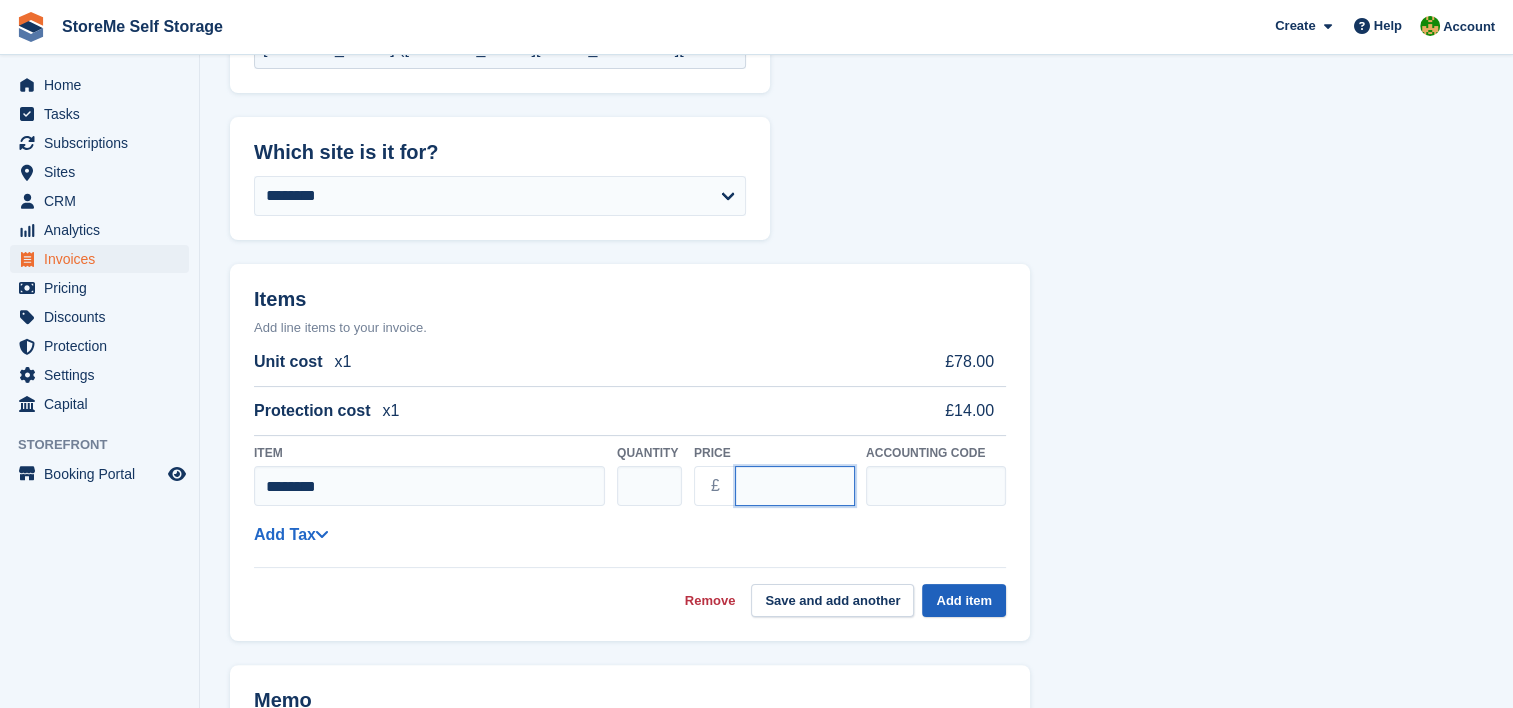 type on "*****" 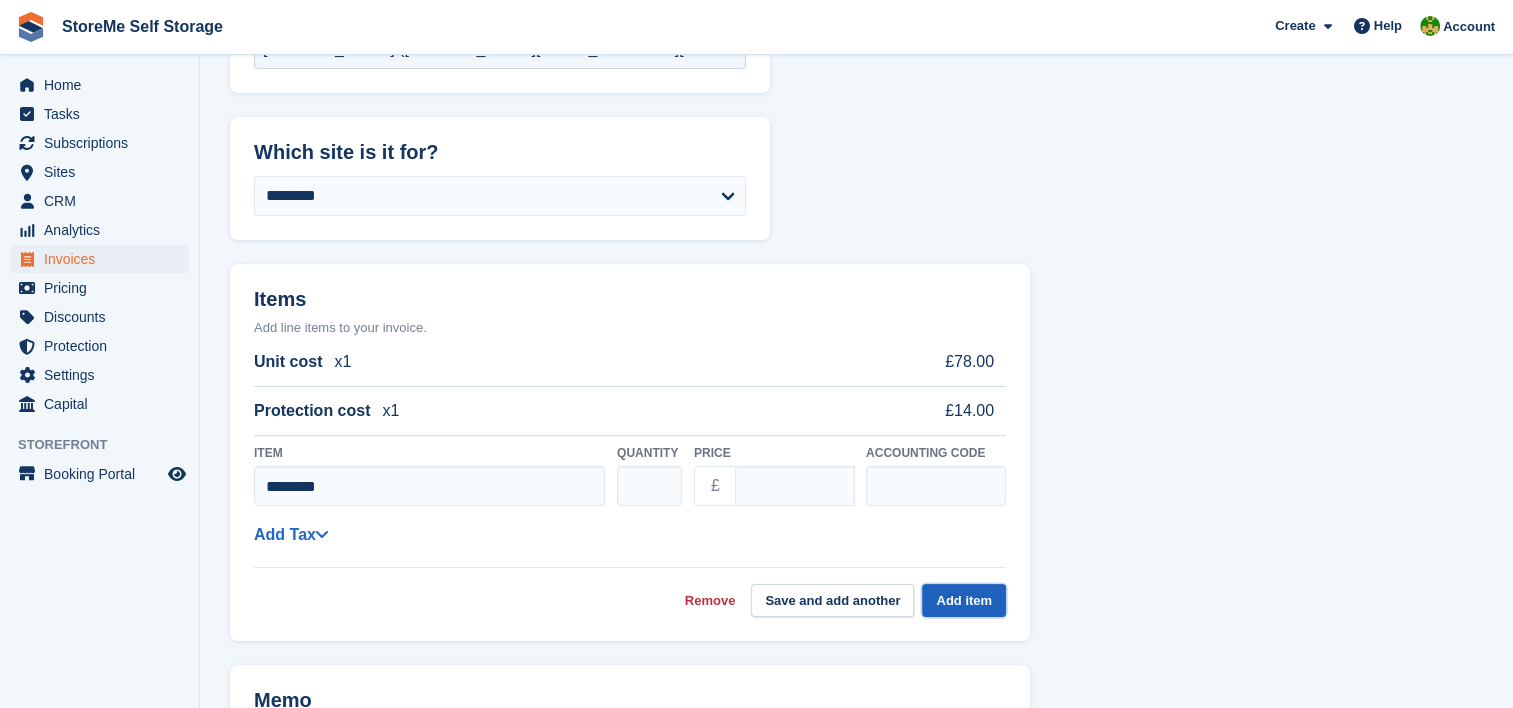 click on "Add item" at bounding box center (964, 600) 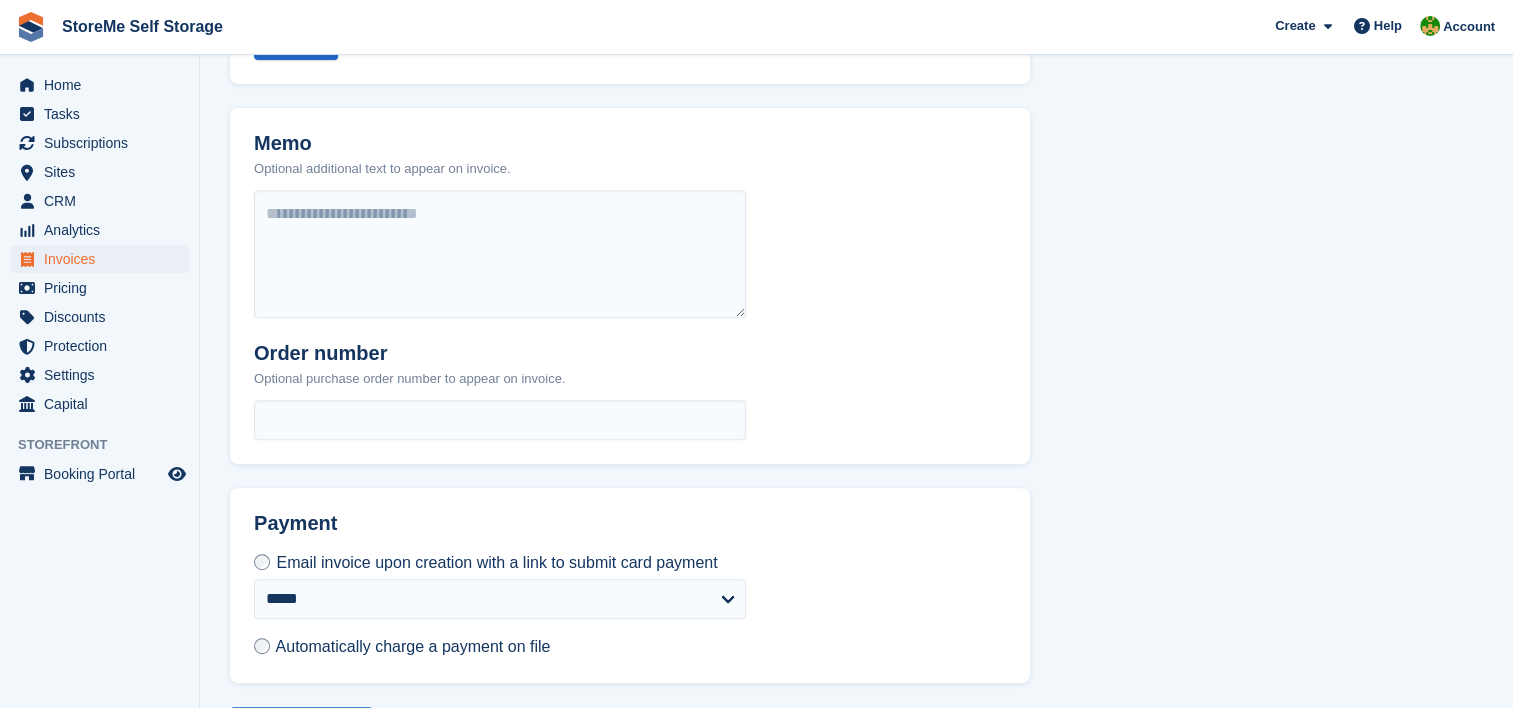 scroll, scrollTop: 875, scrollLeft: 0, axis: vertical 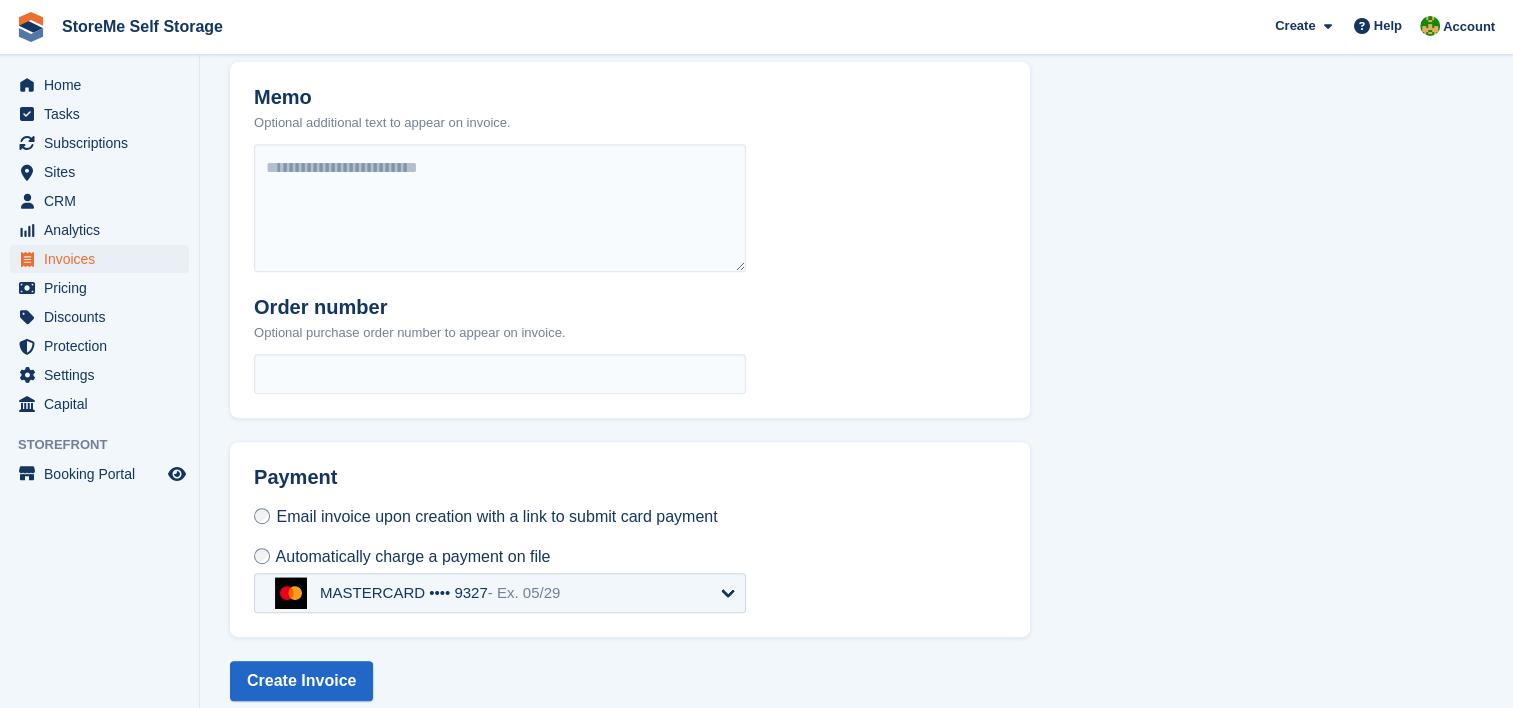 select on "******" 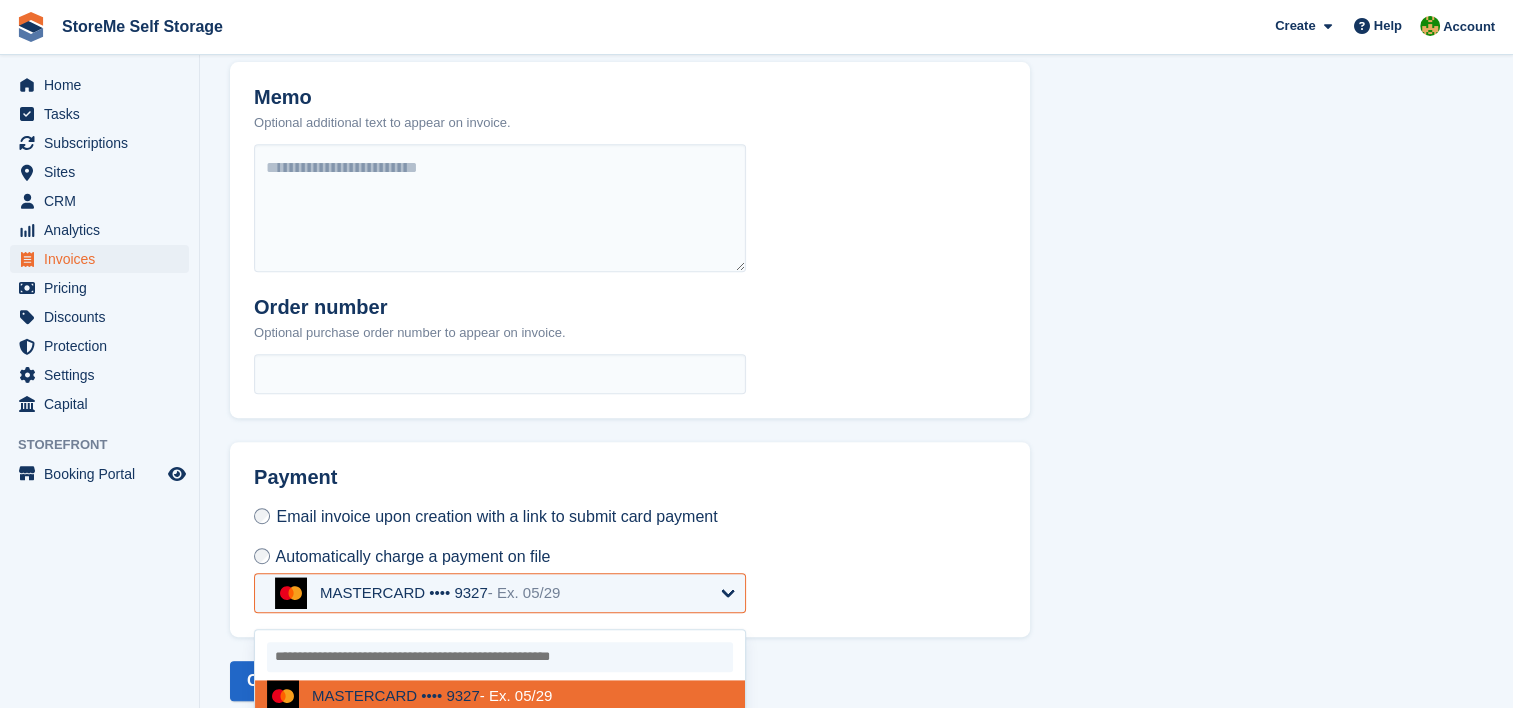 click on "MASTERCARD •••• 9327
- Ex. 05/29" at bounding box center [500, 593] 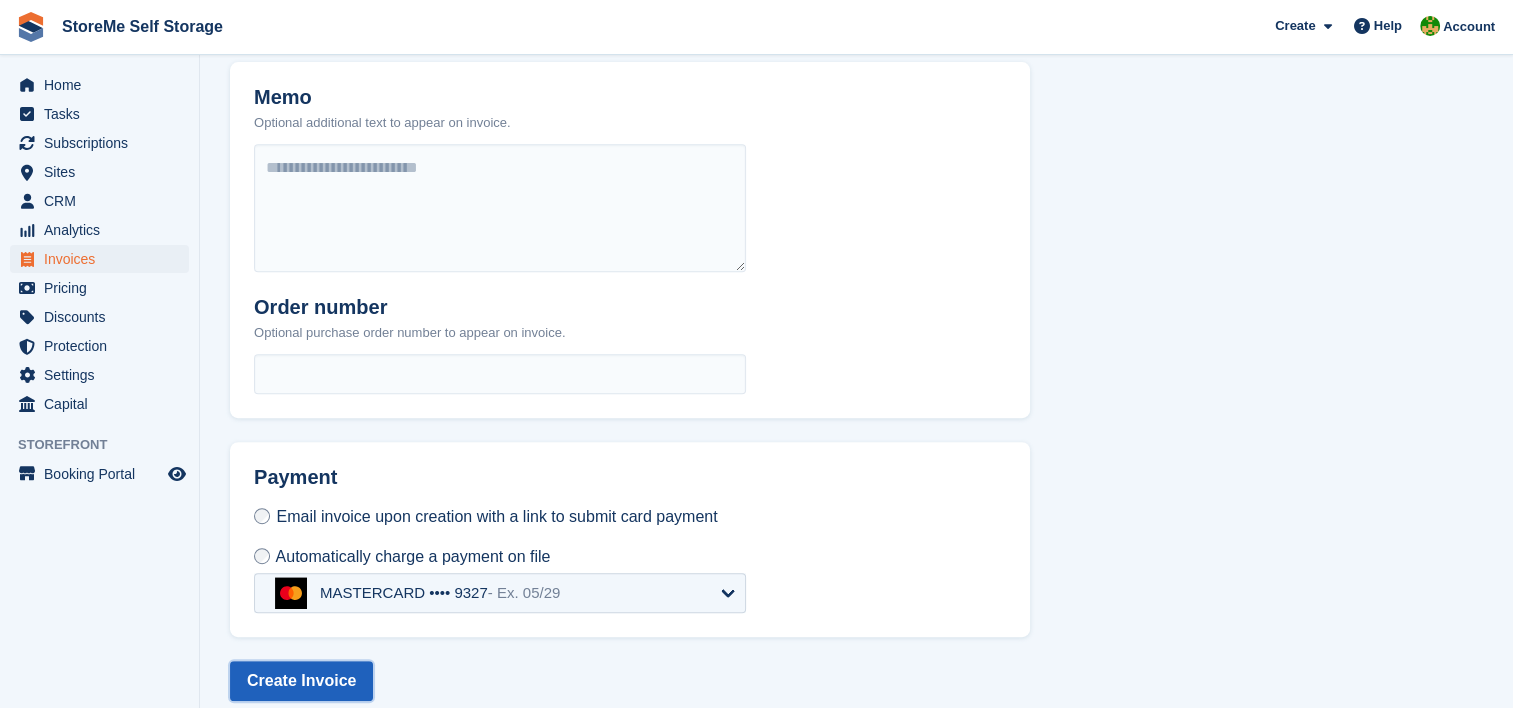 click on "Create Invoice" at bounding box center [301, 681] 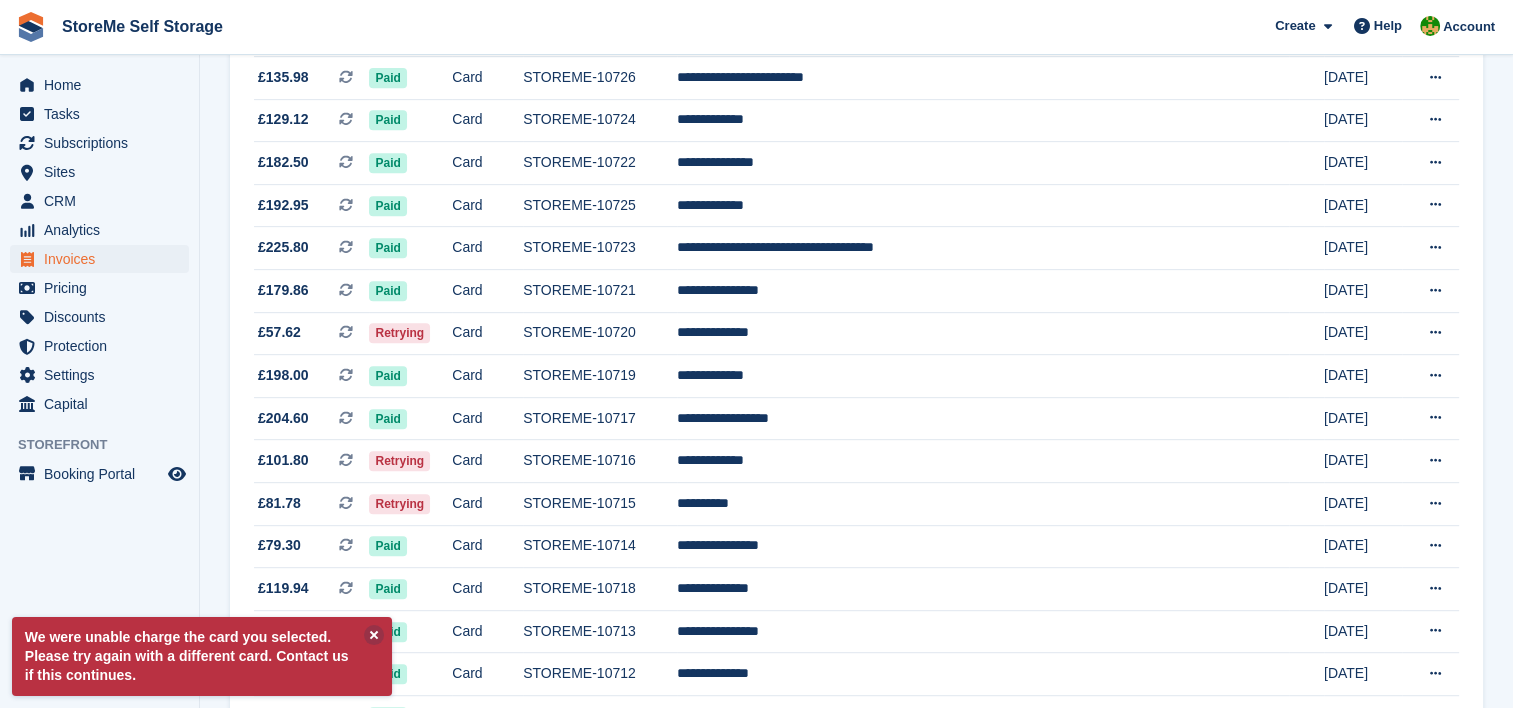 scroll, scrollTop: 0, scrollLeft: 0, axis: both 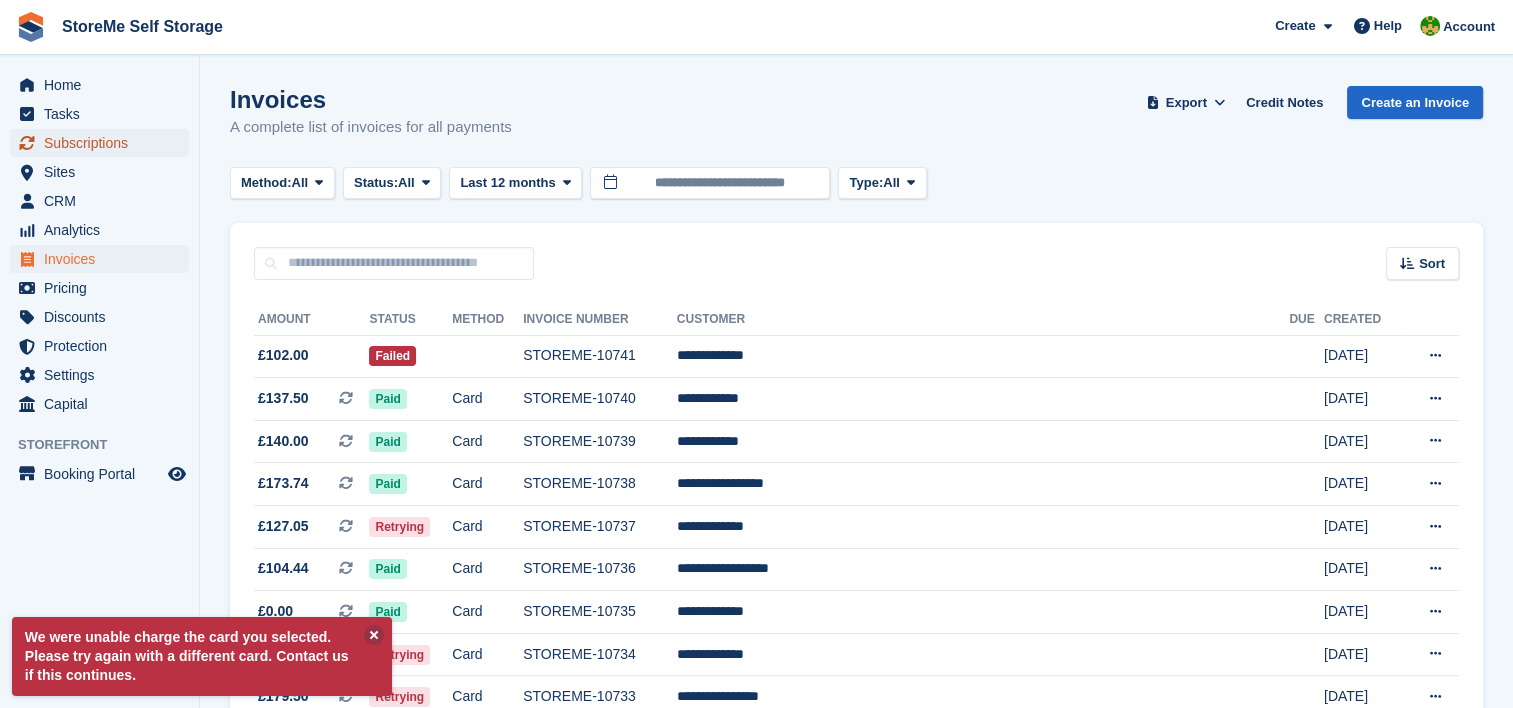 click on "Subscriptions" at bounding box center (104, 143) 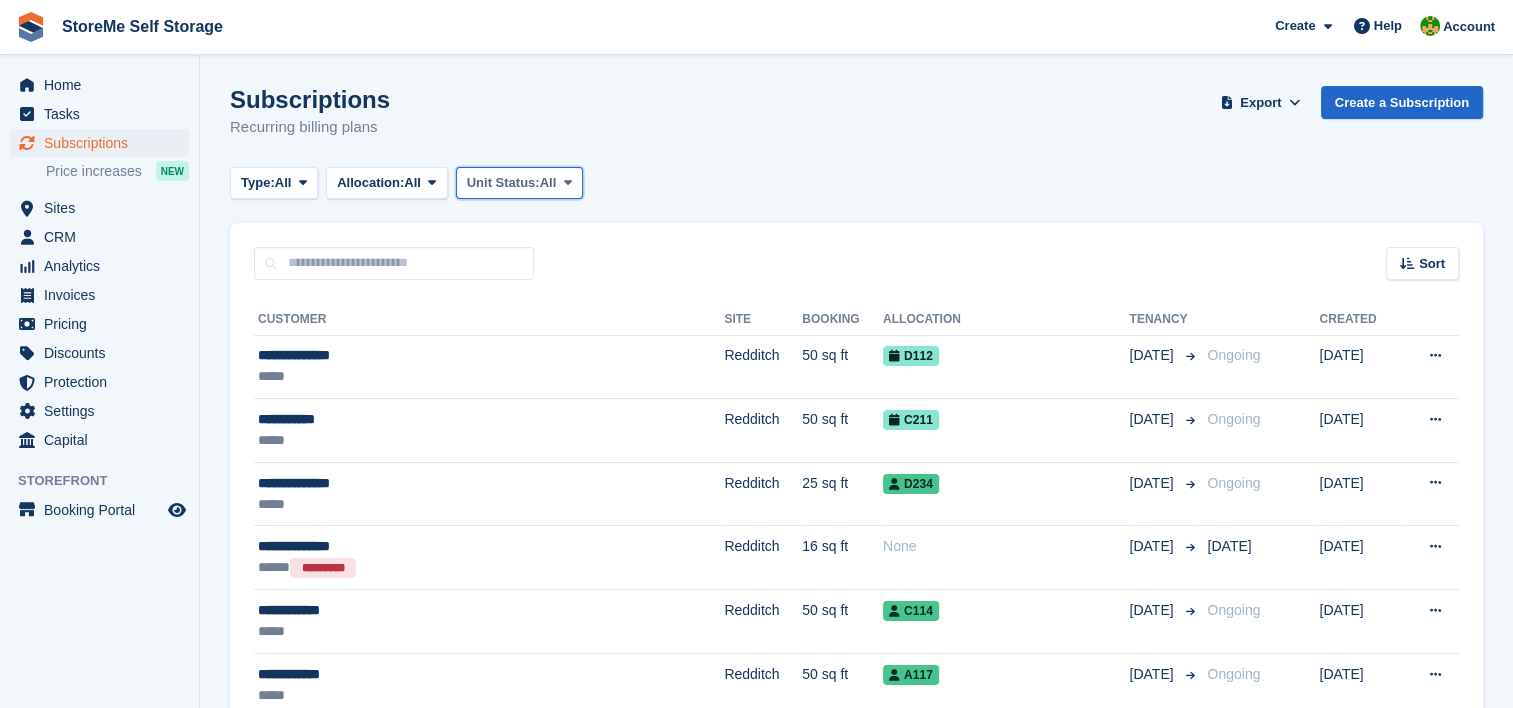 click on "All" at bounding box center [548, 183] 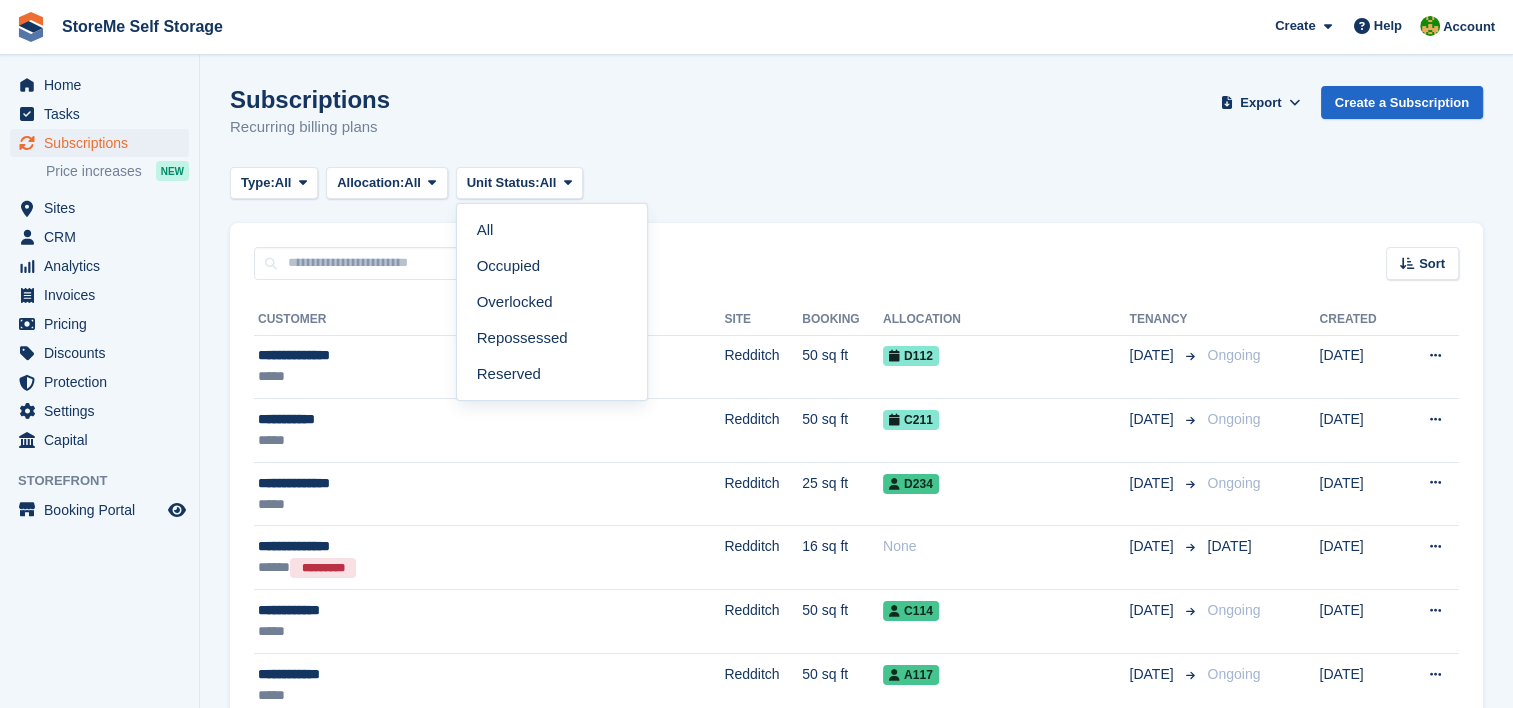click on "Overlocked" at bounding box center (552, 302) 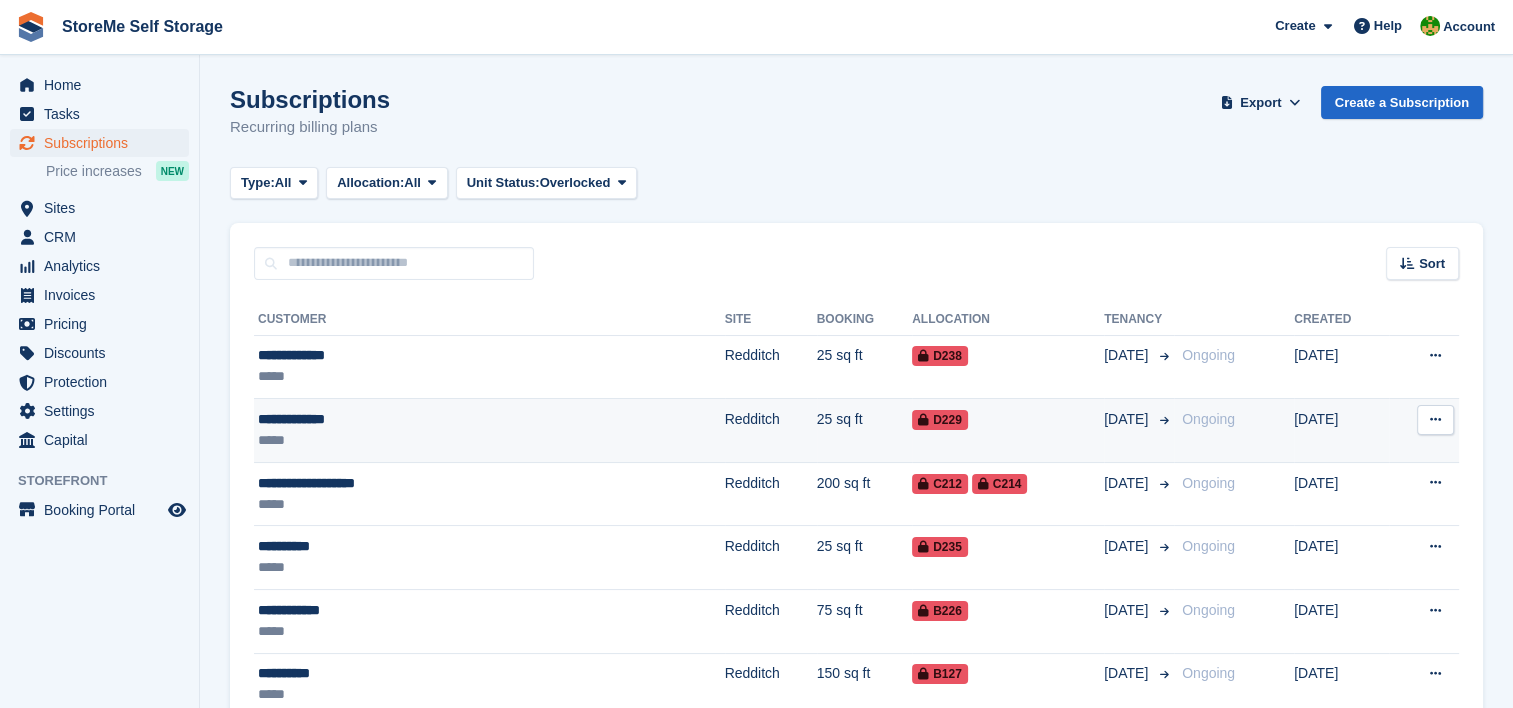 click on "25 sq ft" at bounding box center [865, 431] 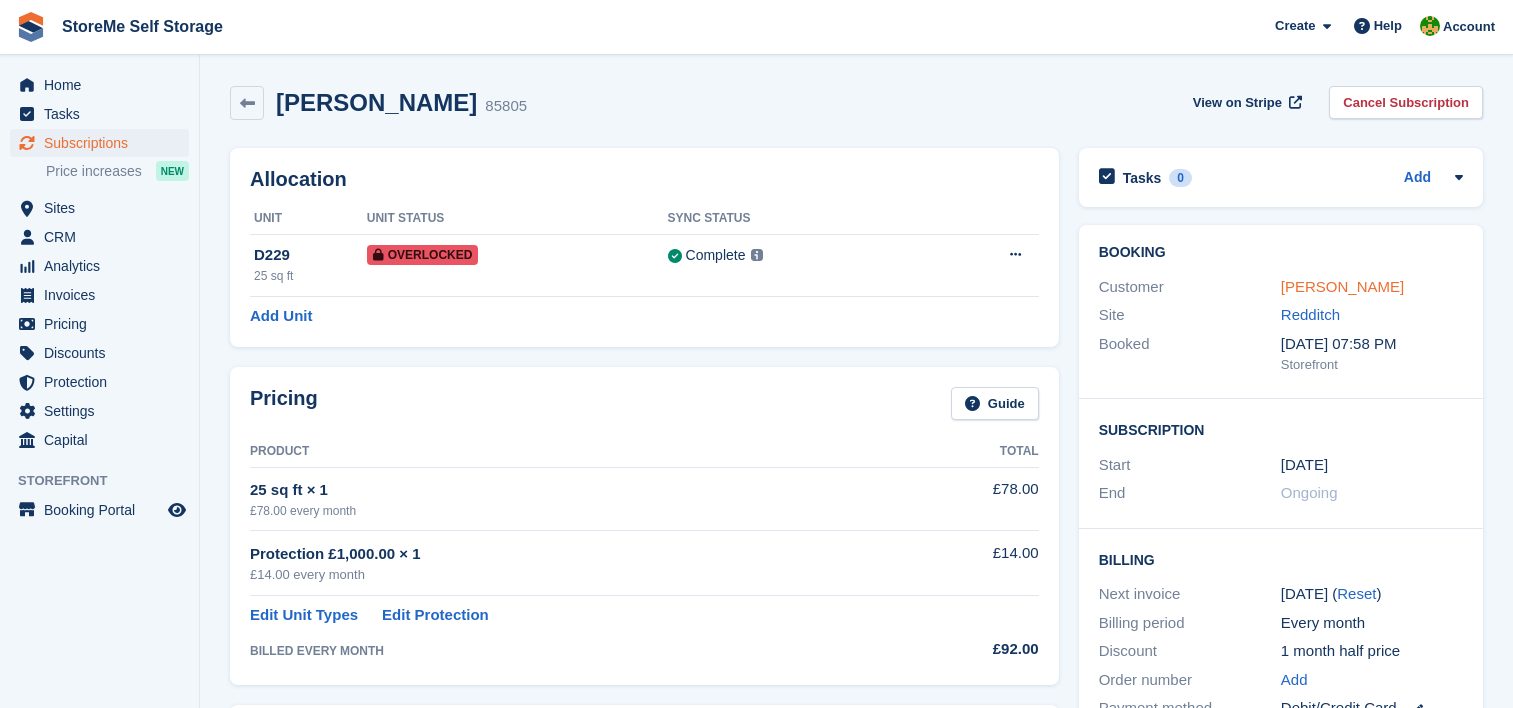 scroll, scrollTop: 0, scrollLeft: 0, axis: both 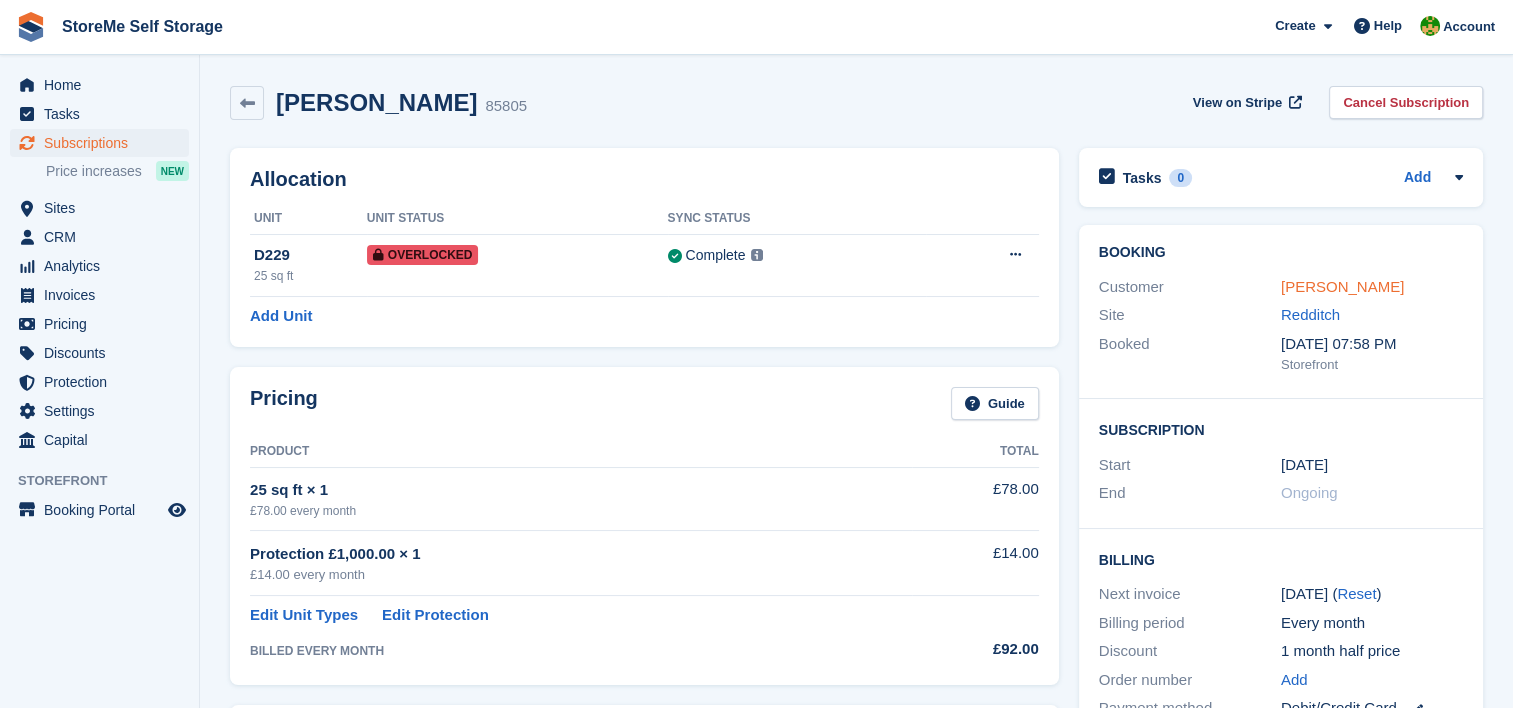 click on "[PERSON_NAME]" at bounding box center [1342, 286] 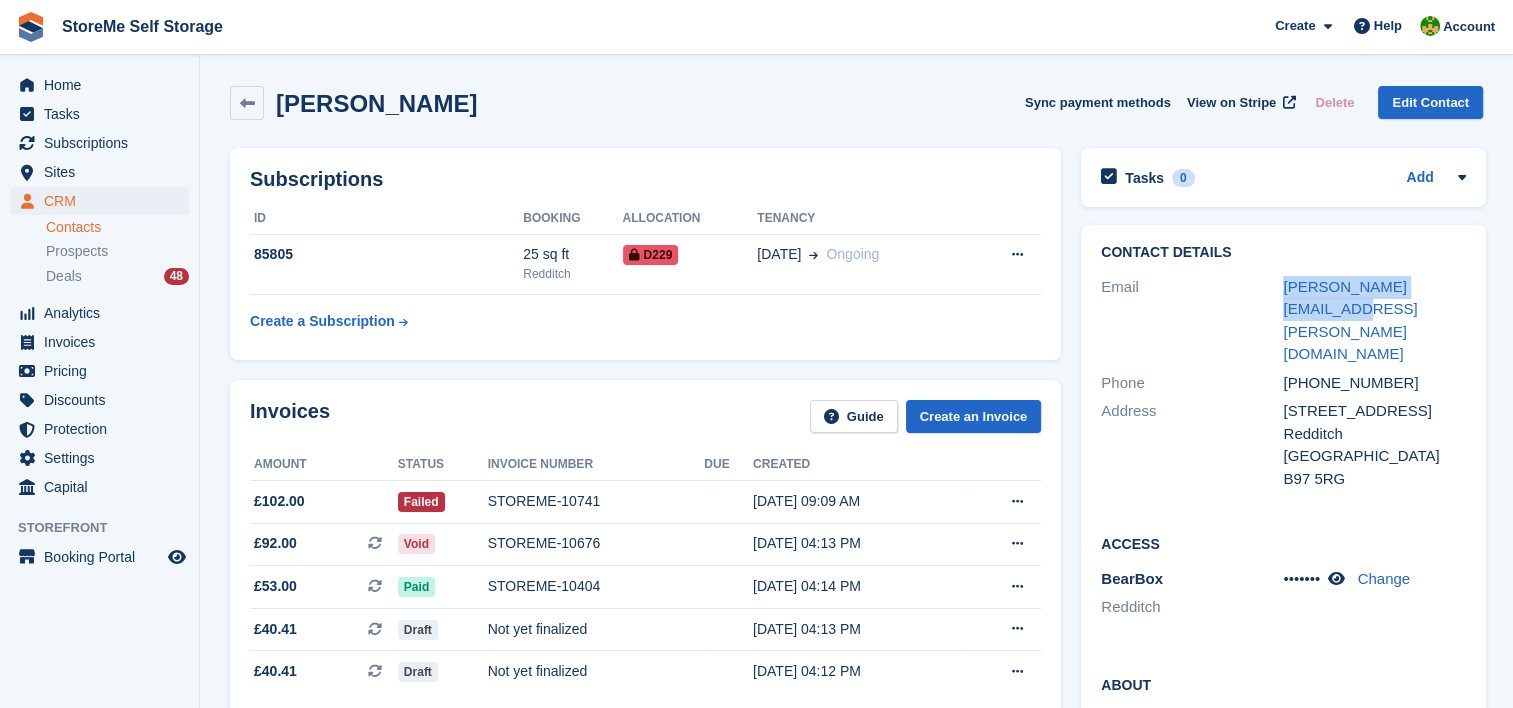 drag, startPoint x: 1468, startPoint y: 286, endPoint x: 1279, endPoint y: 290, distance: 189.04233 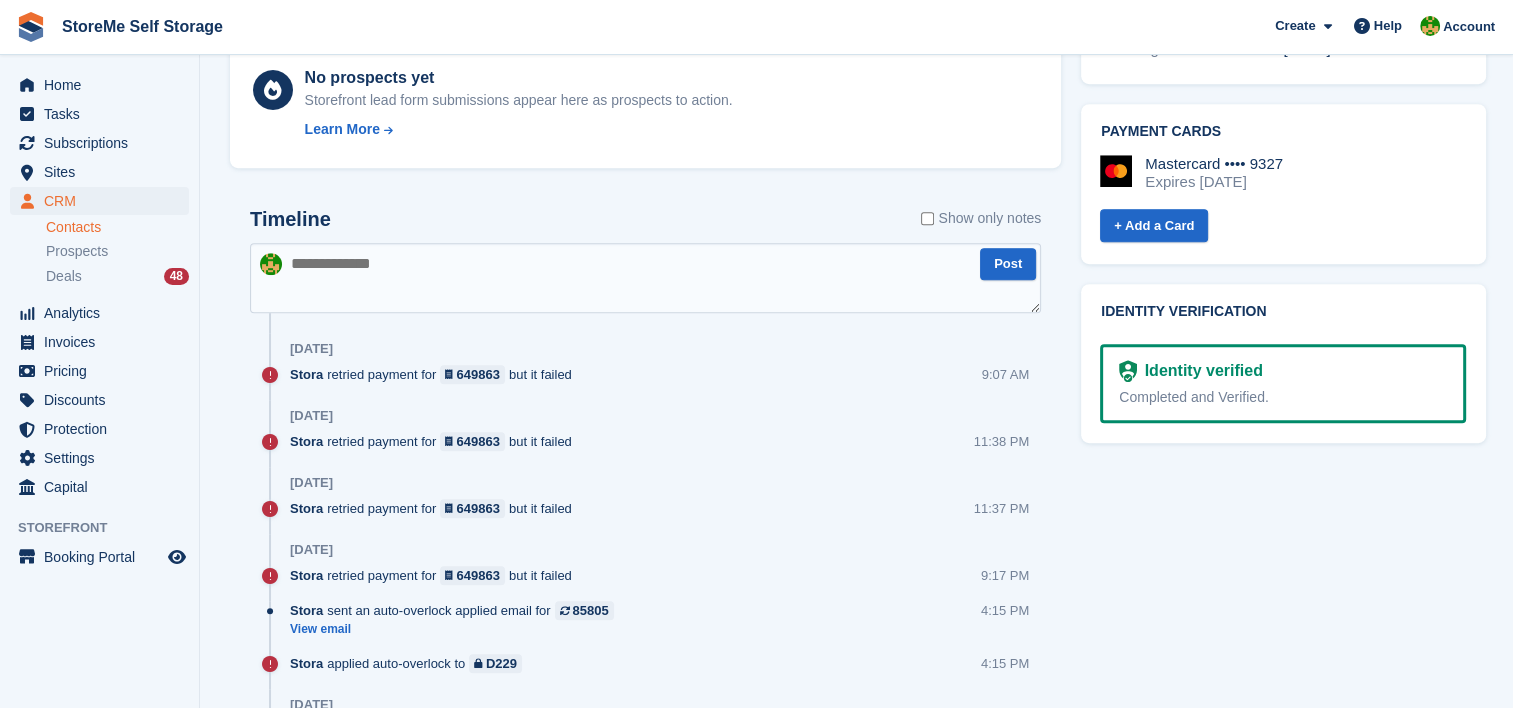 scroll, scrollTop: 1000, scrollLeft: 0, axis: vertical 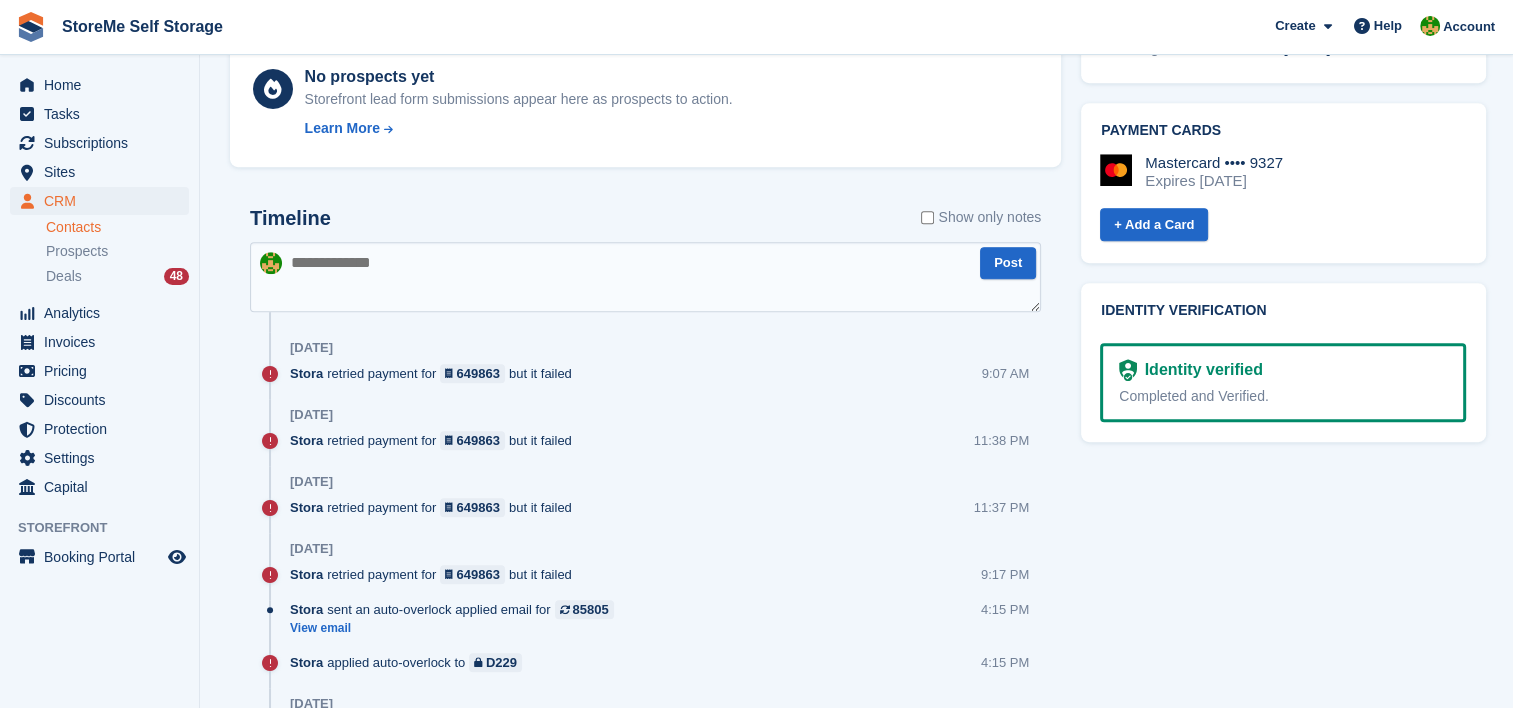 click at bounding box center [645, 277] 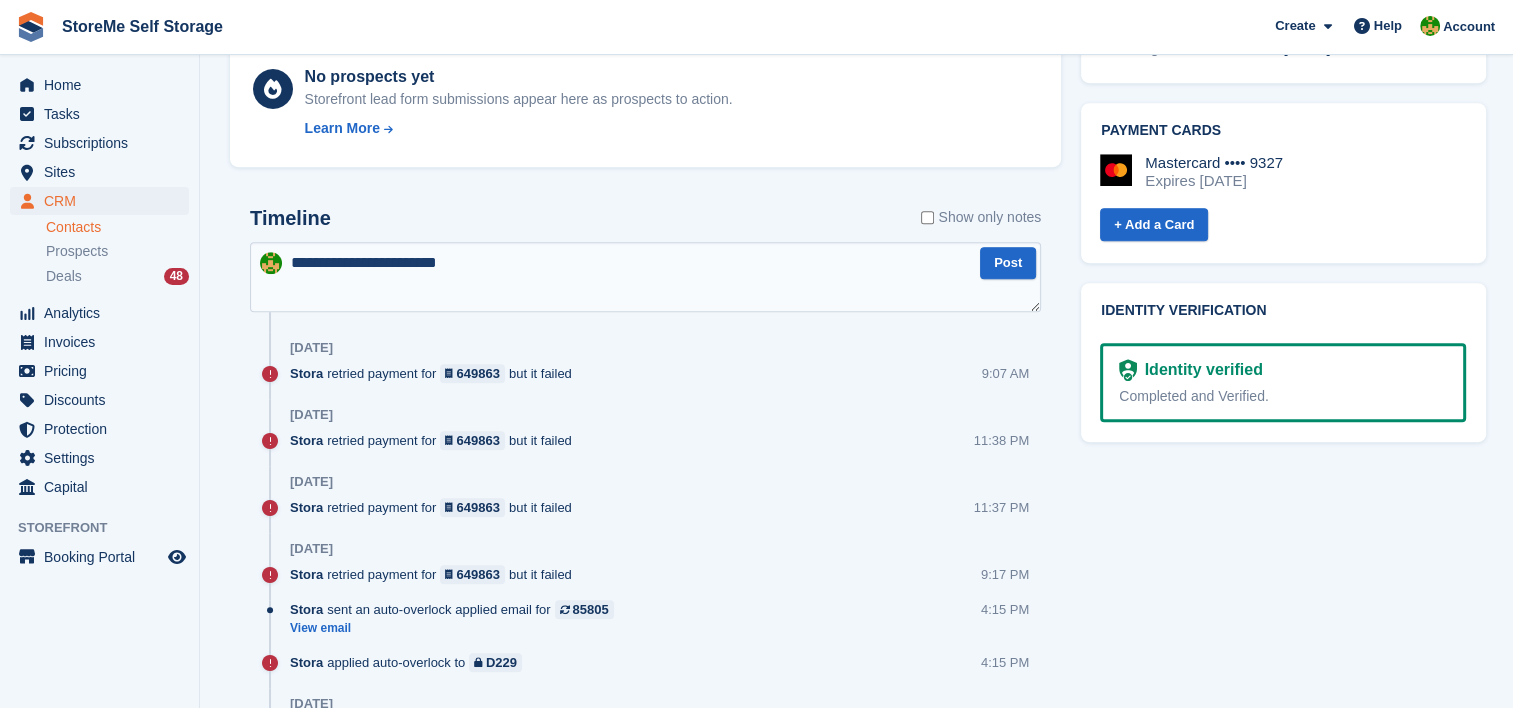 type on "**********" 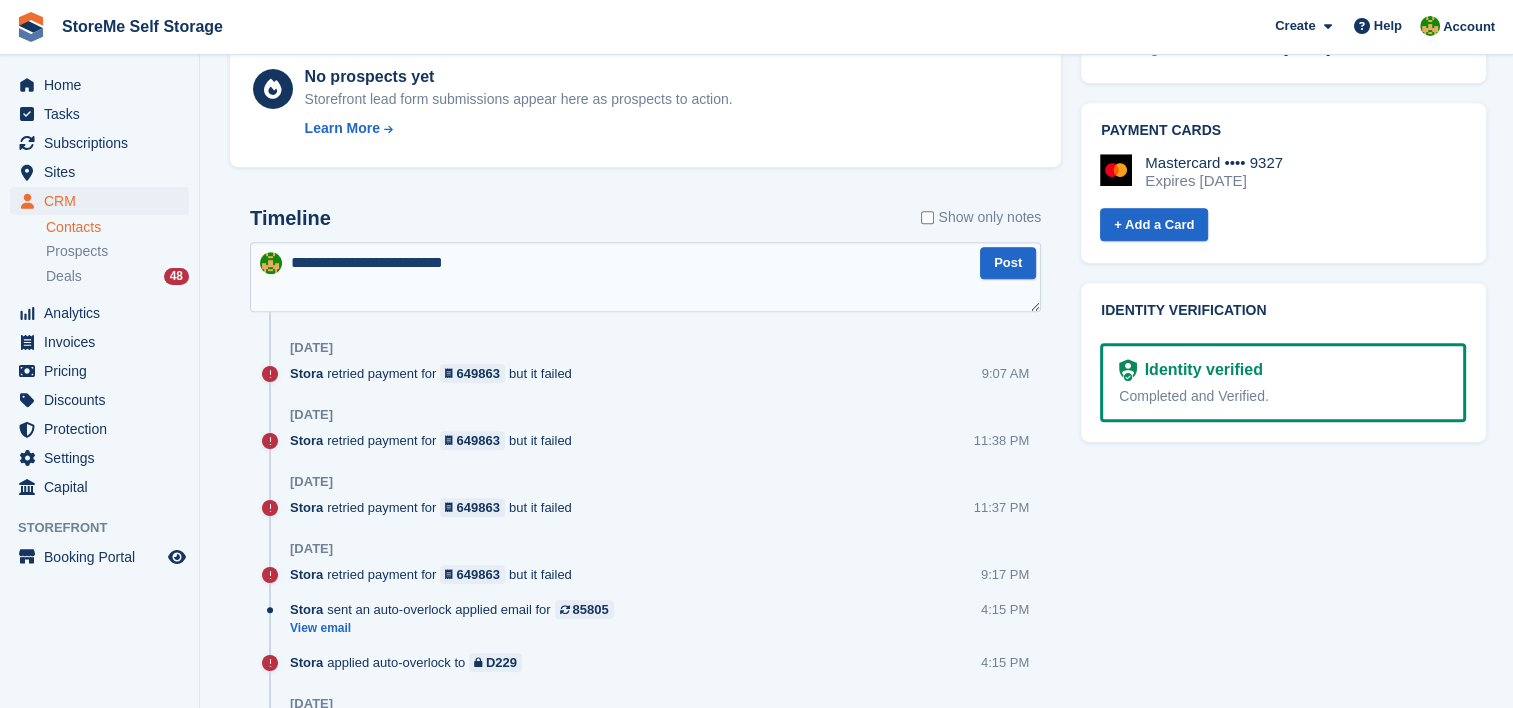 type 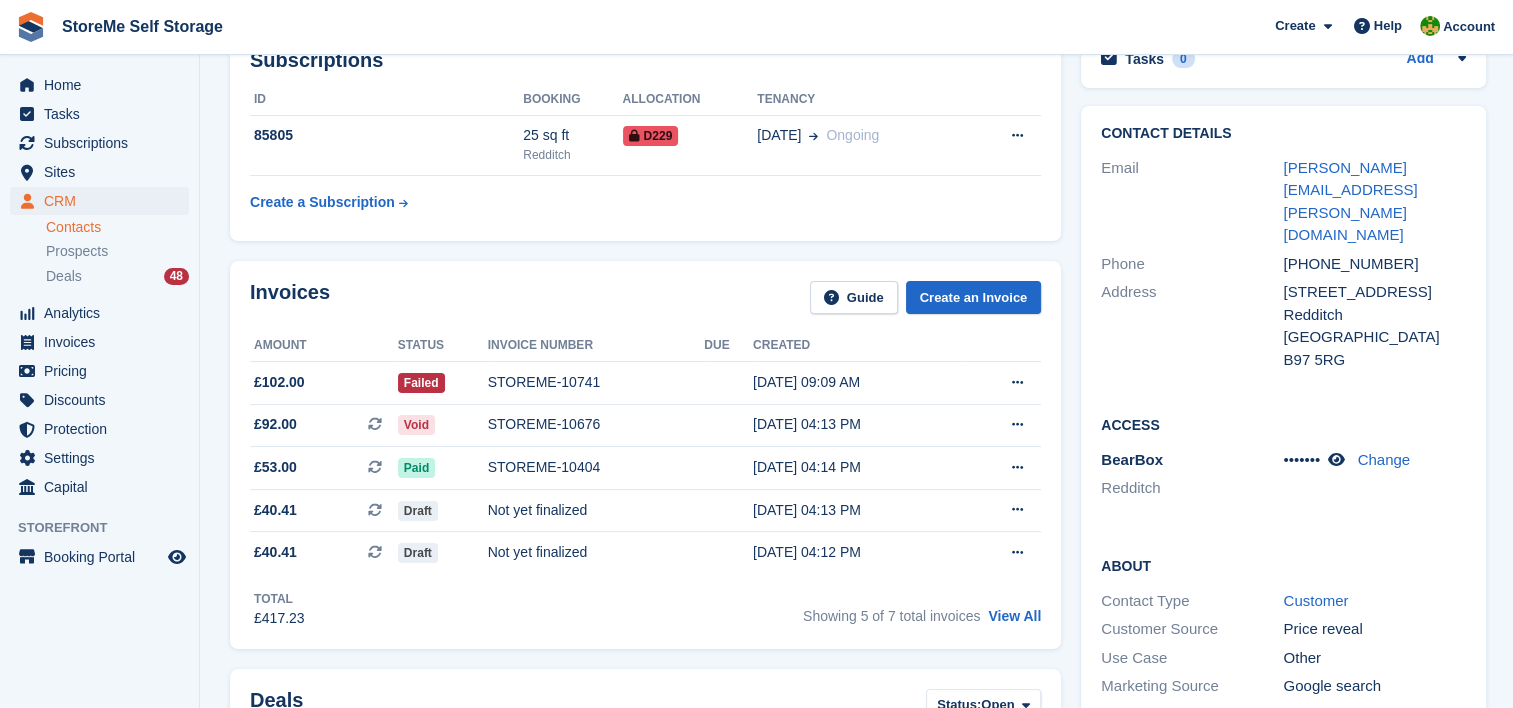 scroll, scrollTop: 0, scrollLeft: 0, axis: both 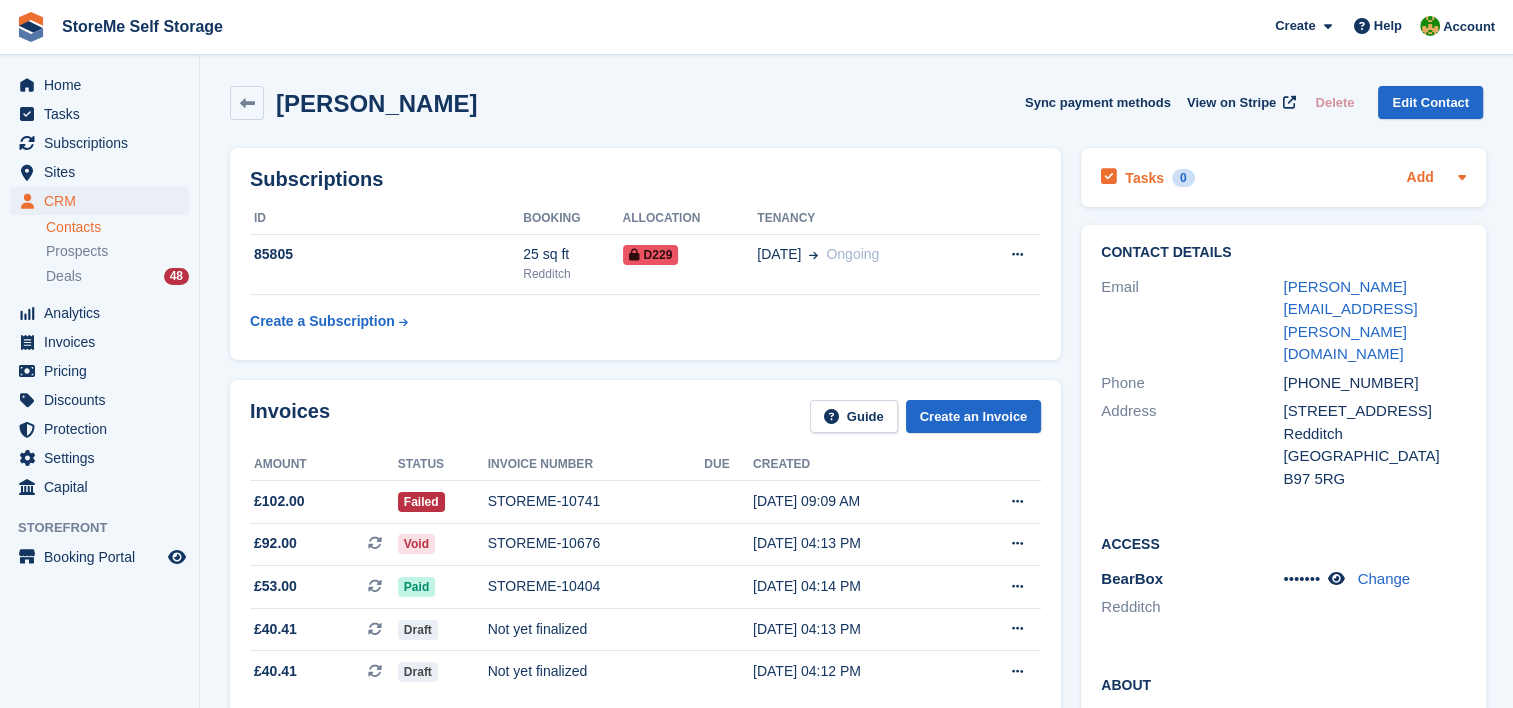 click on "Add" at bounding box center [1419, 178] 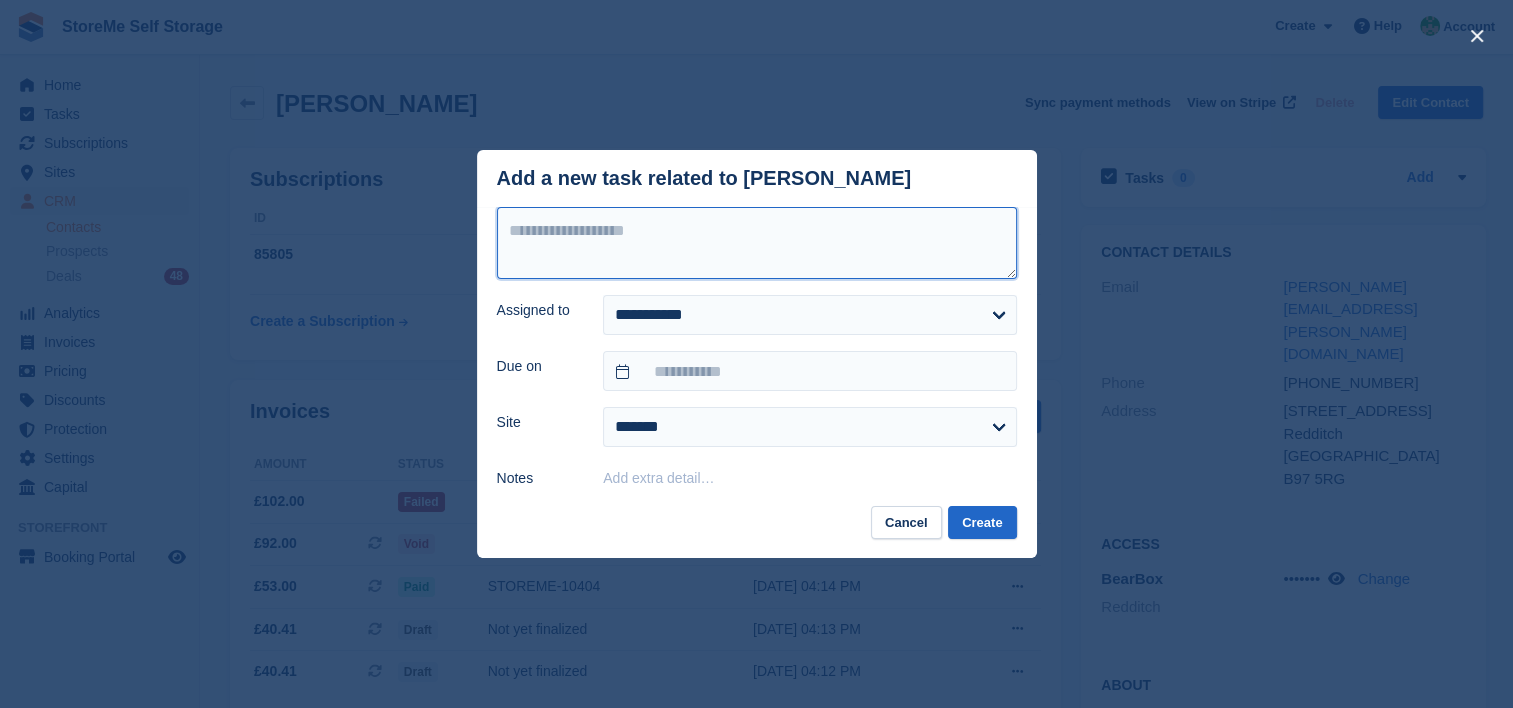 click at bounding box center [757, 243] 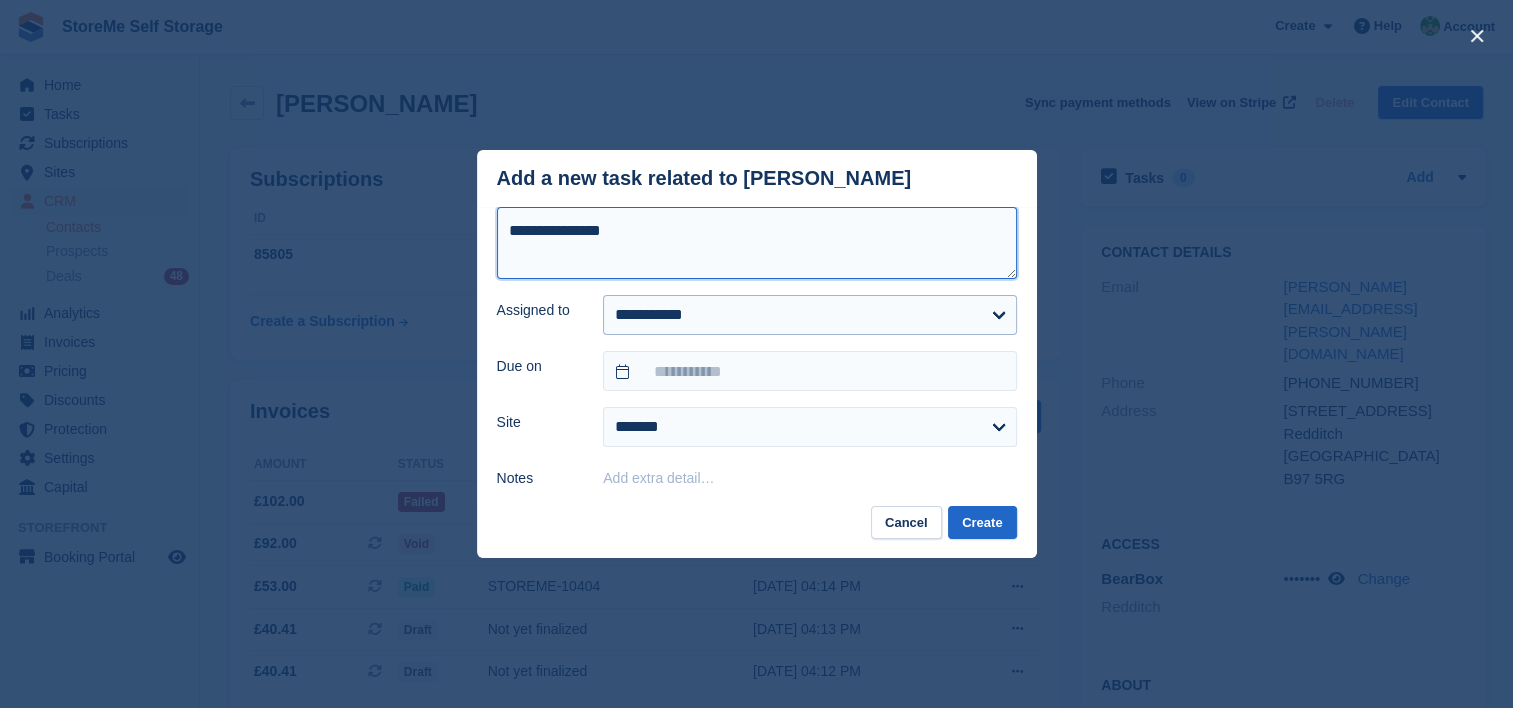 type on "**********" 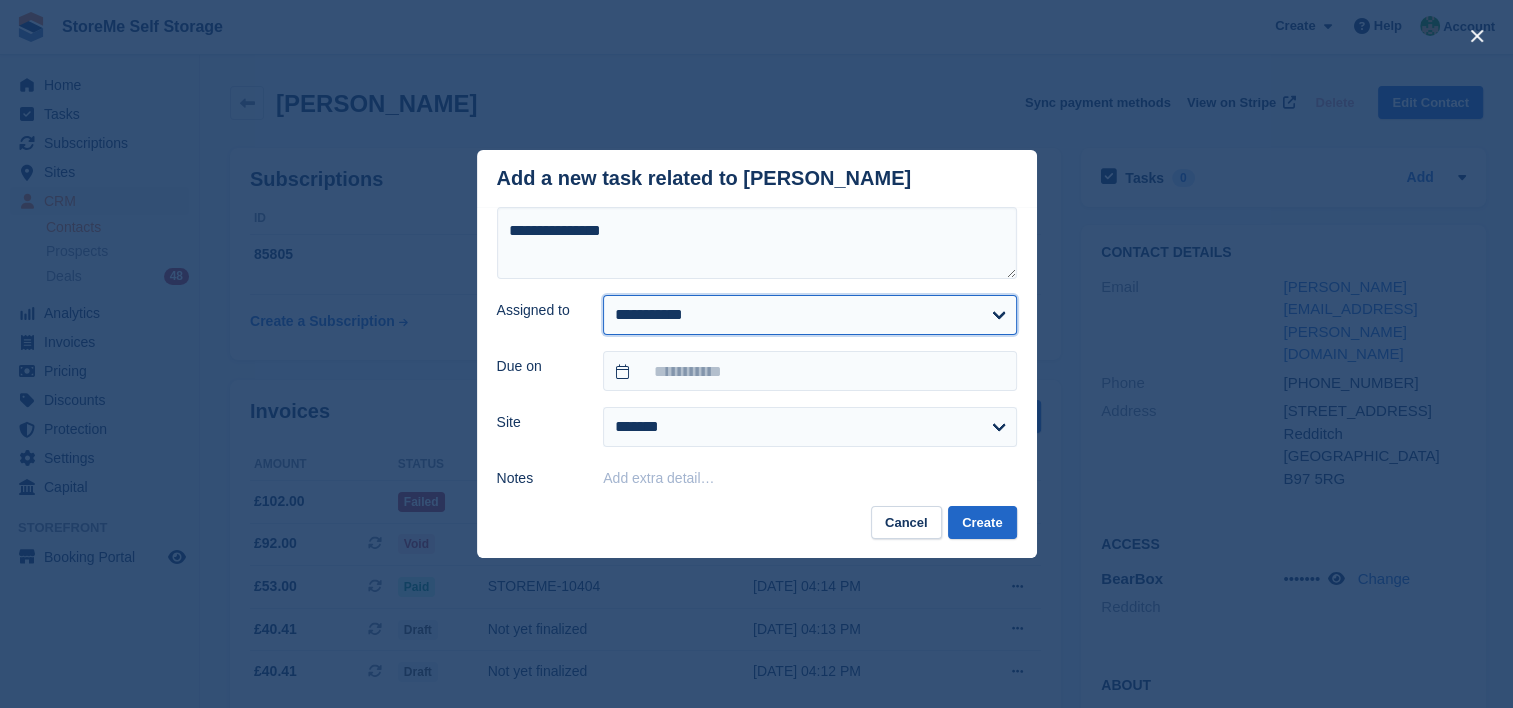 click on "**********" at bounding box center [809, 315] 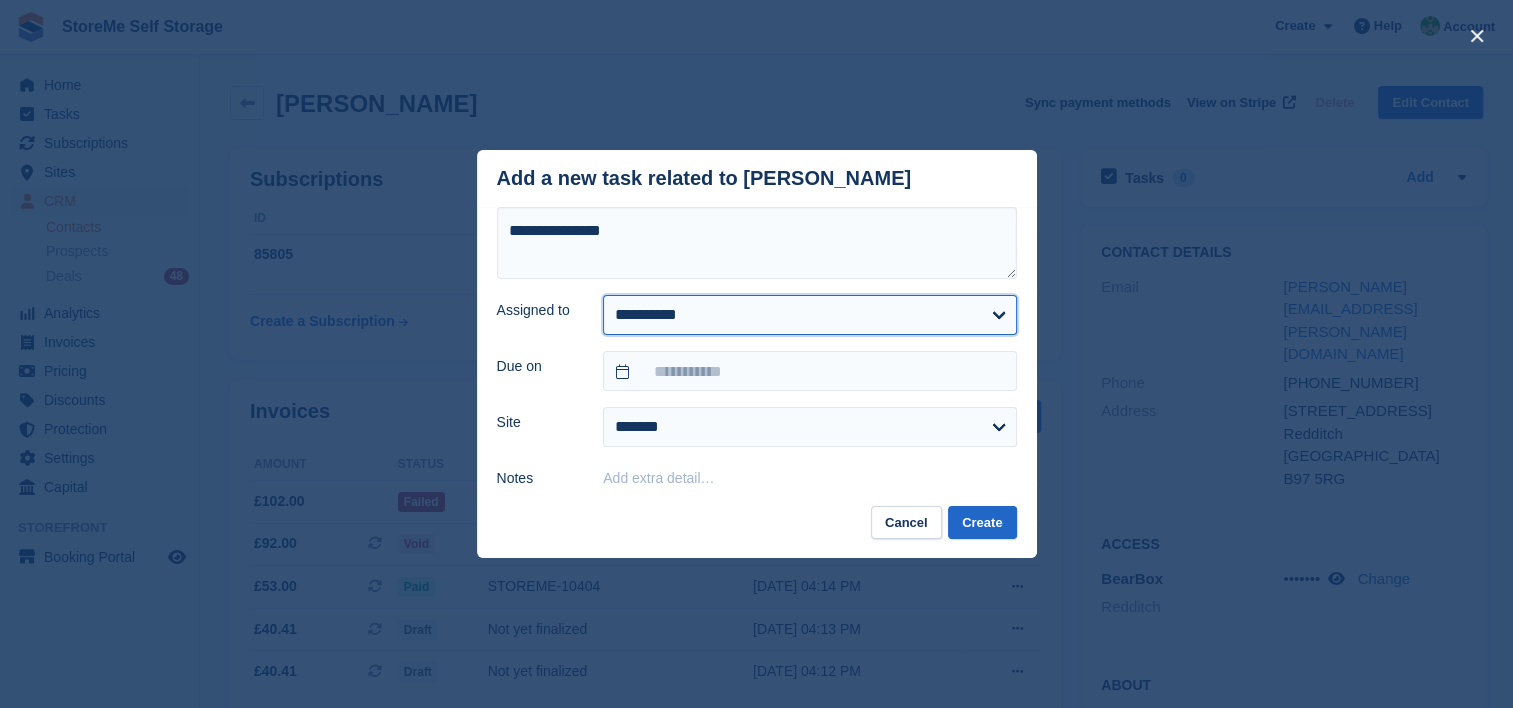 click on "**********" at bounding box center (809, 315) 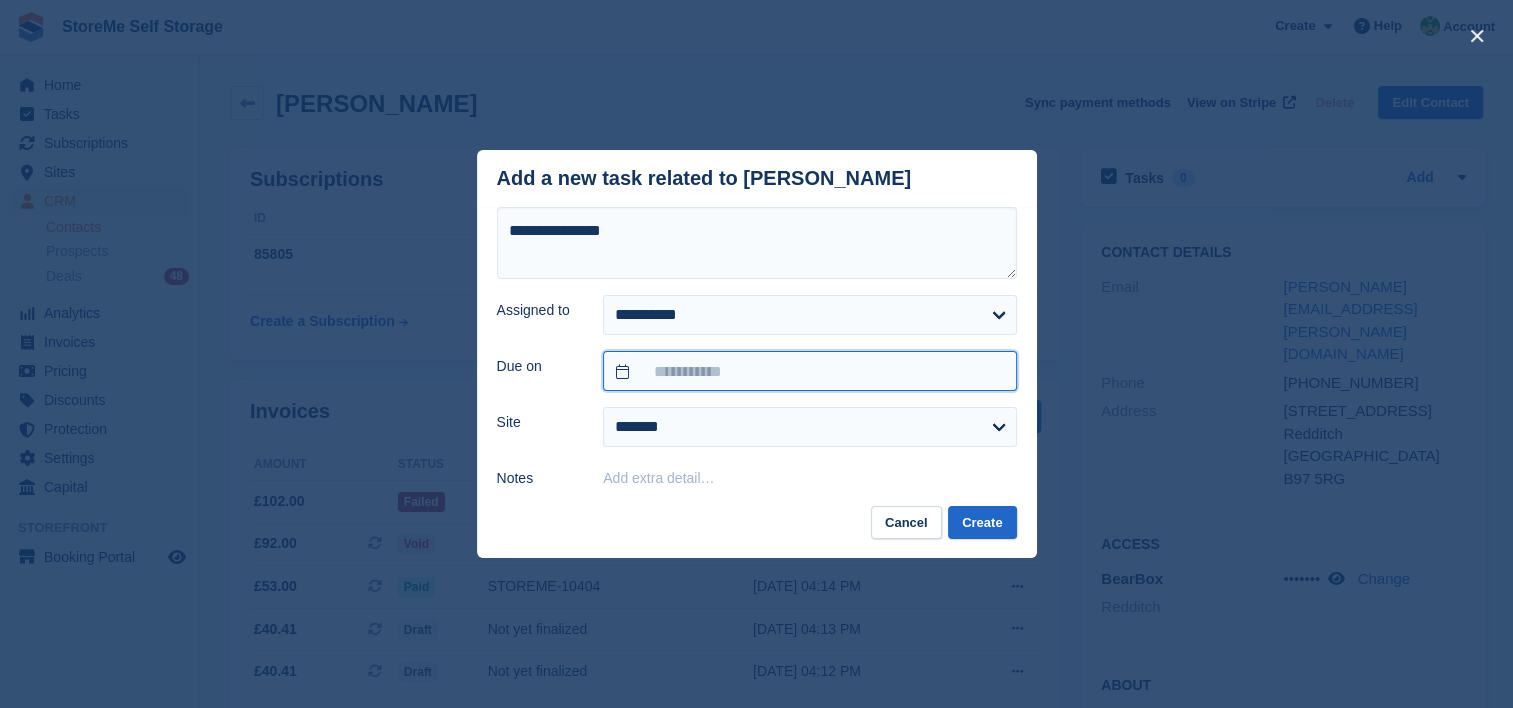 click at bounding box center [809, 371] 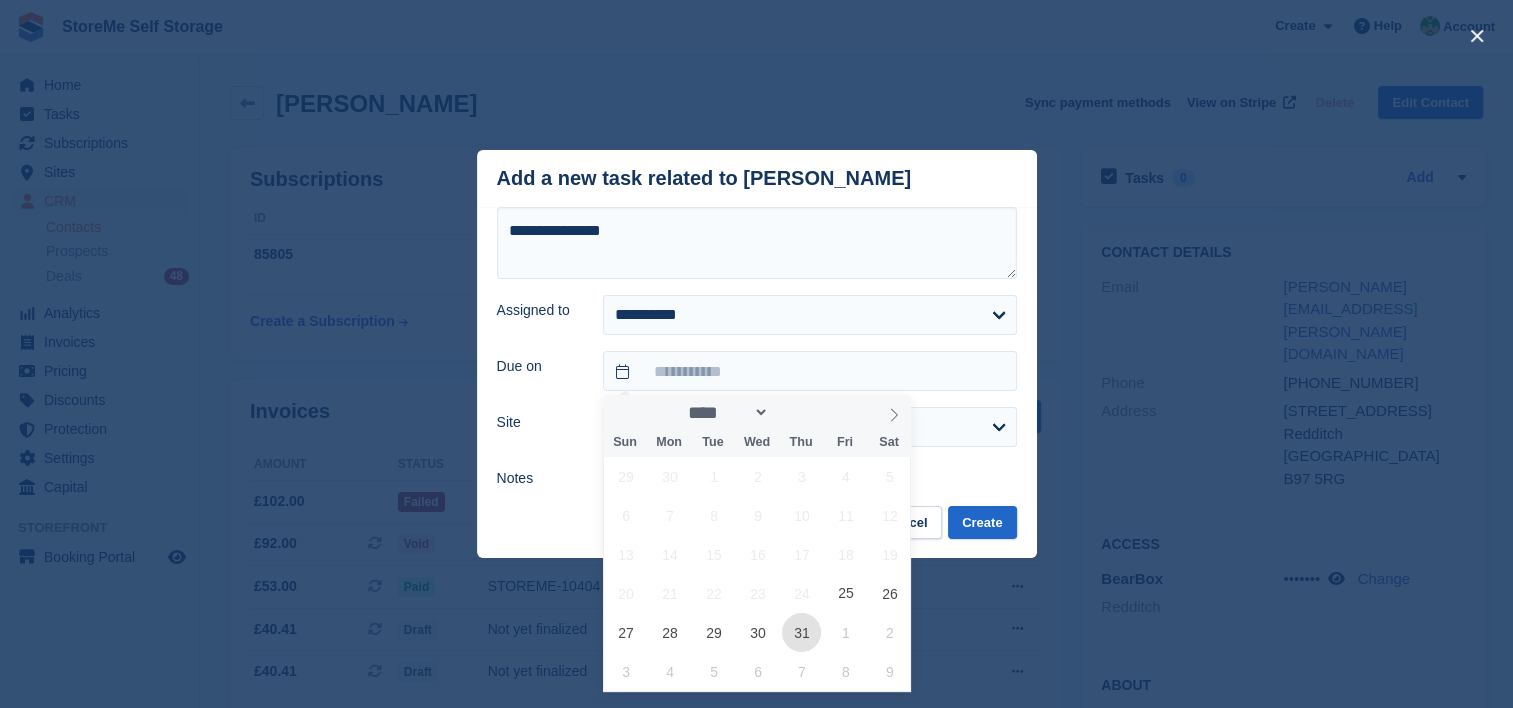 click on "31" at bounding box center [801, 632] 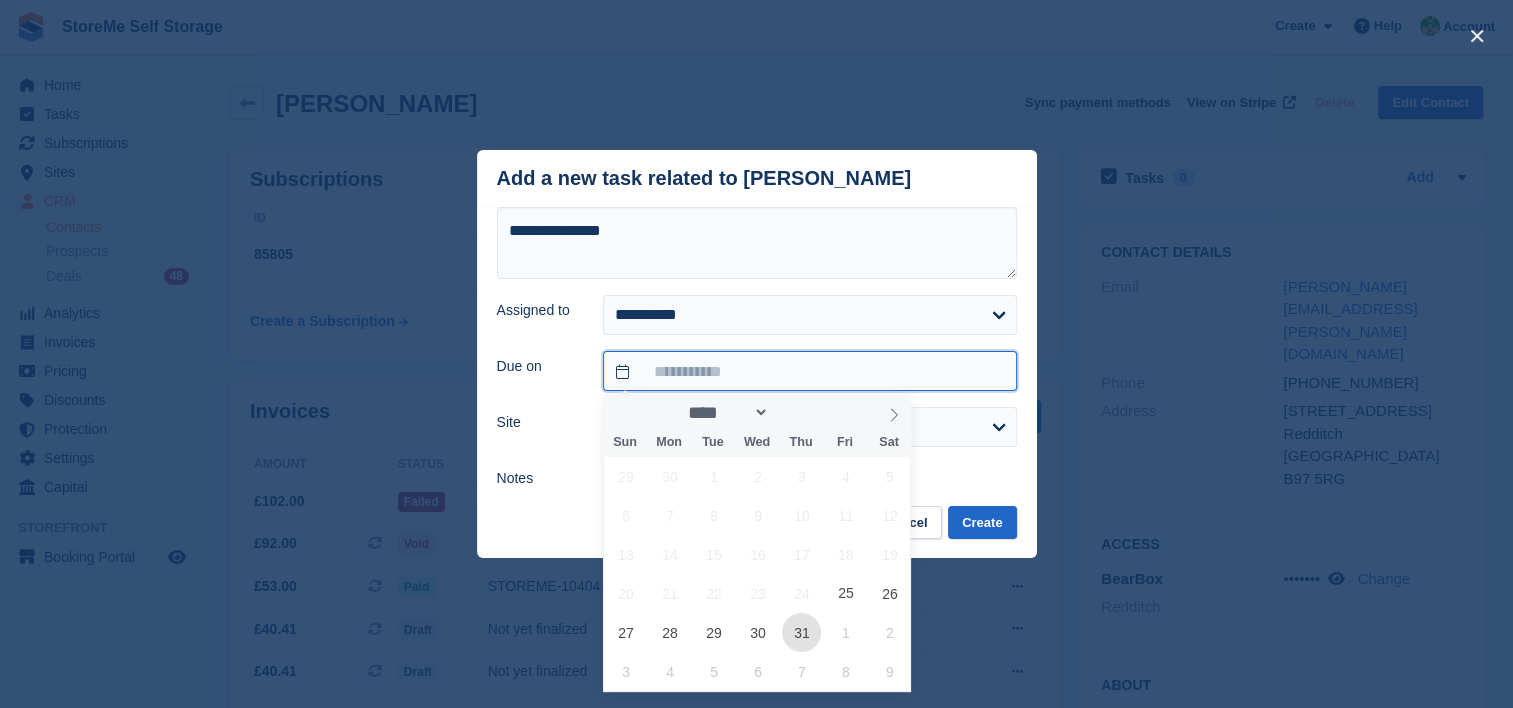 type on "**********" 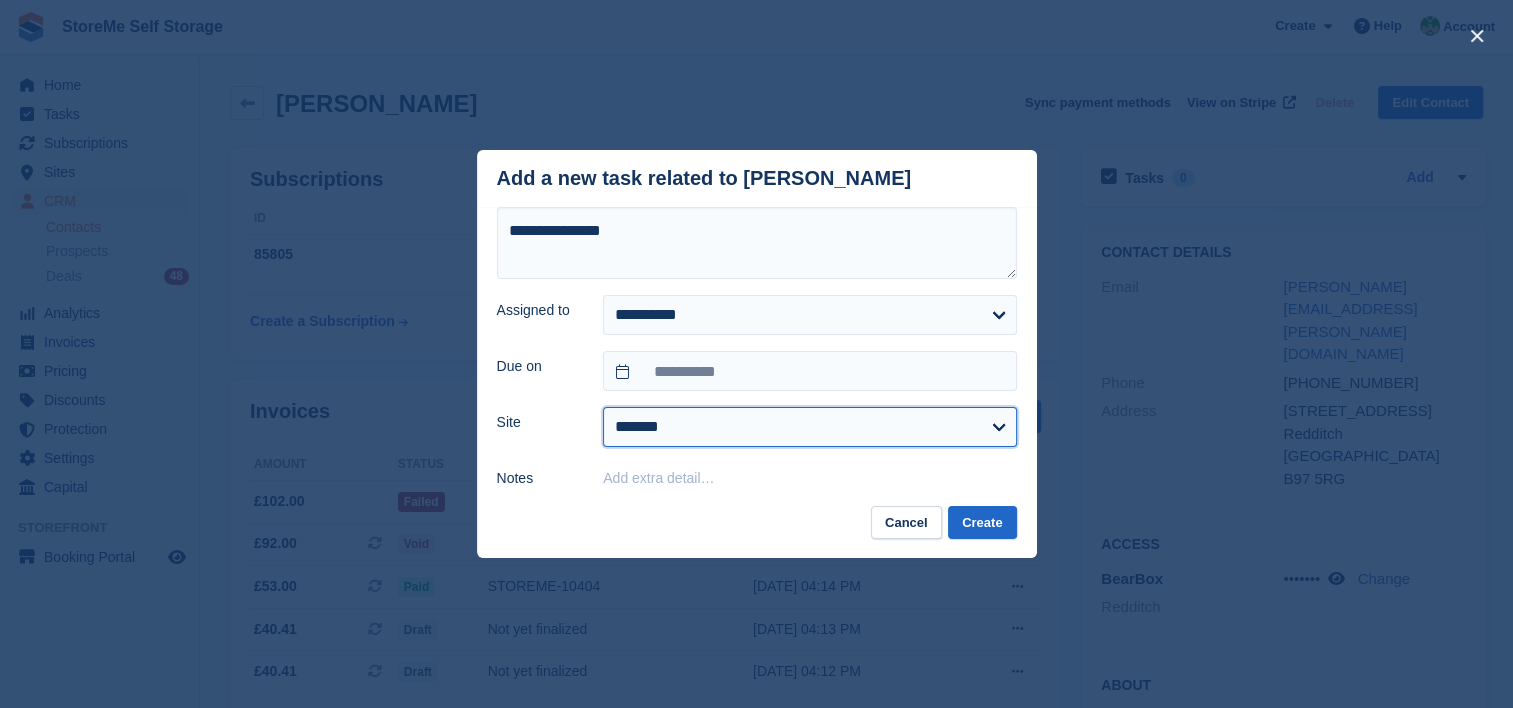 click on "*******
********" at bounding box center [809, 427] 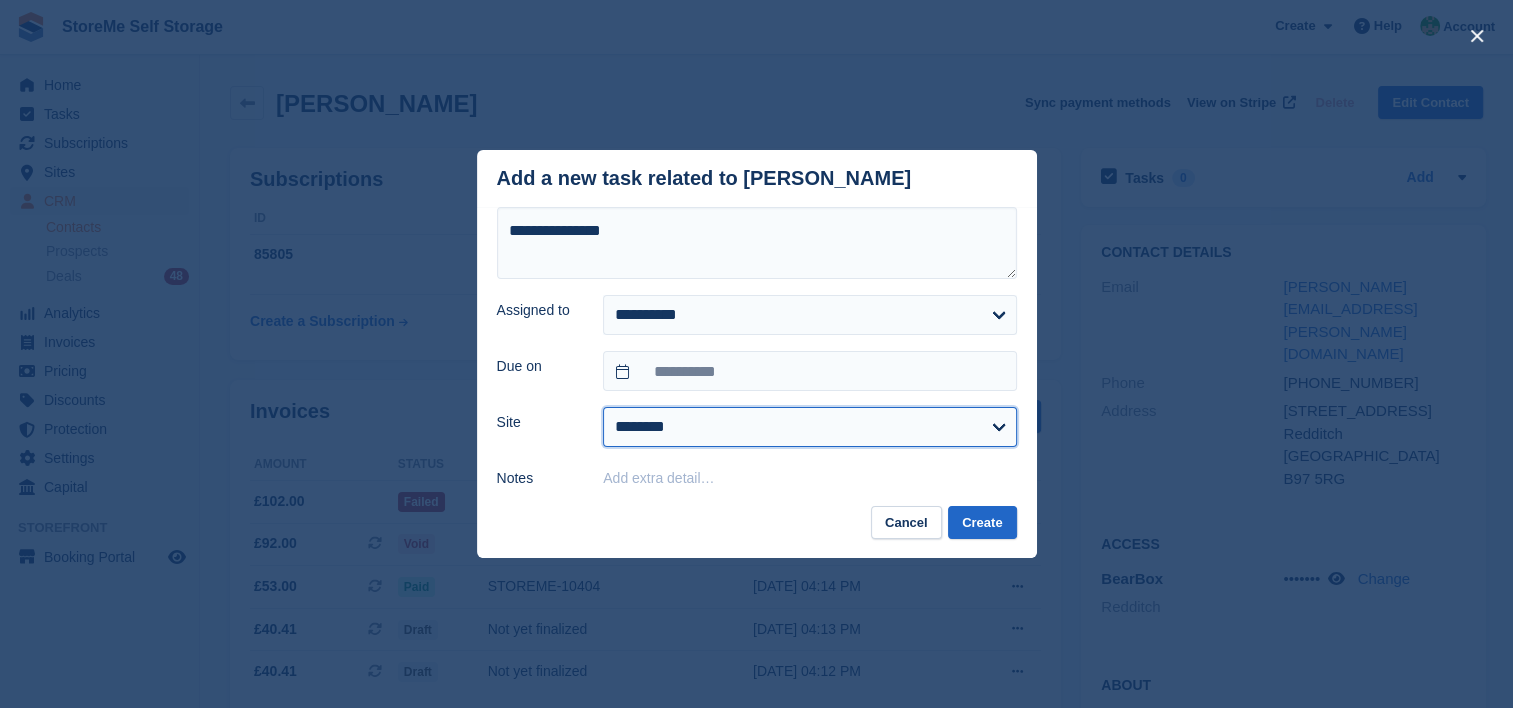click on "*******
********" at bounding box center (809, 427) 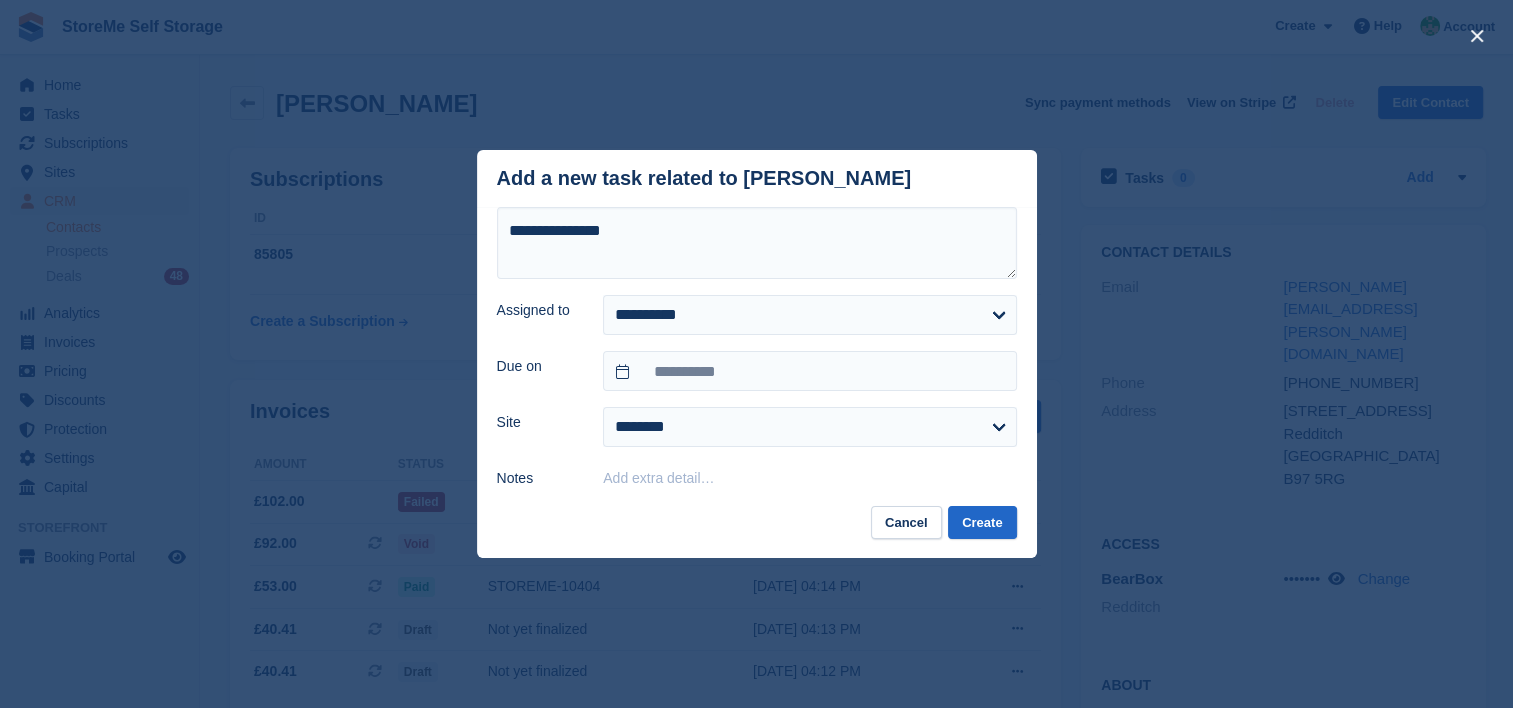 click on "Add extra detail…" at bounding box center (658, 478) 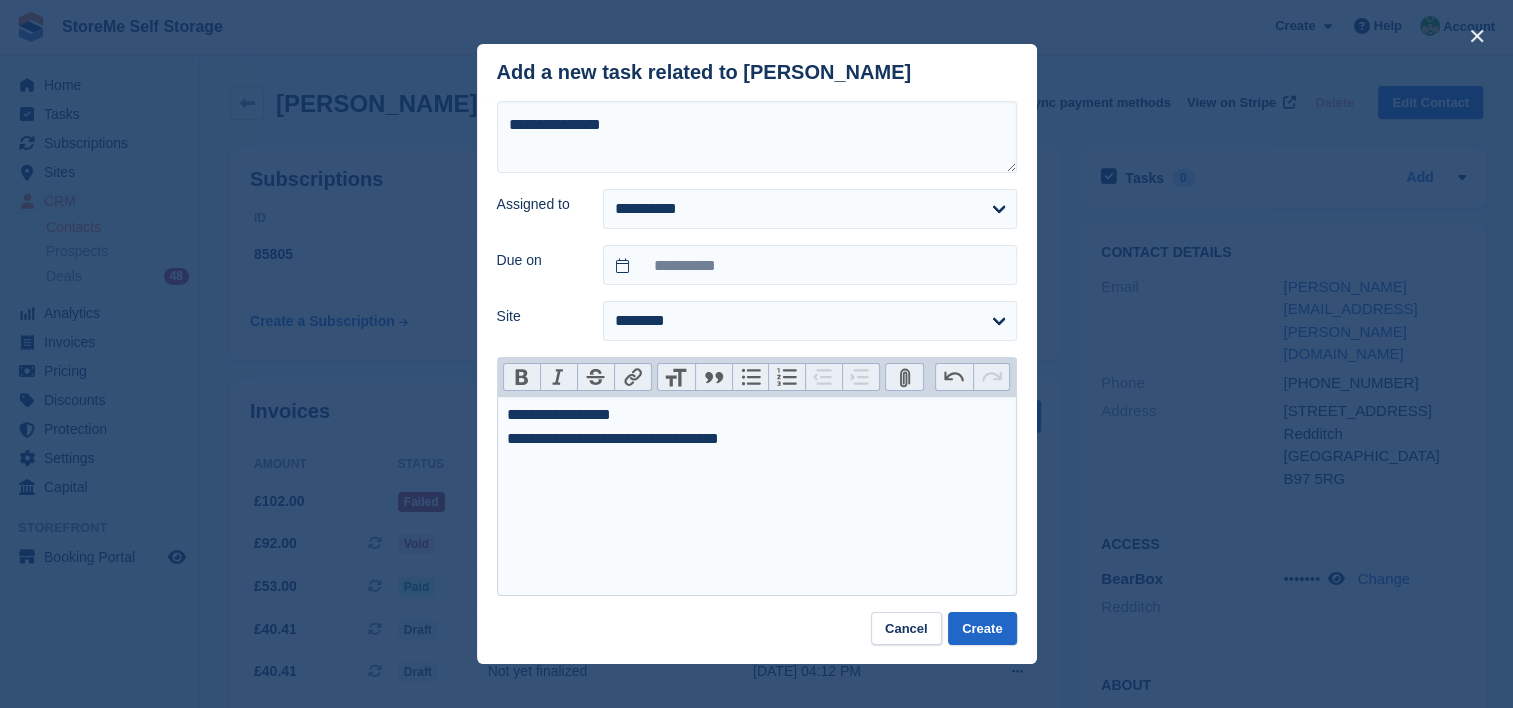 type on "**********" 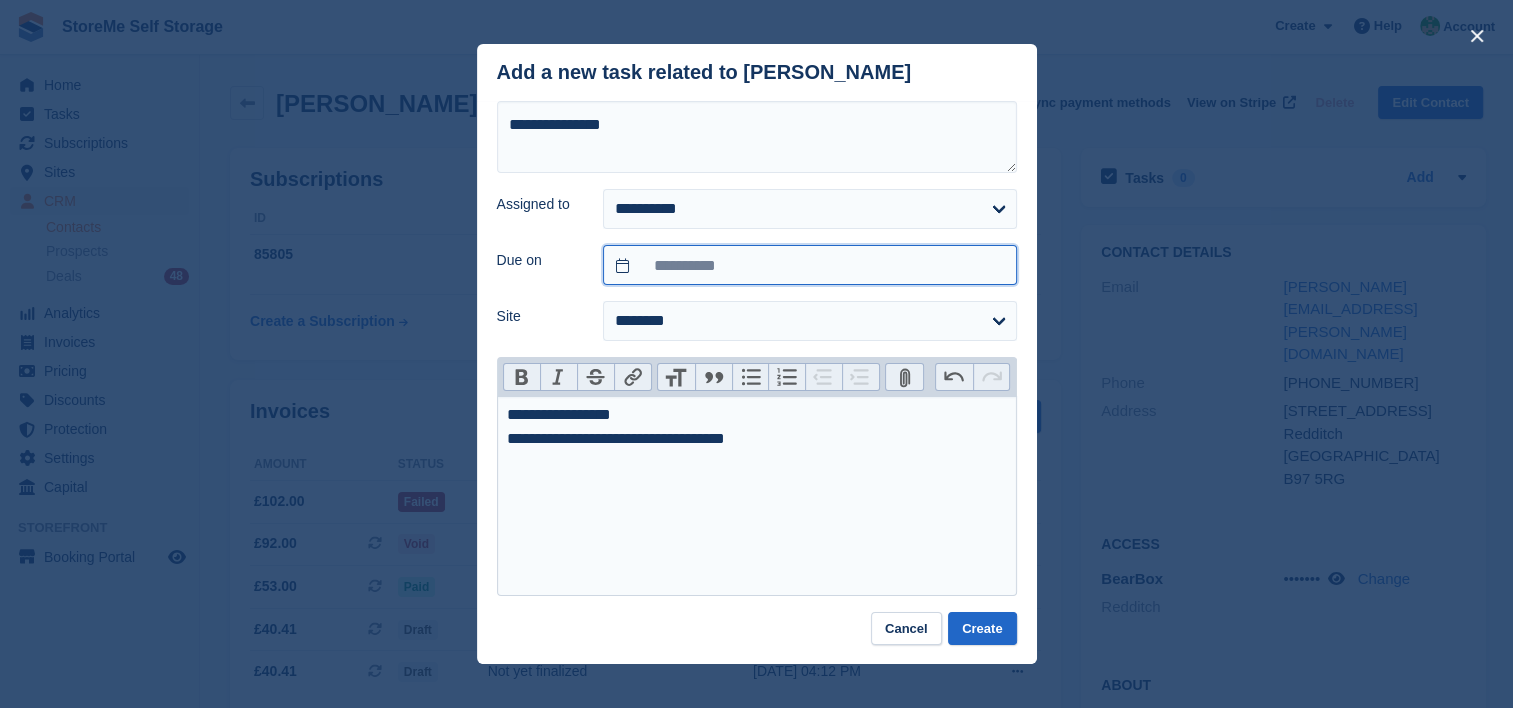 click on "**********" at bounding box center (809, 265) 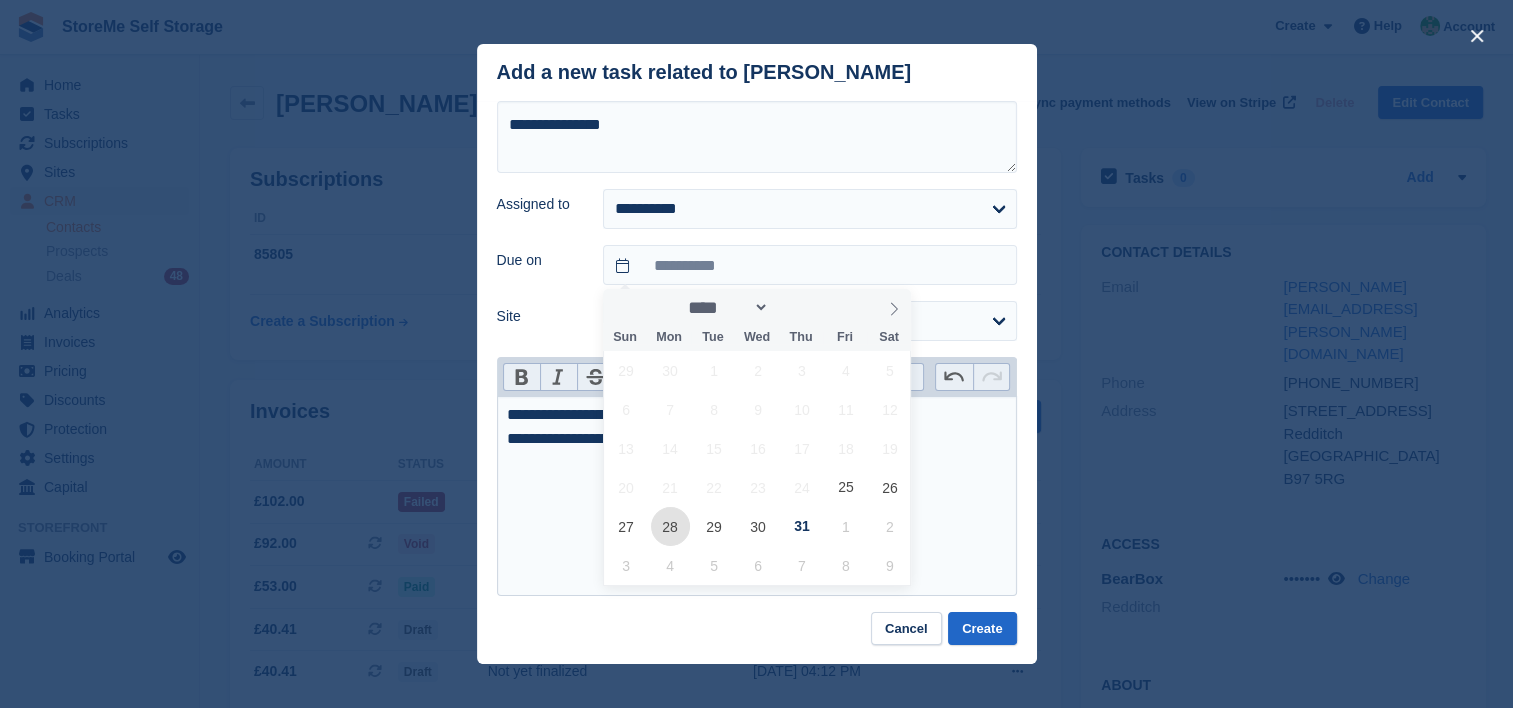 click on "28" at bounding box center (670, 526) 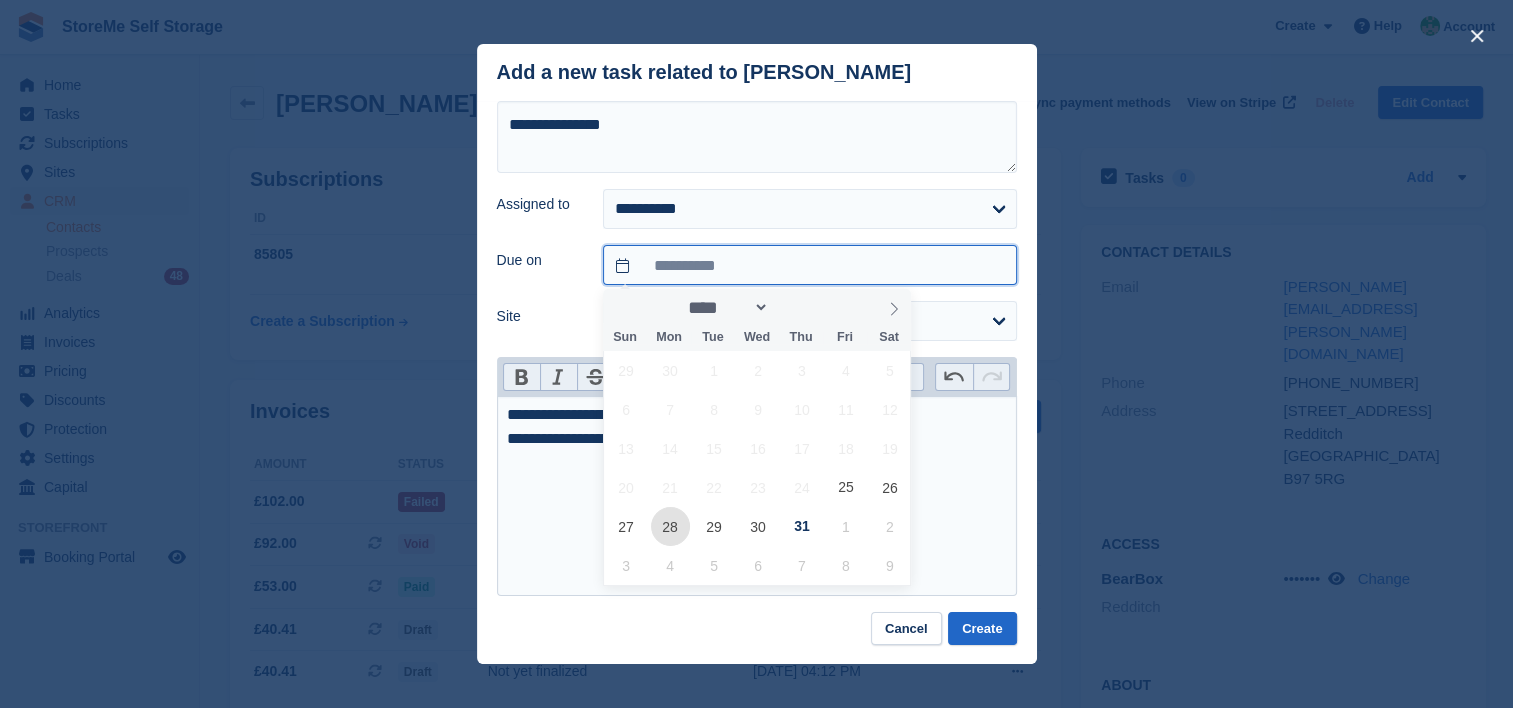 type on "**********" 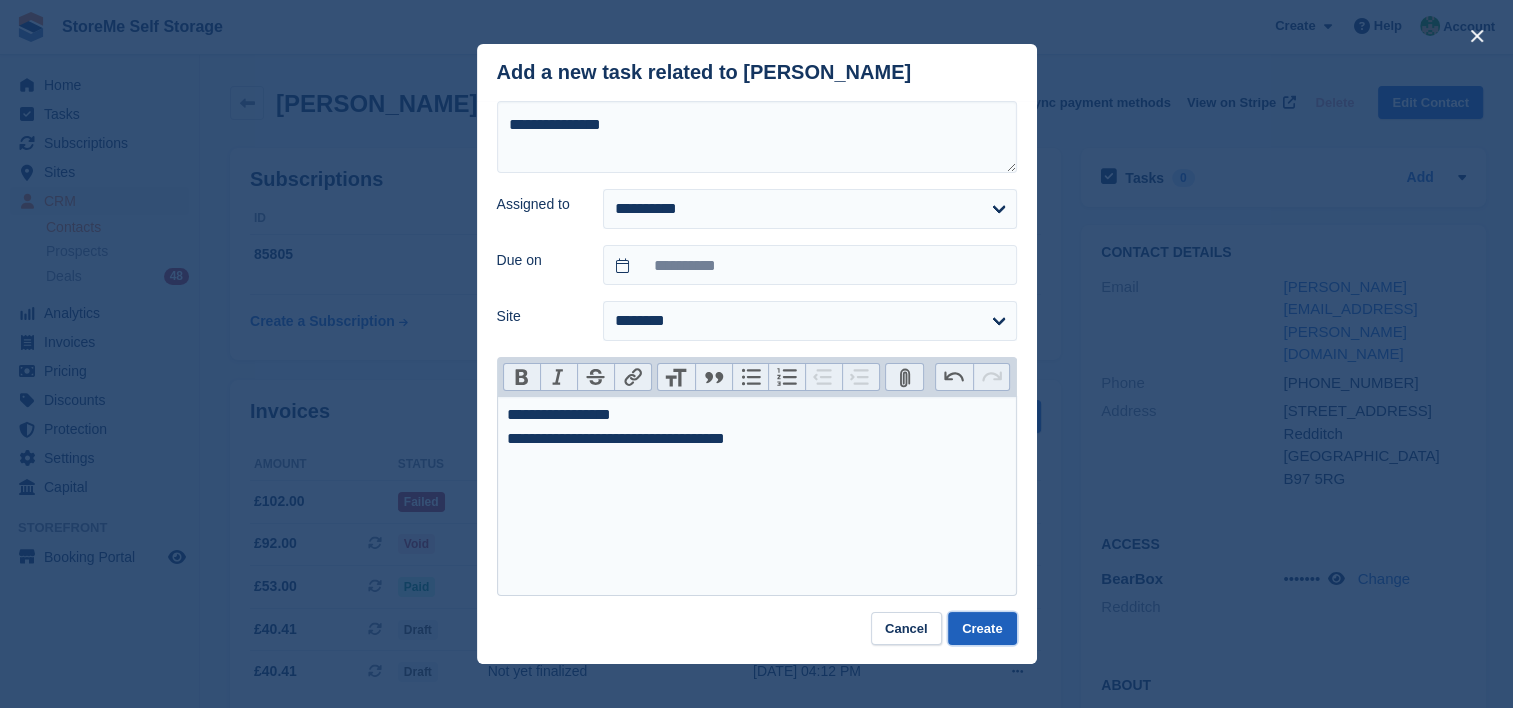 click on "Create" at bounding box center (982, 628) 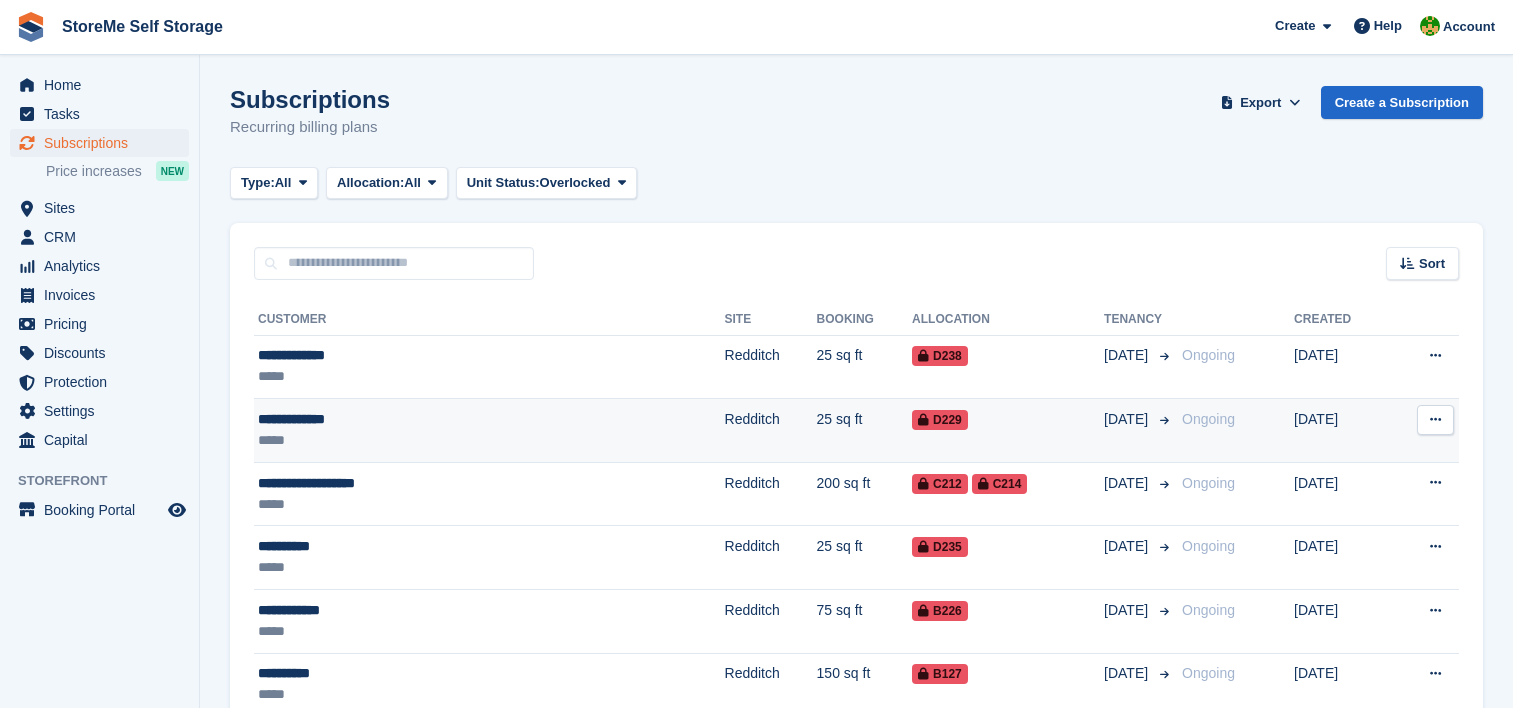 scroll, scrollTop: 0, scrollLeft: 0, axis: both 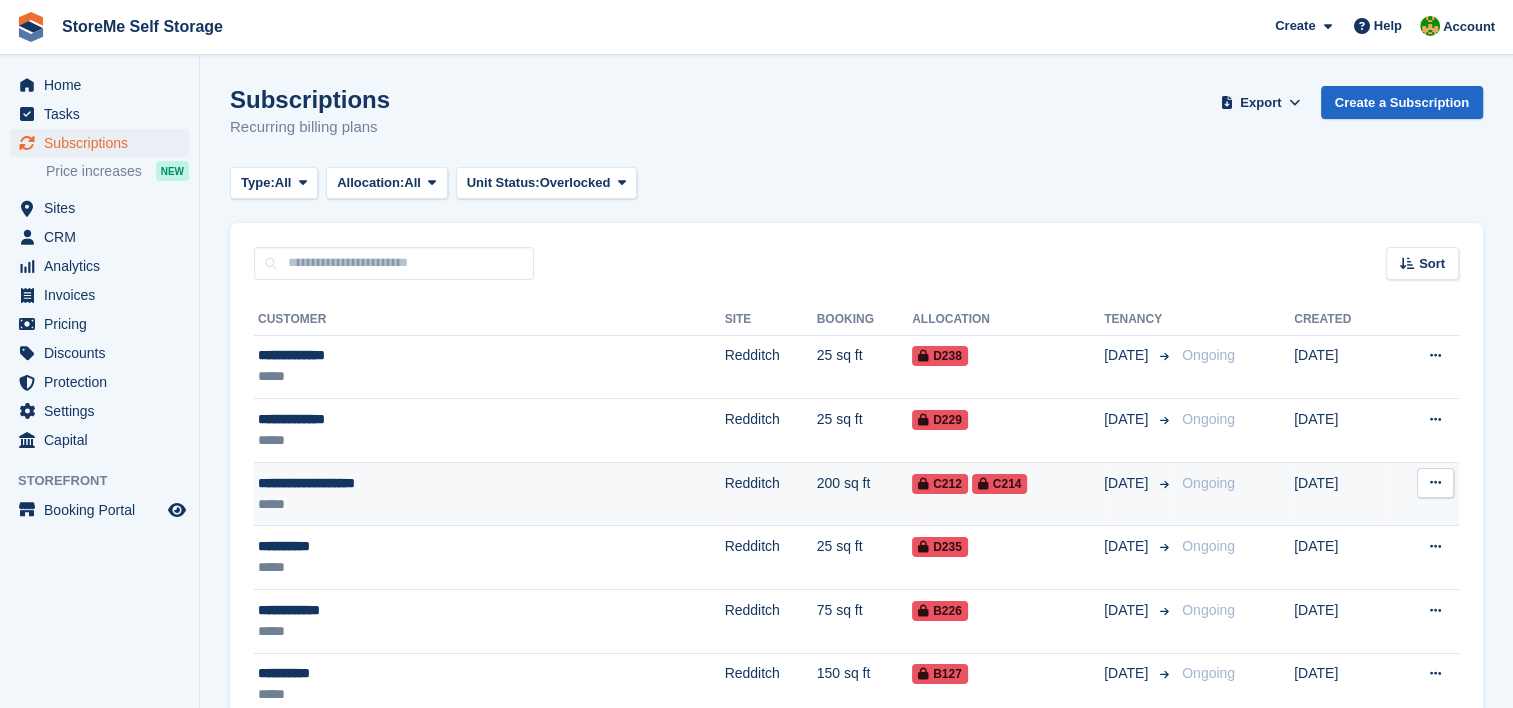click on "Redditch" at bounding box center [771, 494] 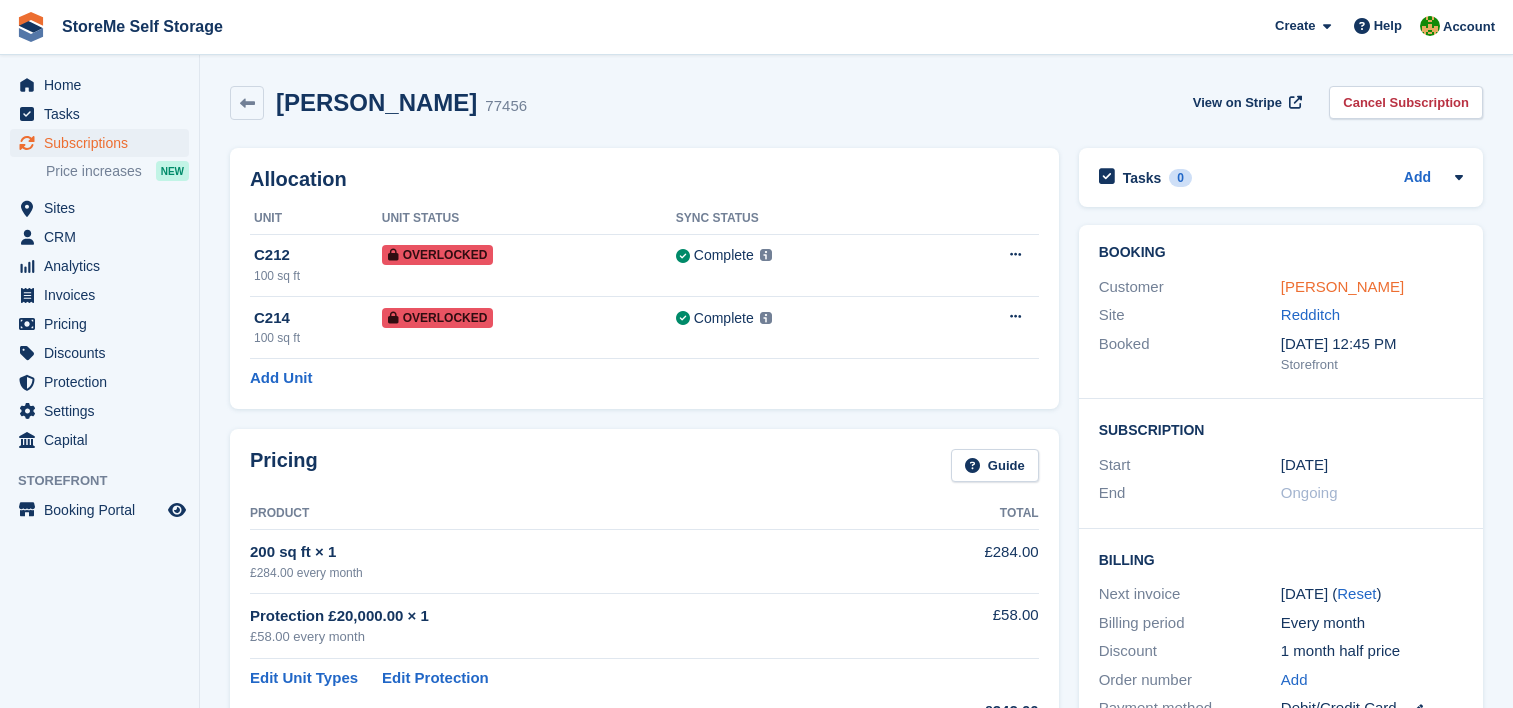 scroll, scrollTop: 0, scrollLeft: 0, axis: both 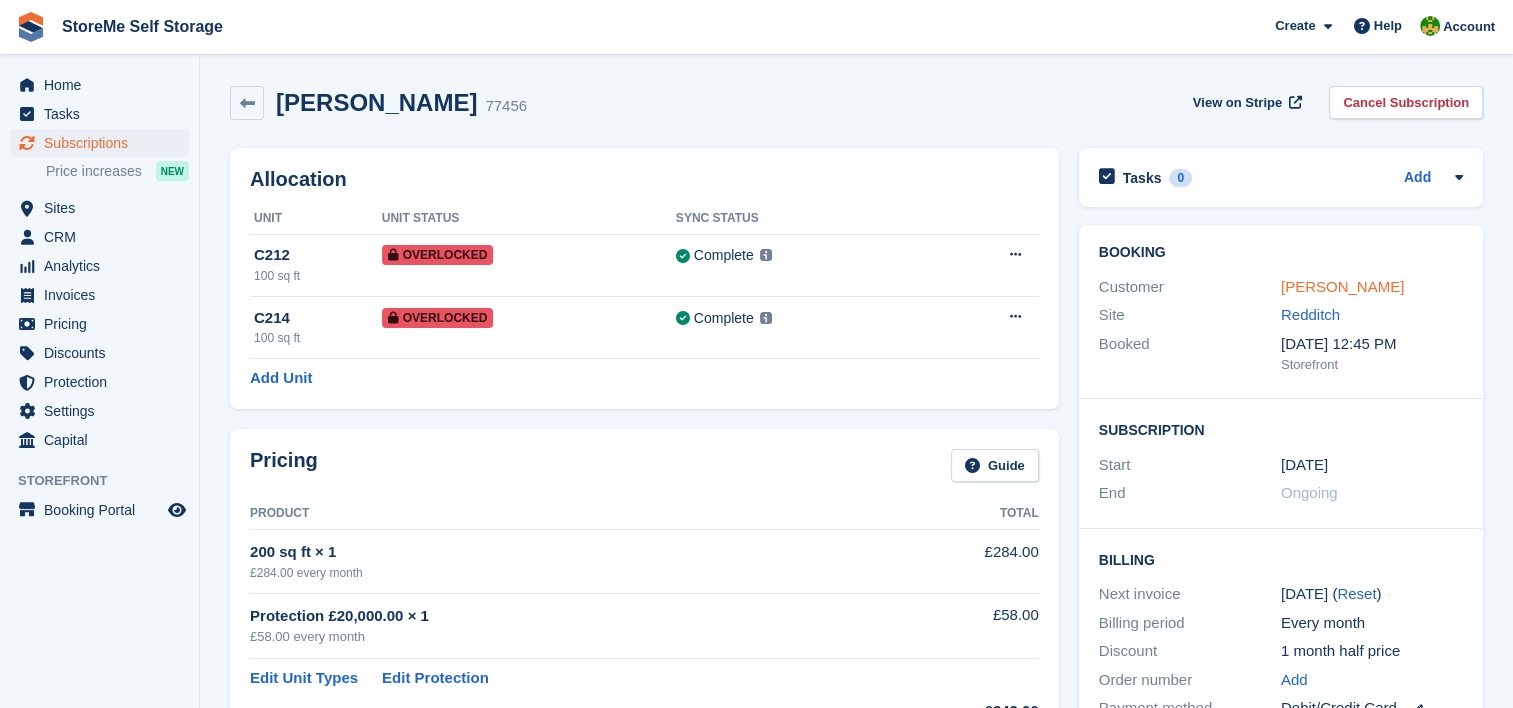 click on "[PERSON_NAME]" at bounding box center (1342, 286) 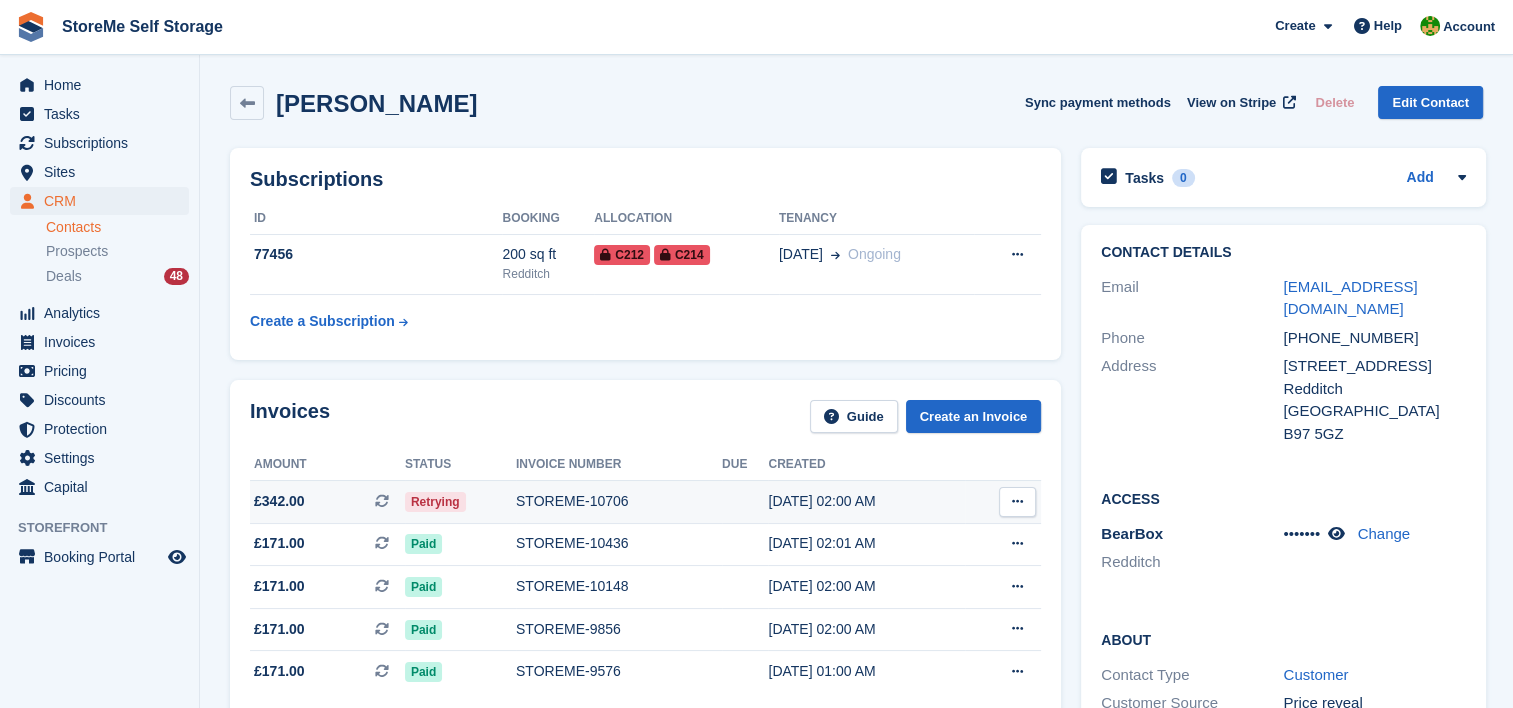 click on "STOREME-10706" at bounding box center (619, 501) 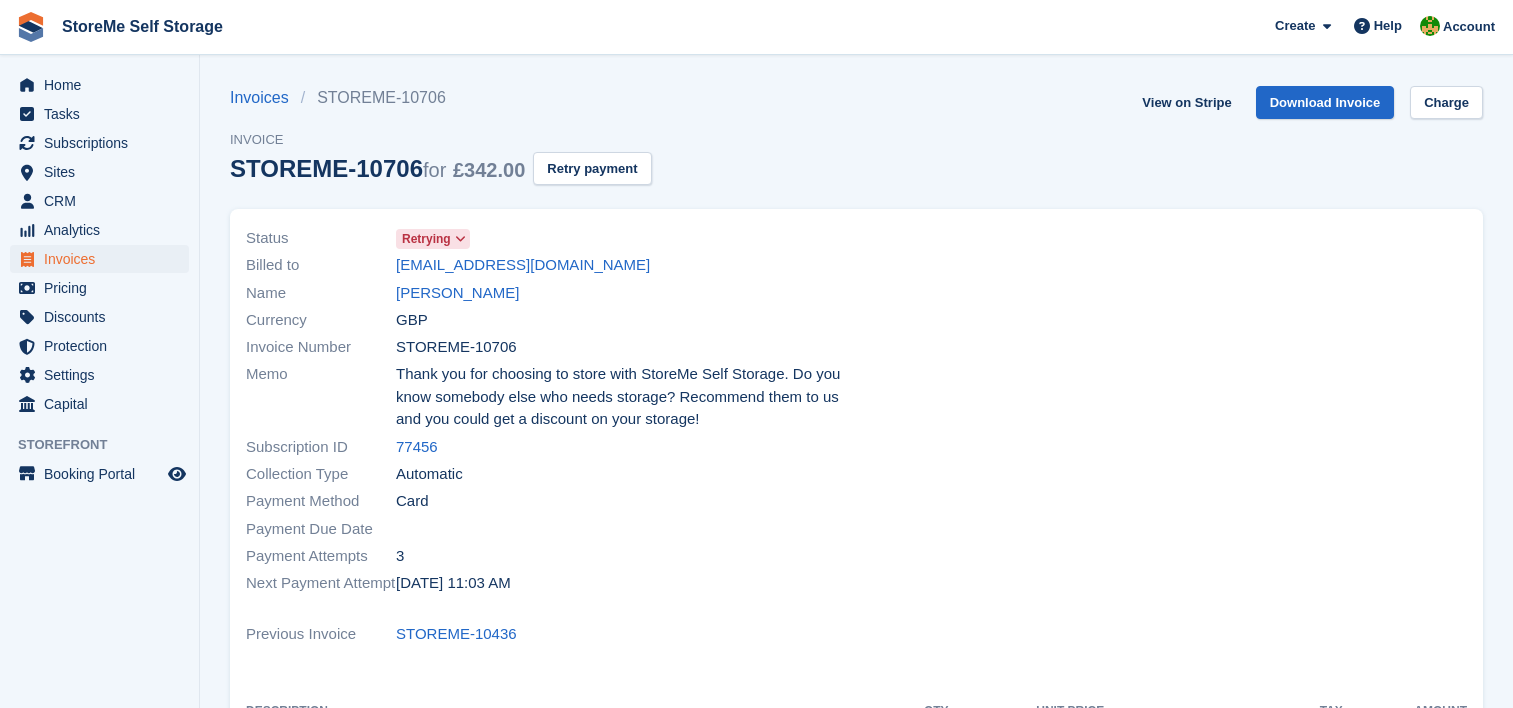 scroll, scrollTop: 0, scrollLeft: 0, axis: both 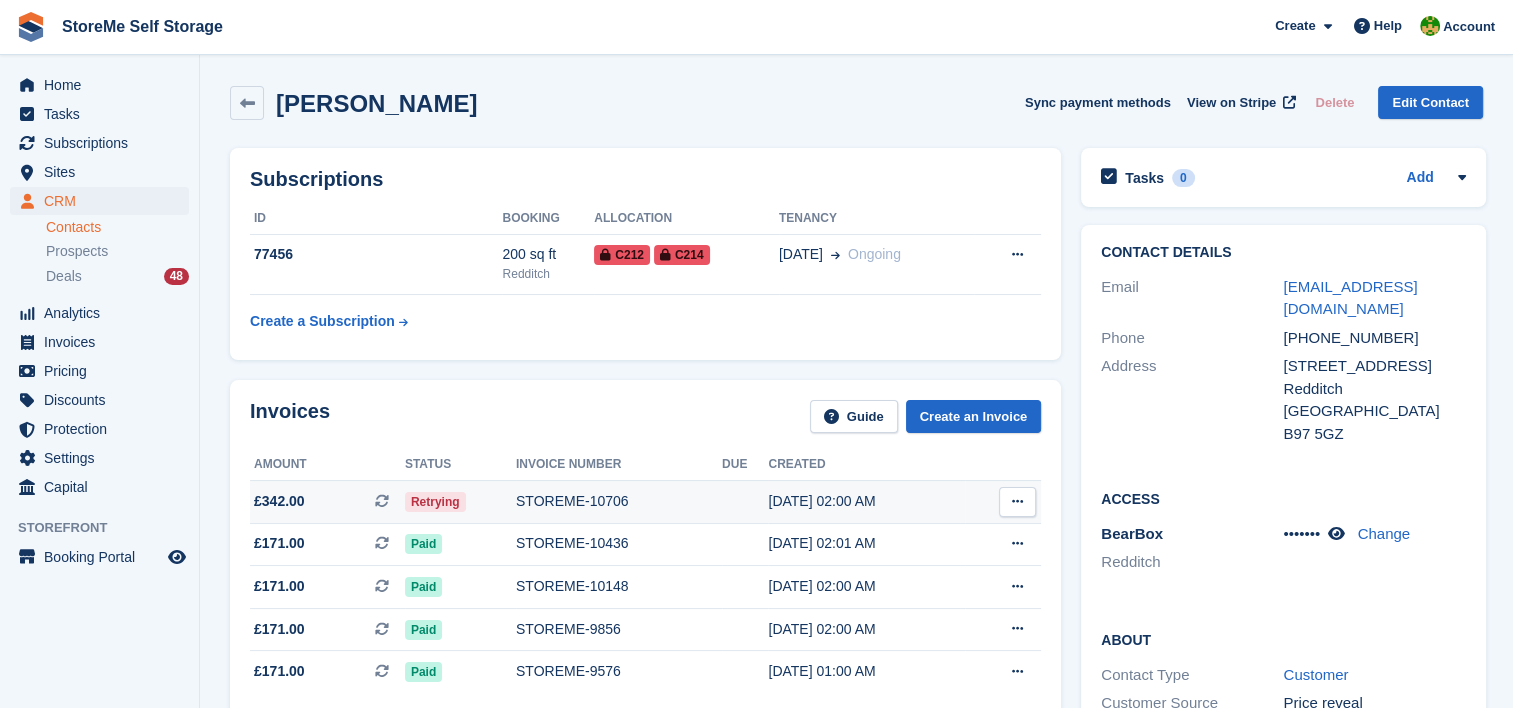 click on "STOREME-10706" at bounding box center (619, 501) 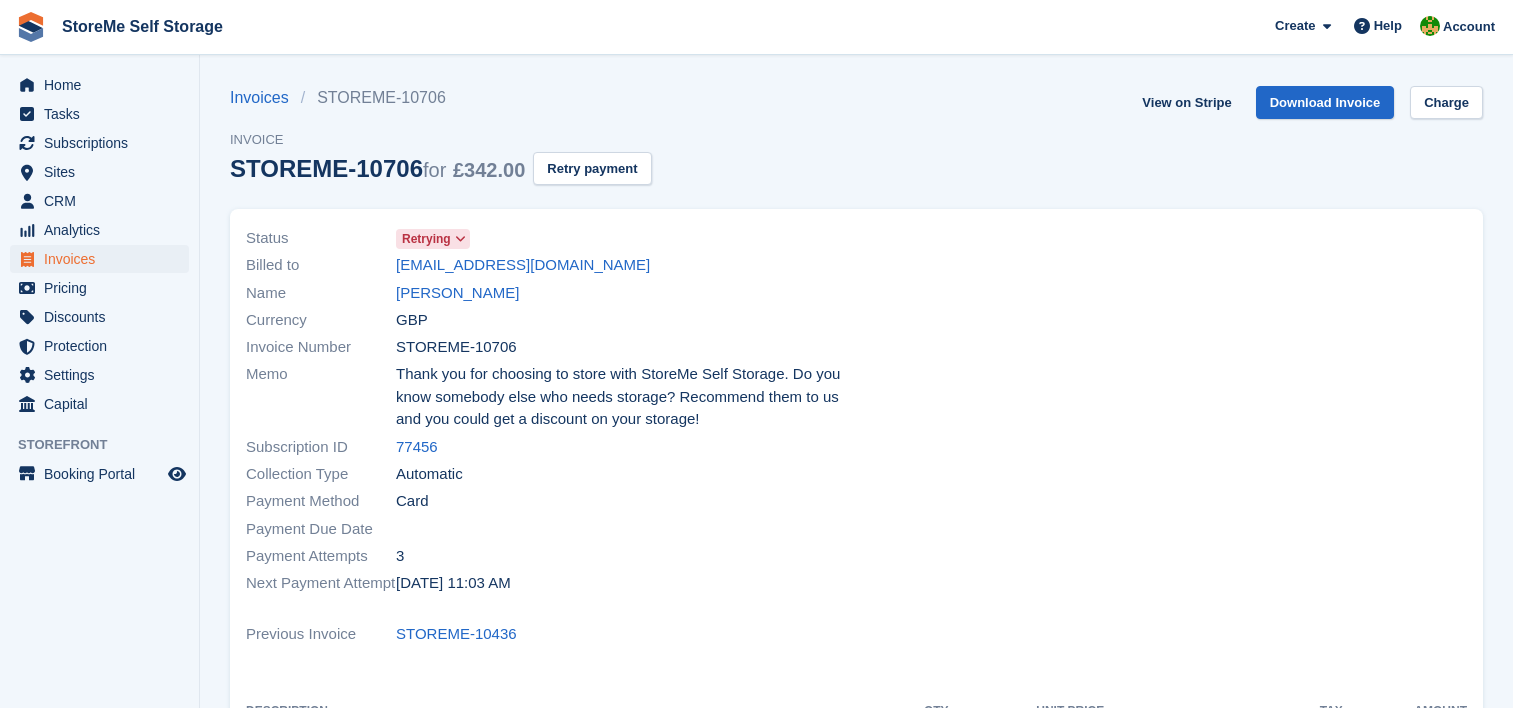 scroll, scrollTop: 0, scrollLeft: 0, axis: both 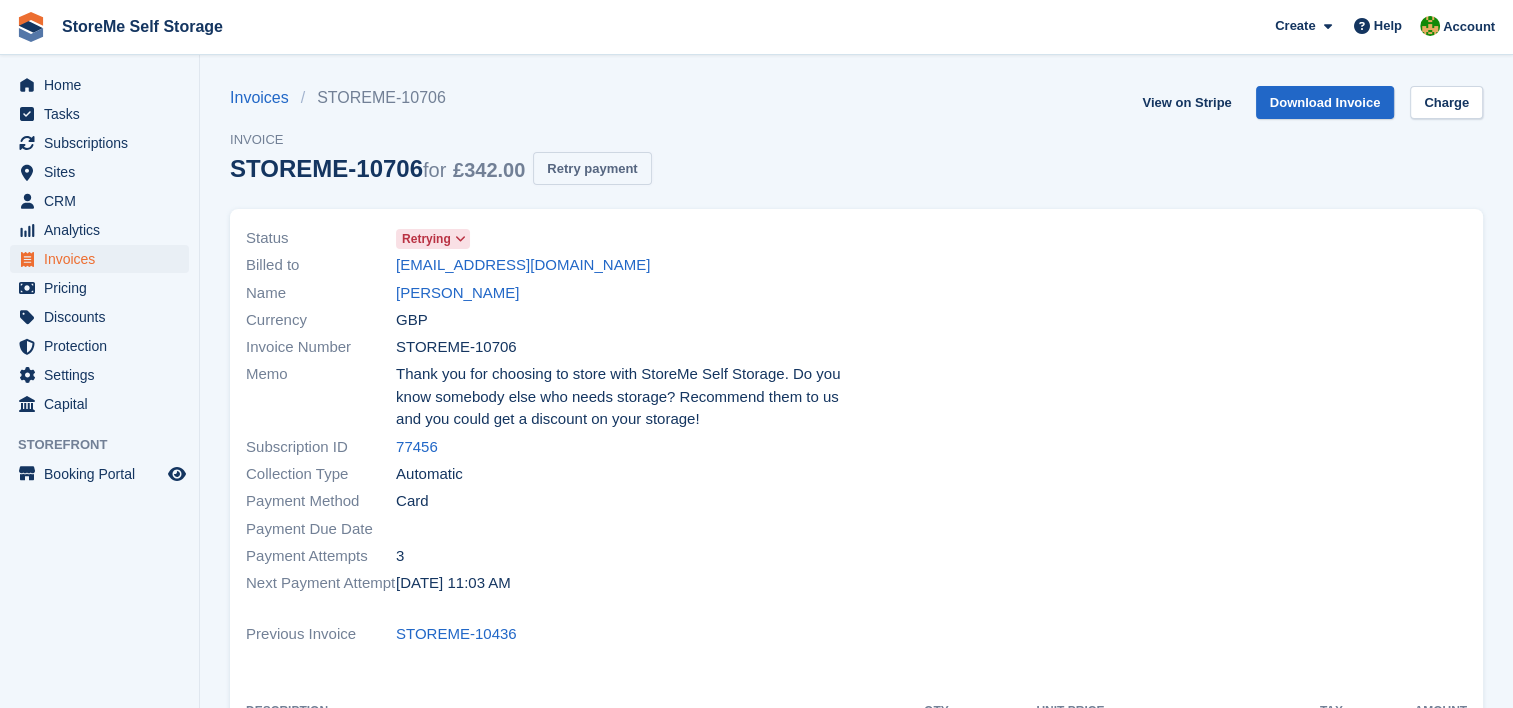 click on "Retry payment" at bounding box center (592, 168) 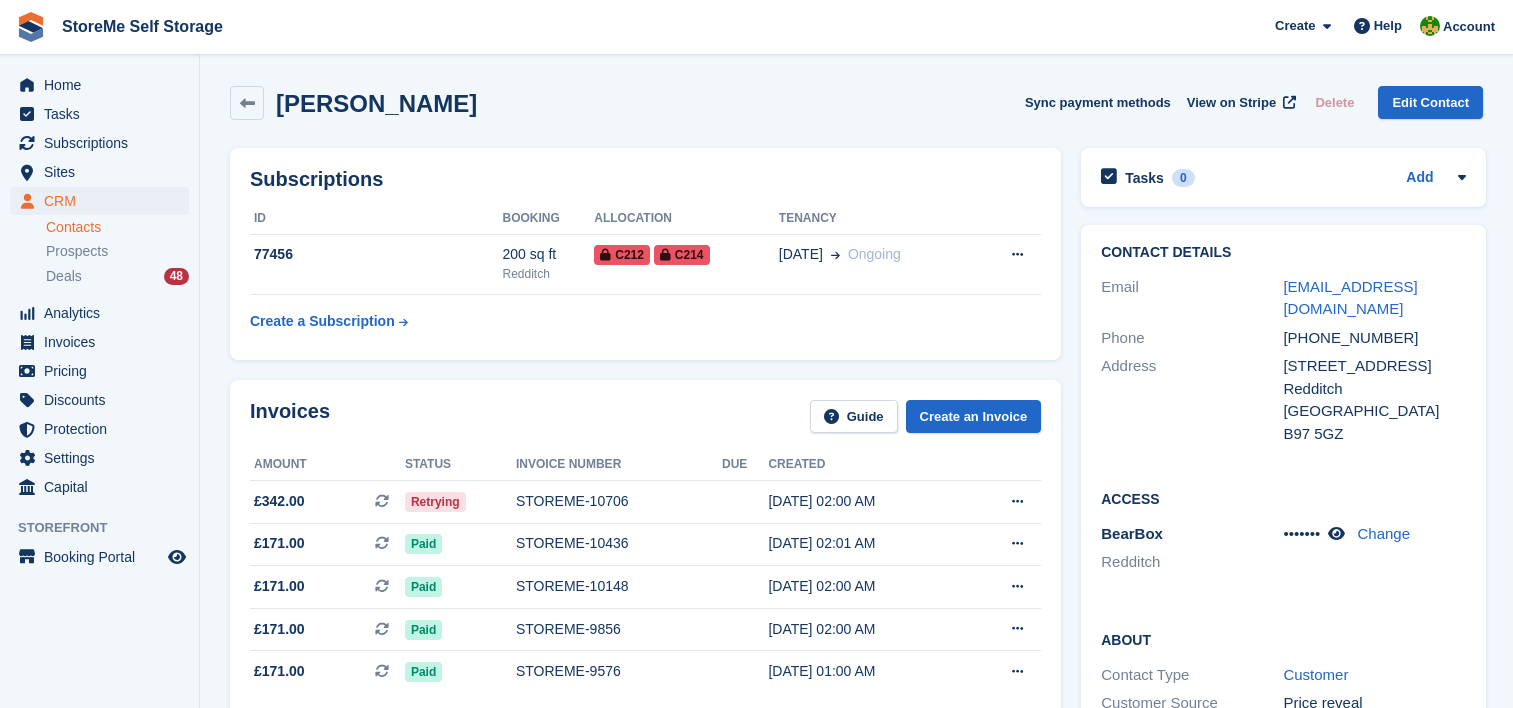 scroll, scrollTop: 0, scrollLeft: 0, axis: both 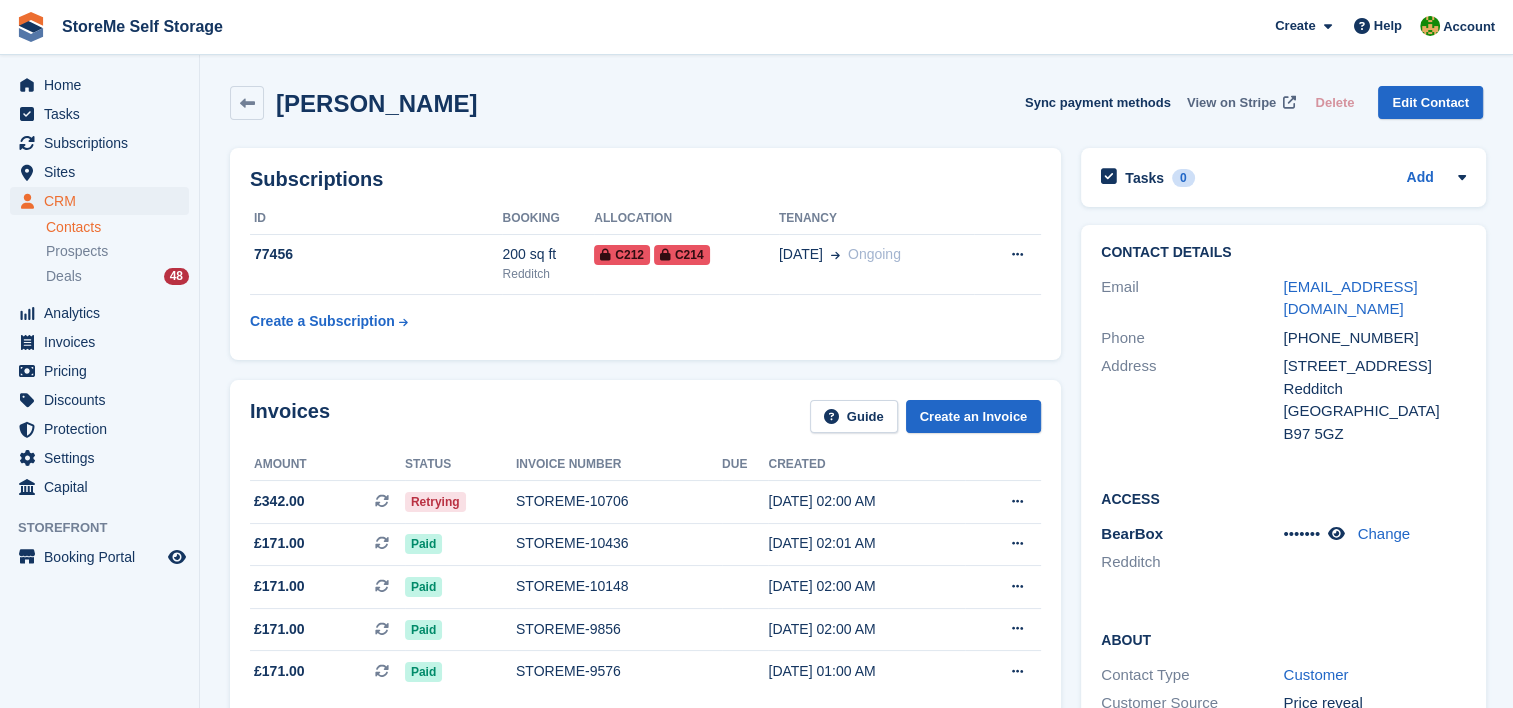 click on "View on Stripe" at bounding box center [1231, 103] 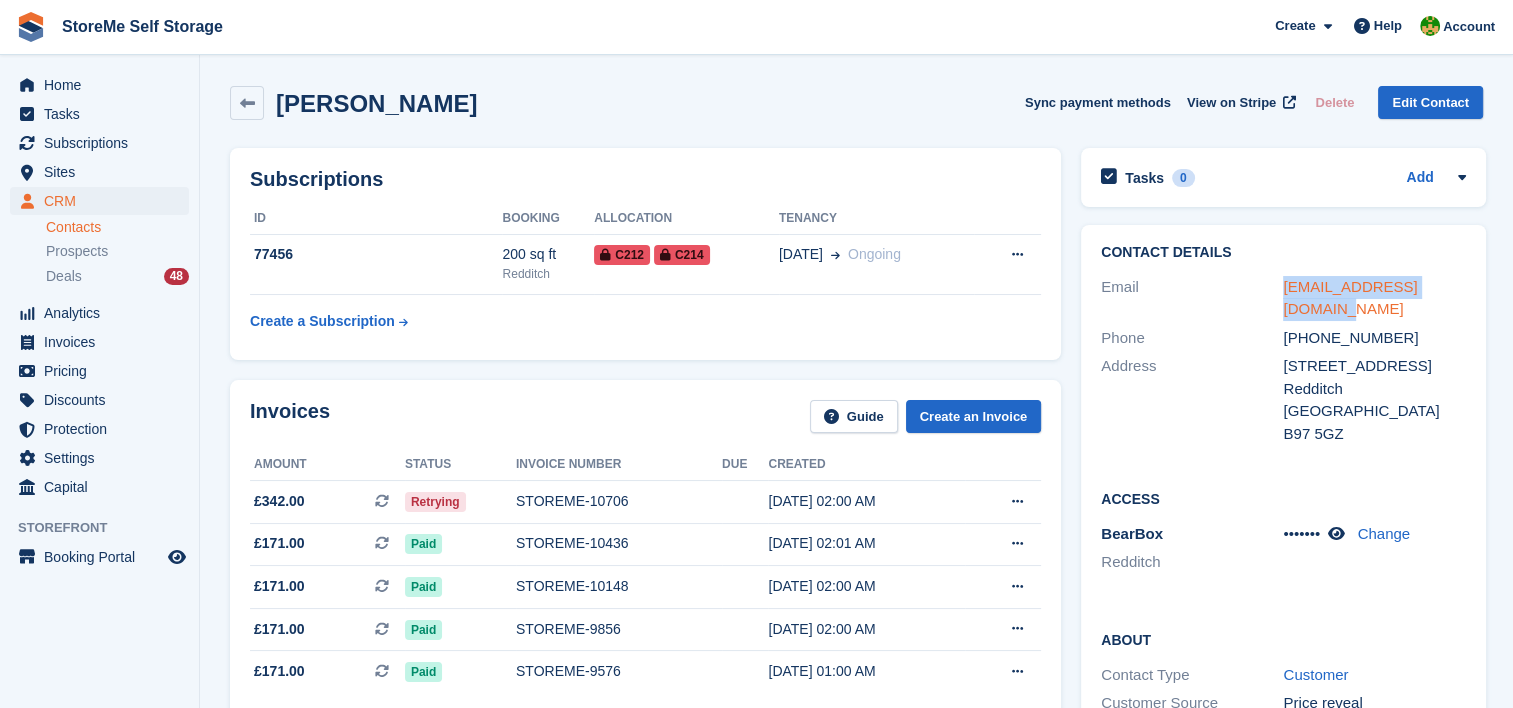 drag, startPoint x: 1463, startPoint y: 280, endPoint x: 1280, endPoint y: 281, distance: 183.00273 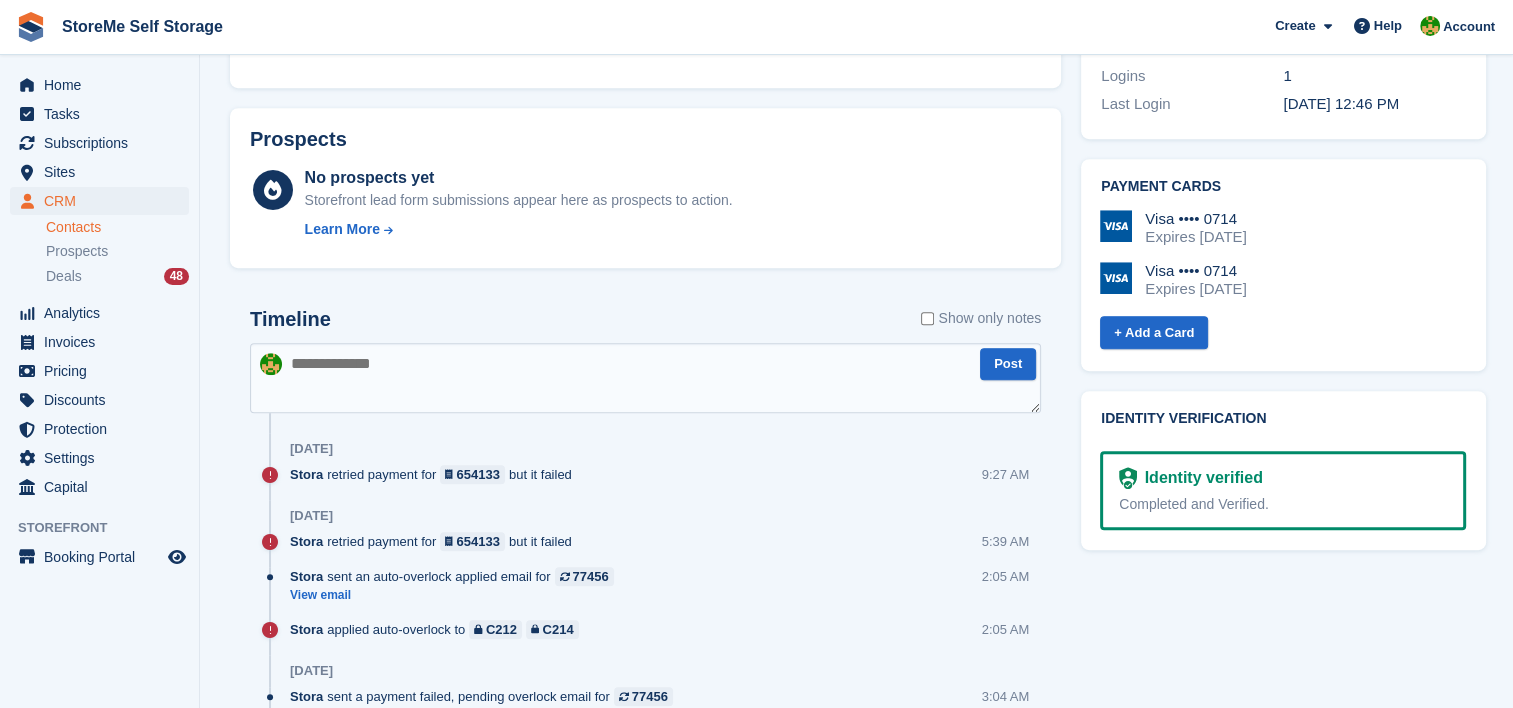 scroll, scrollTop: 900, scrollLeft: 0, axis: vertical 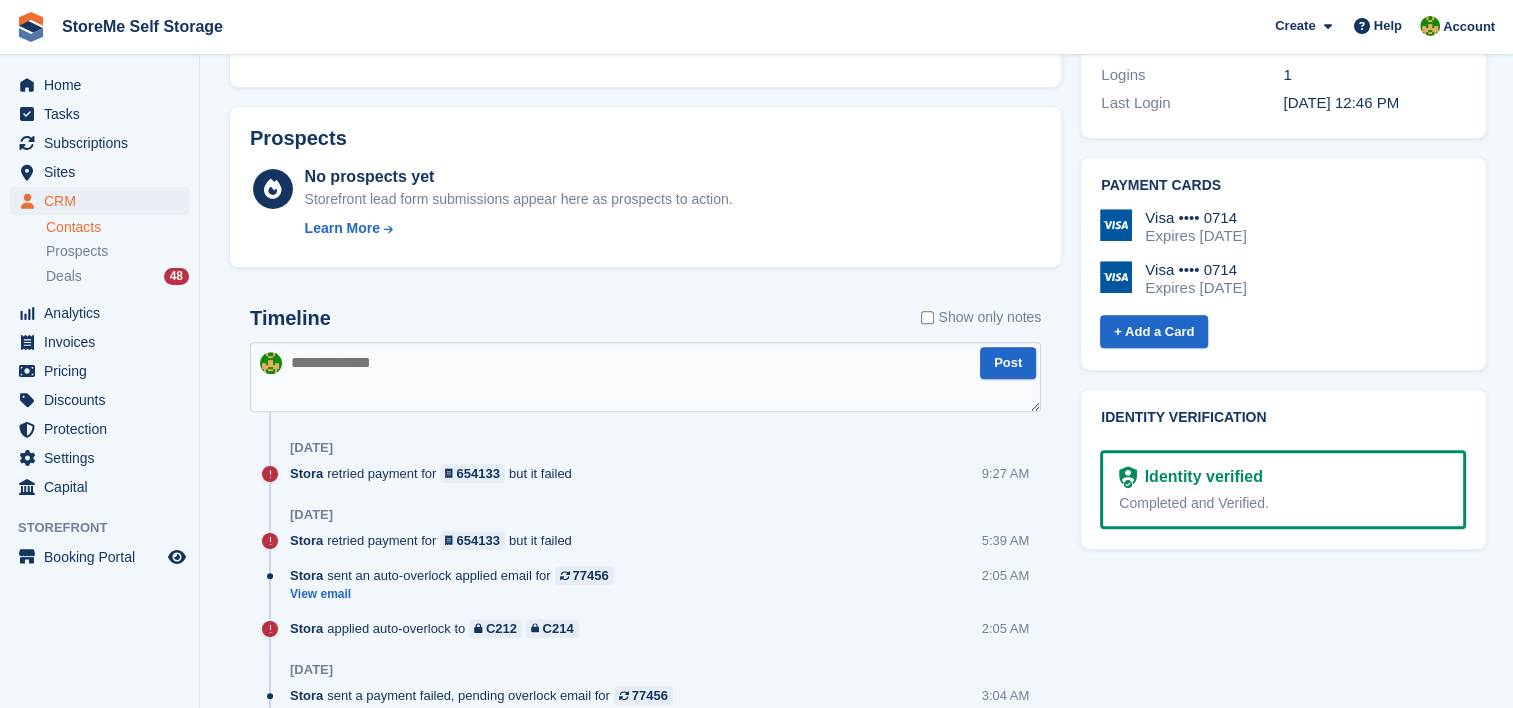 click at bounding box center [645, 377] 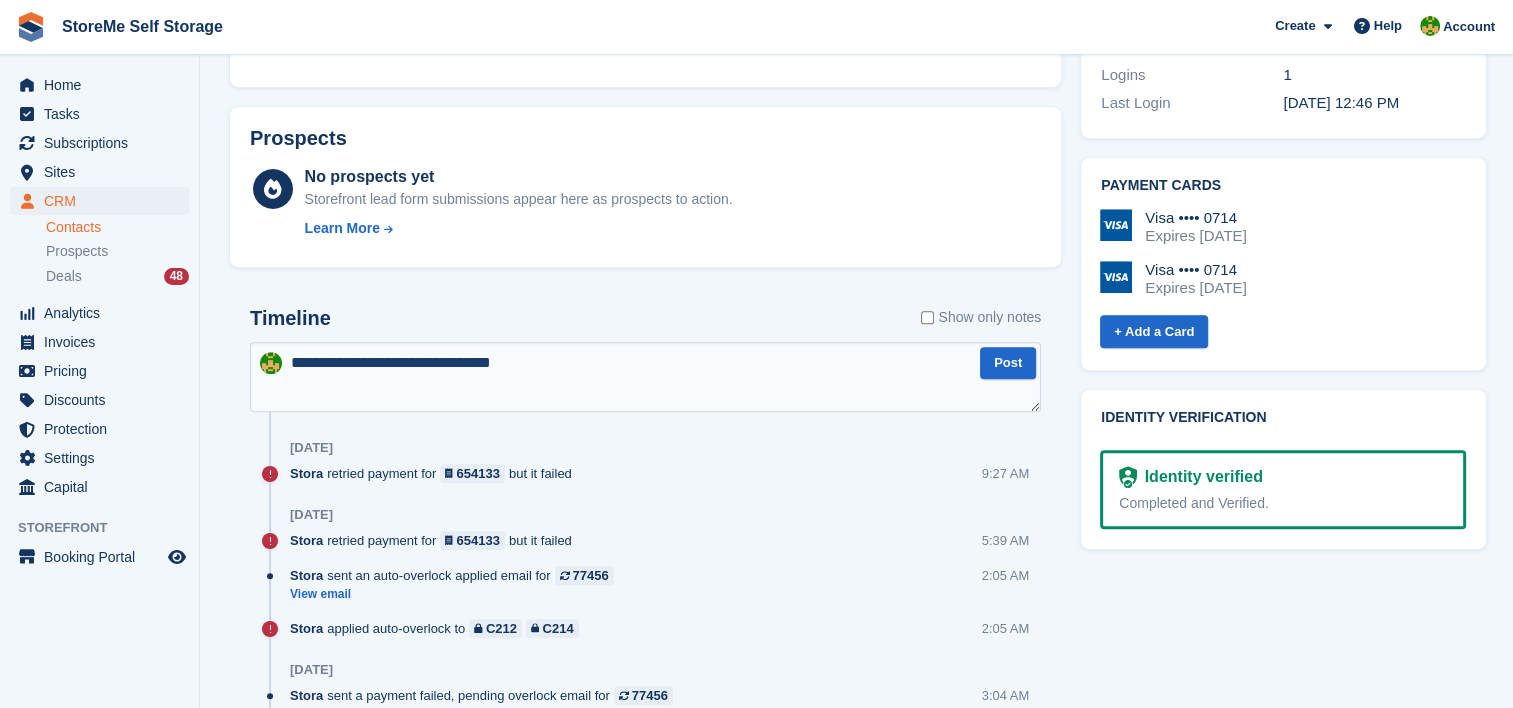 type on "**********" 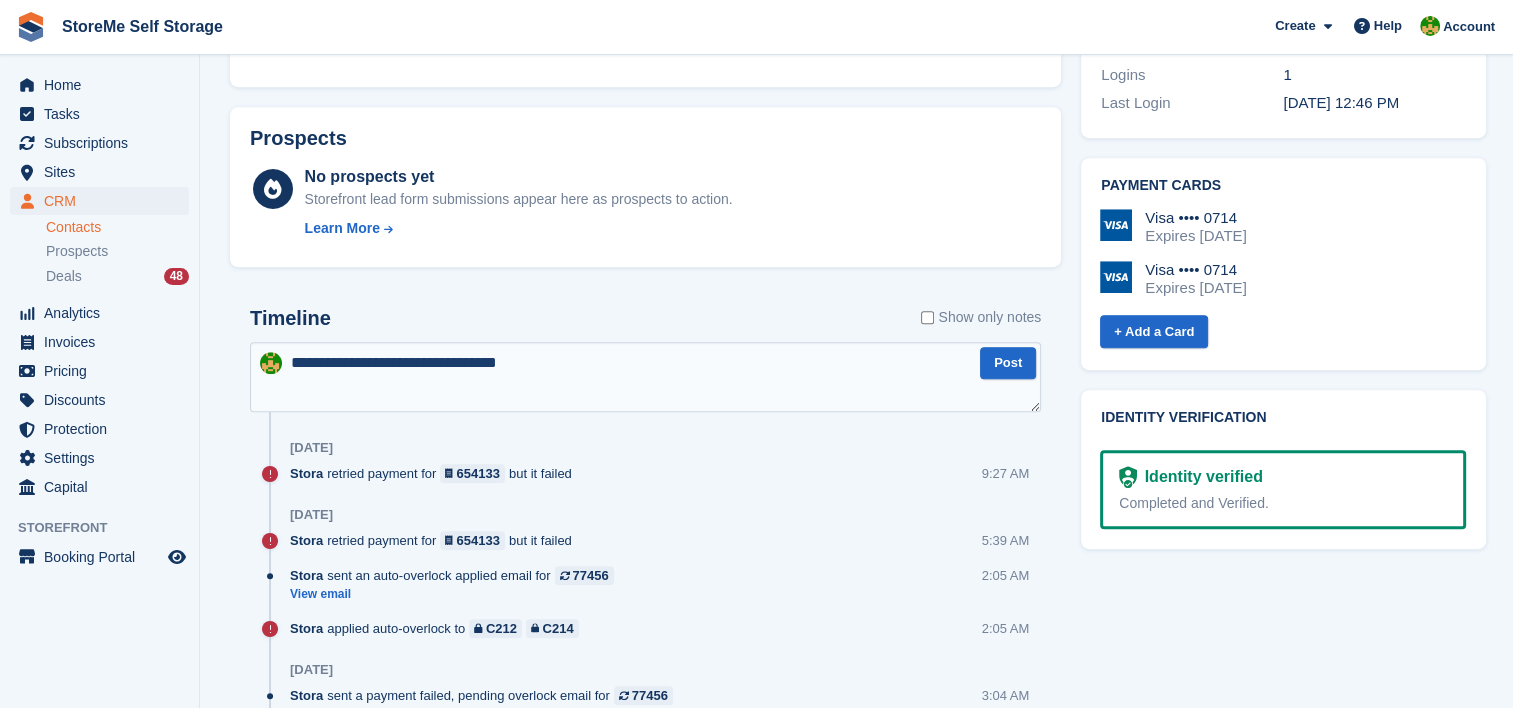 type 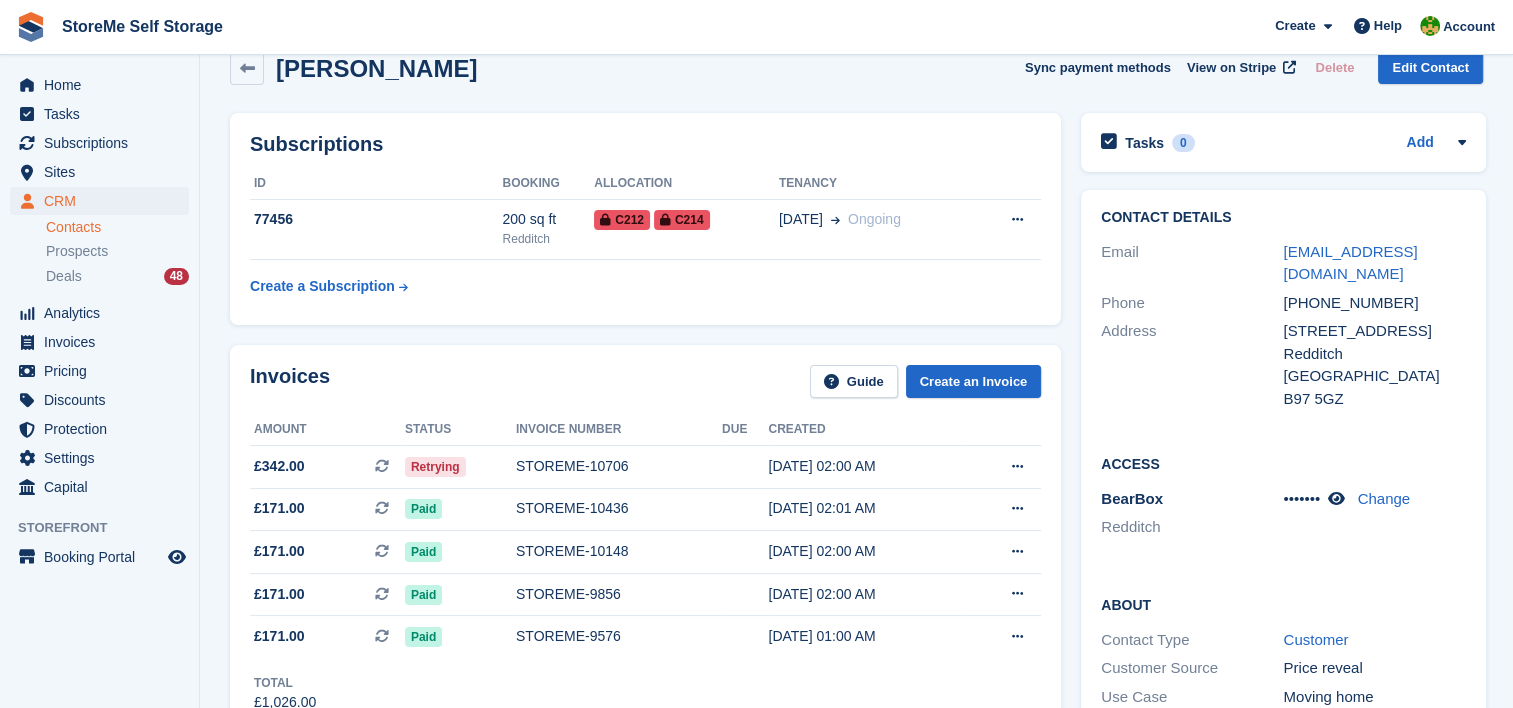 scroll, scrollTop: 0, scrollLeft: 0, axis: both 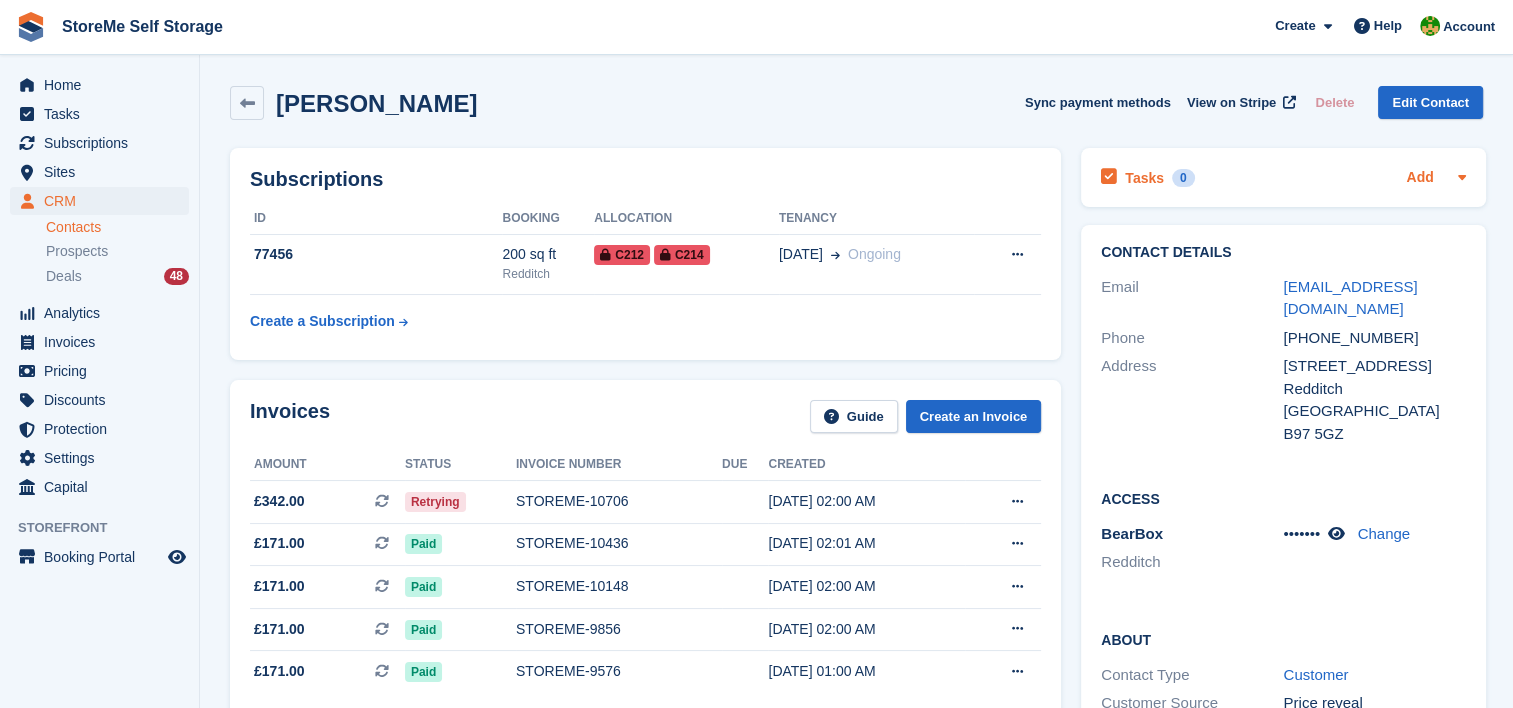 click on "Add" at bounding box center (1419, 178) 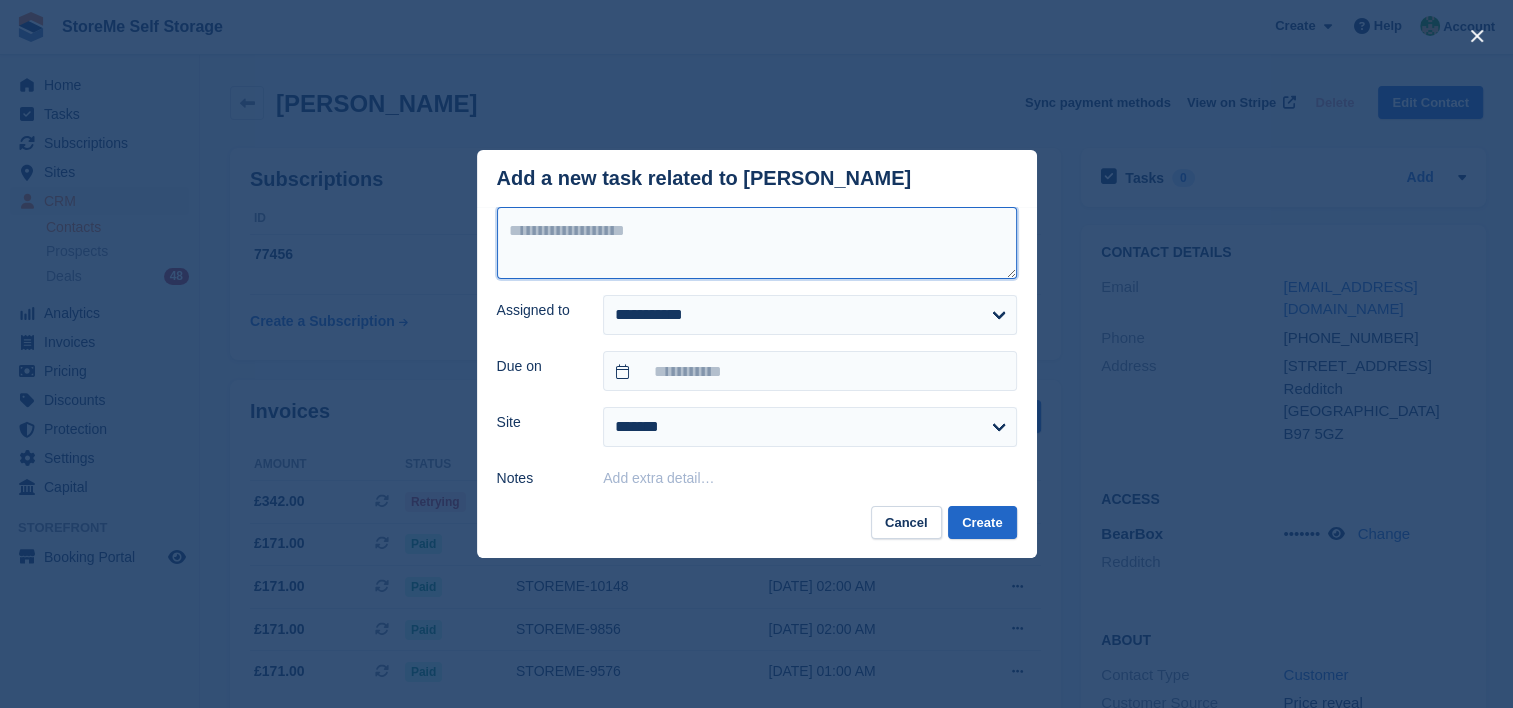 click at bounding box center (757, 243) 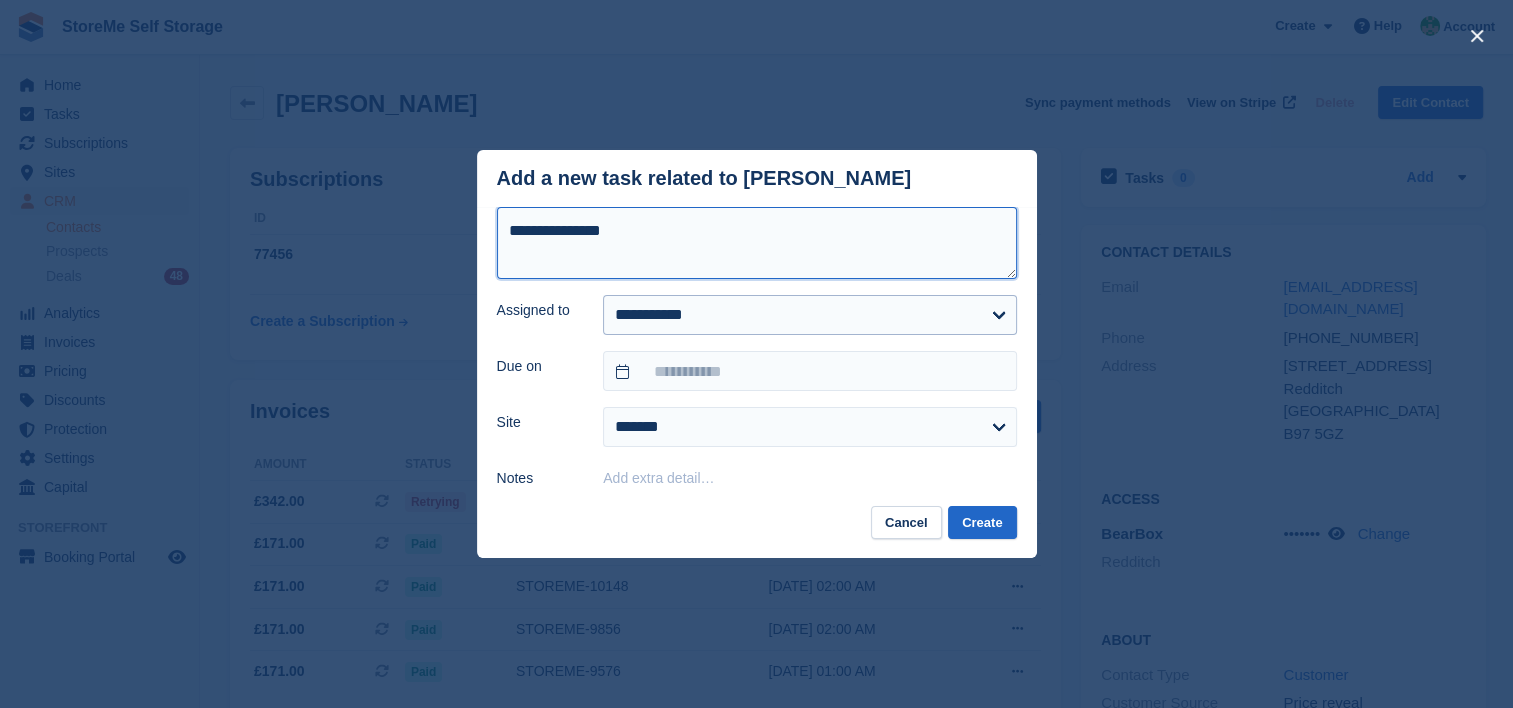 type on "**********" 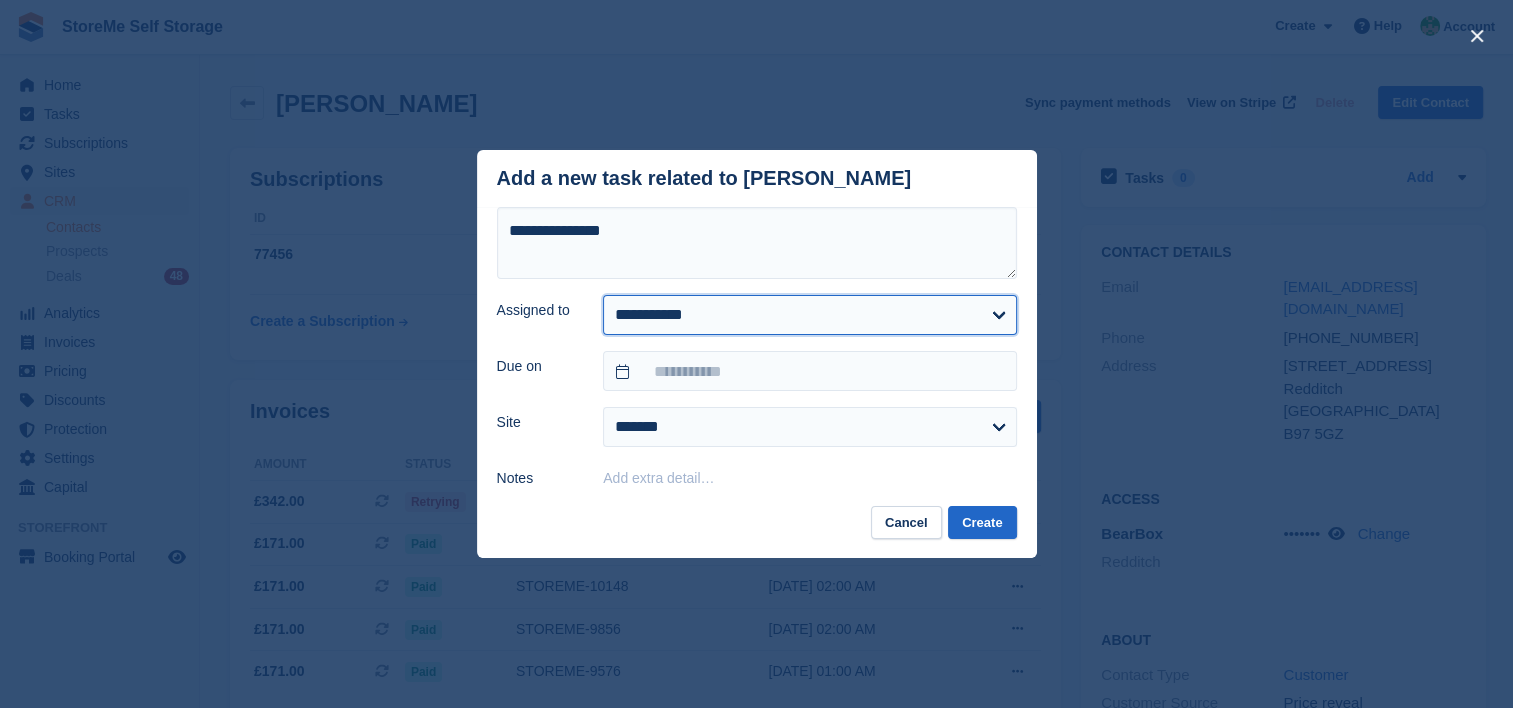 click on "**********" at bounding box center (809, 315) 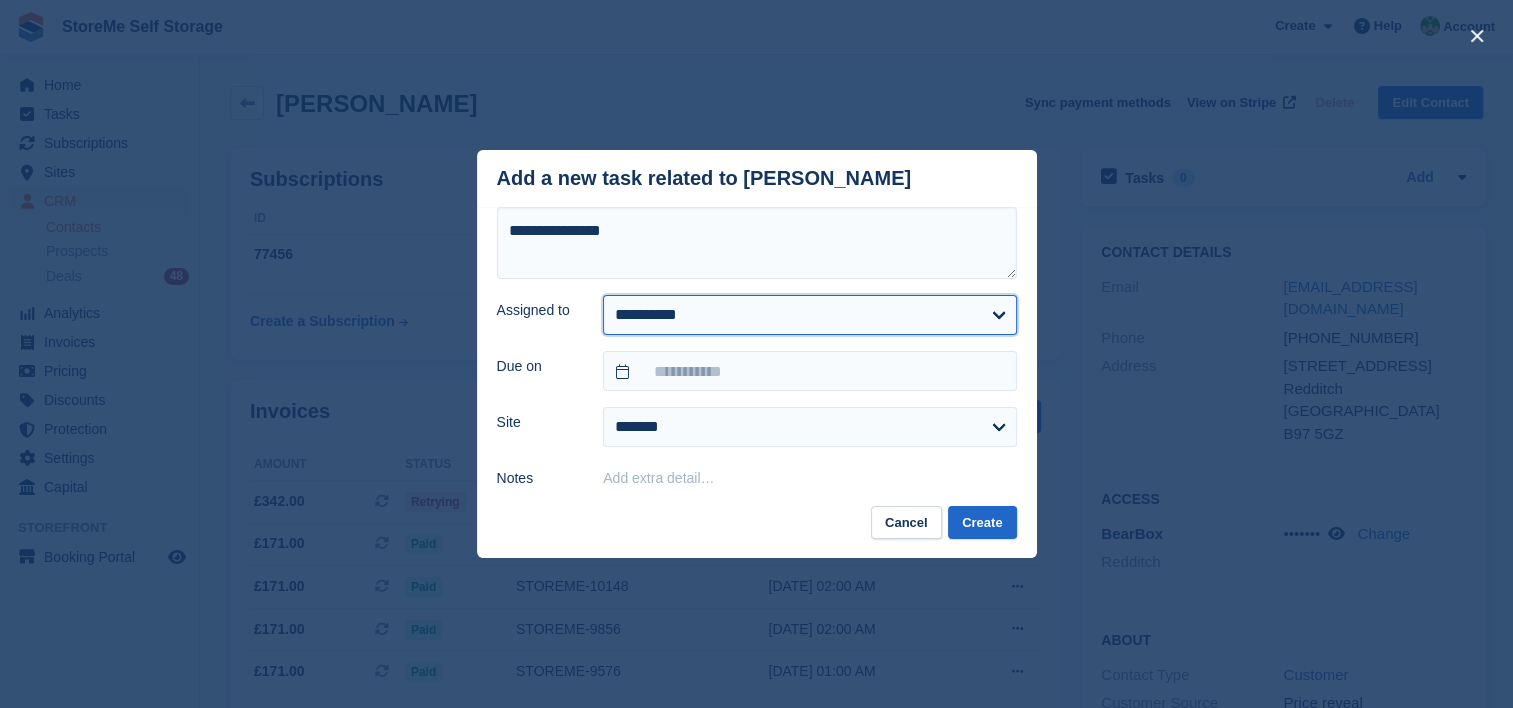 click on "**********" at bounding box center (809, 315) 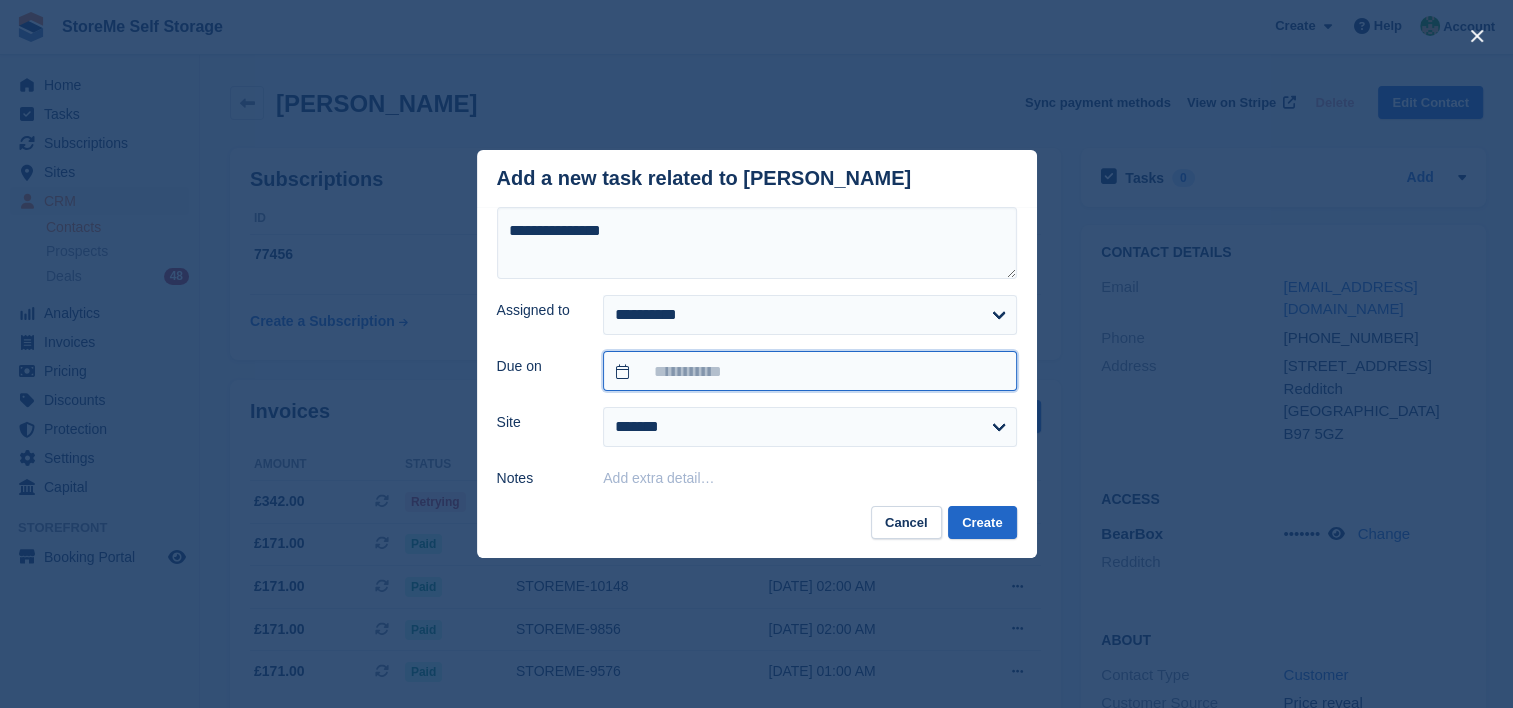 click at bounding box center [809, 371] 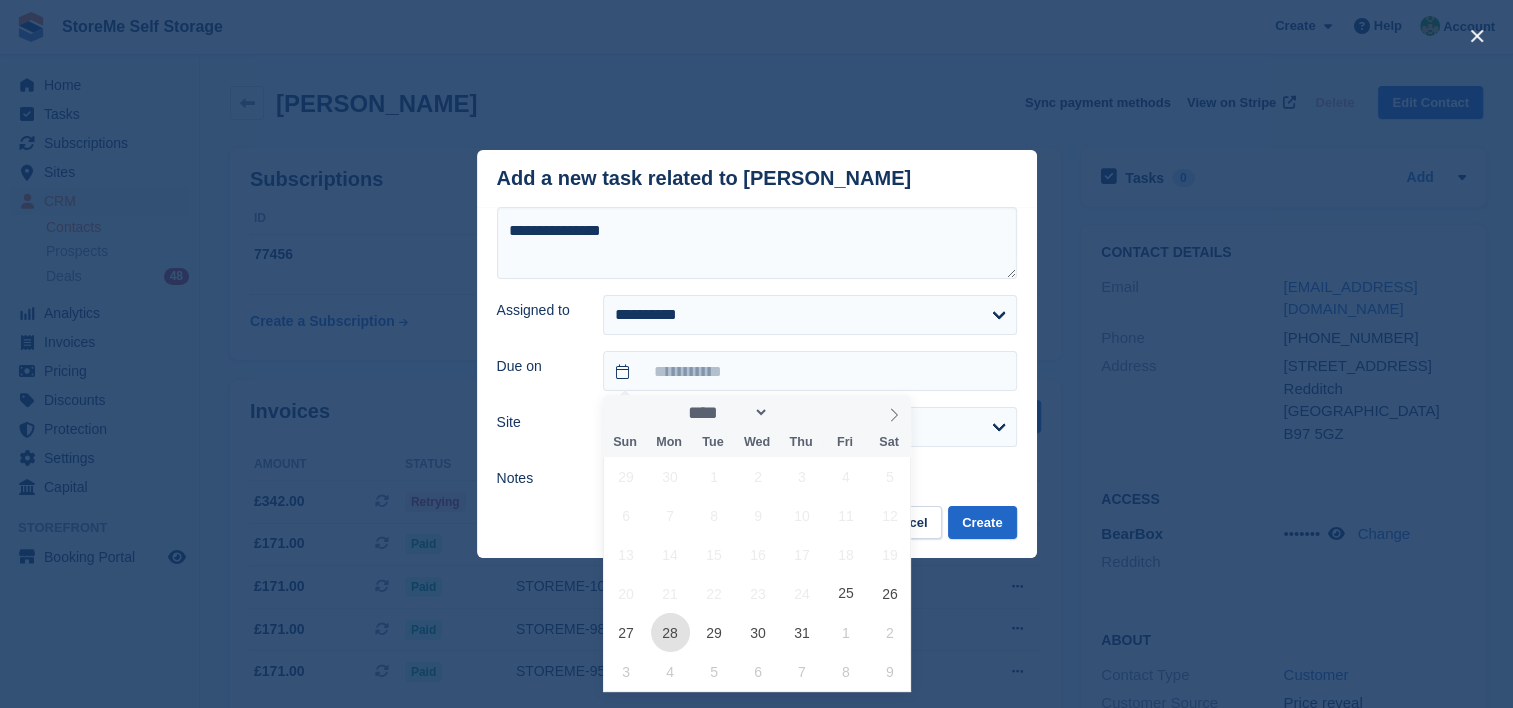 click on "28" at bounding box center [670, 632] 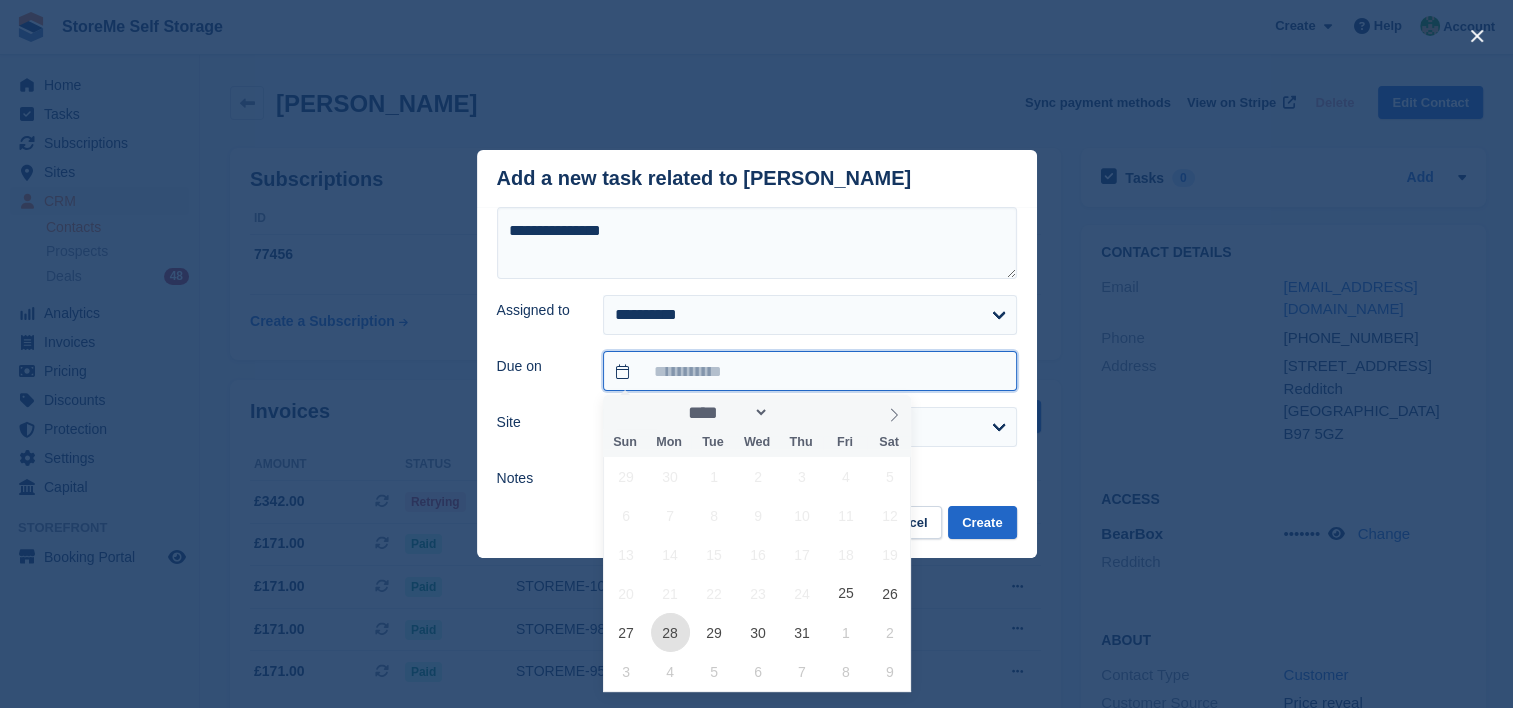 type on "**********" 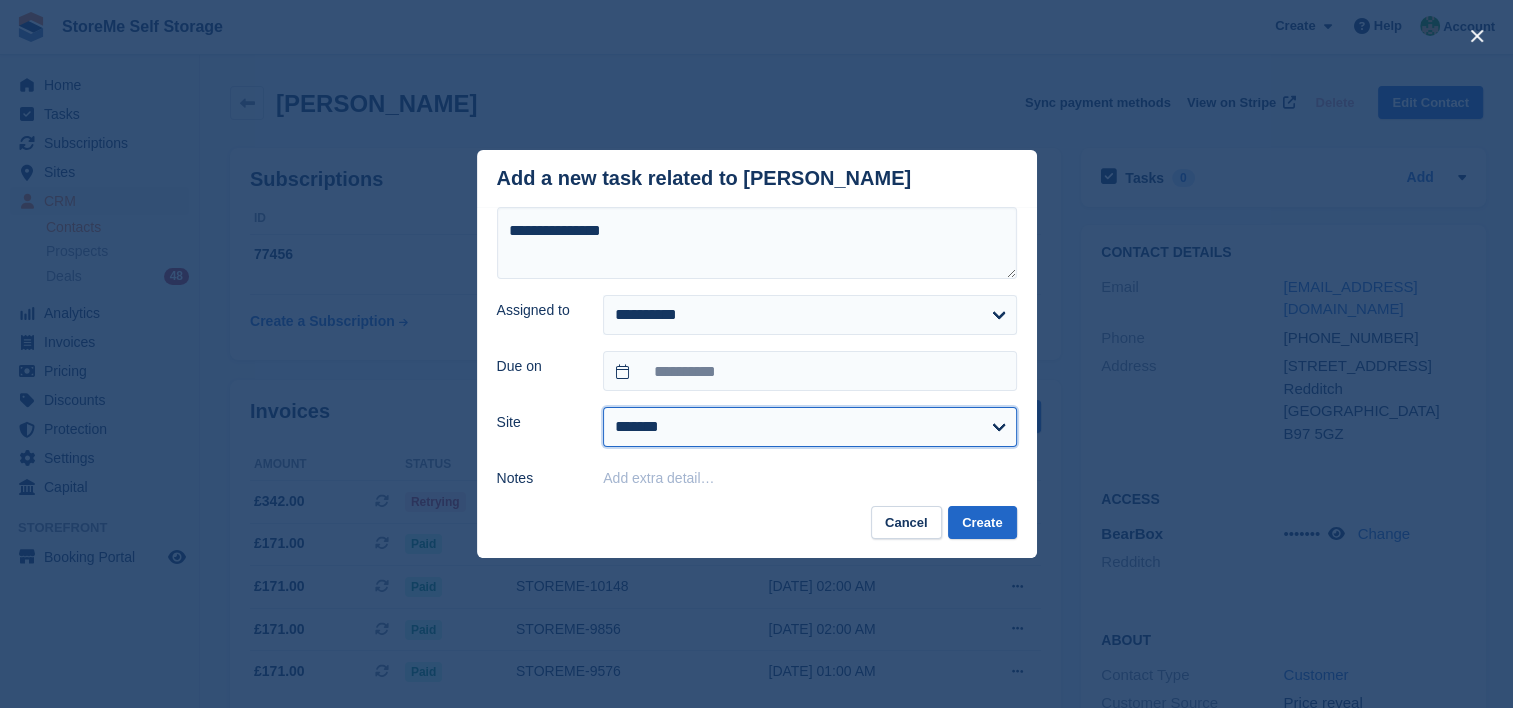 click on "*******
********" at bounding box center [809, 427] 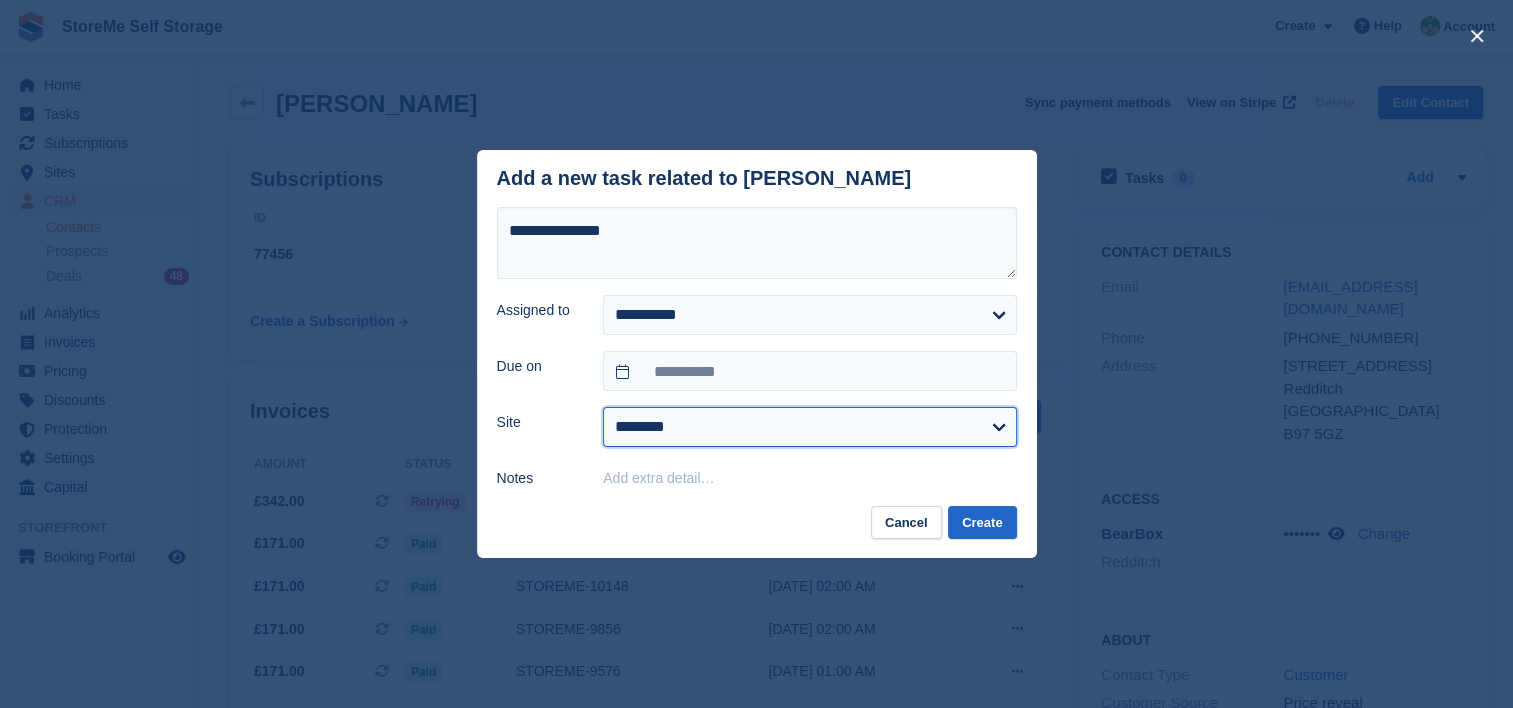click on "*******
********" at bounding box center [809, 427] 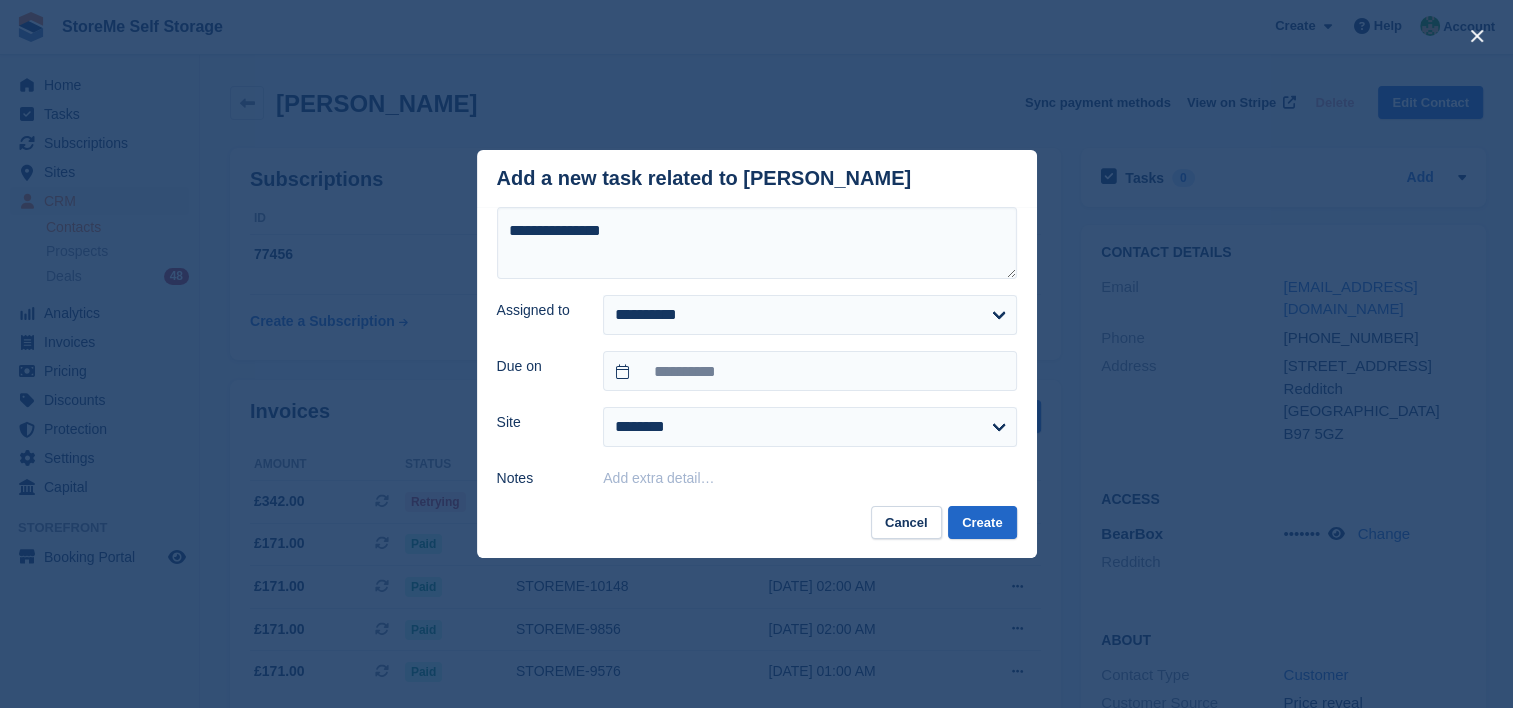 click on "Add extra detail…" at bounding box center [658, 478] 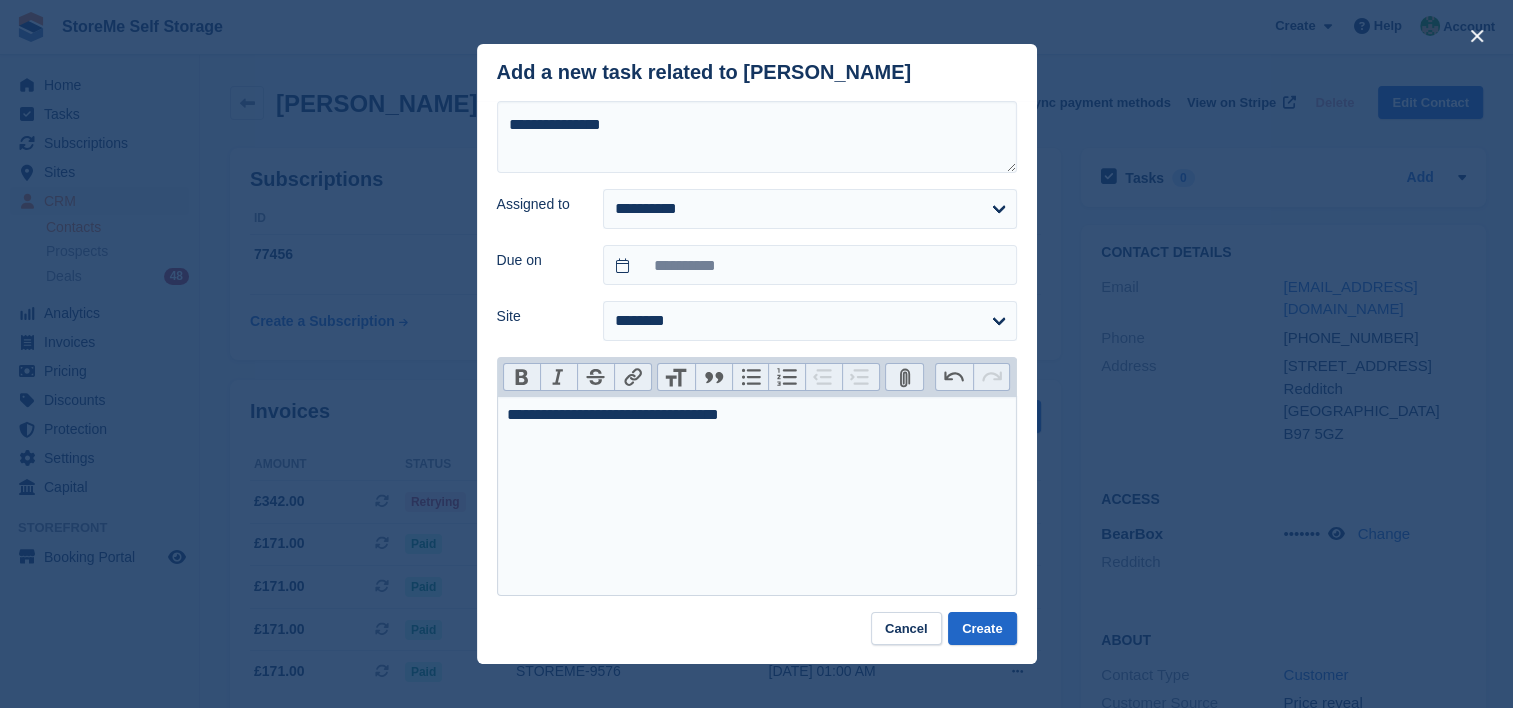 type on "**********" 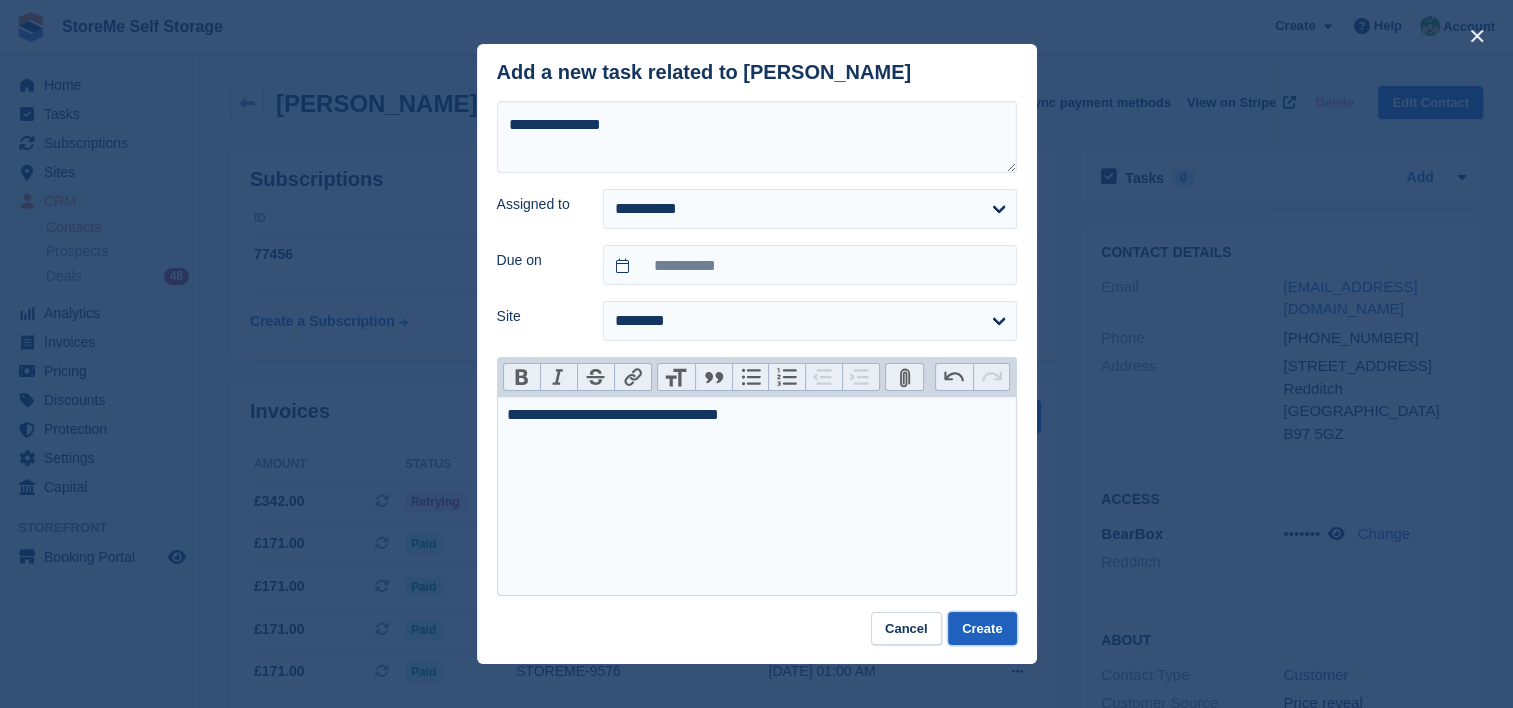 click on "Create" at bounding box center (982, 628) 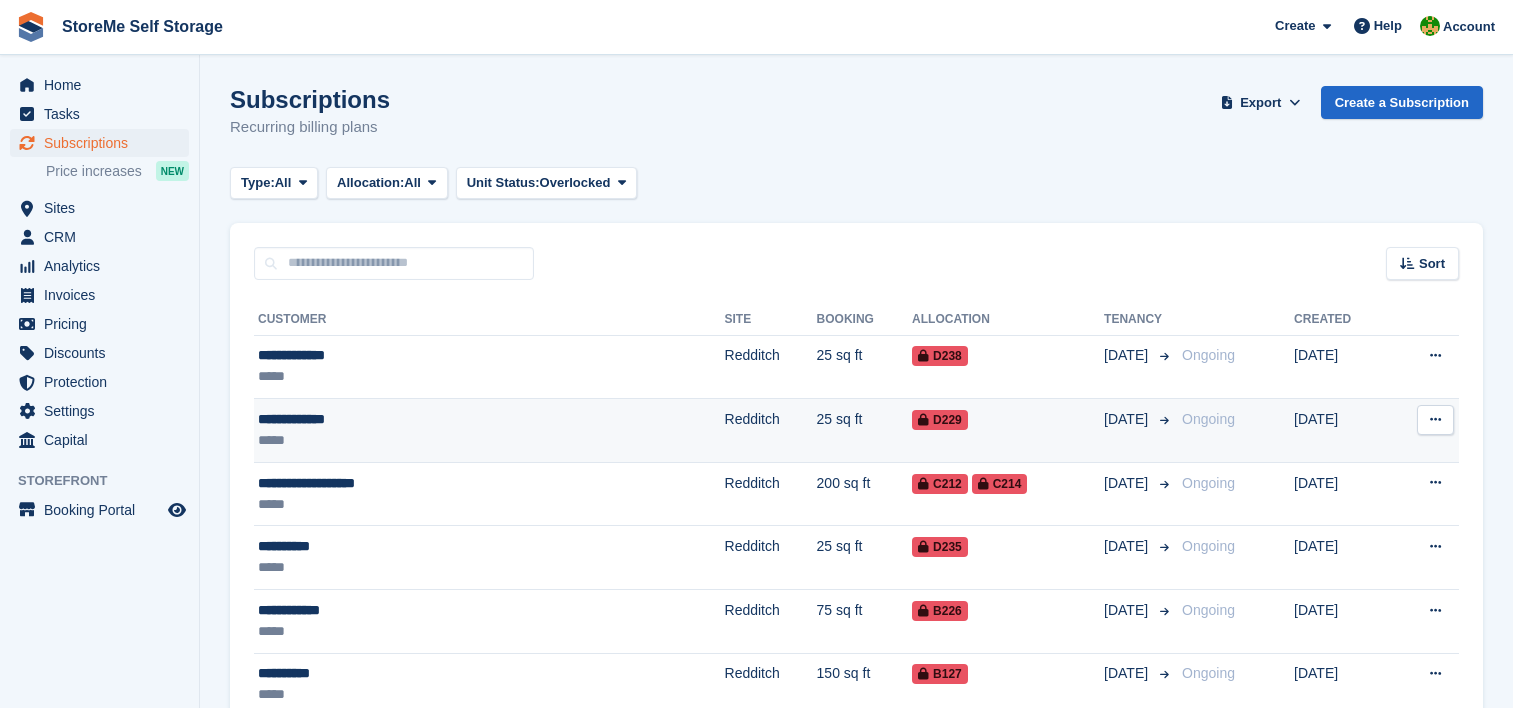 scroll, scrollTop: 0, scrollLeft: 0, axis: both 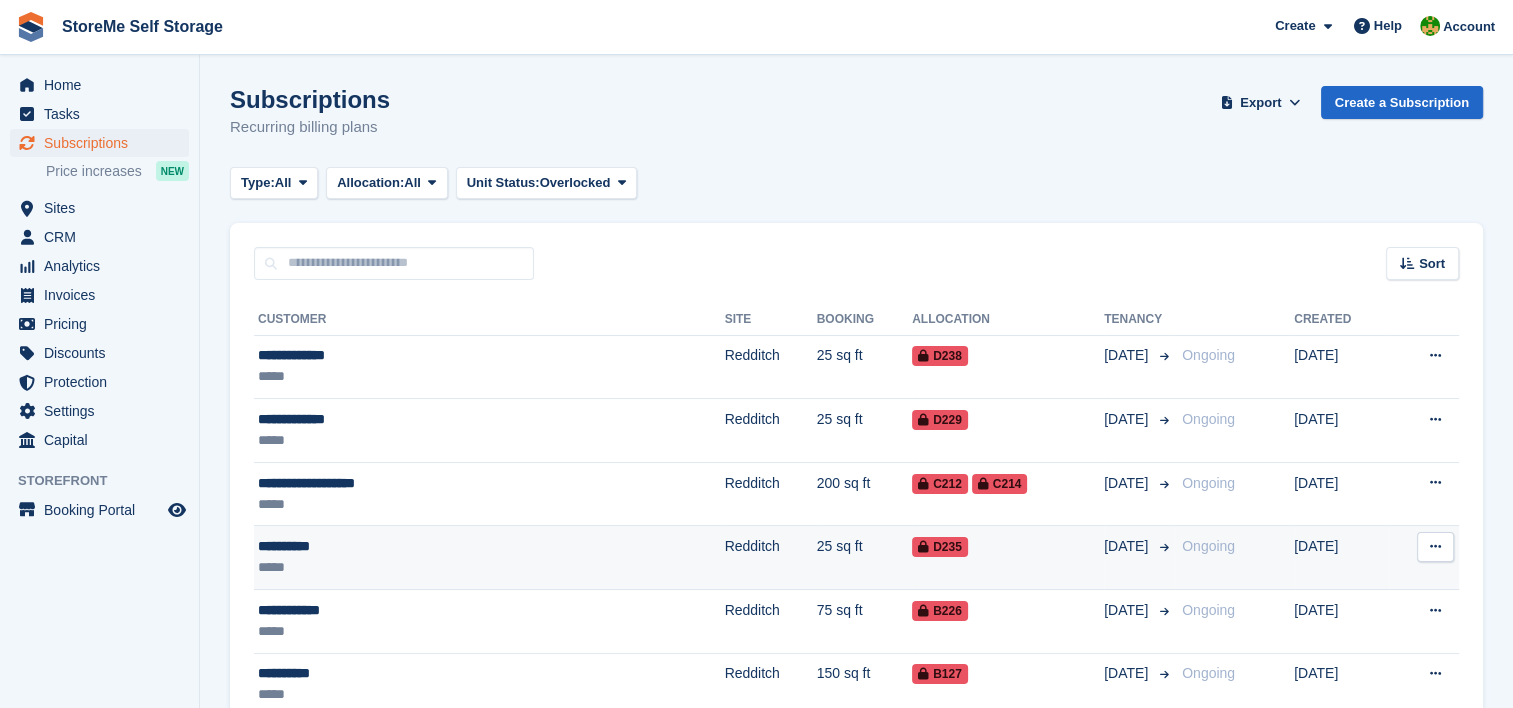 click on "Redditch" at bounding box center [771, 558] 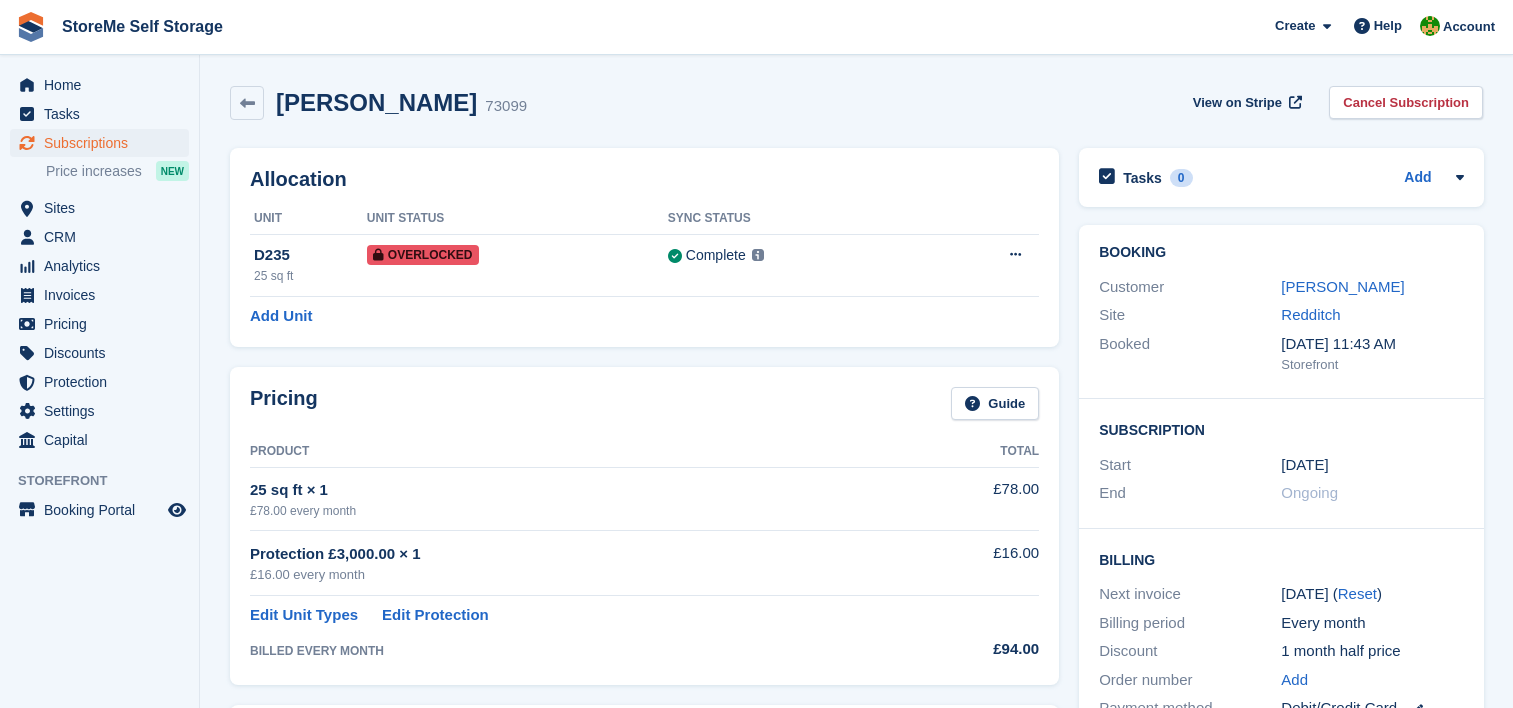 scroll, scrollTop: 0, scrollLeft: 0, axis: both 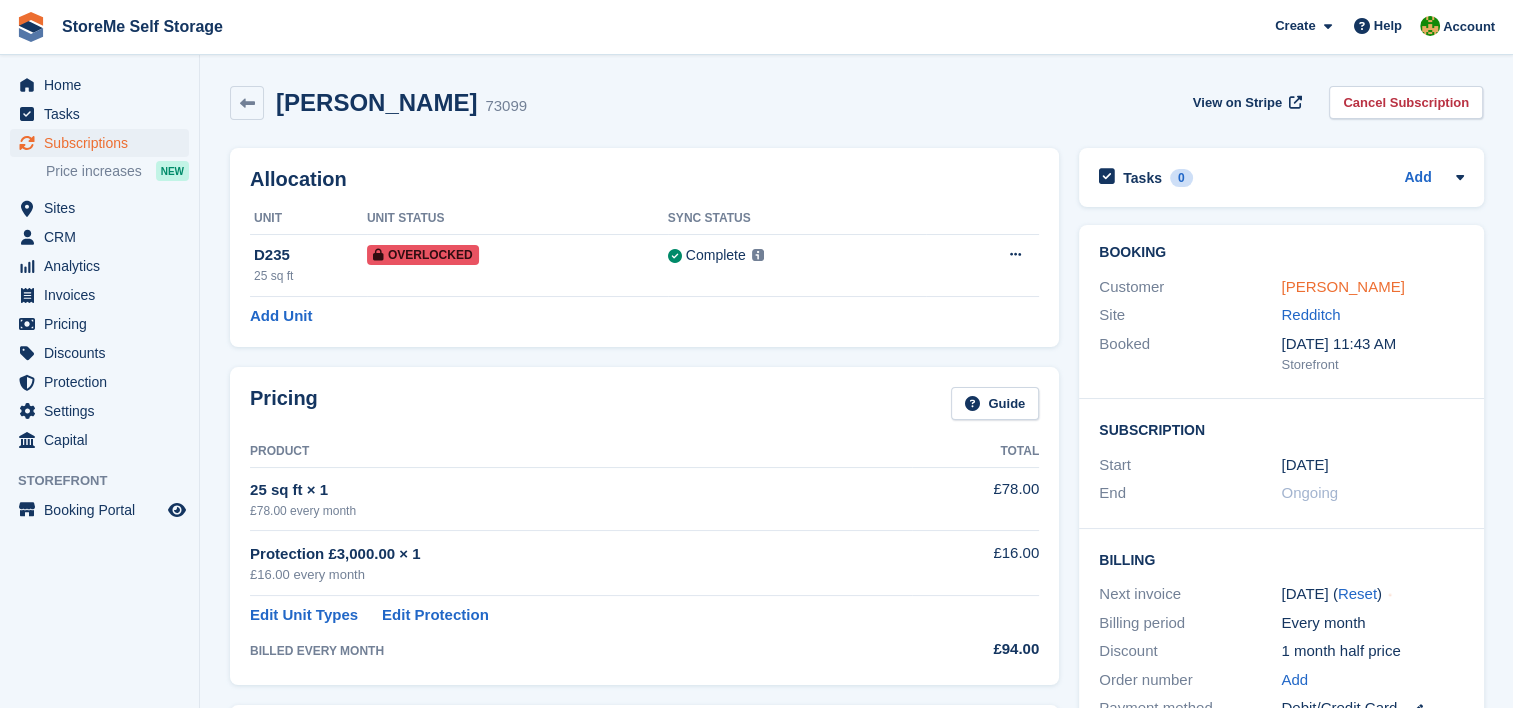 click on "[PERSON_NAME]" at bounding box center (1342, 286) 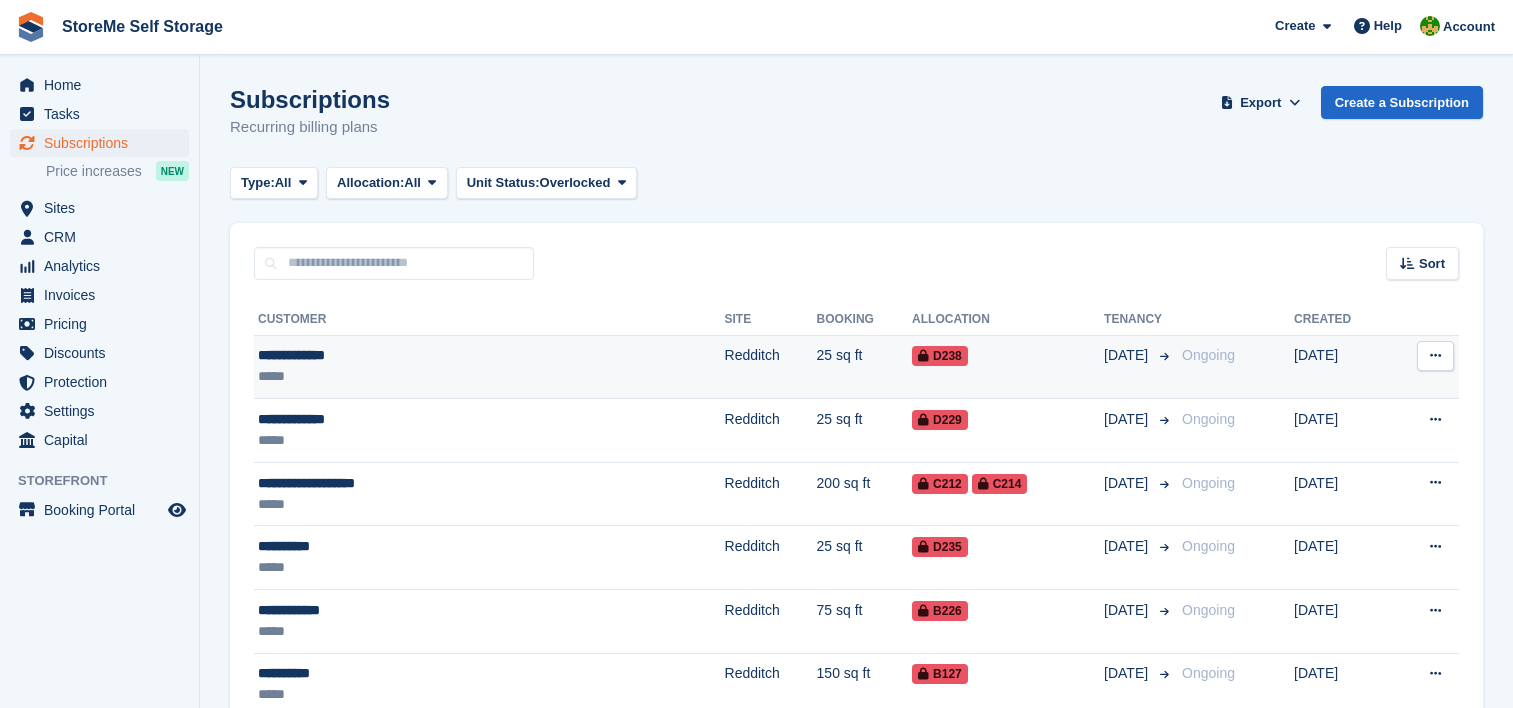 scroll, scrollTop: 0, scrollLeft: 0, axis: both 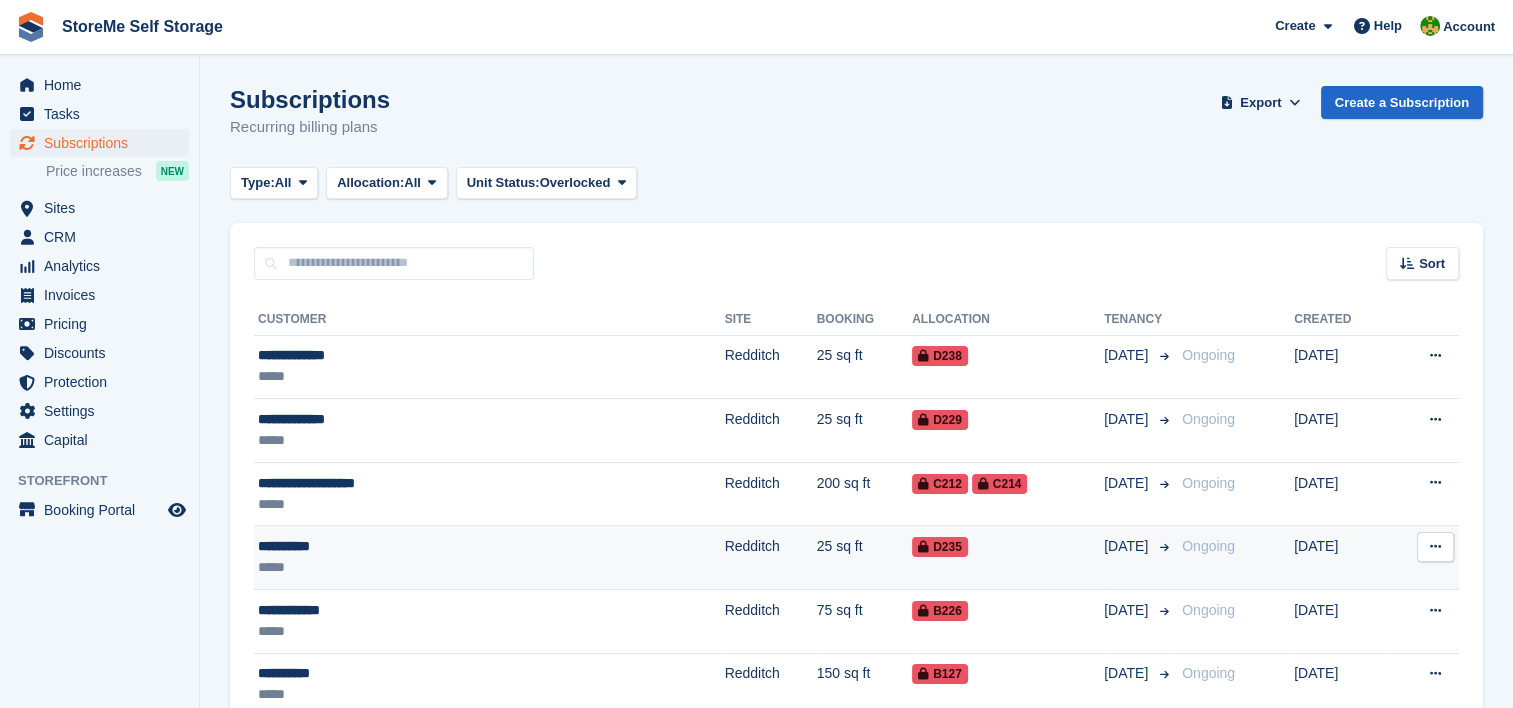 click on "25 sq ft" at bounding box center (865, 558) 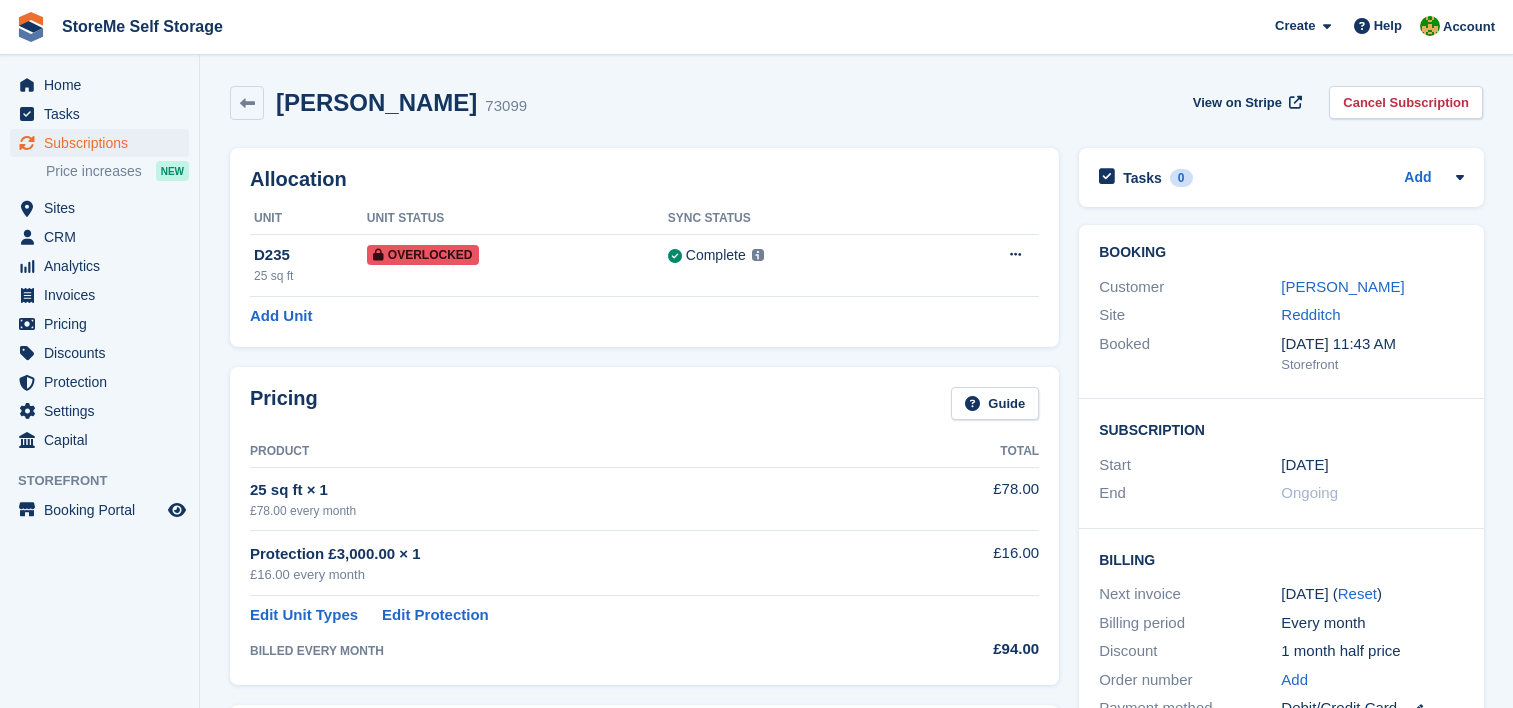 scroll, scrollTop: 0, scrollLeft: 0, axis: both 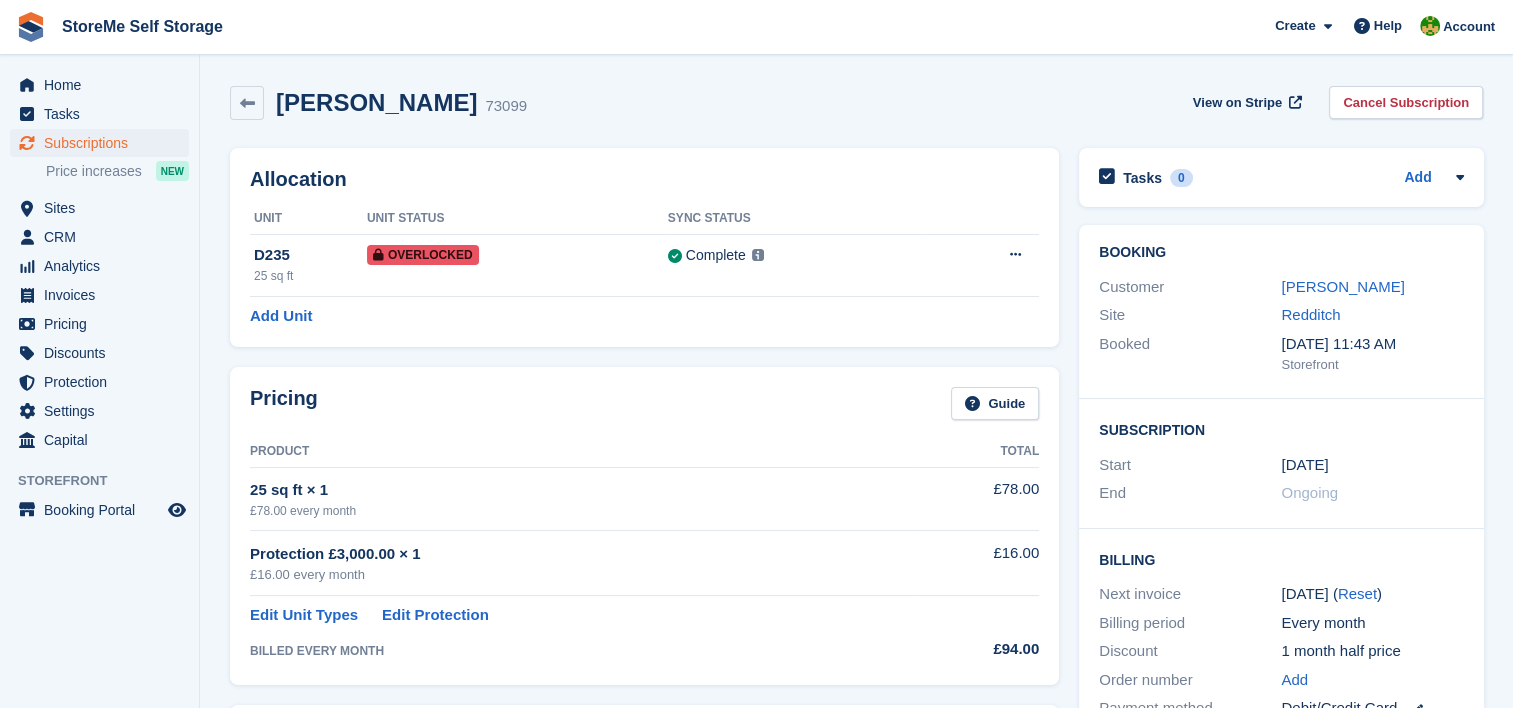 click on "[PERSON_NAME]" at bounding box center [1342, 286] 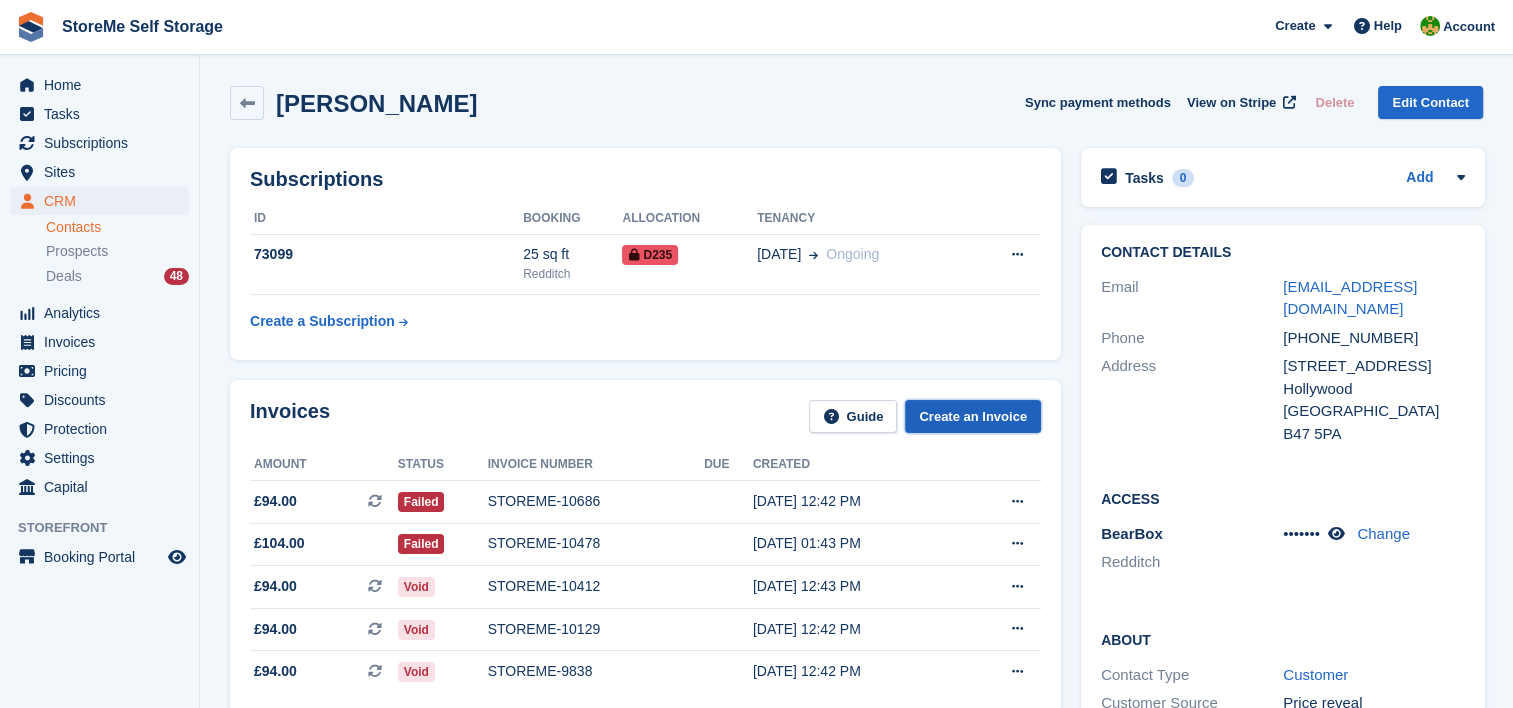 click on "Create an Invoice" at bounding box center (973, 416) 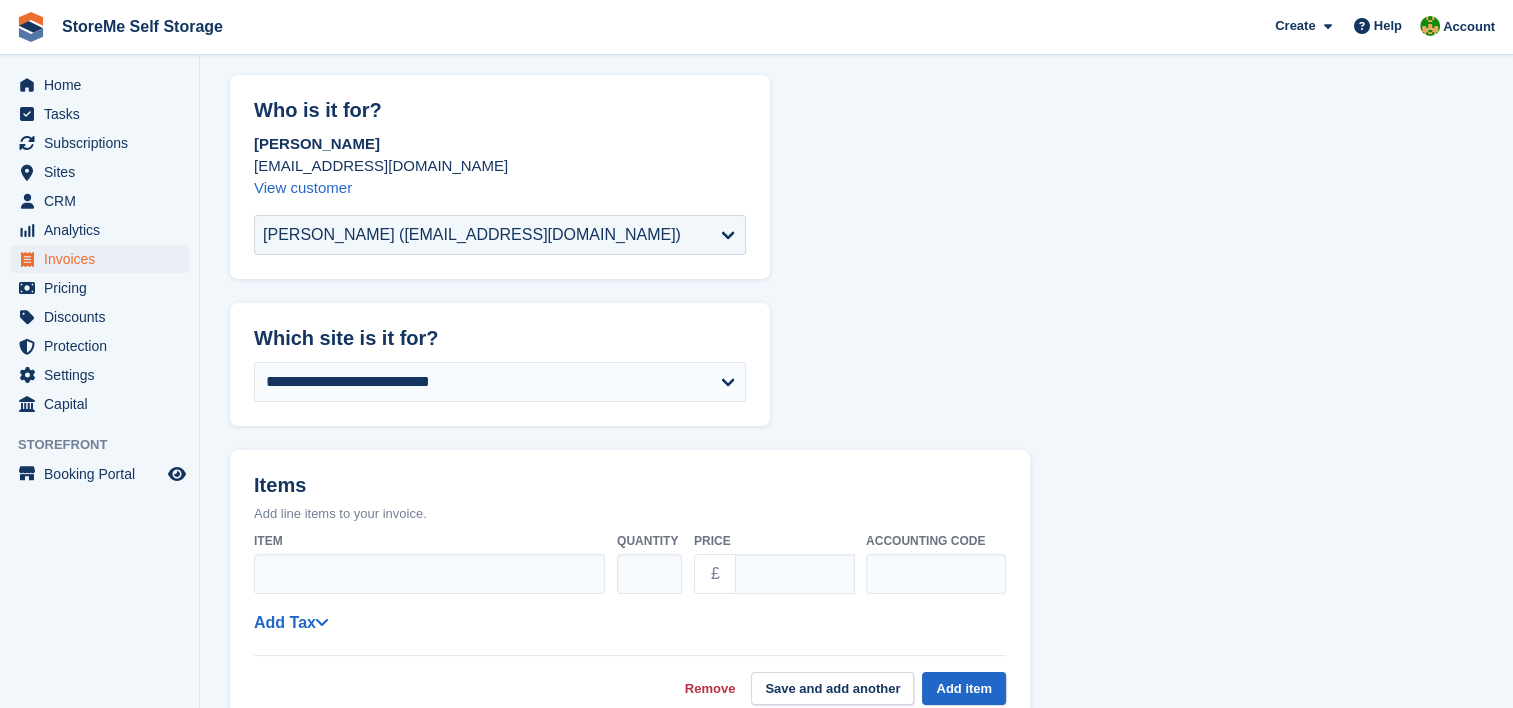 scroll, scrollTop: 300, scrollLeft: 0, axis: vertical 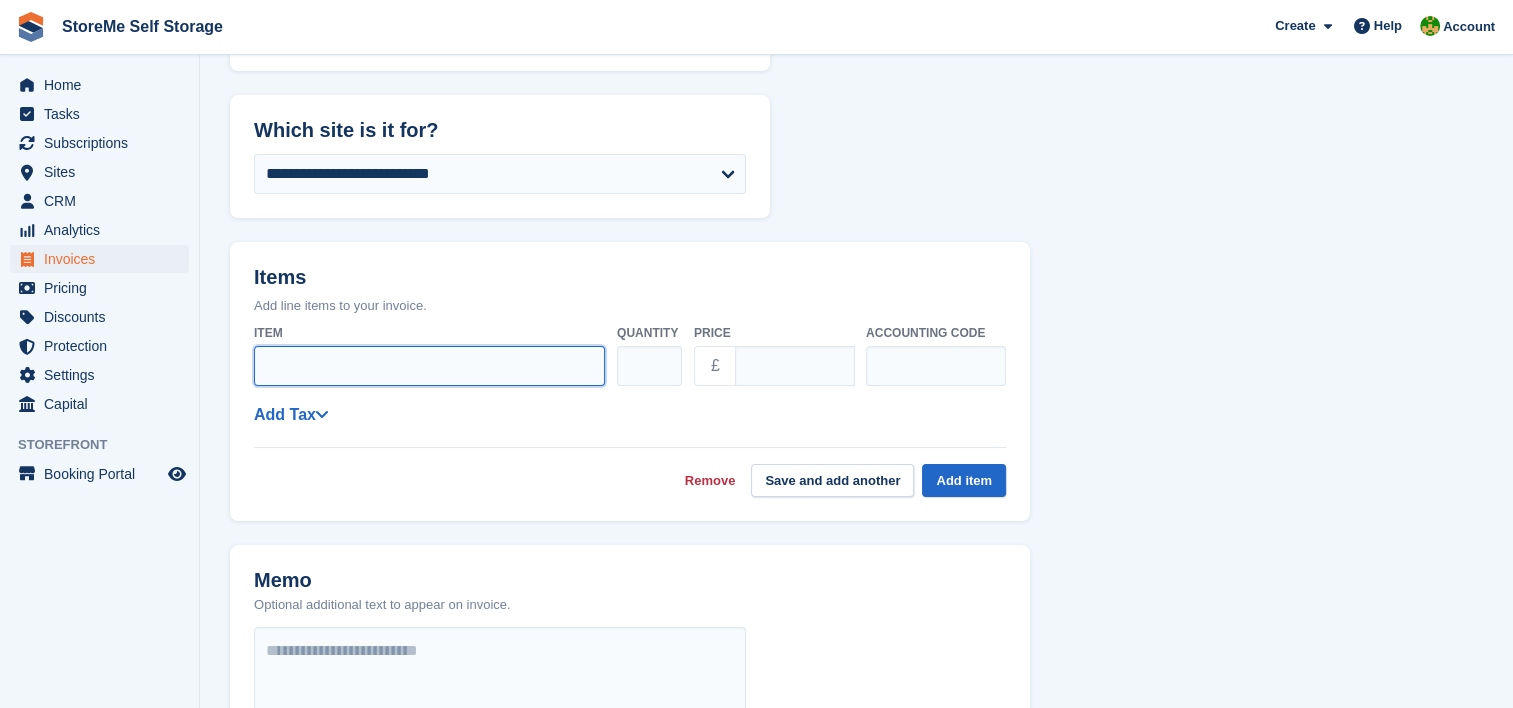 click on "Item" at bounding box center [429, 366] 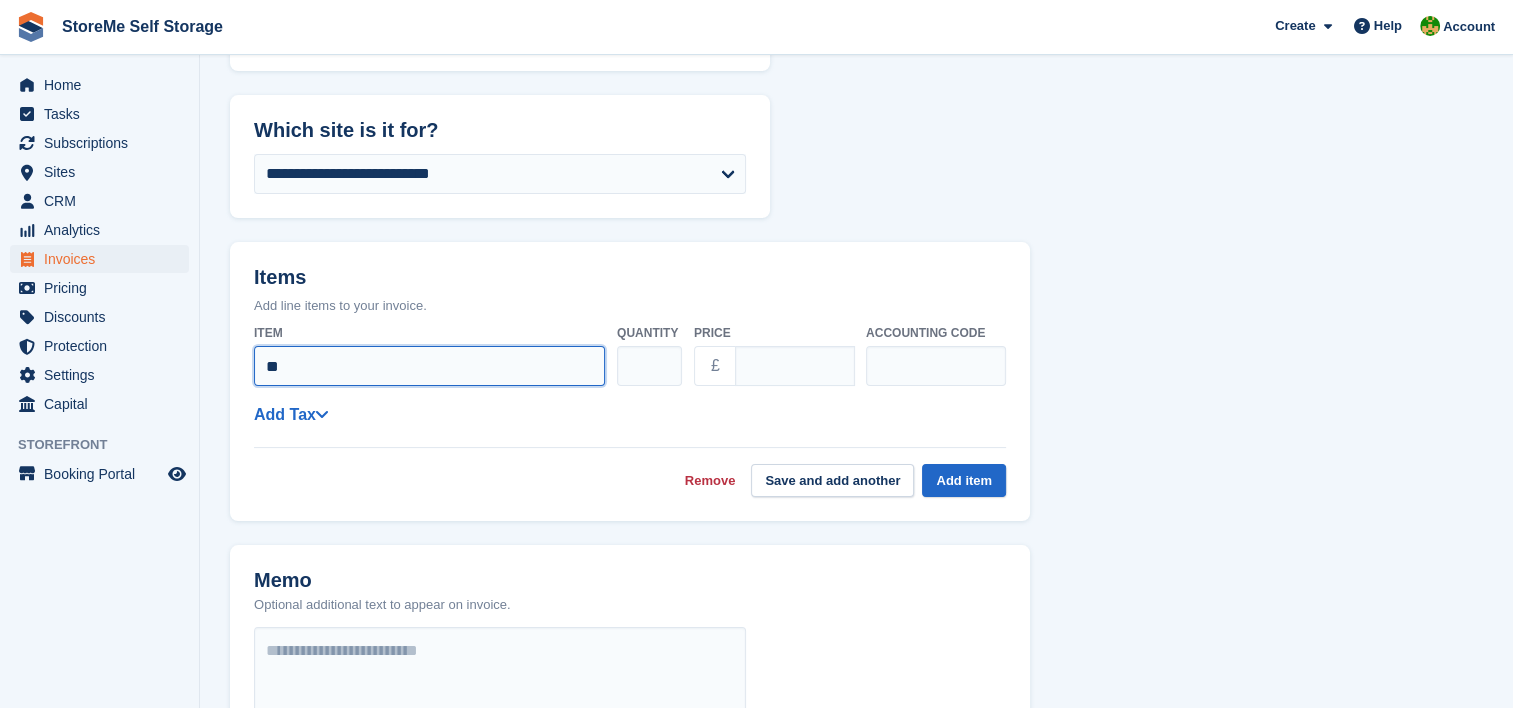 type on "*" 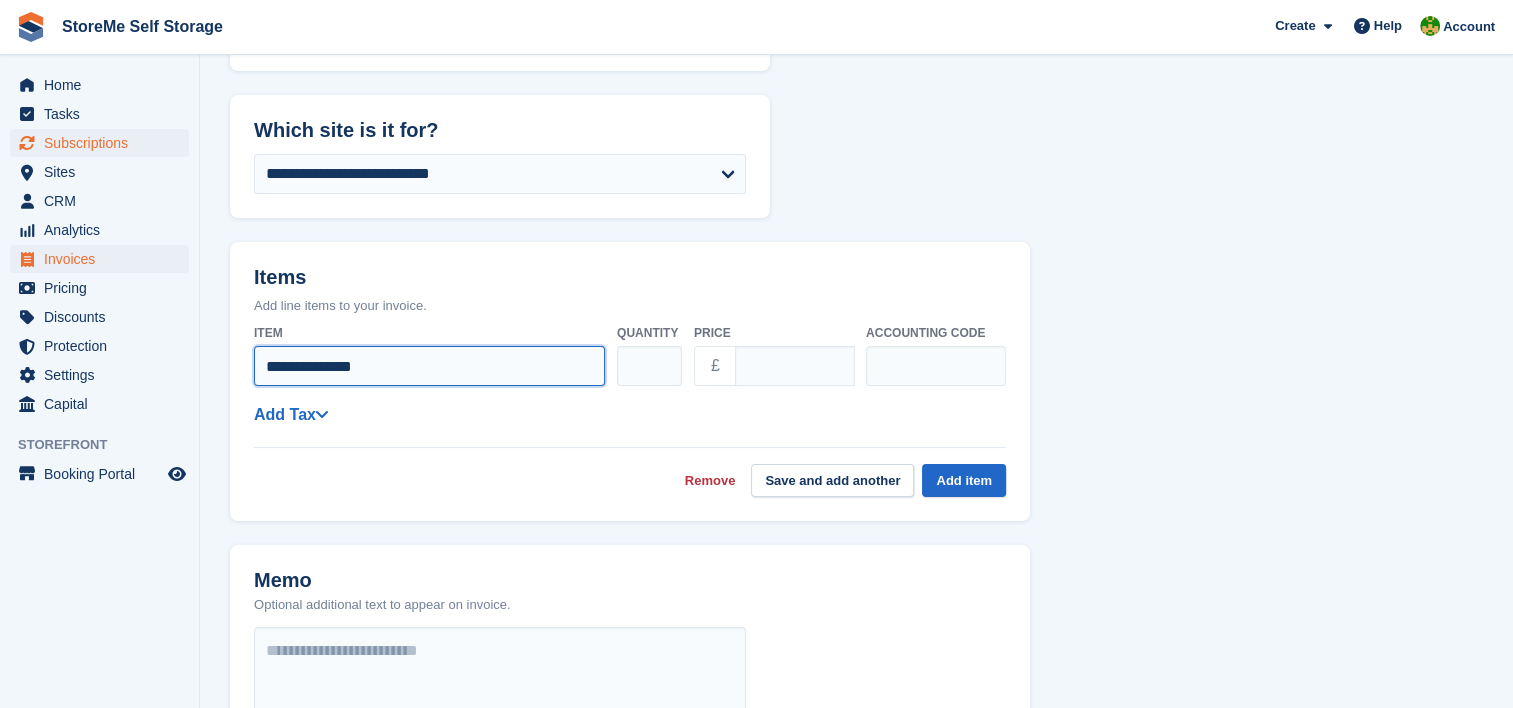 type on "**********" 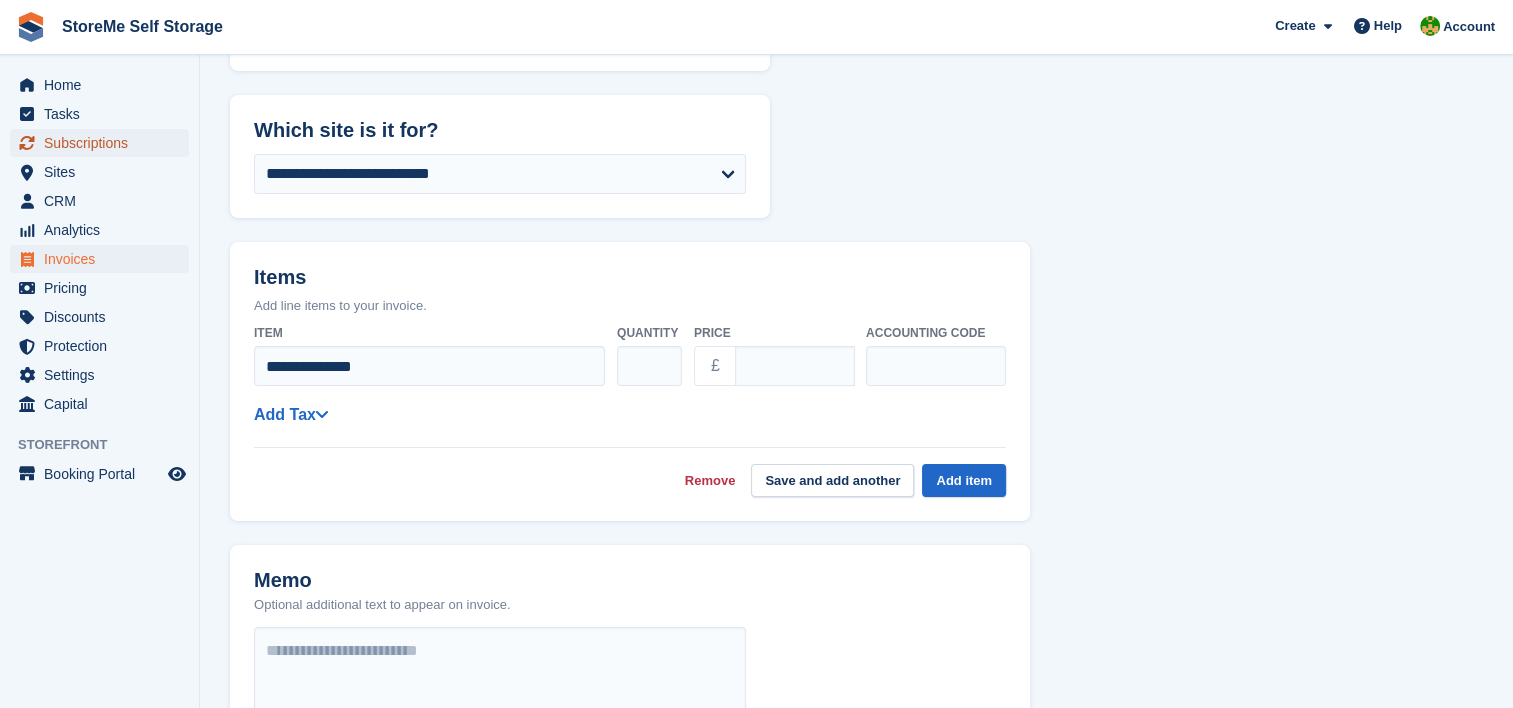 click on "Subscriptions" at bounding box center [104, 143] 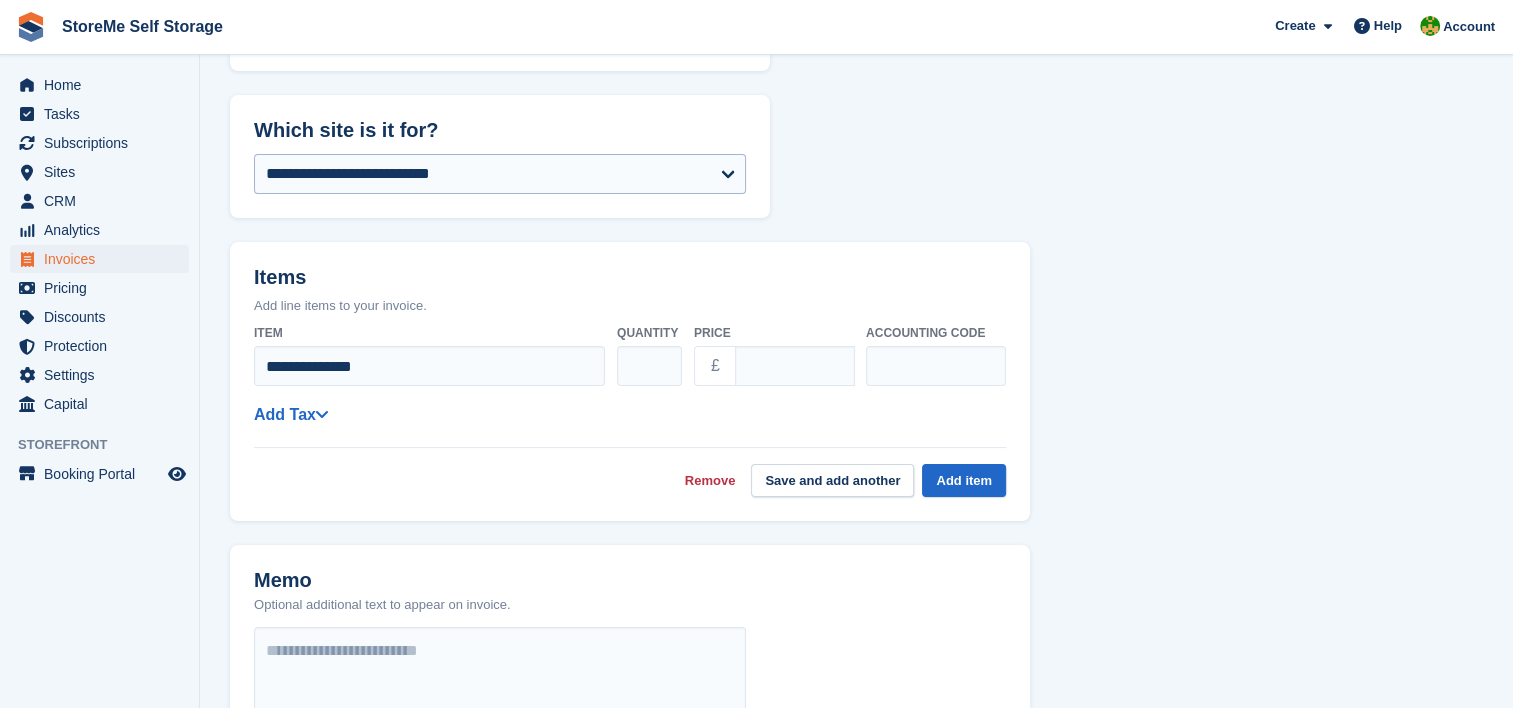 scroll, scrollTop: 0, scrollLeft: 0, axis: both 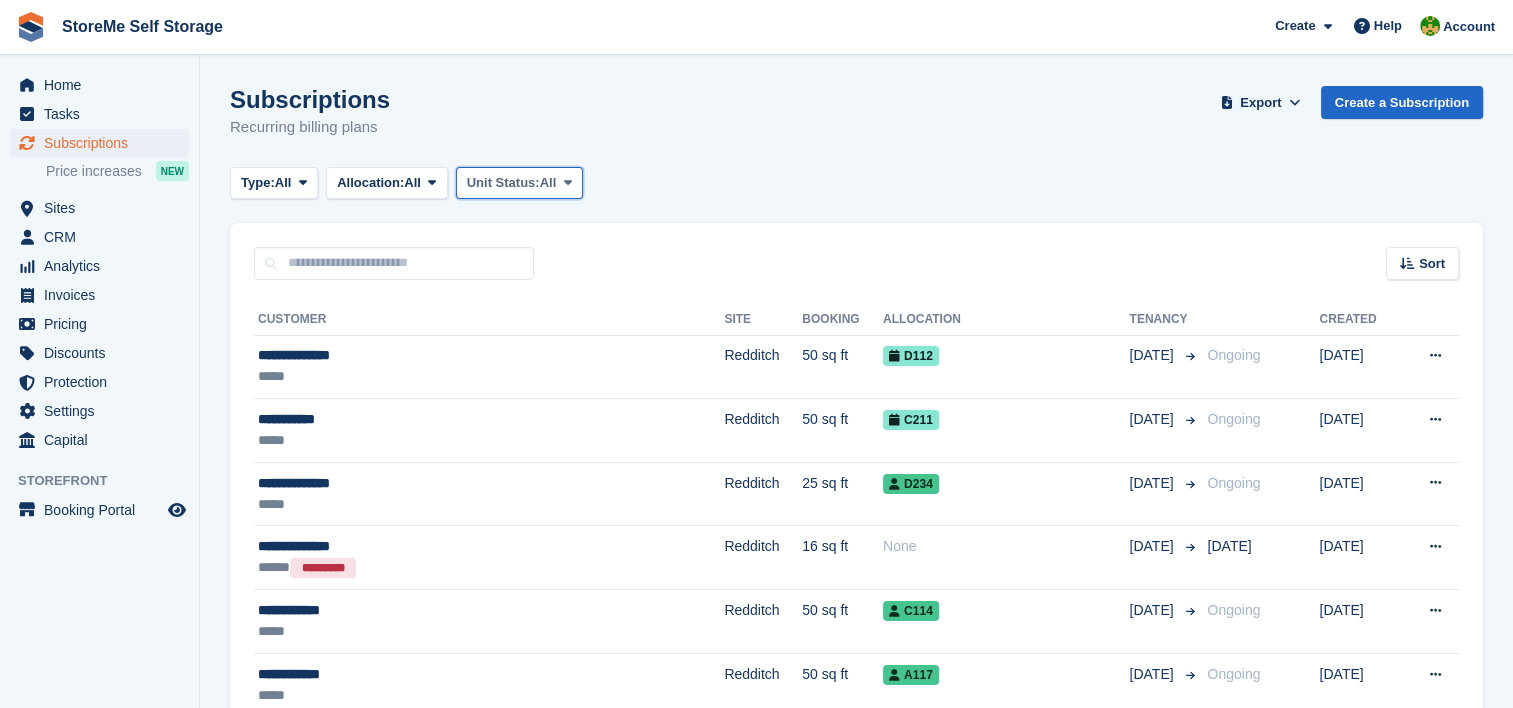 click on "Unit Status:
All" at bounding box center (519, 183) 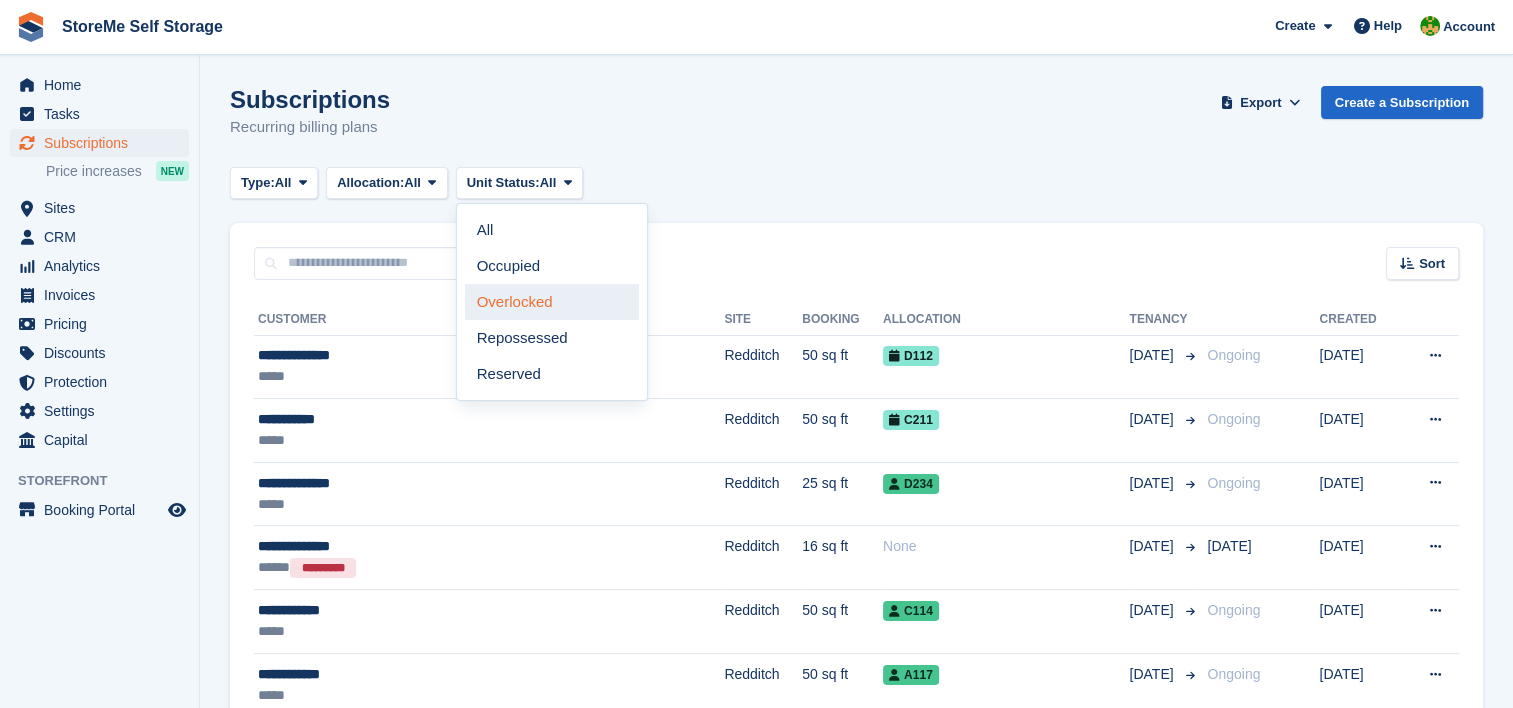 click on "Overlocked" at bounding box center [552, 302] 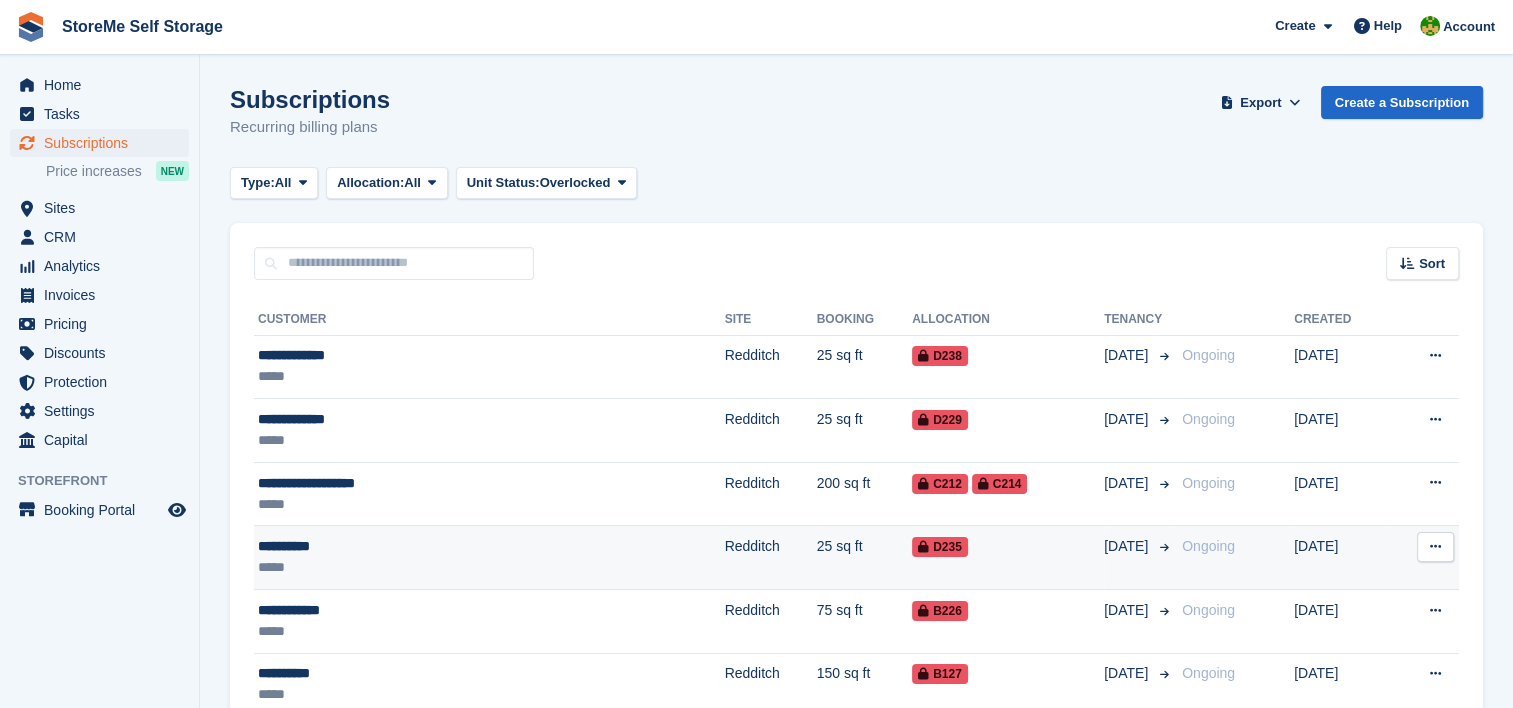 click on "25 sq ft" at bounding box center [865, 558] 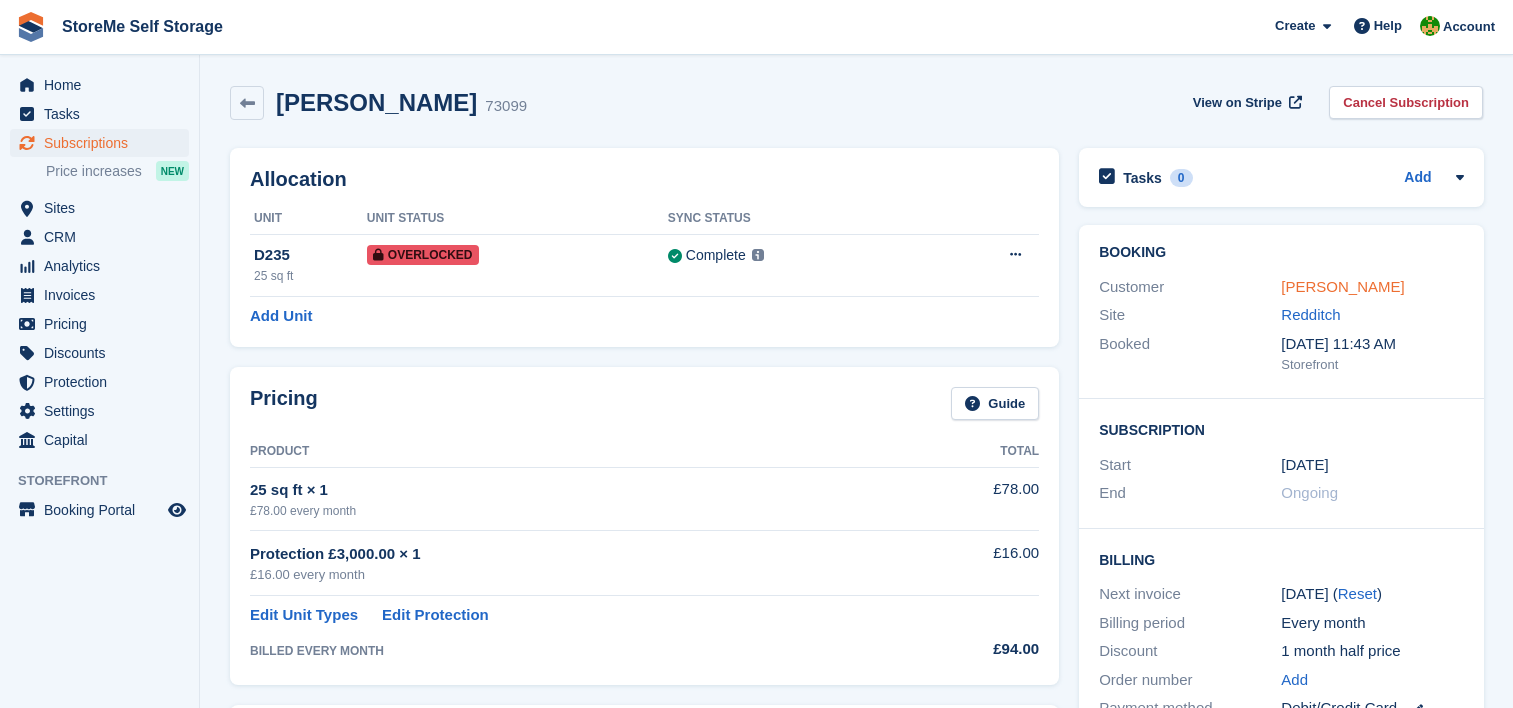 scroll, scrollTop: 0, scrollLeft: 0, axis: both 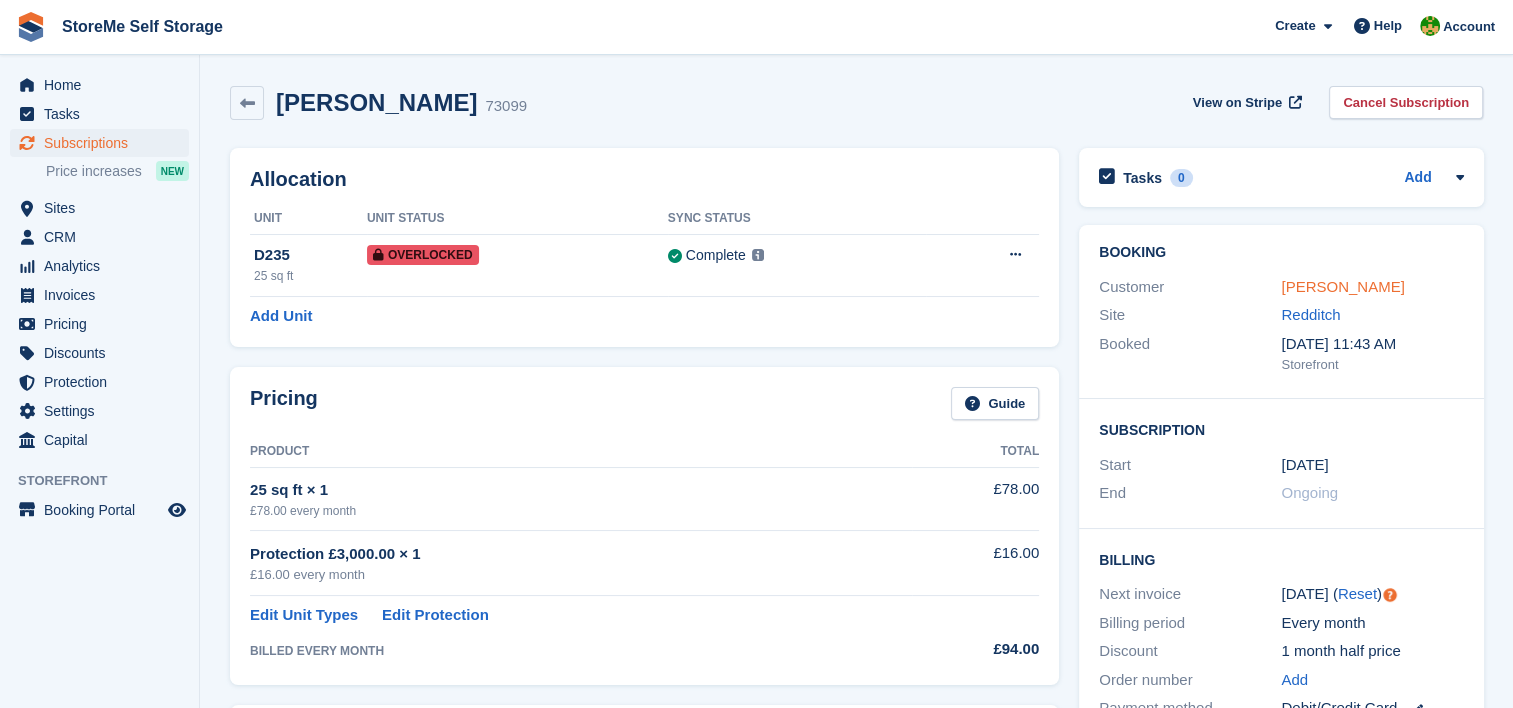 click on "[PERSON_NAME]" at bounding box center (1342, 286) 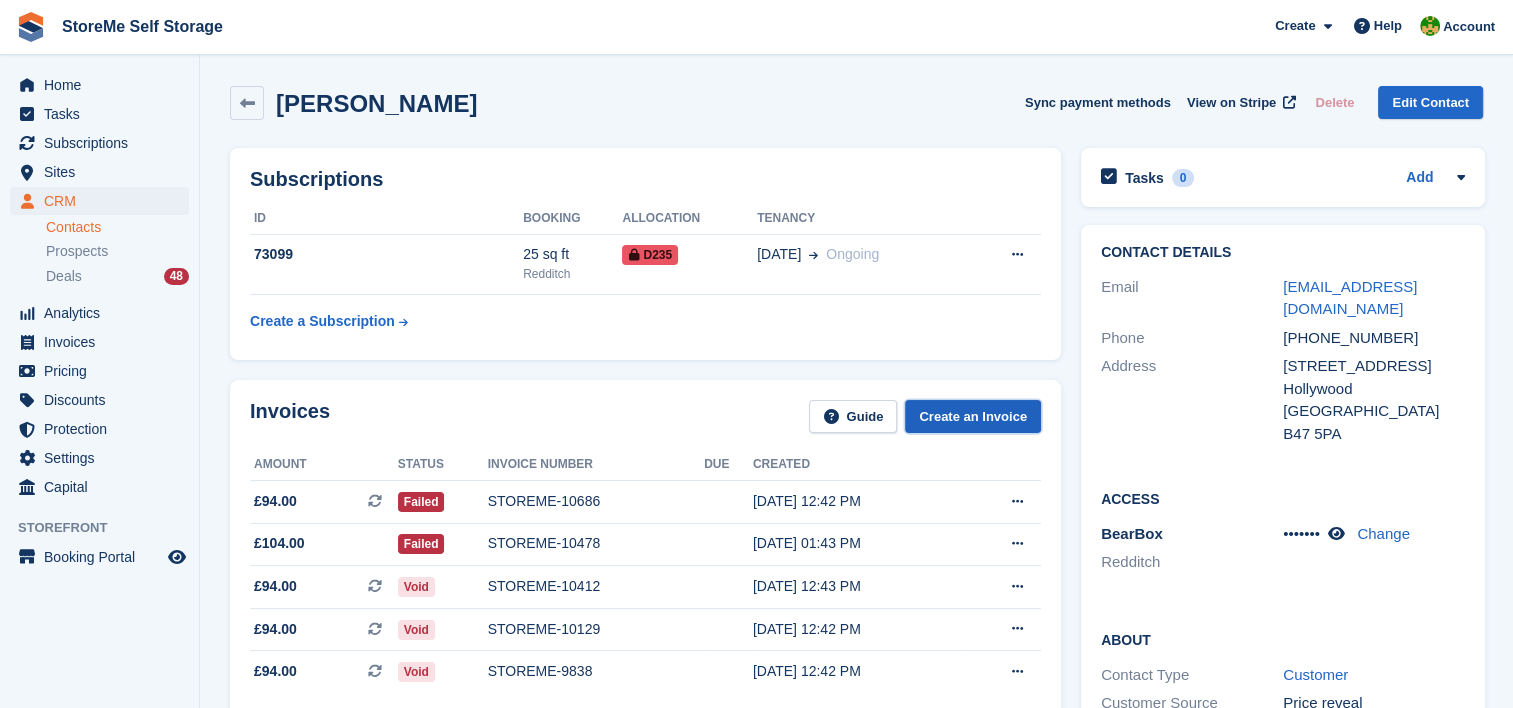 click on "Create an Invoice" at bounding box center (973, 416) 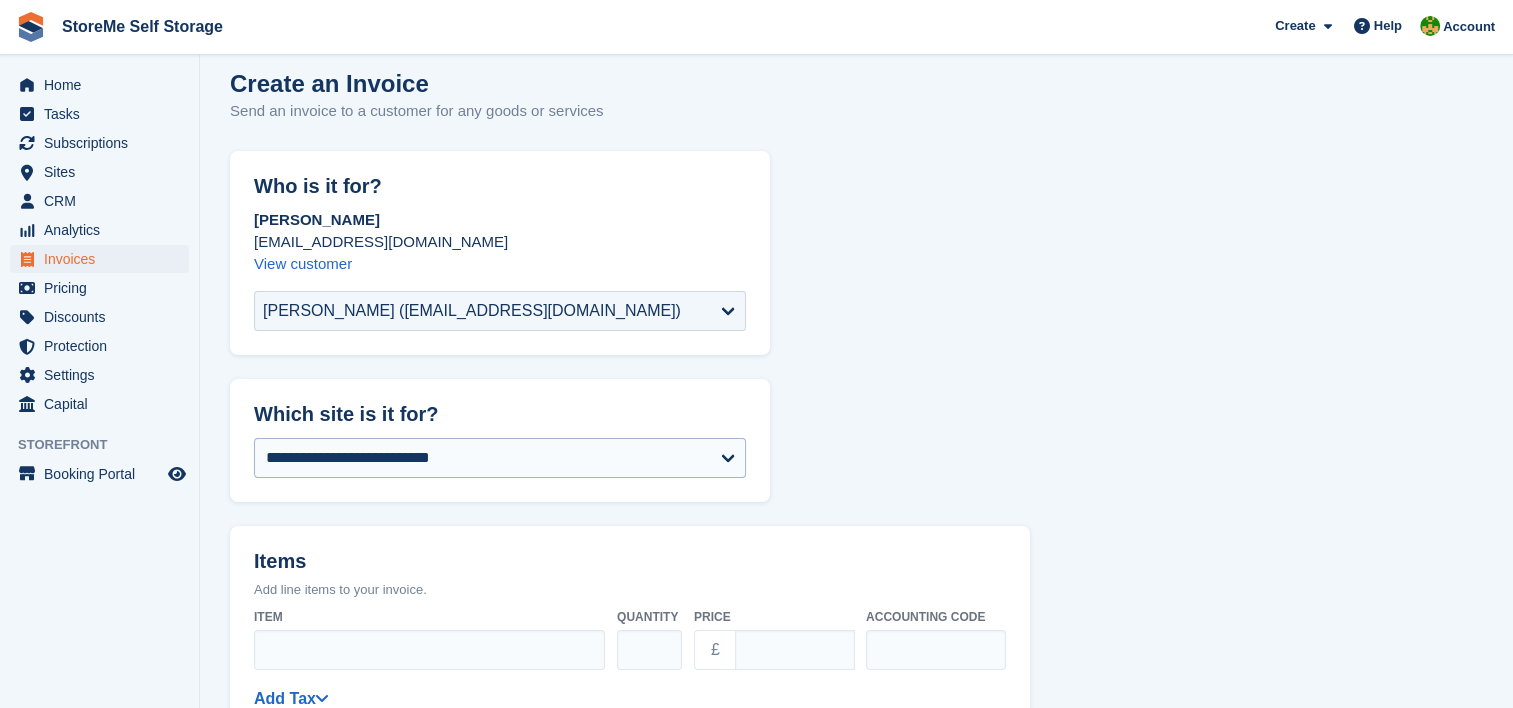scroll, scrollTop: 300, scrollLeft: 0, axis: vertical 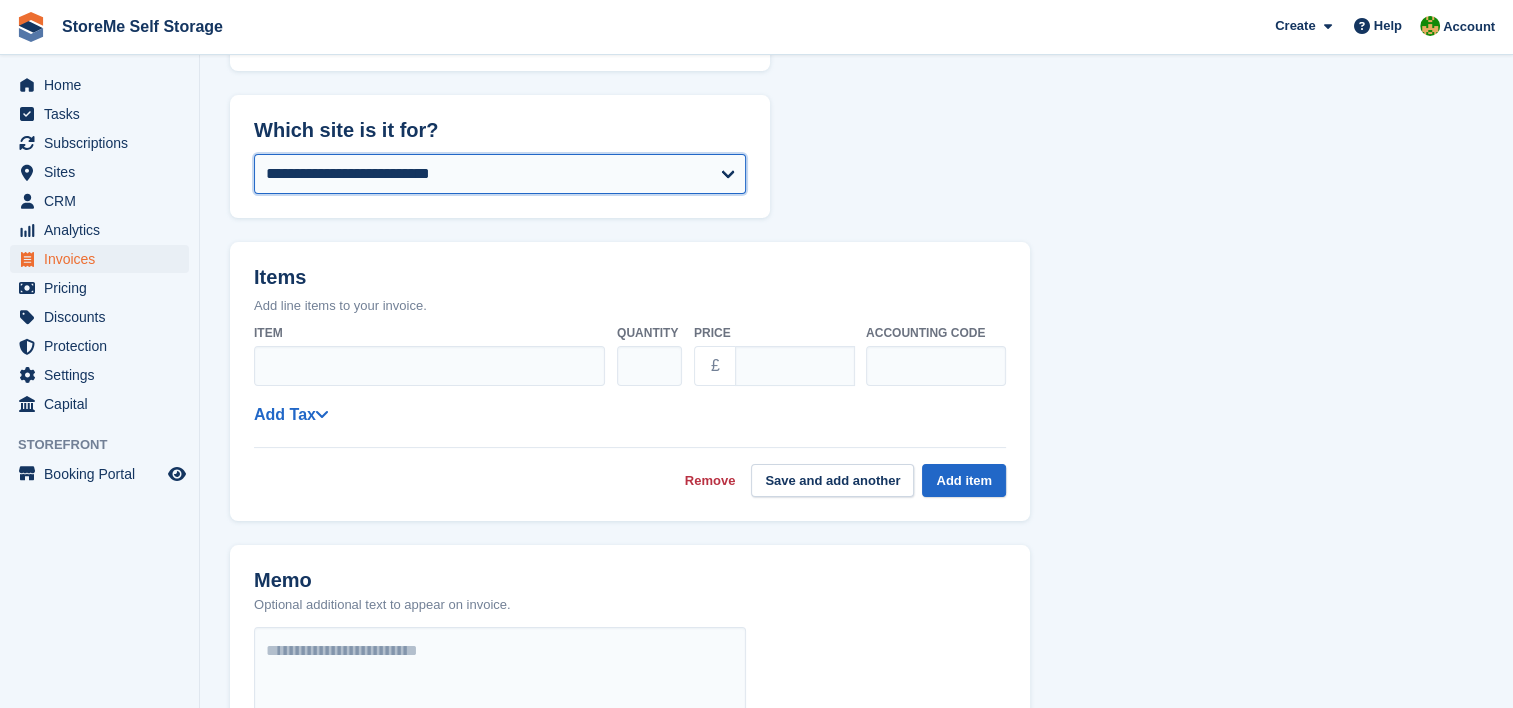click on "**********" at bounding box center [500, 174] 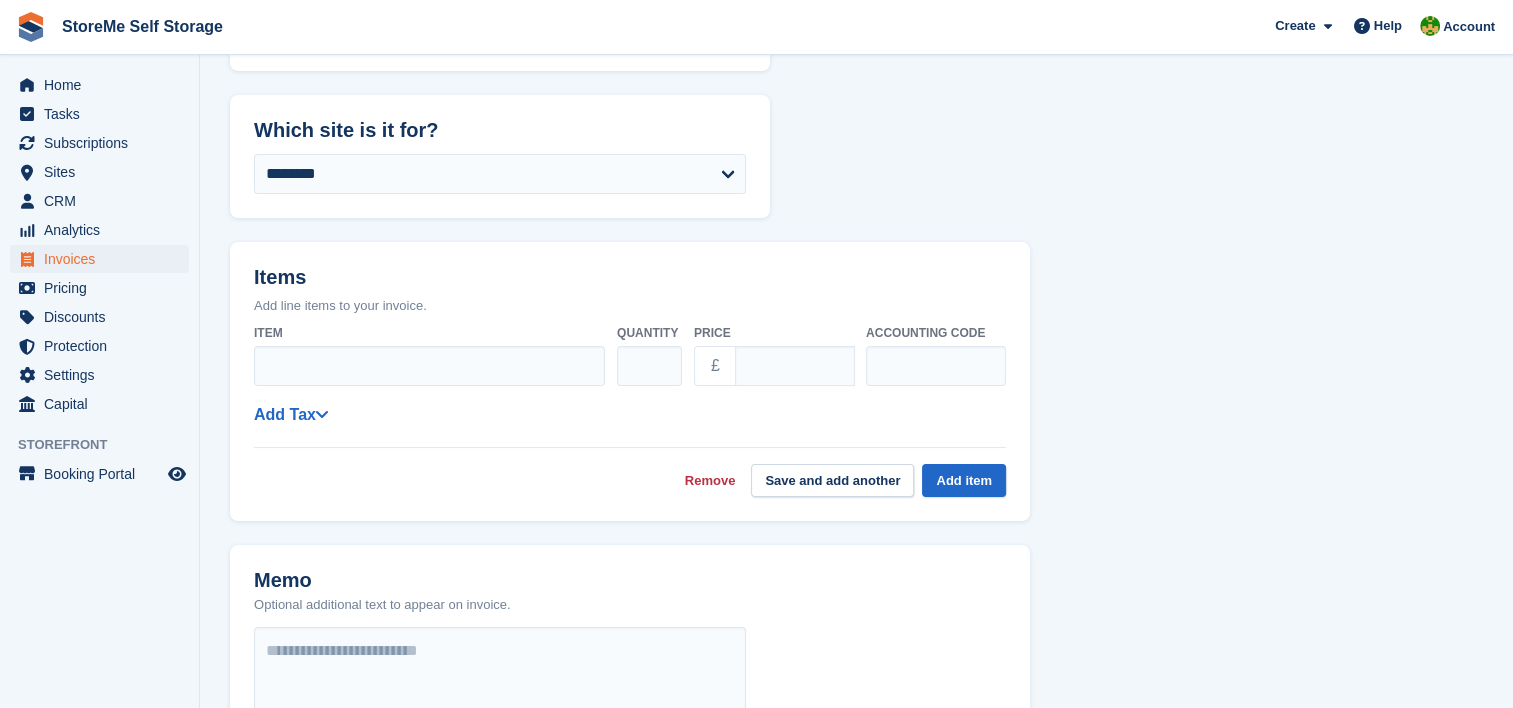 select on "******" 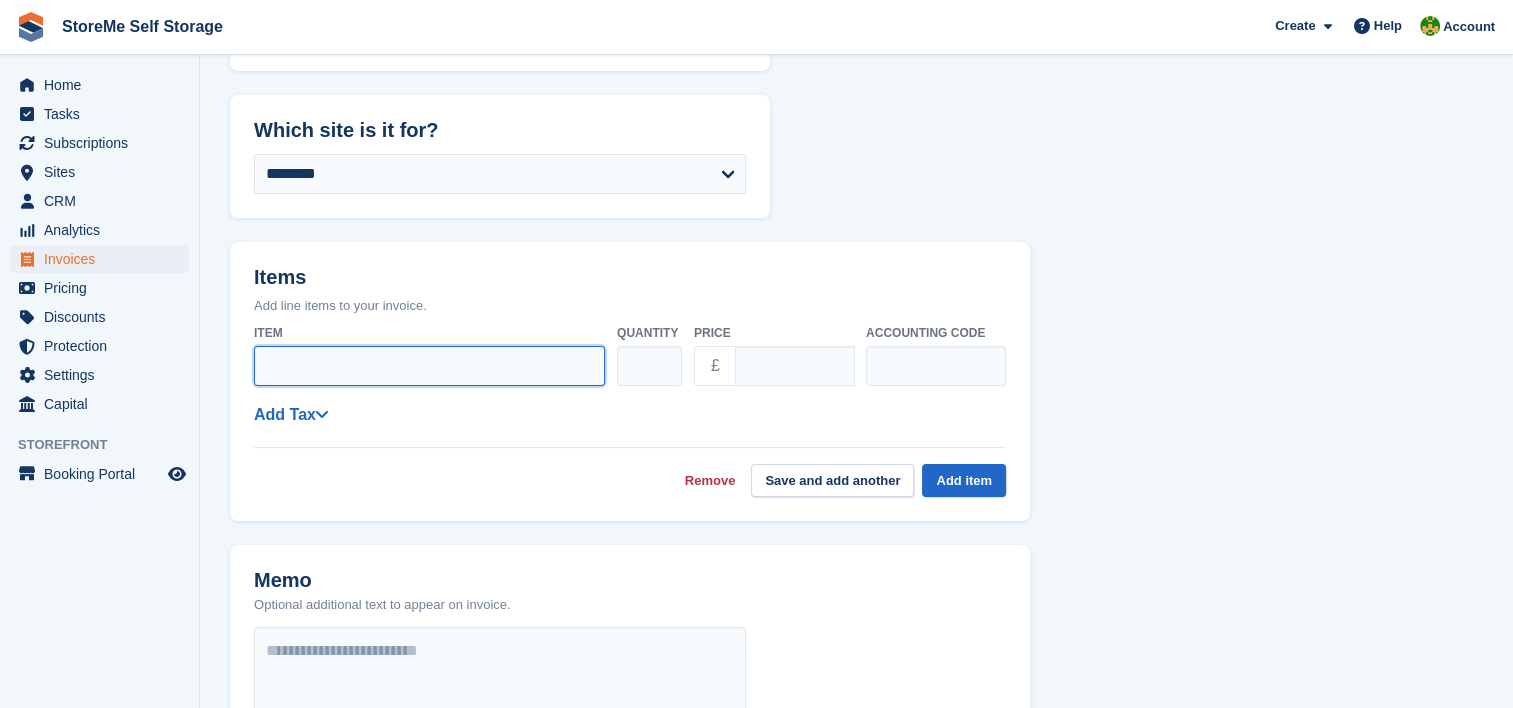 click on "Item" at bounding box center [429, 366] 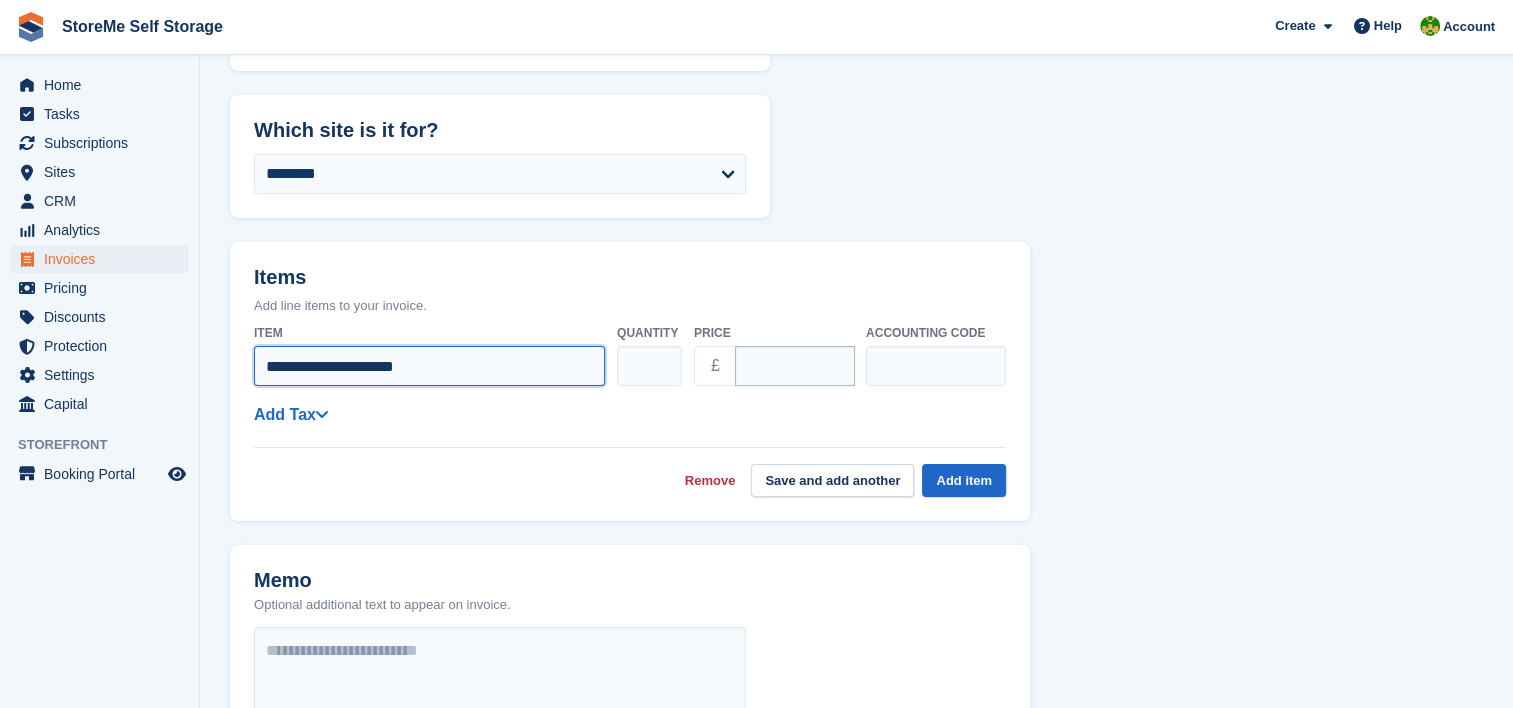 type on "**********" 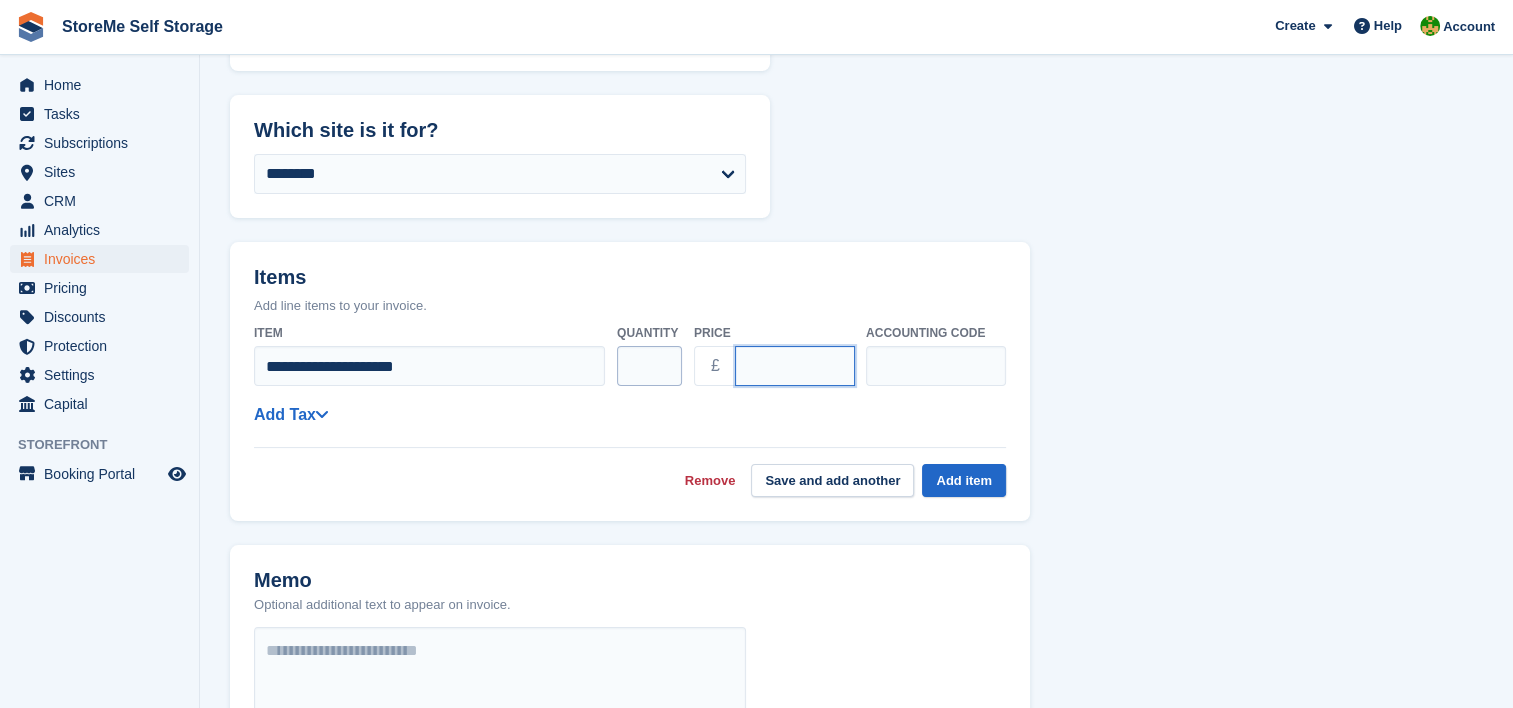 drag, startPoint x: 819, startPoint y: 374, endPoint x: 673, endPoint y: 366, distance: 146.21901 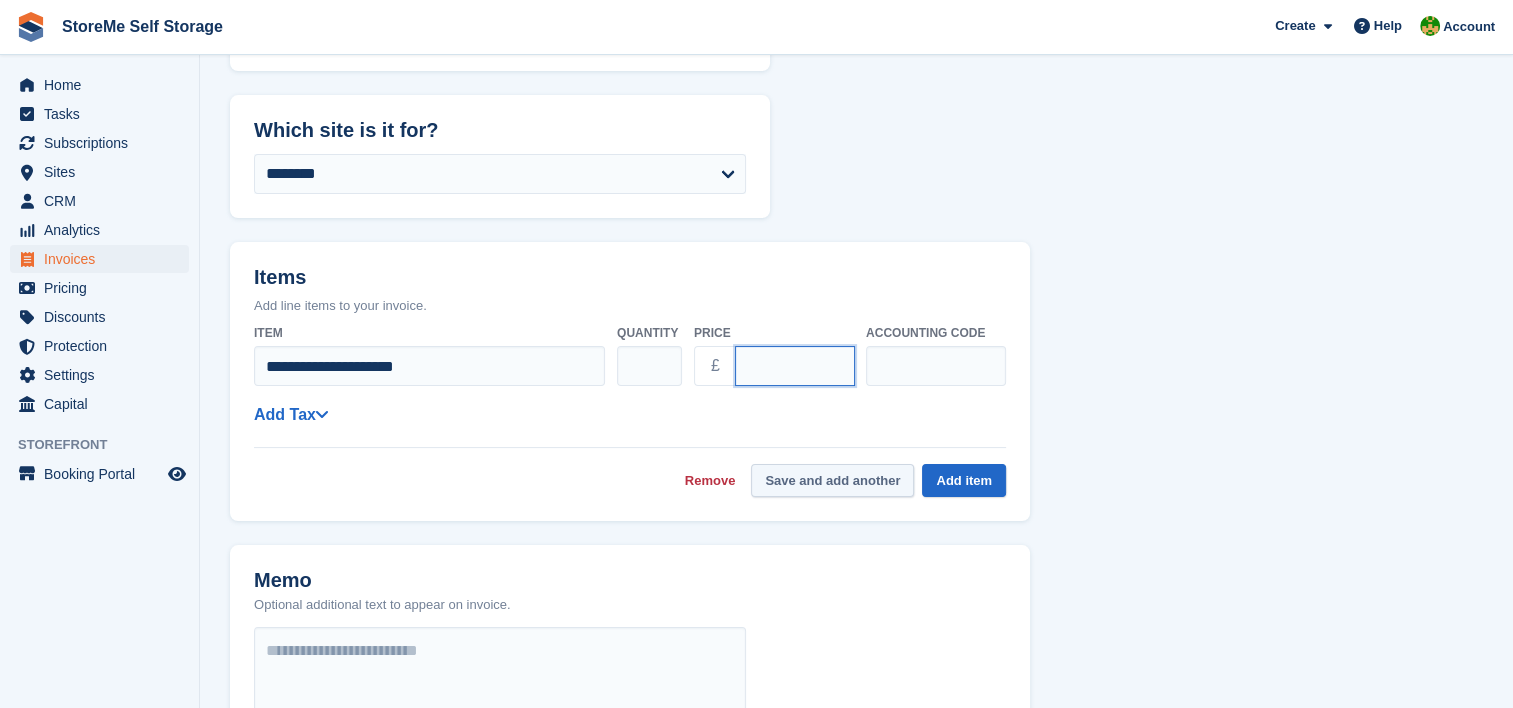 type on "**" 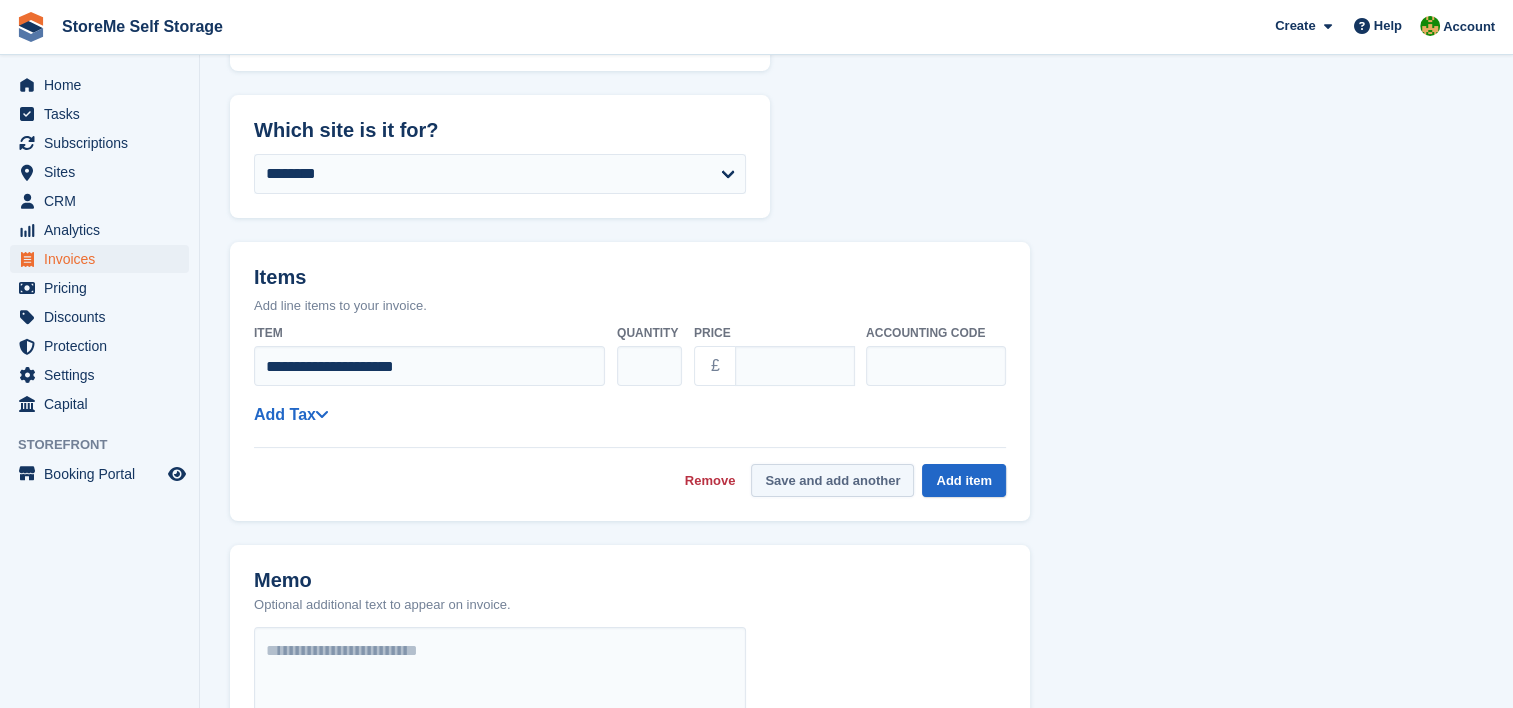 click on "Save and add another" at bounding box center [832, 480] 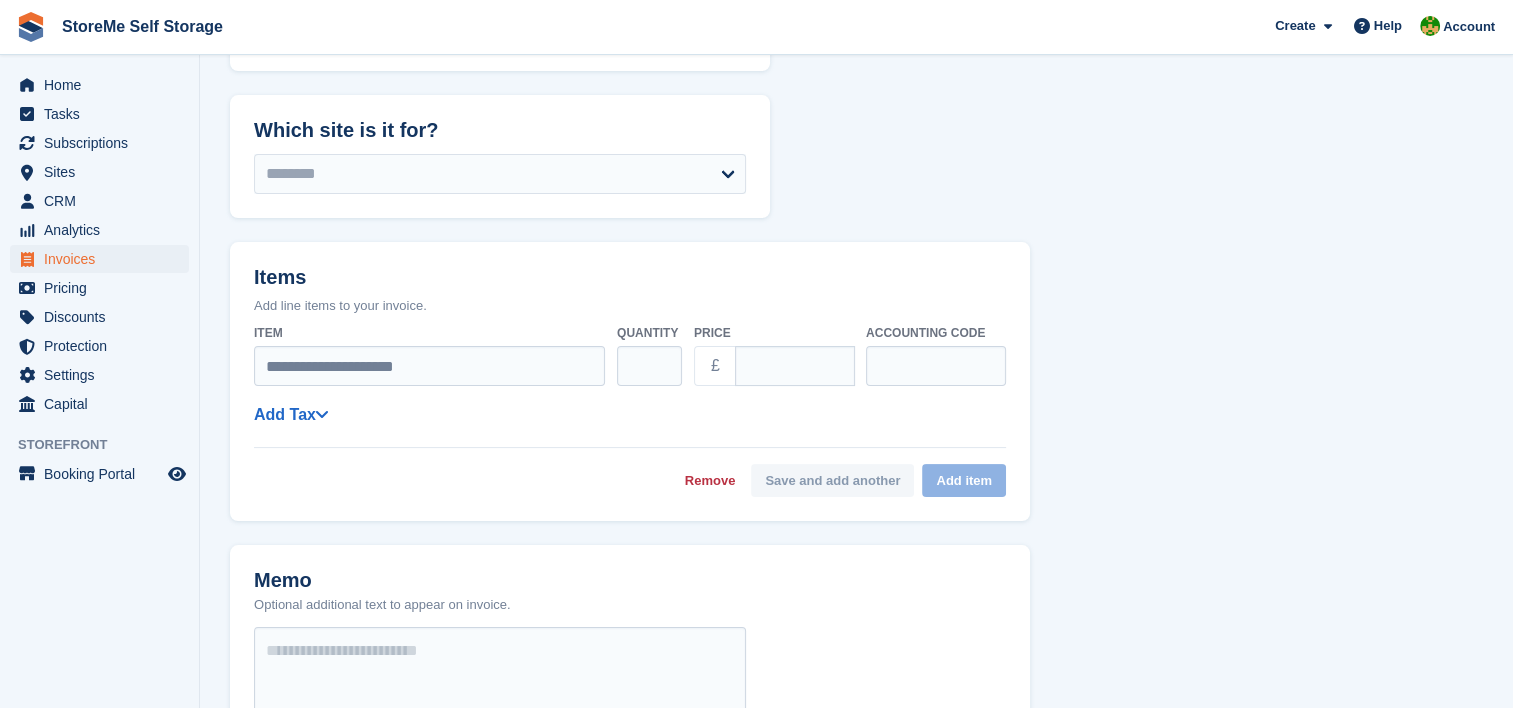 select on "******" 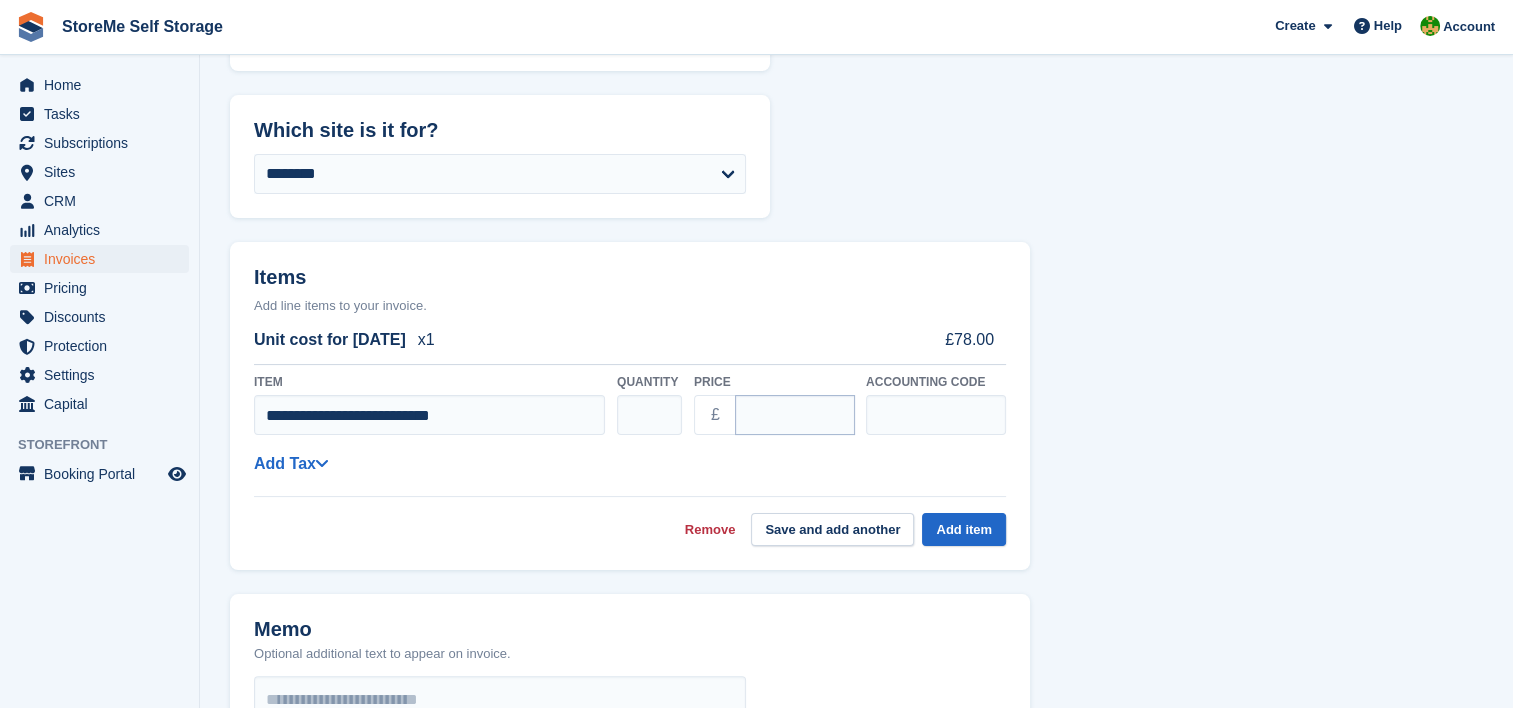type on "**********" 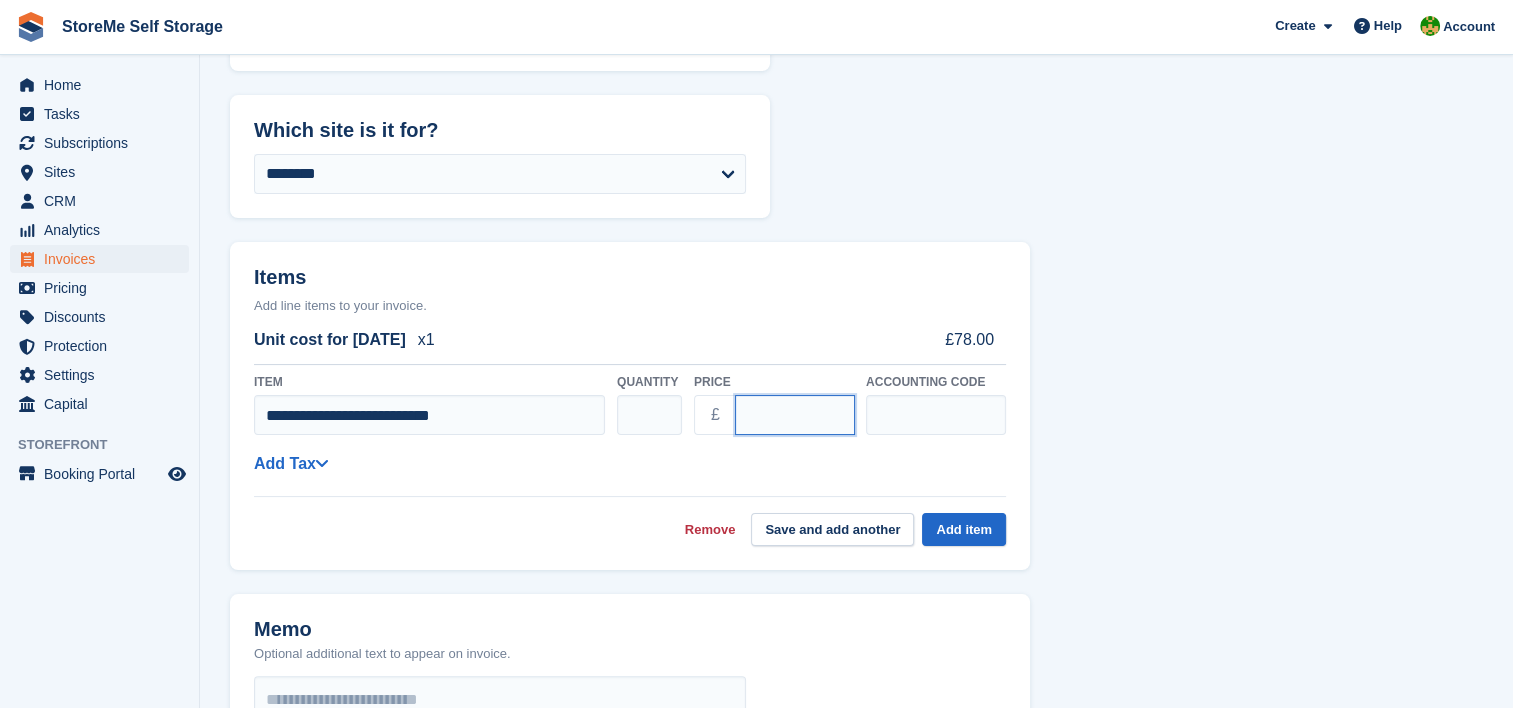 drag, startPoint x: 795, startPoint y: 422, endPoint x: 682, endPoint y: 420, distance: 113.0177 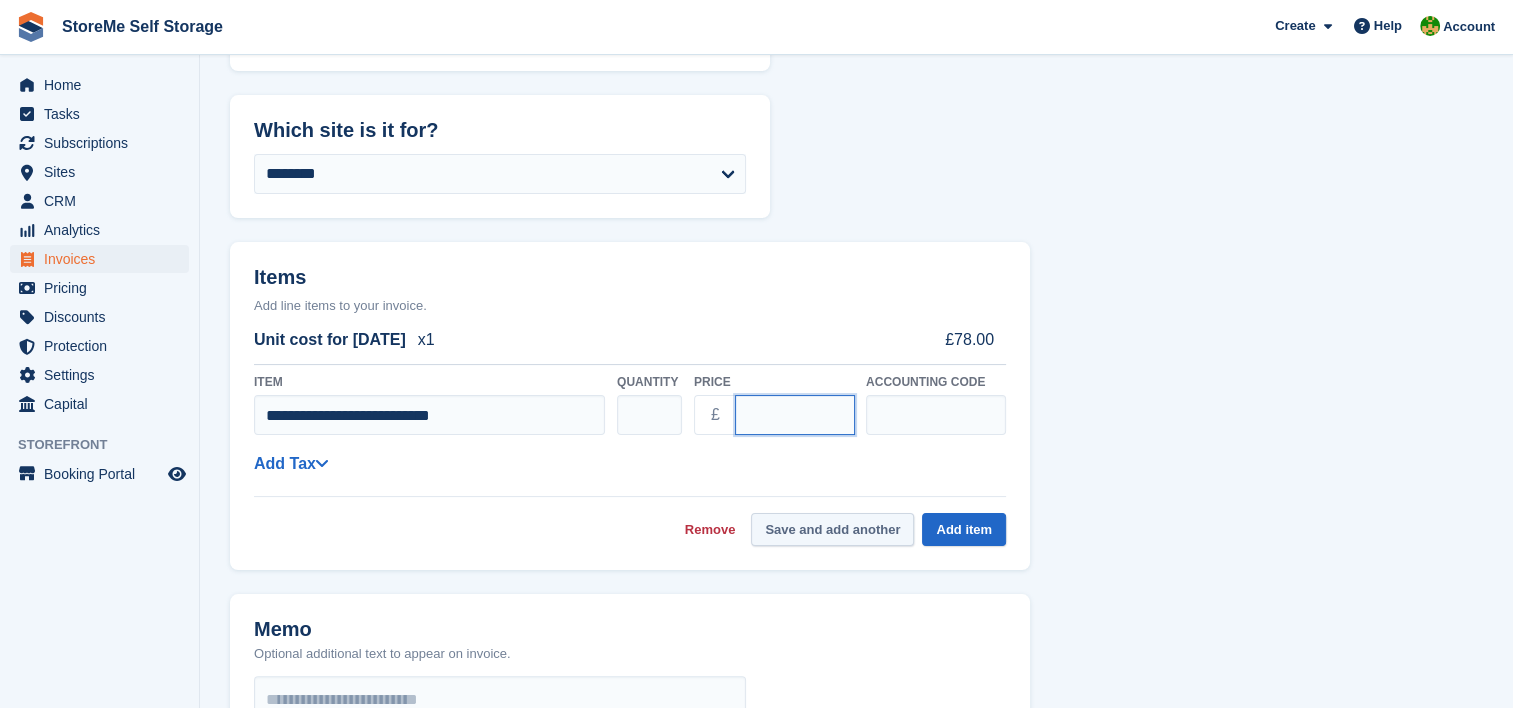 type on "**" 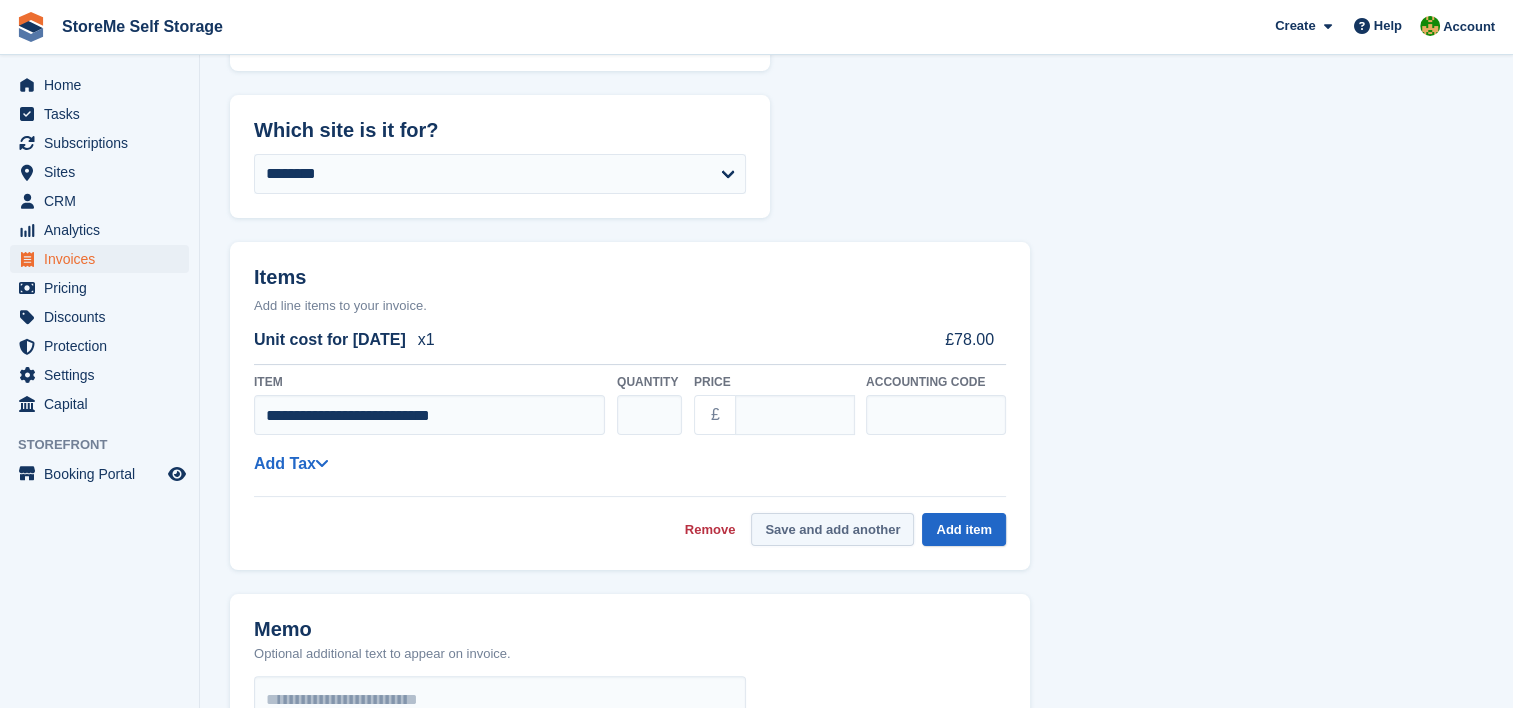 click on "Save and add another" at bounding box center [832, 529] 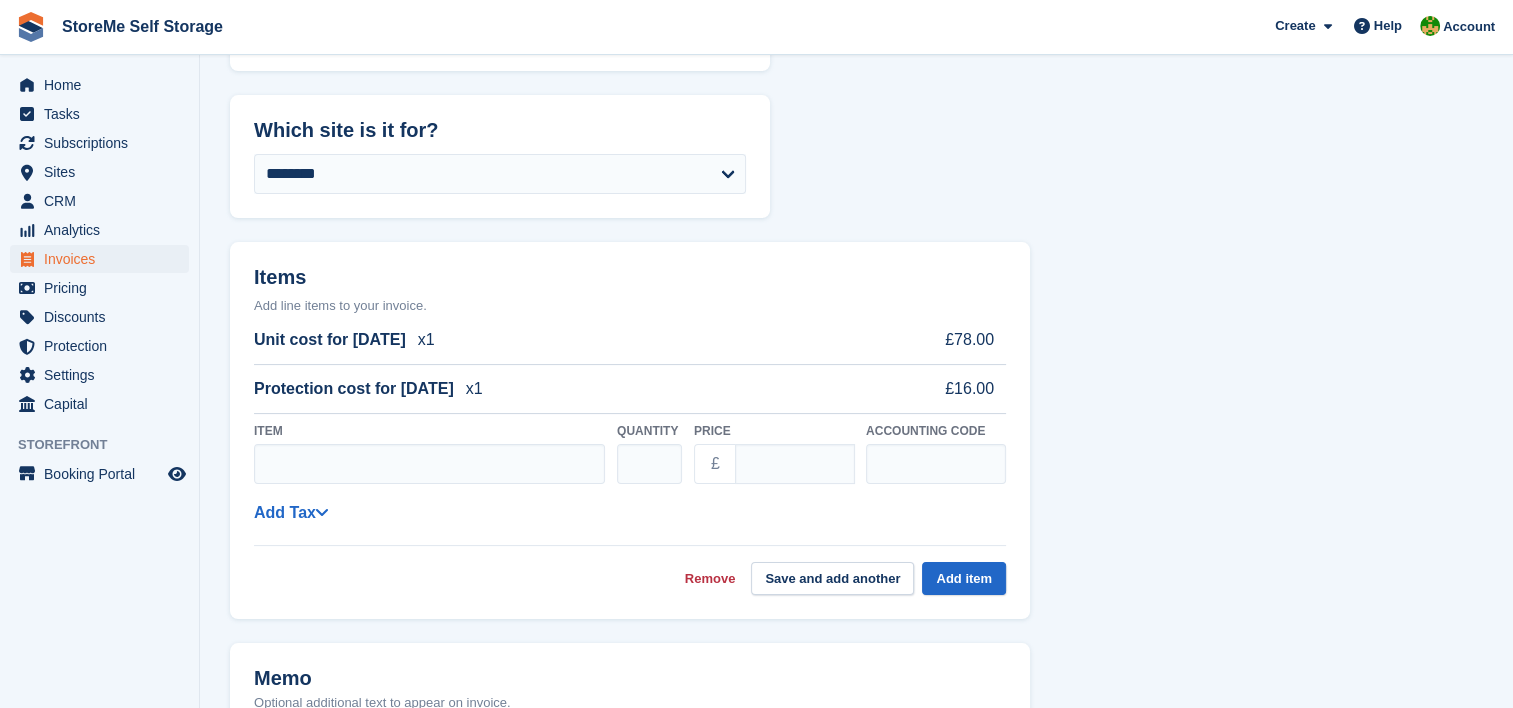 select on "******" 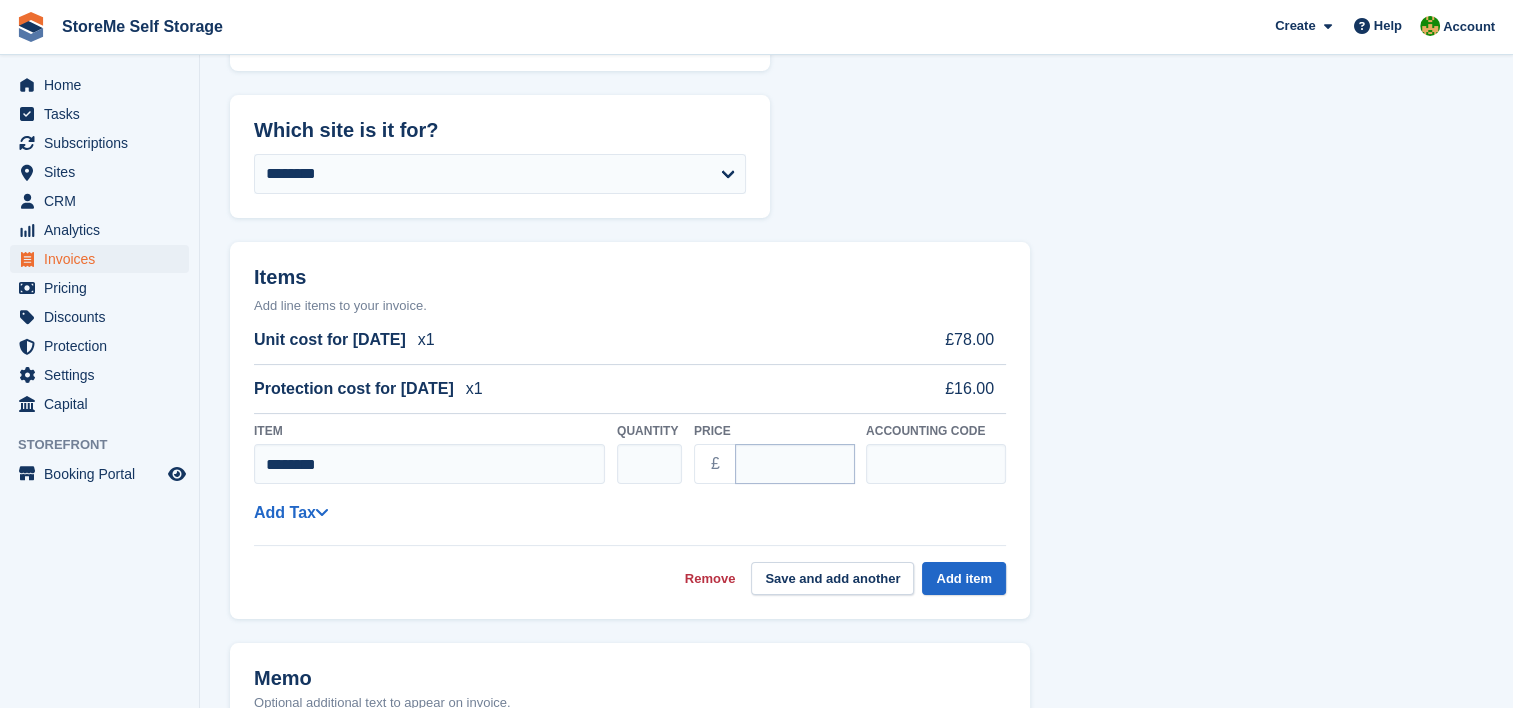 type on "********" 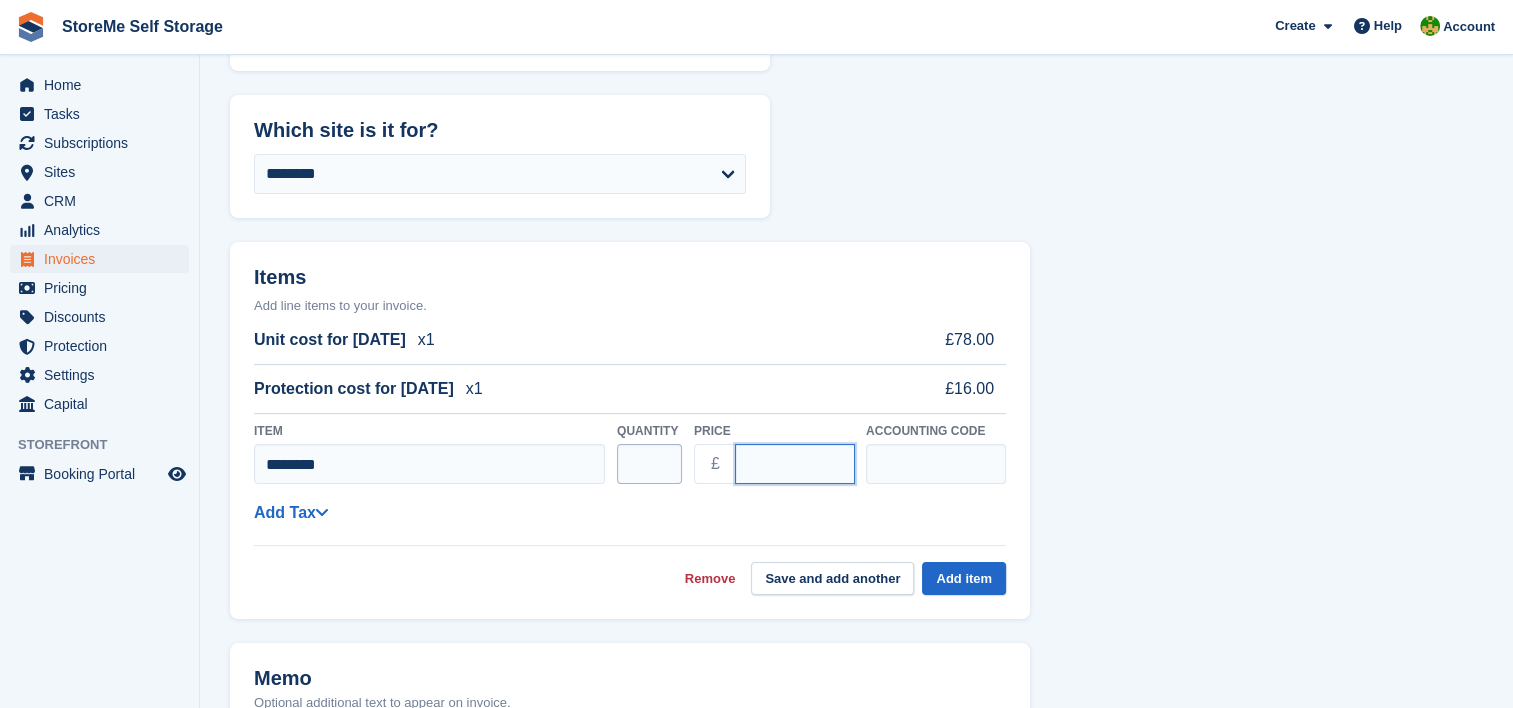 drag, startPoint x: 812, startPoint y: 470, endPoint x: 658, endPoint y: 475, distance: 154.08115 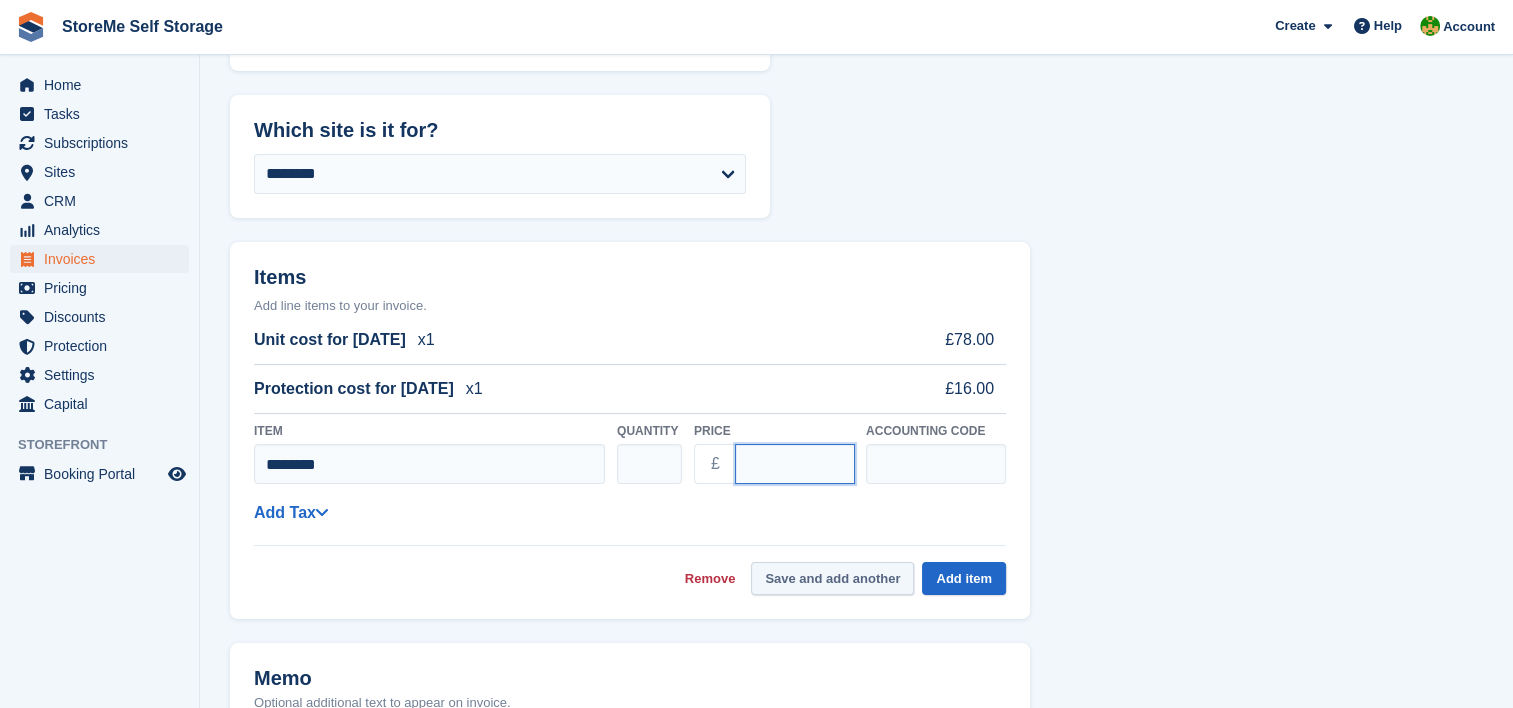 type on "**" 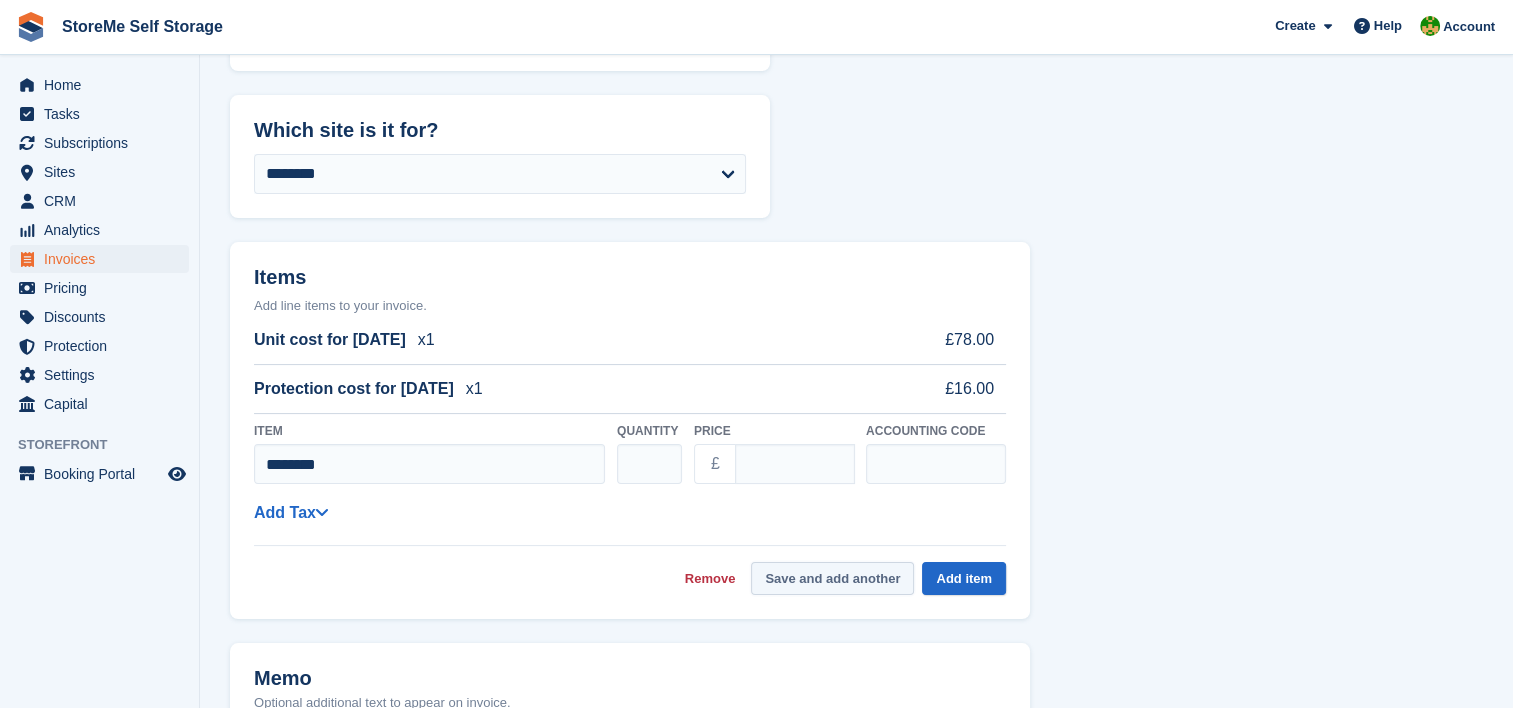 click on "Save and add another" at bounding box center [832, 578] 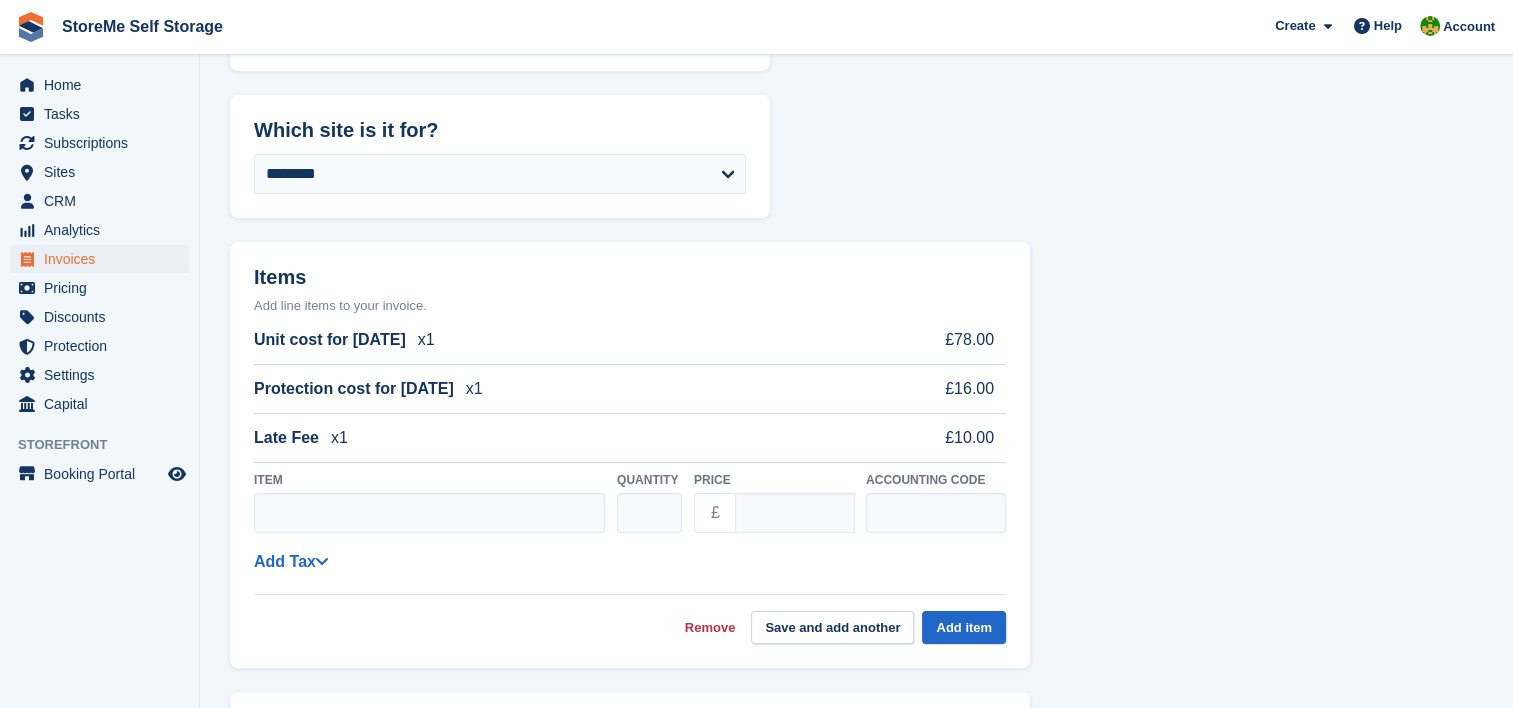 select on "******" 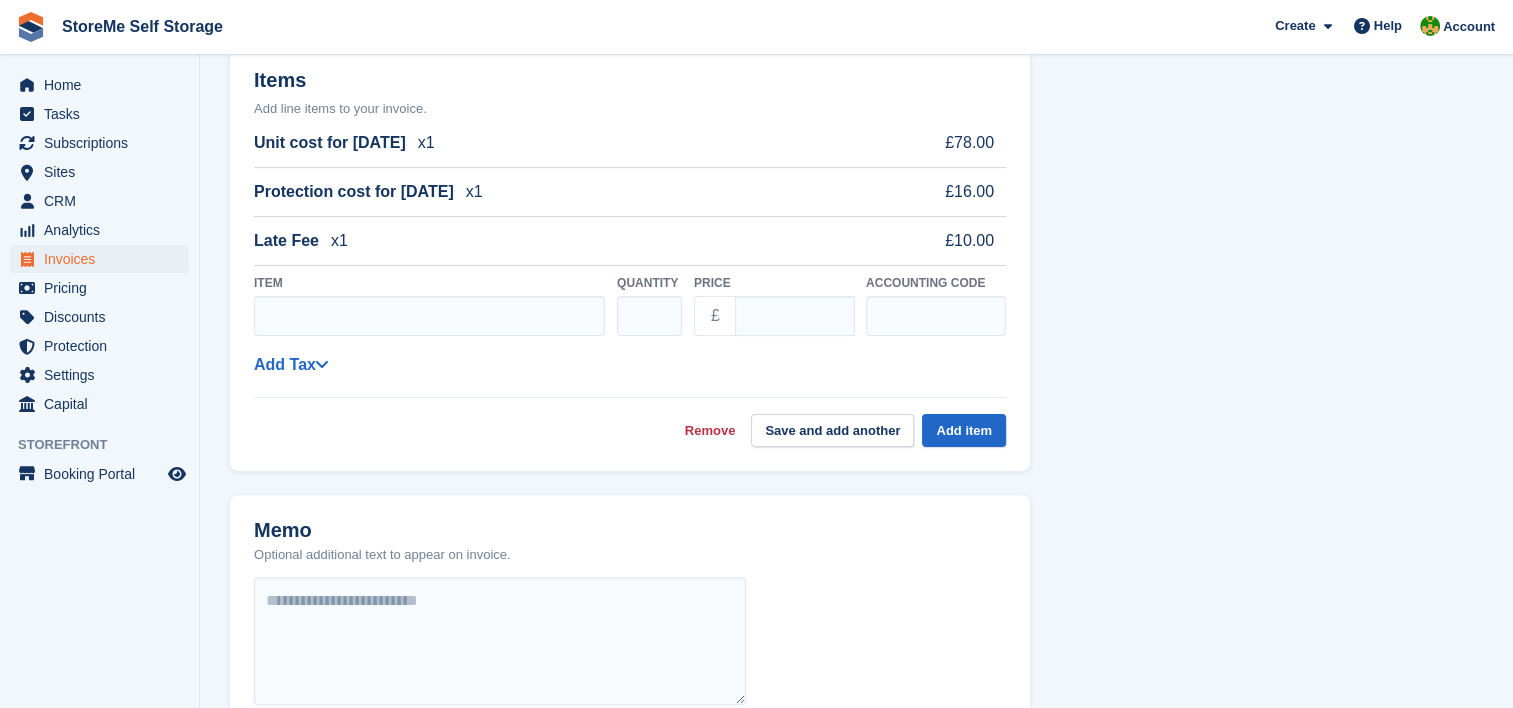 scroll, scrollTop: 500, scrollLeft: 0, axis: vertical 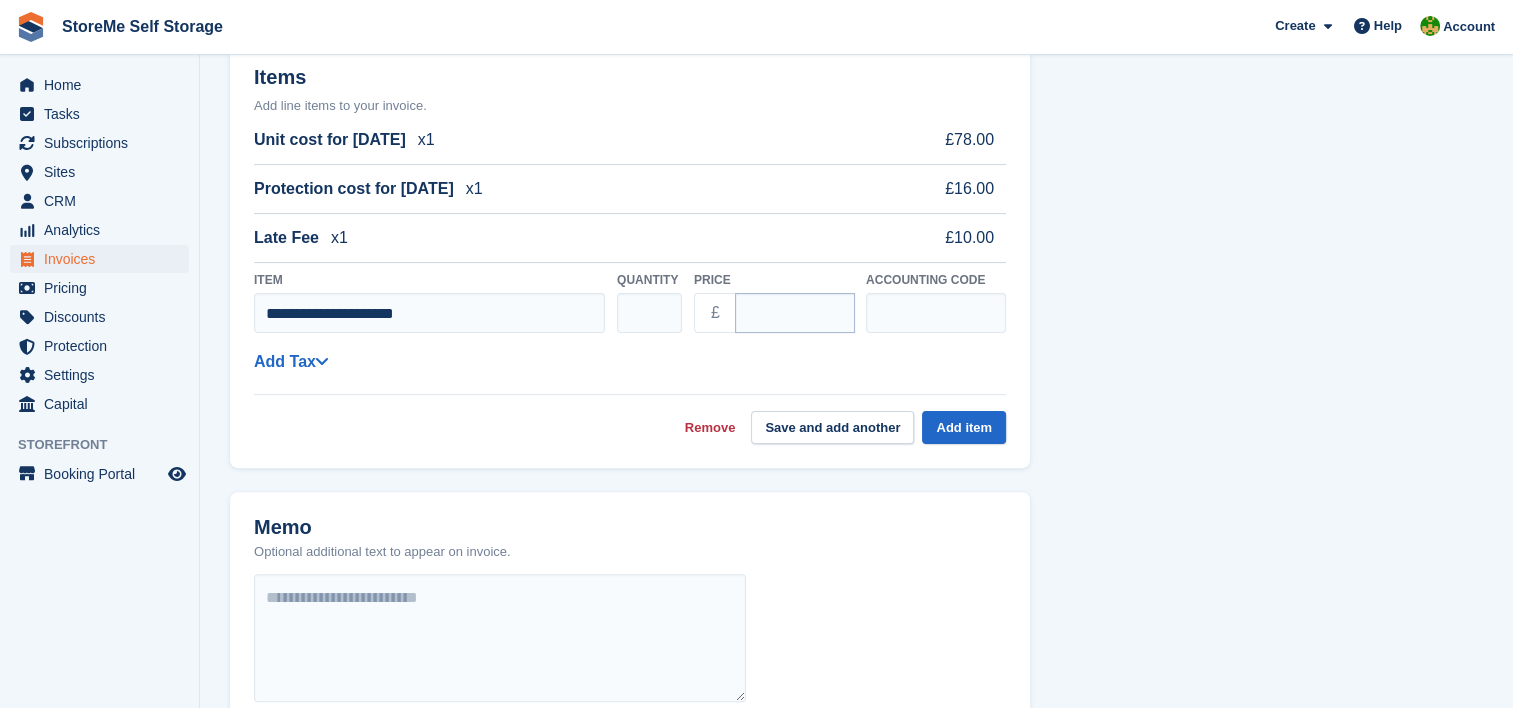 type on "**********" 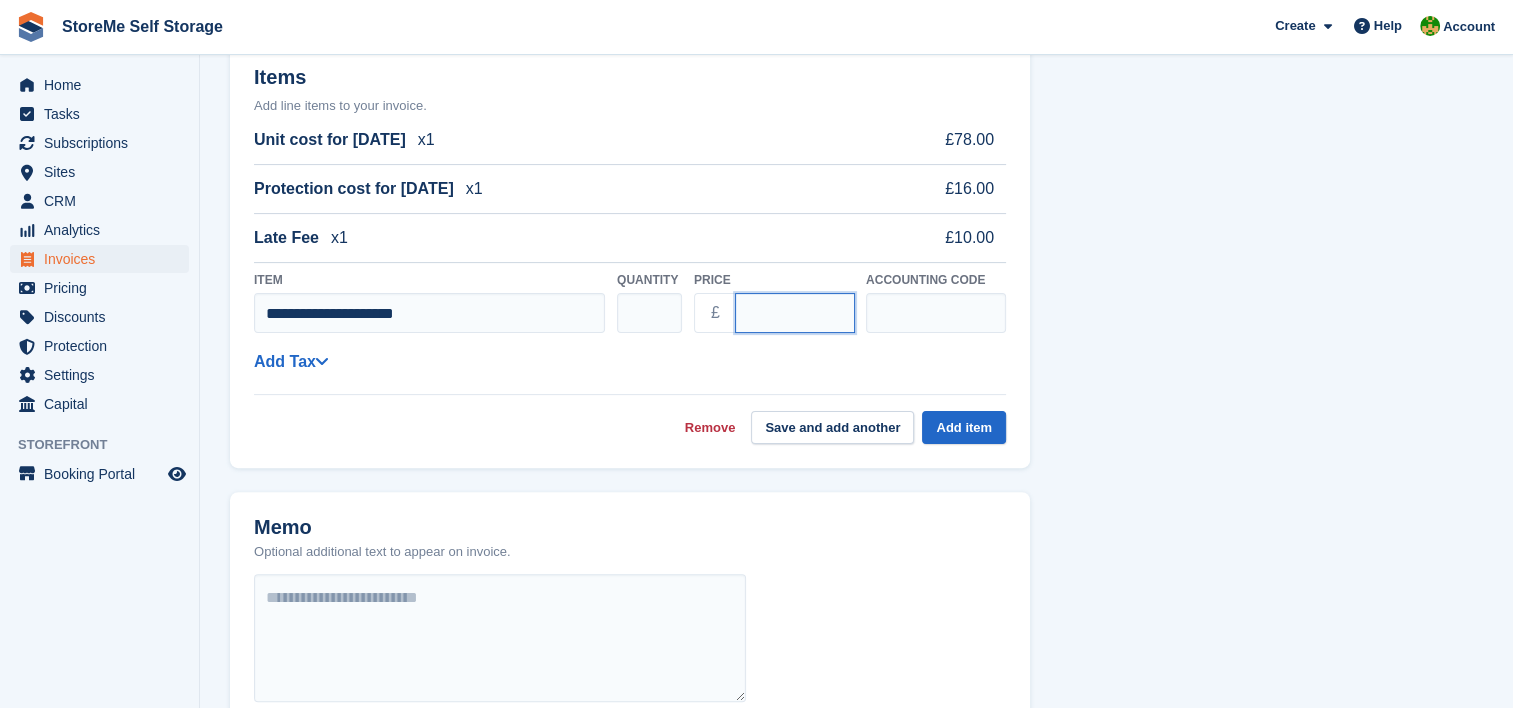 drag, startPoint x: 778, startPoint y: 322, endPoint x: 684, endPoint y: 312, distance: 94.53042 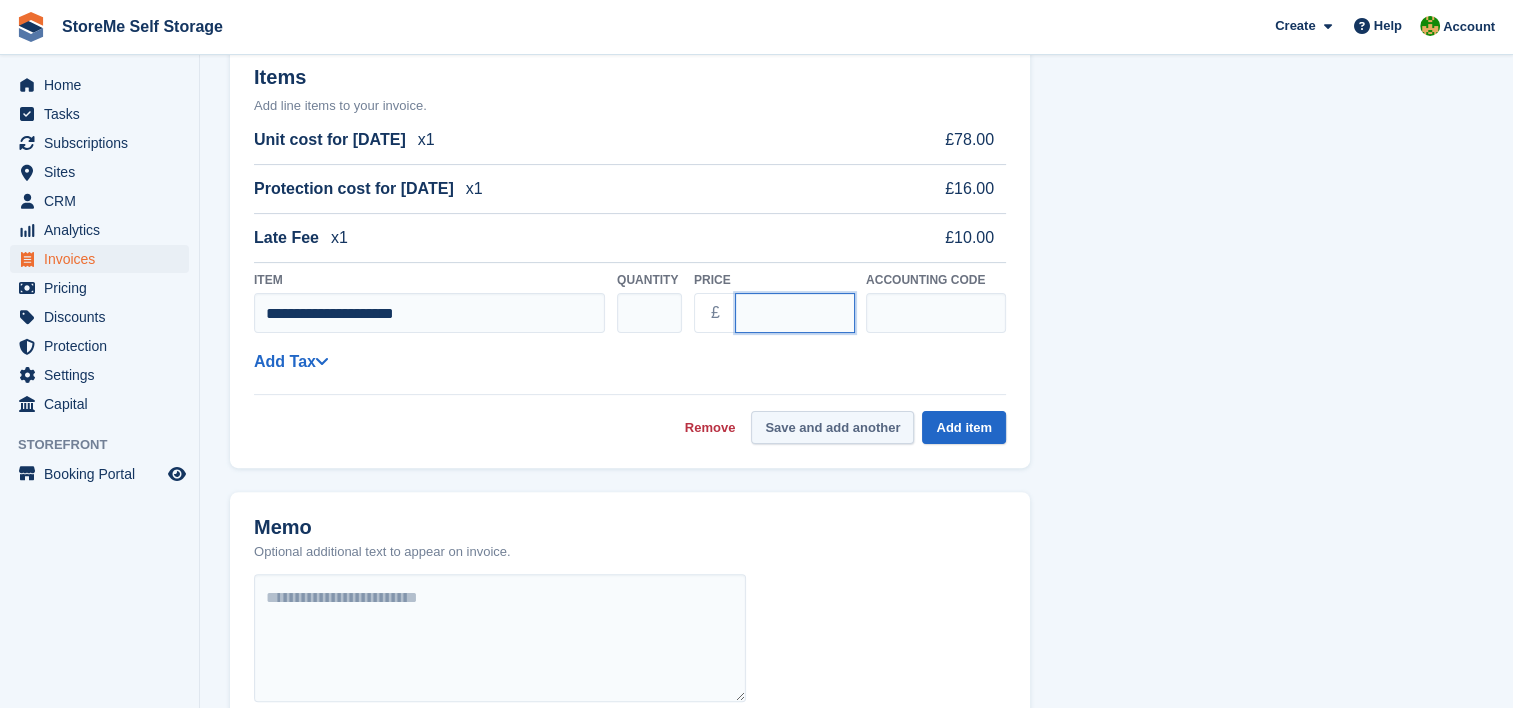 type on "**" 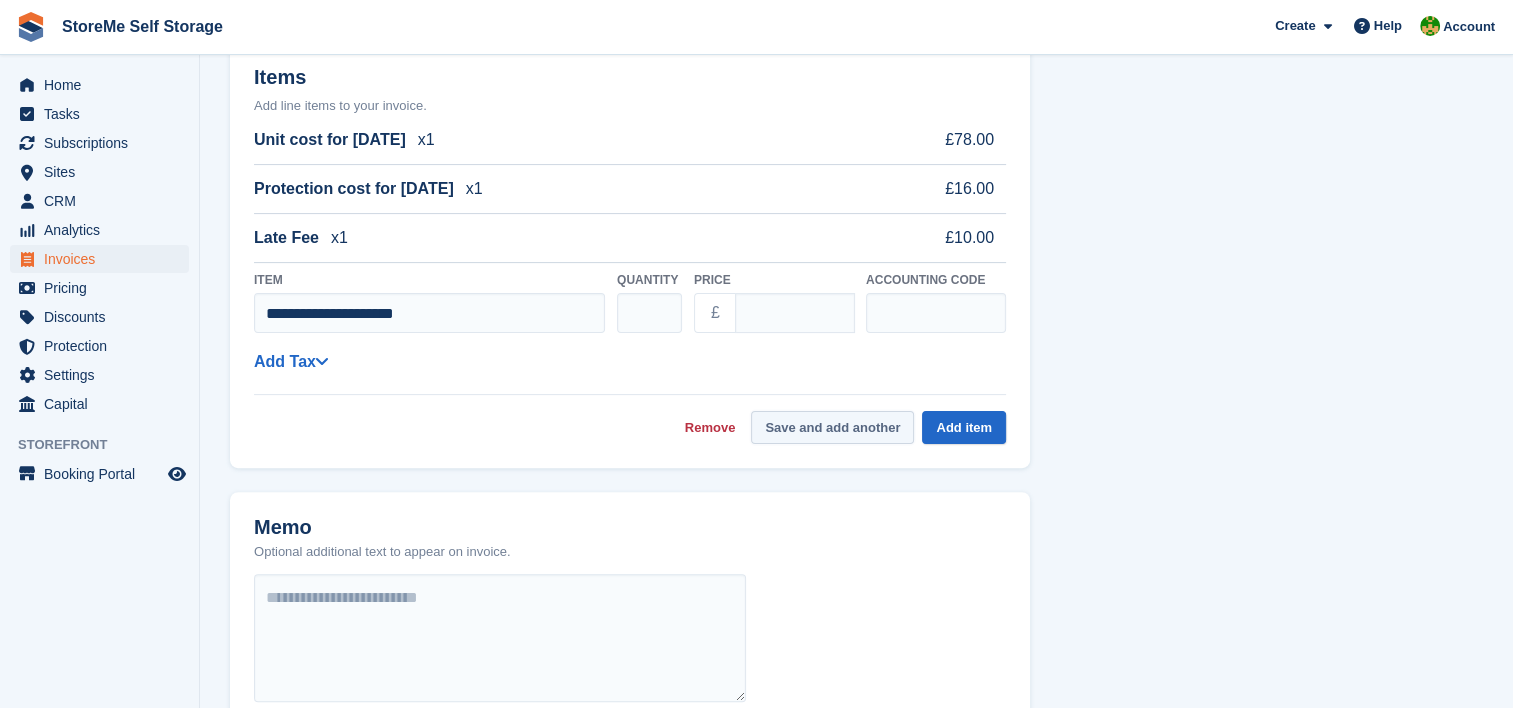 click on "Save and add another" at bounding box center (832, 427) 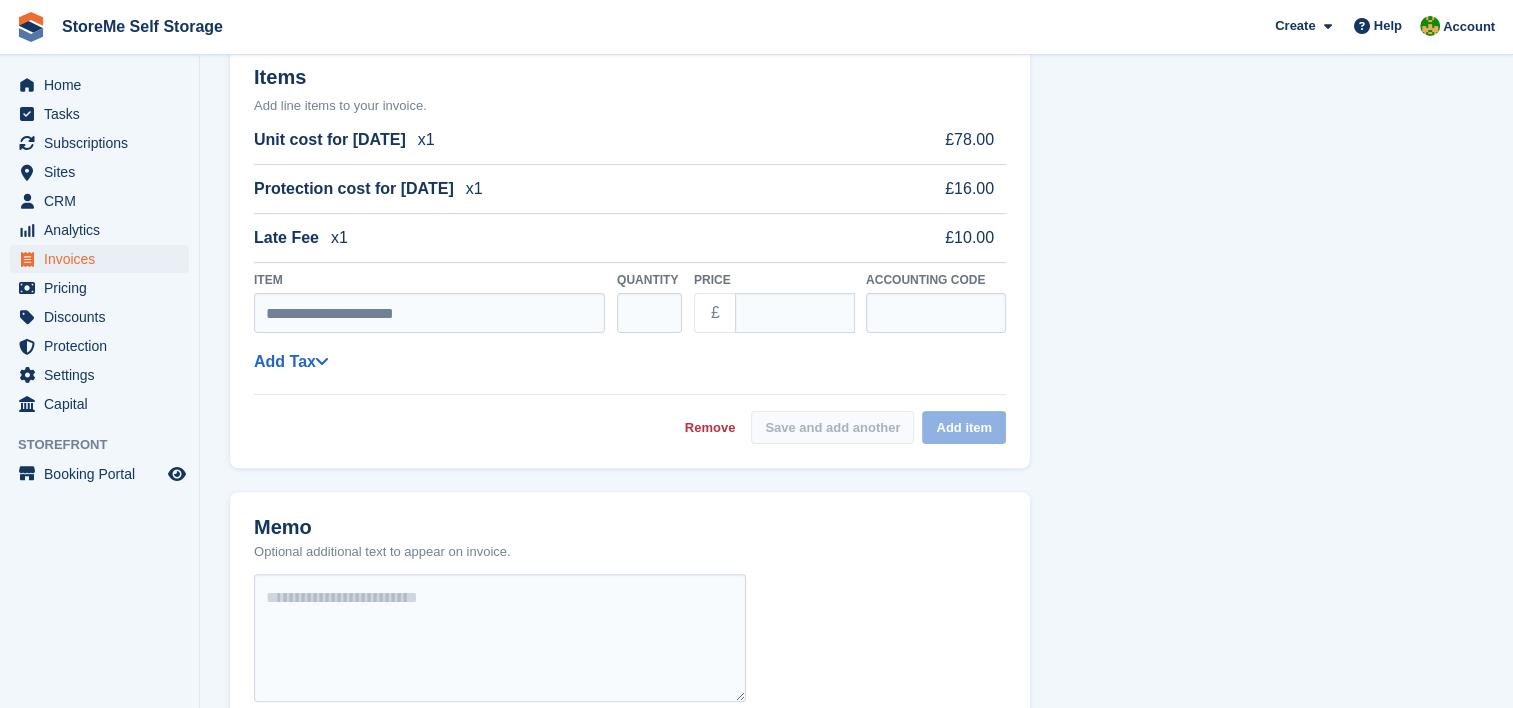 select on "******" 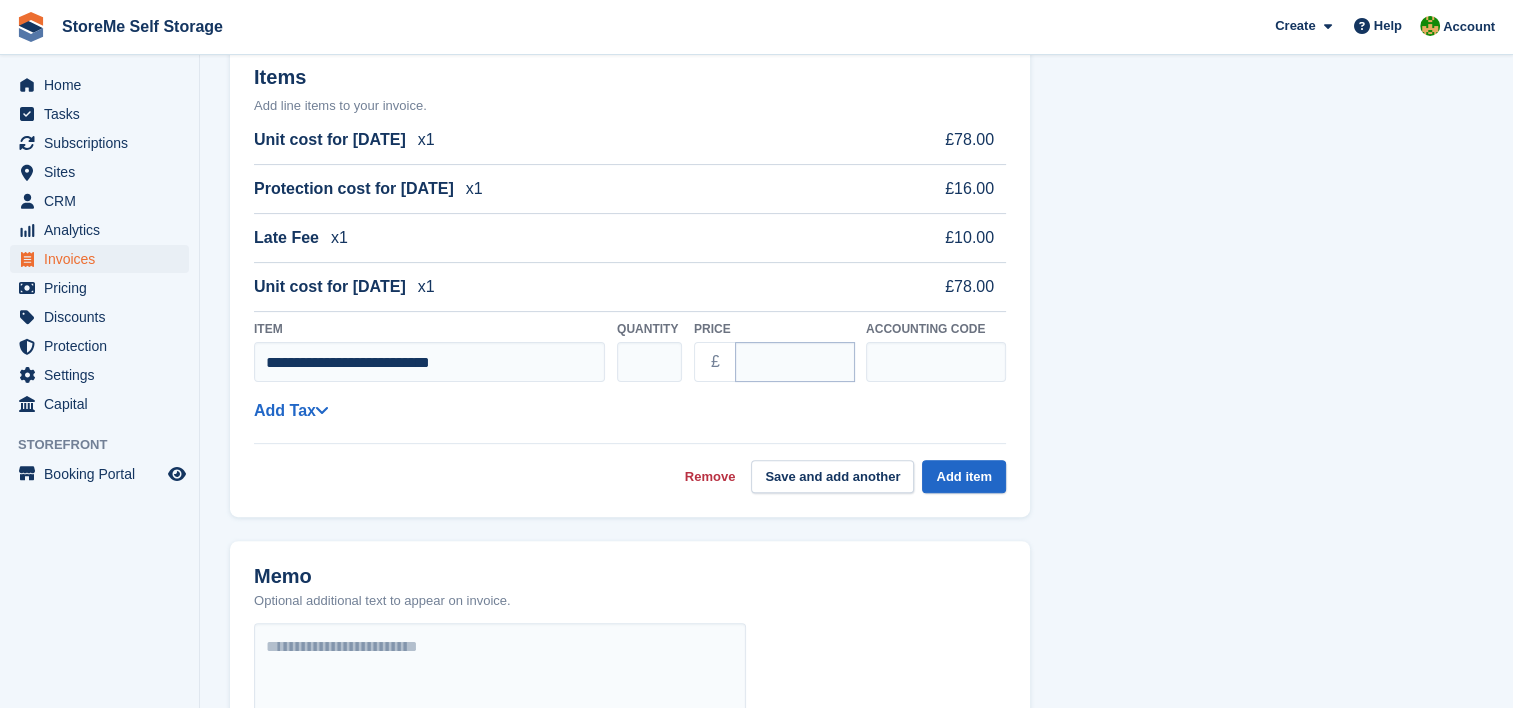 type on "**********" 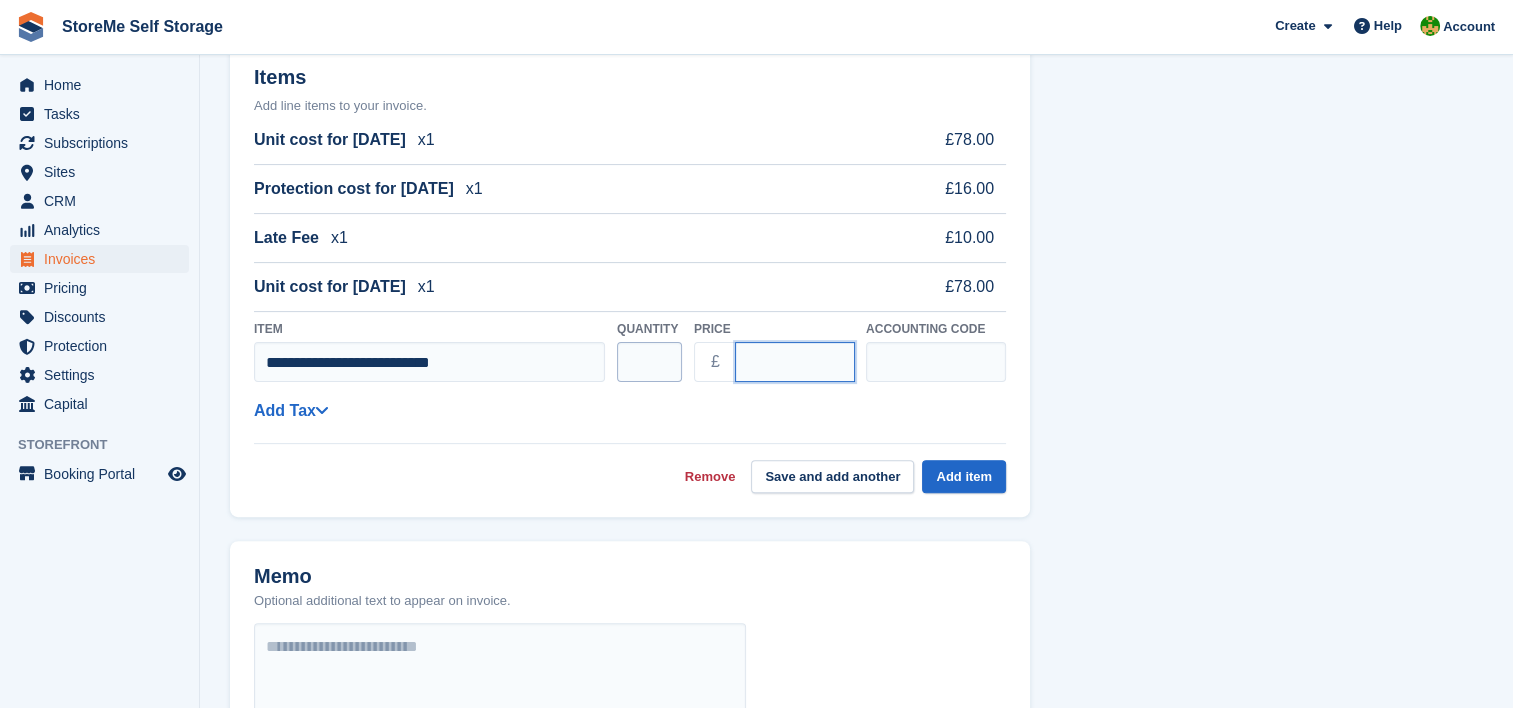 drag, startPoint x: 742, startPoint y: 361, endPoint x: 671, endPoint y: 359, distance: 71.02816 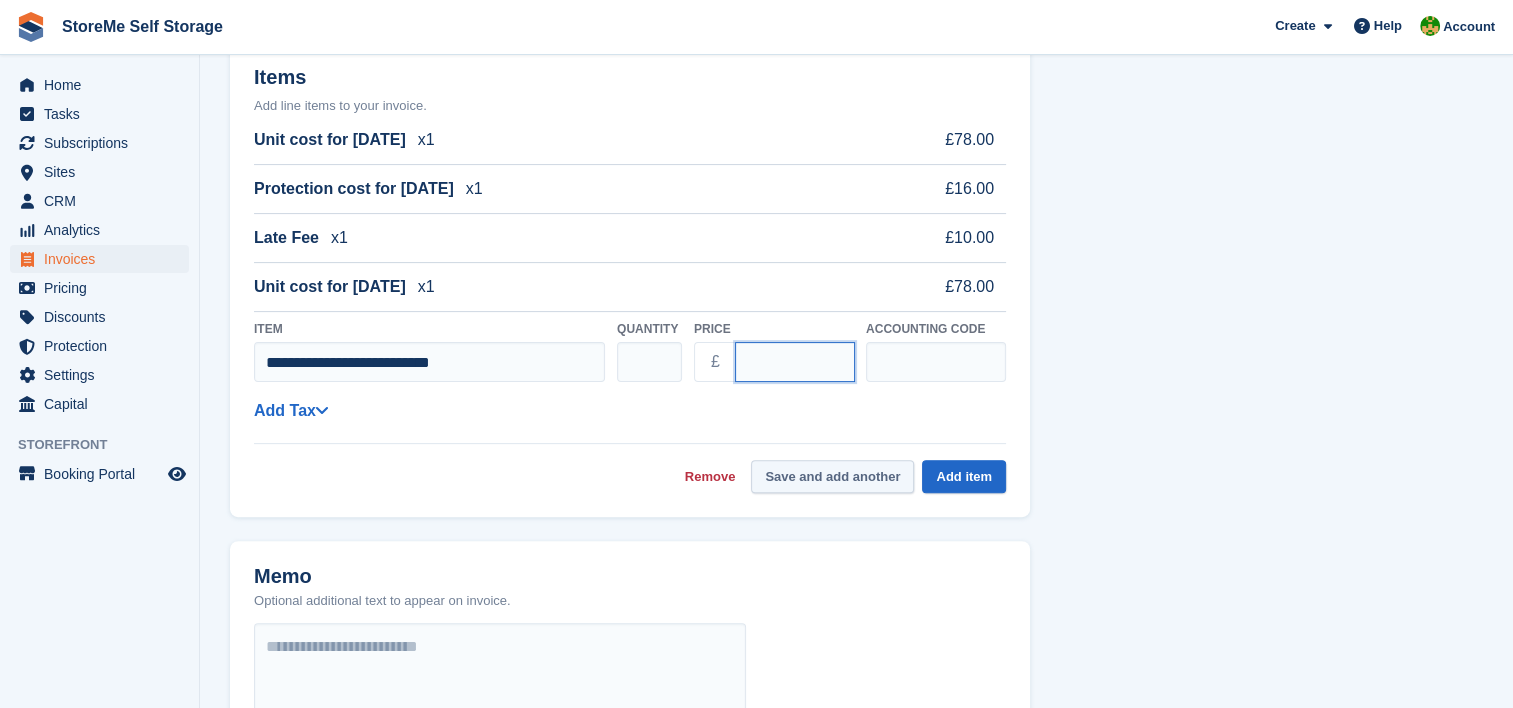 type on "**" 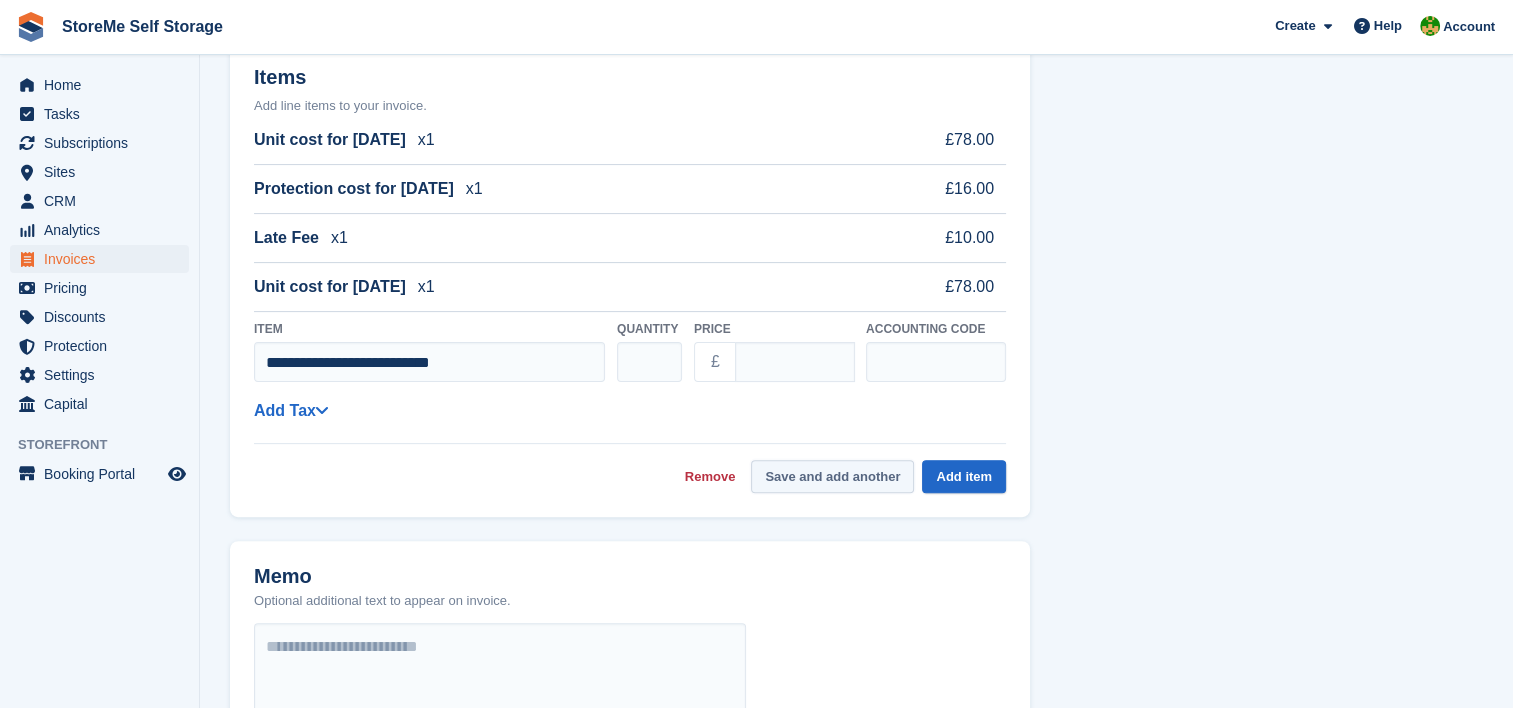 click on "Save and add another" at bounding box center [832, 476] 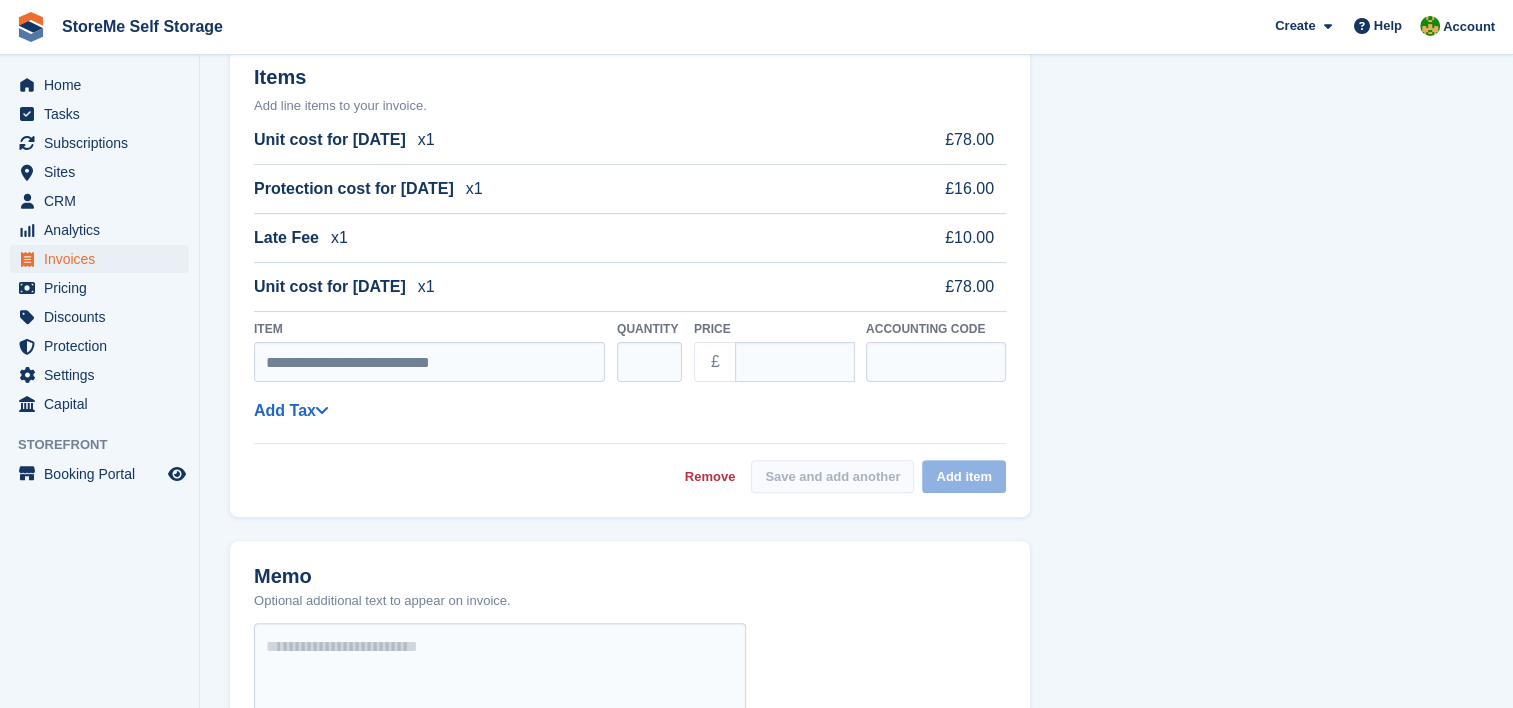 select on "******" 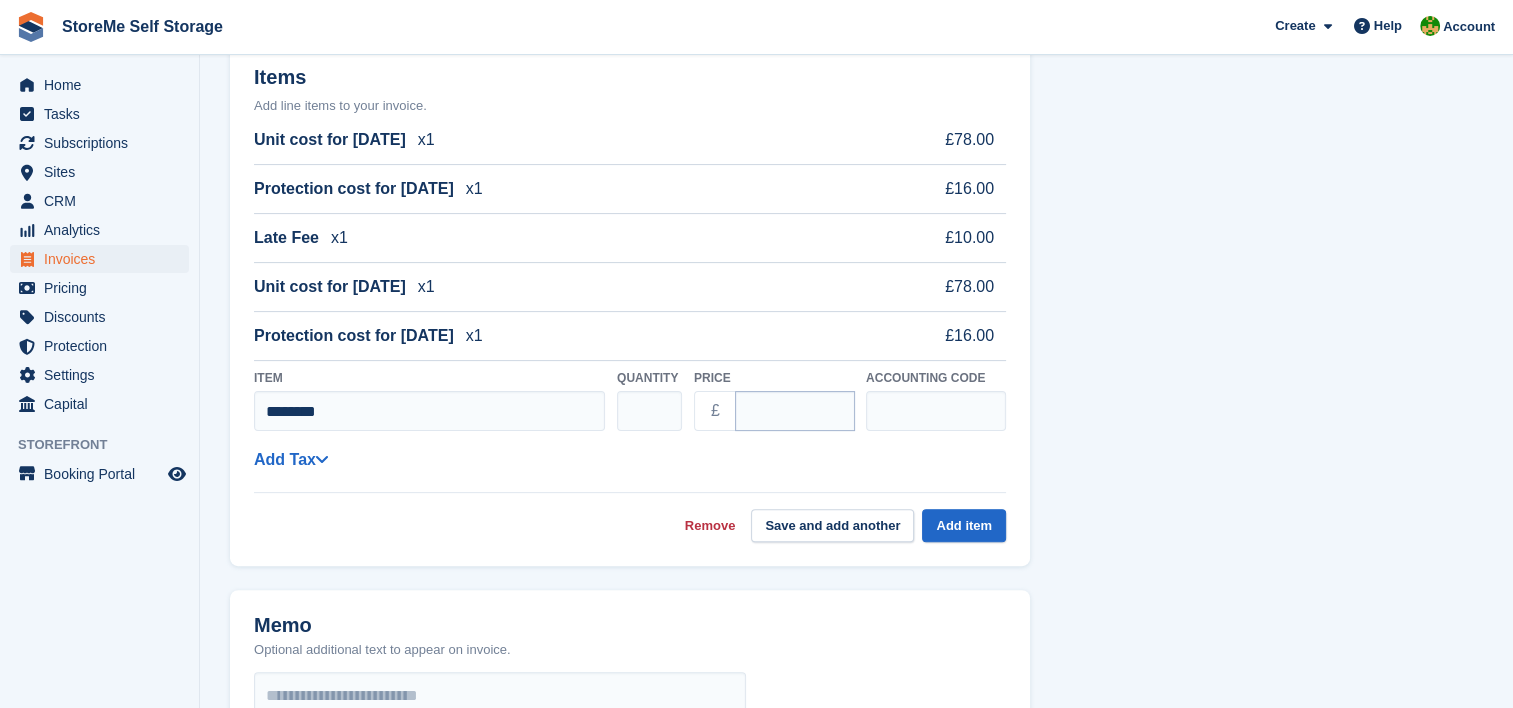 type on "********" 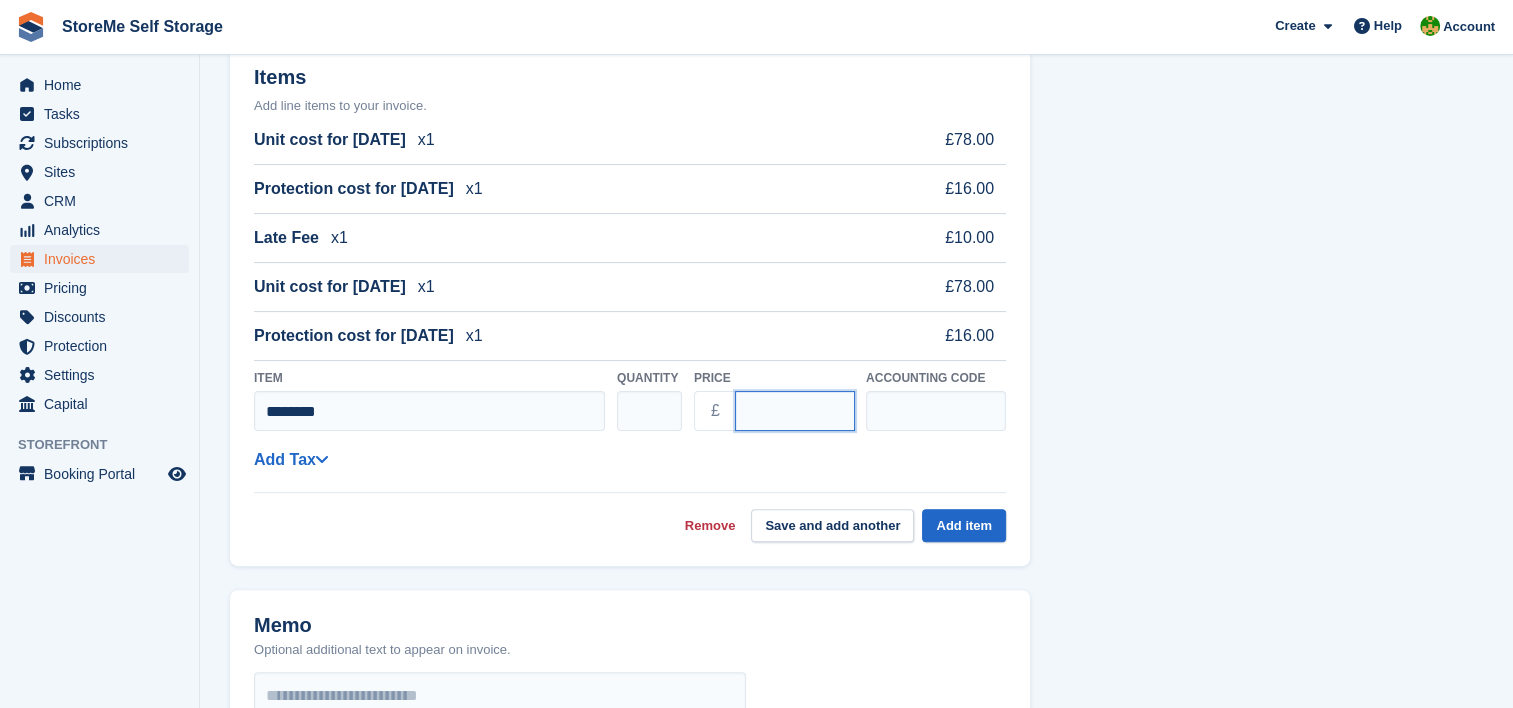 drag, startPoint x: 789, startPoint y: 417, endPoint x: 692, endPoint y: 420, distance: 97.04638 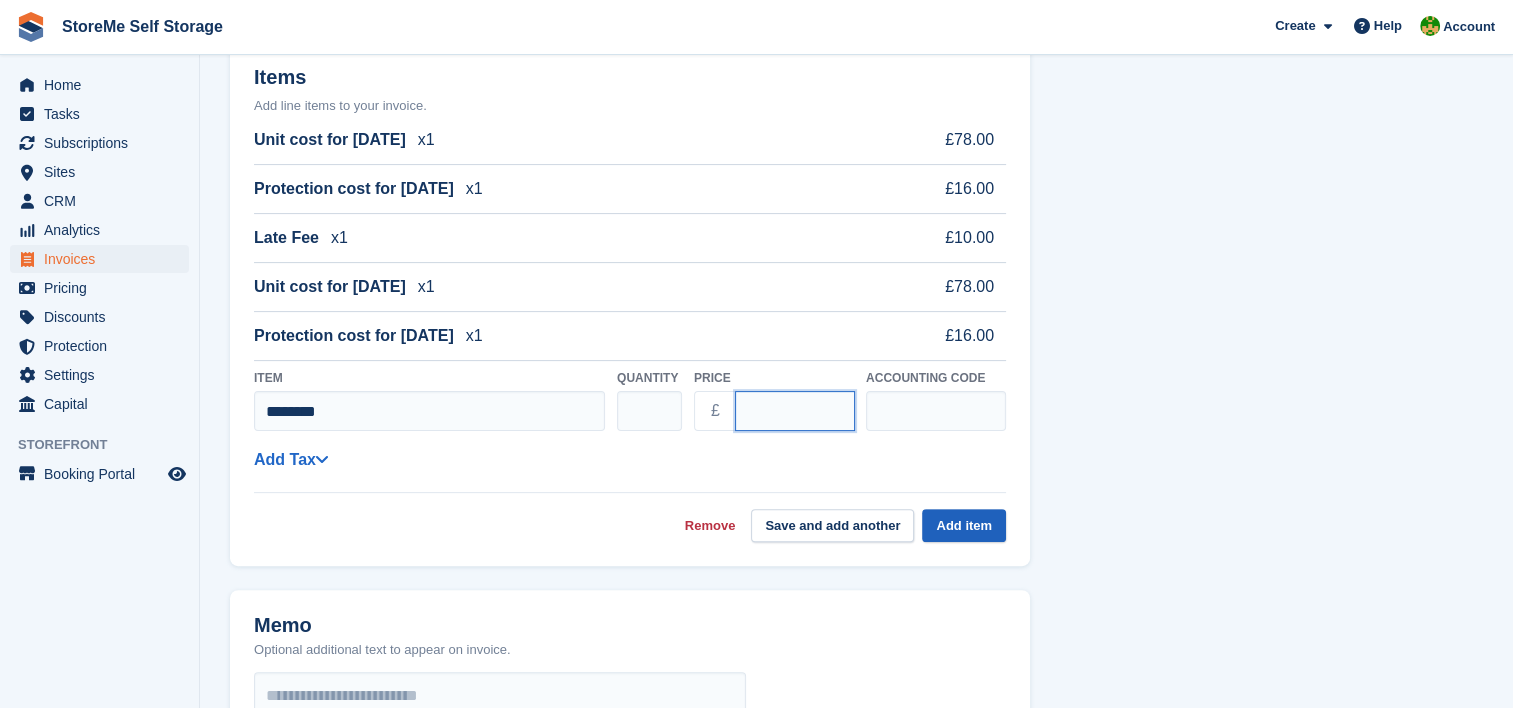 type on "**" 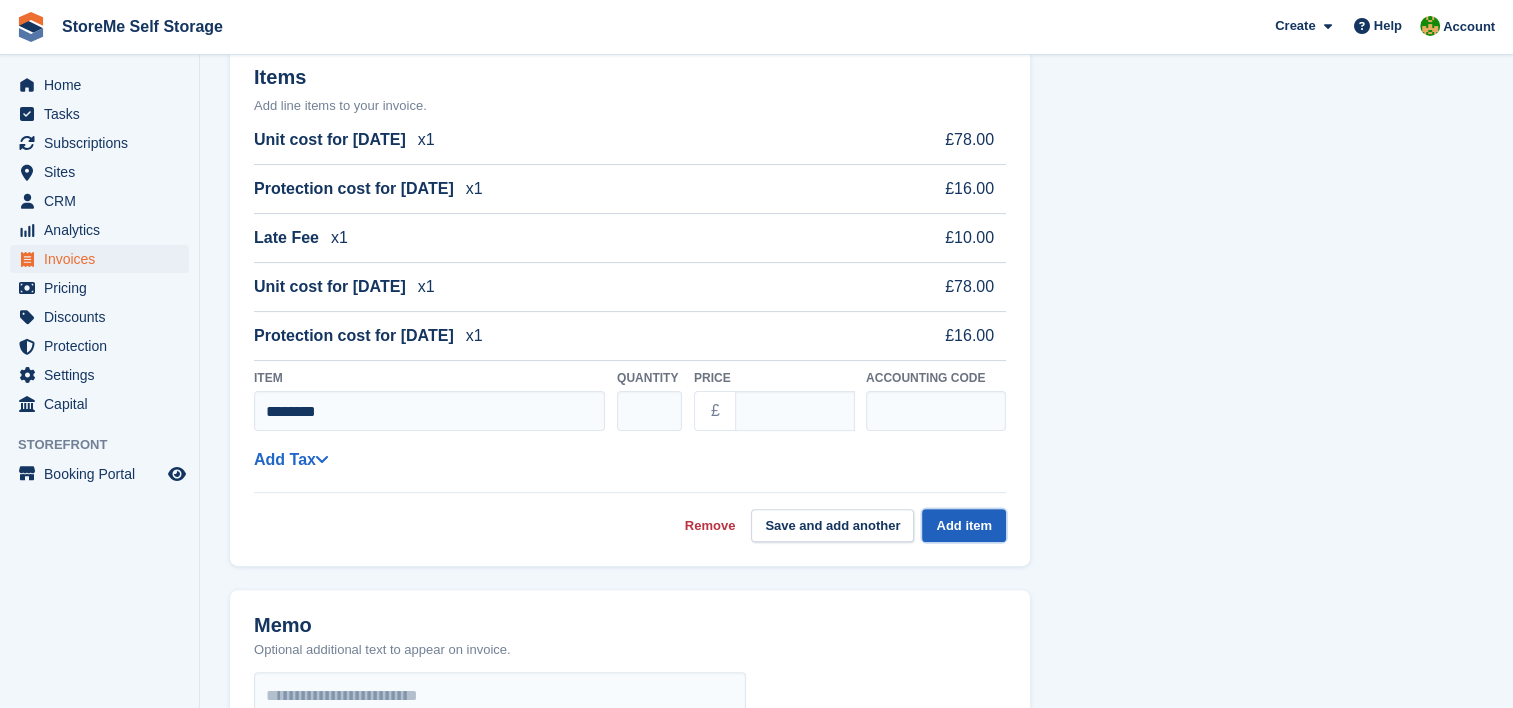click on "Add item" at bounding box center (964, 525) 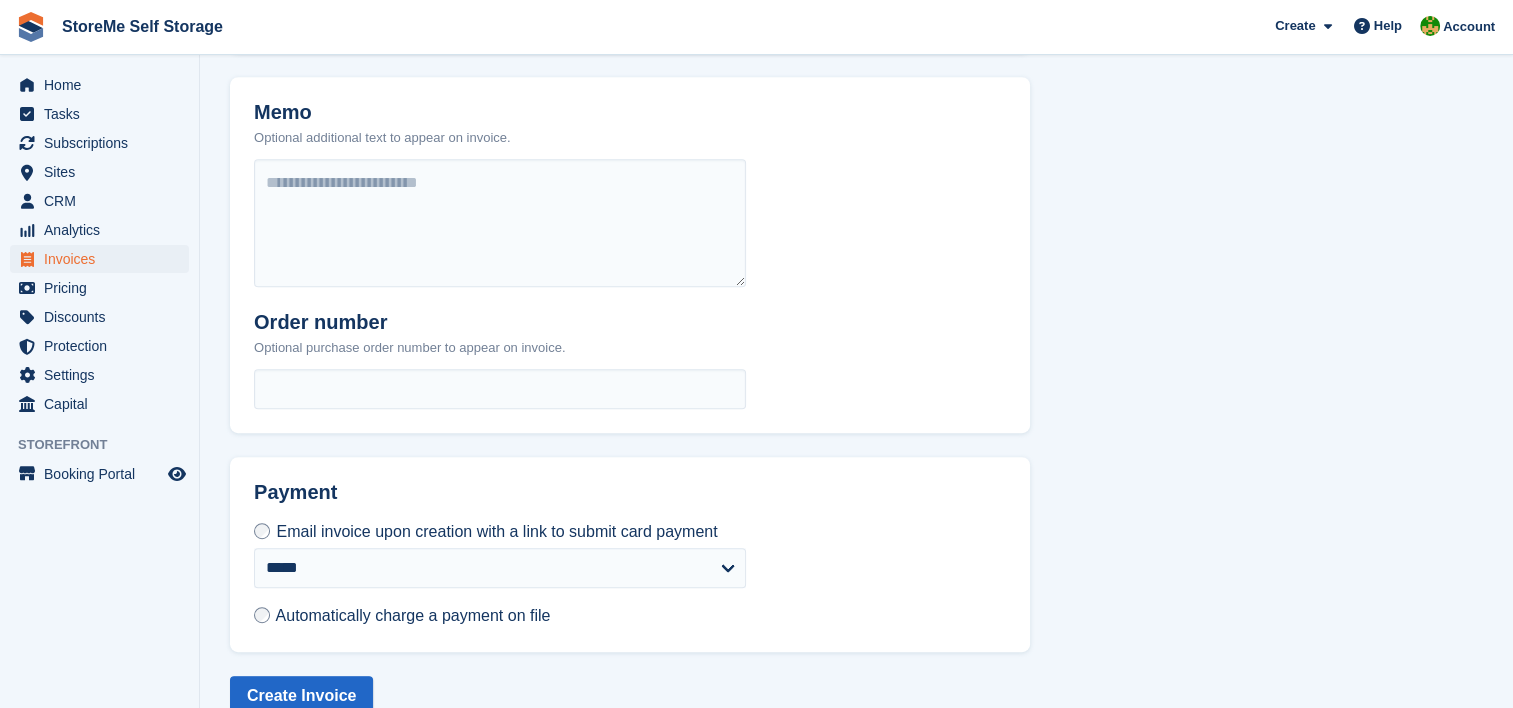 scroll, scrollTop: 1000, scrollLeft: 0, axis: vertical 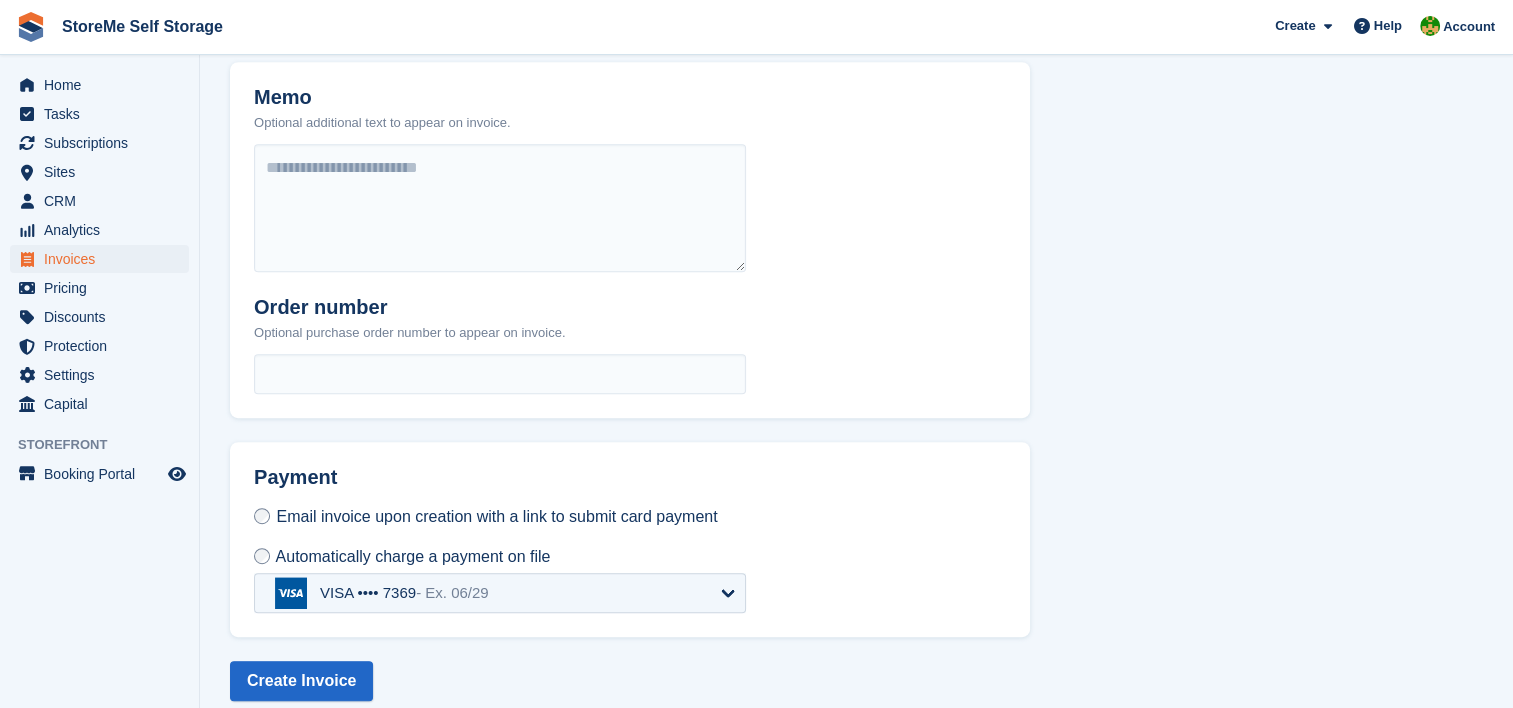 select on "******" 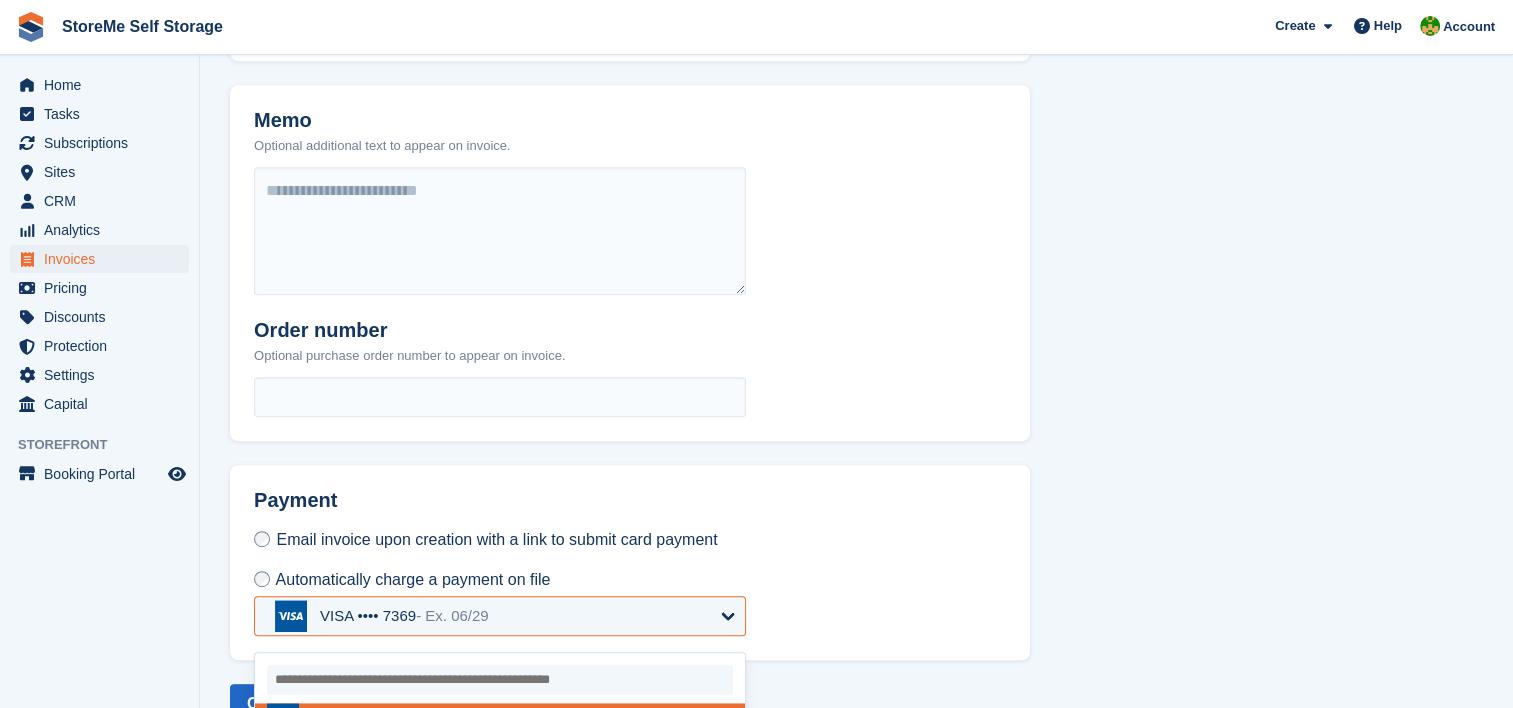 scroll, scrollTop: 1021, scrollLeft: 0, axis: vertical 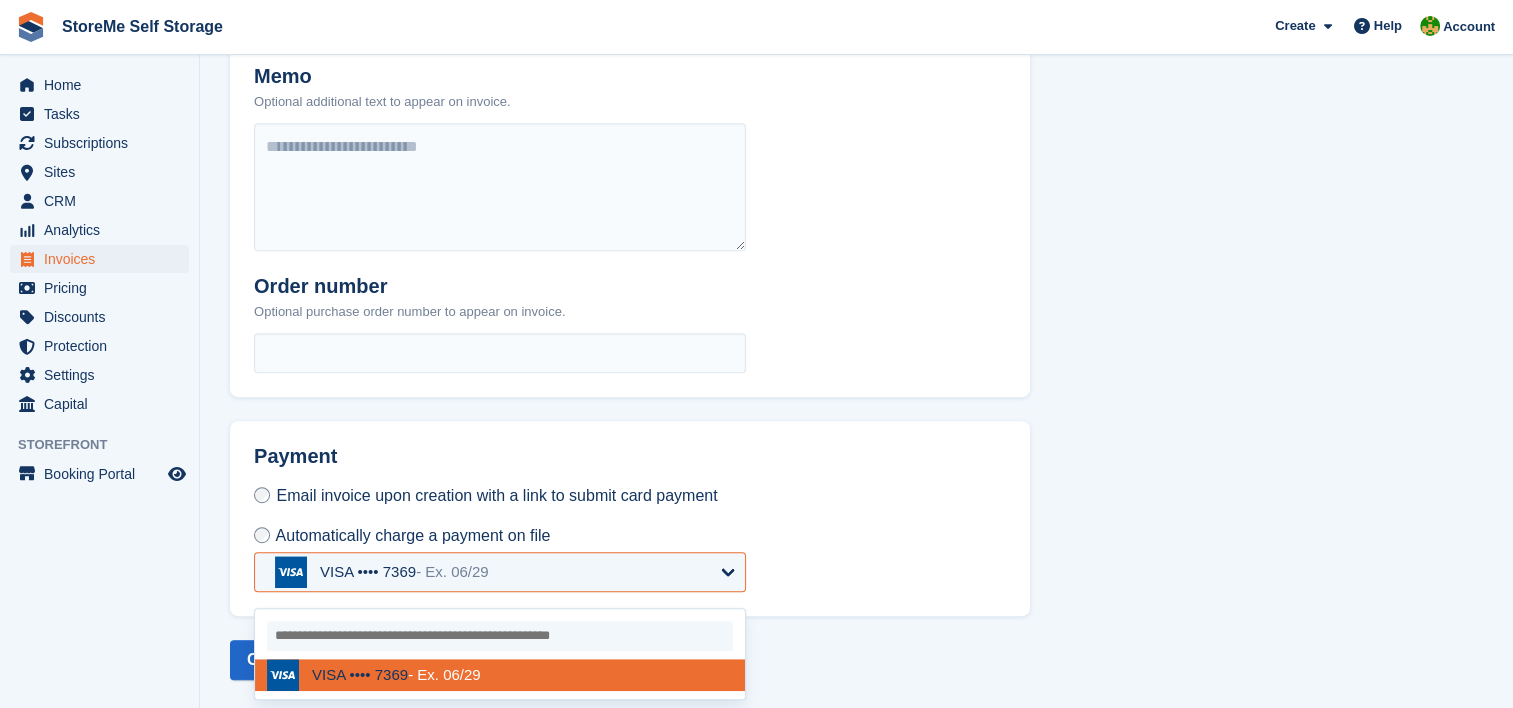 click on "VISA •••• 7369
- Ex. 06/29" at bounding box center (500, 572) 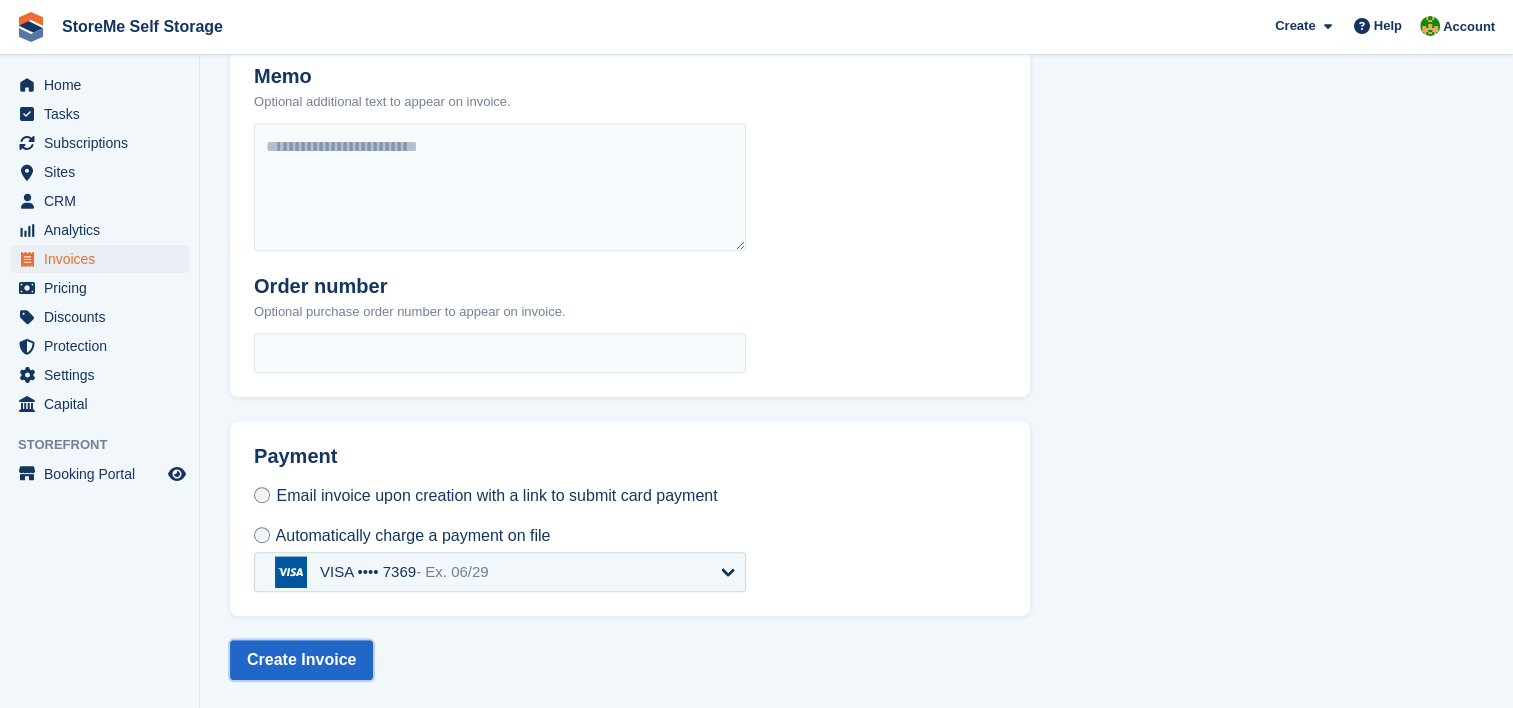 click on "Create Invoice" at bounding box center (301, 660) 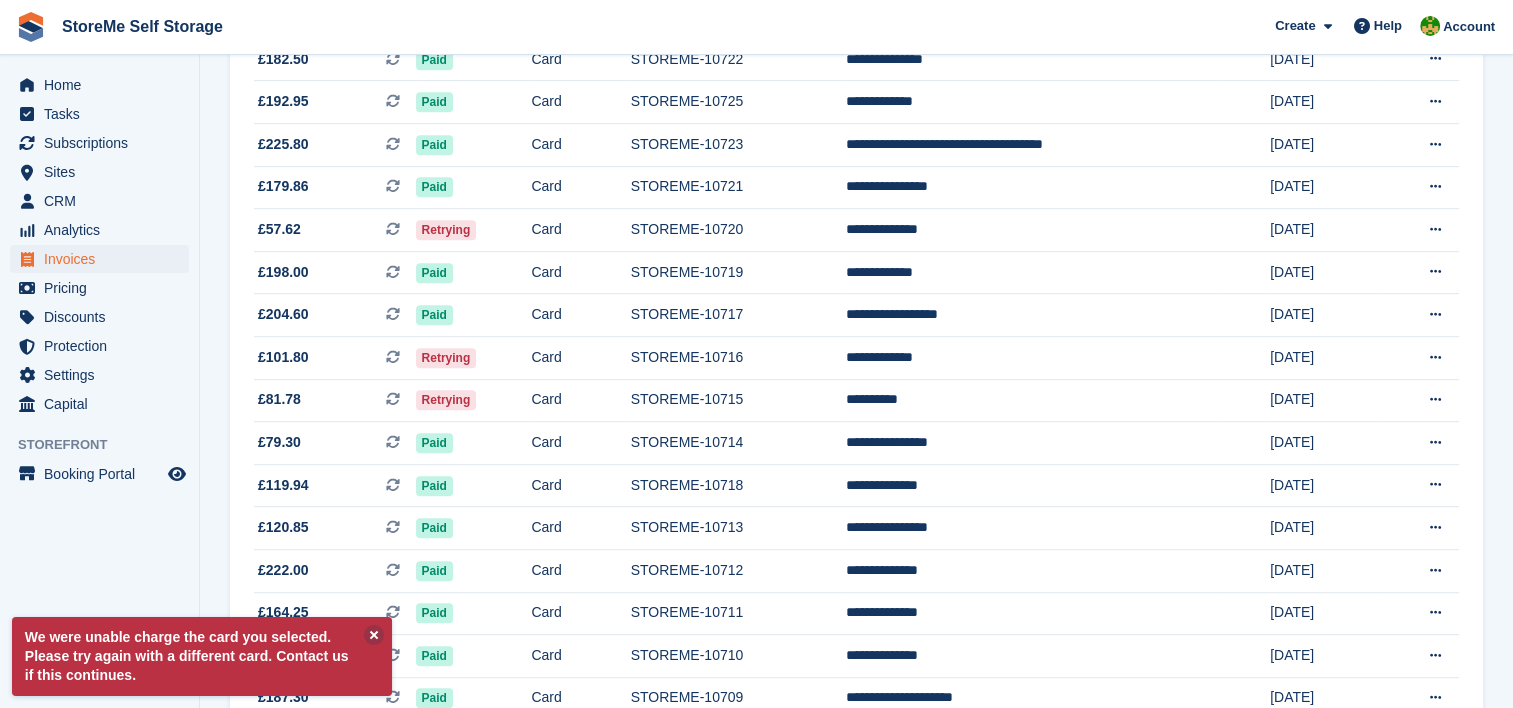 scroll, scrollTop: 0, scrollLeft: 0, axis: both 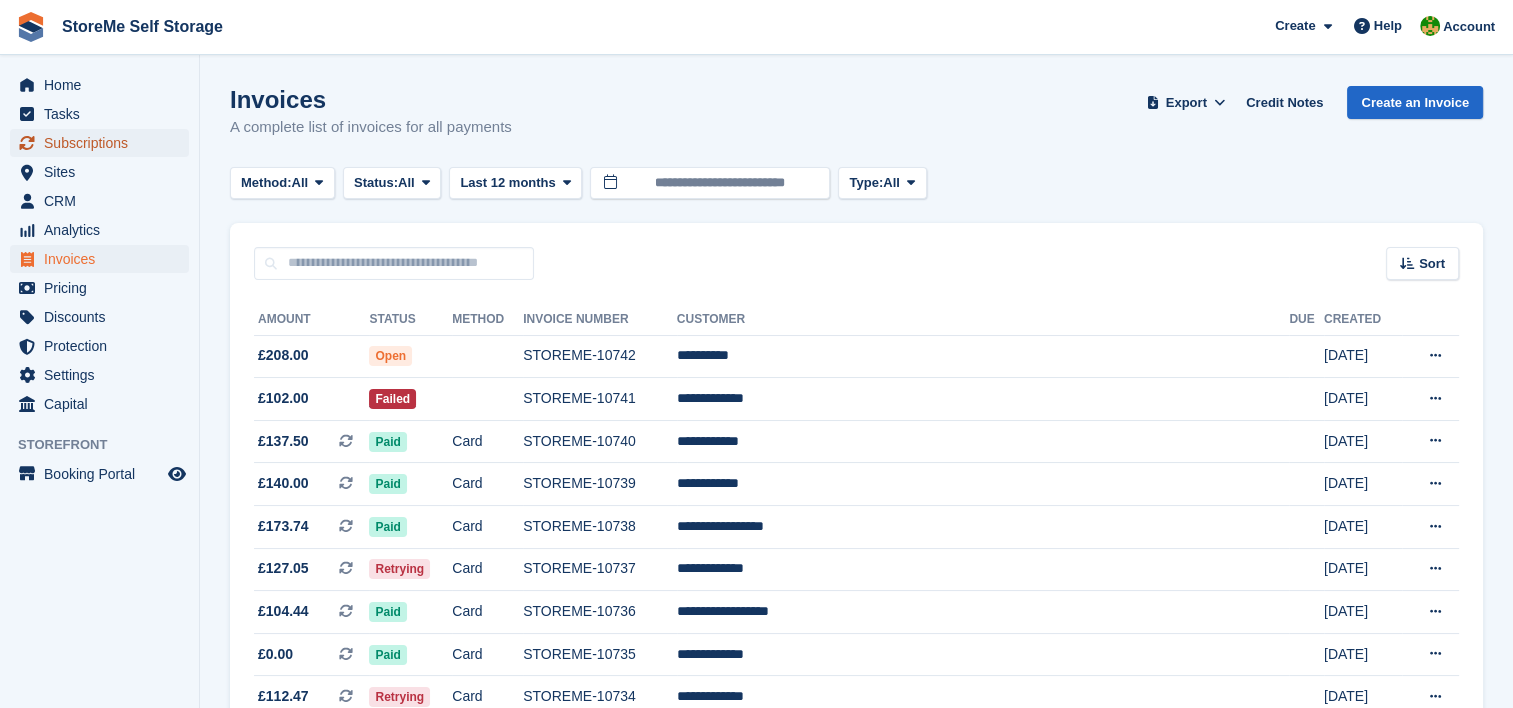 click on "Subscriptions" at bounding box center [104, 143] 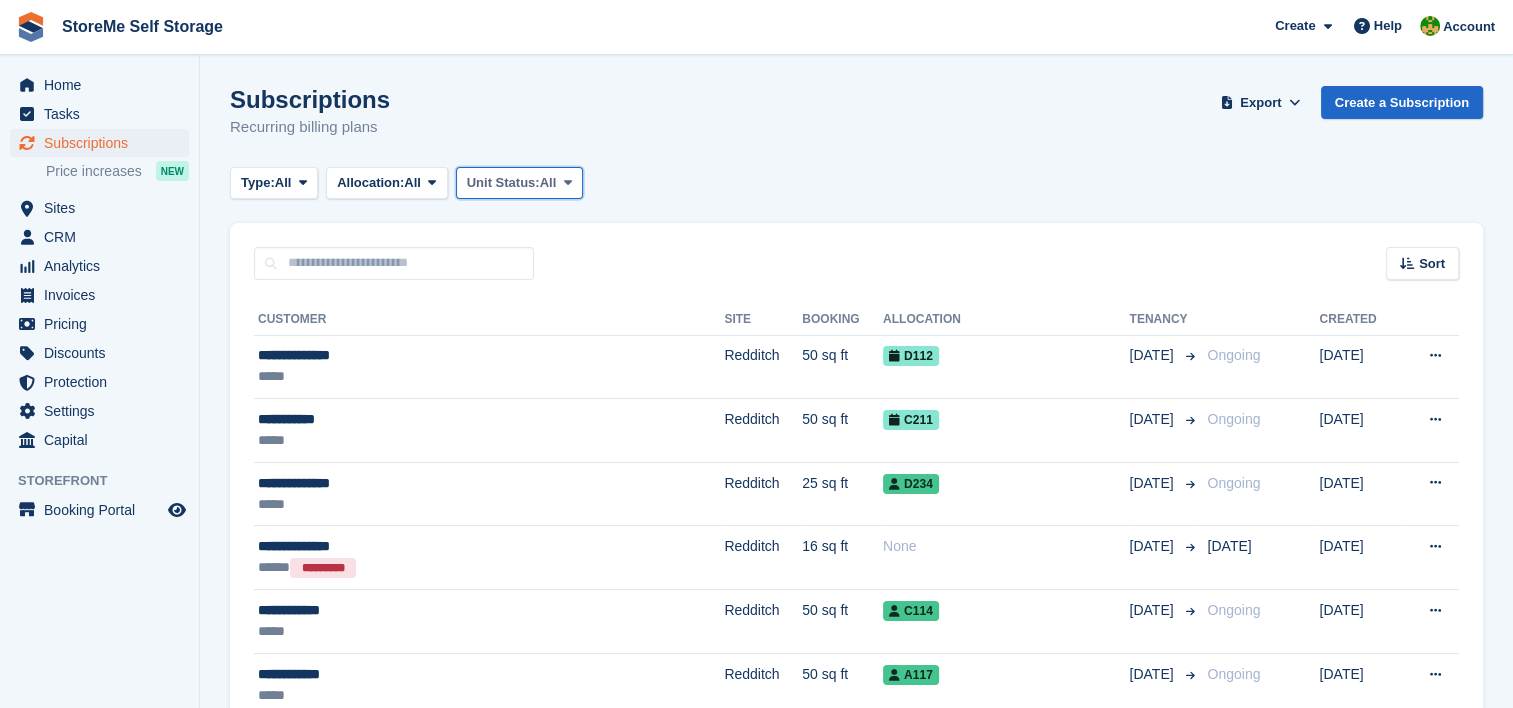 click on "Unit Status:" at bounding box center (503, 183) 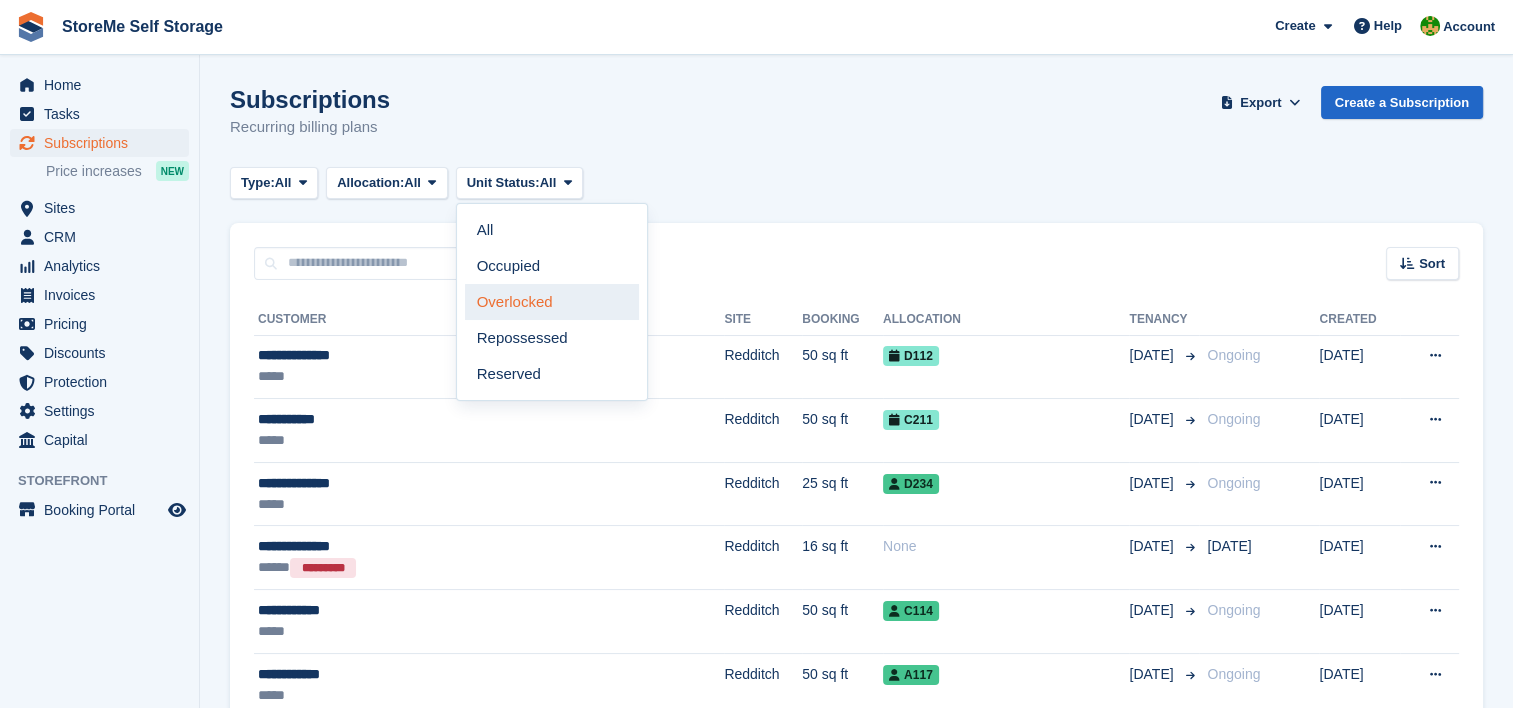 click on "Overlocked" at bounding box center (552, 302) 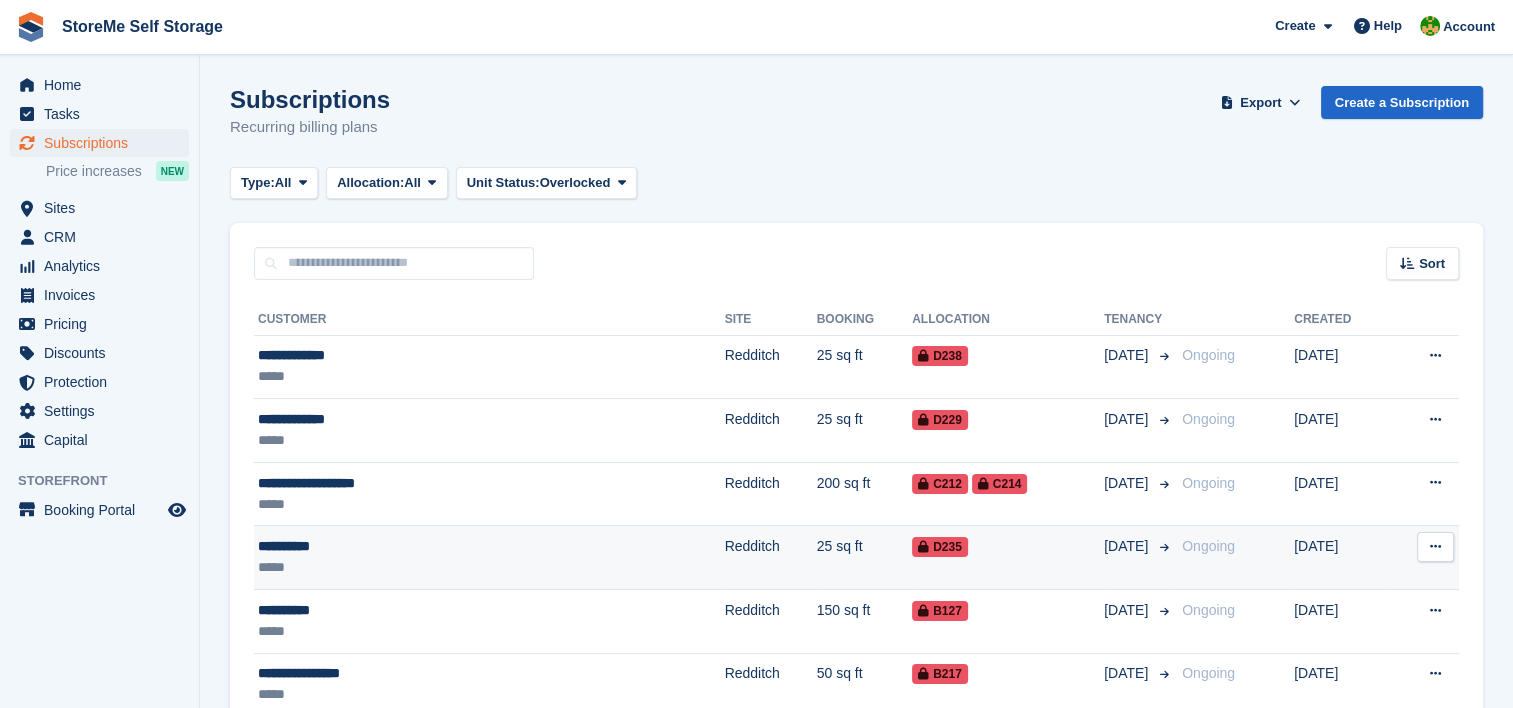 click on "25 sq ft" at bounding box center [865, 558] 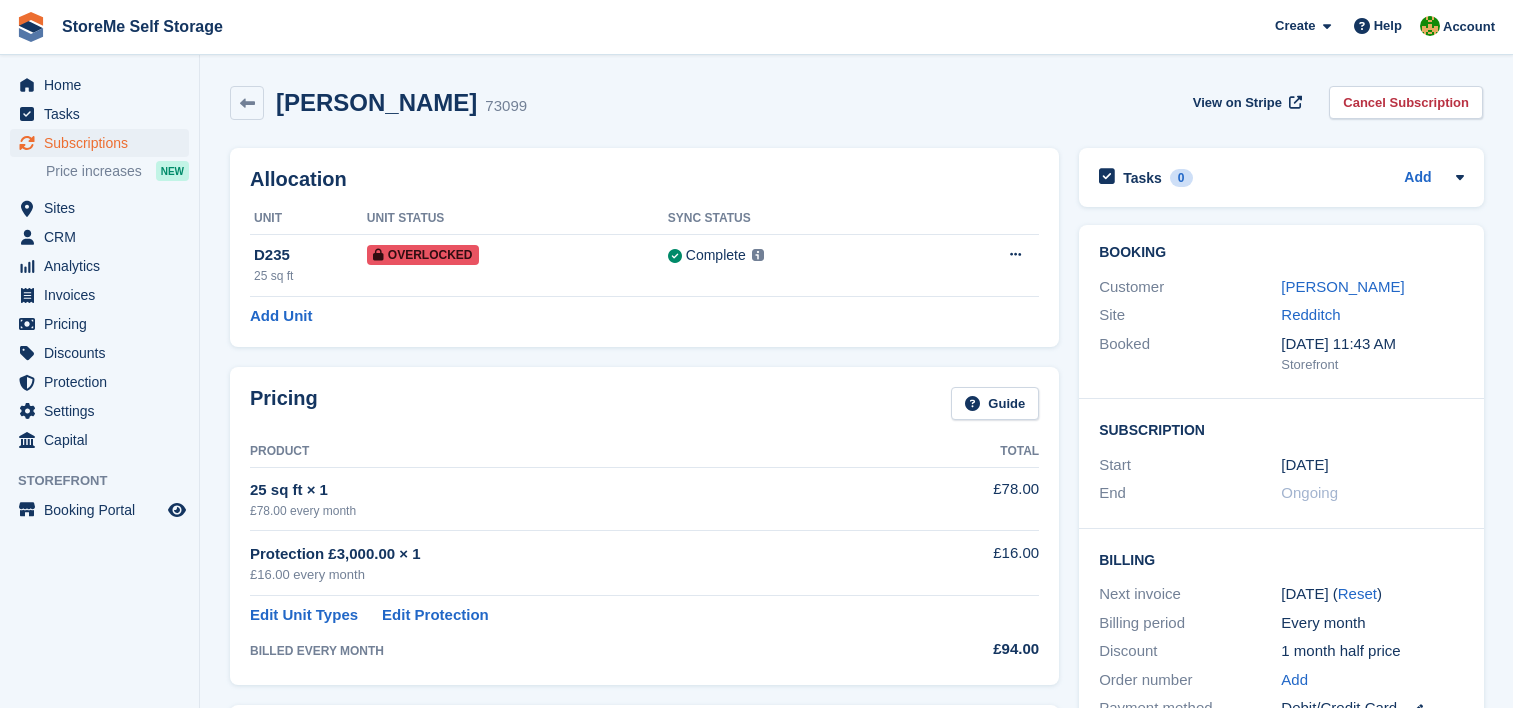 scroll, scrollTop: 0, scrollLeft: 0, axis: both 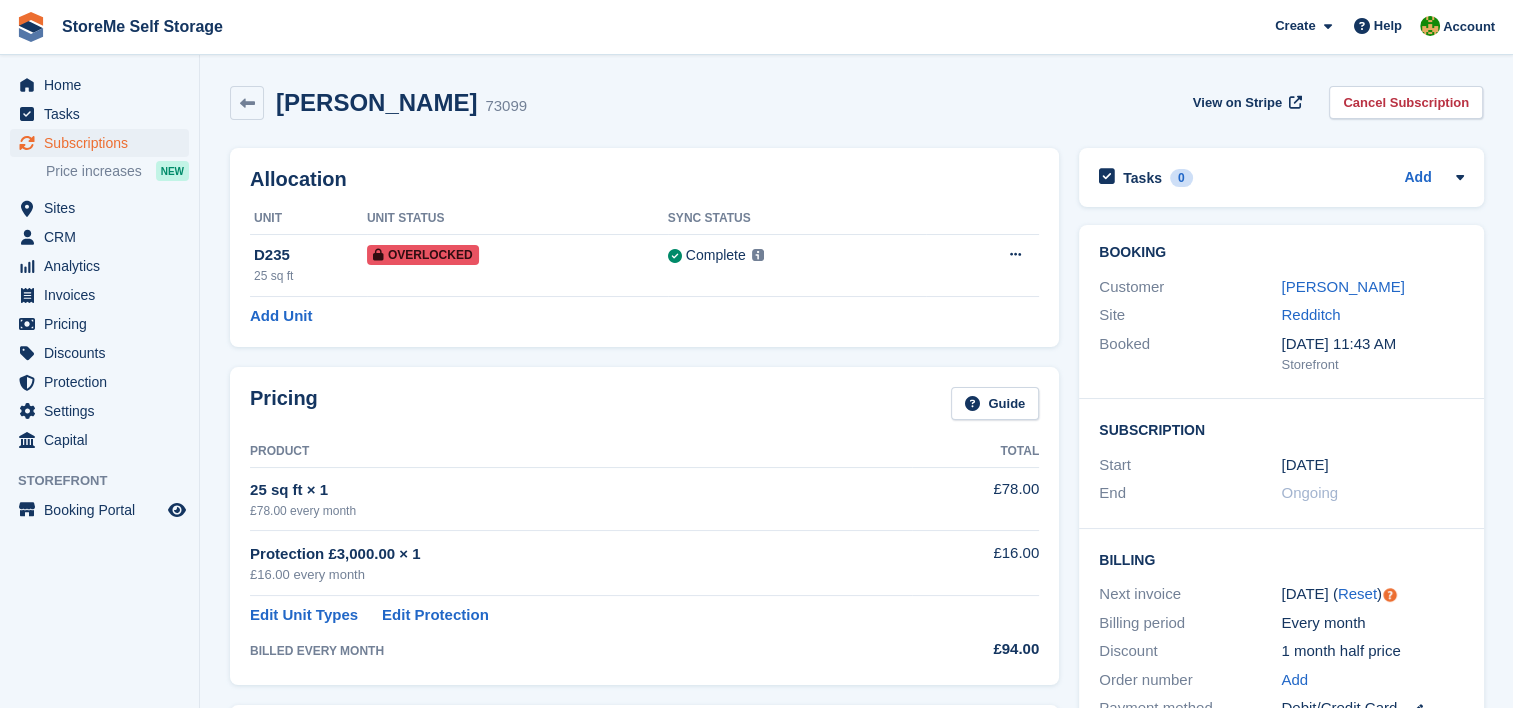 click on "[PERSON_NAME]" at bounding box center [1342, 286] 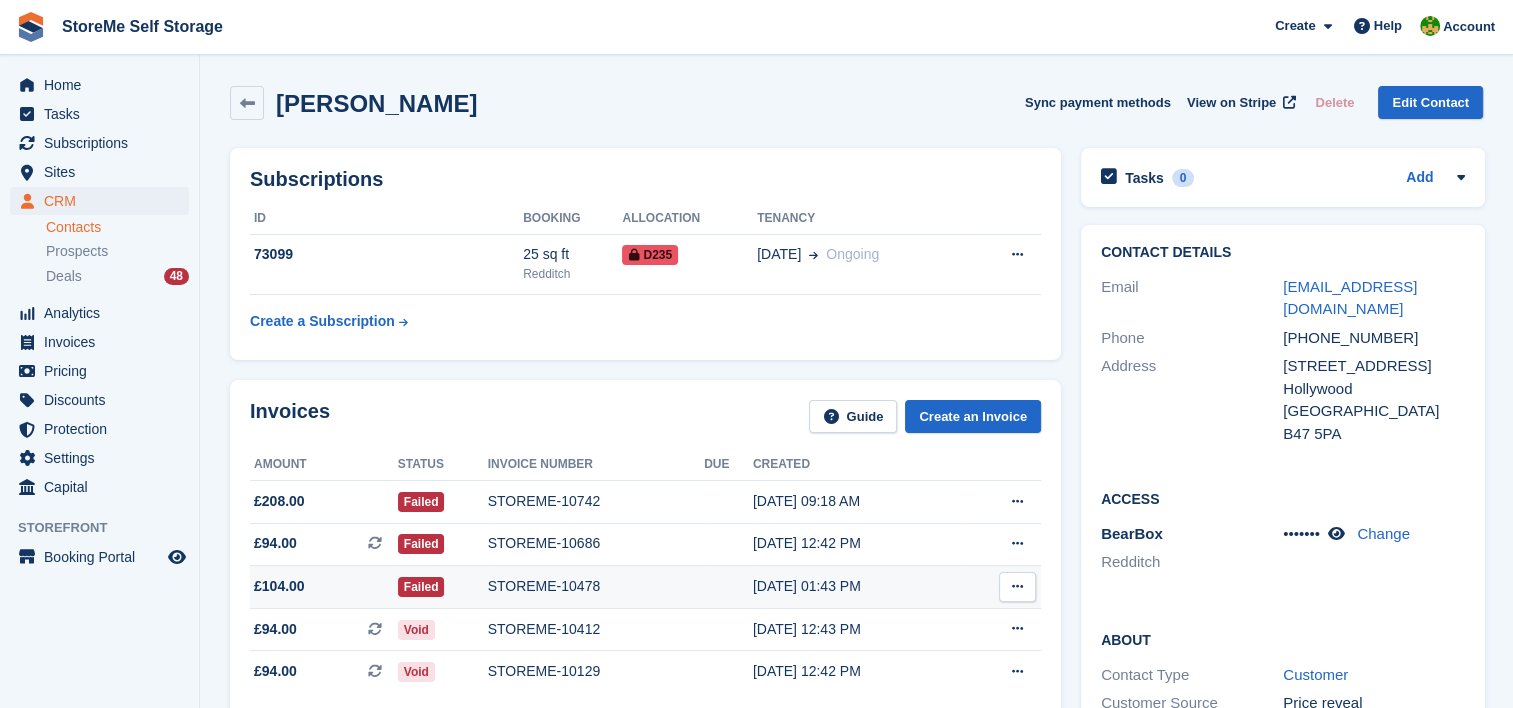 click on "STOREME-10478" at bounding box center (596, 586) 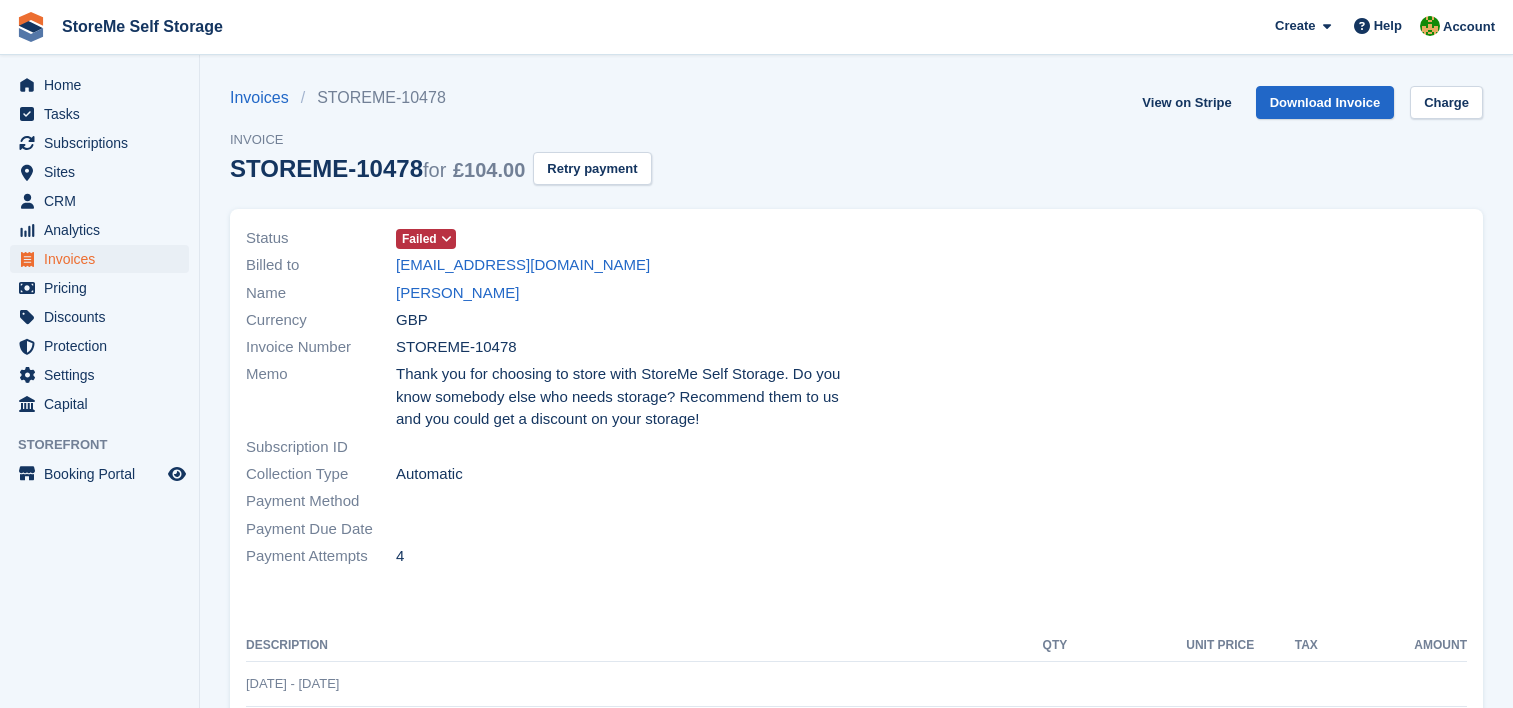 scroll, scrollTop: 0, scrollLeft: 0, axis: both 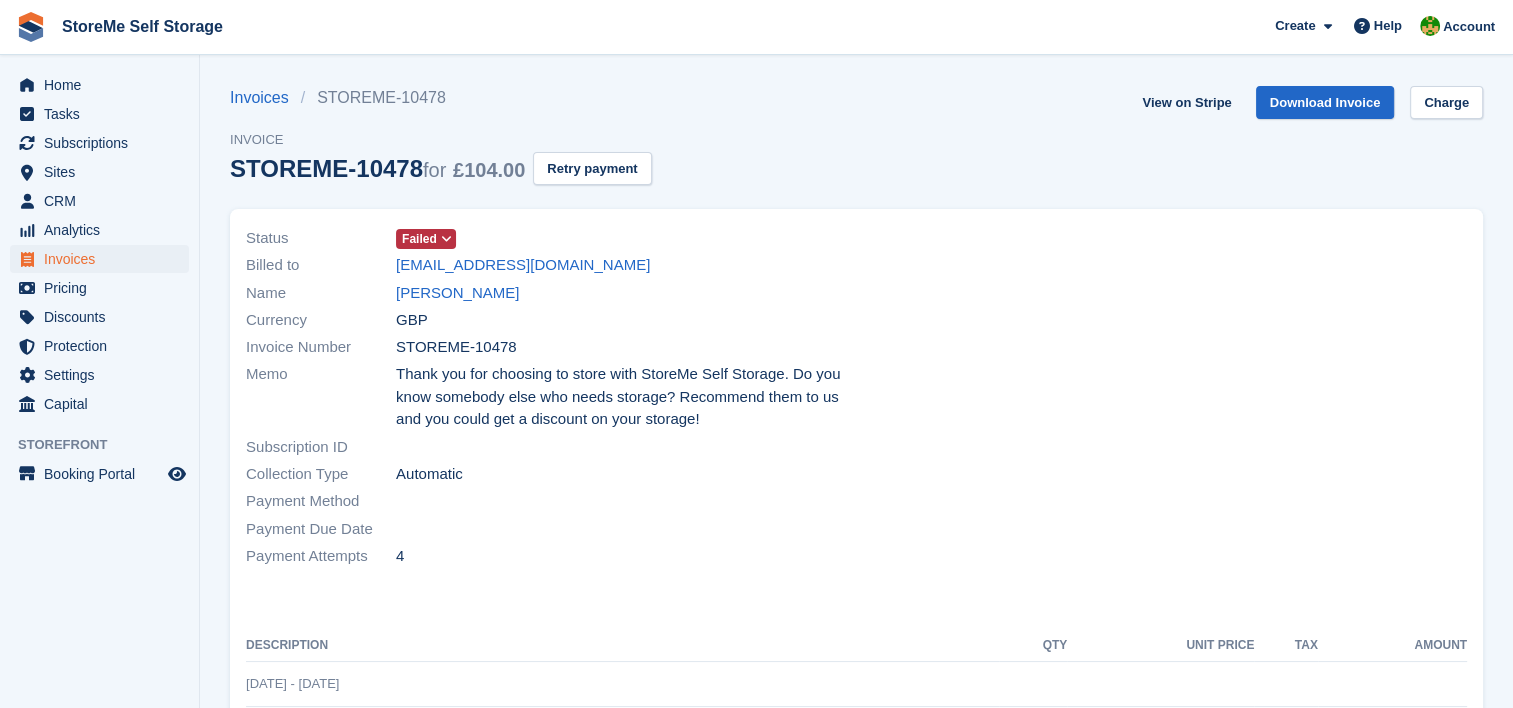 click at bounding box center [446, 239] 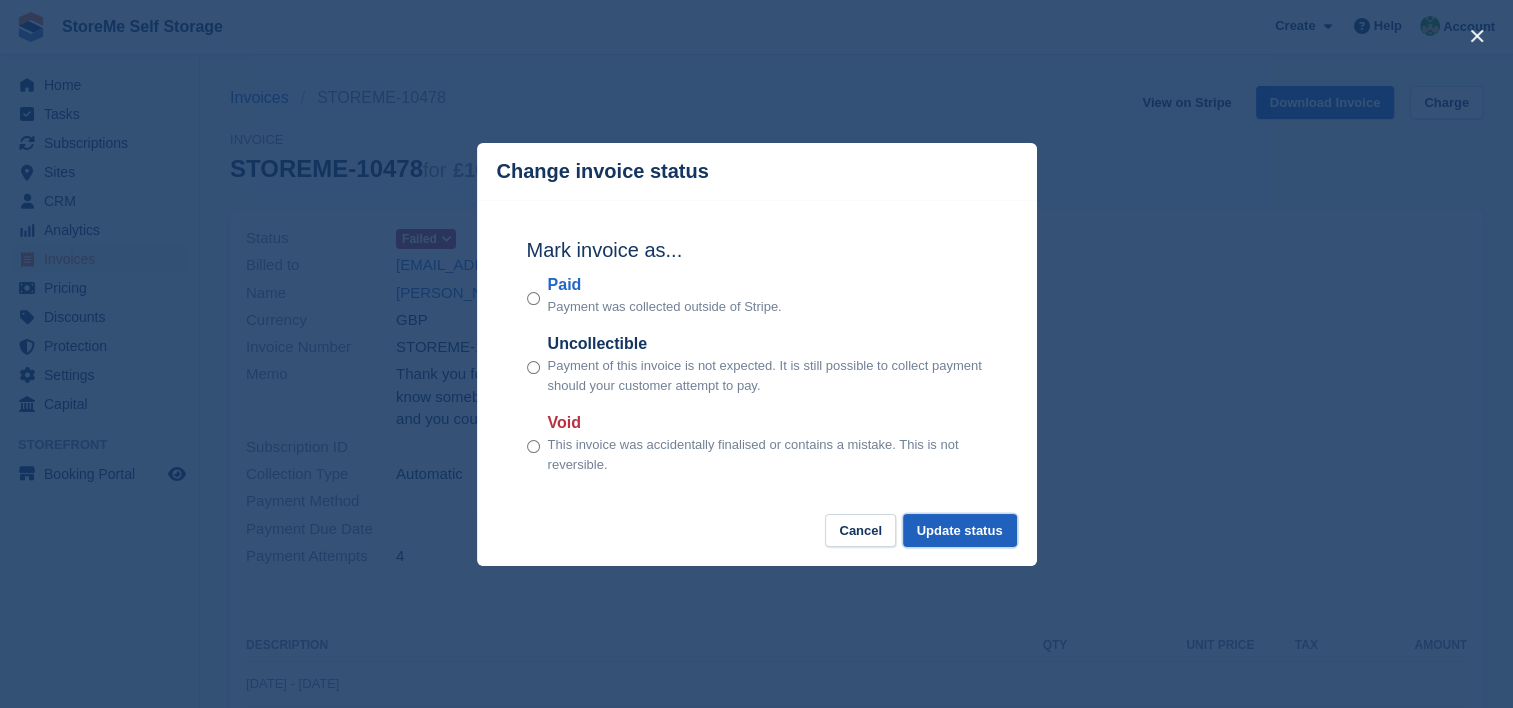 click on "Update status" at bounding box center [960, 530] 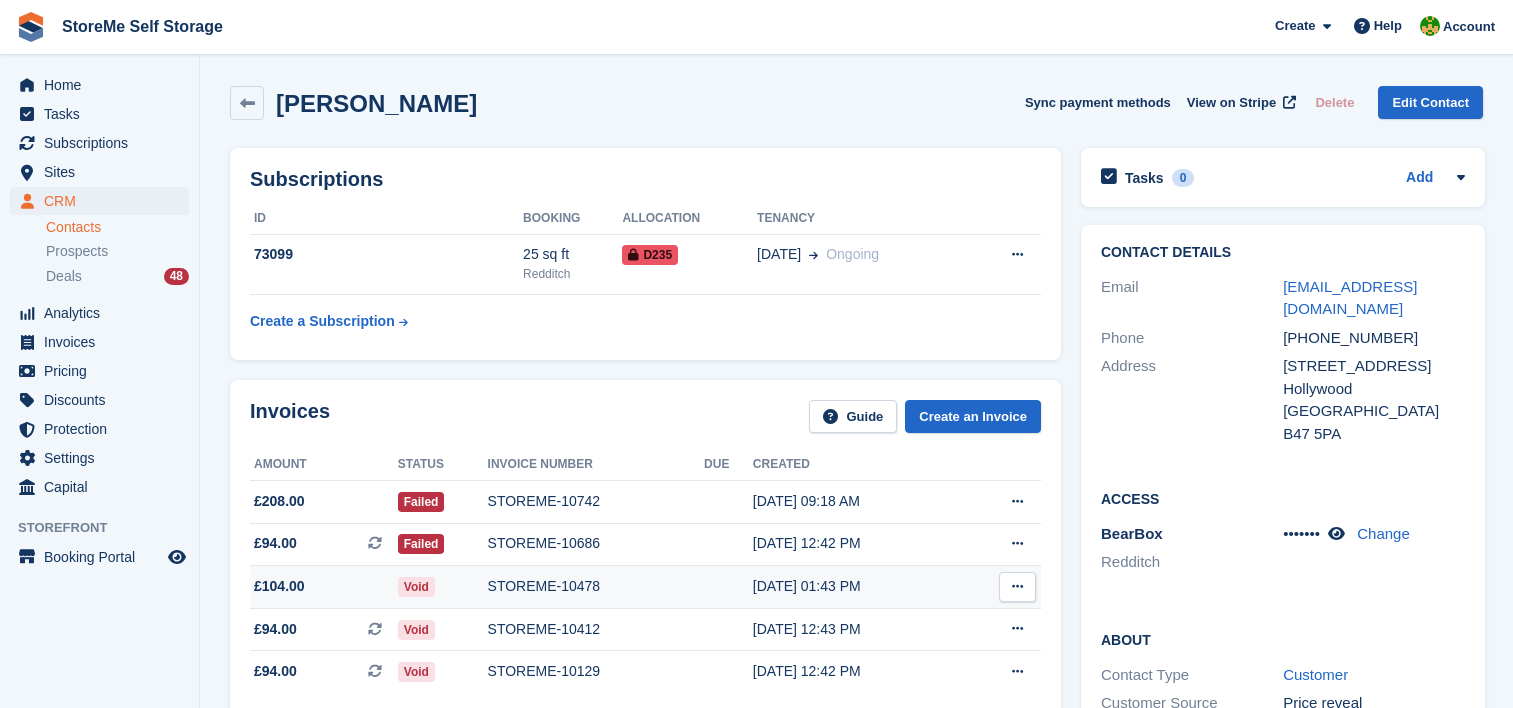 scroll, scrollTop: 0, scrollLeft: 0, axis: both 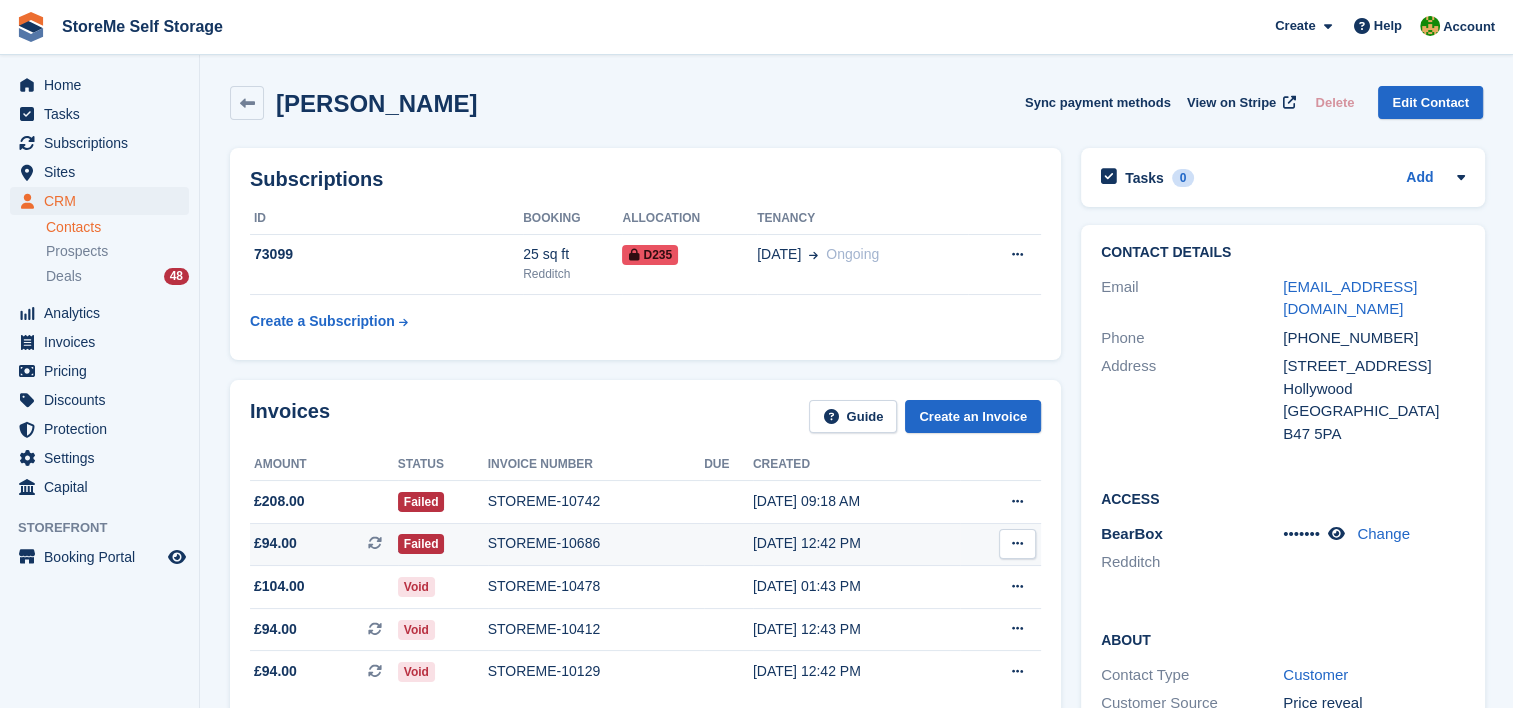 click on "STOREME-10686" at bounding box center (596, 543) 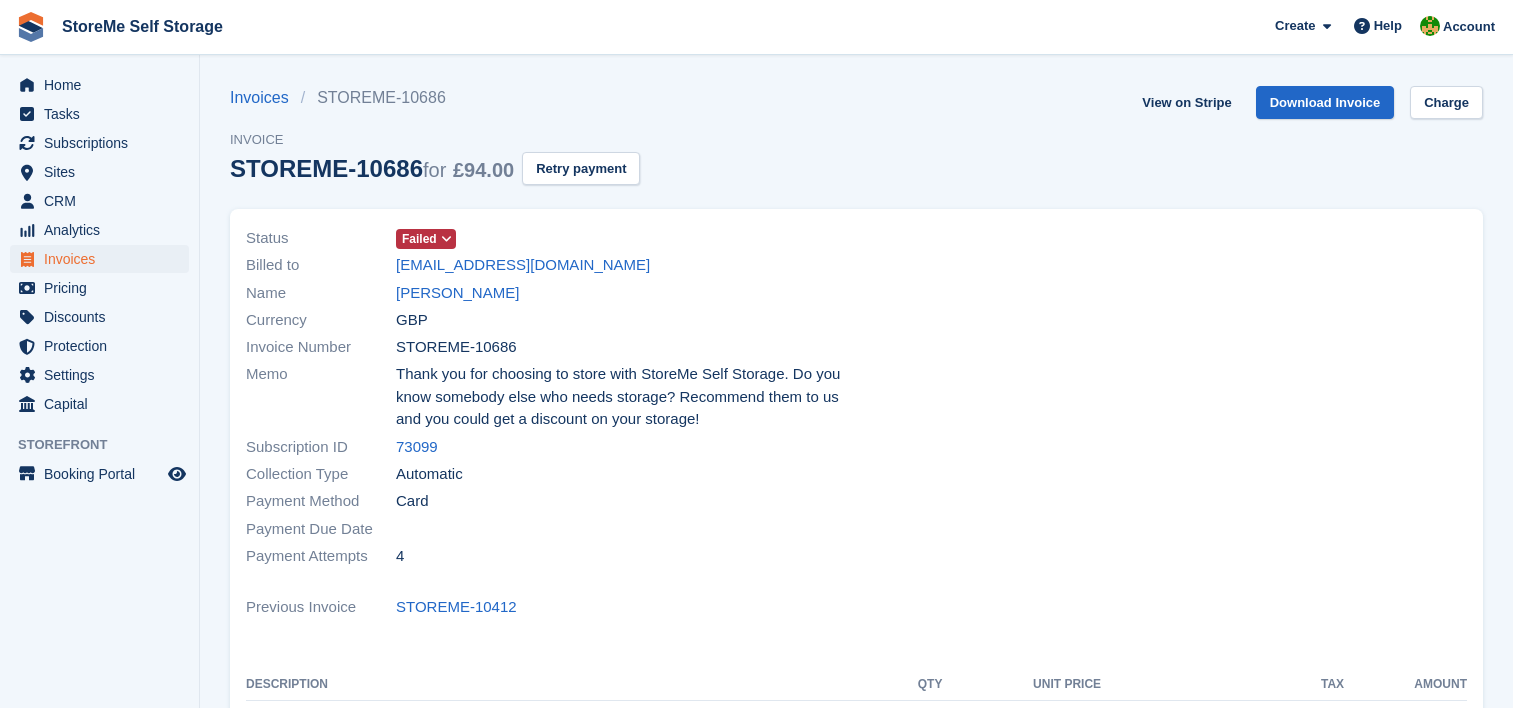 scroll, scrollTop: 0, scrollLeft: 0, axis: both 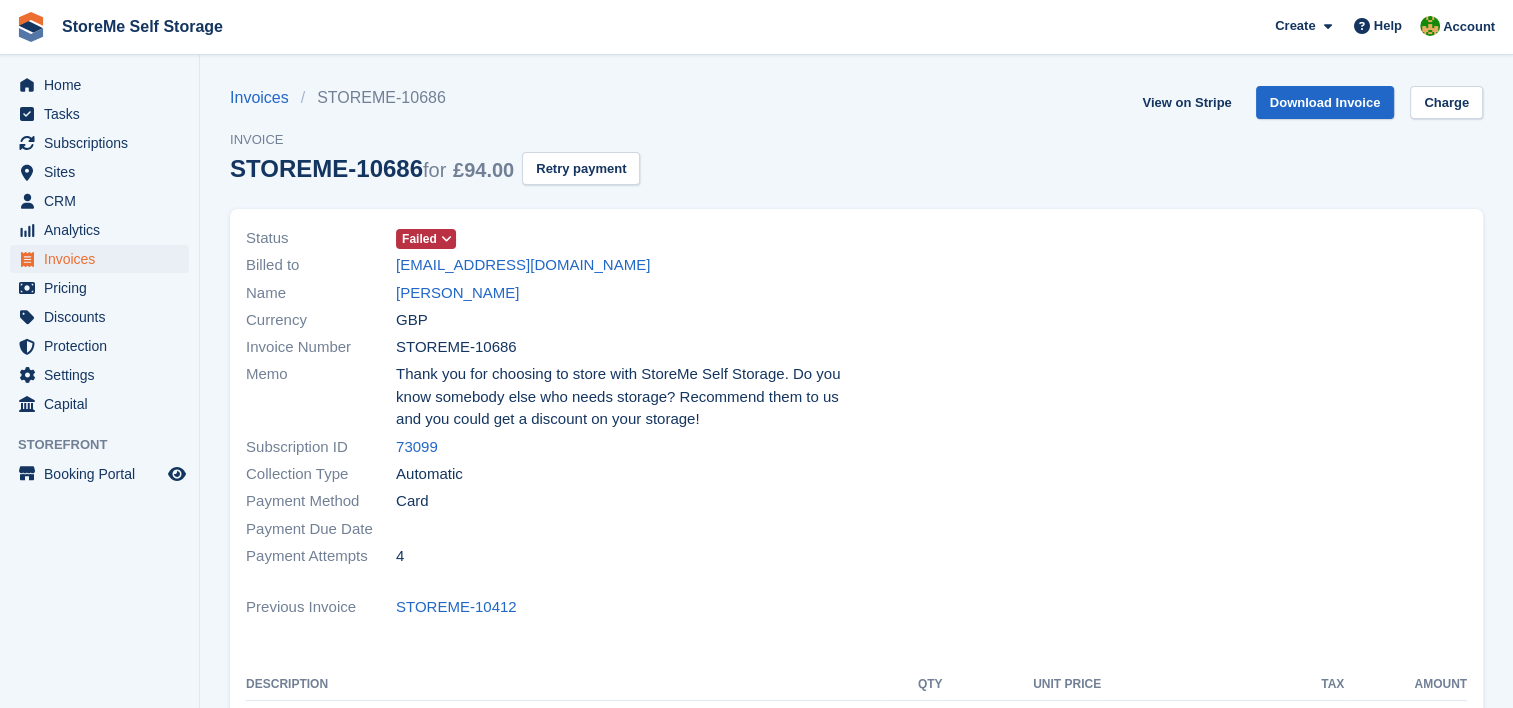 click at bounding box center (446, 239) 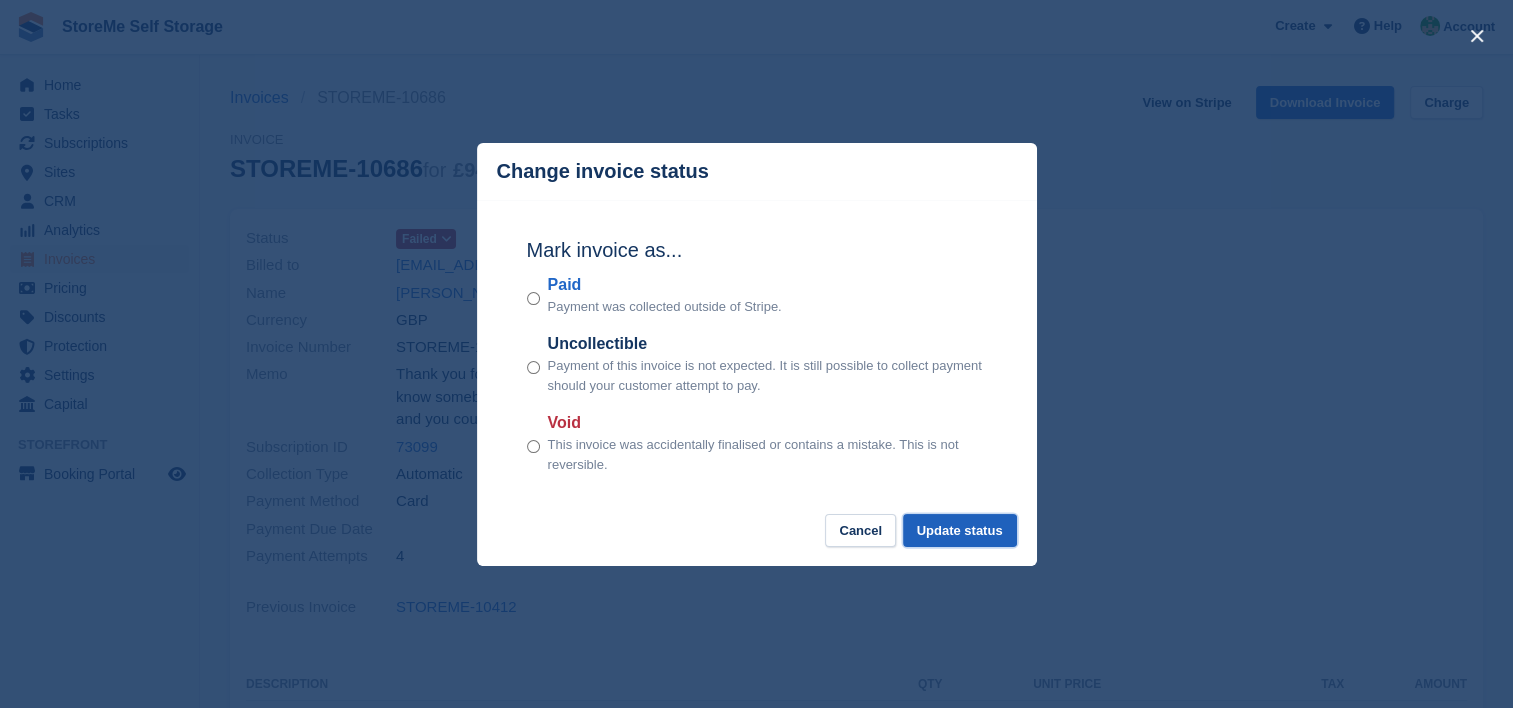 click on "Update status" at bounding box center (960, 530) 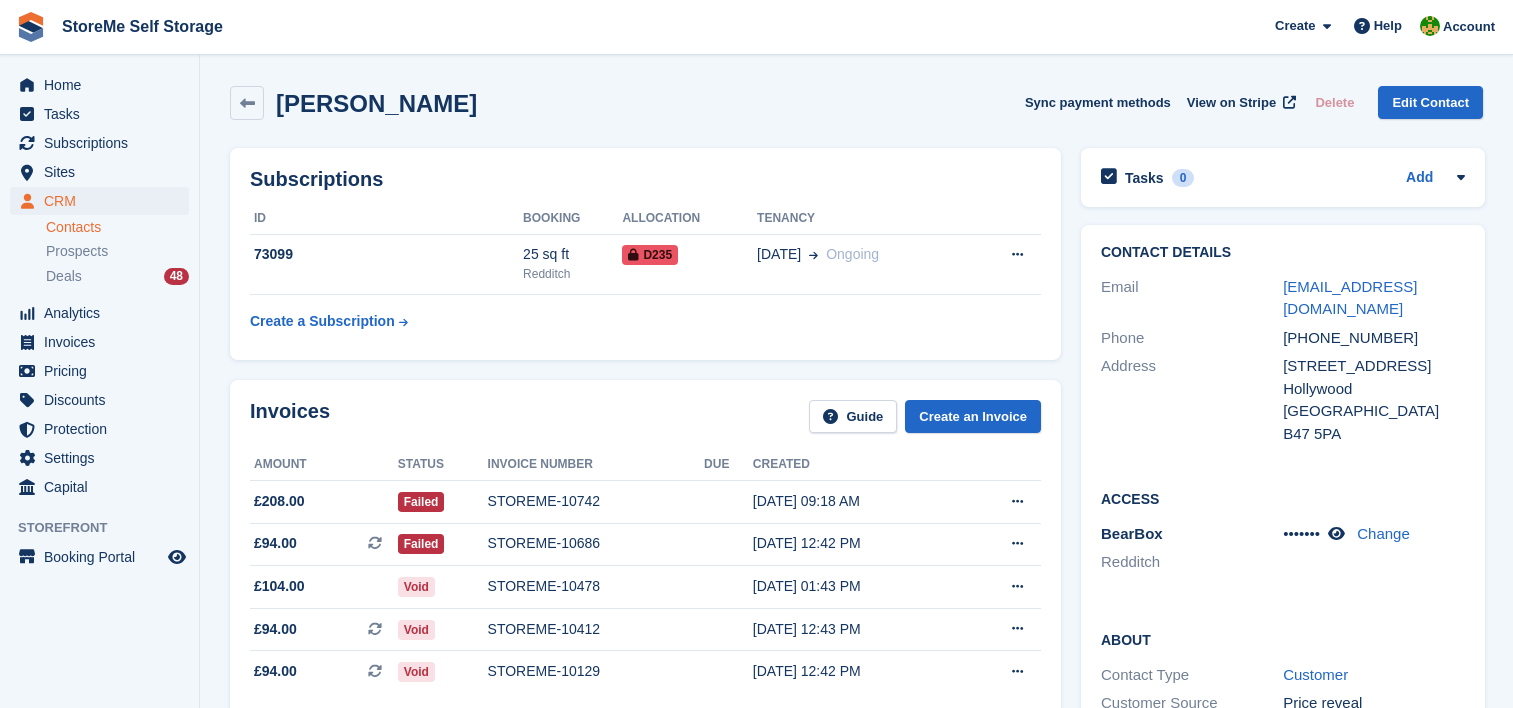 scroll, scrollTop: 0, scrollLeft: 0, axis: both 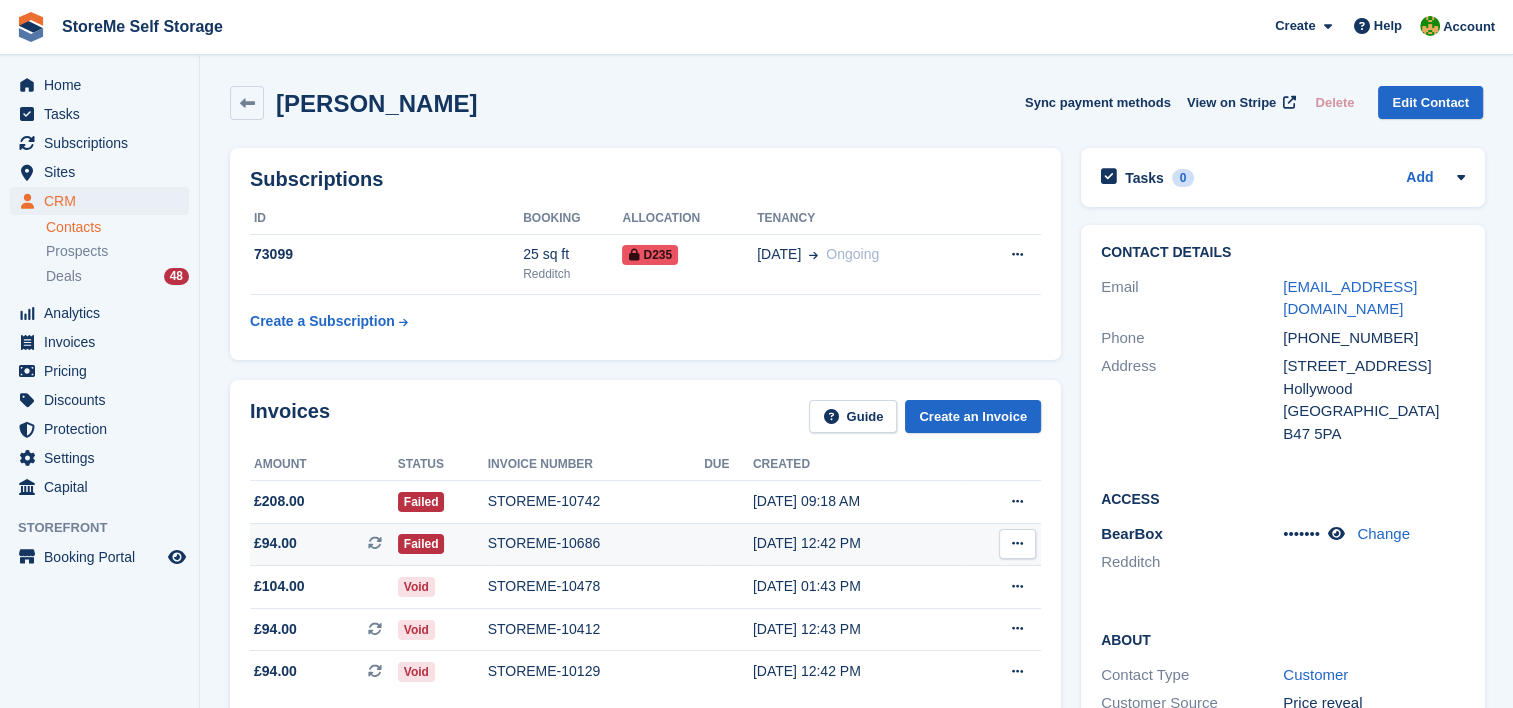 click on "STOREME-10686" at bounding box center (596, 543) 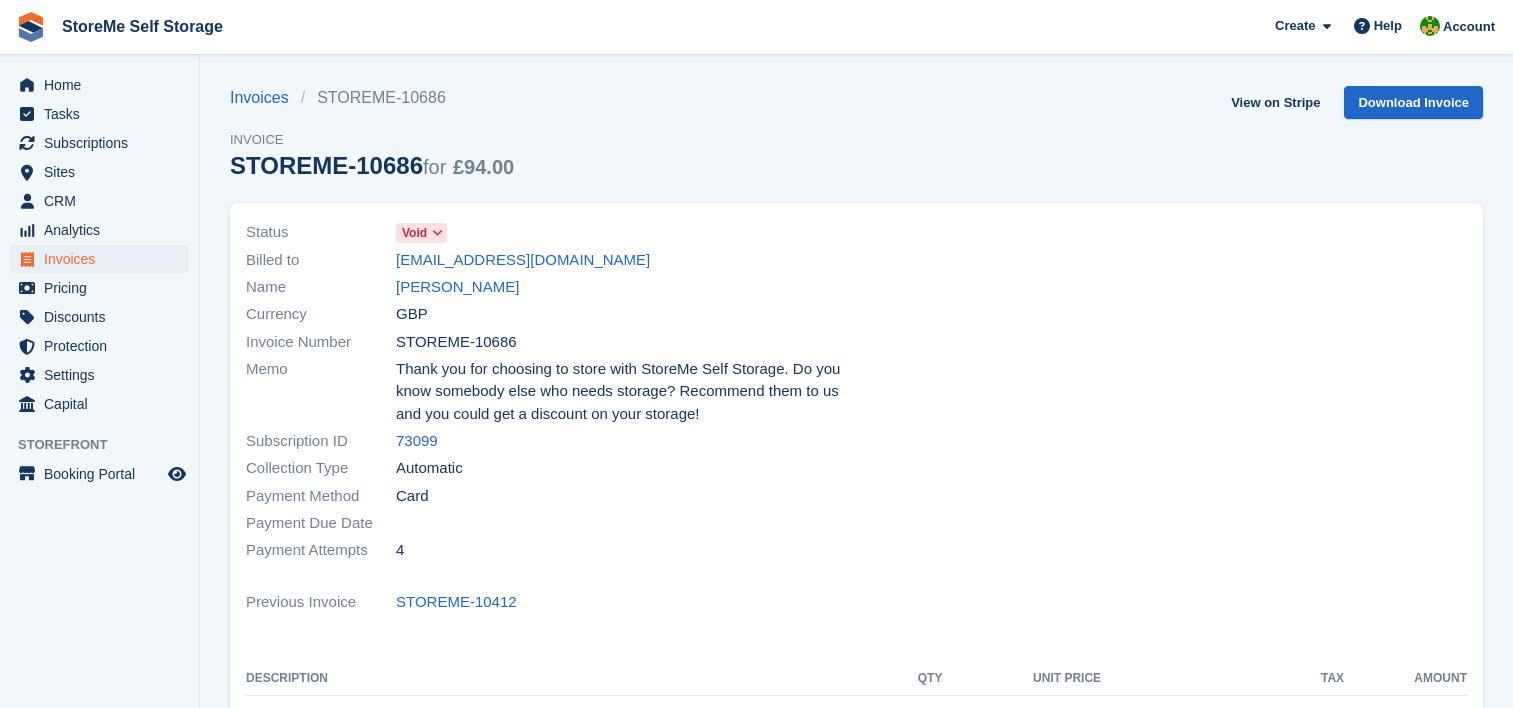 scroll, scrollTop: 0, scrollLeft: 0, axis: both 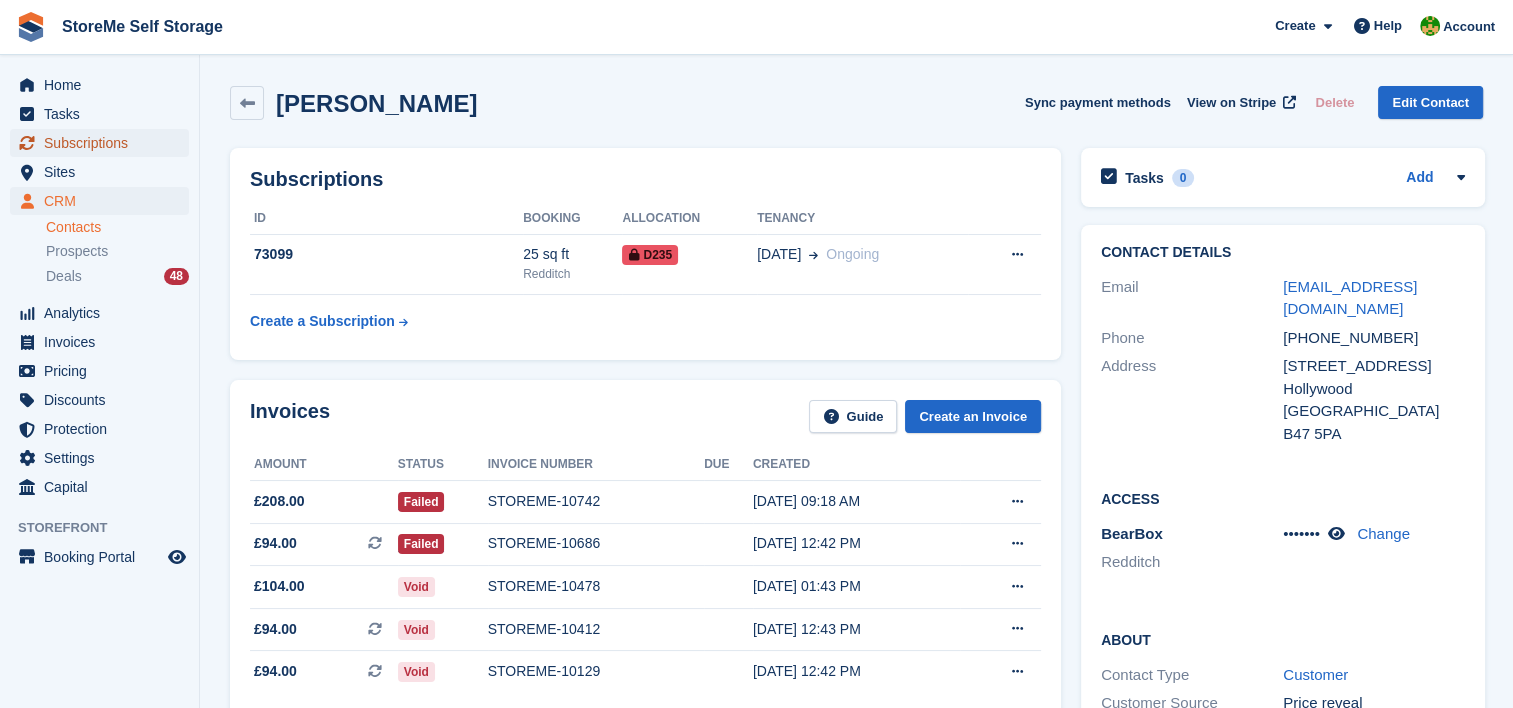 click on "Subscriptions" at bounding box center (104, 143) 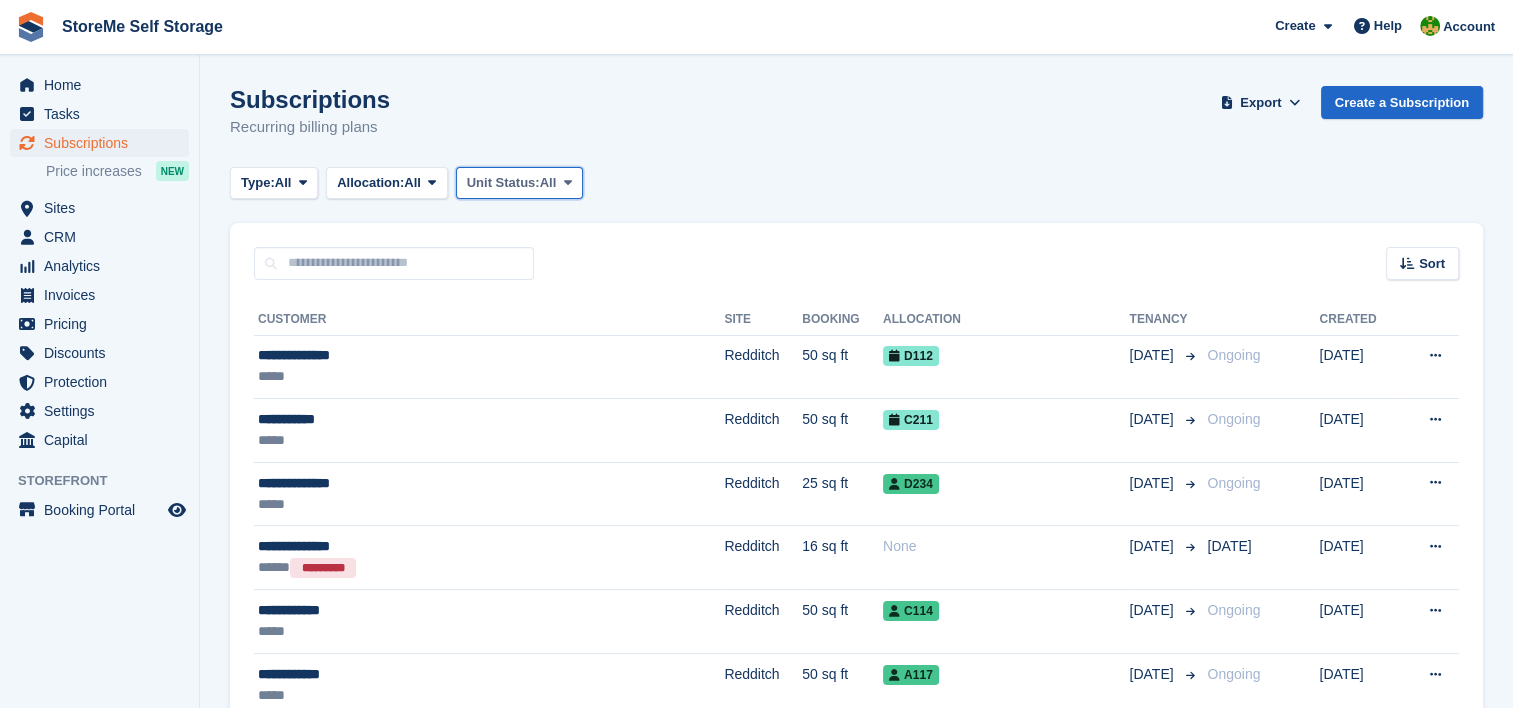 click on "Unit Status:" at bounding box center [503, 183] 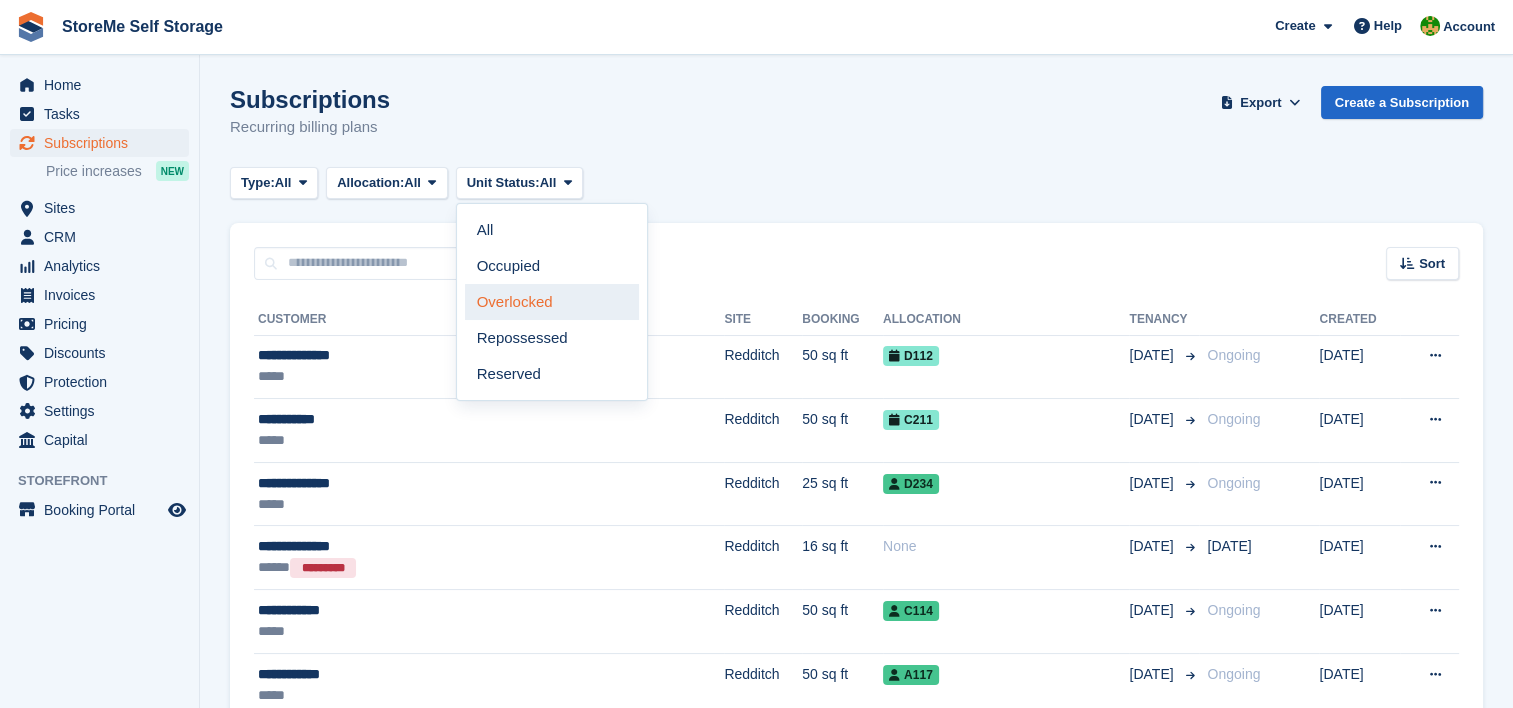 click on "Overlocked" at bounding box center [552, 302] 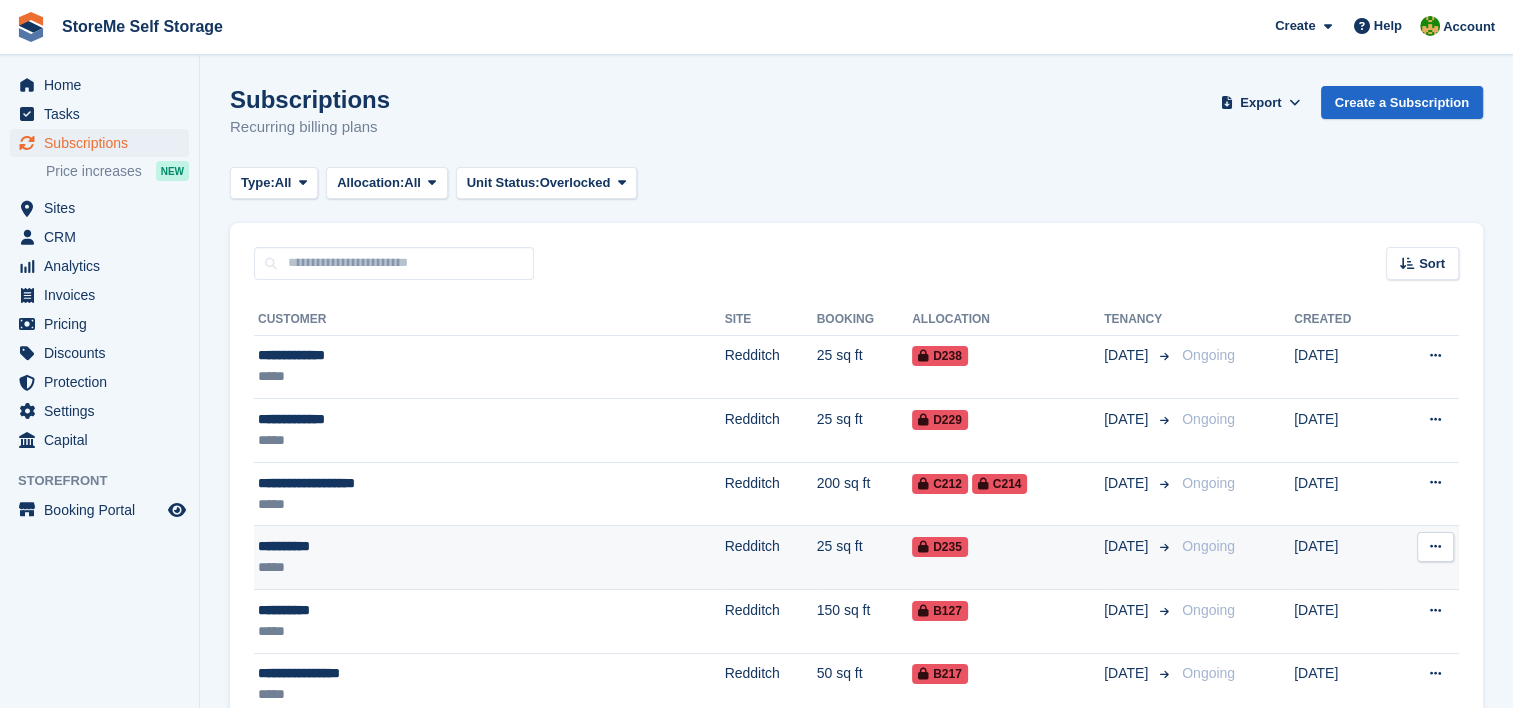 click on "25 sq ft" at bounding box center [865, 558] 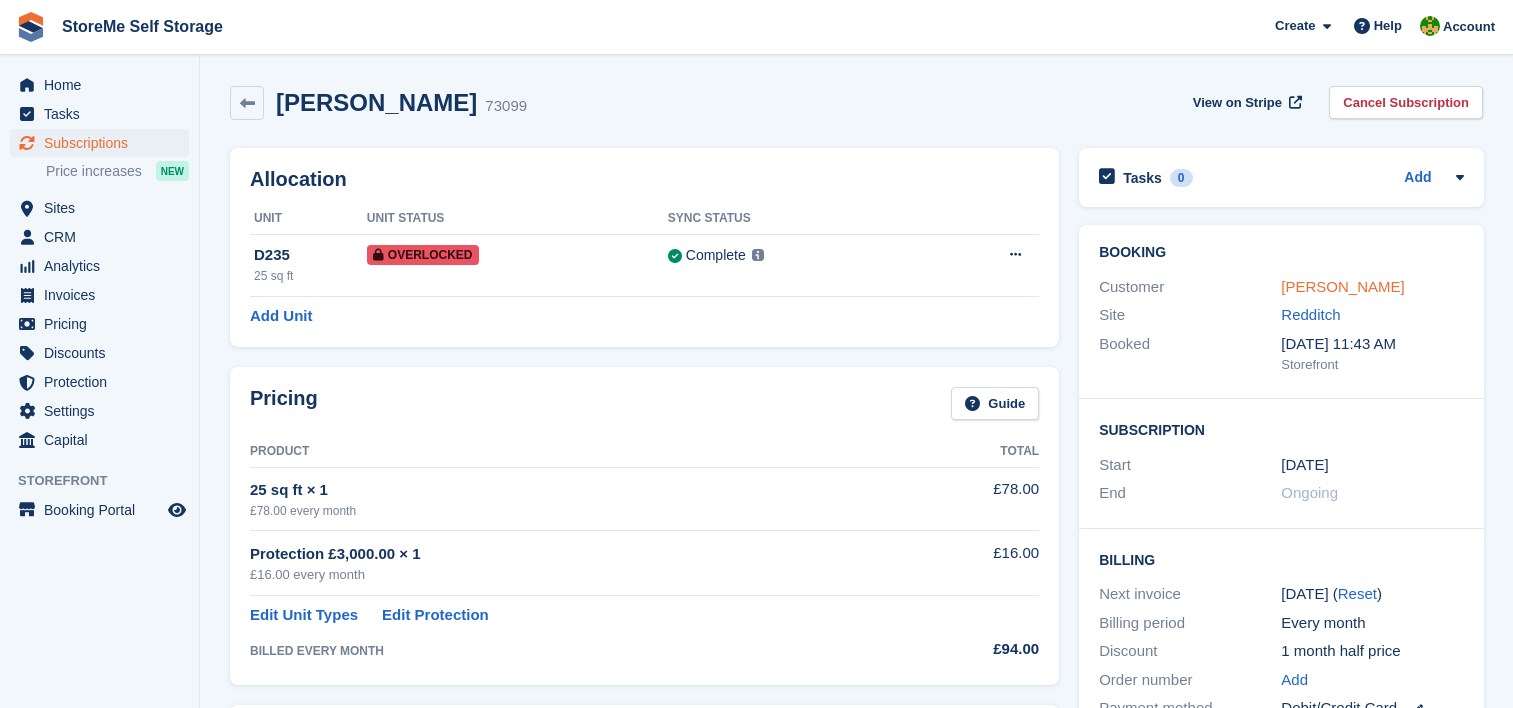 scroll, scrollTop: 0, scrollLeft: 0, axis: both 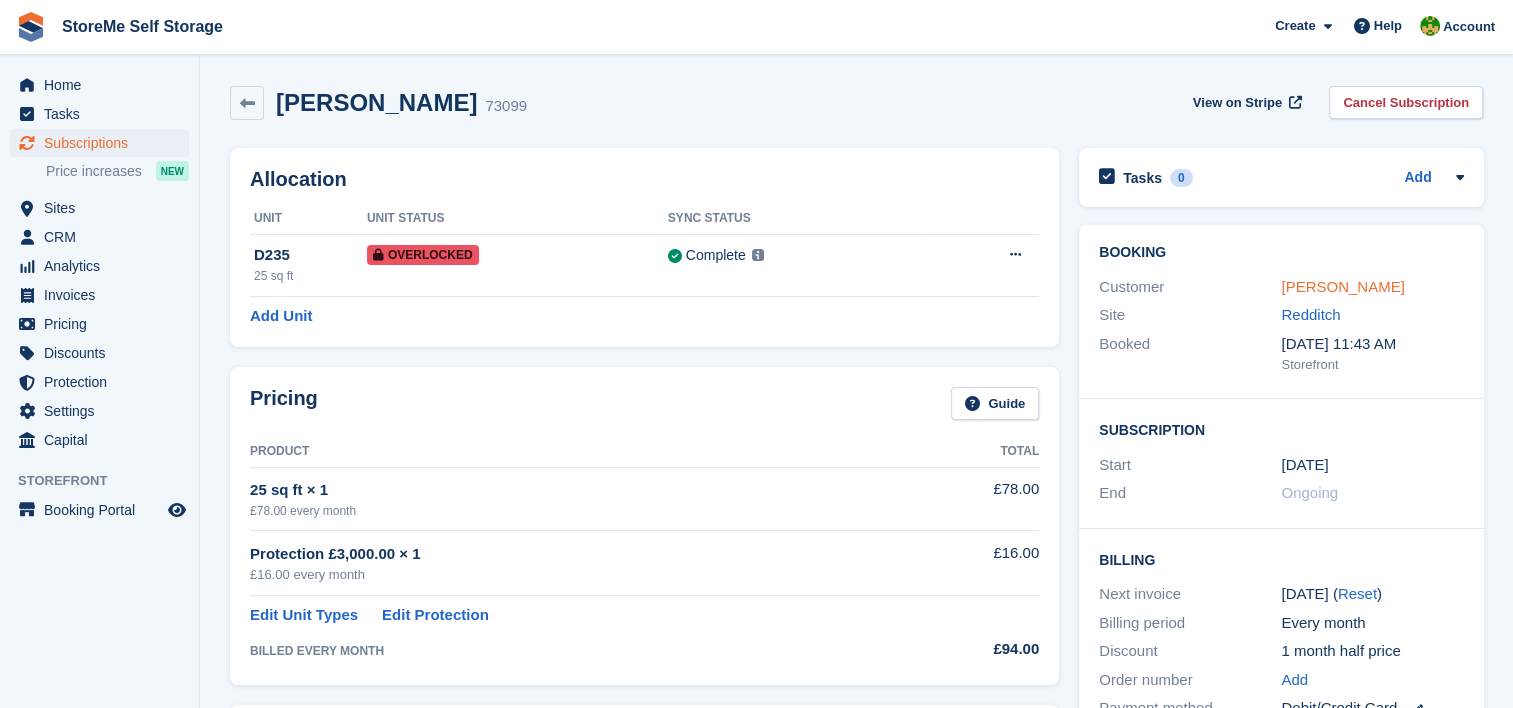 click on "[PERSON_NAME]" at bounding box center (1342, 286) 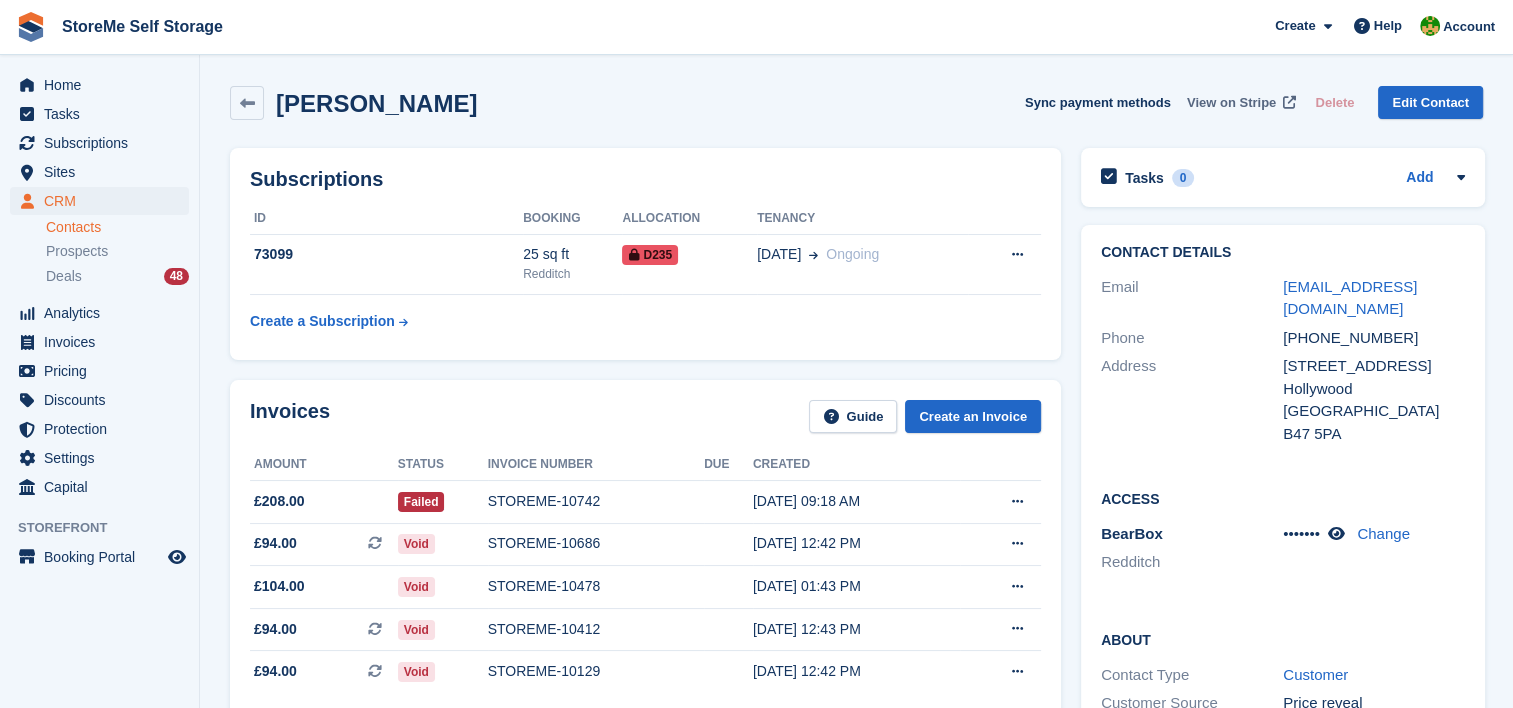 click on "View on Stripe" at bounding box center (1231, 103) 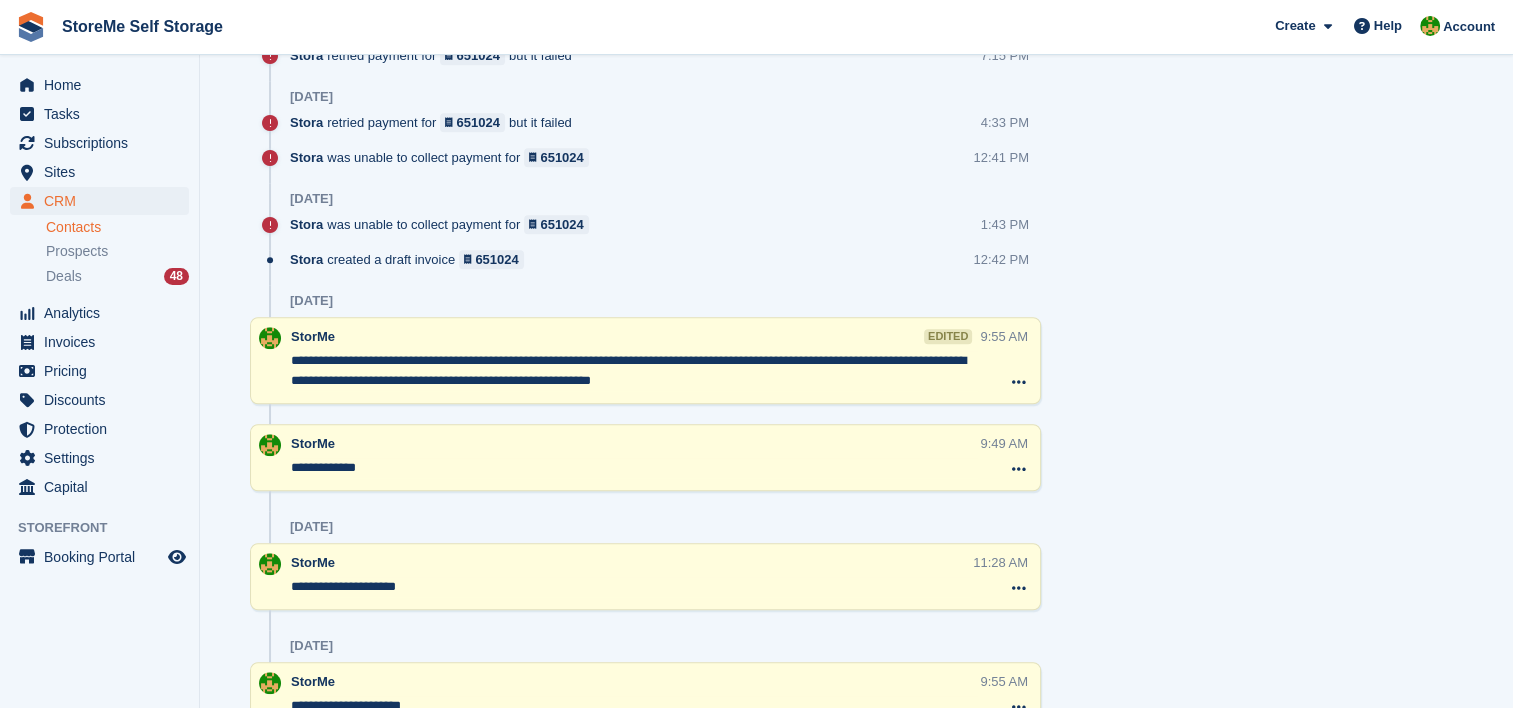 scroll, scrollTop: 1600, scrollLeft: 0, axis: vertical 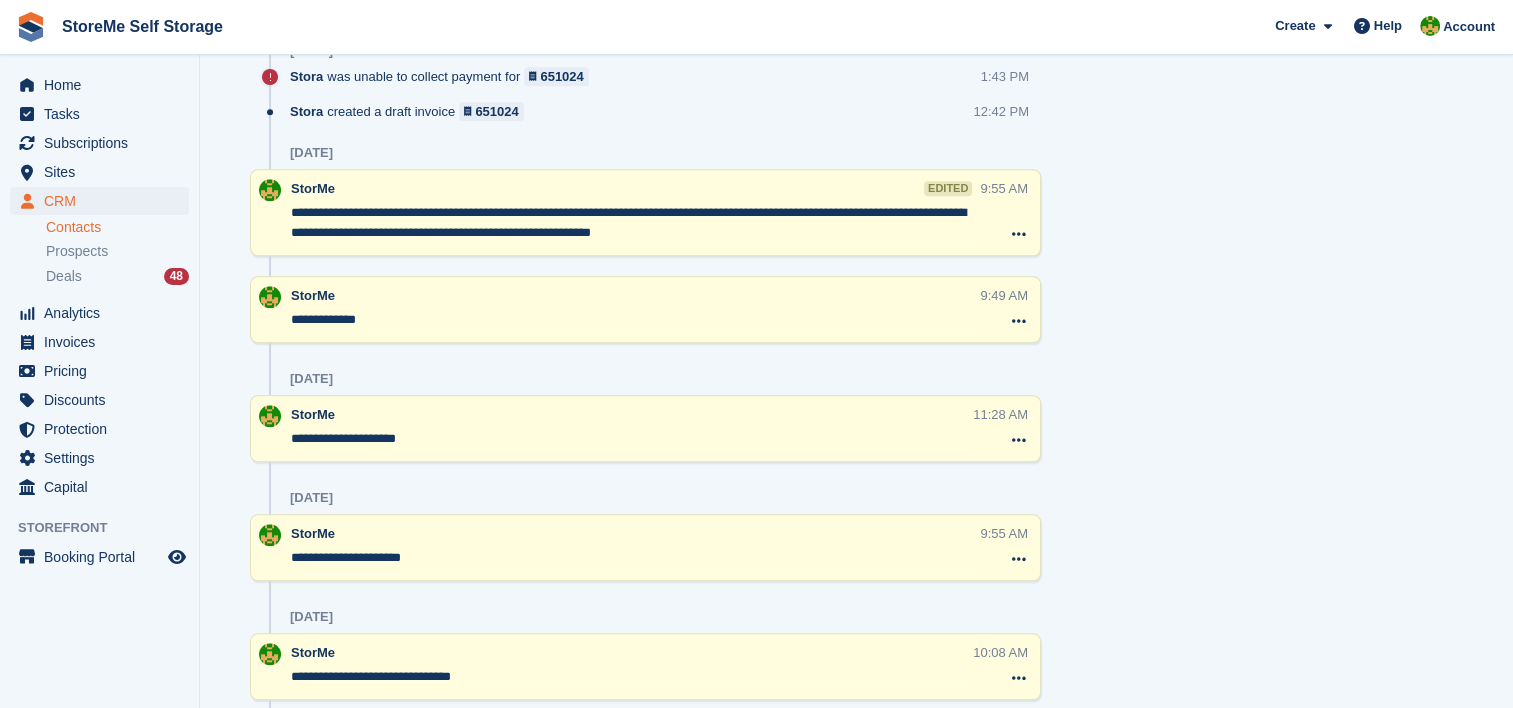 click on "Tasks
0
Add
No tasks related to Marc Clark
Contact Details
Email
clarky769@hotmail.com
Phone
+447760154642
Address
73a May lane
Hollywood
United Kingdom
B47 5PA
Access" at bounding box center (1283, 156) 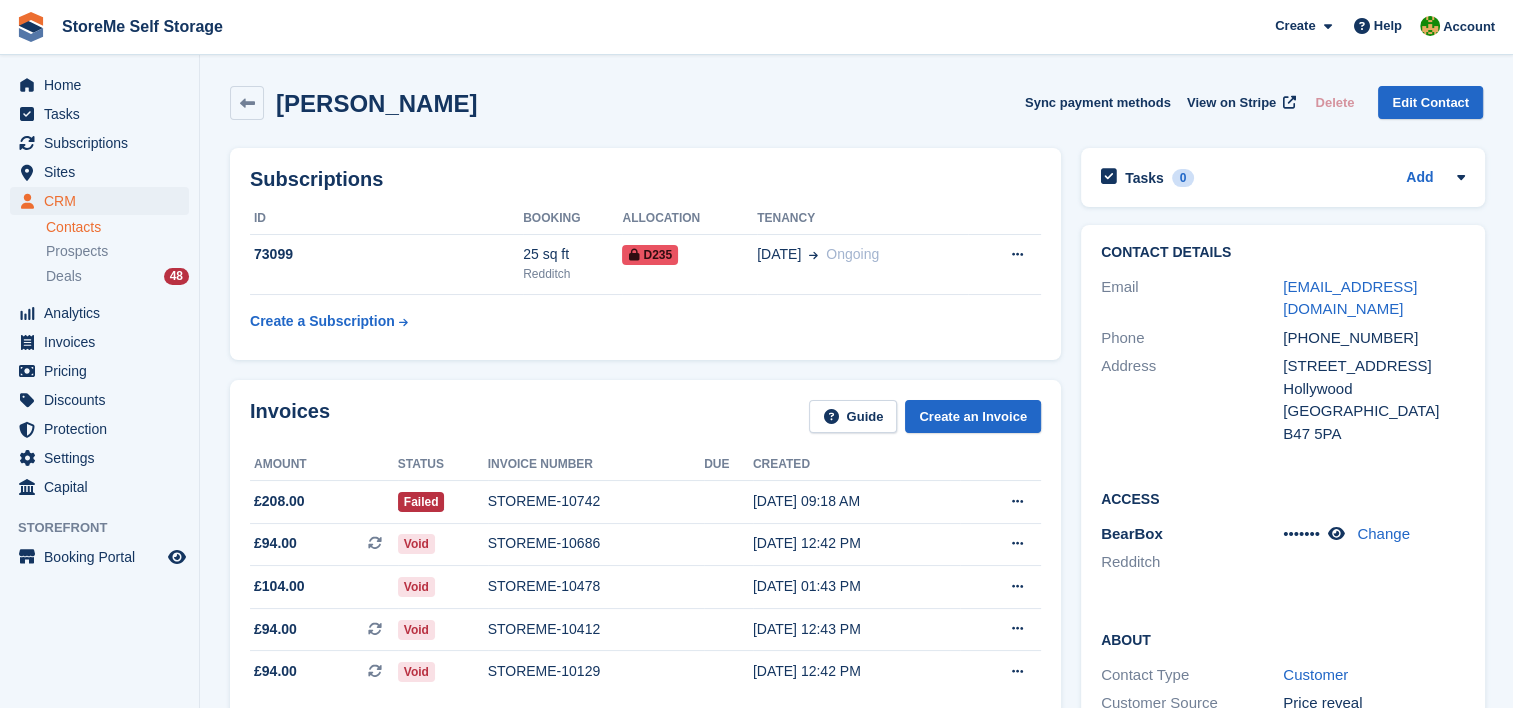 scroll, scrollTop: 0, scrollLeft: 0, axis: both 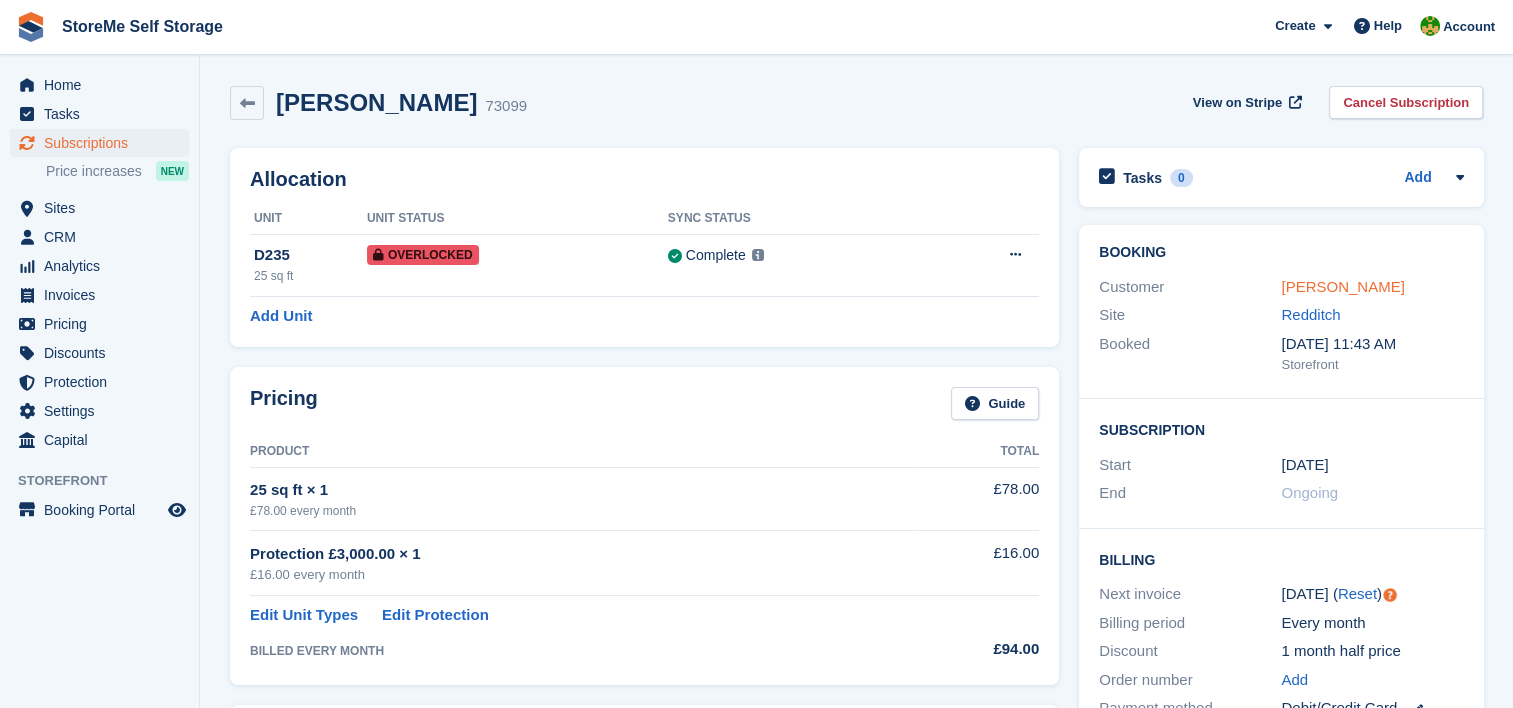 click on "Marc Clark" at bounding box center [1342, 286] 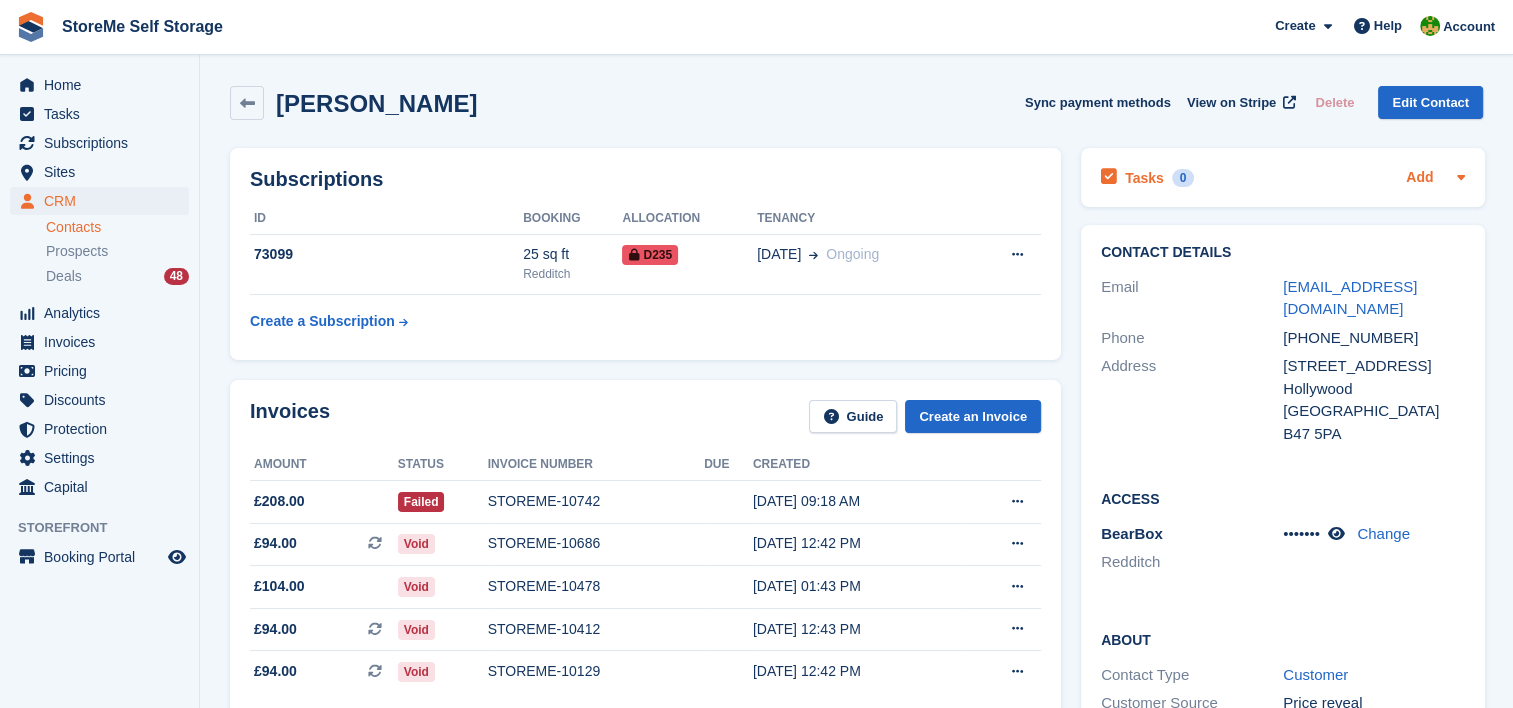 click on "Add" at bounding box center [1419, 178] 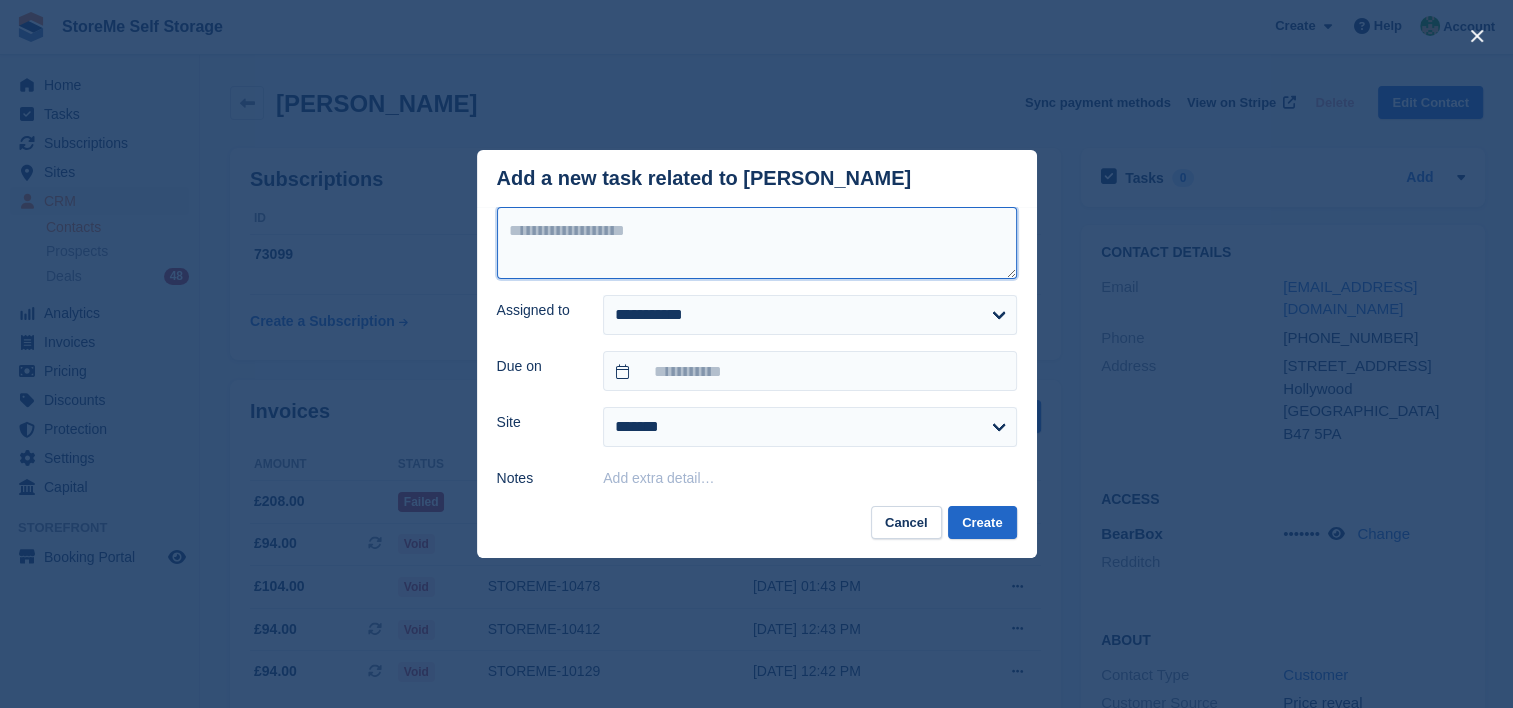 click at bounding box center [757, 243] 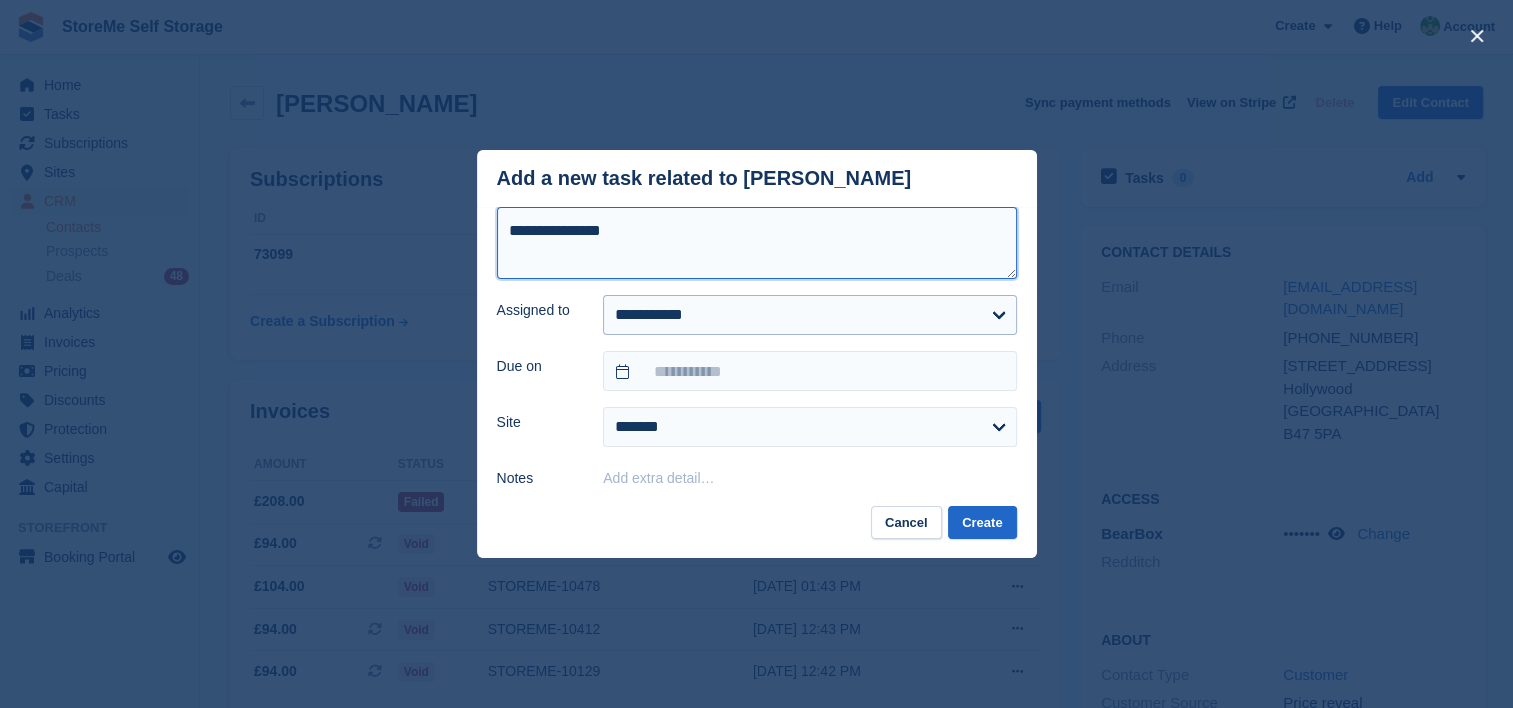 type on "**********" 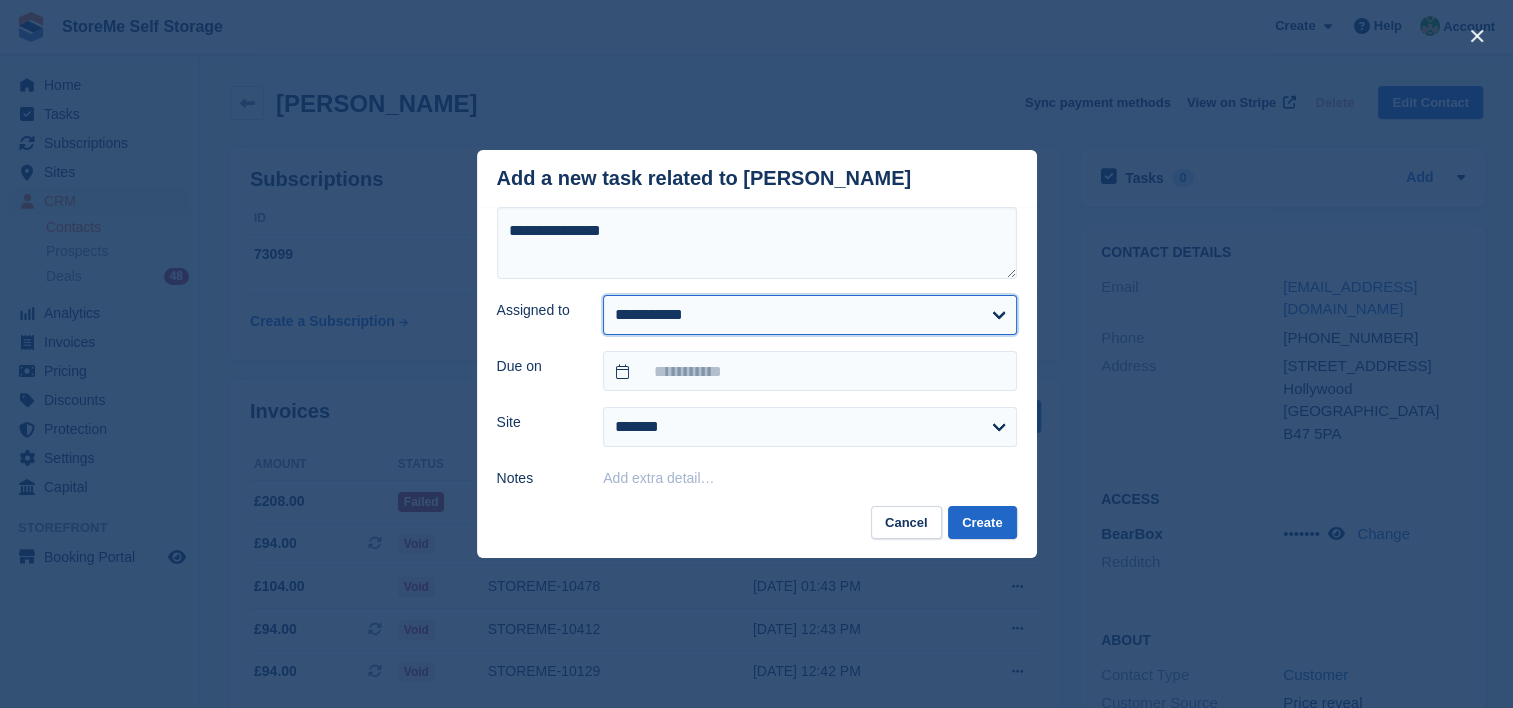 click on "**********" at bounding box center (809, 315) 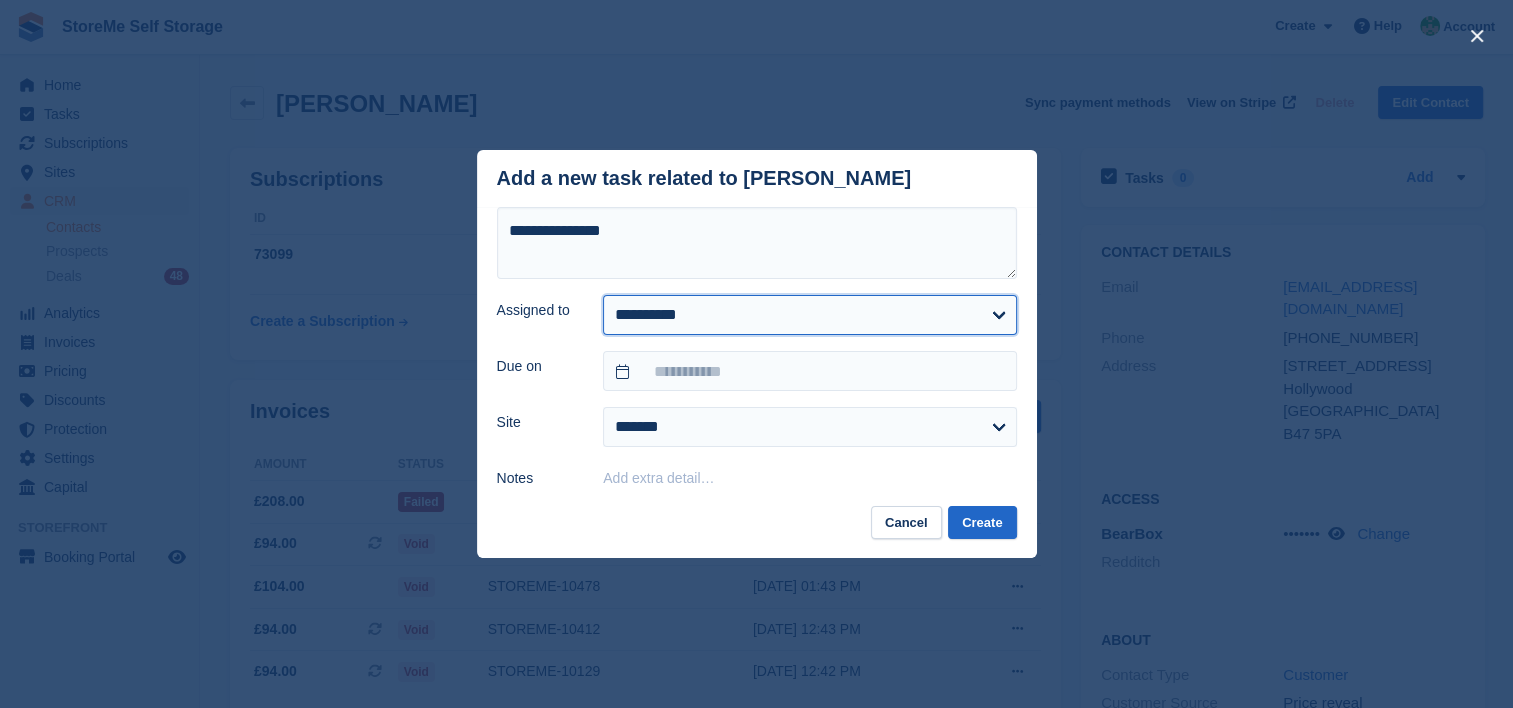 click on "**********" at bounding box center [809, 315] 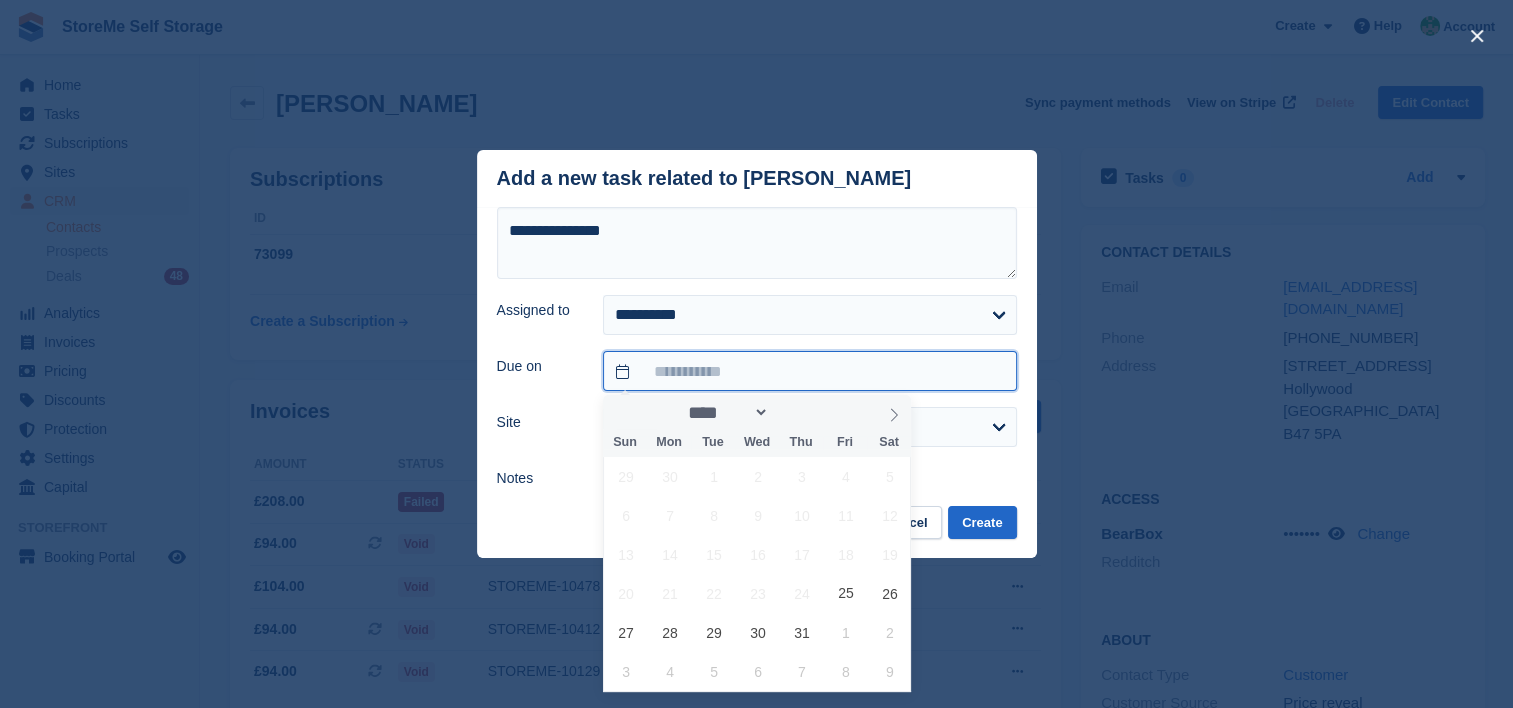 click at bounding box center (809, 371) 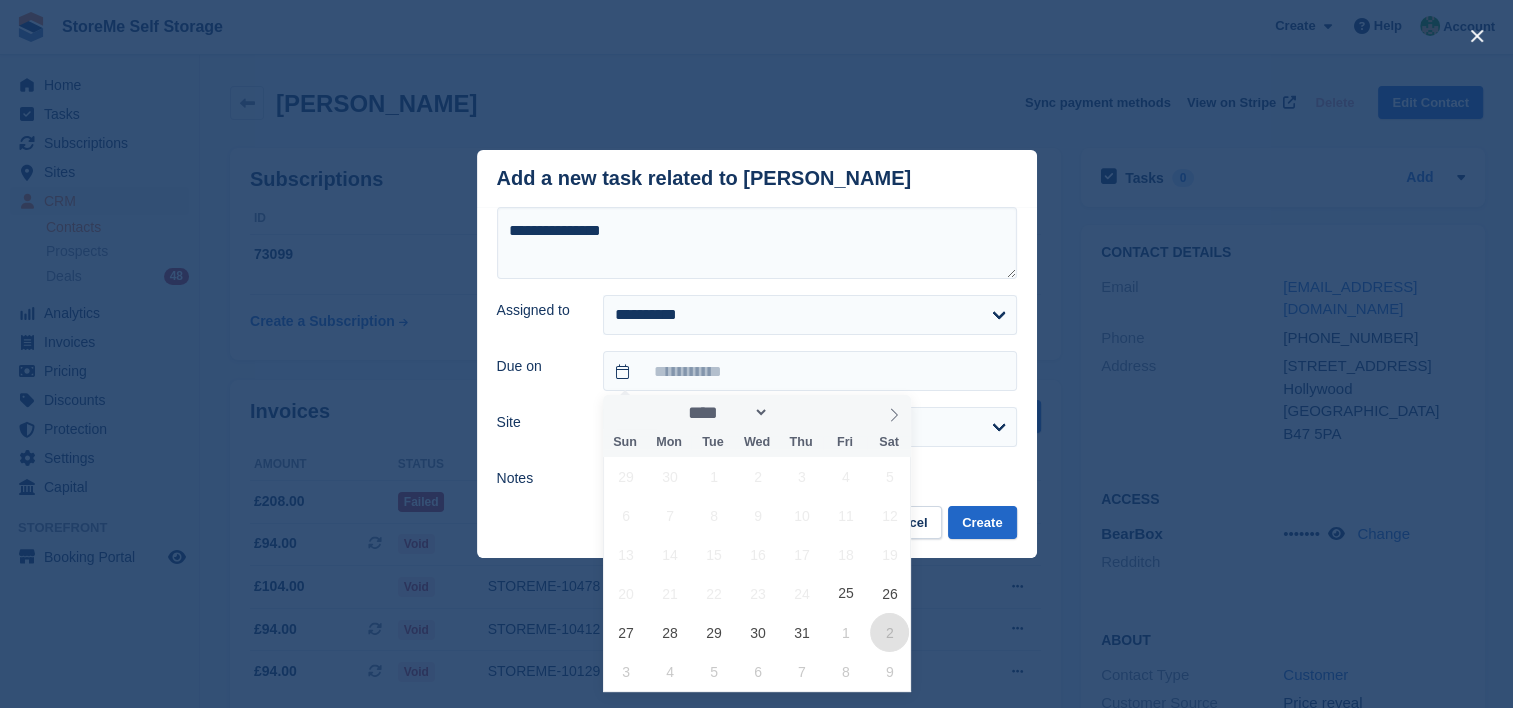 click on "2" at bounding box center [889, 632] 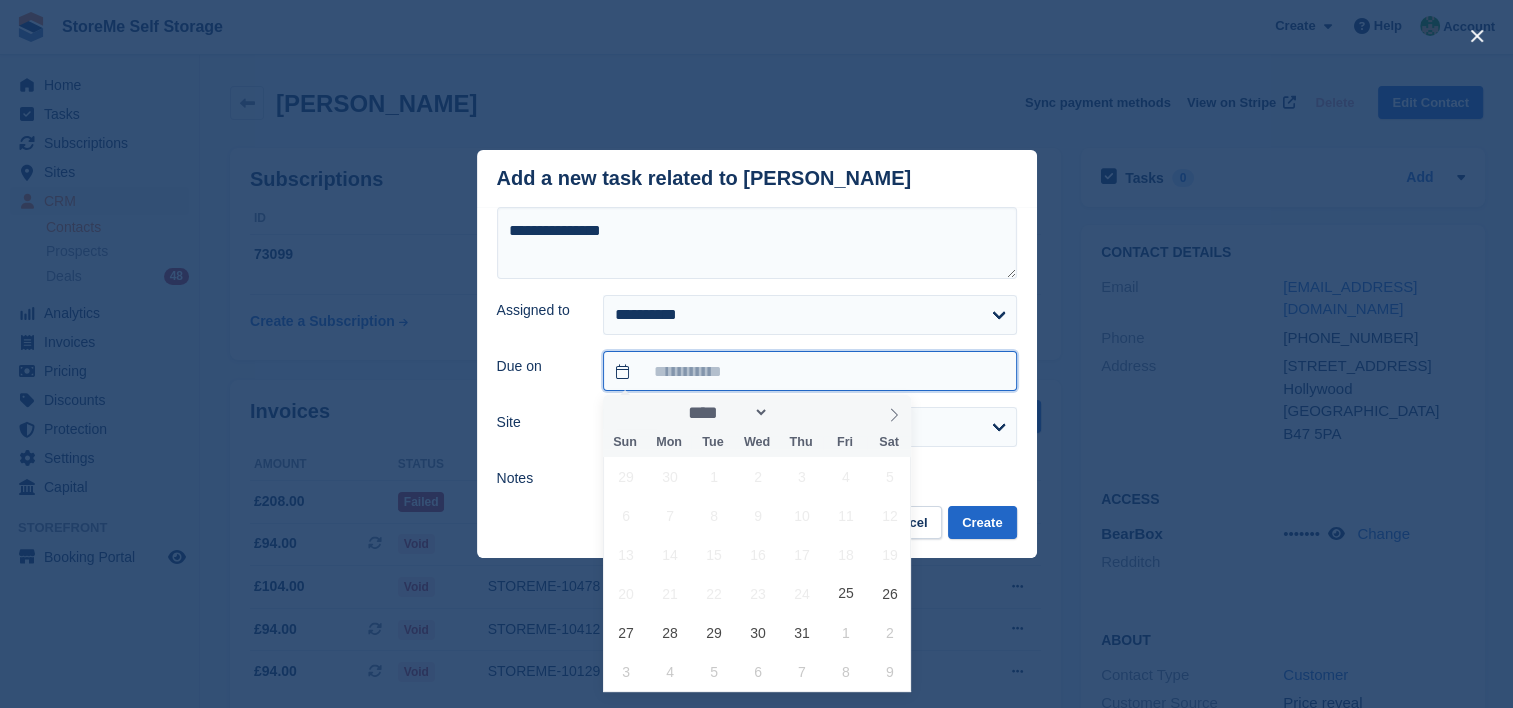 type on "**********" 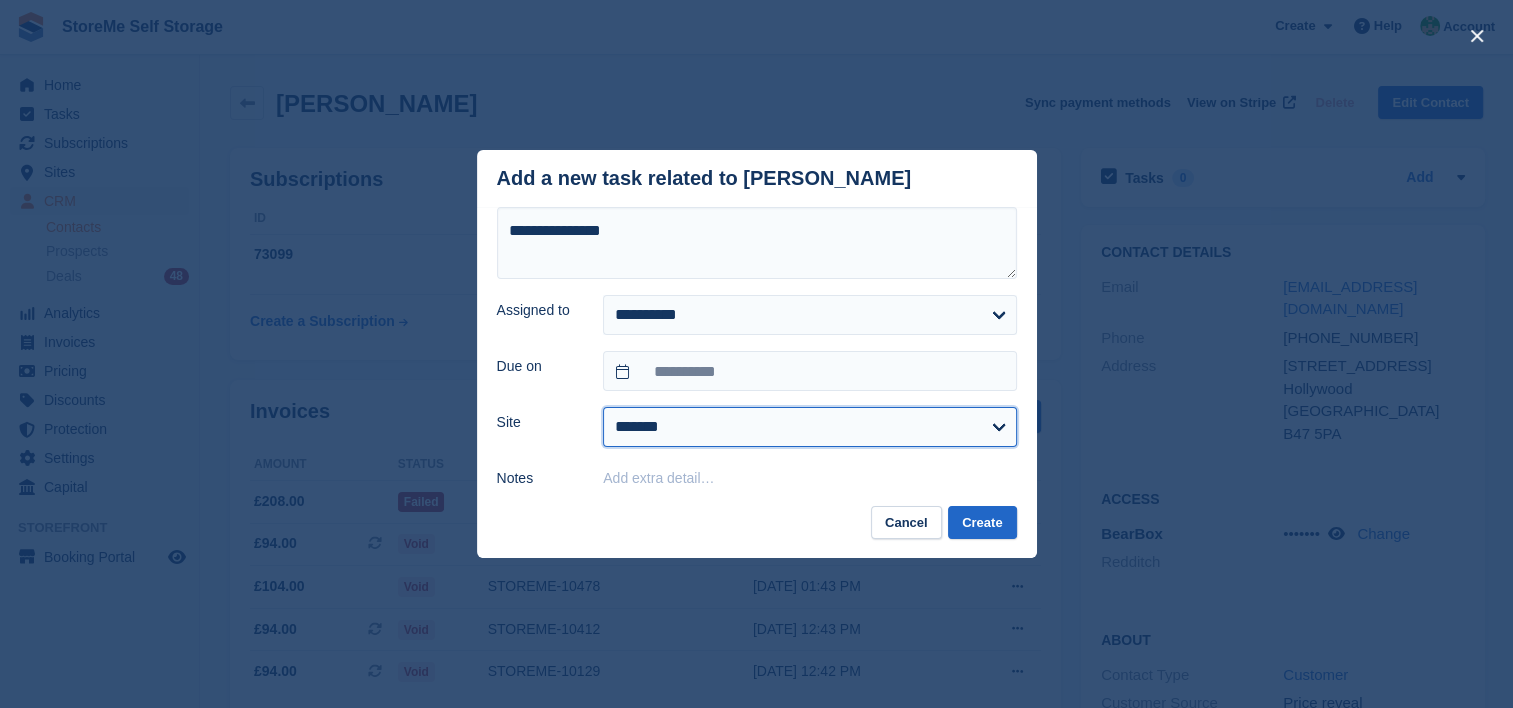 click on "*******
********" at bounding box center [809, 427] 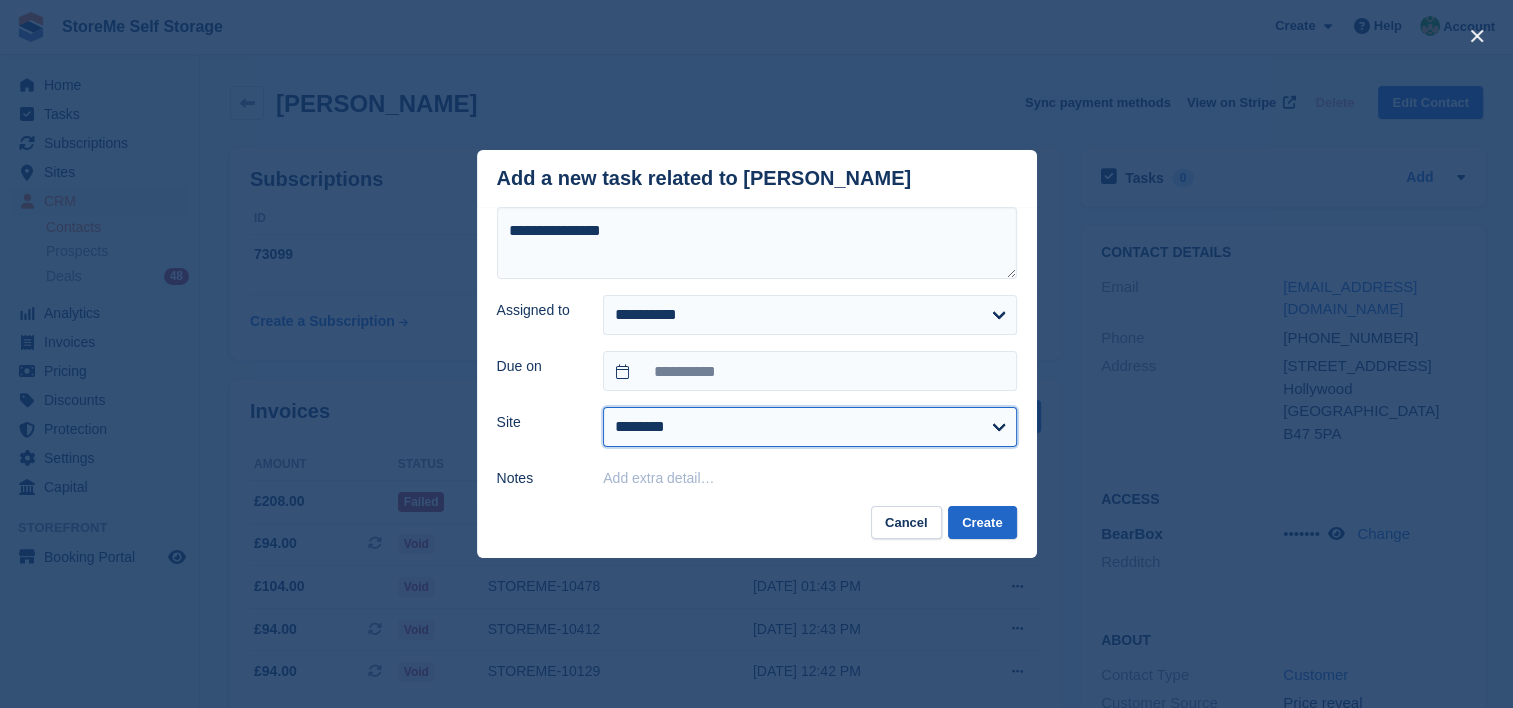 click on "*******
********" at bounding box center (809, 427) 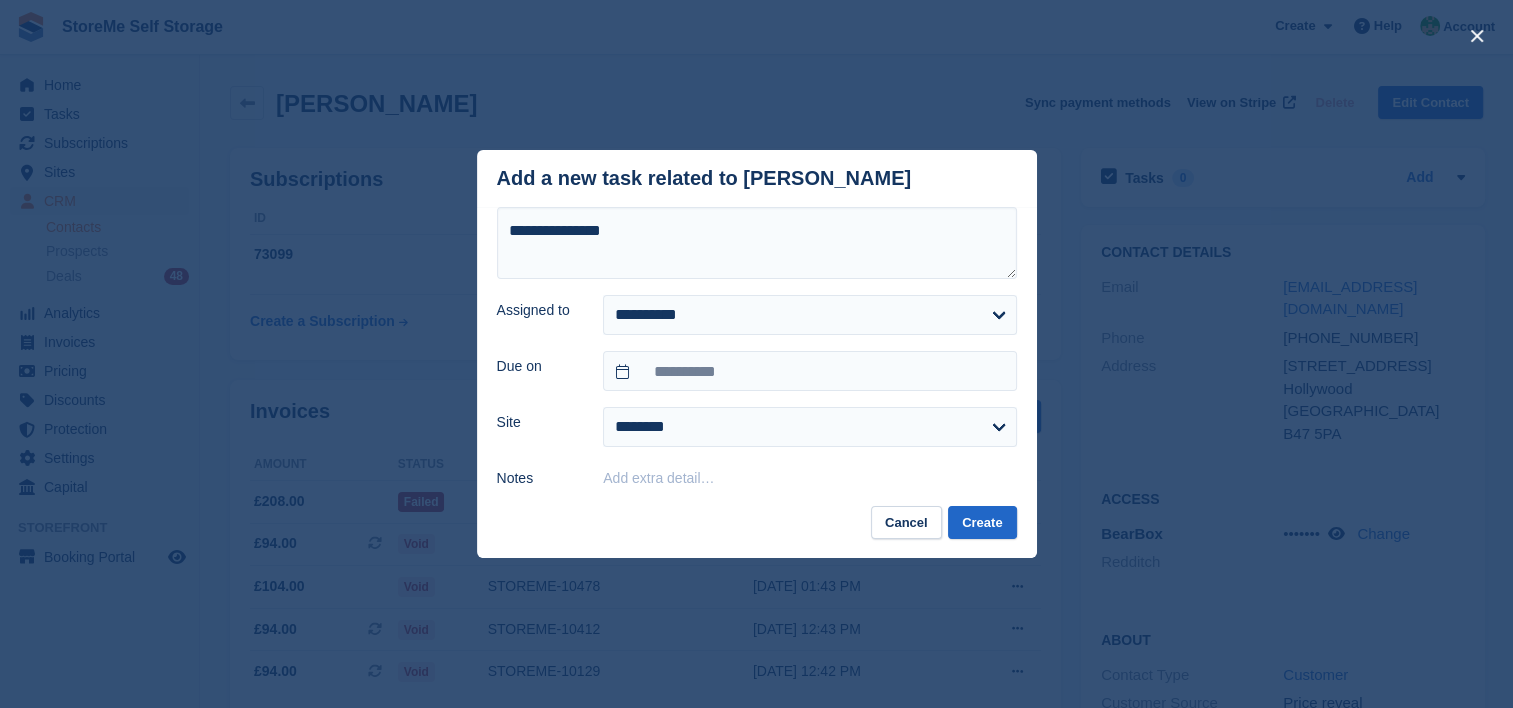 click on "Add extra detail…" at bounding box center (658, 478) 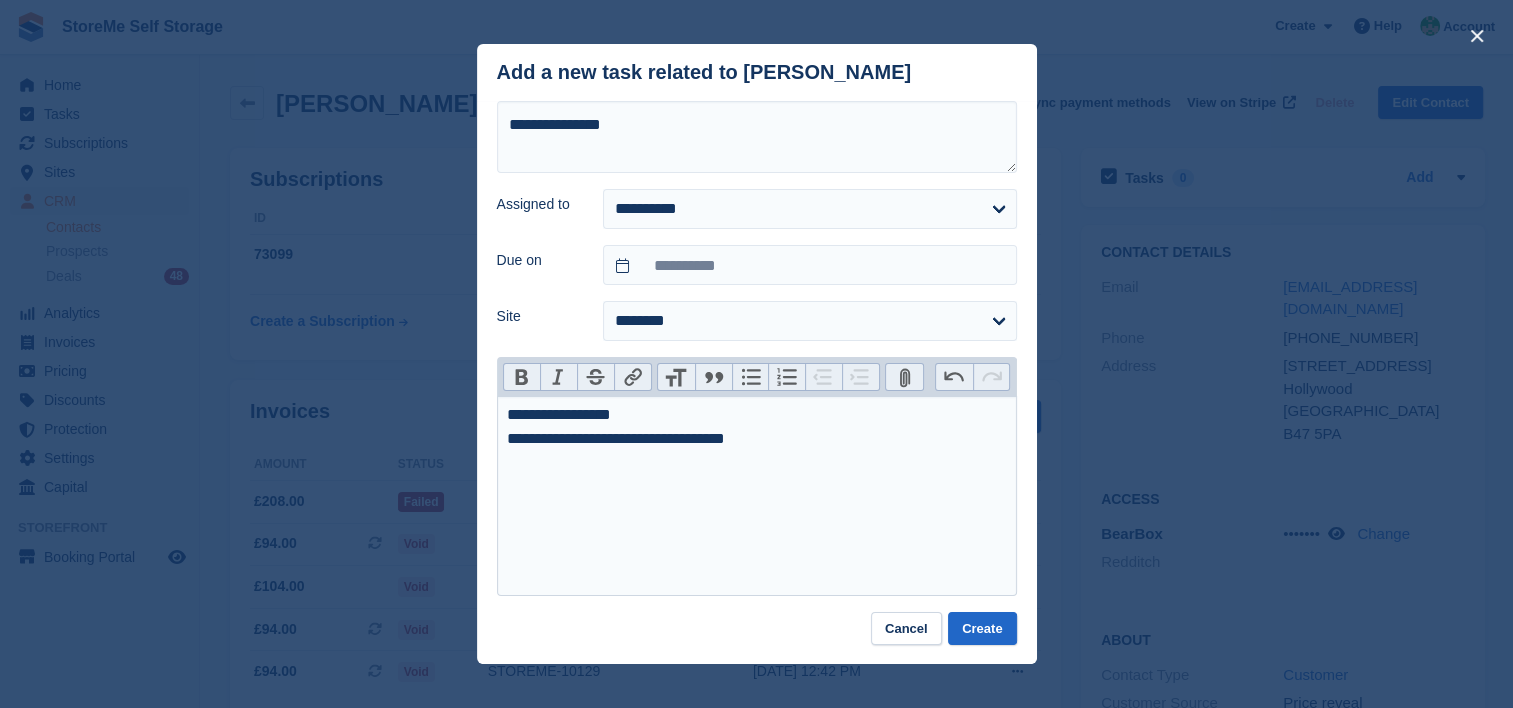 type on "**********" 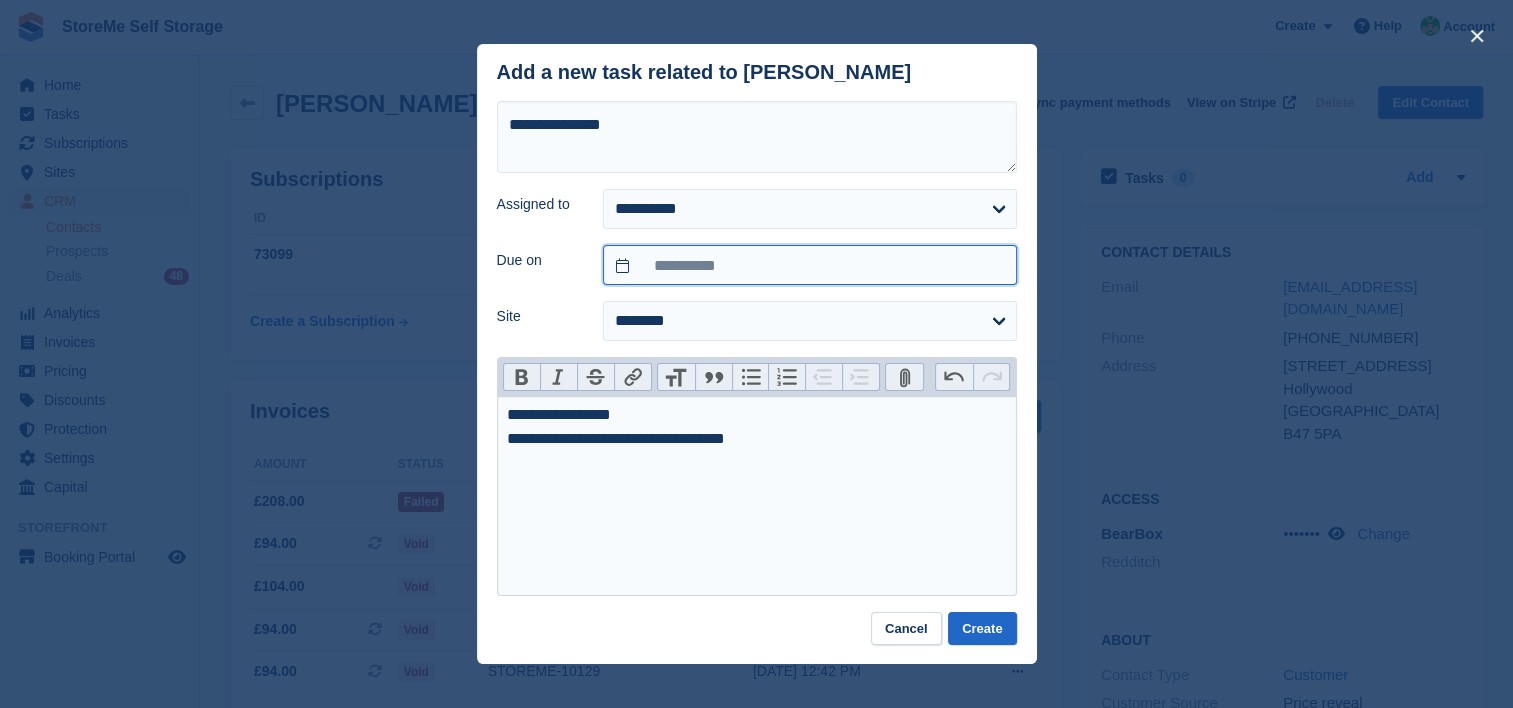 click on "**********" at bounding box center [809, 265] 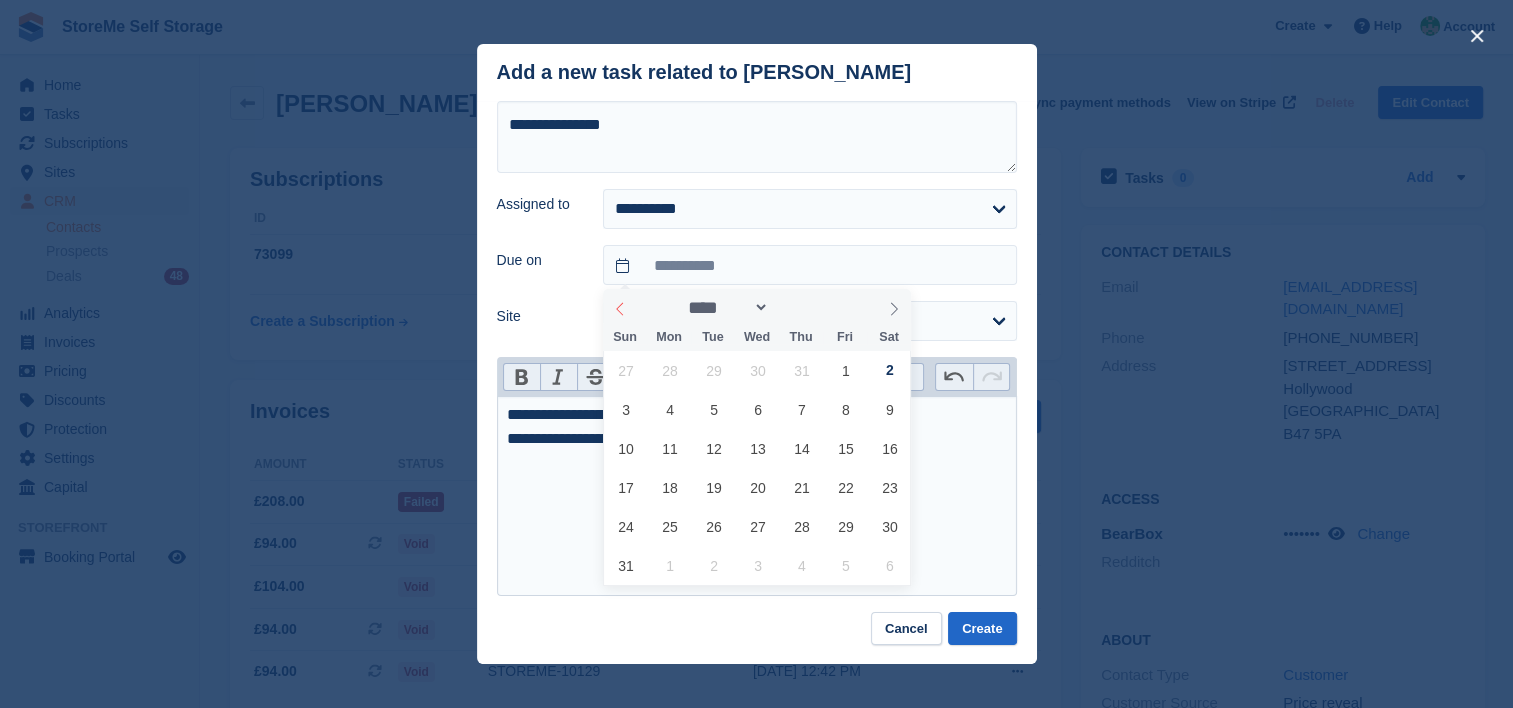 click 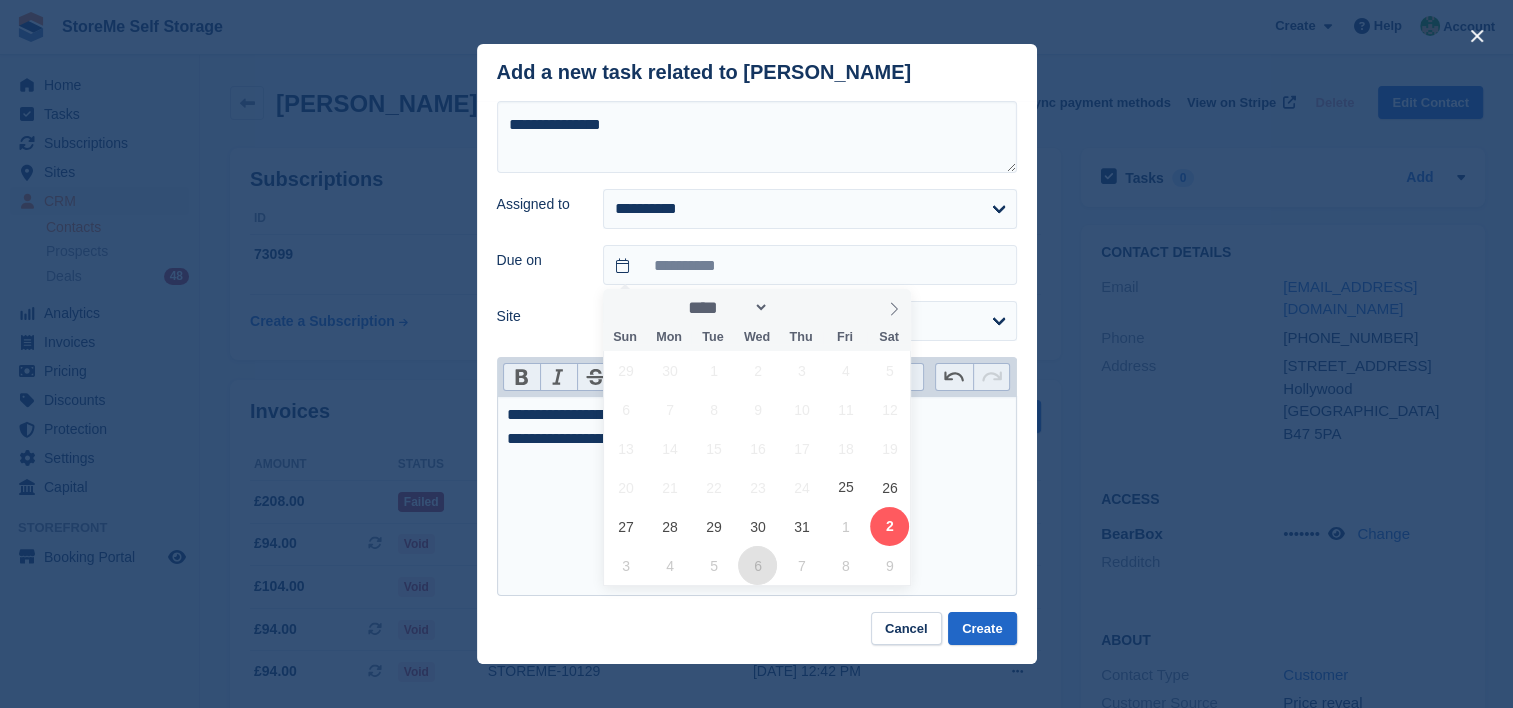 click on "6" at bounding box center [757, 565] 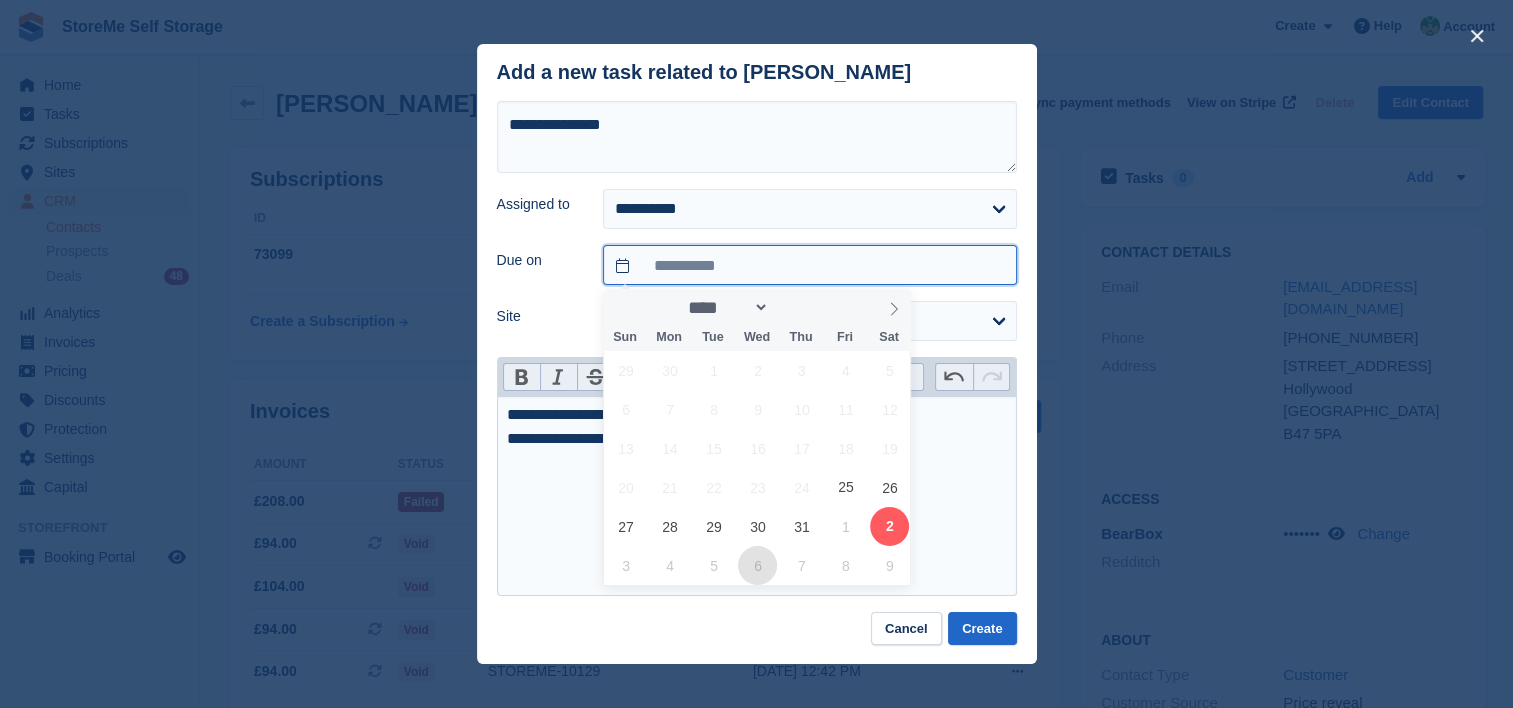 type on "**********" 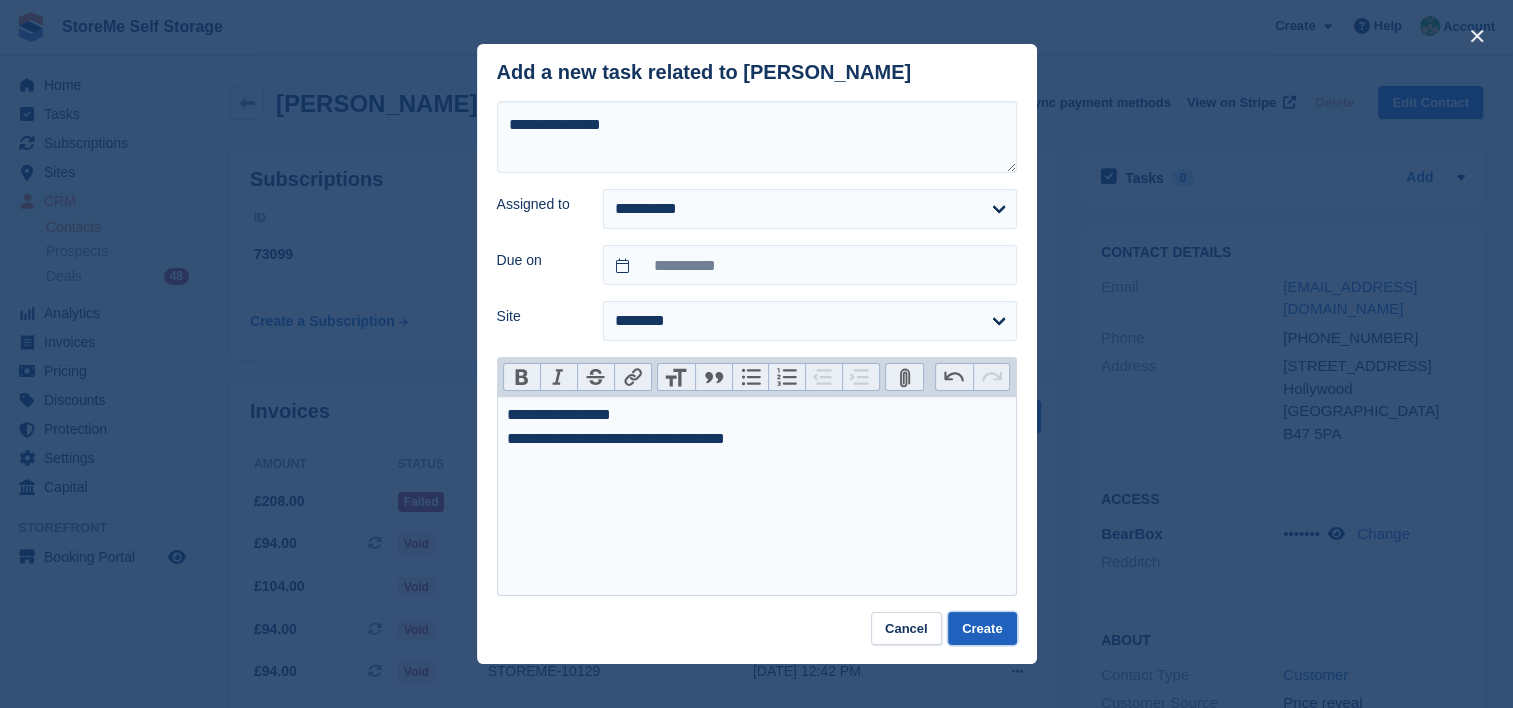 click on "Create" at bounding box center [982, 628] 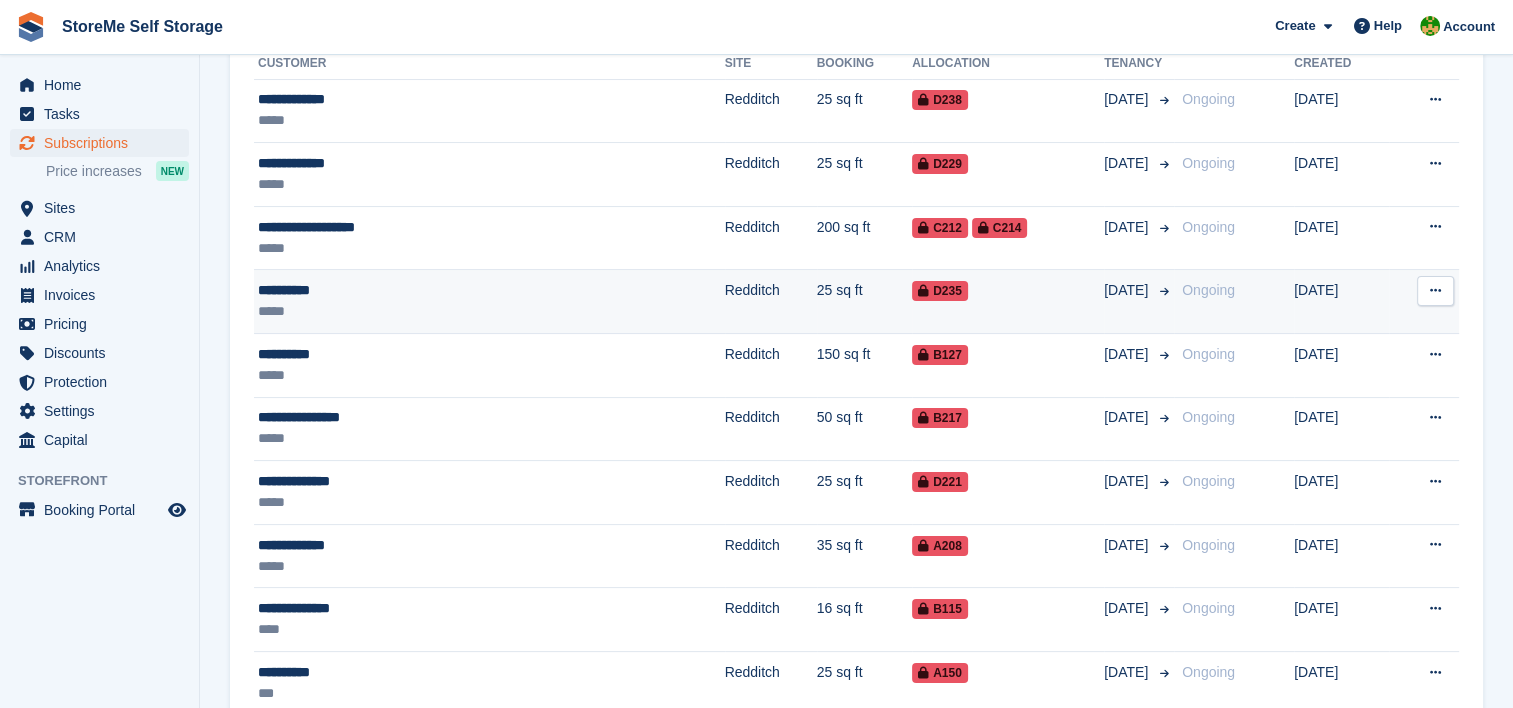 scroll, scrollTop: 300, scrollLeft: 0, axis: vertical 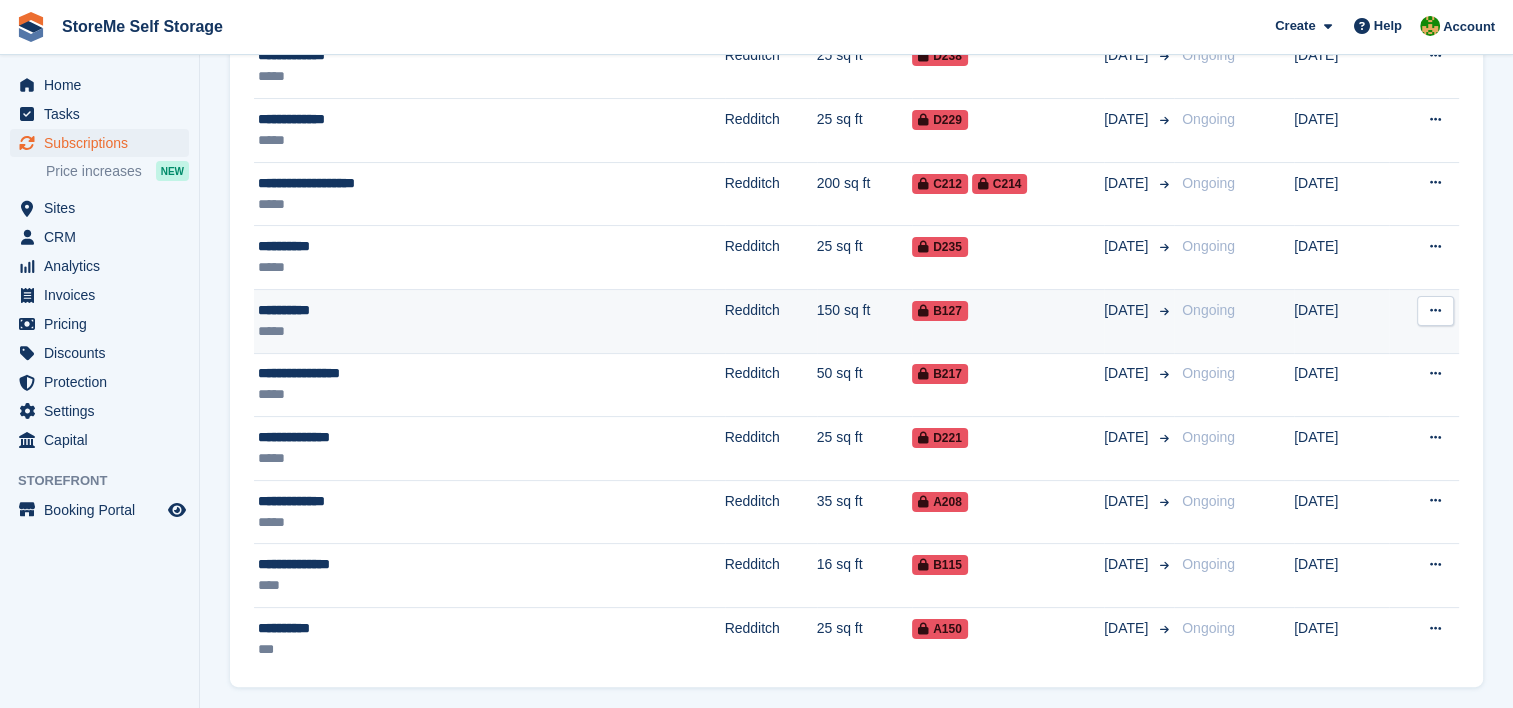 click on "150 sq ft" at bounding box center [865, 322] 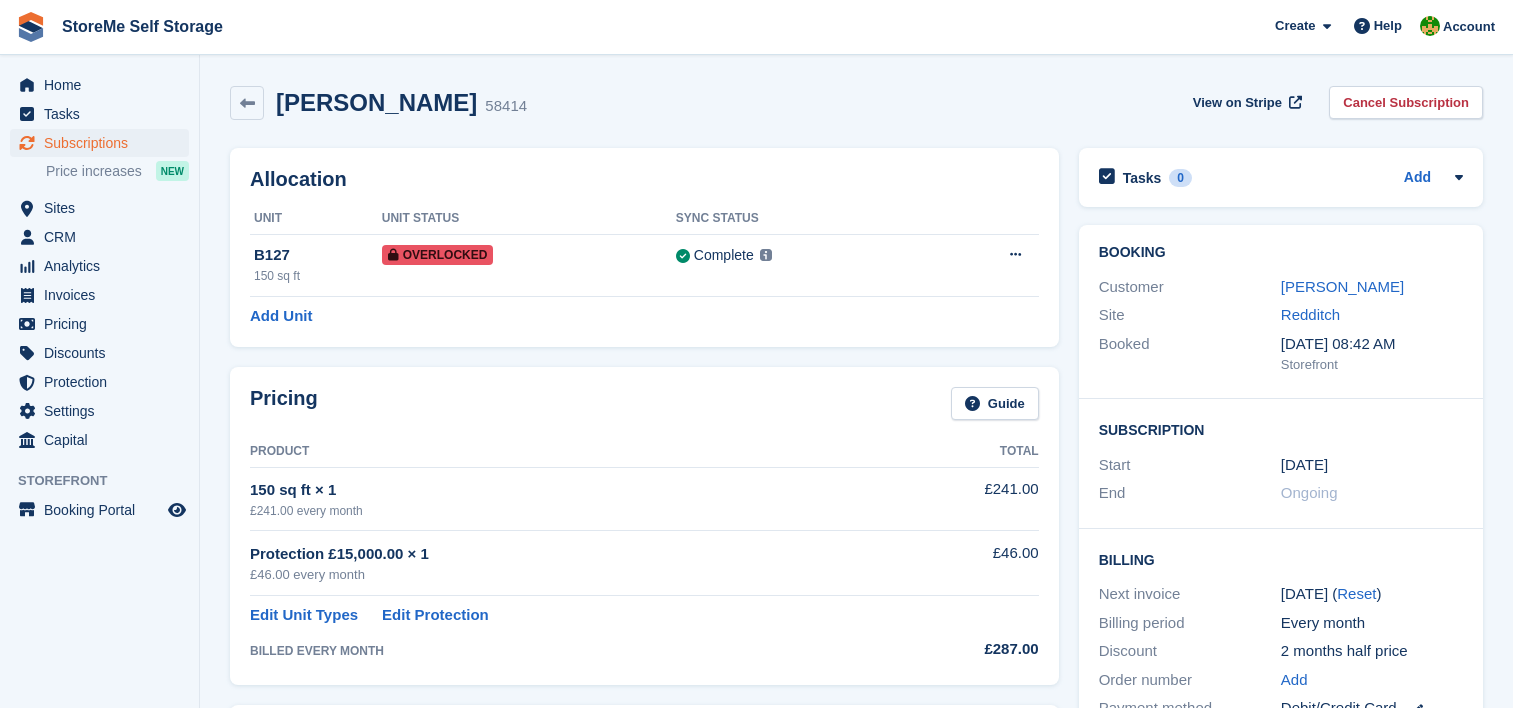scroll, scrollTop: 0, scrollLeft: 0, axis: both 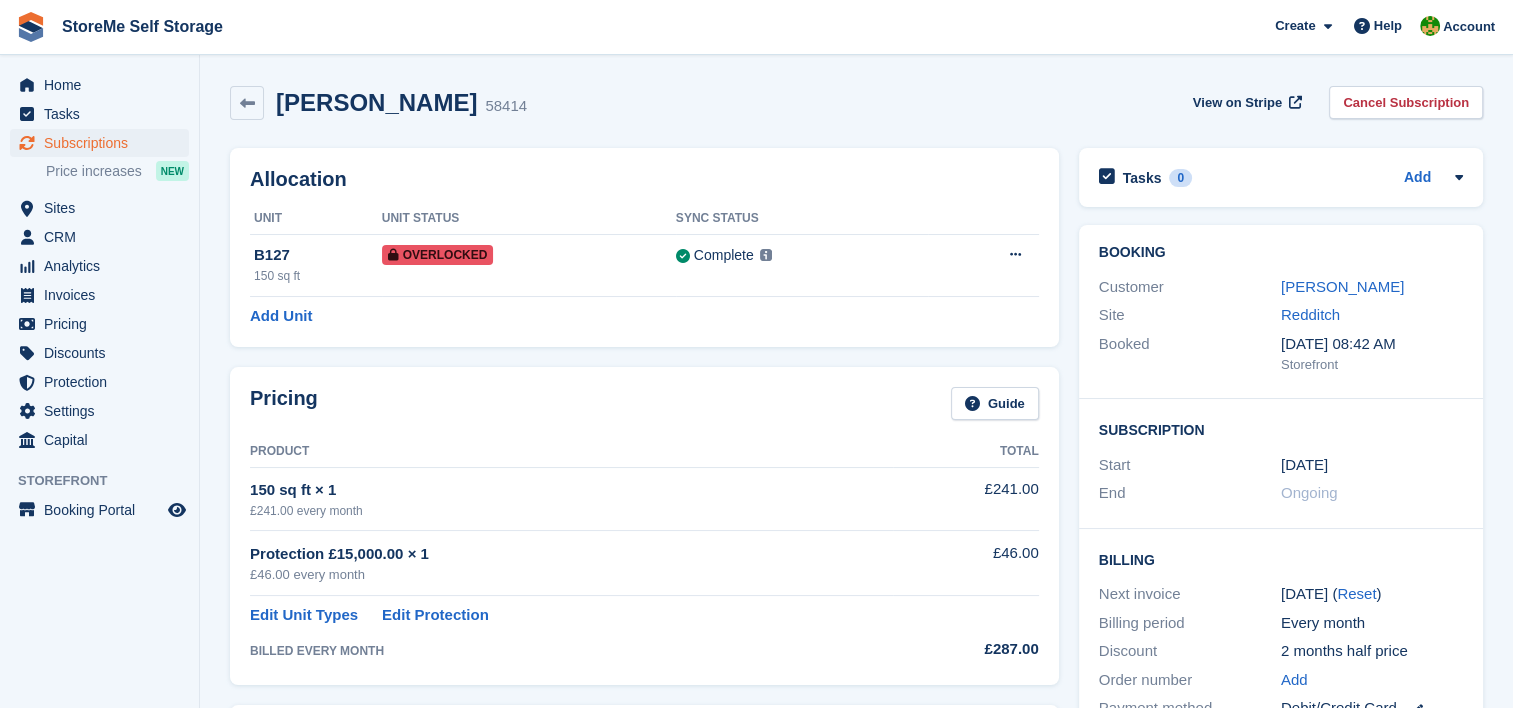 click on "[PERSON_NAME]" at bounding box center [1342, 286] 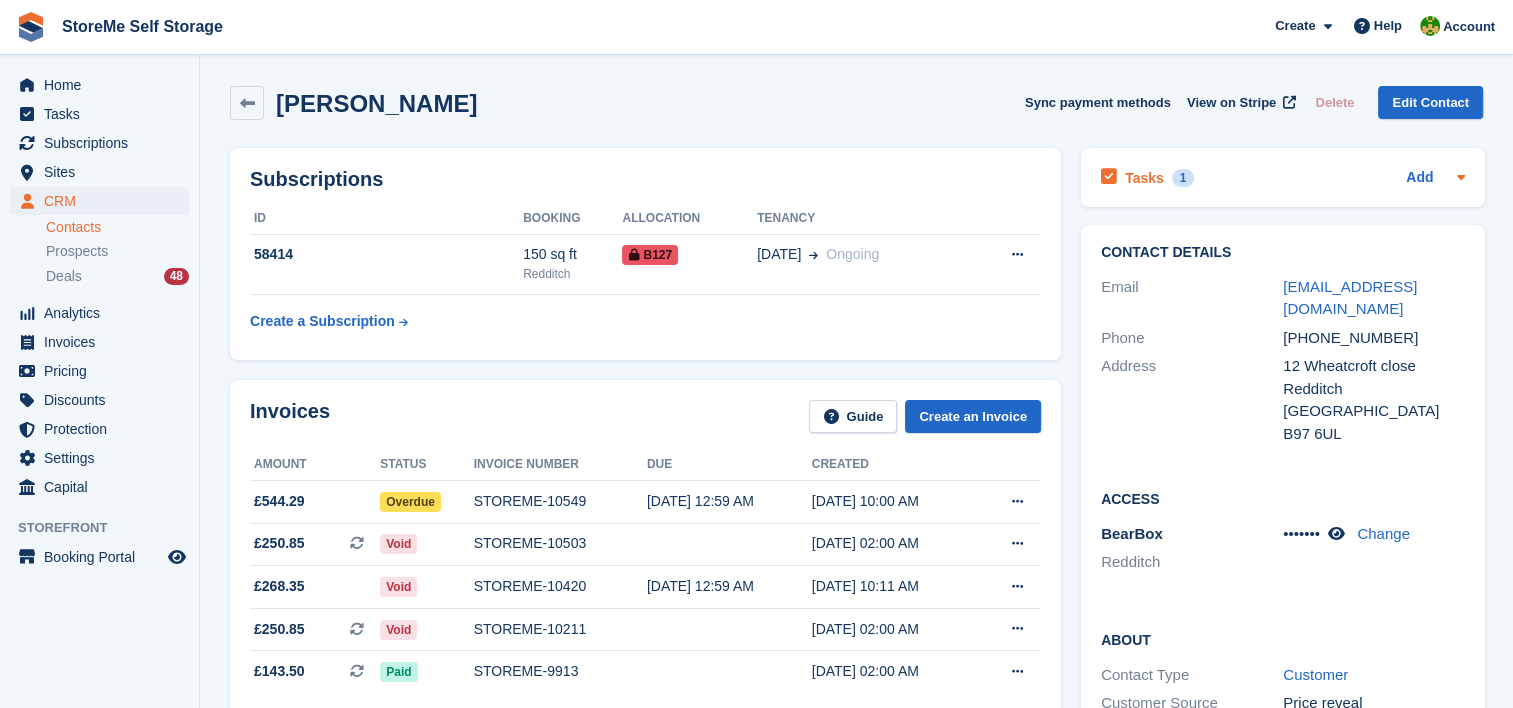 click on "Tasks
1" at bounding box center [1147, 177] 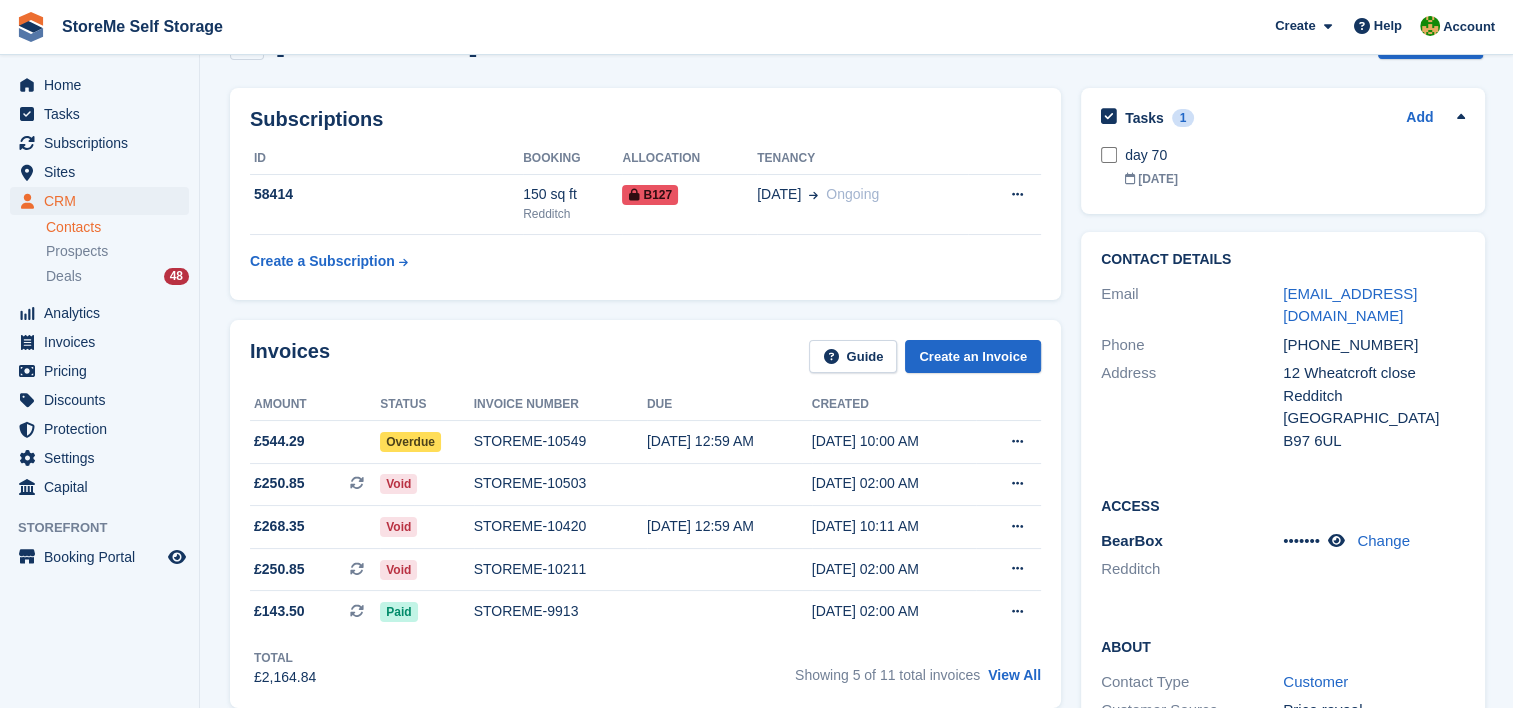 scroll, scrollTop: 0, scrollLeft: 0, axis: both 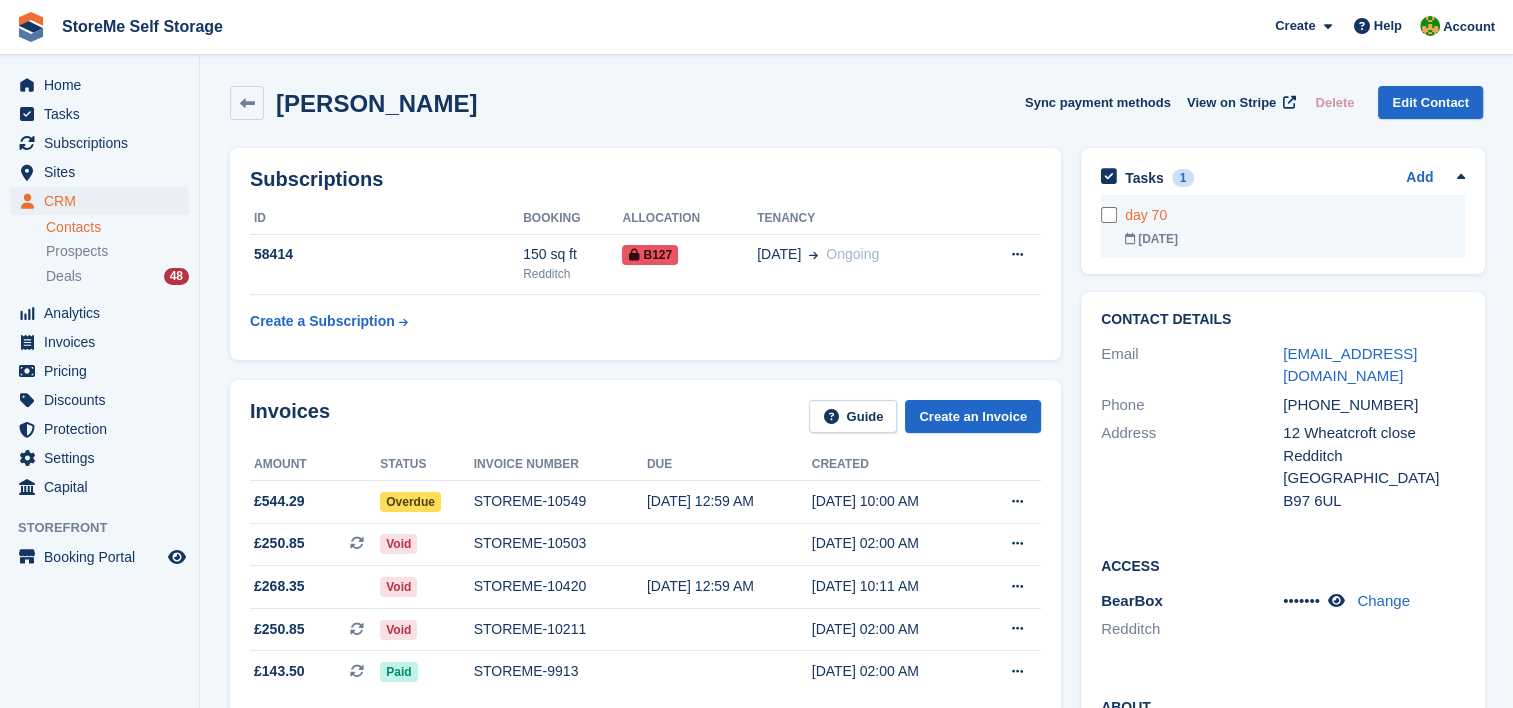 click on "day 70" at bounding box center (1295, 215) 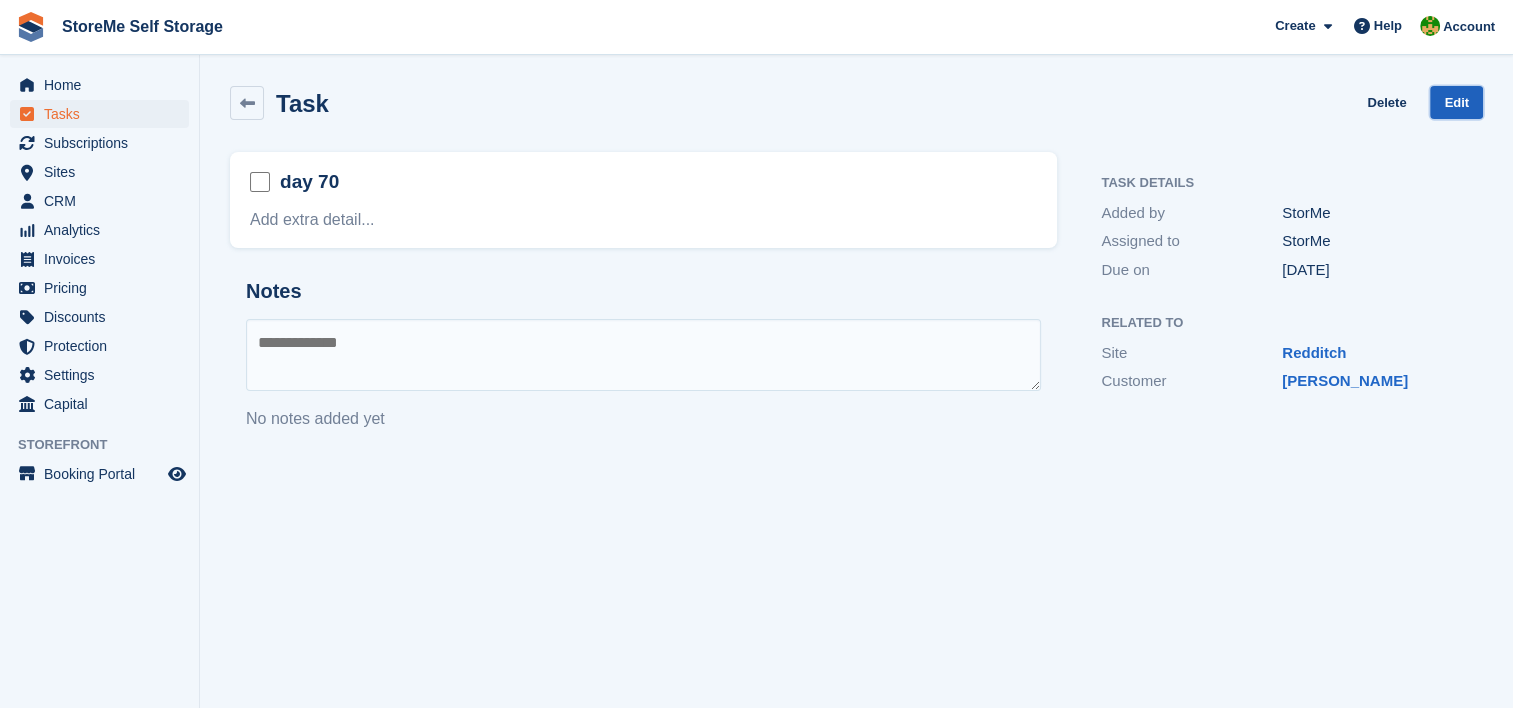 click on "Edit" at bounding box center (1456, 102) 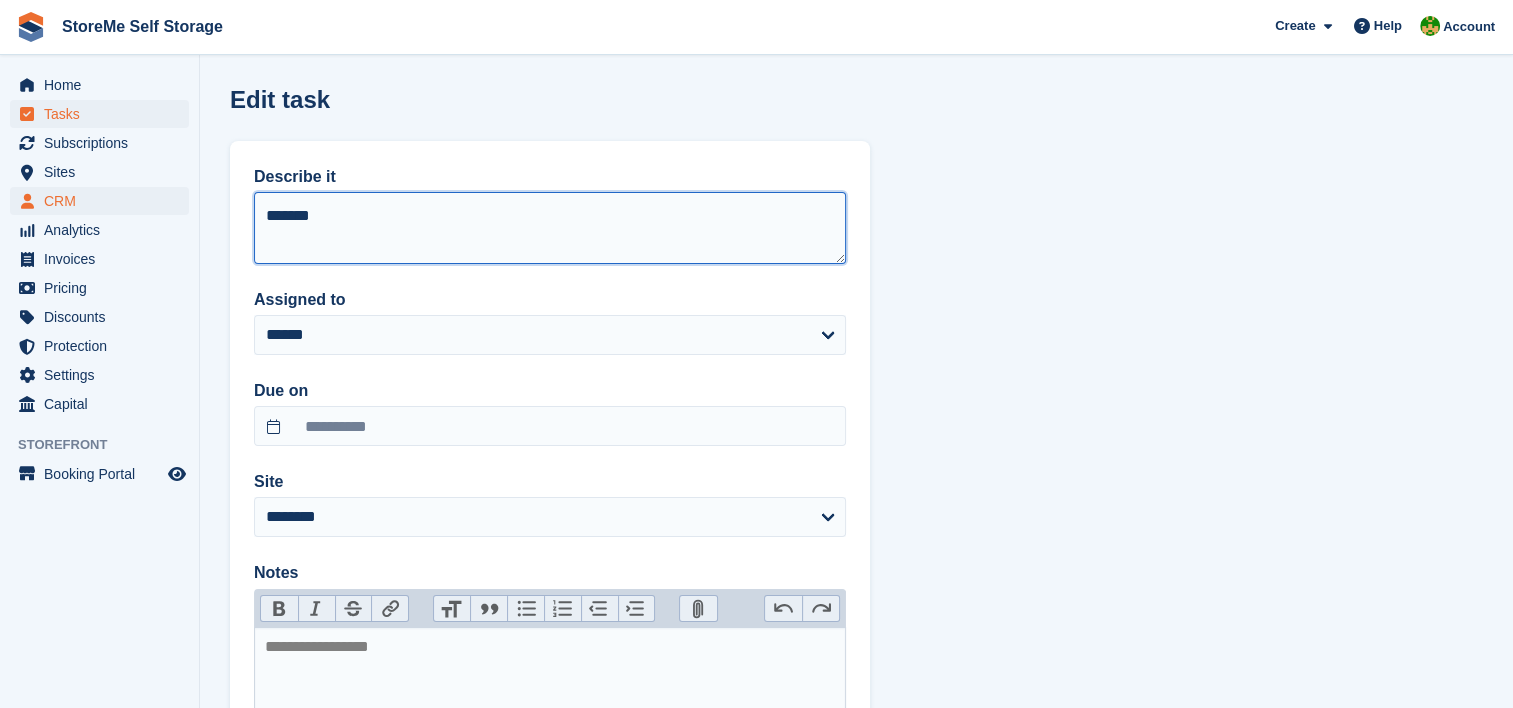 drag, startPoint x: 321, startPoint y: 228, endPoint x: 163, endPoint y: 214, distance: 158.61903 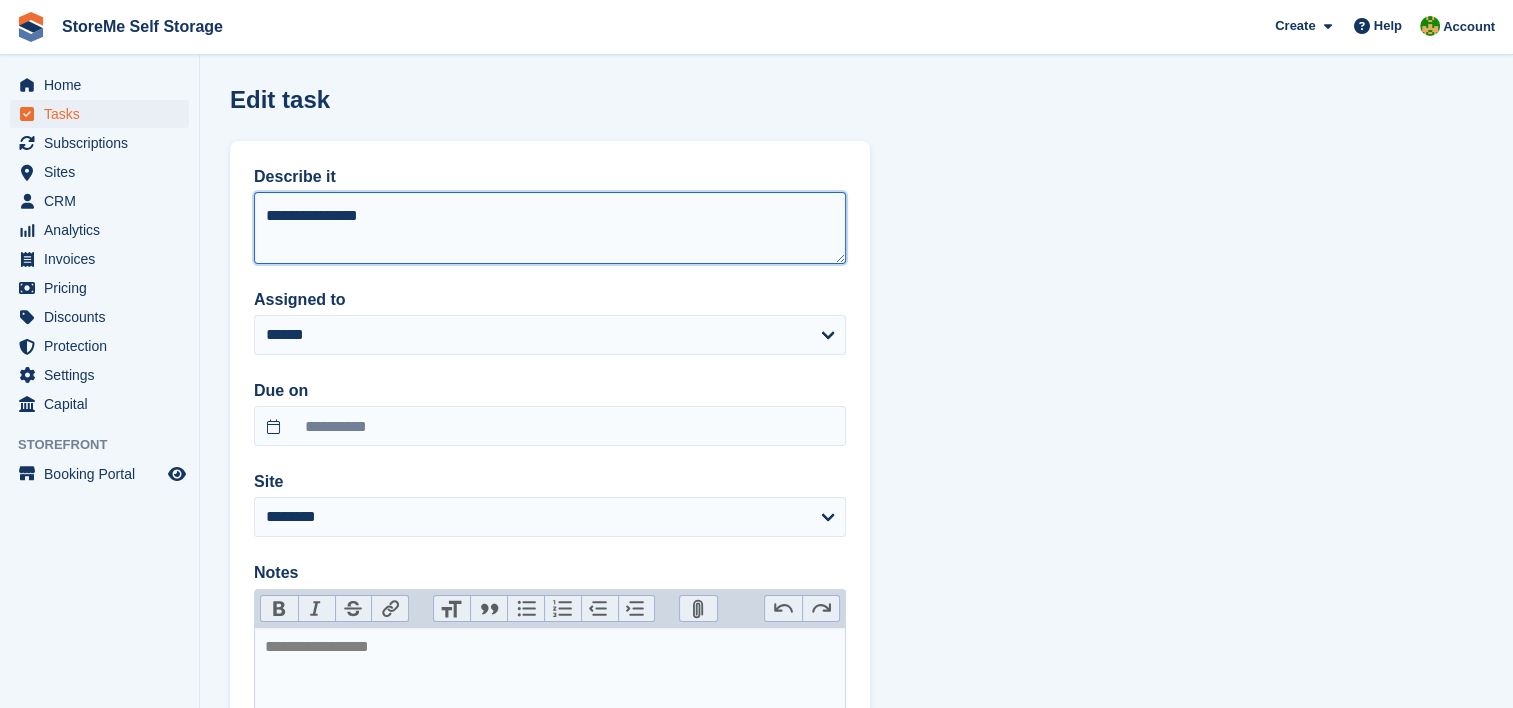type on "**********" 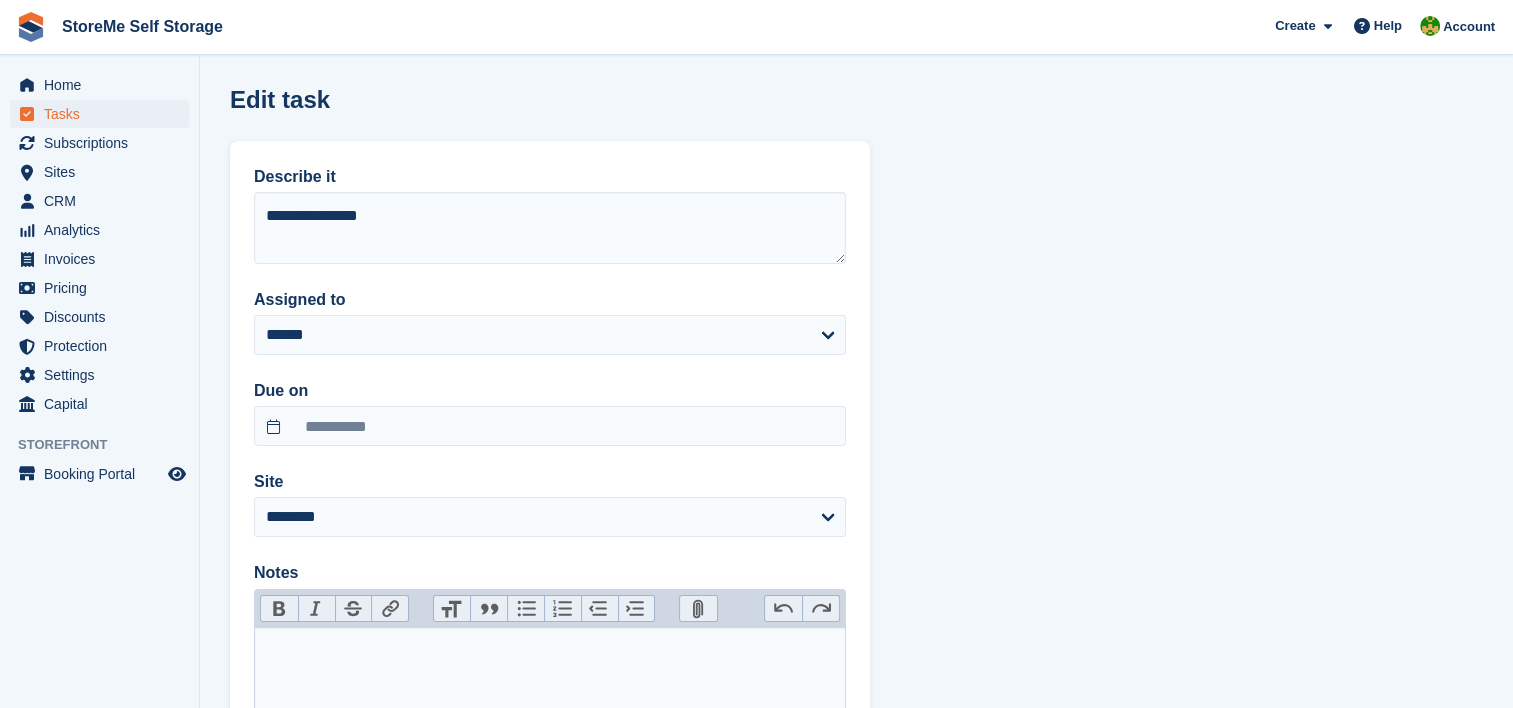 click at bounding box center [550, 727] 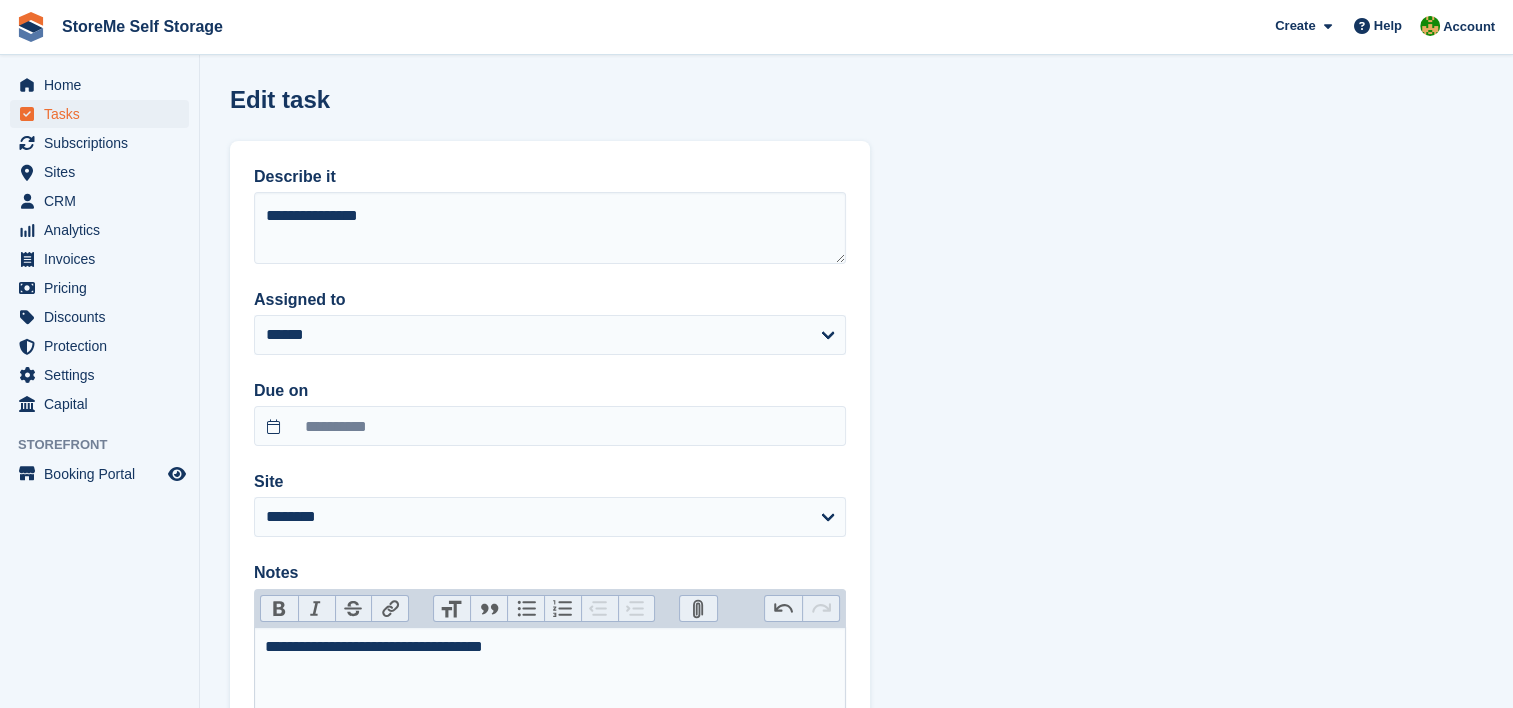 click on "**********" at bounding box center [550, 727] 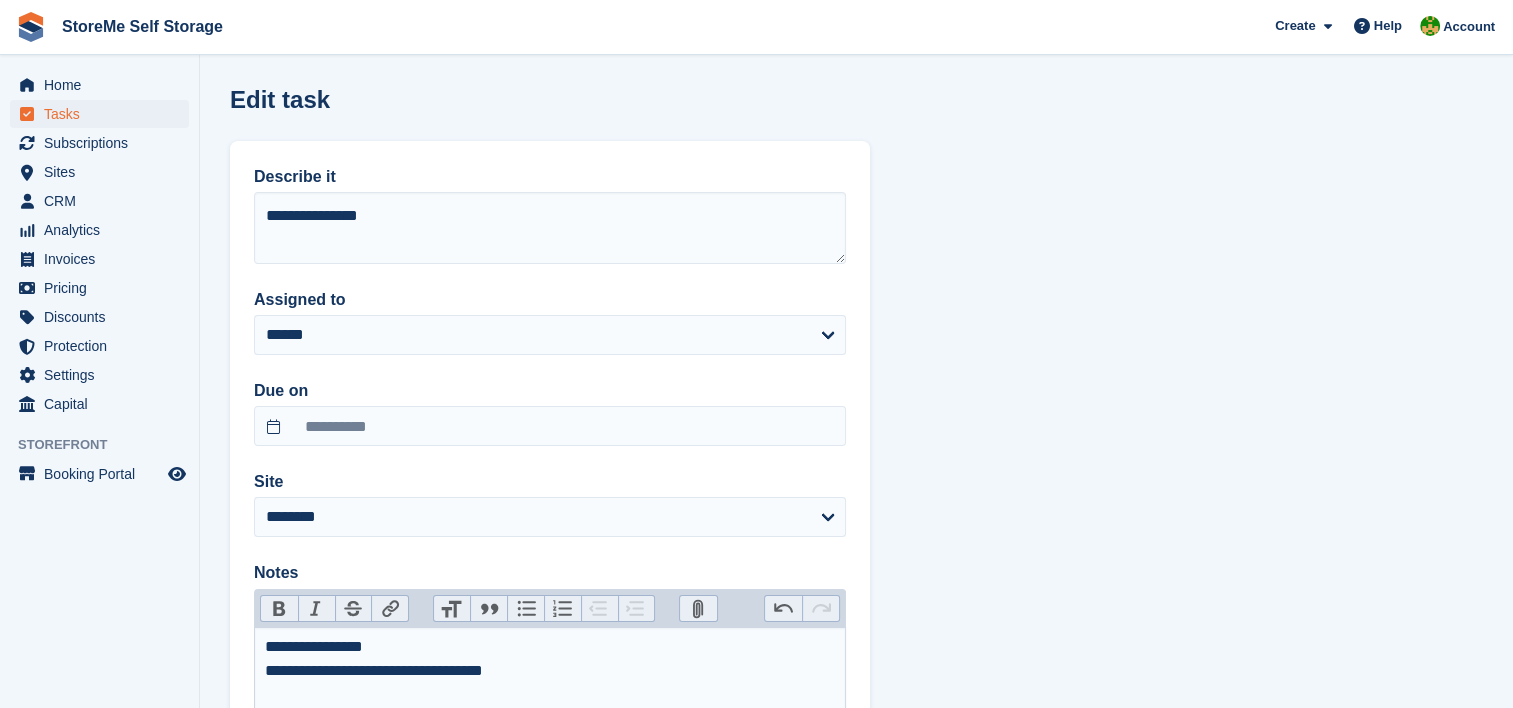 type on "**********" 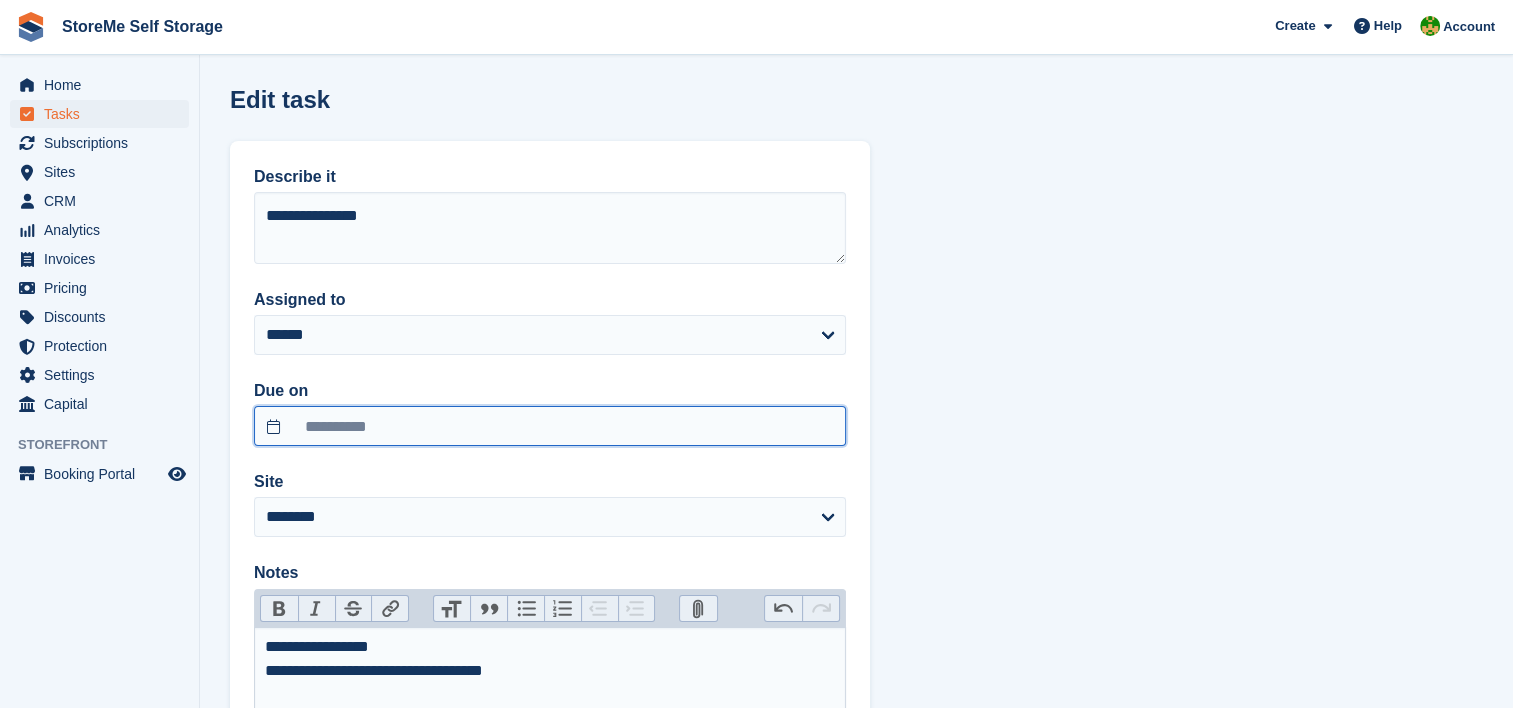 click on "**********" at bounding box center [550, 426] 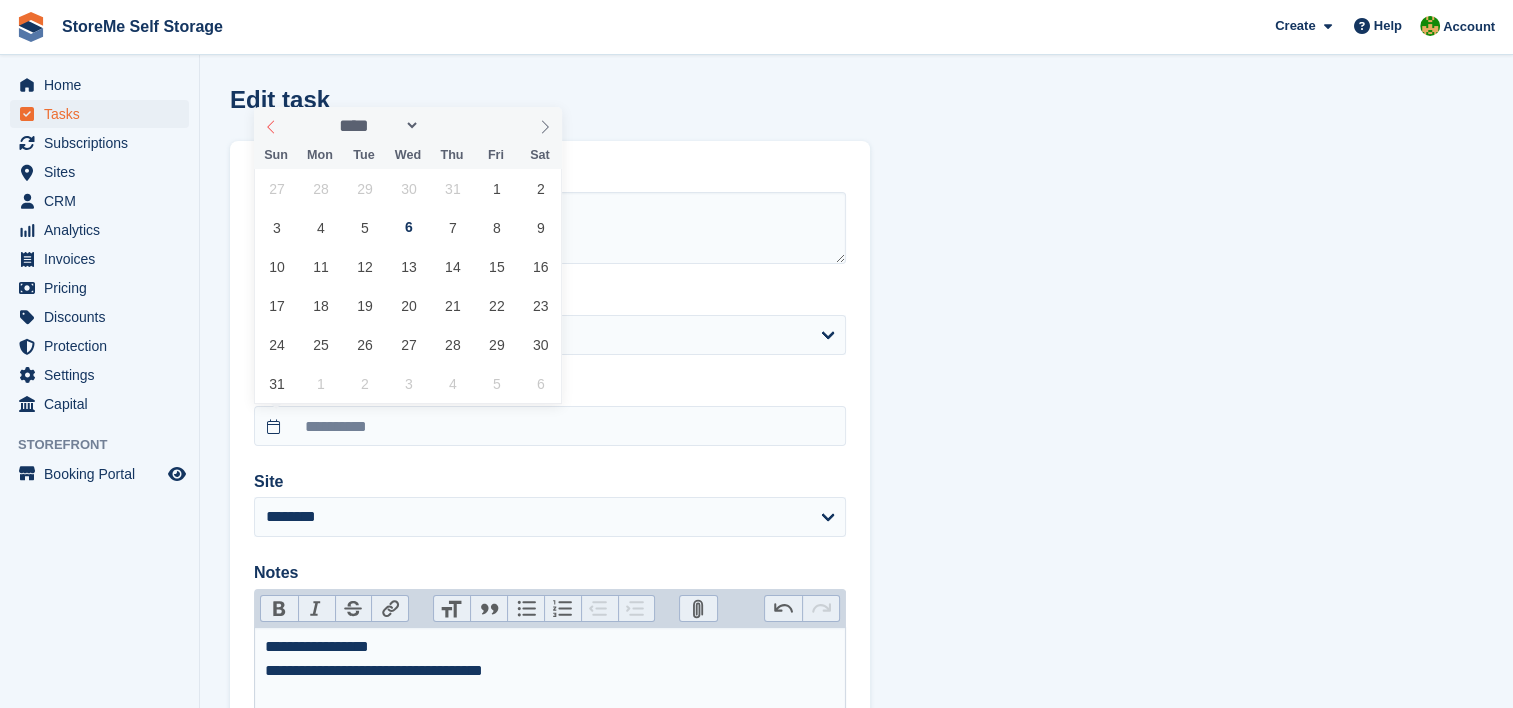 click 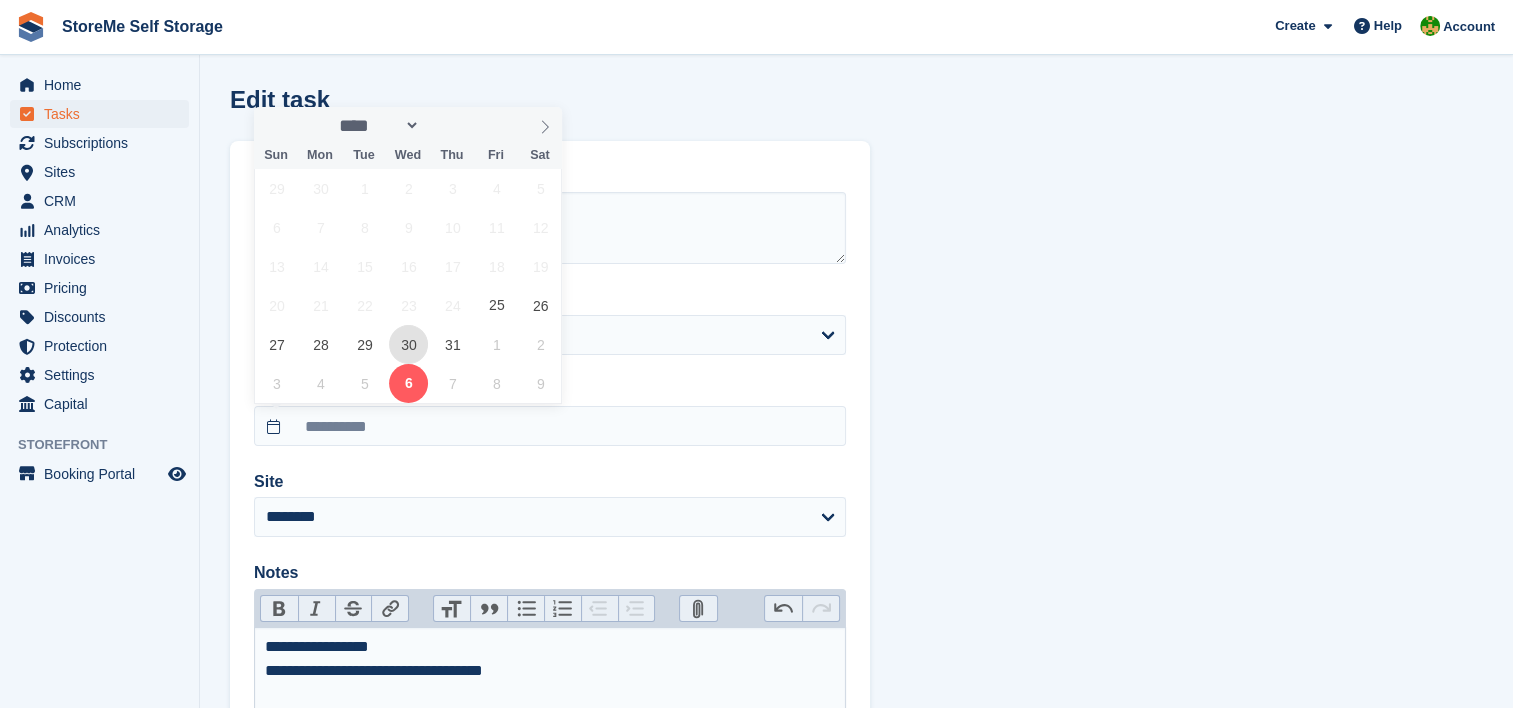 click on "30" at bounding box center (408, 344) 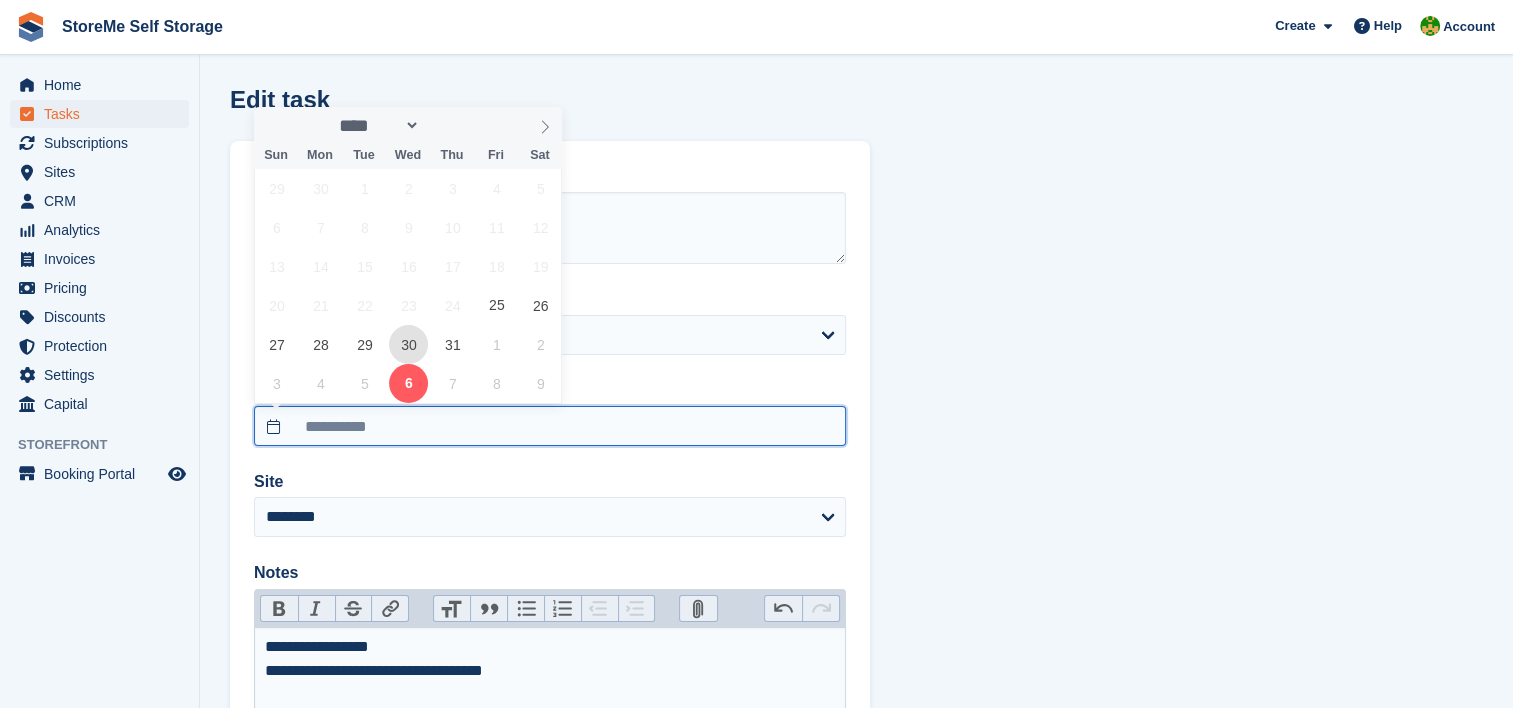 type on "**********" 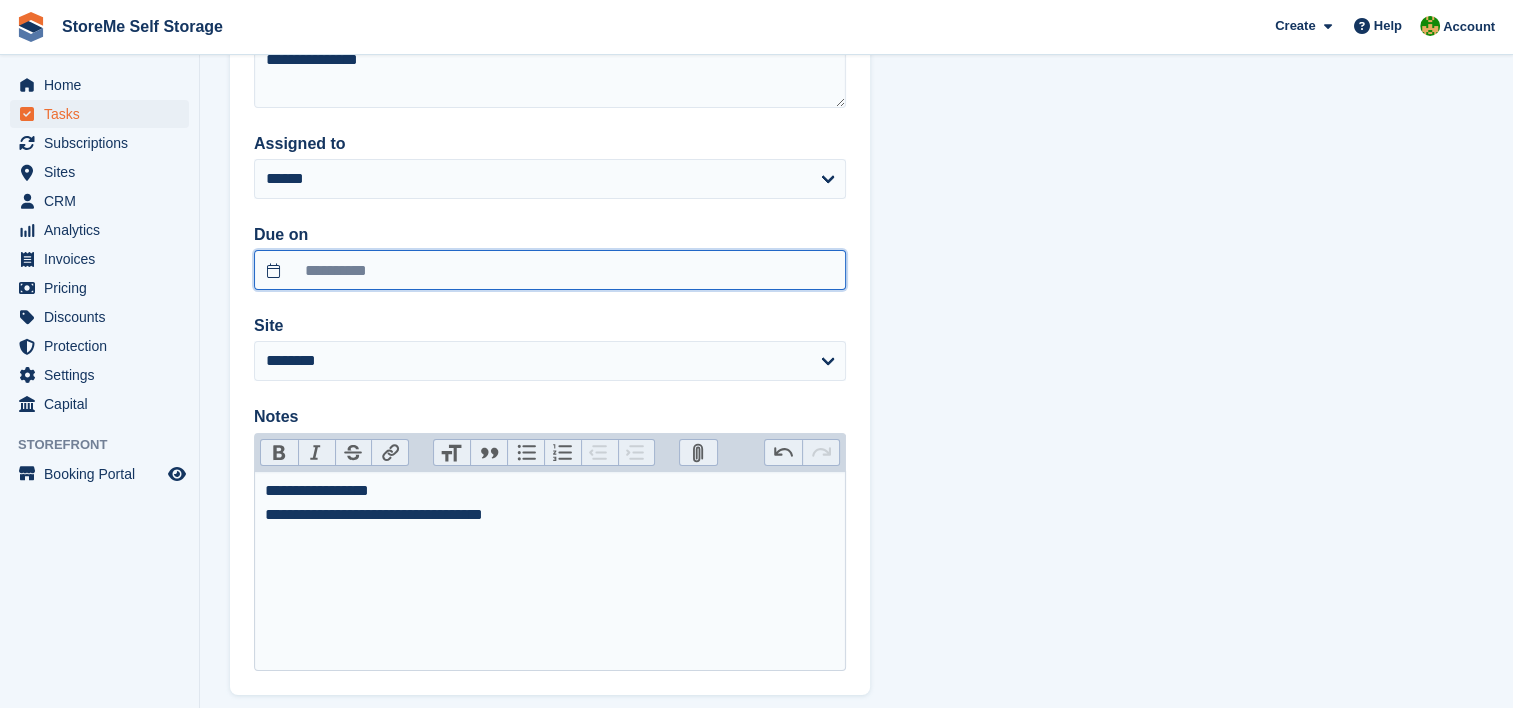 scroll, scrollTop: 260, scrollLeft: 0, axis: vertical 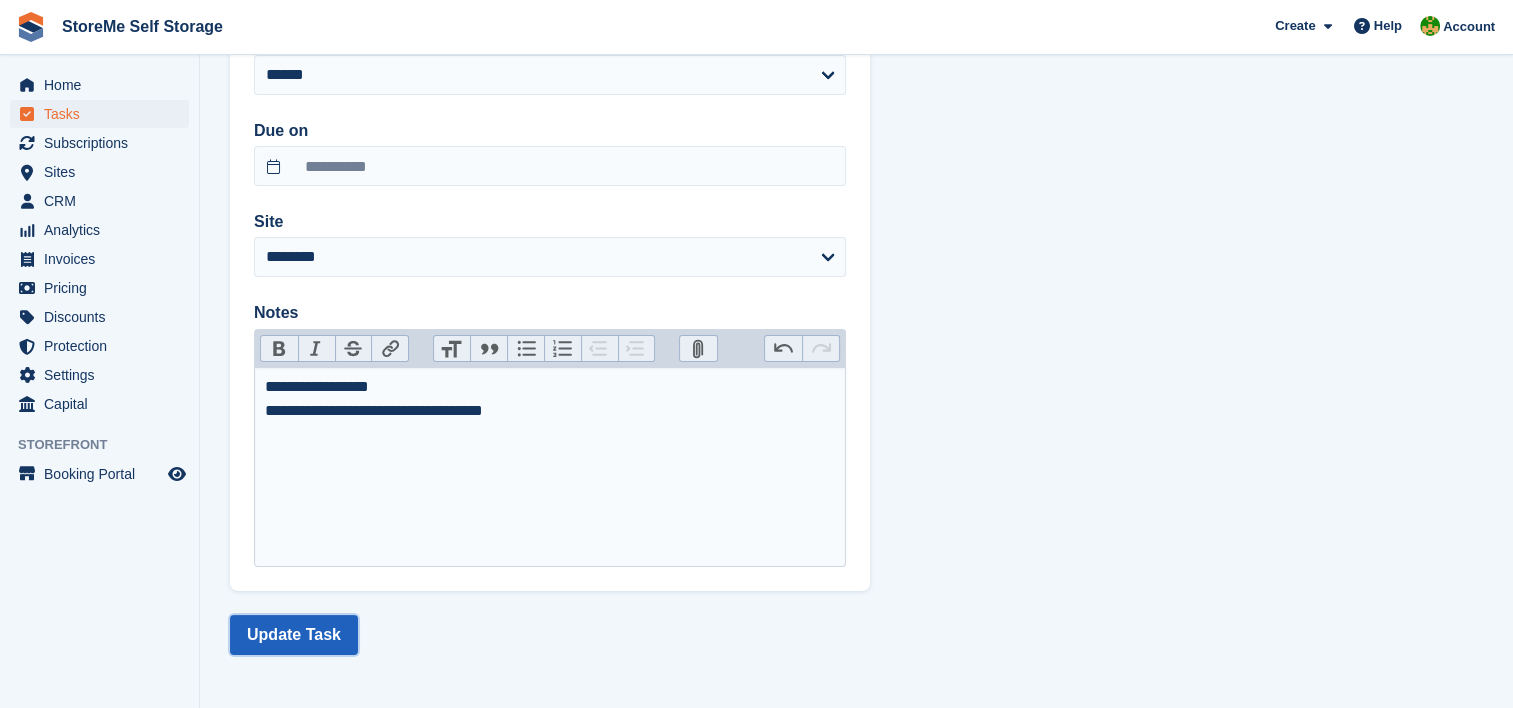click on "Update Task" at bounding box center (294, 635) 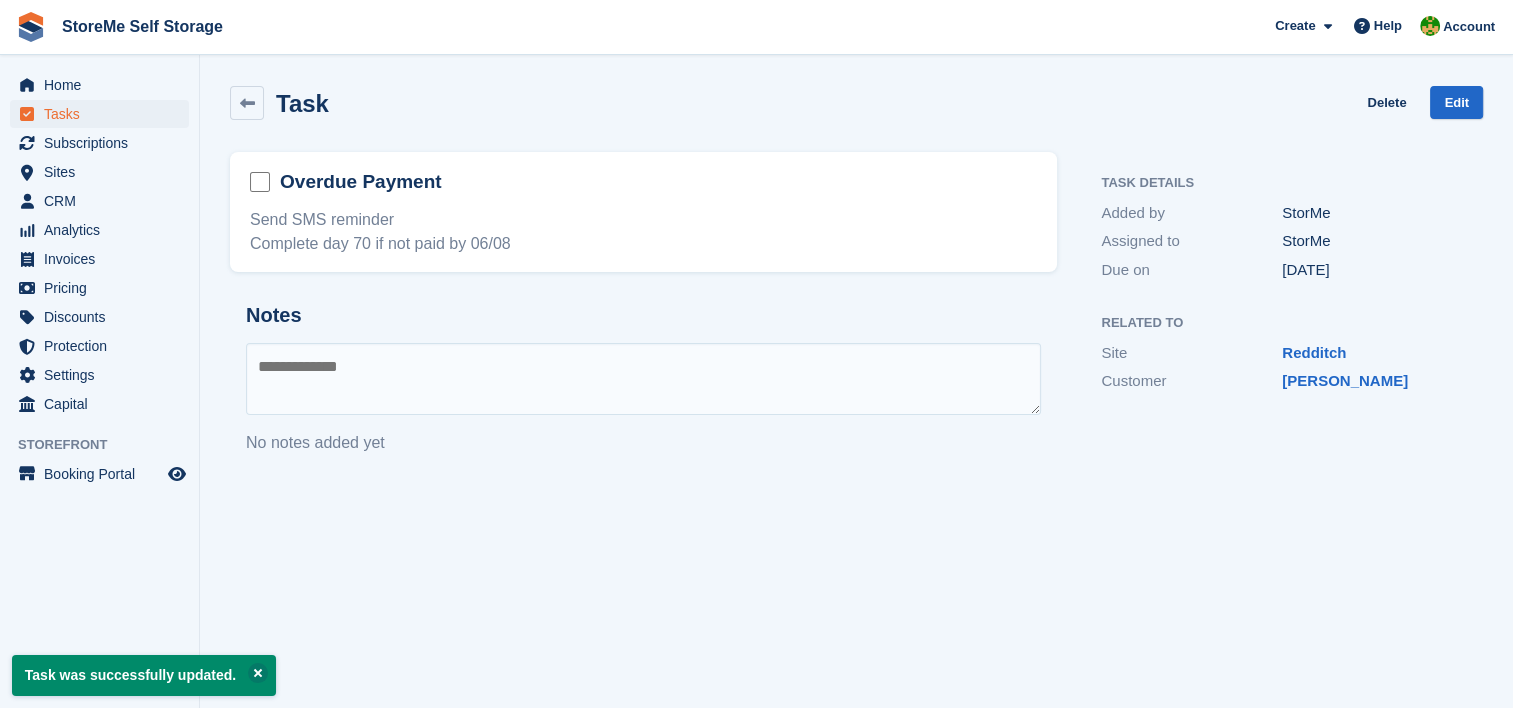 scroll, scrollTop: 0, scrollLeft: 0, axis: both 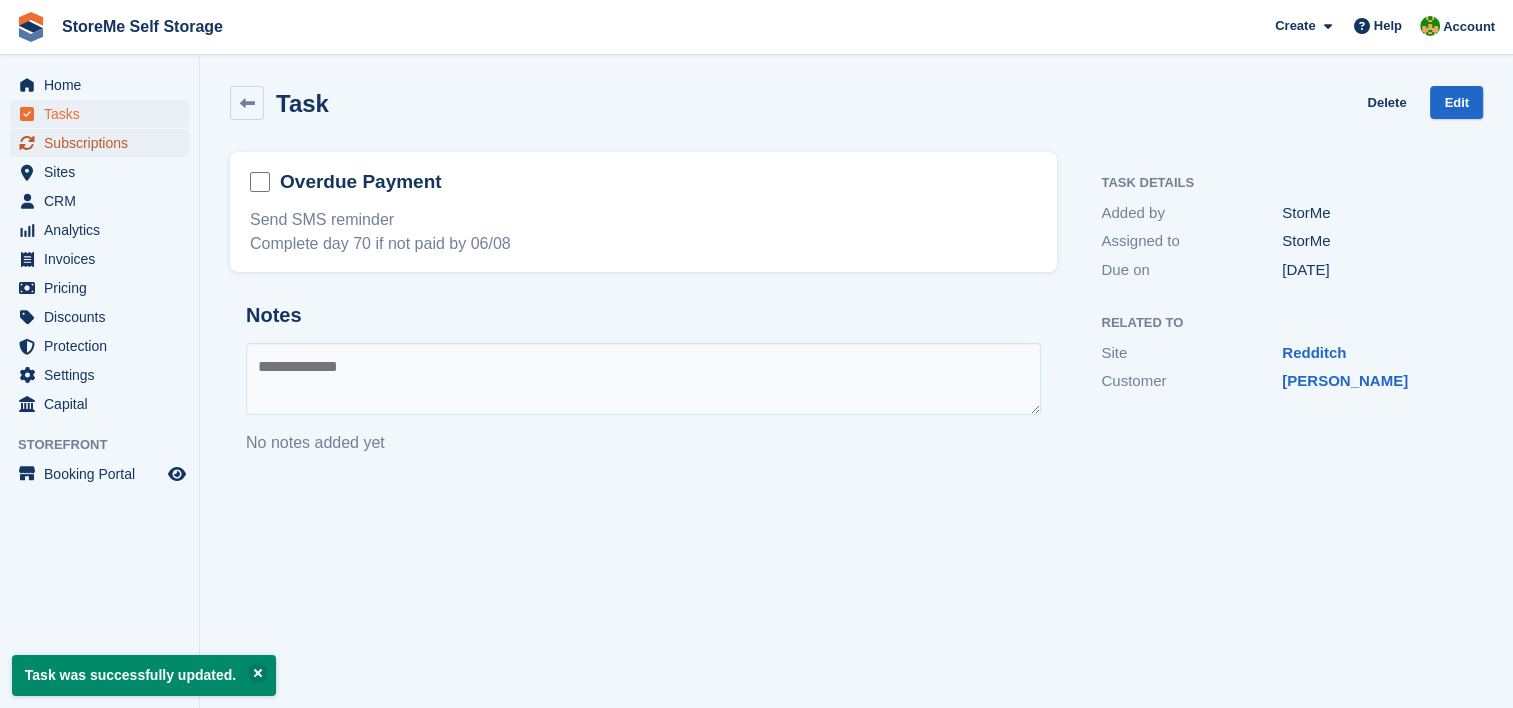 click on "Subscriptions" at bounding box center (104, 143) 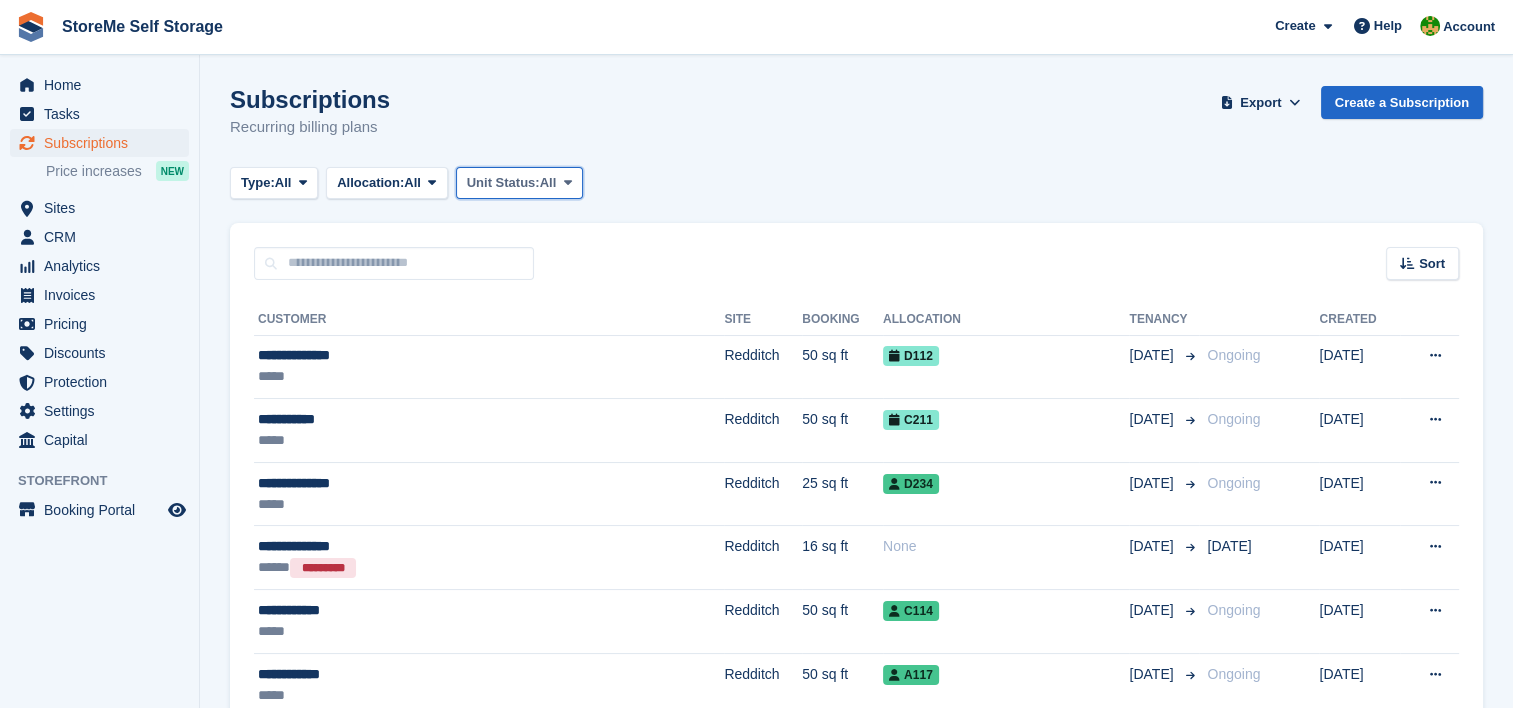 click on "Unit Status:" at bounding box center [503, 183] 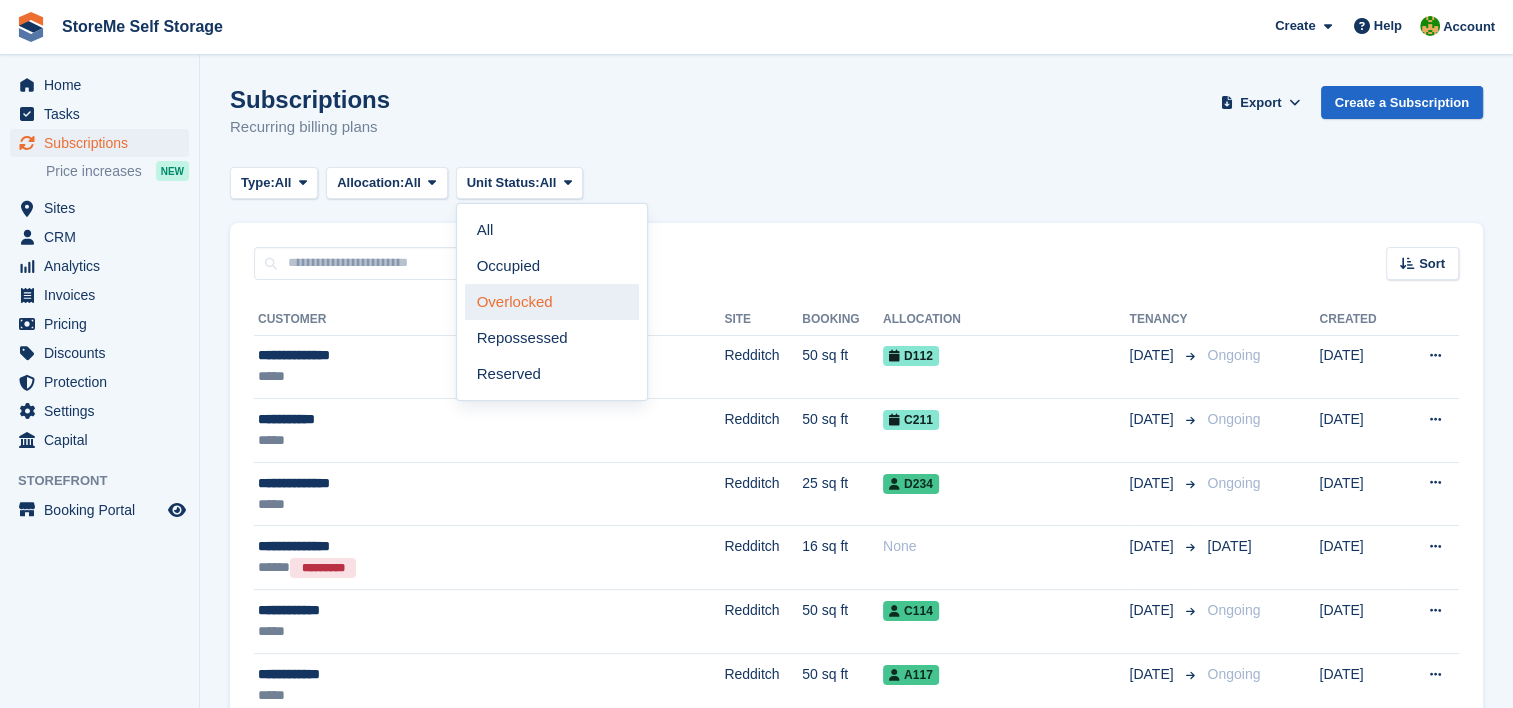 click on "Overlocked" at bounding box center (552, 302) 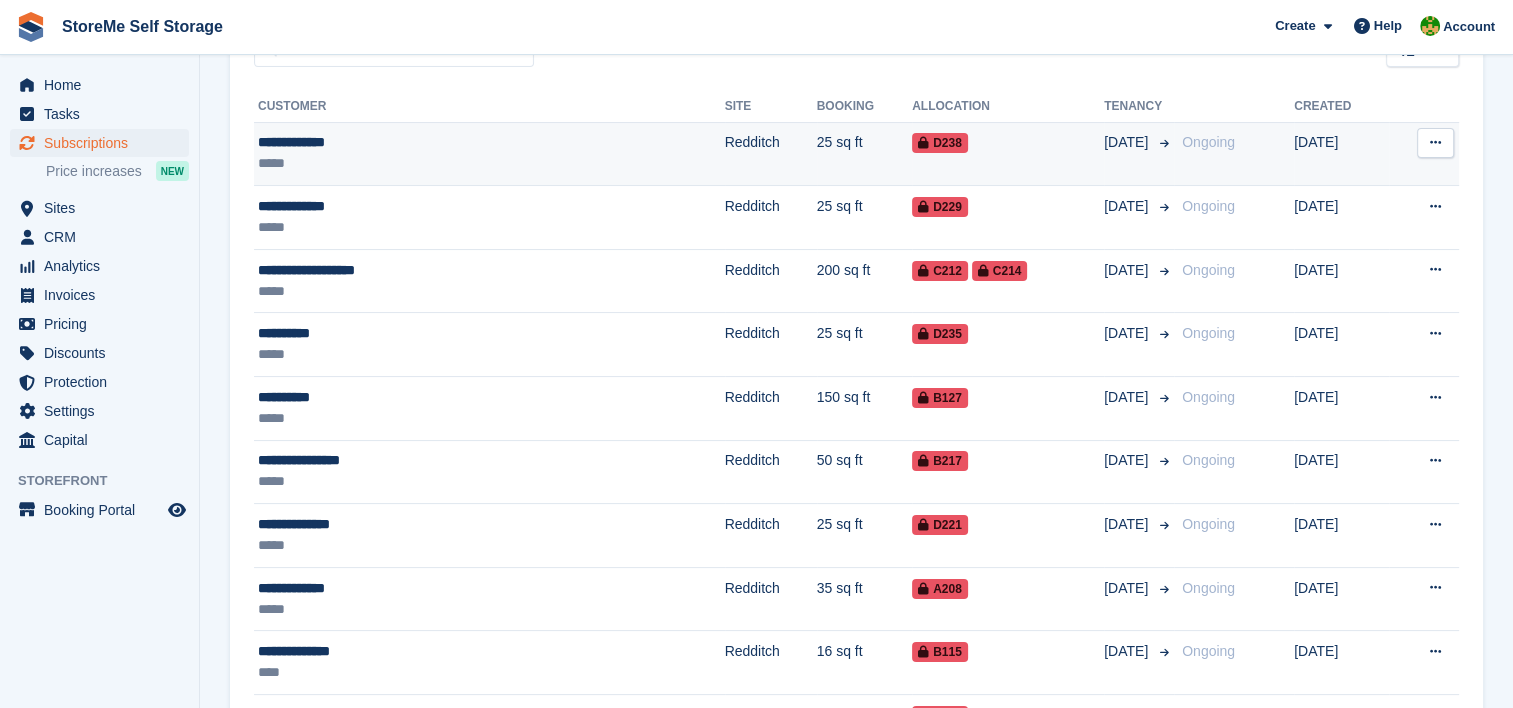 scroll, scrollTop: 360, scrollLeft: 0, axis: vertical 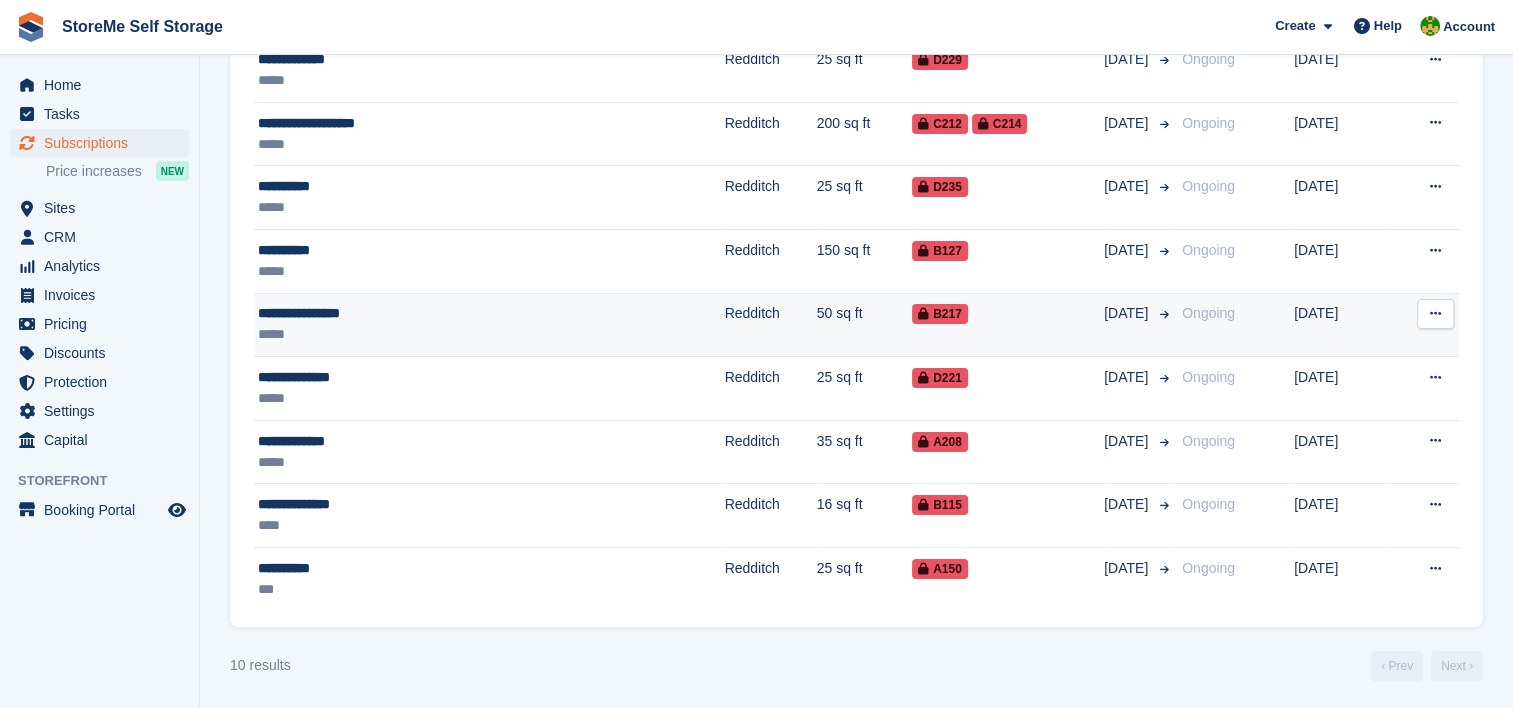 click on "50 sq ft" at bounding box center [865, 325] 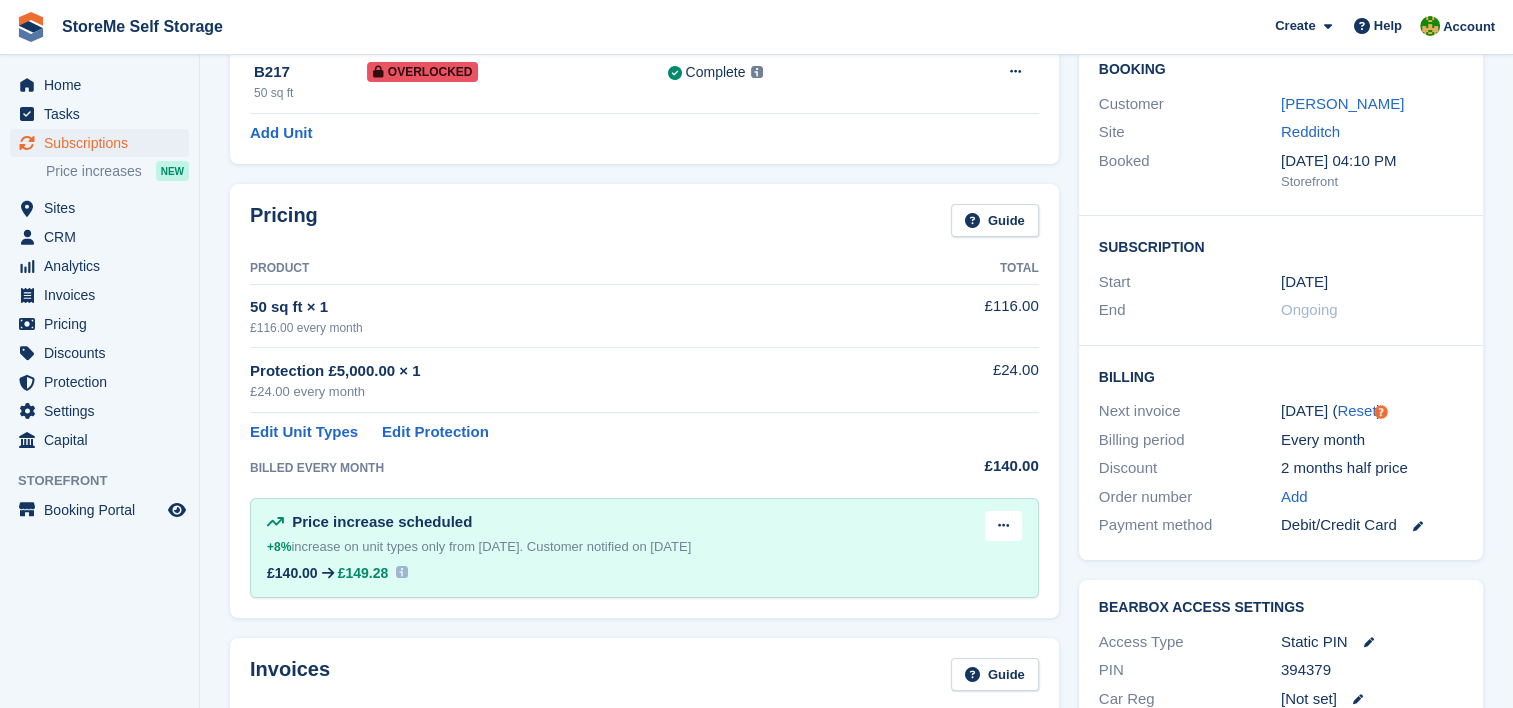 scroll, scrollTop: 0, scrollLeft: 0, axis: both 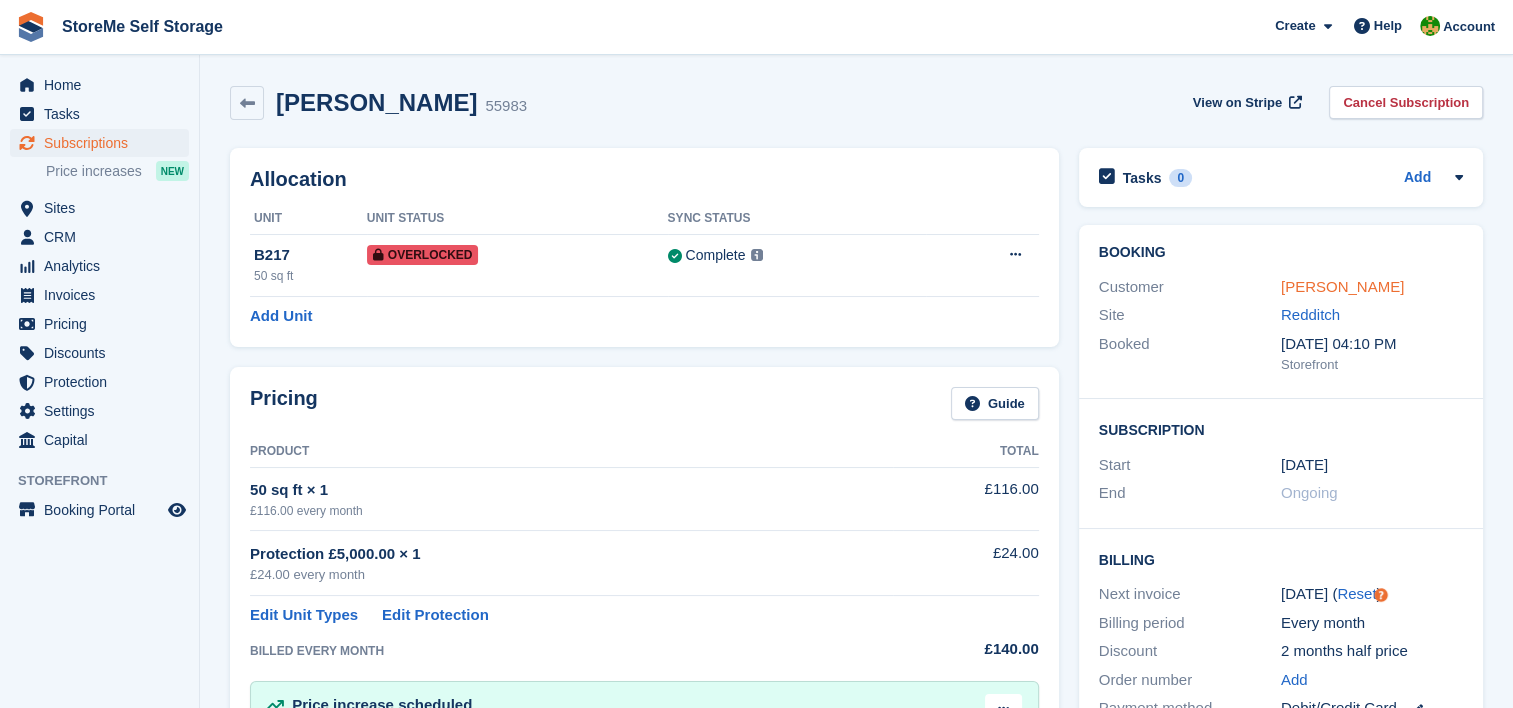 click on "Marie McCafferty" at bounding box center (1342, 286) 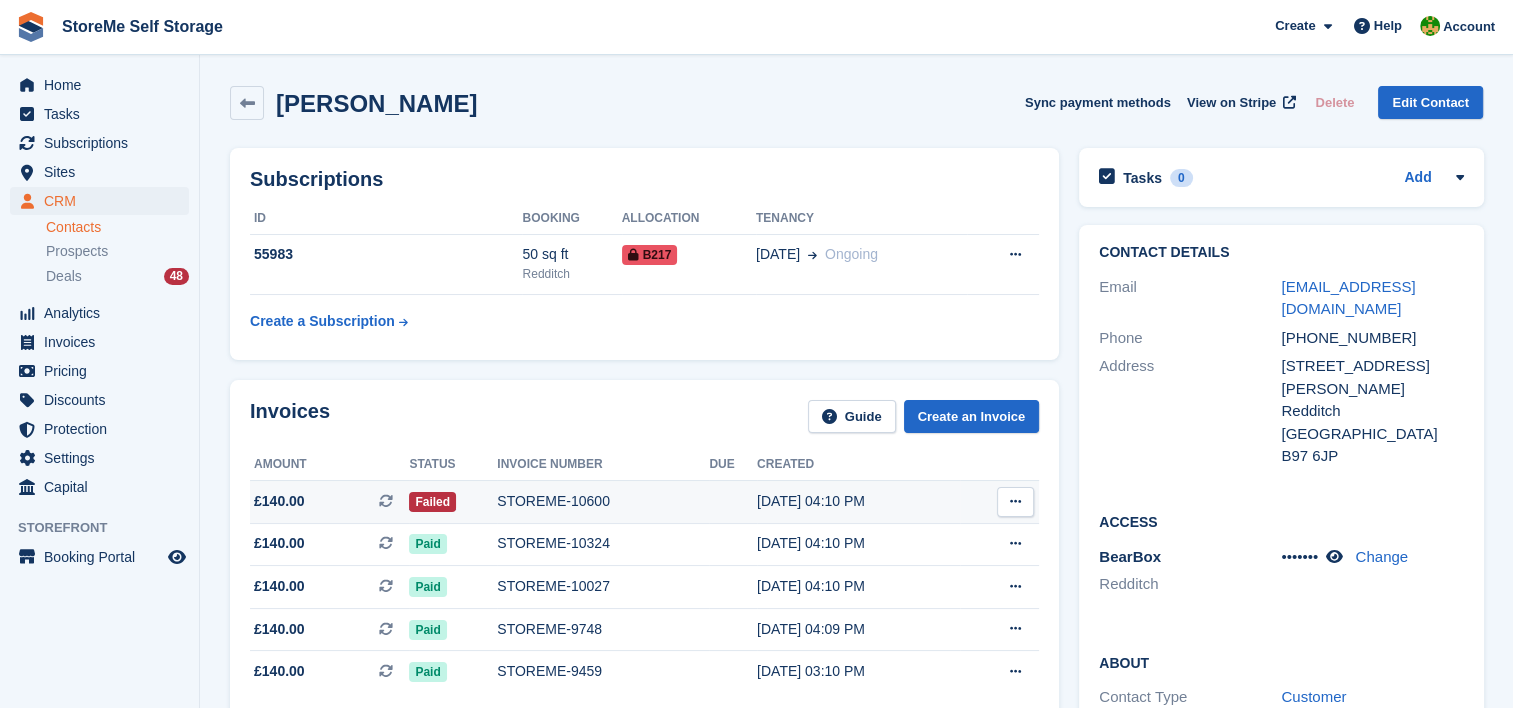 click on "STOREME-10600" at bounding box center [603, 501] 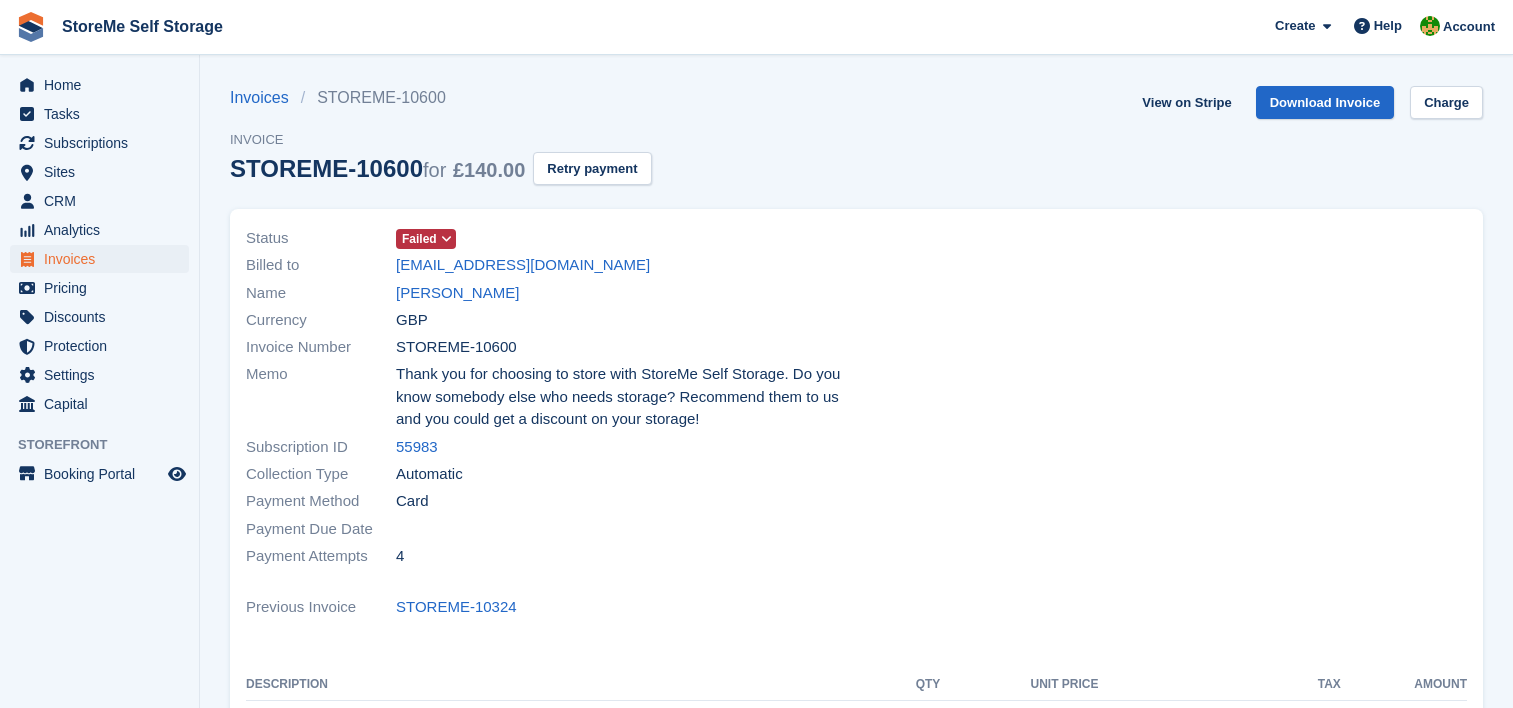 scroll, scrollTop: 0, scrollLeft: 0, axis: both 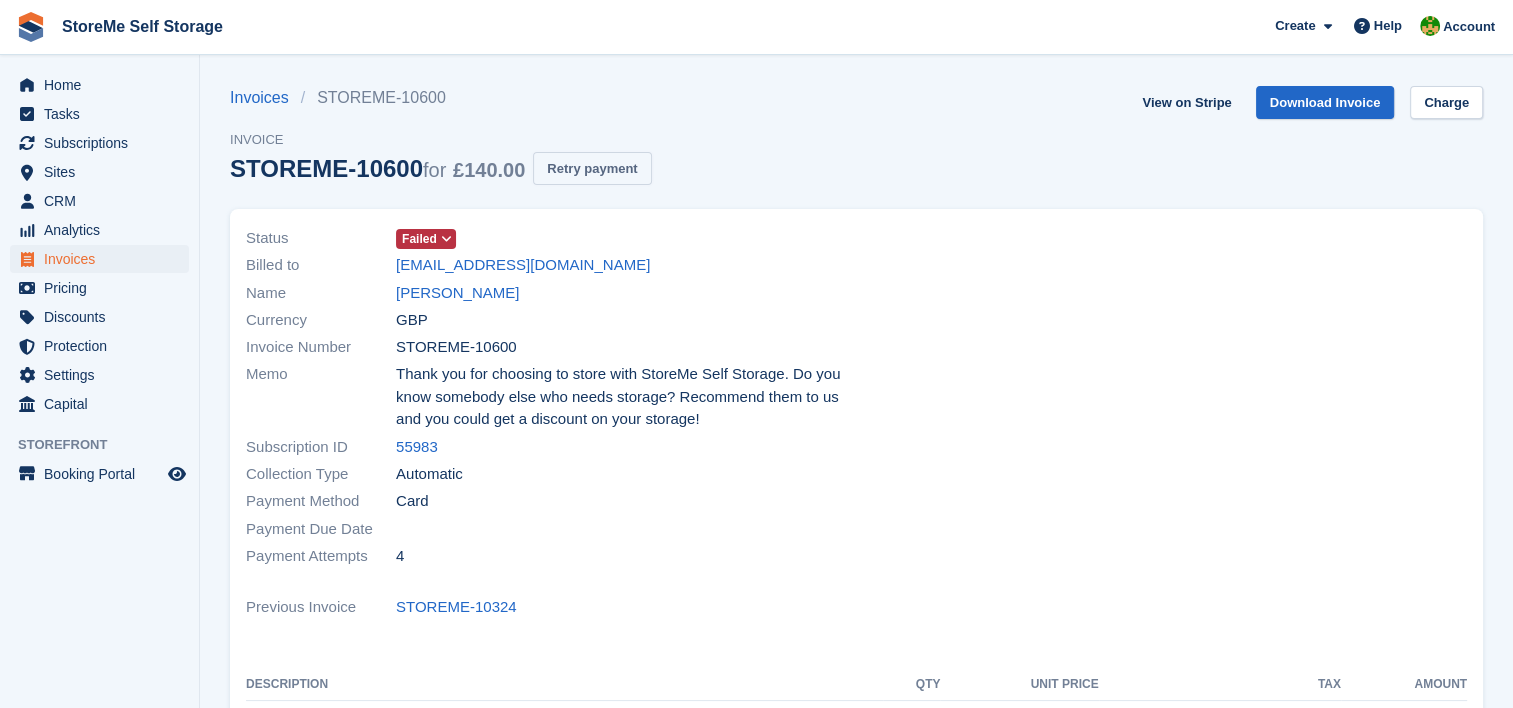 click on "Retry payment" at bounding box center [592, 168] 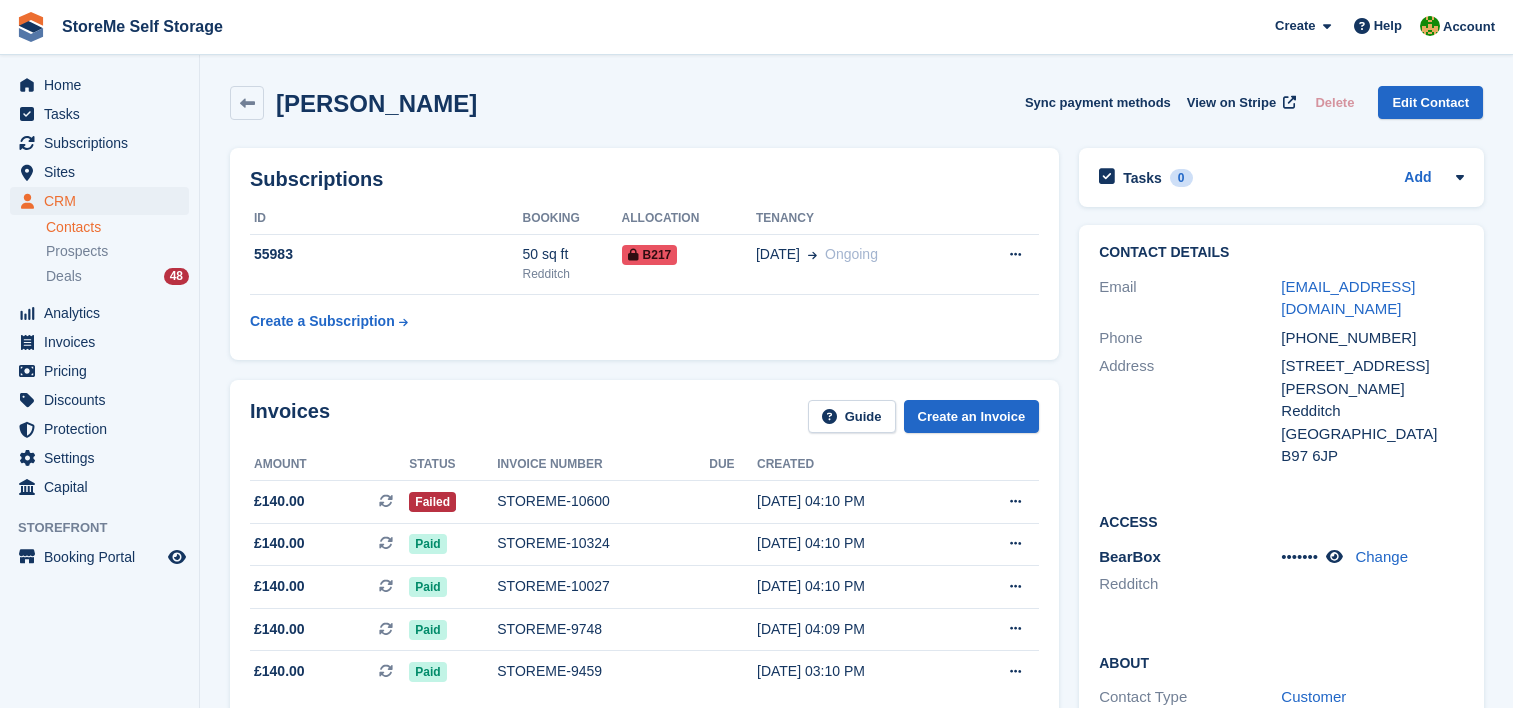 scroll, scrollTop: 0, scrollLeft: 0, axis: both 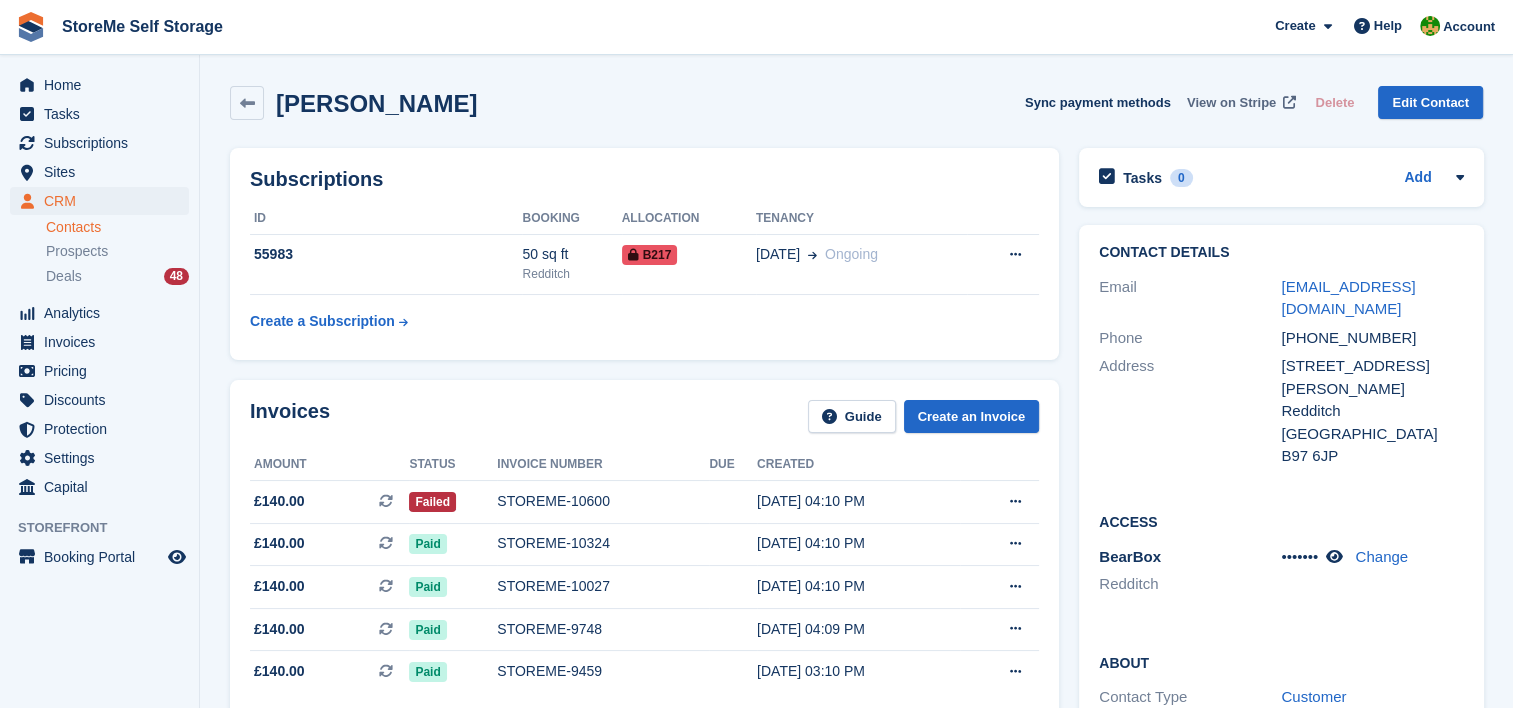 click on "View on Stripe" at bounding box center (1231, 103) 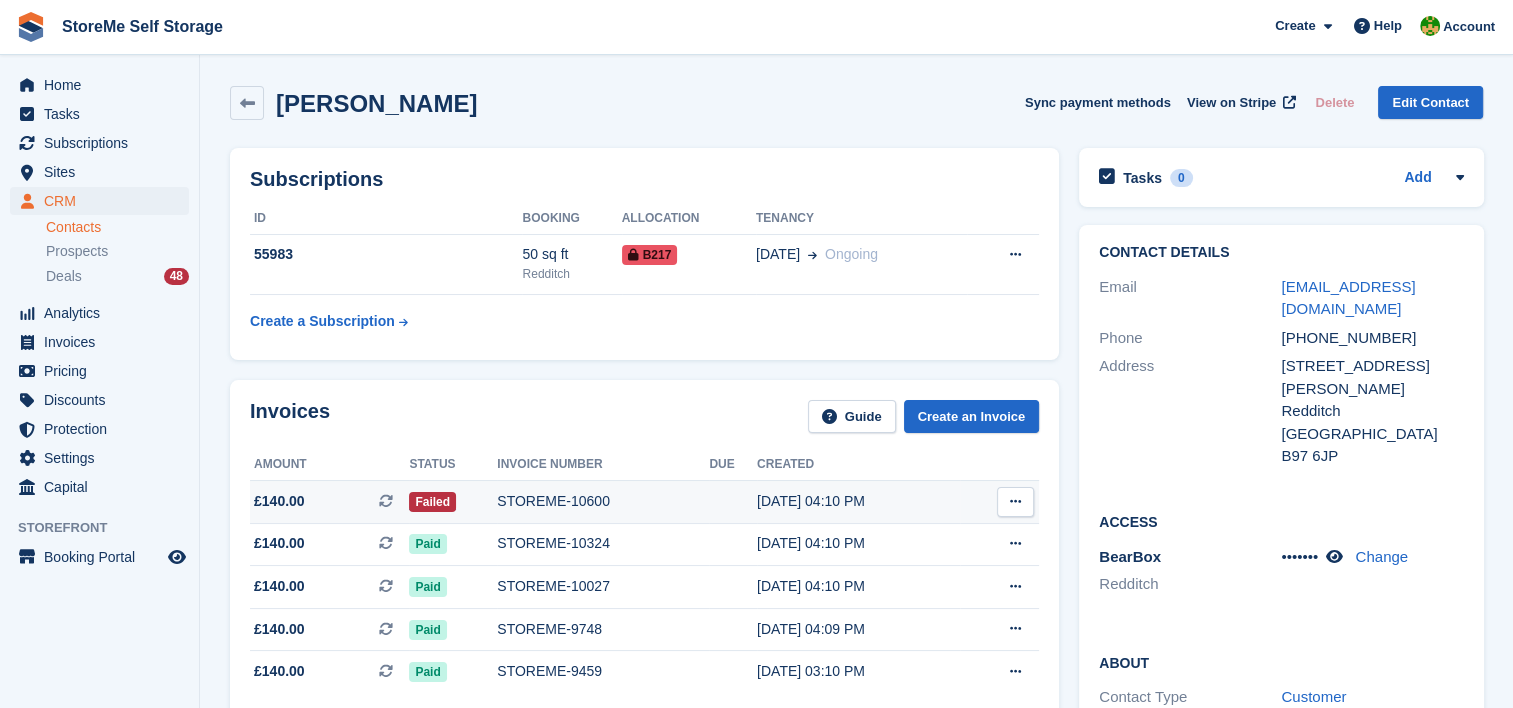 click on "STOREME-10600" at bounding box center [603, 501] 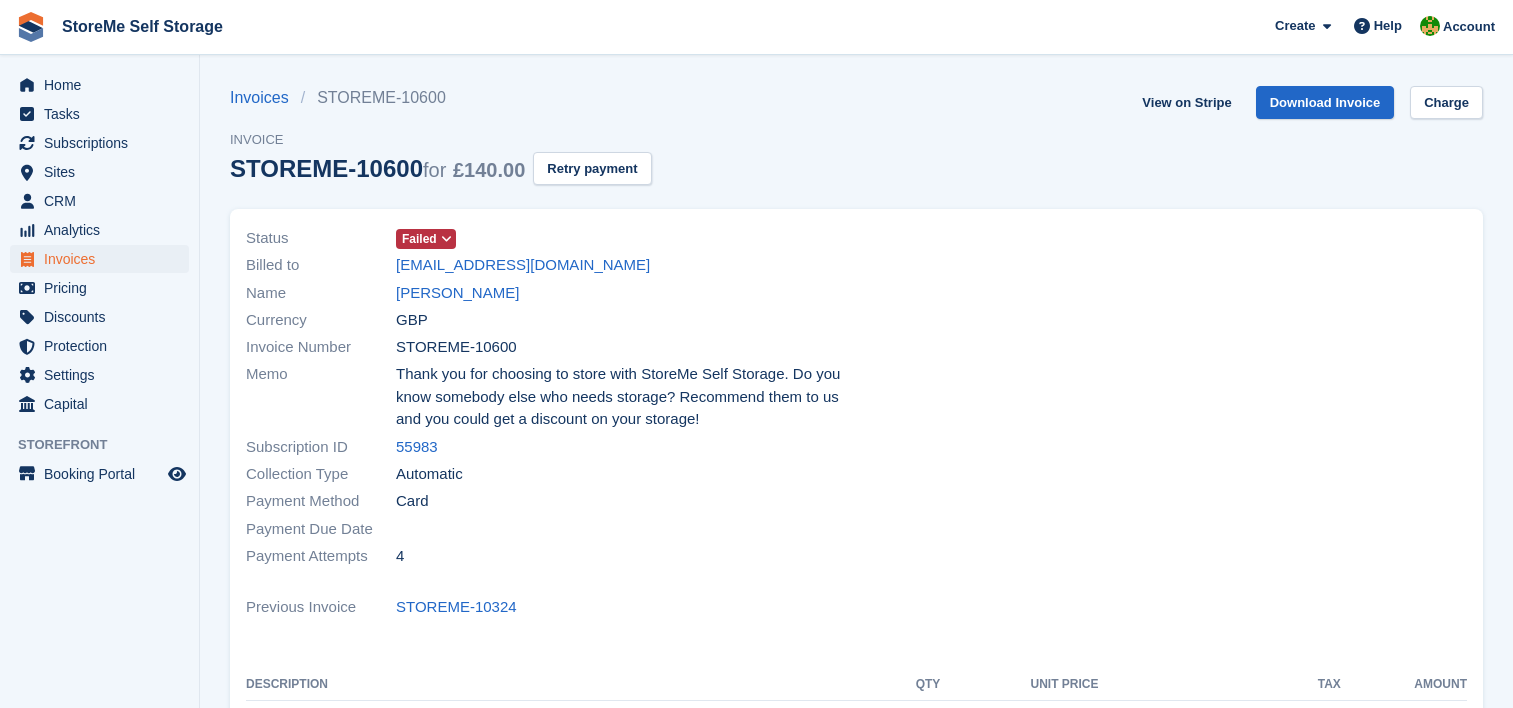 scroll, scrollTop: 0, scrollLeft: 0, axis: both 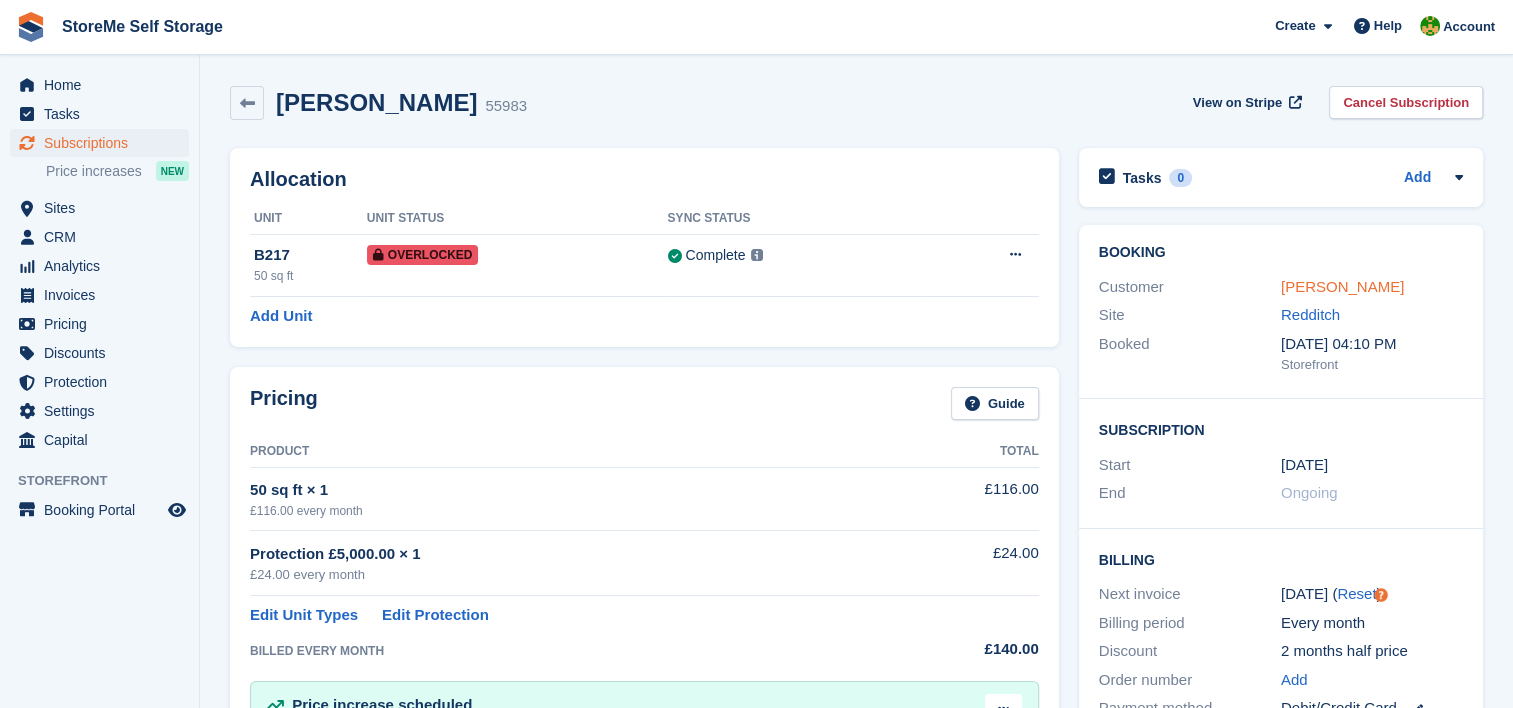 click on "[PERSON_NAME]" at bounding box center [1342, 286] 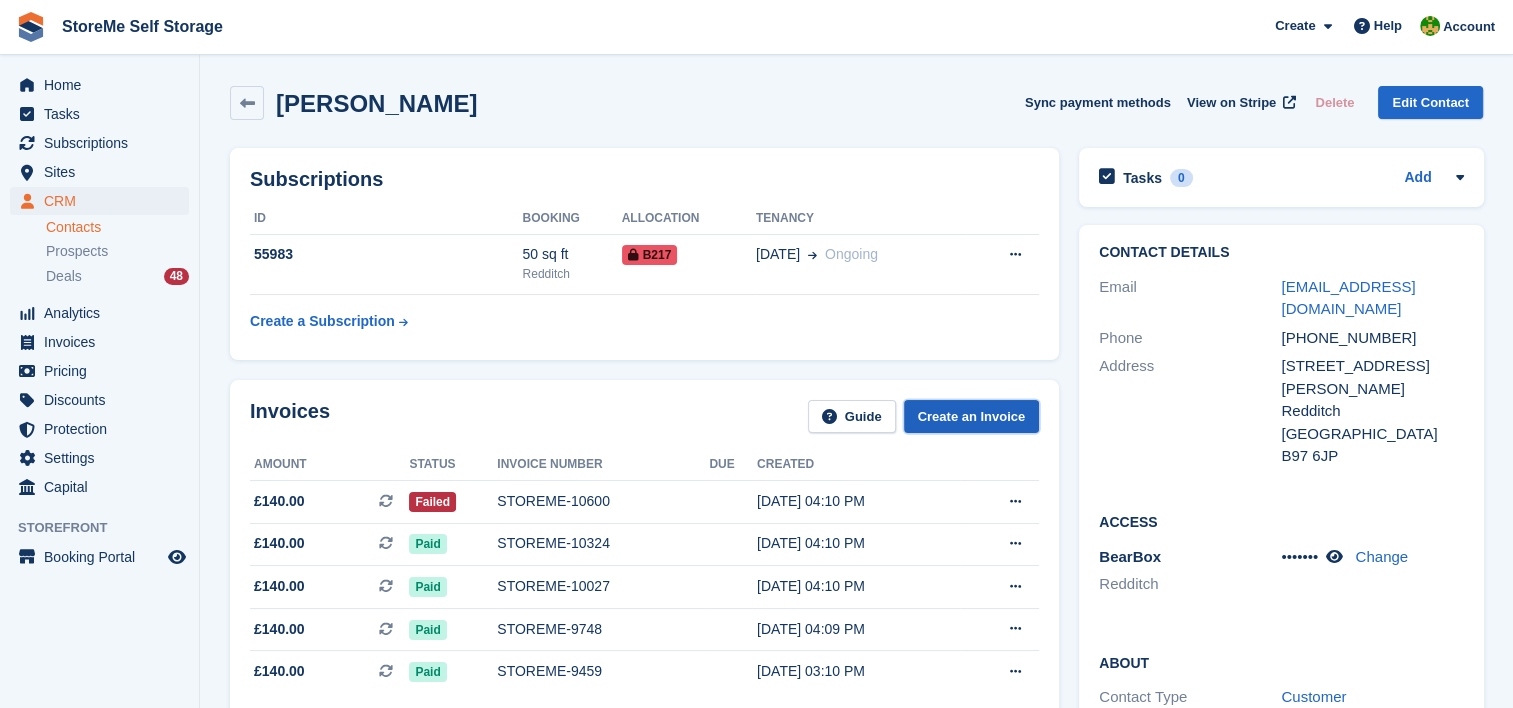 click on "Create an Invoice" at bounding box center (972, 416) 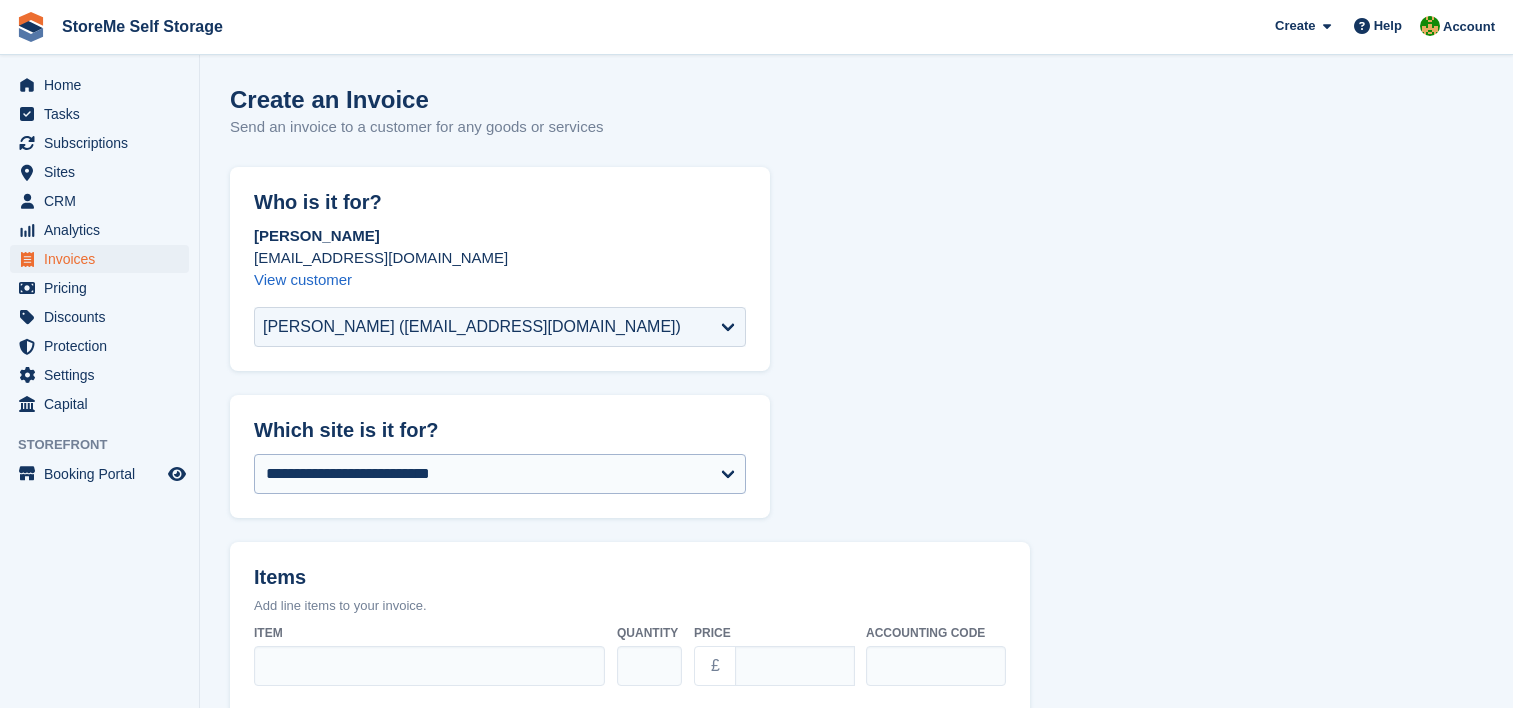 scroll, scrollTop: 0, scrollLeft: 0, axis: both 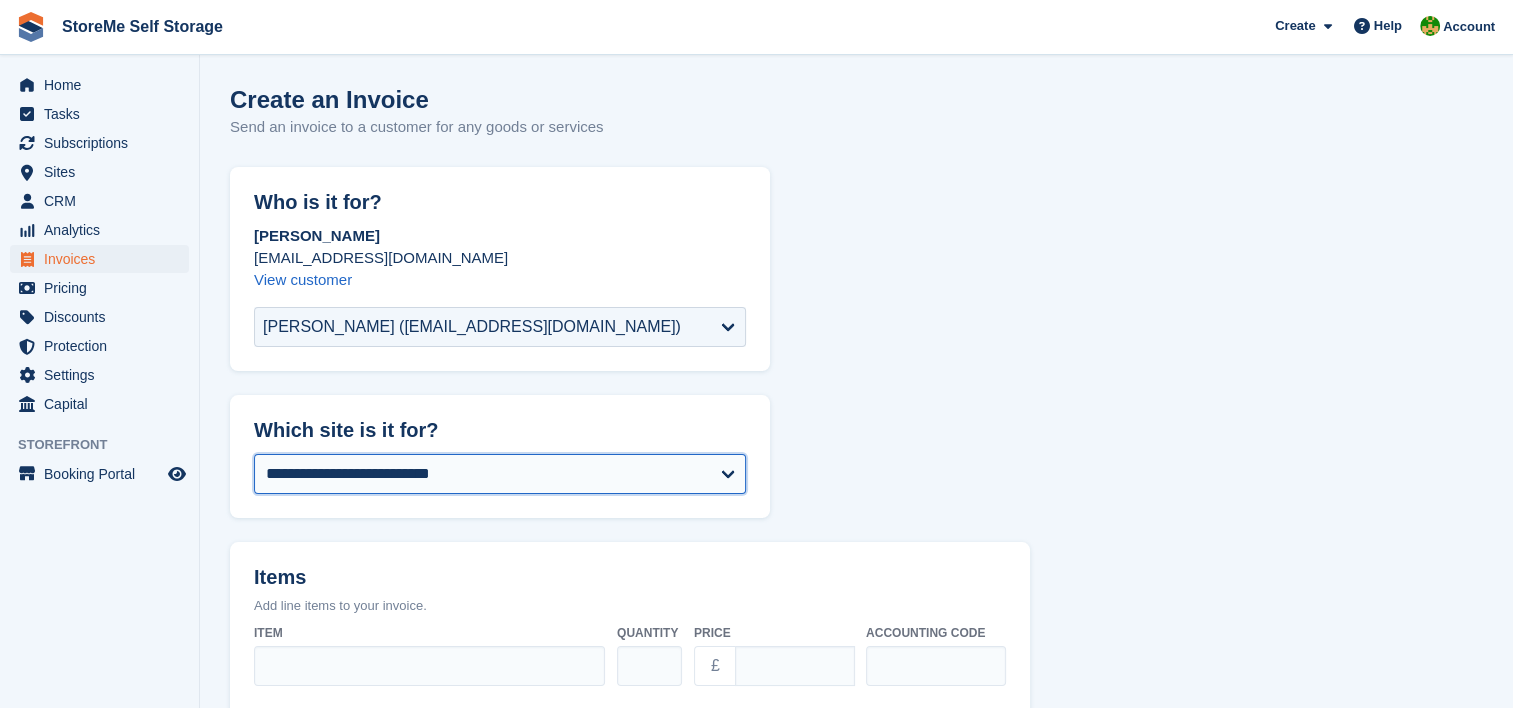 click on "**********" at bounding box center [500, 474] 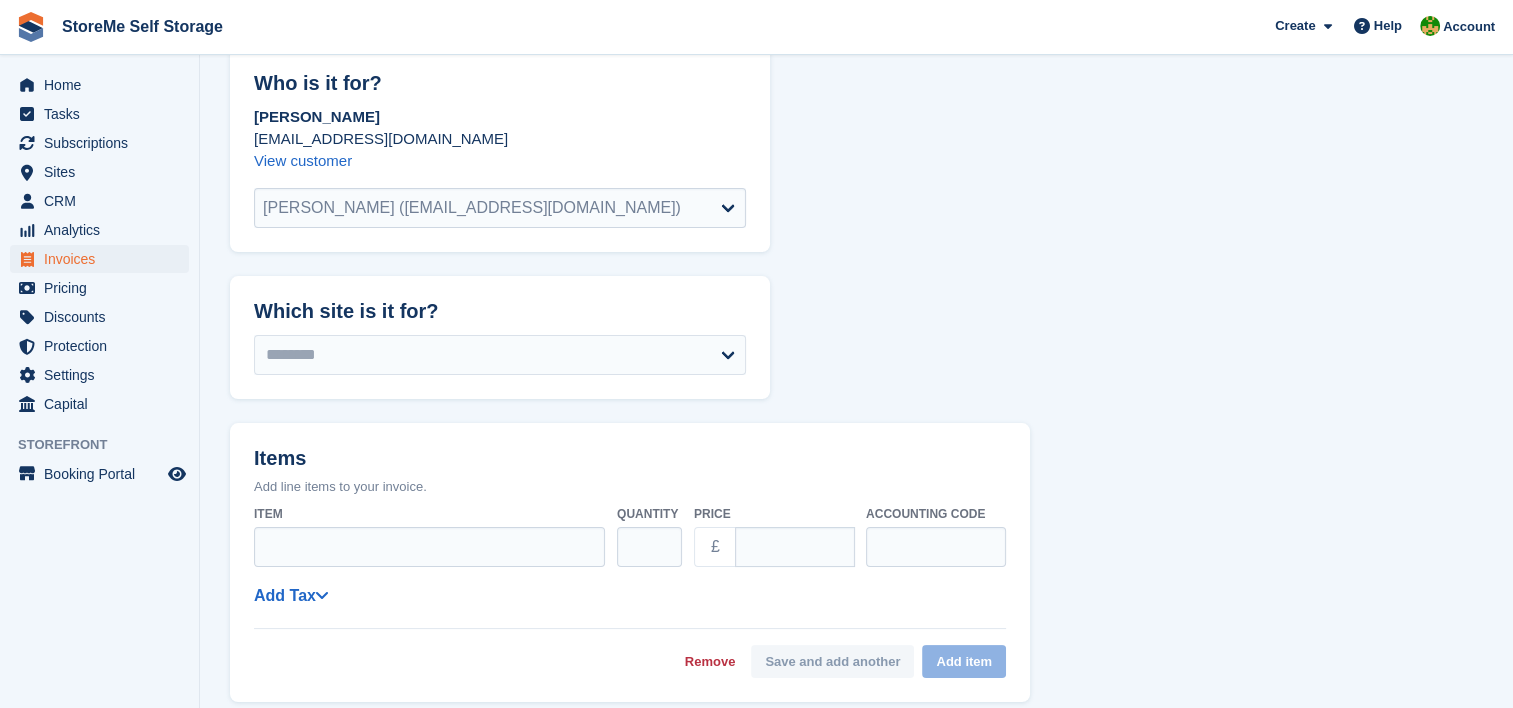 scroll, scrollTop: 300, scrollLeft: 0, axis: vertical 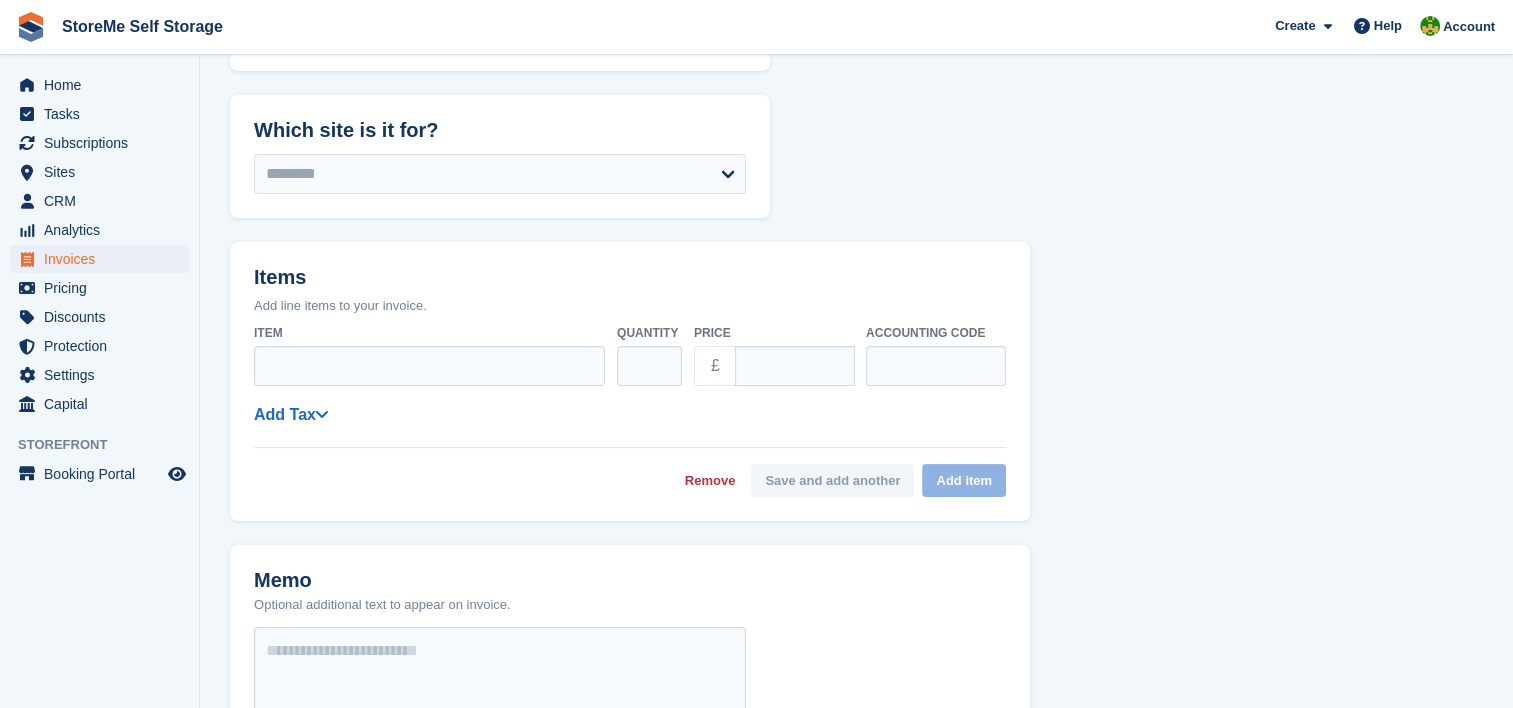 click on "Item" at bounding box center [429, 366] 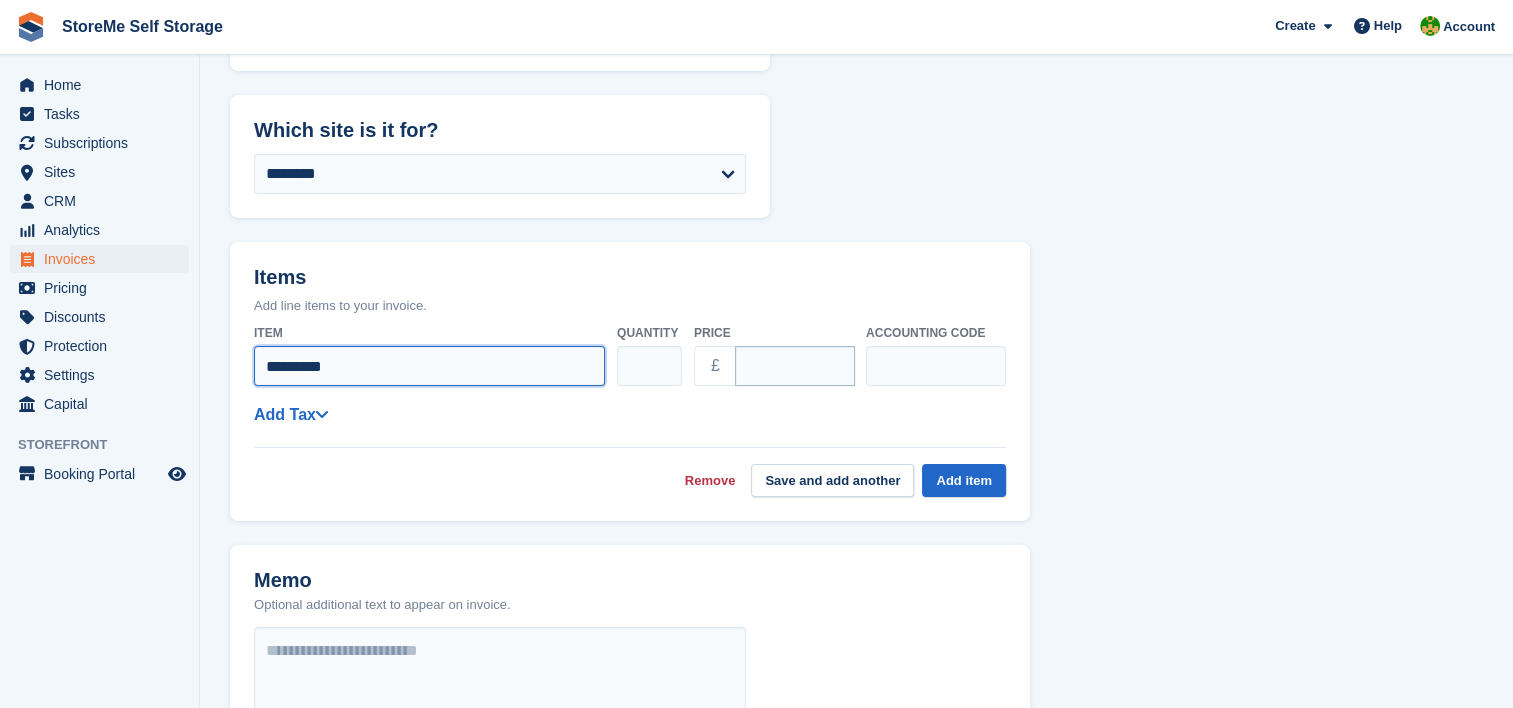 type on "*********" 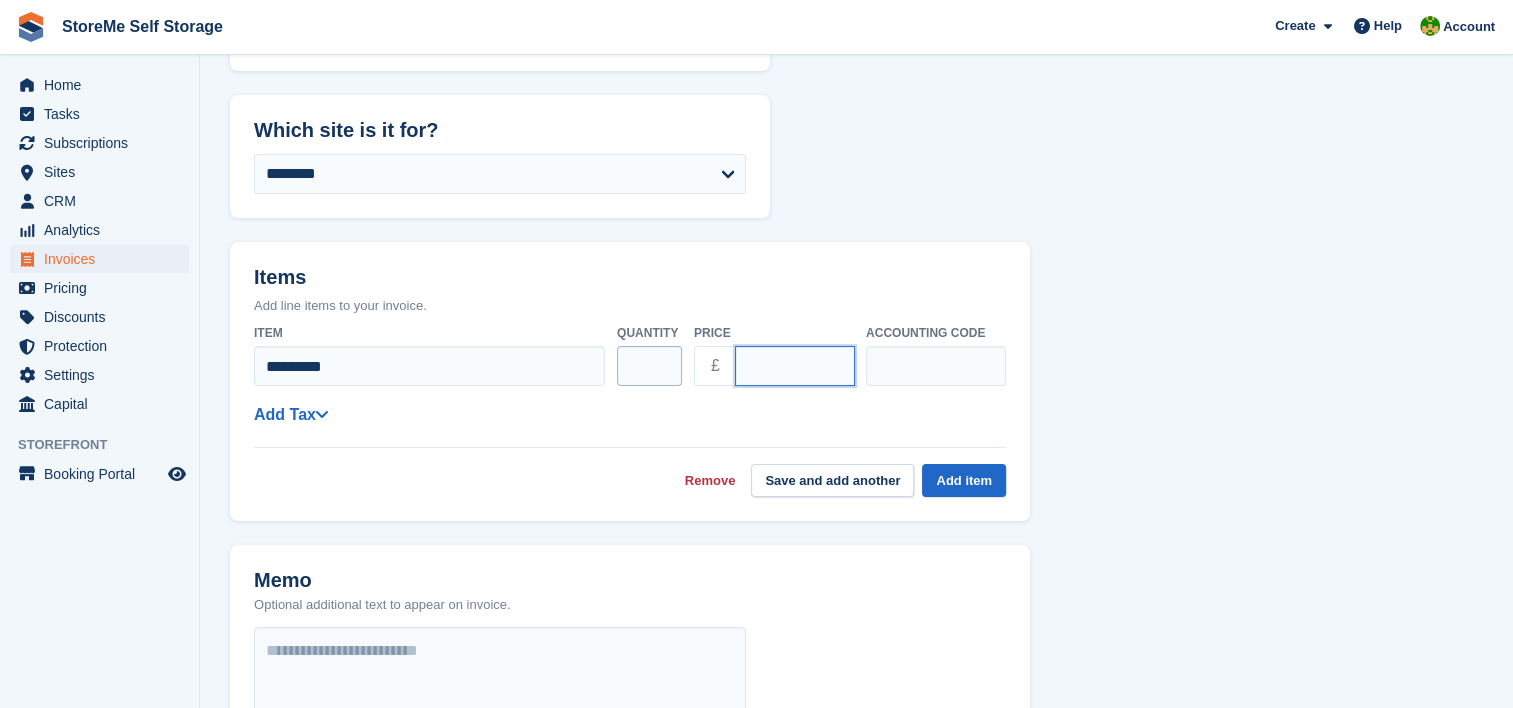 drag, startPoint x: 802, startPoint y: 364, endPoint x: 679, endPoint y: 351, distance: 123.68508 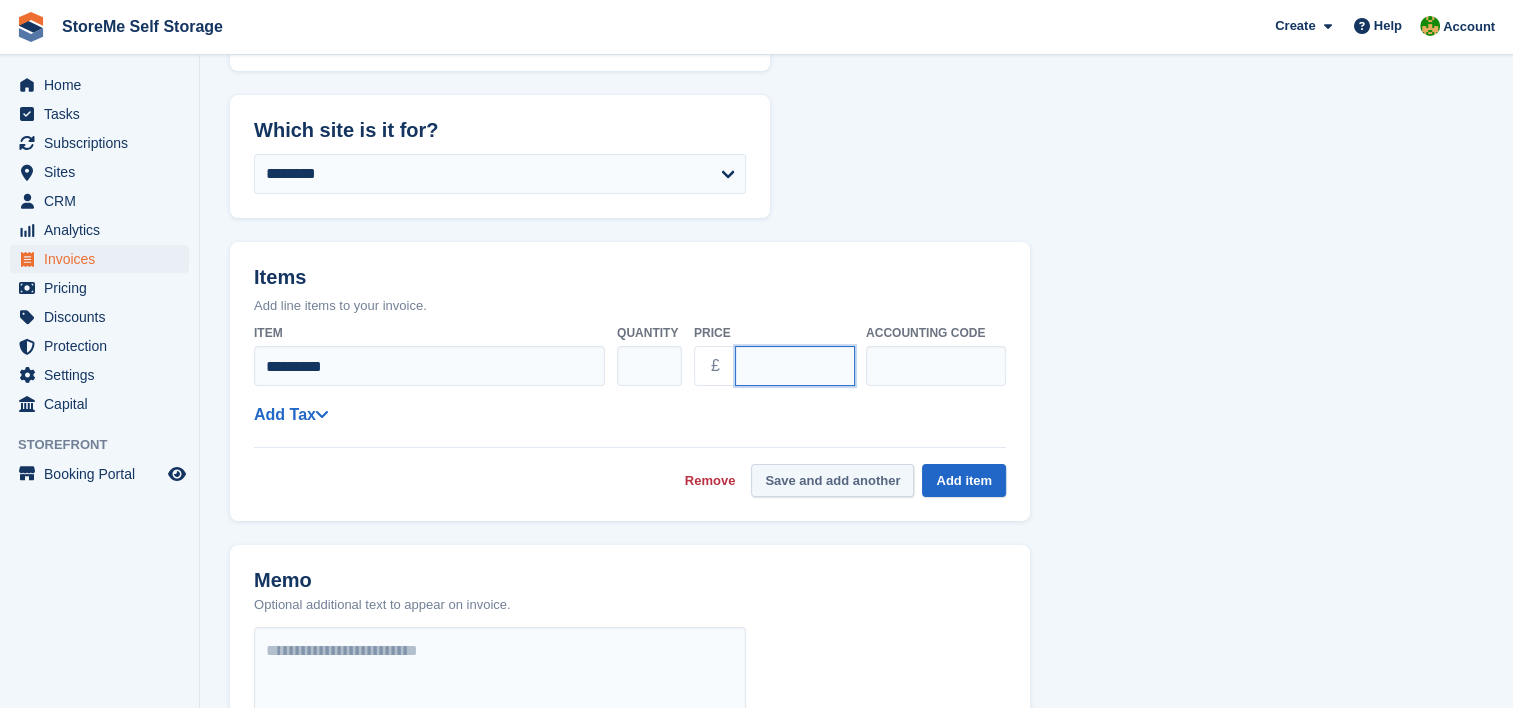 type on "***" 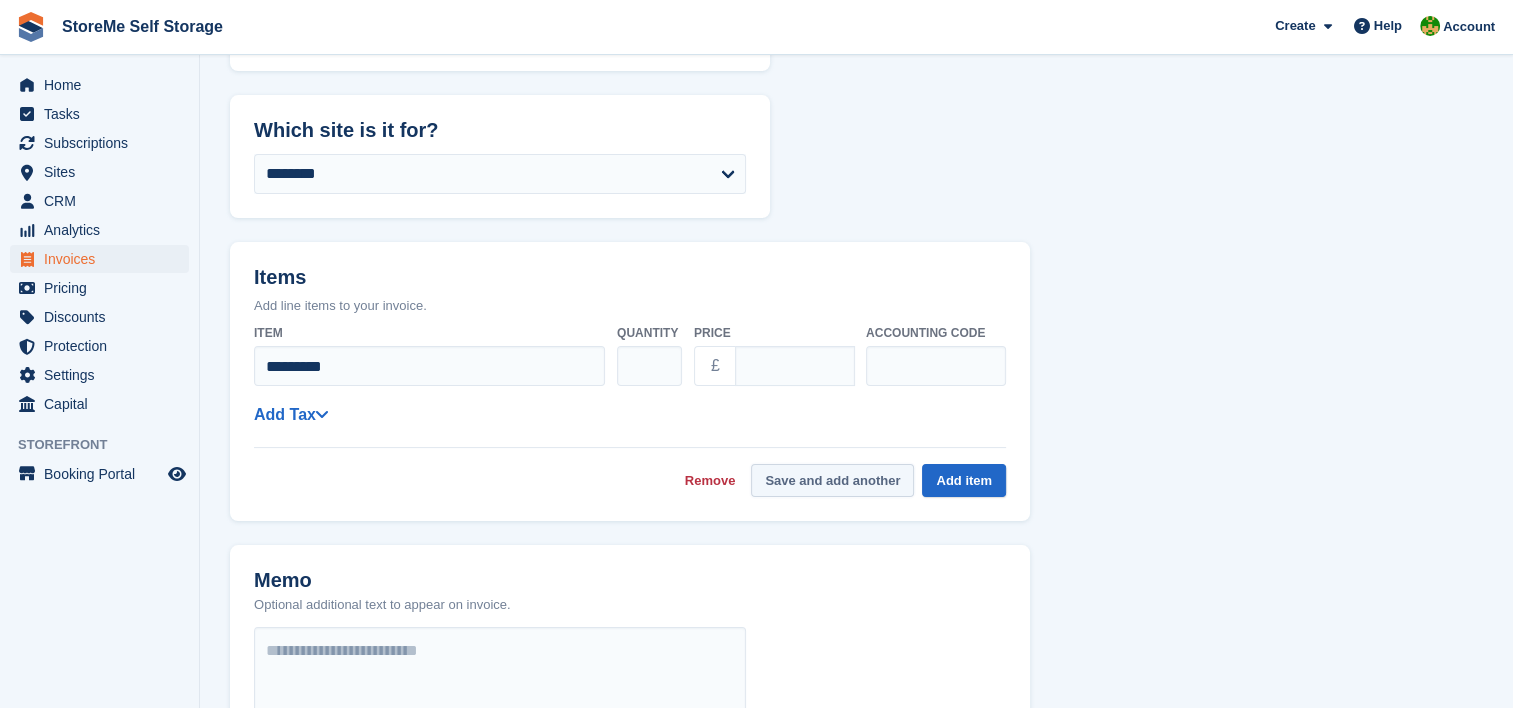click on "Save and add another" at bounding box center (832, 480) 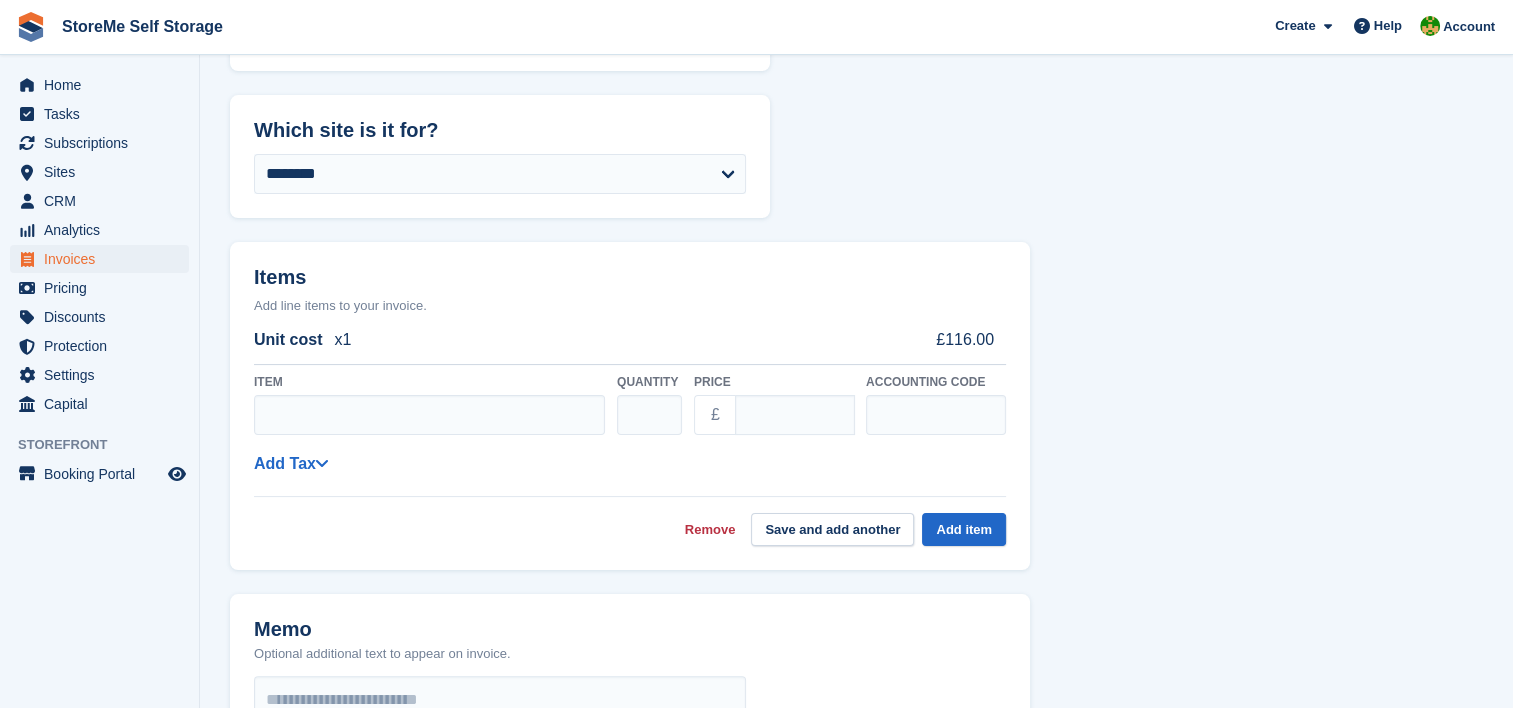 select on "******" 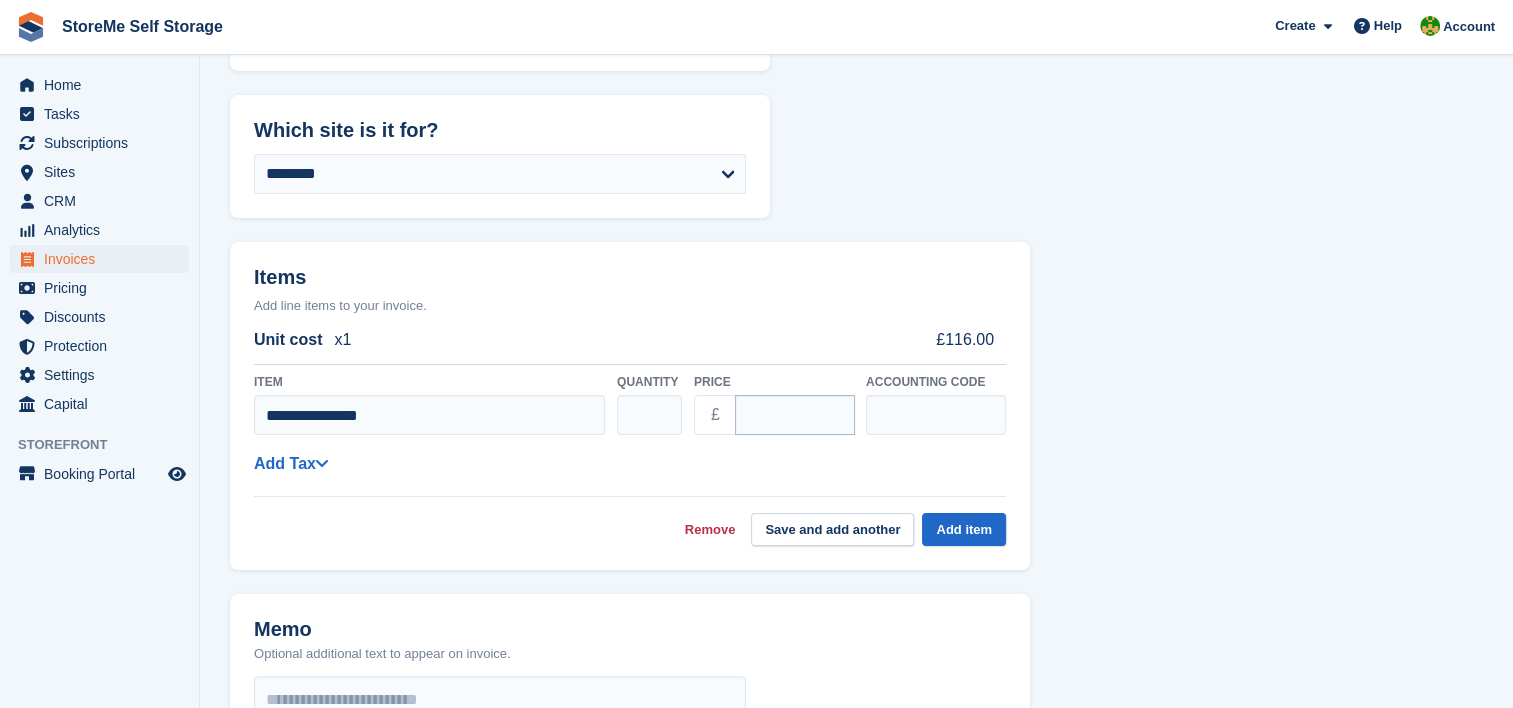 type on "**********" 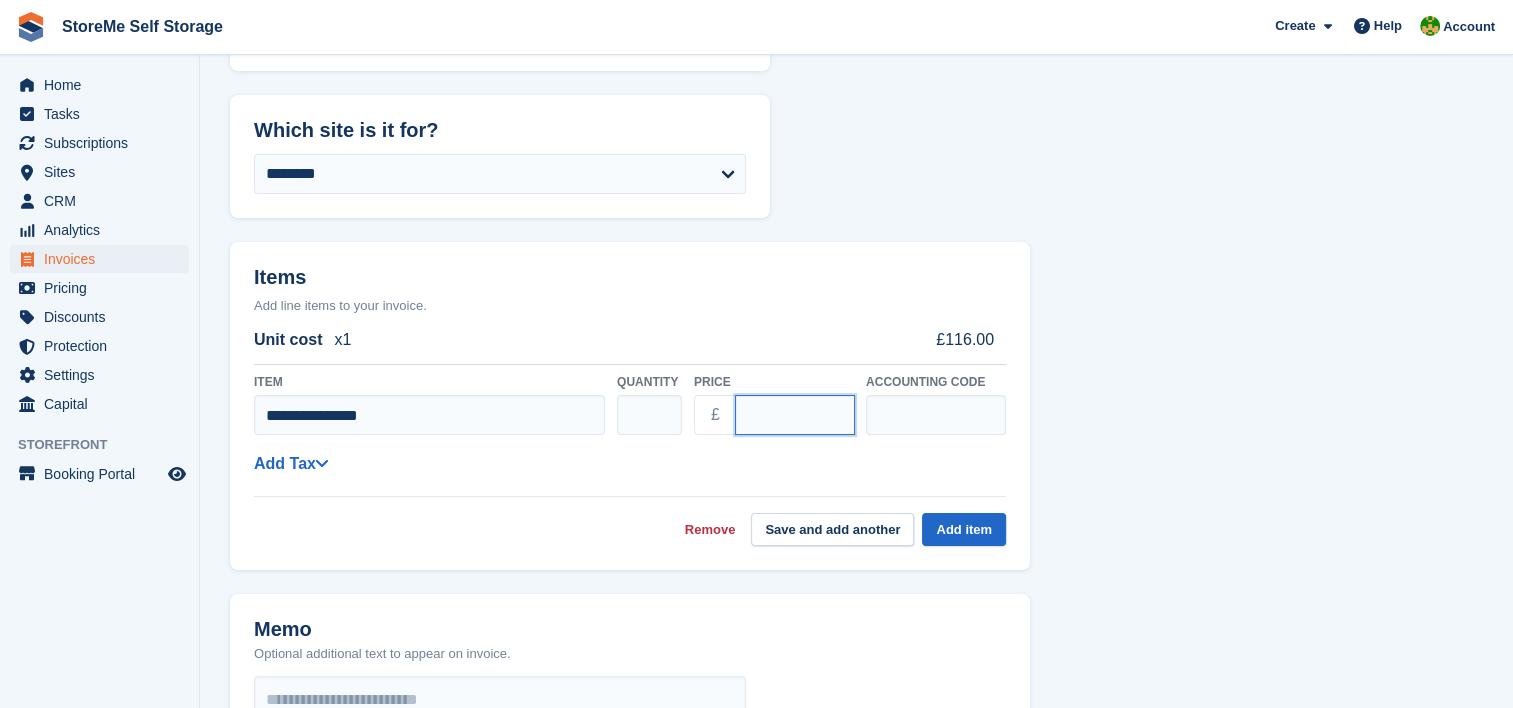 drag, startPoint x: 793, startPoint y: 423, endPoint x: 612, endPoint y: 399, distance: 182.58423 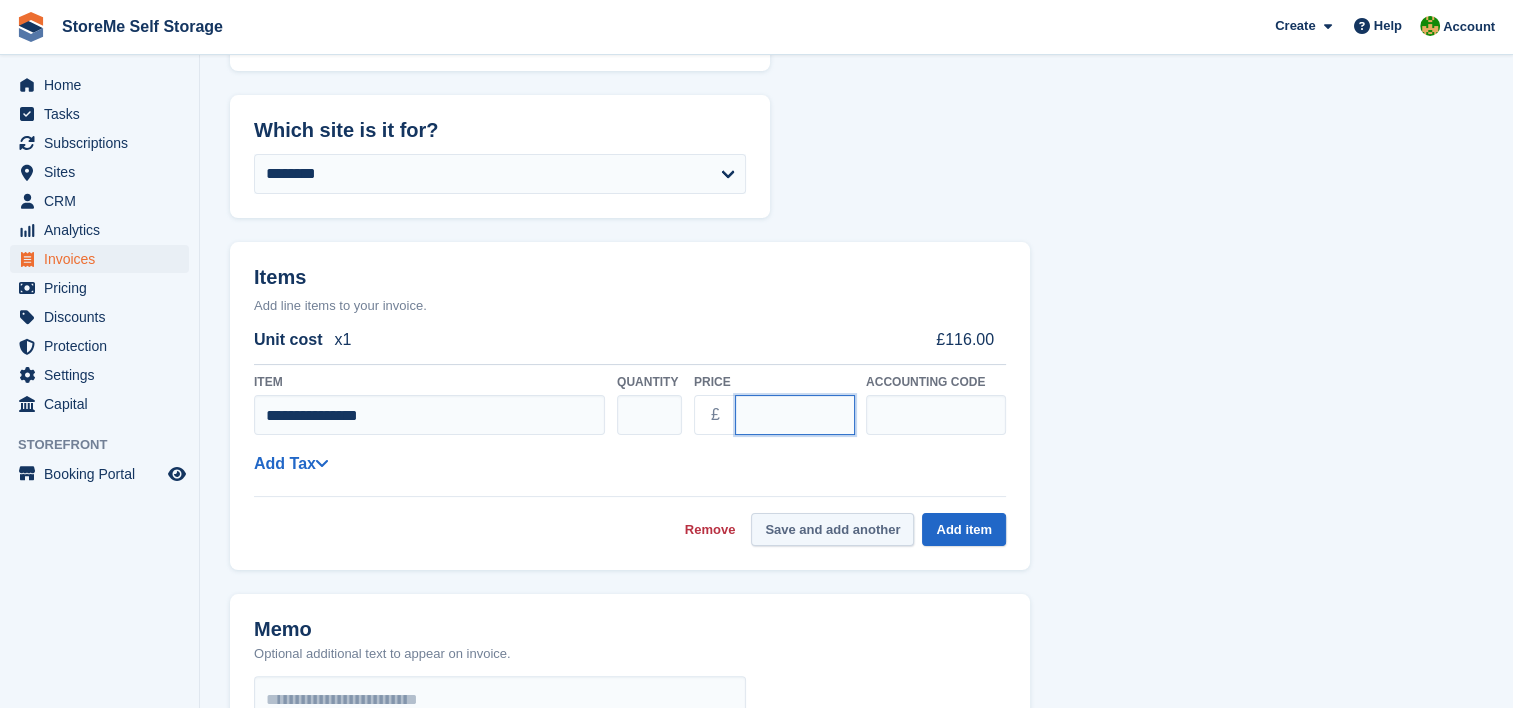 type on "**" 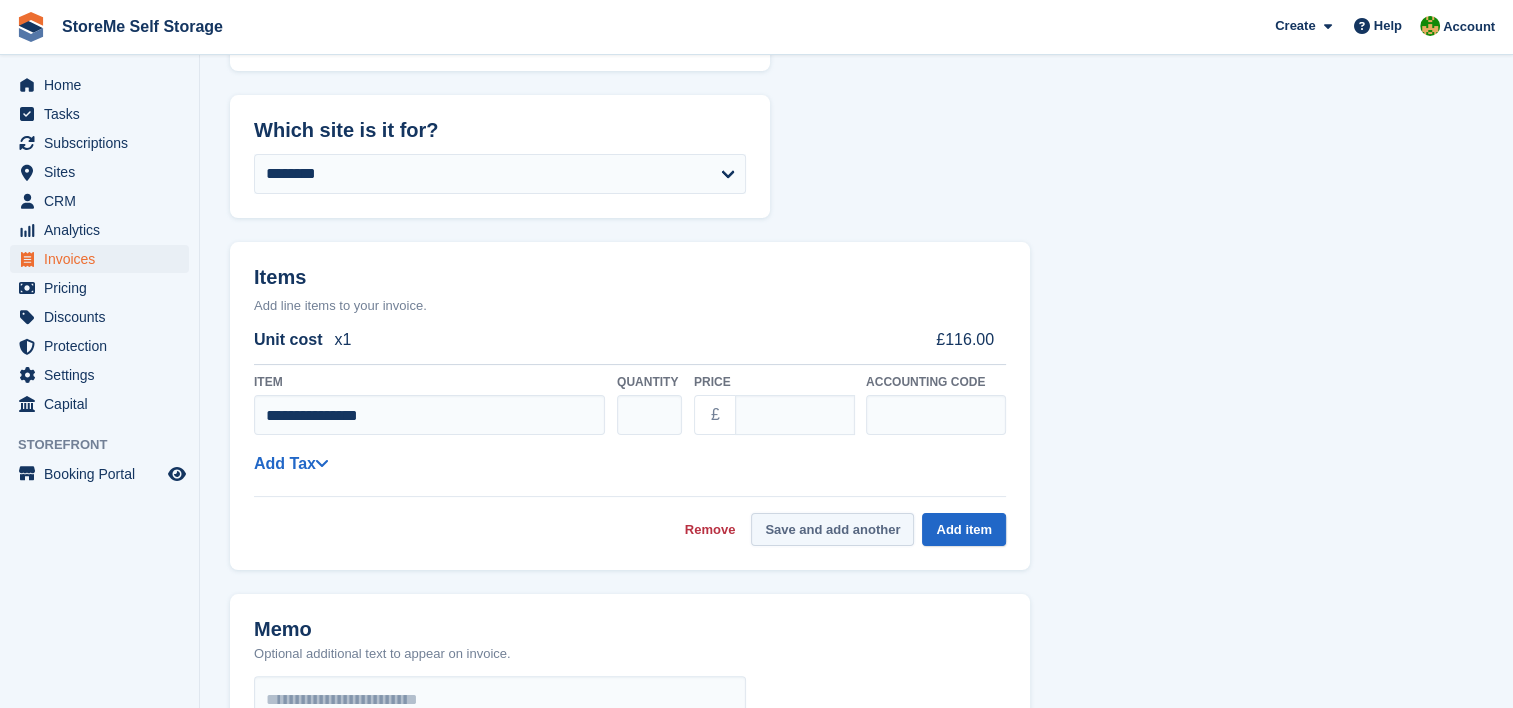 click on "Save and add another" at bounding box center [832, 529] 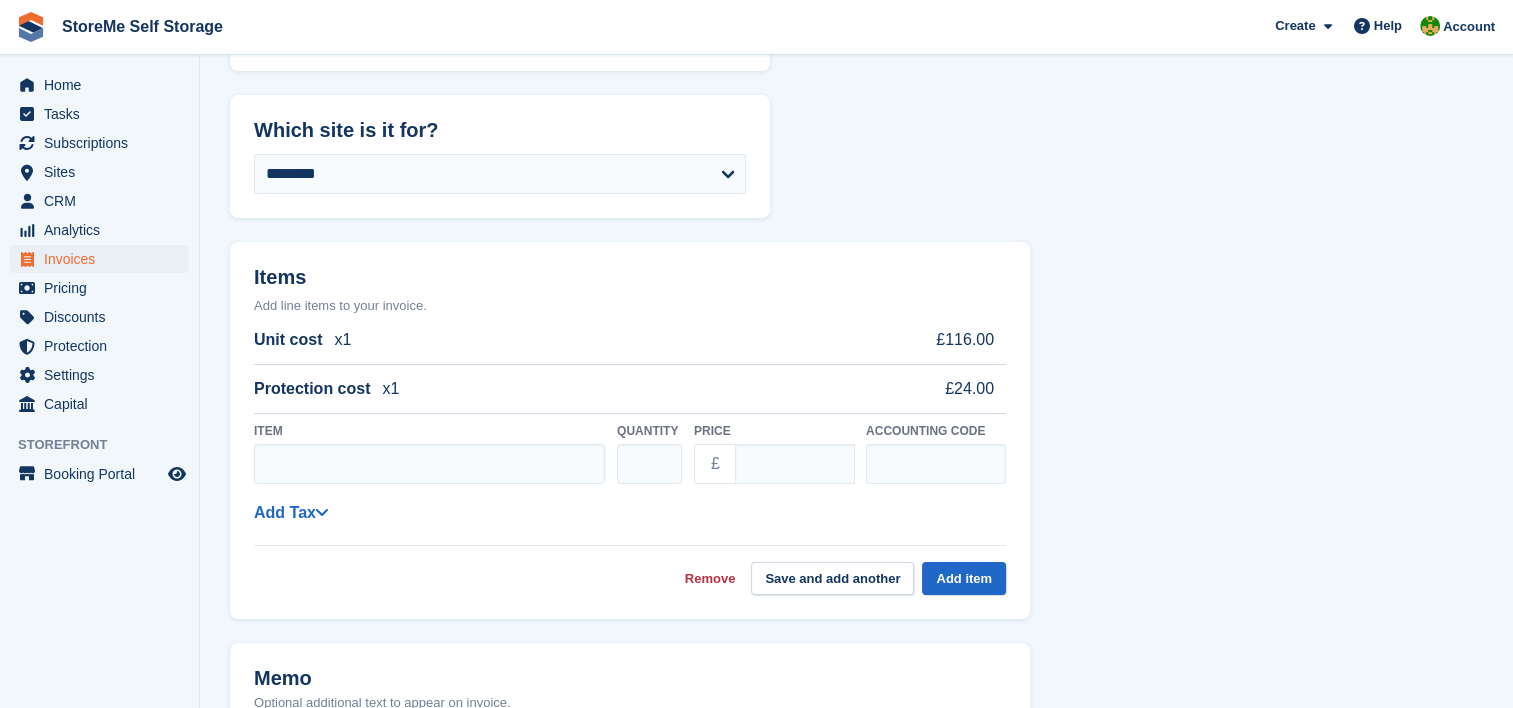 select on "******" 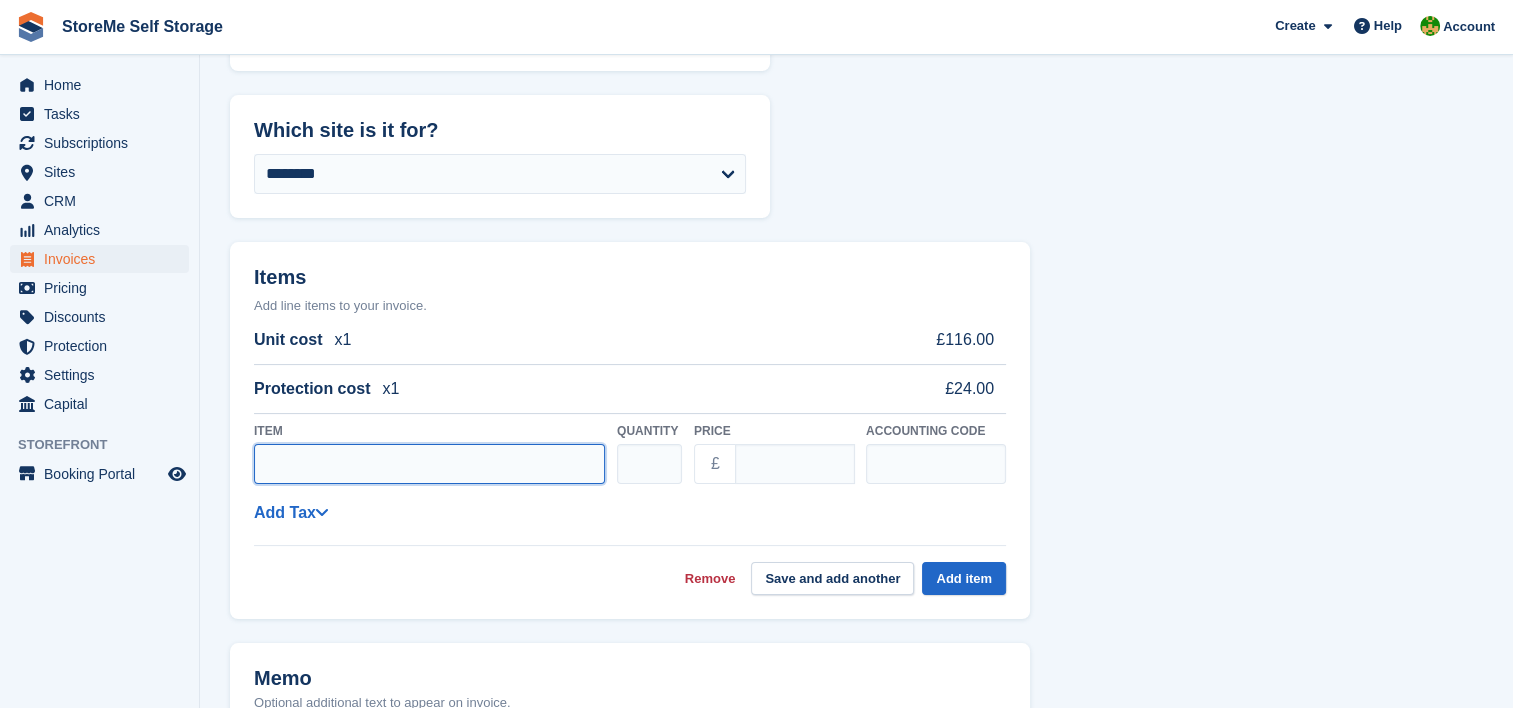 click on "Item" at bounding box center (429, 464) 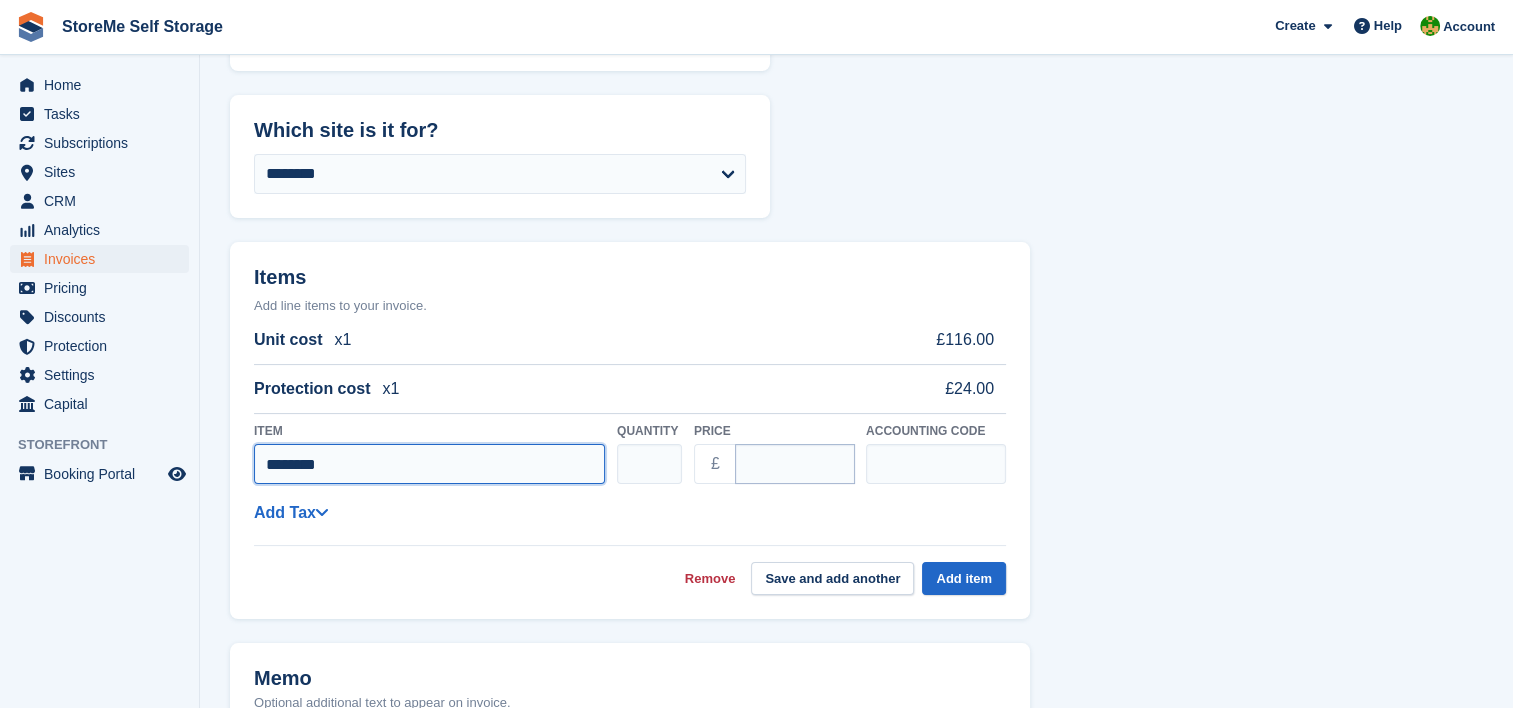 type on "********" 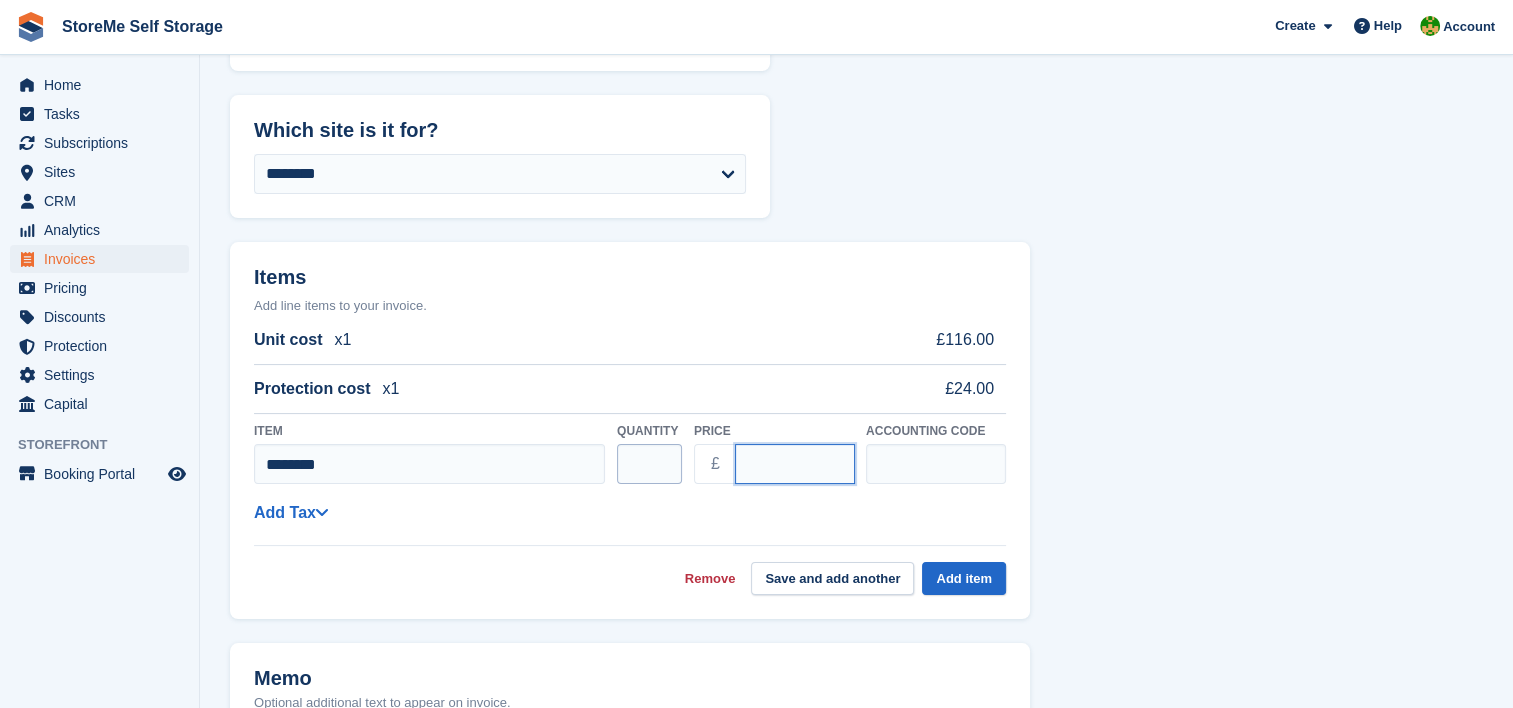 drag, startPoint x: 800, startPoint y: 463, endPoint x: 653, endPoint y: 460, distance: 147.03061 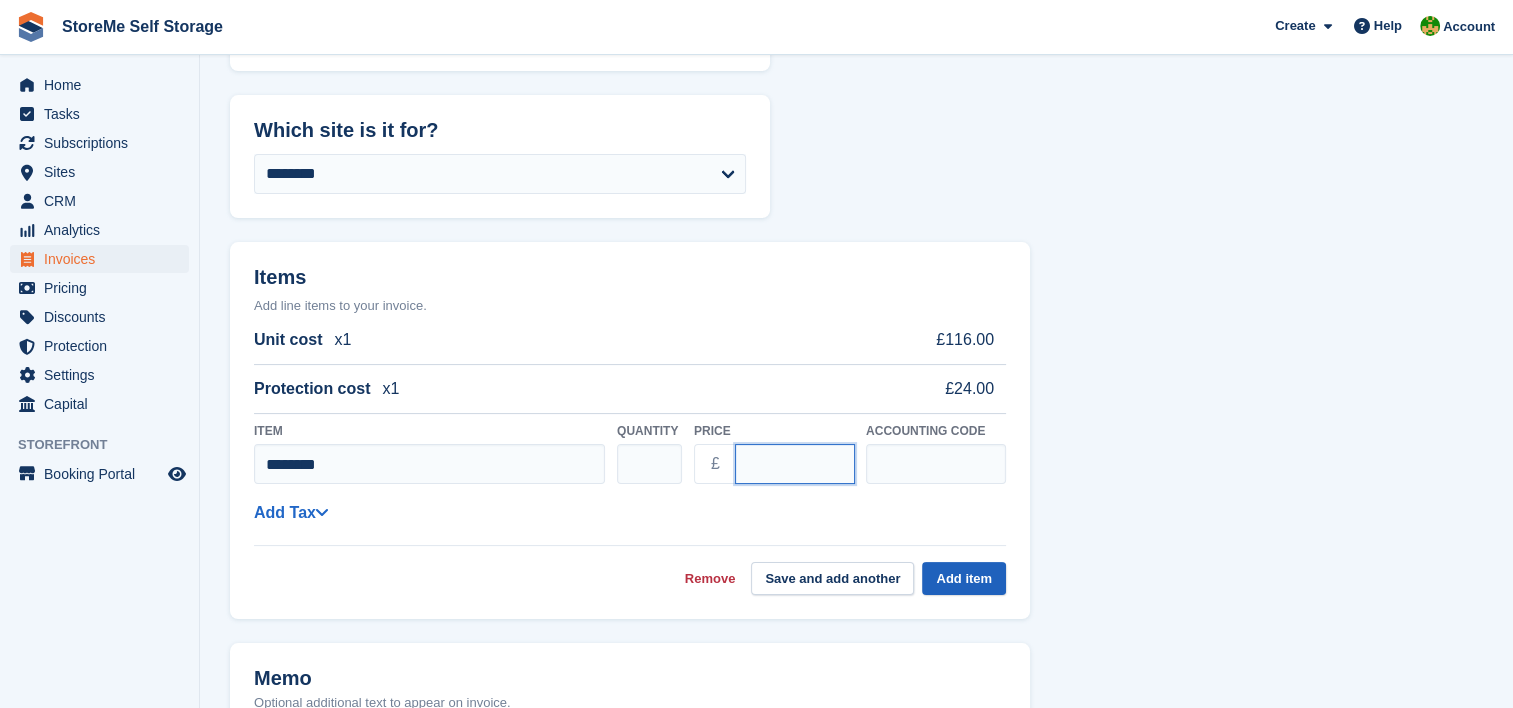 type on "**" 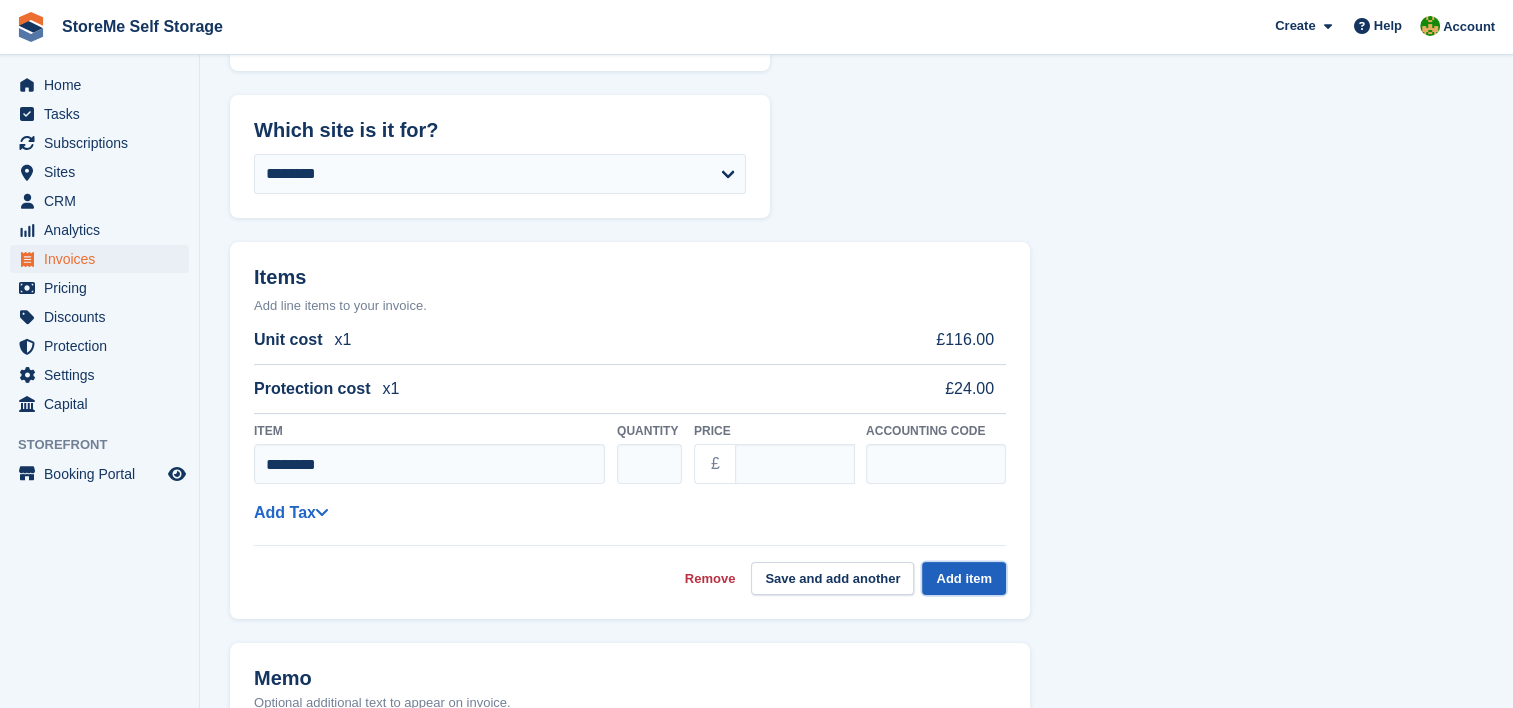 click on "Add item" at bounding box center [964, 578] 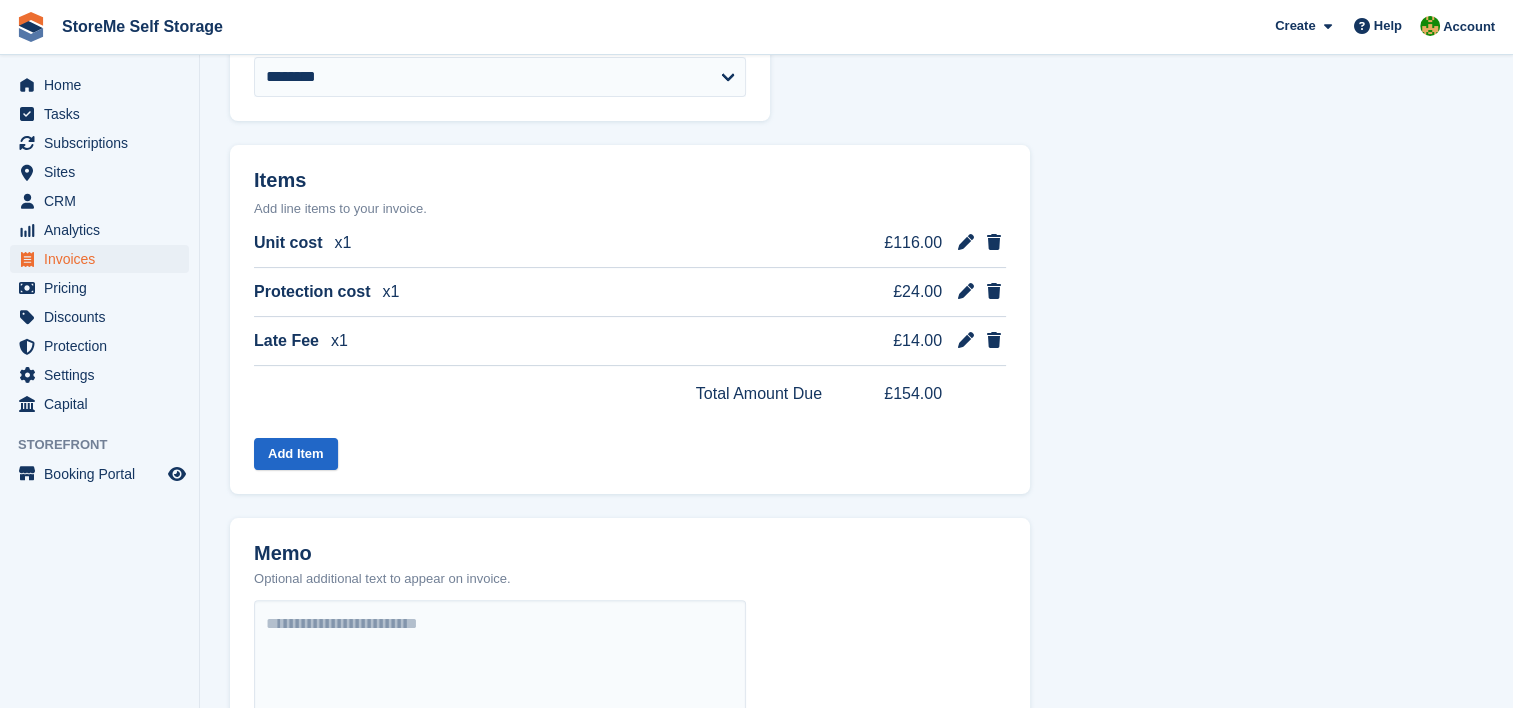 scroll, scrollTop: 875, scrollLeft: 0, axis: vertical 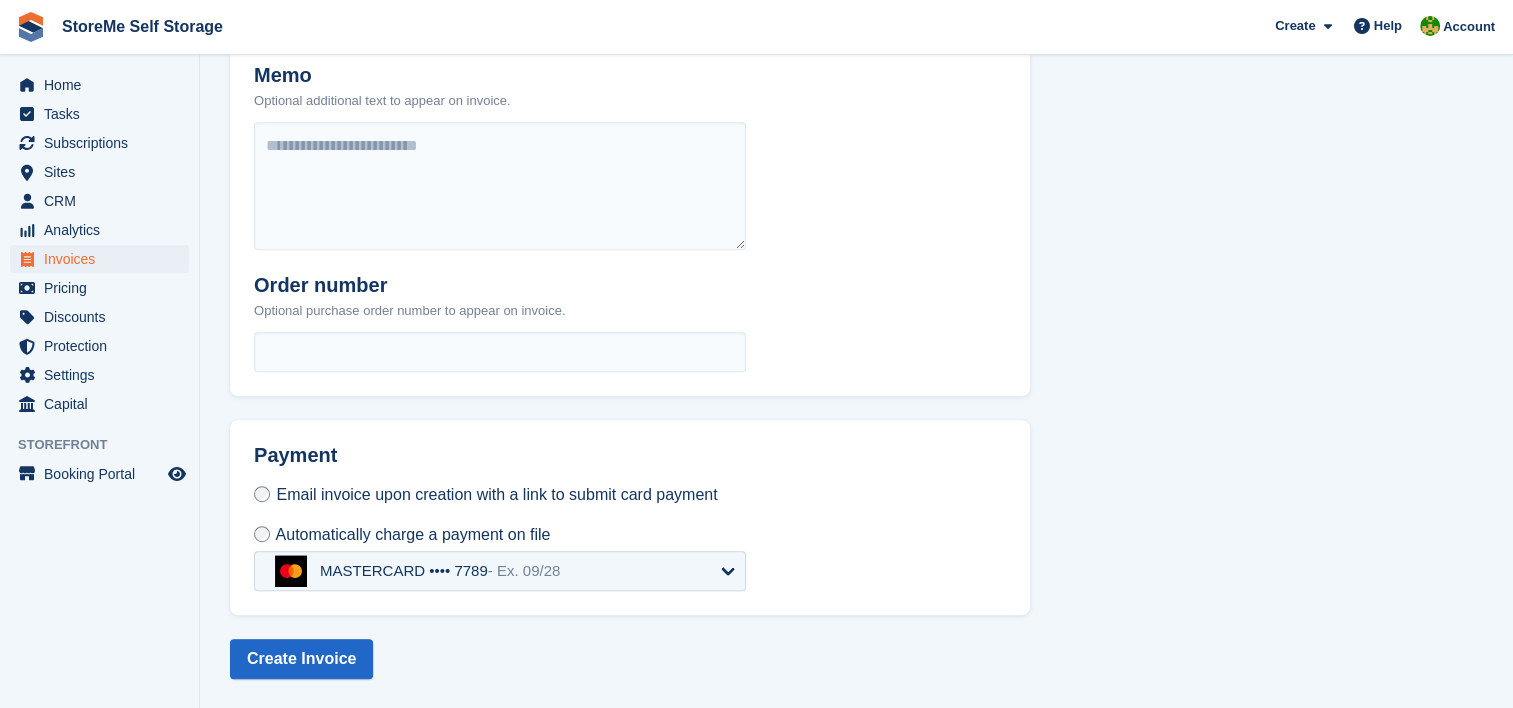 select on "******" 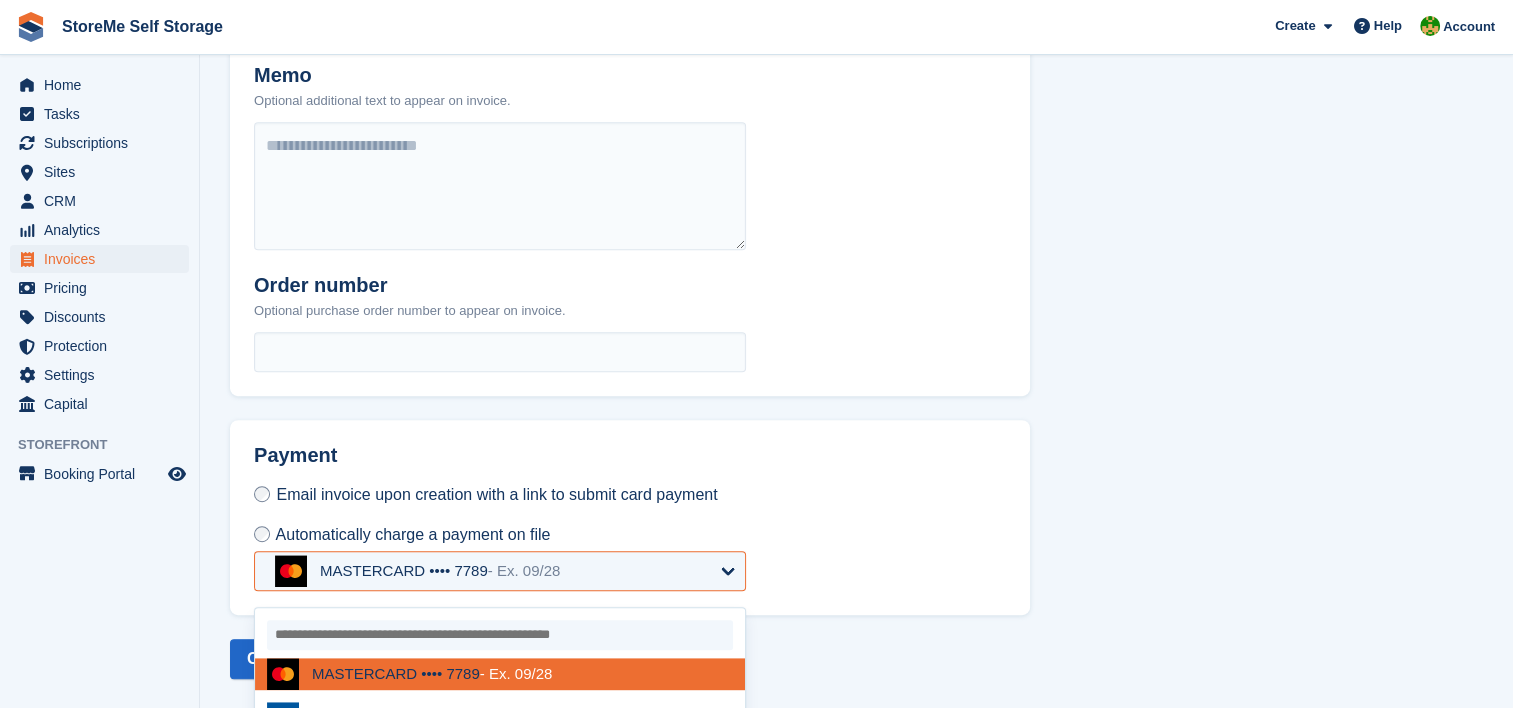 click on "- Ex. 09/28" at bounding box center (524, 570) 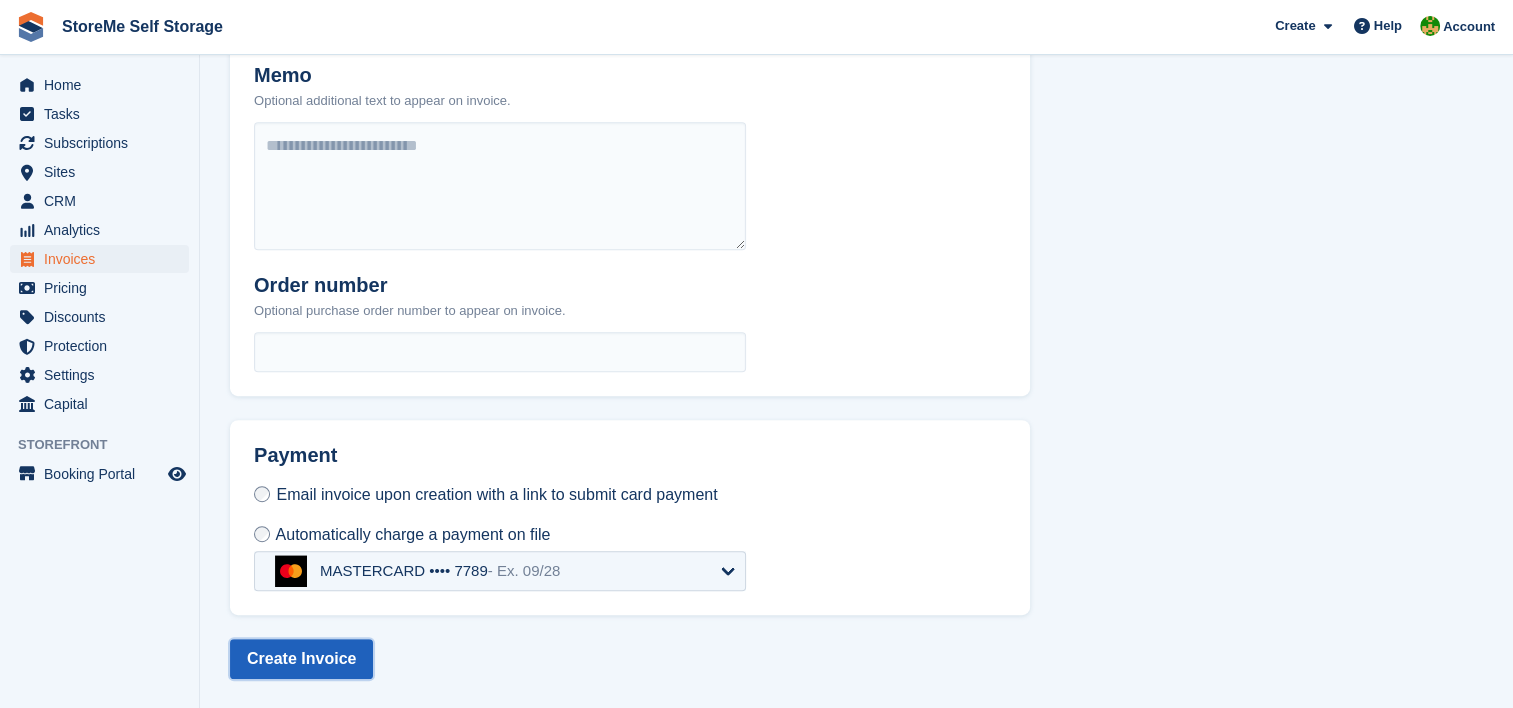 click on "Create Invoice" at bounding box center [301, 659] 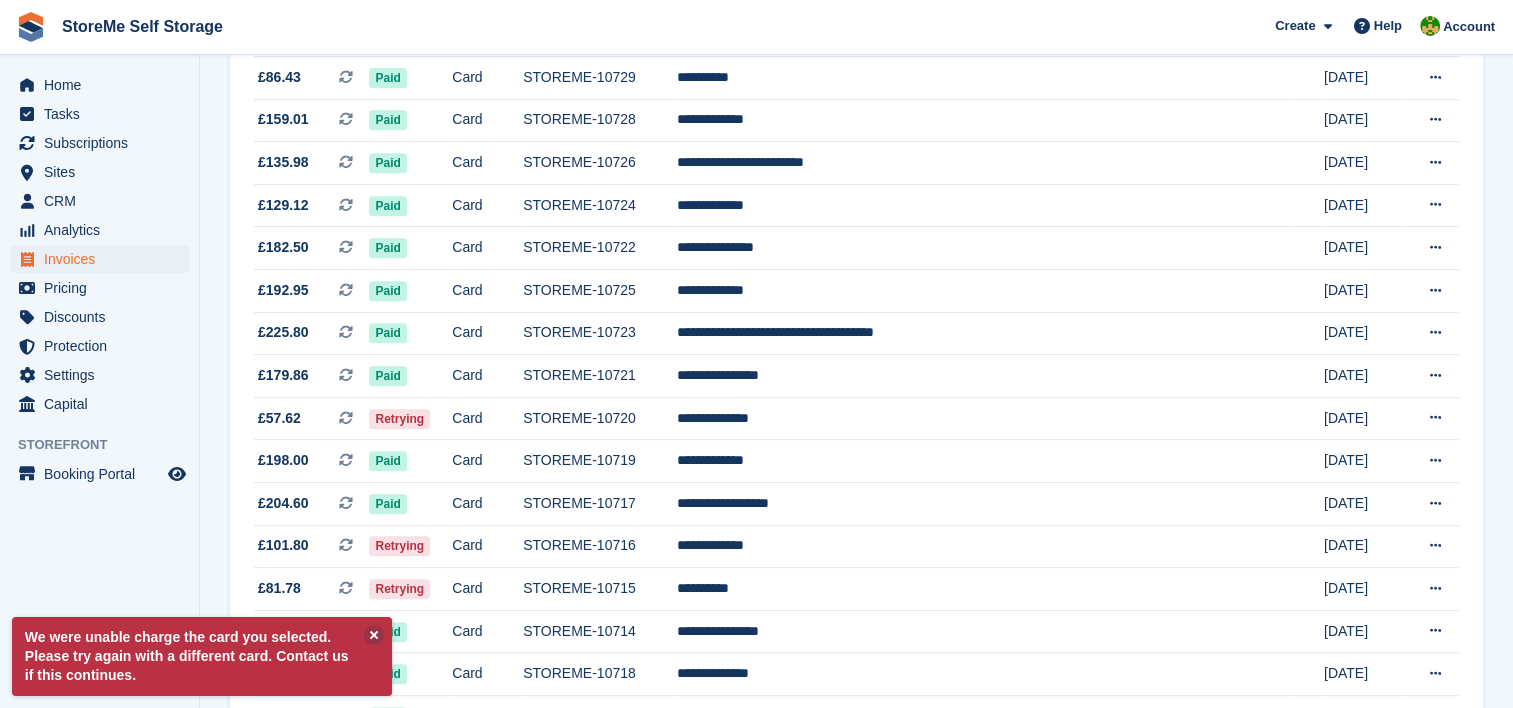 scroll, scrollTop: 0, scrollLeft: 0, axis: both 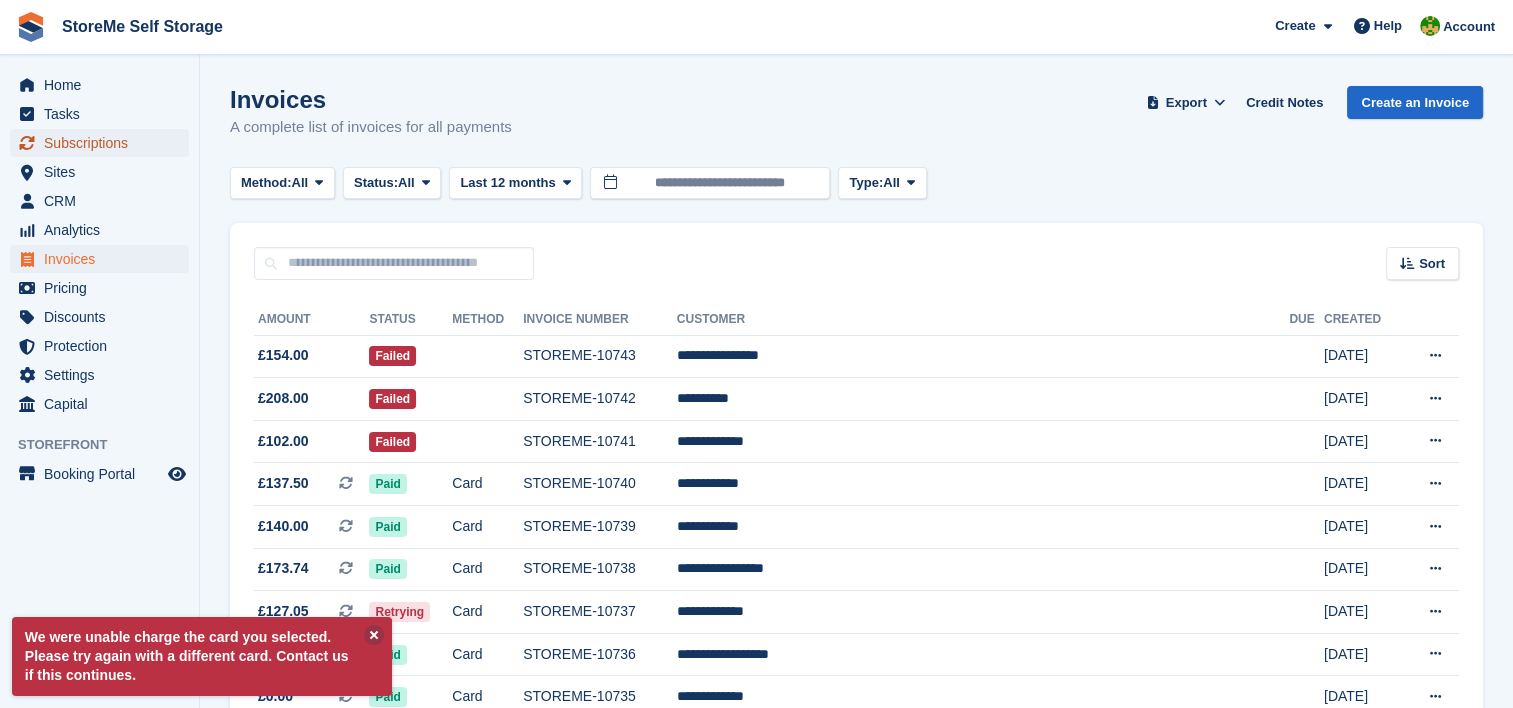 click on "Subscriptions" at bounding box center (104, 143) 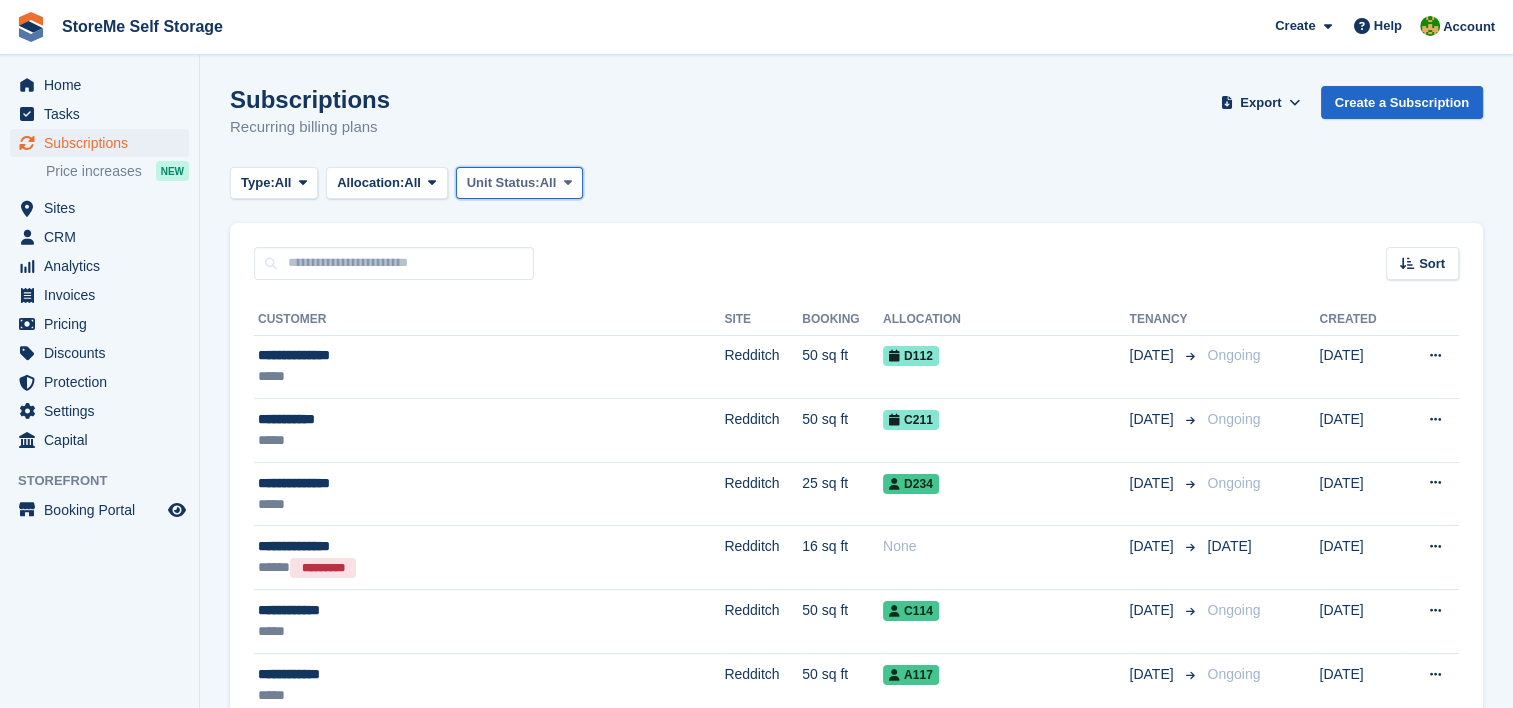 click on "Unit Status:" at bounding box center [503, 183] 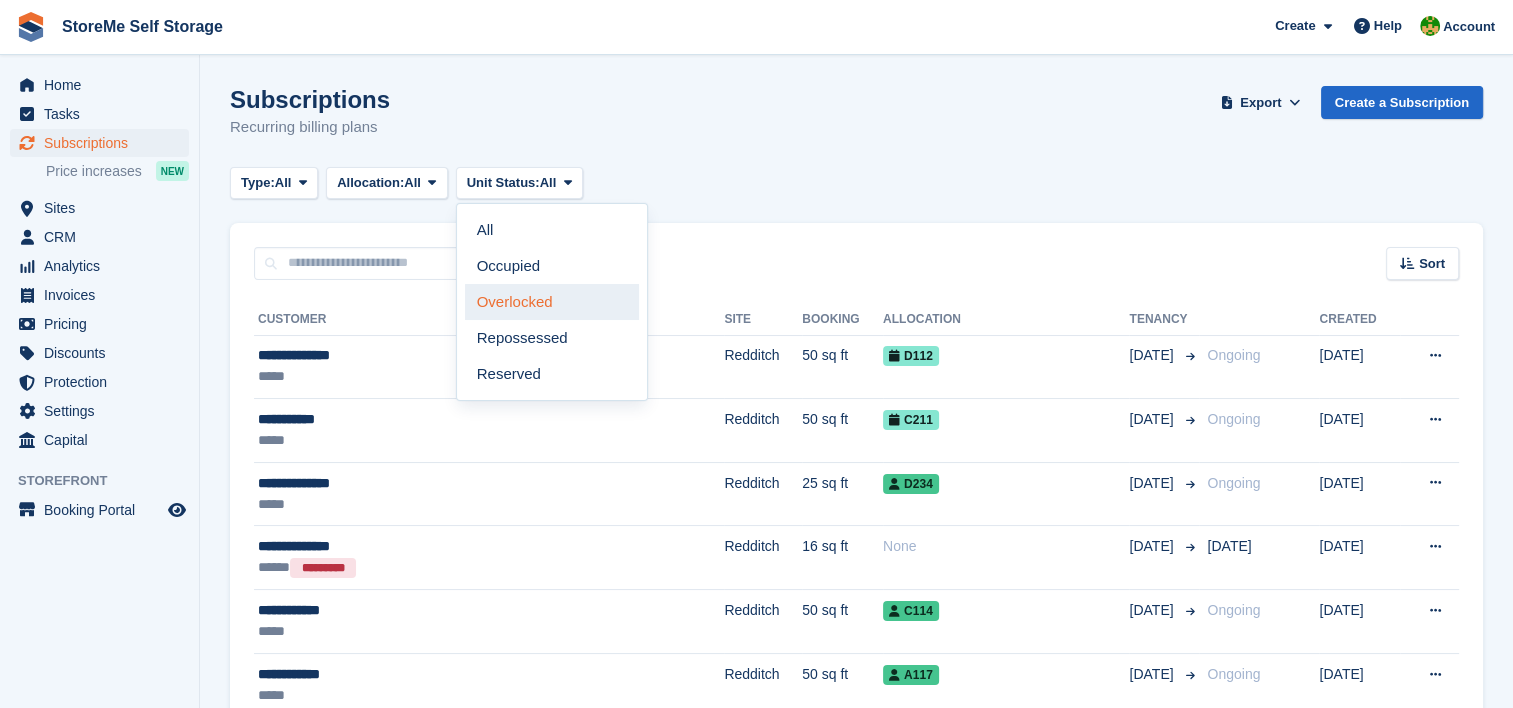 click on "Overlocked" at bounding box center (552, 302) 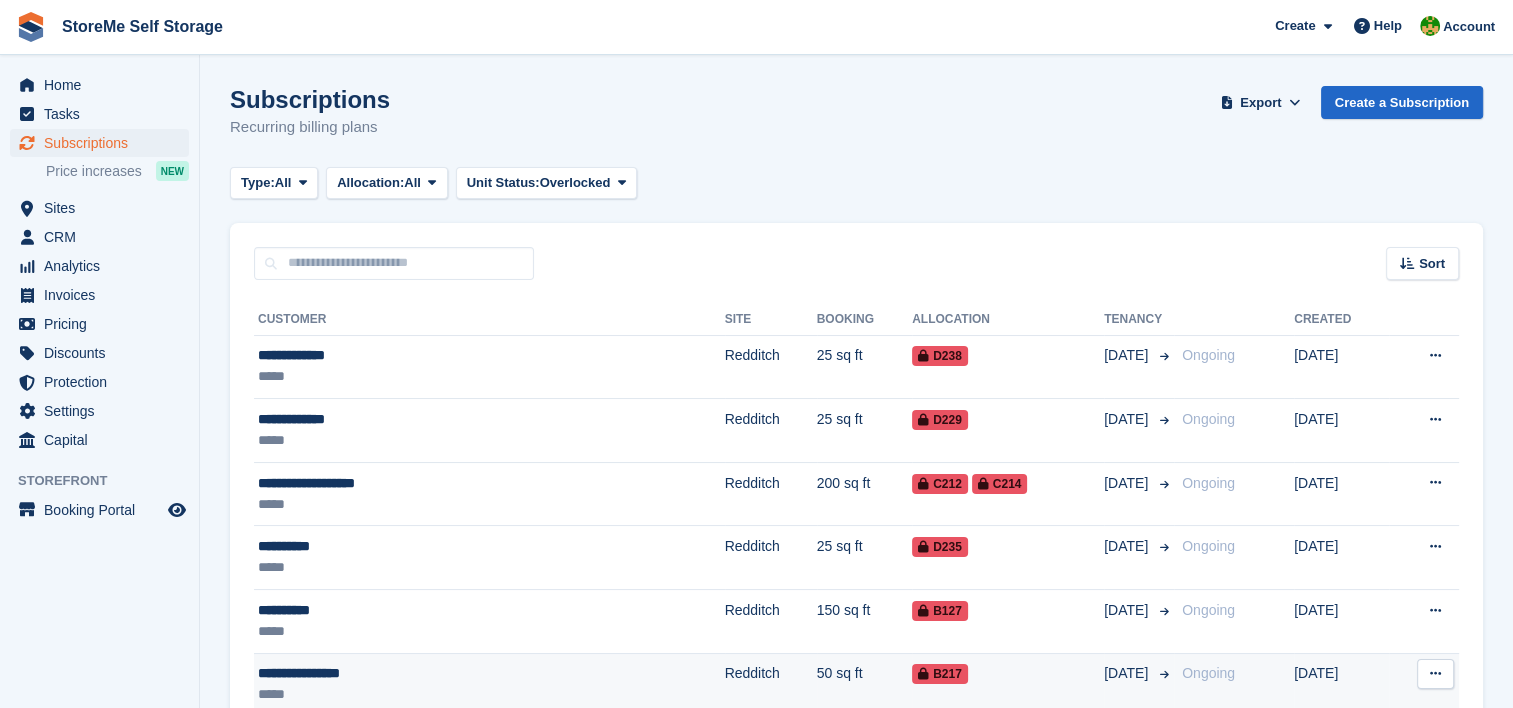 click on "50 sq ft" at bounding box center (865, 685) 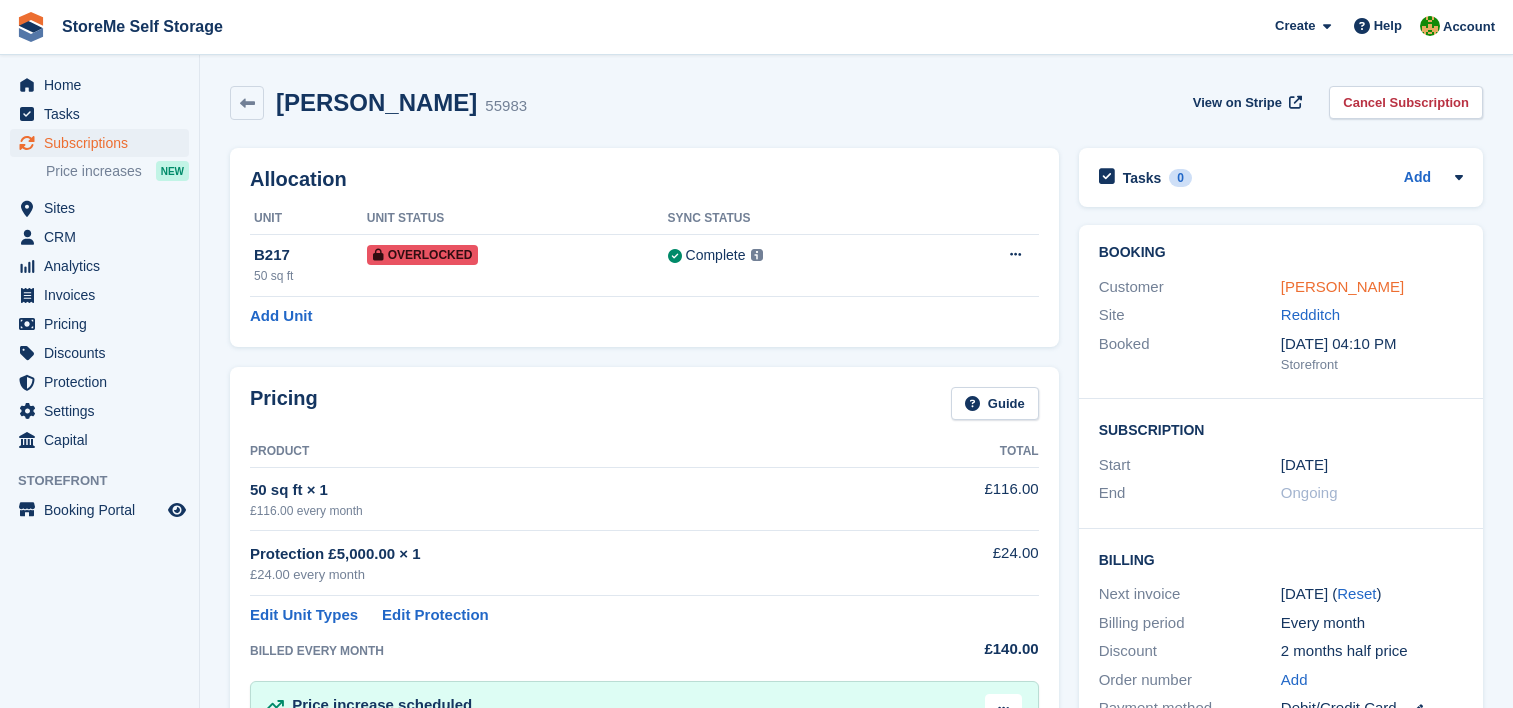 scroll, scrollTop: 0, scrollLeft: 0, axis: both 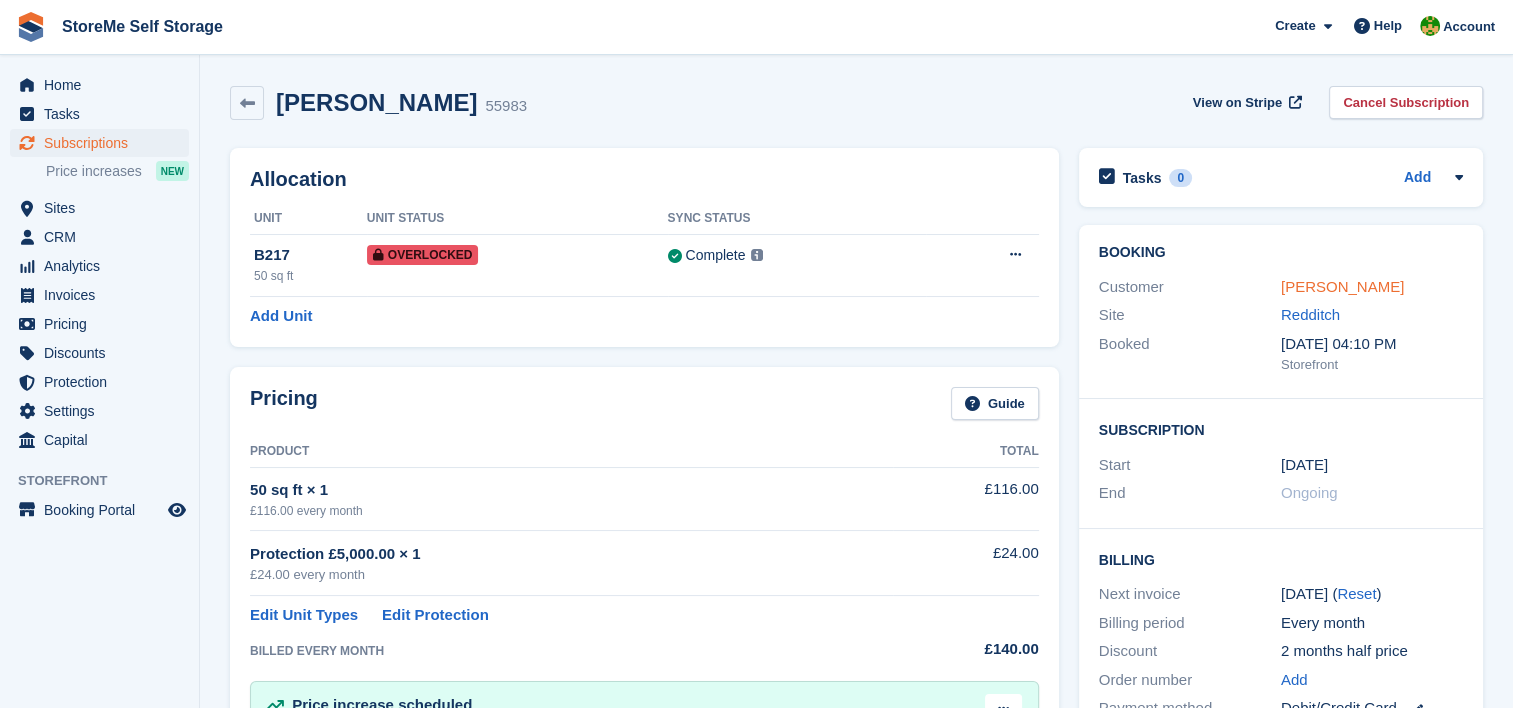 click on "Marie McCafferty" at bounding box center [1342, 286] 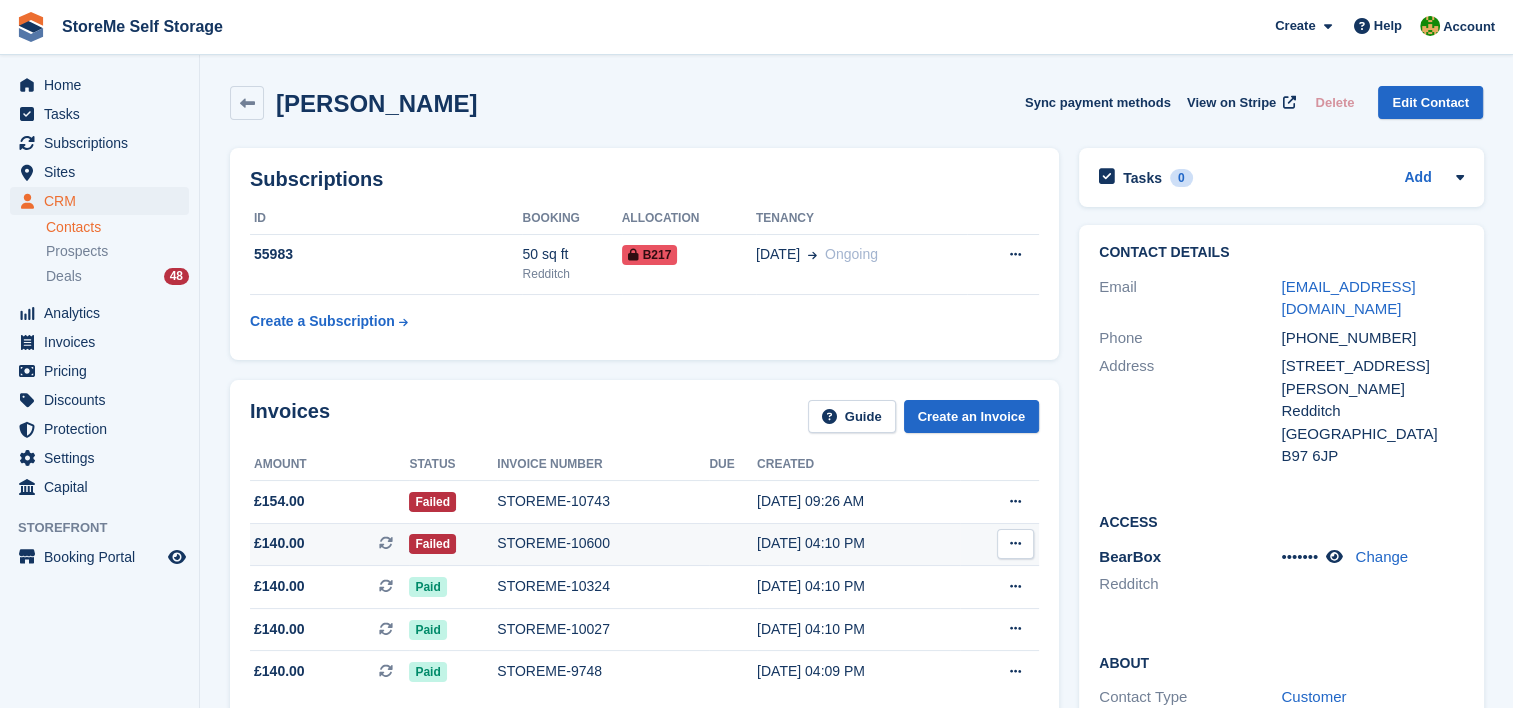 scroll, scrollTop: 100, scrollLeft: 0, axis: vertical 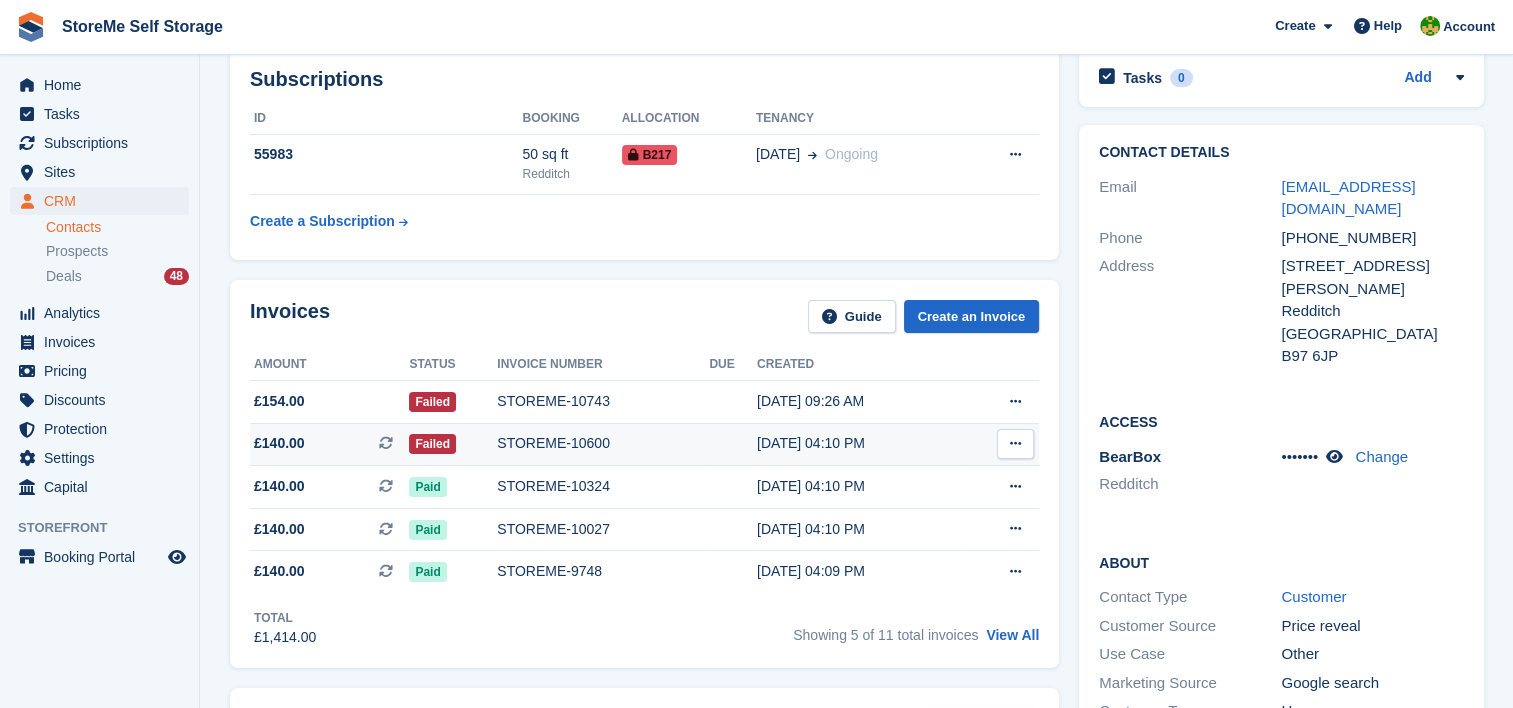 click on "STOREME-10600" at bounding box center [603, 443] 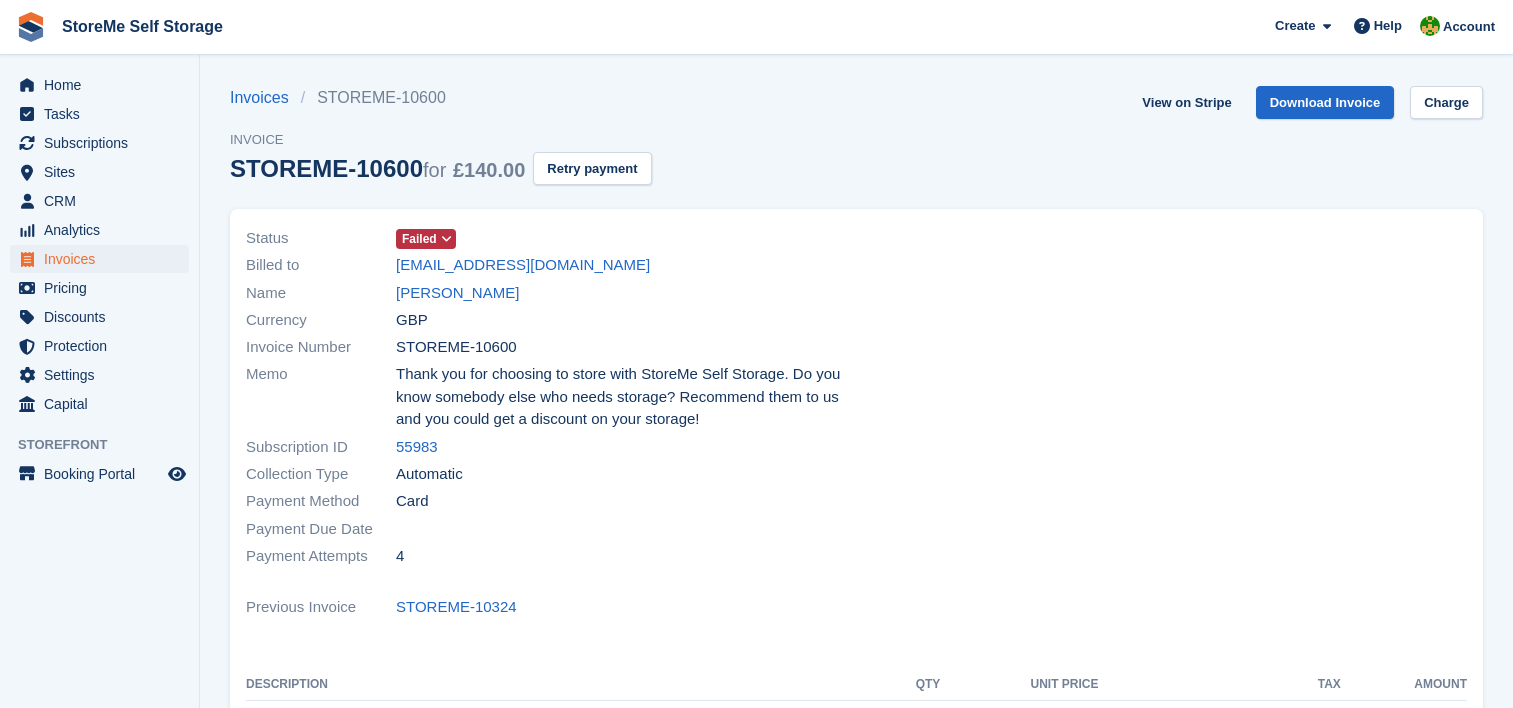 scroll, scrollTop: 0, scrollLeft: 0, axis: both 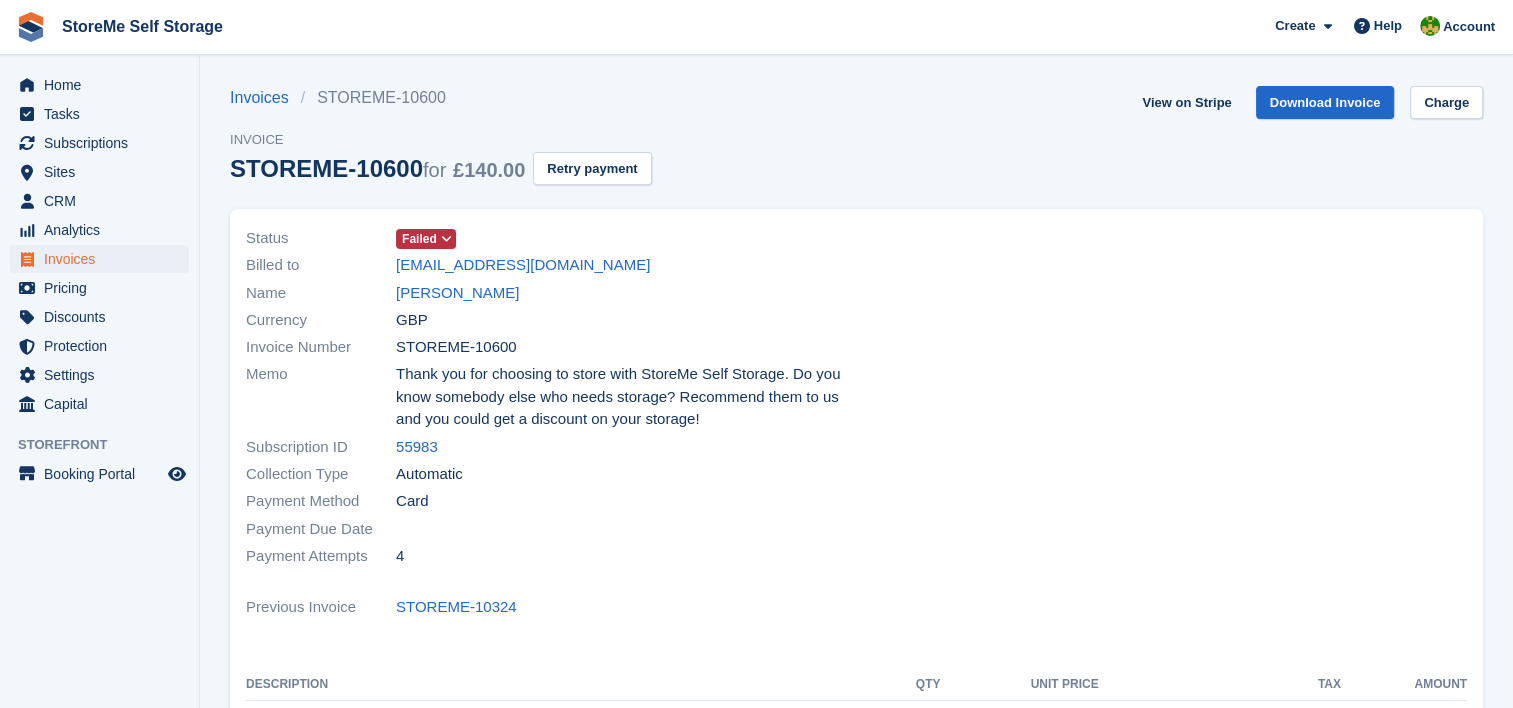 click at bounding box center (446, 239) 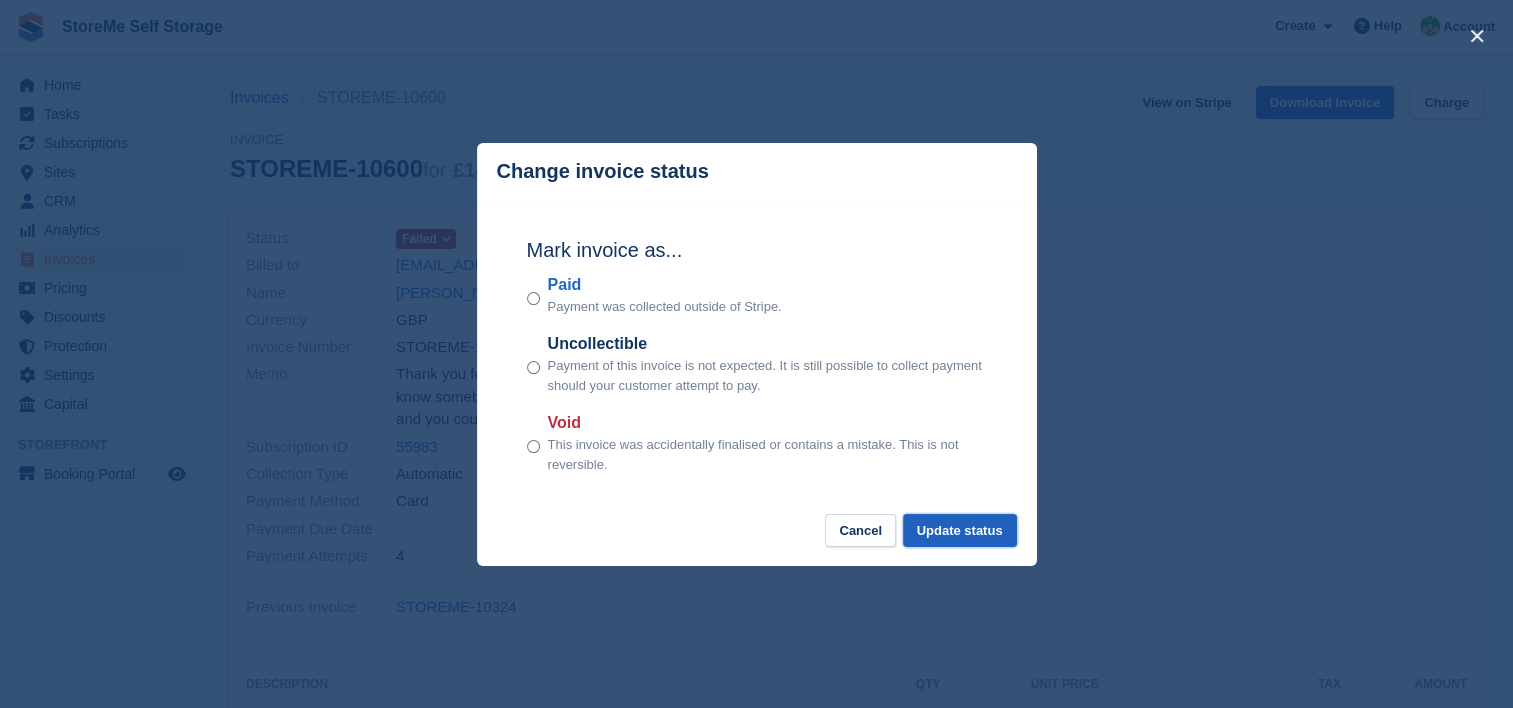 click on "Update status" at bounding box center [960, 530] 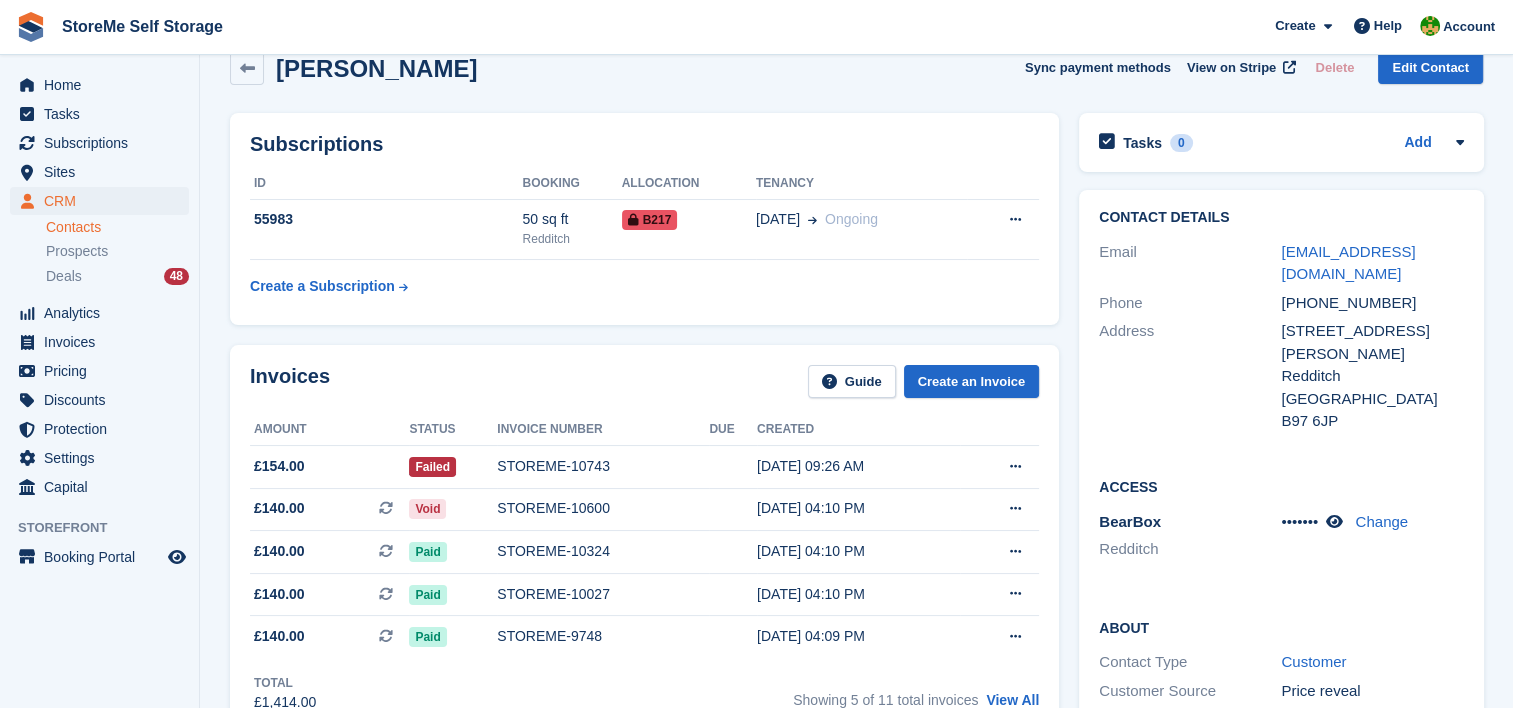 scroll, scrollTop: 0, scrollLeft: 0, axis: both 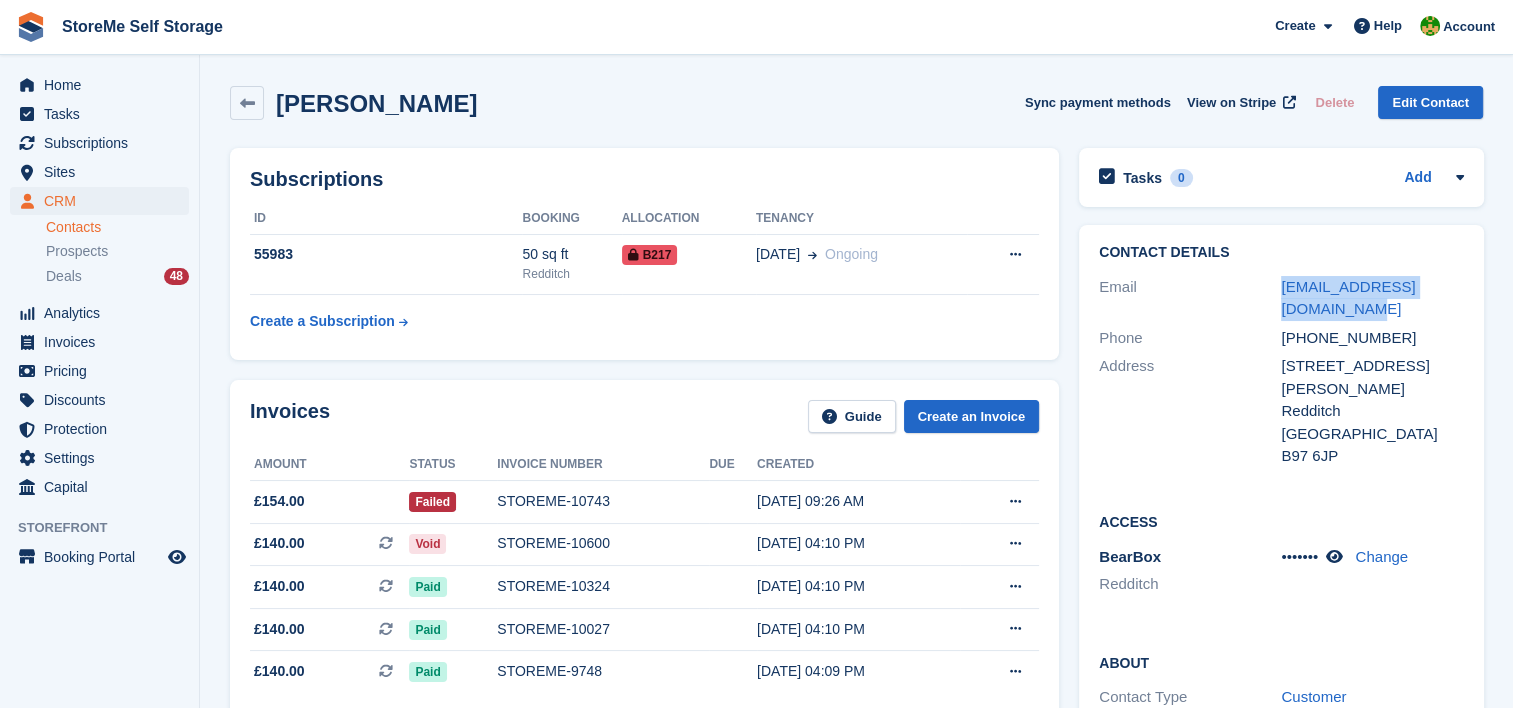 drag, startPoint x: 1328, startPoint y: 310, endPoint x: 1260, endPoint y: 285, distance: 72.44998 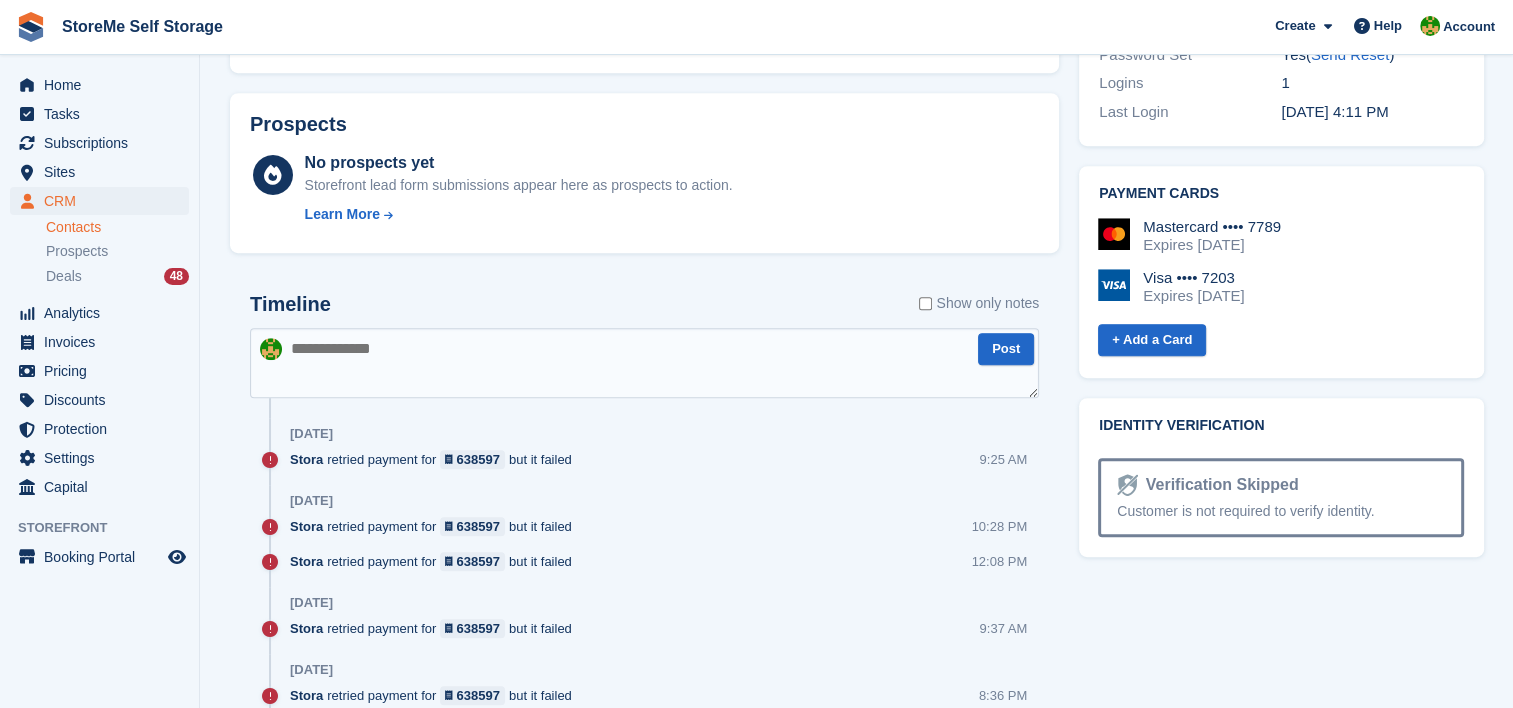 scroll, scrollTop: 1100, scrollLeft: 0, axis: vertical 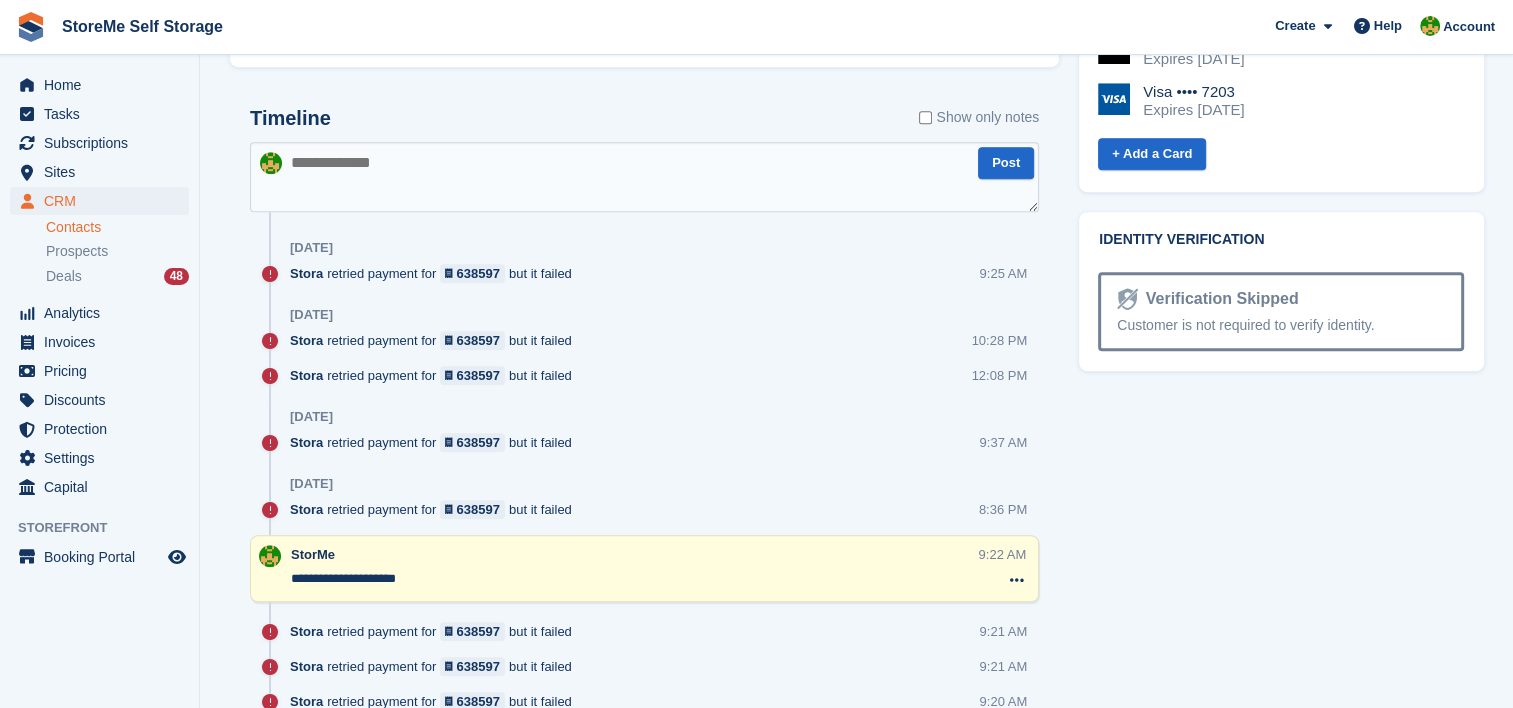 click at bounding box center (644, 177) 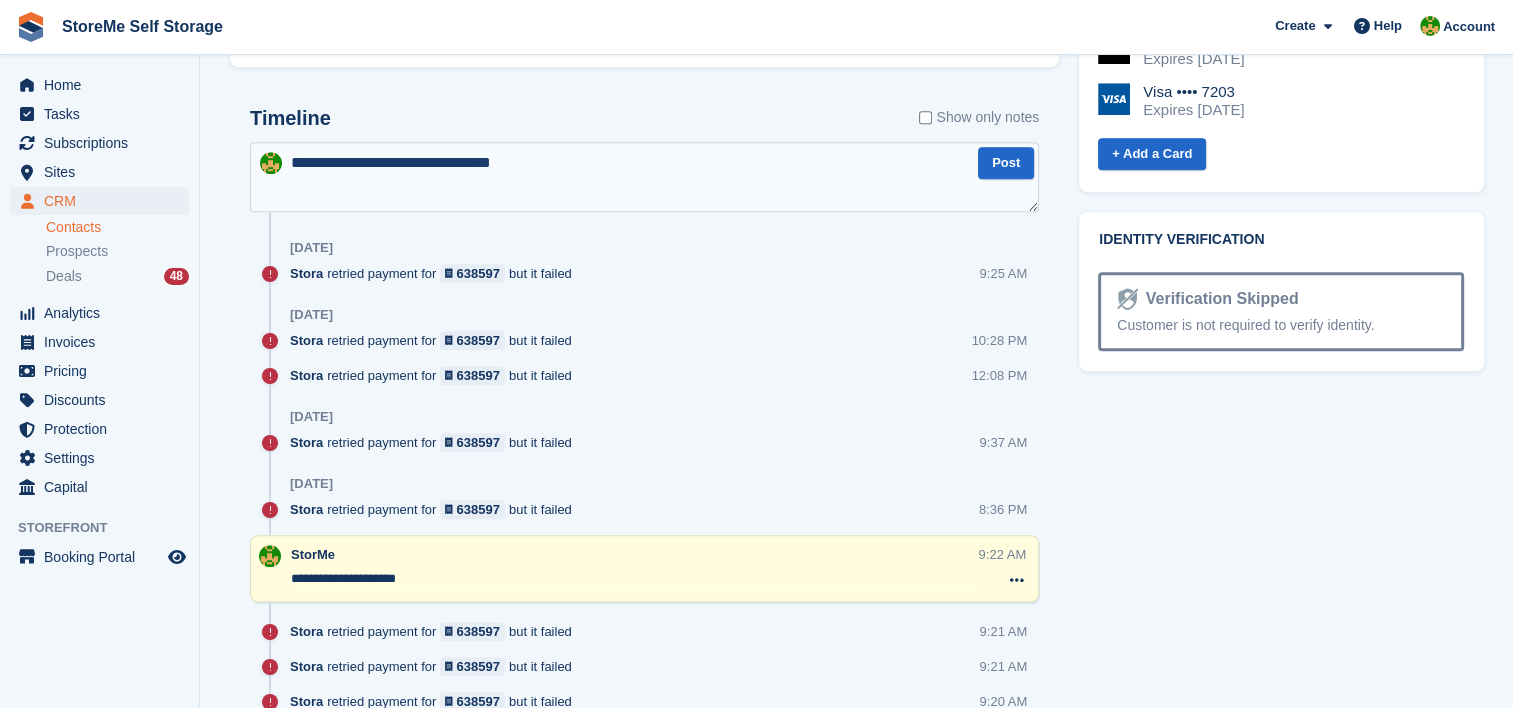 type on "**********" 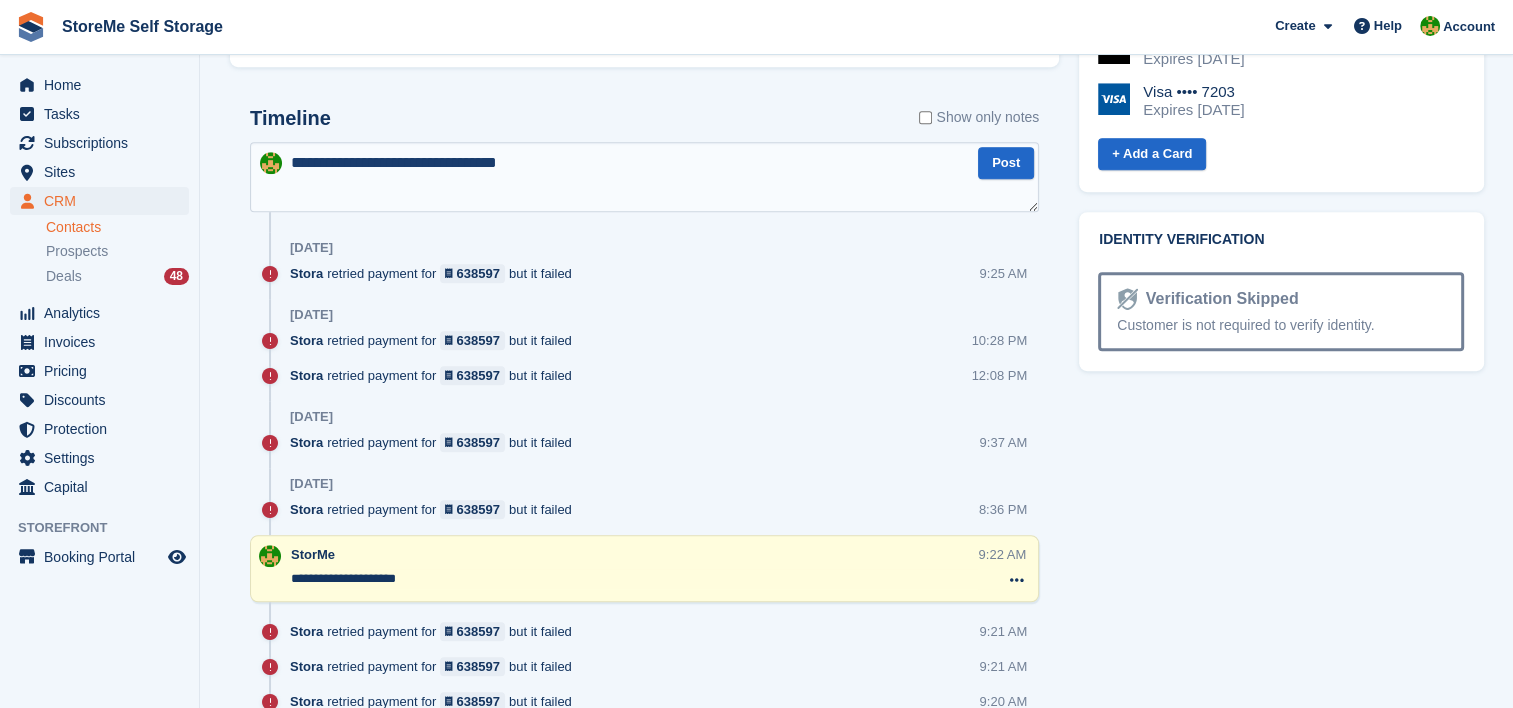 type 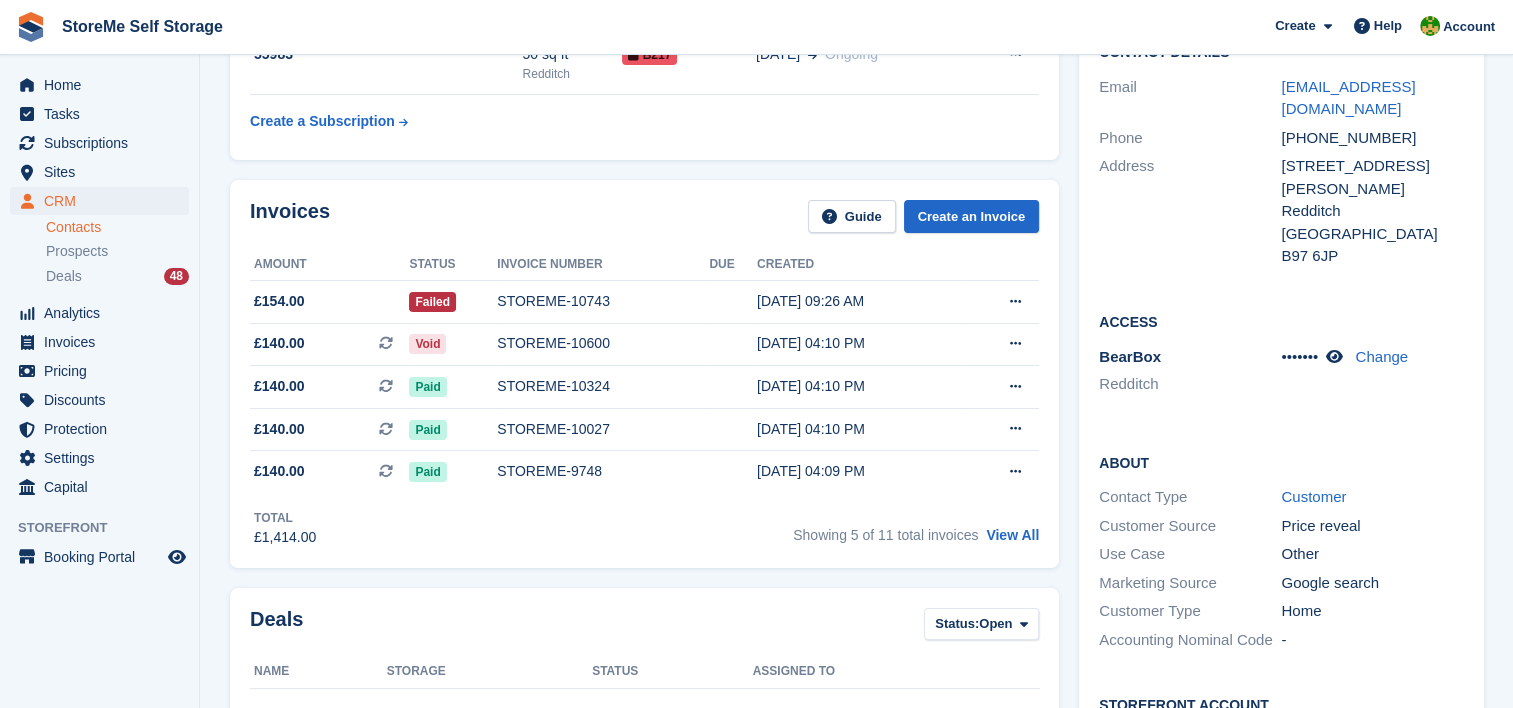 scroll, scrollTop: 0, scrollLeft: 0, axis: both 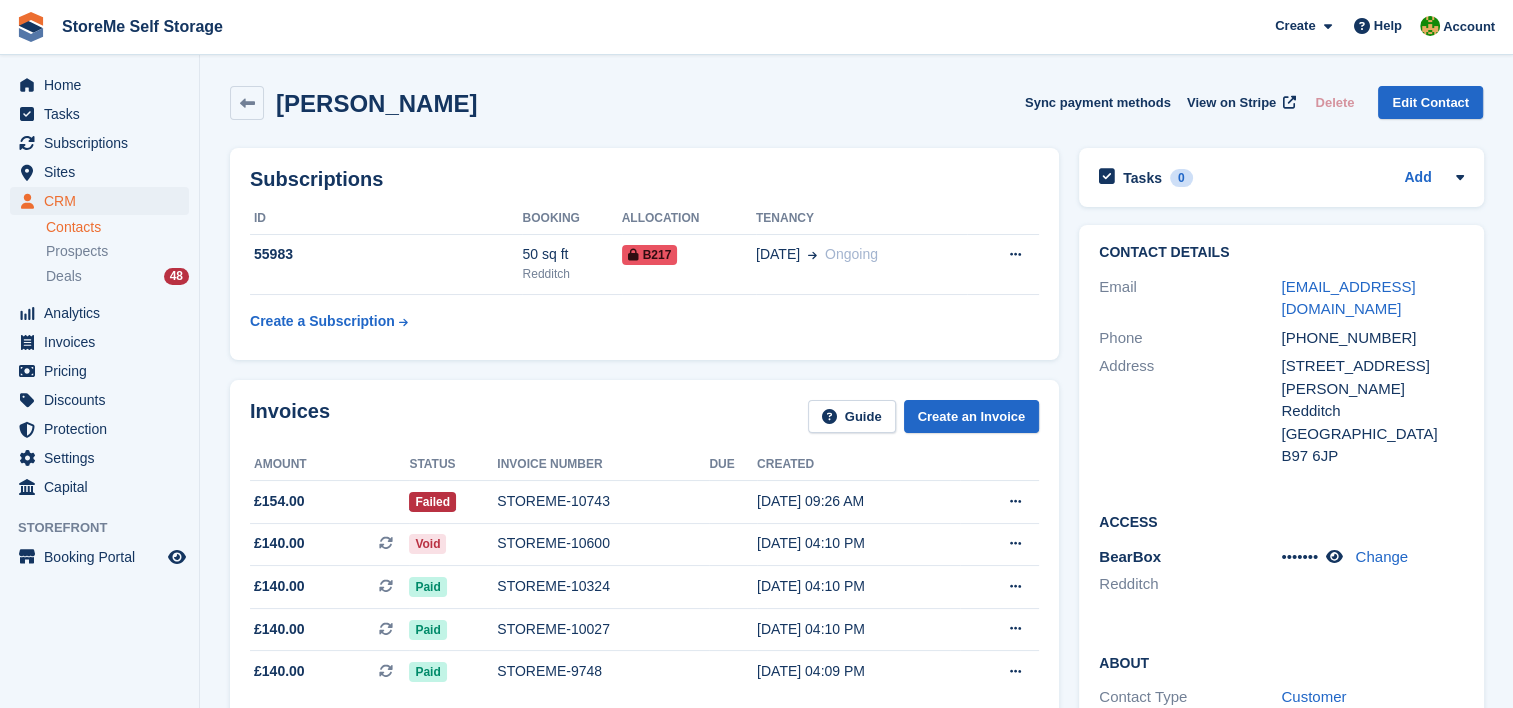 click on "ID
Booking
Allocation
Tenancy
55983
50 sq ft
Redditch
B217
07 Oct
Ongoing
Cancel subscription" at bounding box center [644, 272] 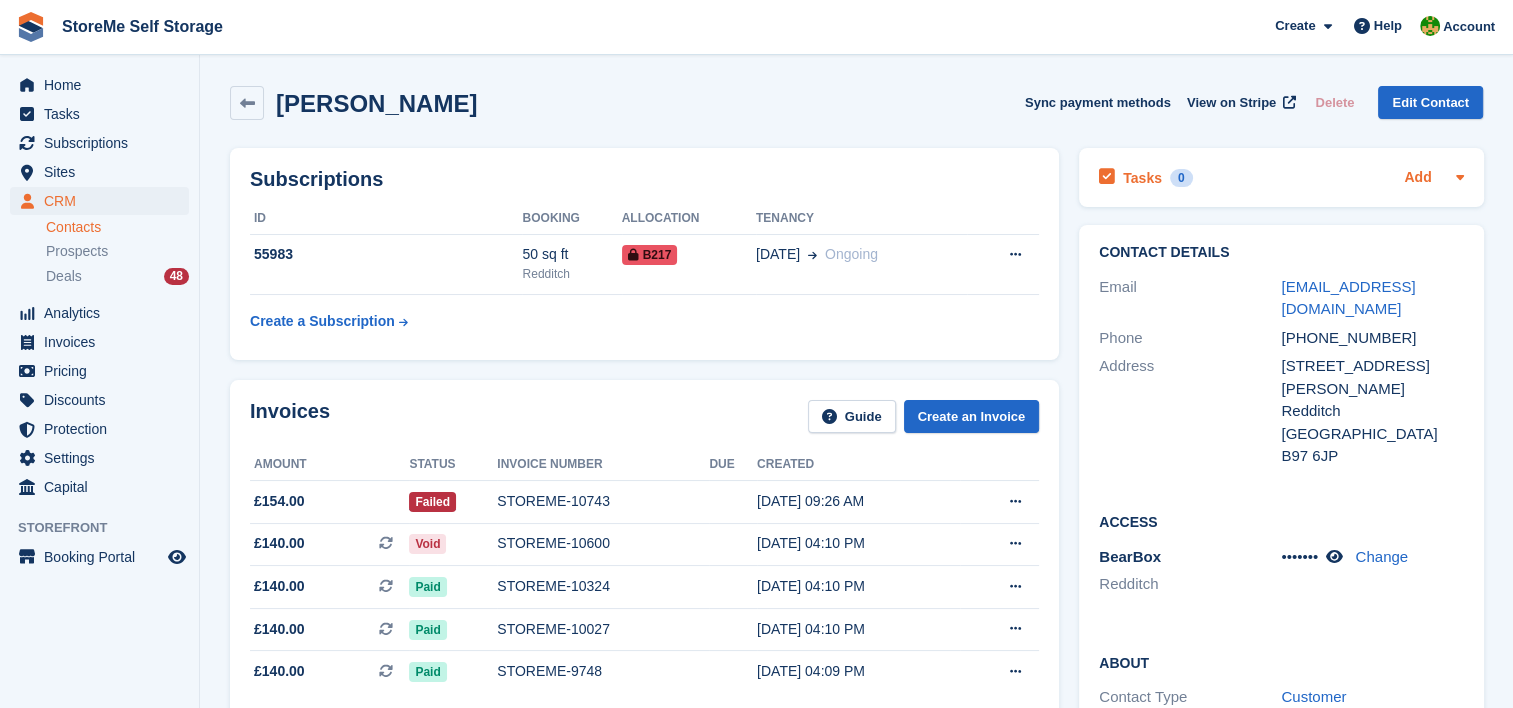 click on "Add" at bounding box center (1417, 178) 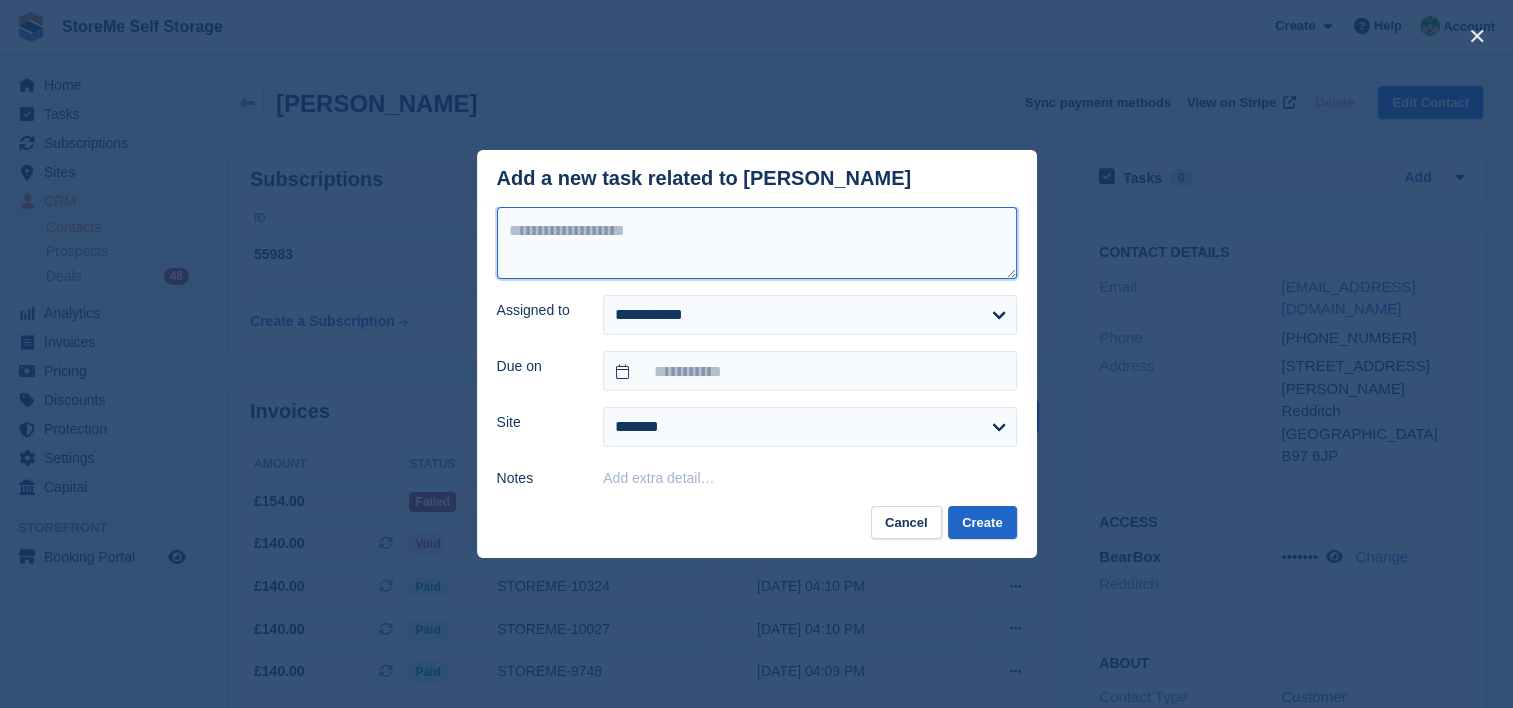 click at bounding box center [757, 243] 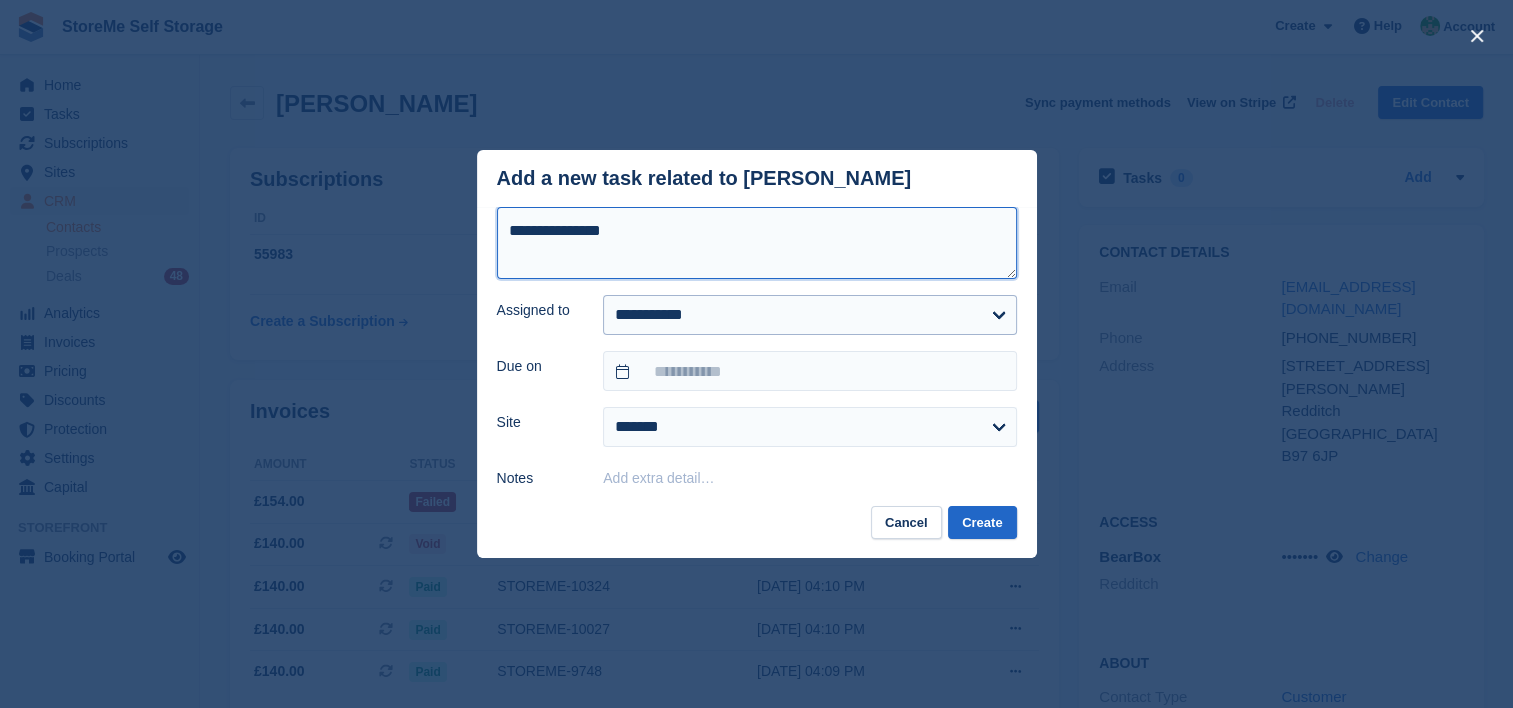 type on "**********" 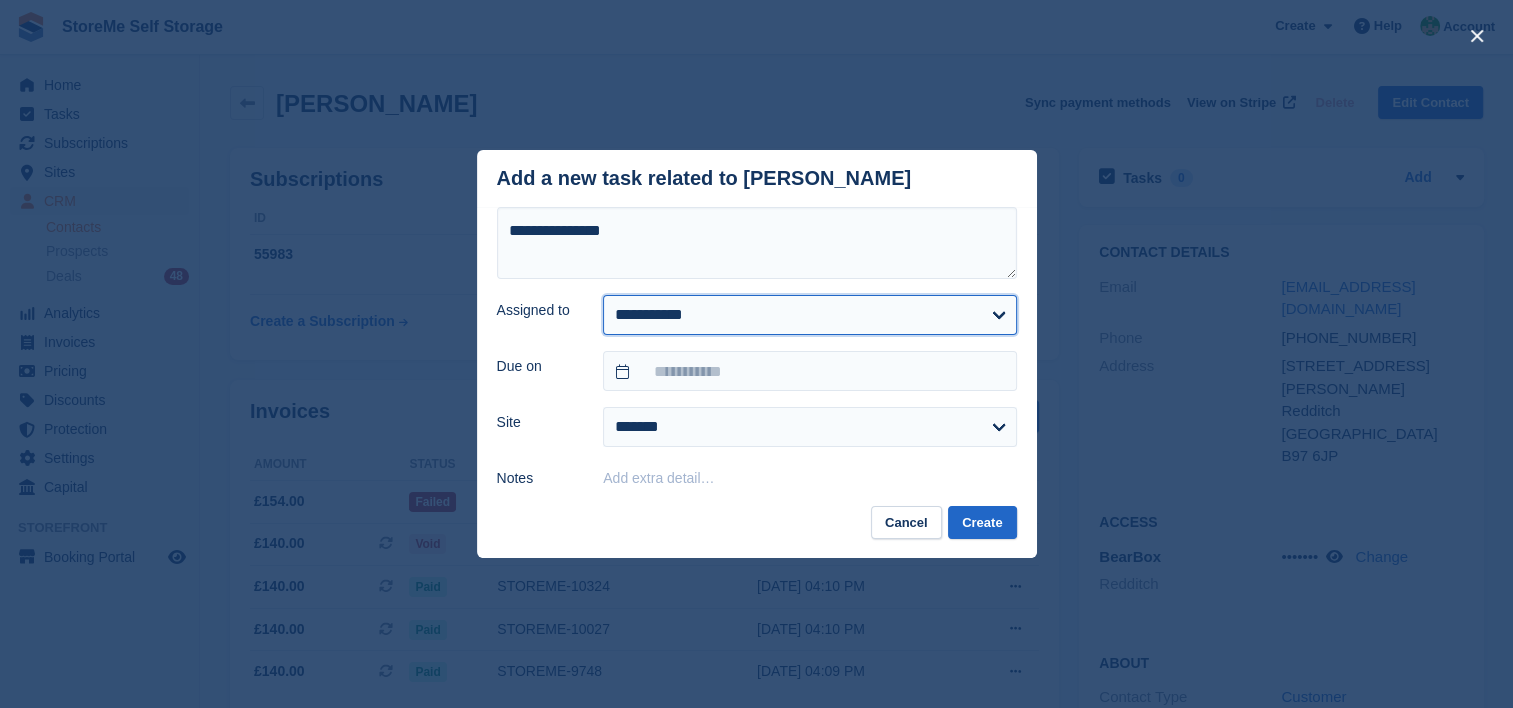 click on "**********" at bounding box center [809, 315] 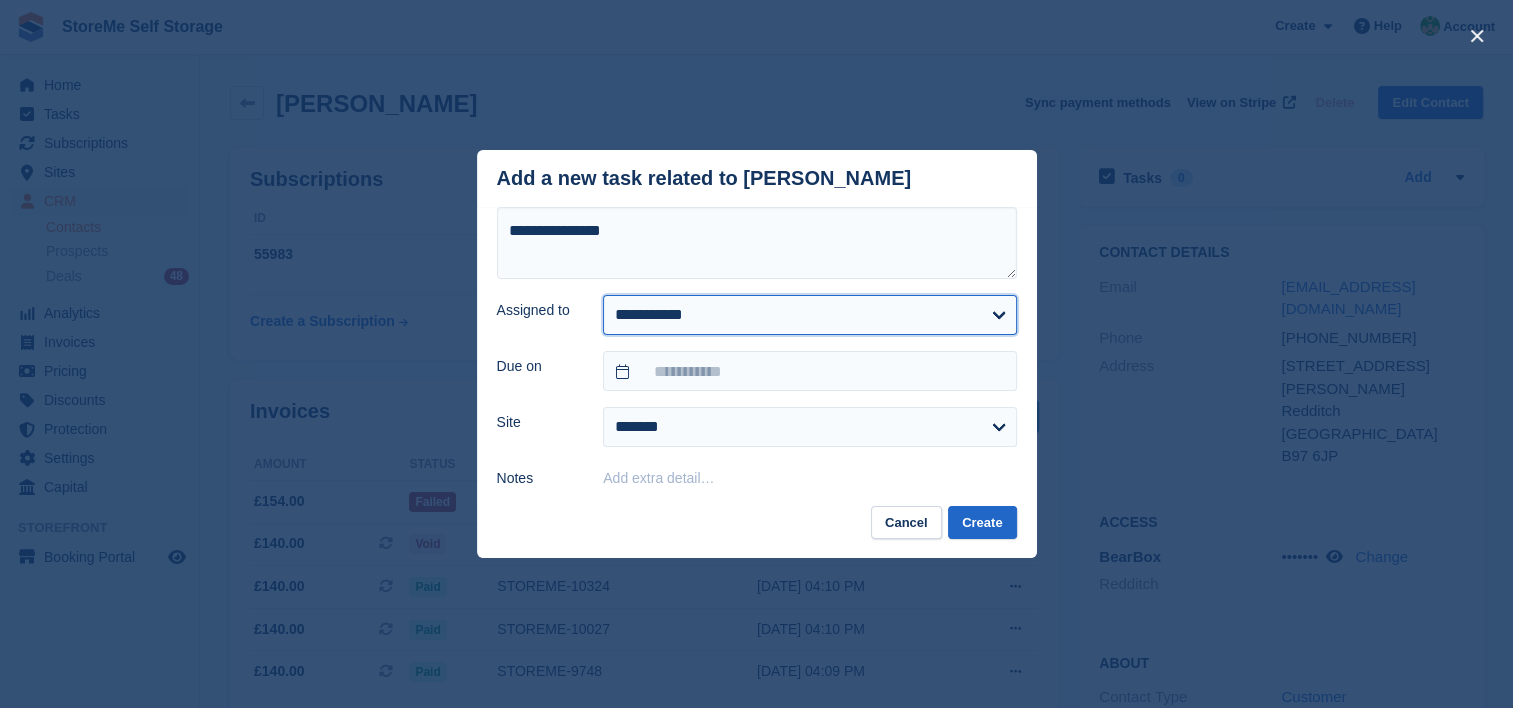 select on "**" 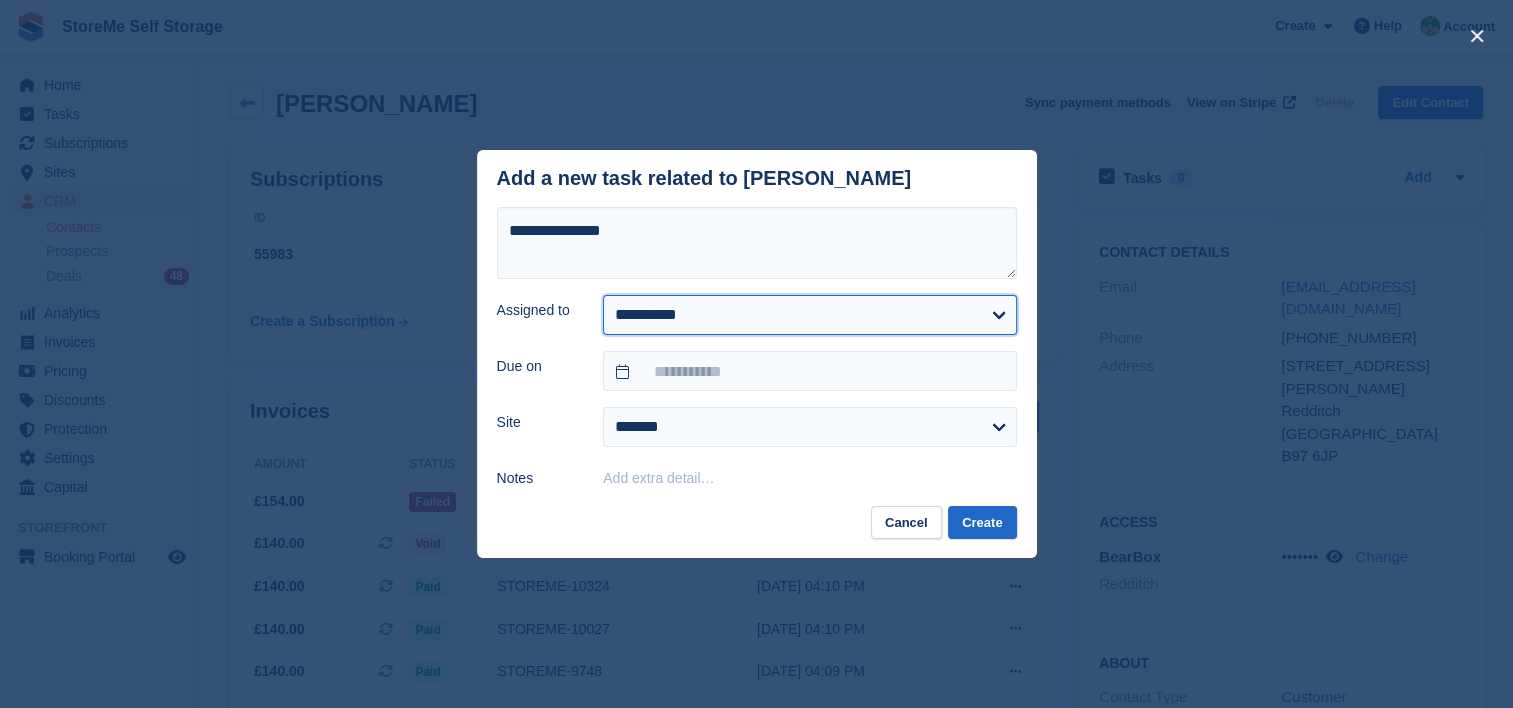 click on "**********" at bounding box center (809, 315) 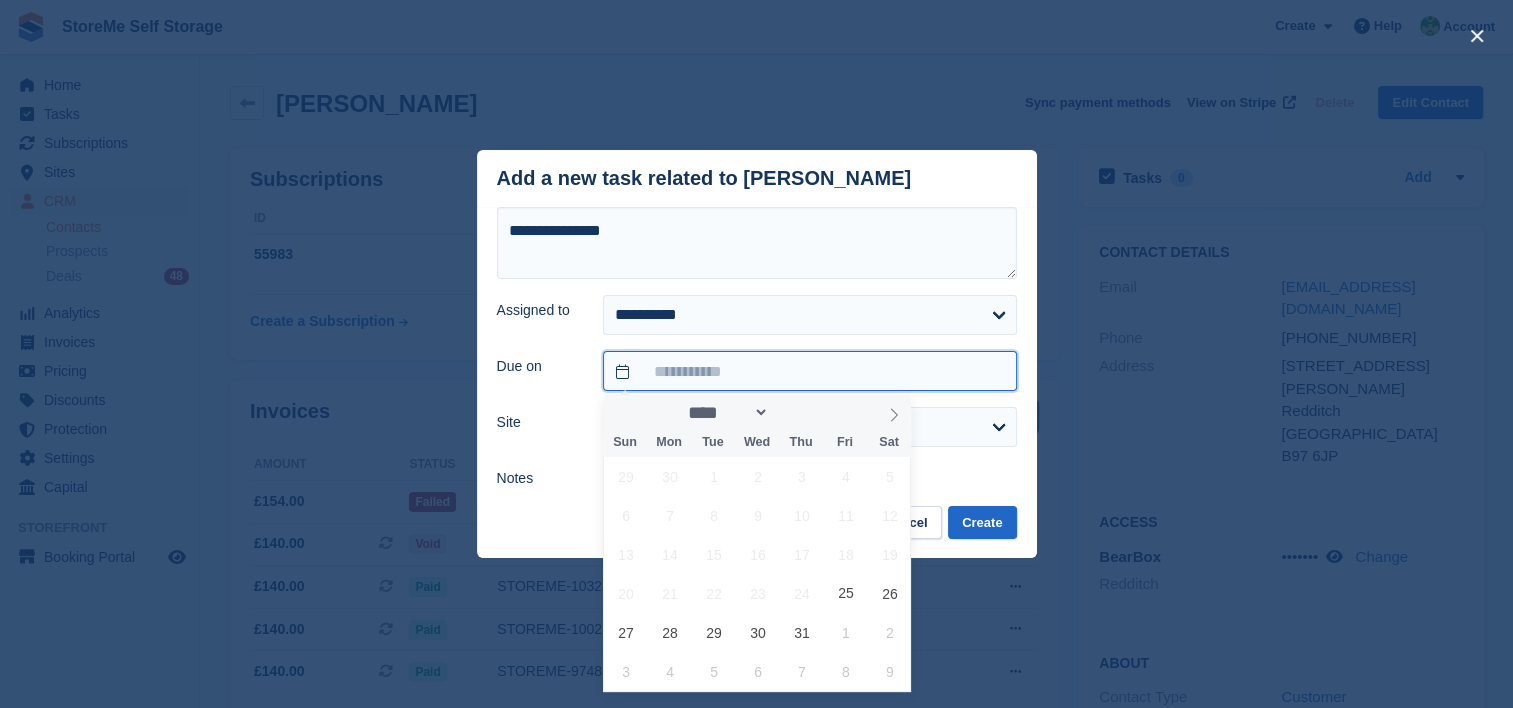 click at bounding box center (809, 371) 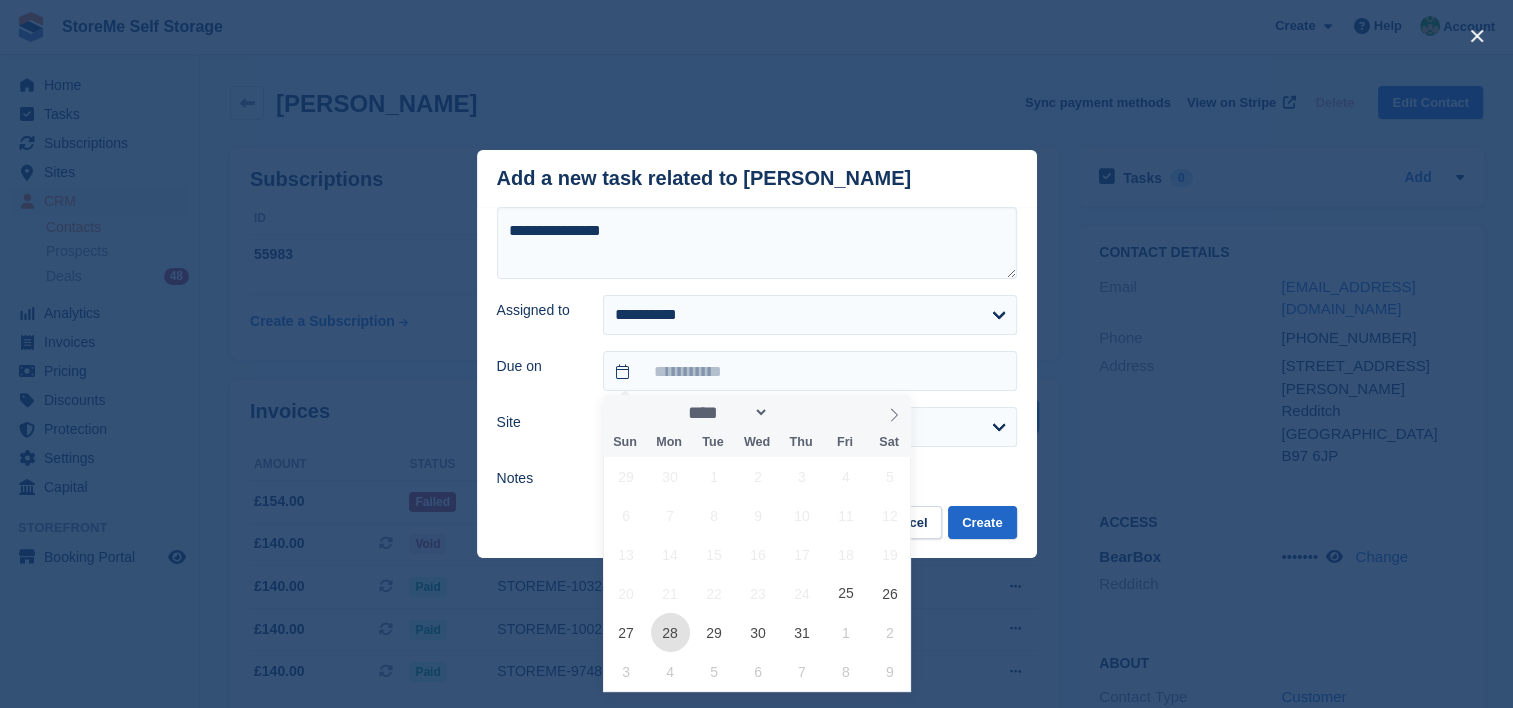 click on "28" at bounding box center (670, 632) 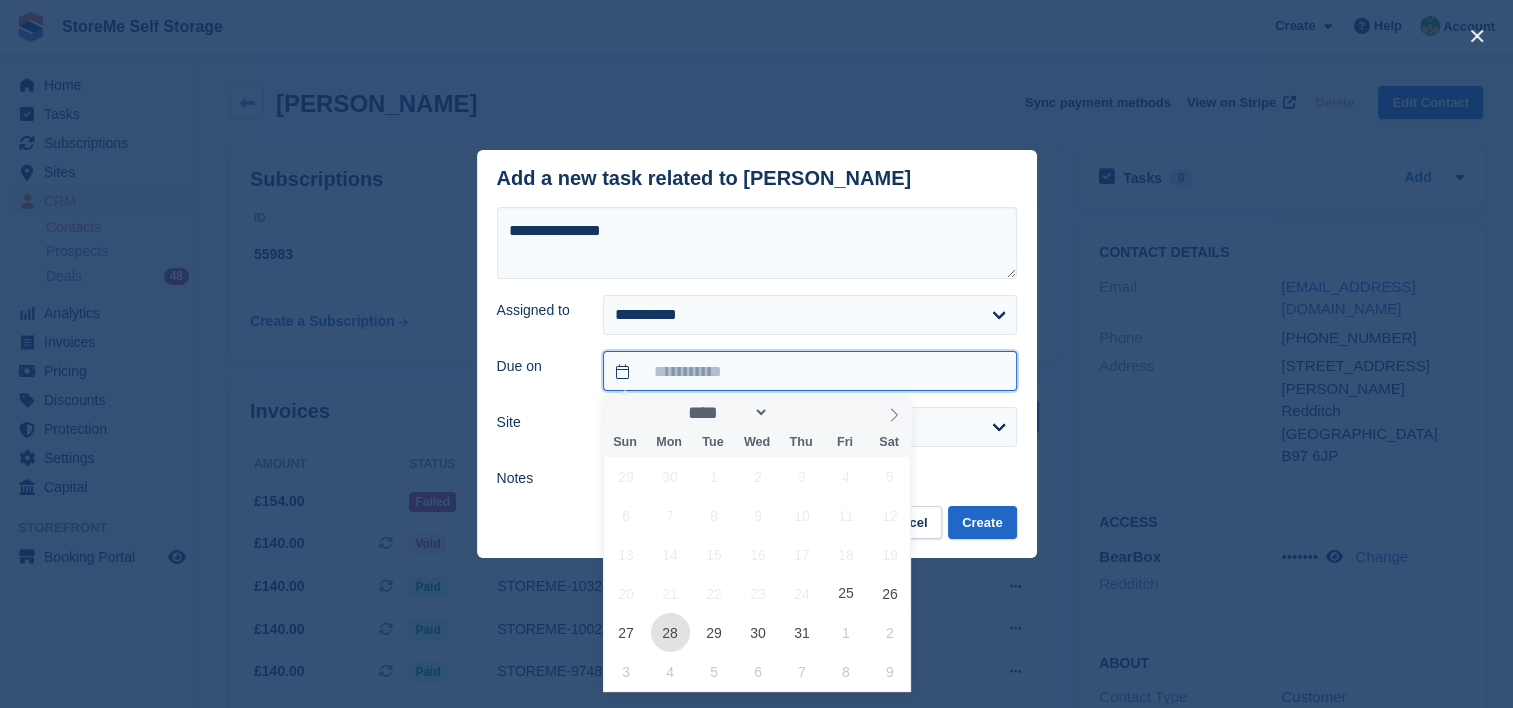 type on "**********" 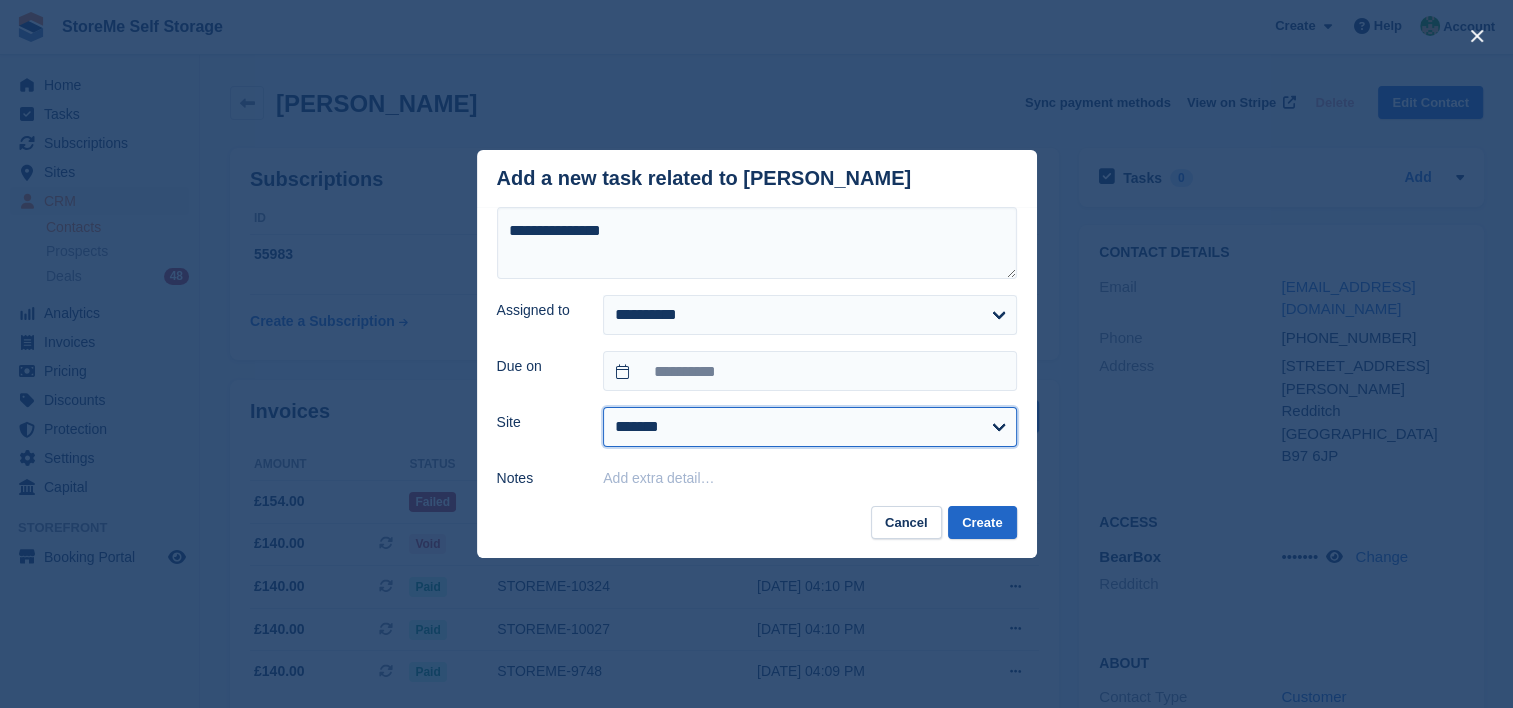click on "*******
********" at bounding box center (809, 427) 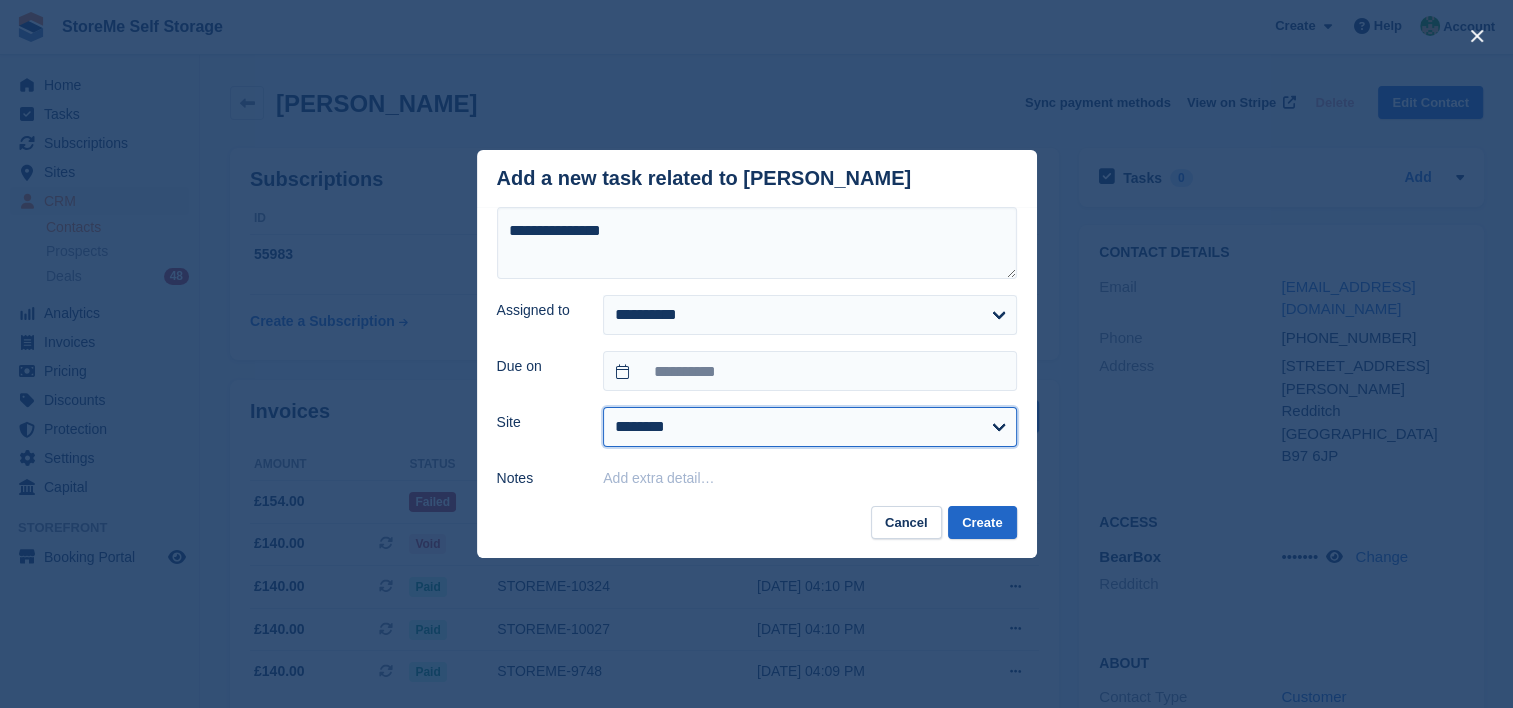 click on "*******
********" at bounding box center (809, 427) 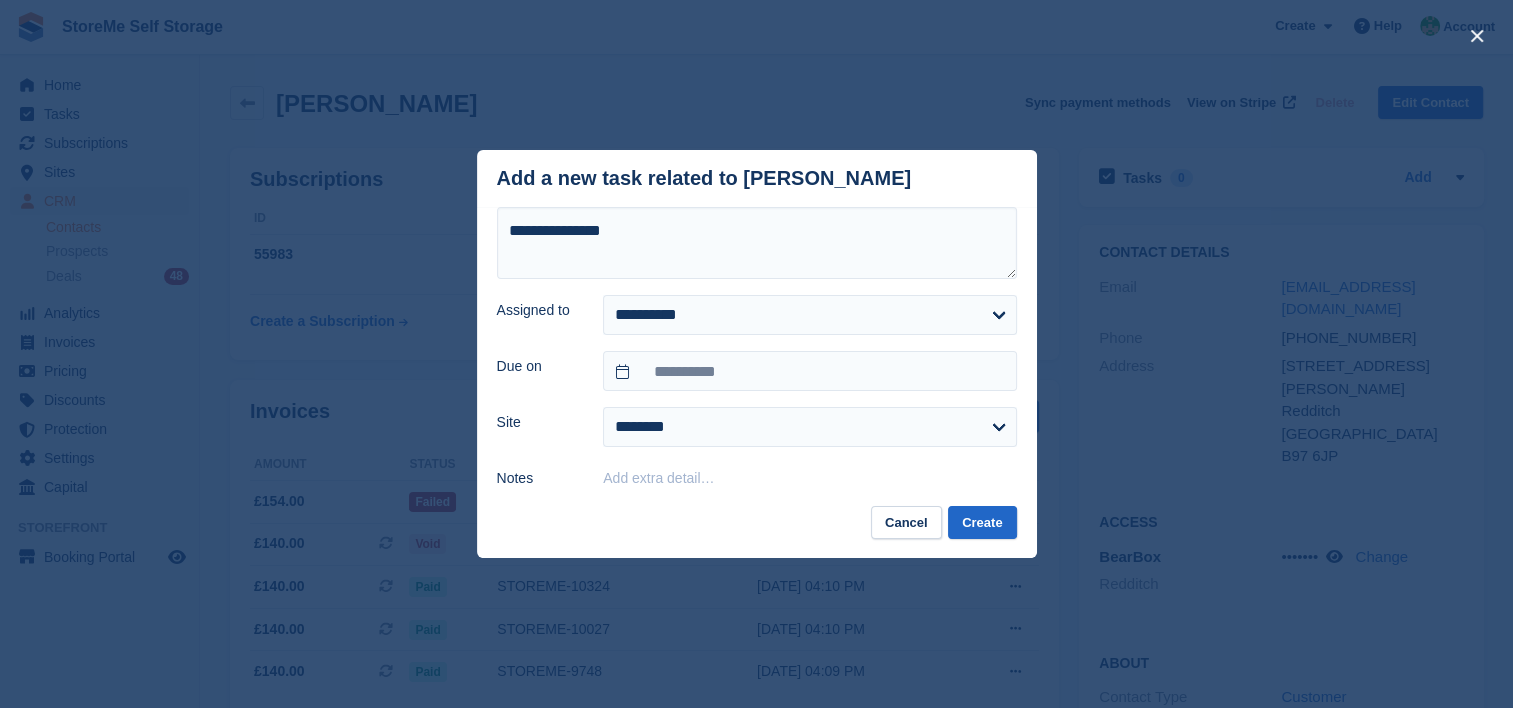 click on "Add extra detail…" at bounding box center (658, 478) 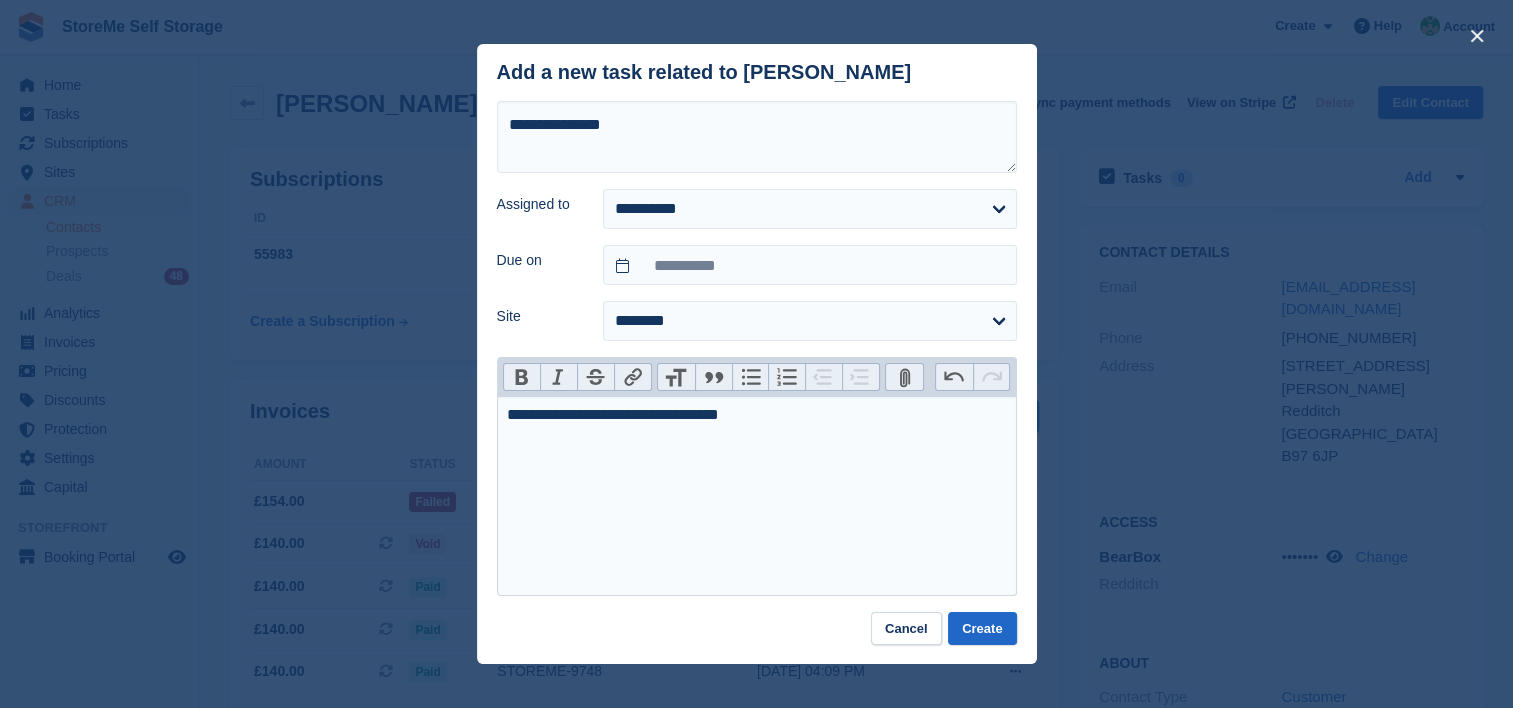 type on "**********" 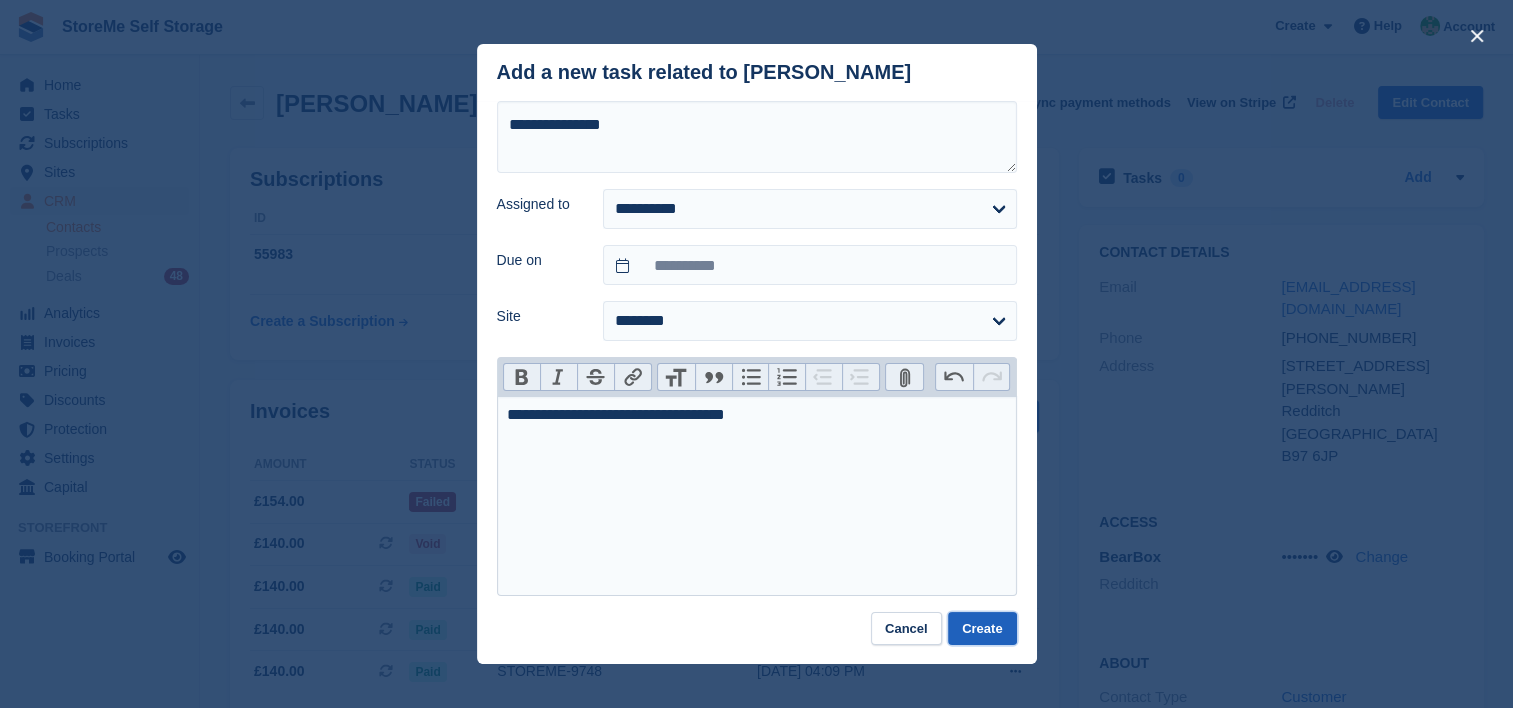 click on "Create" at bounding box center (982, 628) 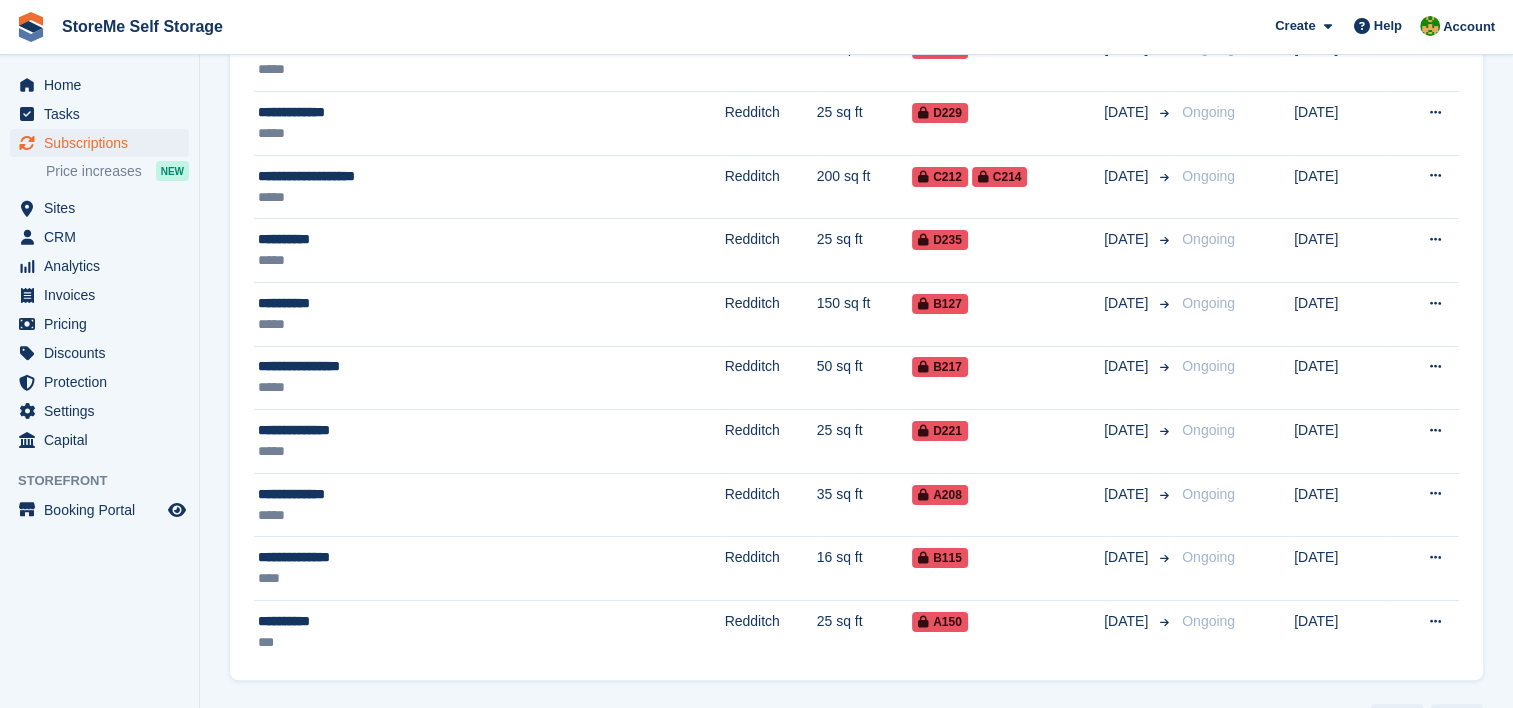 scroll, scrollTop: 360, scrollLeft: 0, axis: vertical 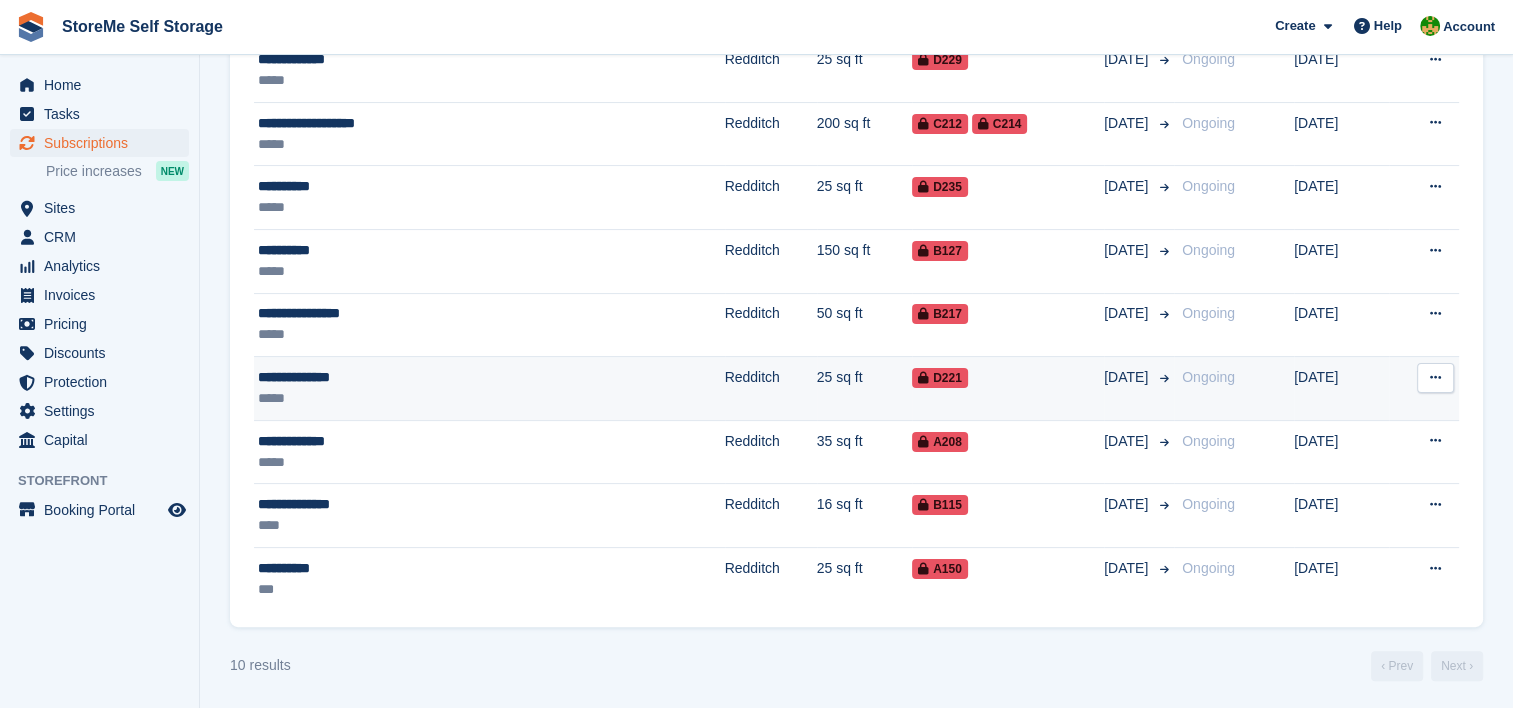 click on "25 sq ft" at bounding box center (865, 389) 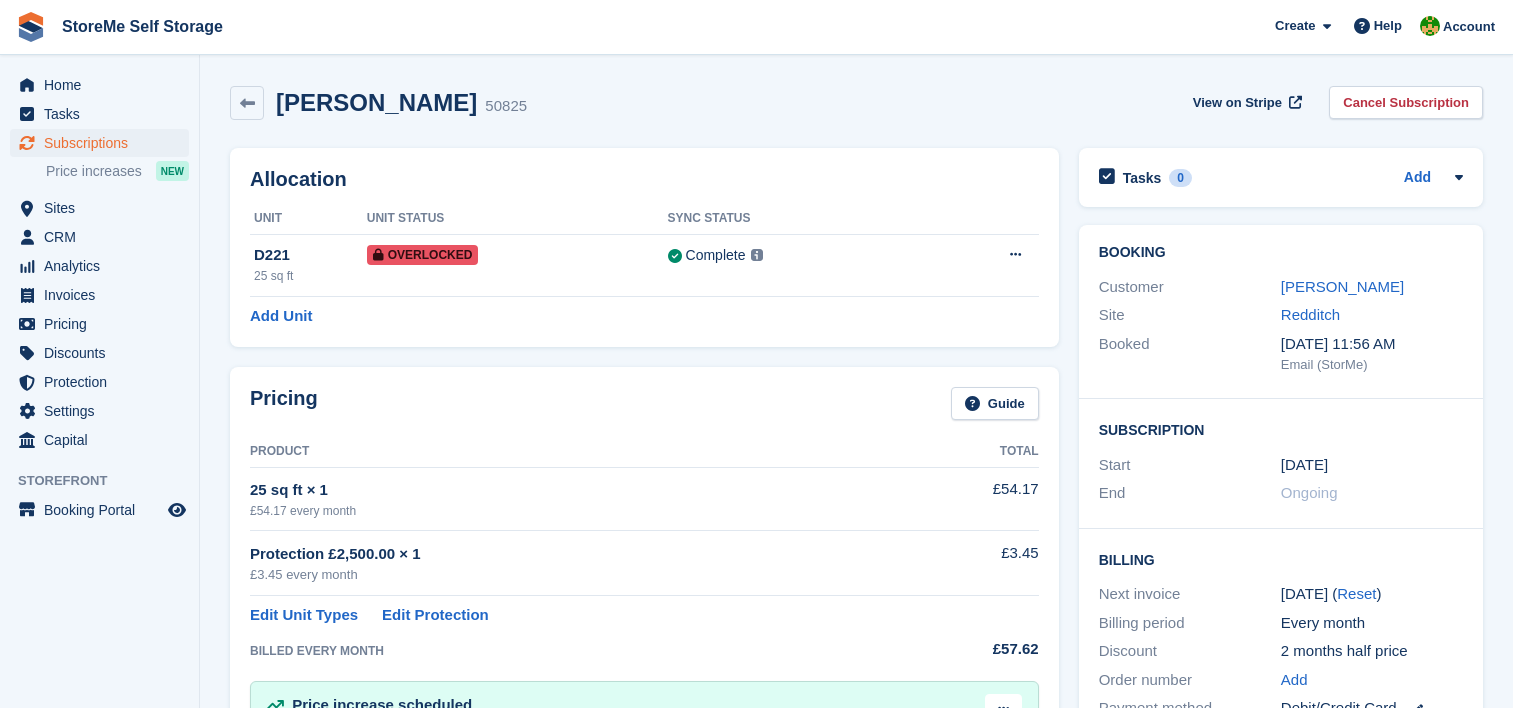scroll, scrollTop: 0, scrollLeft: 0, axis: both 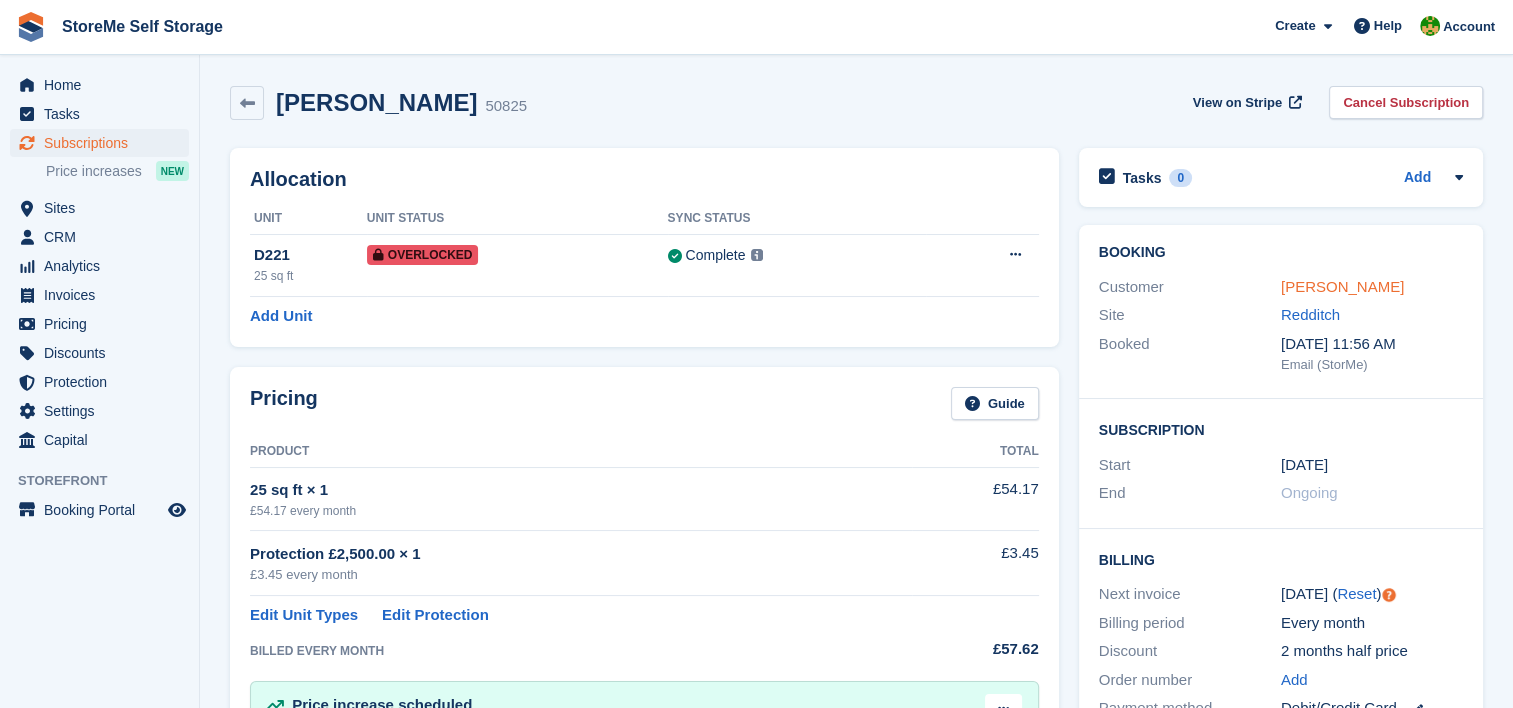 click on "[PERSON_NAME]" at bounding box center (1342, 286) 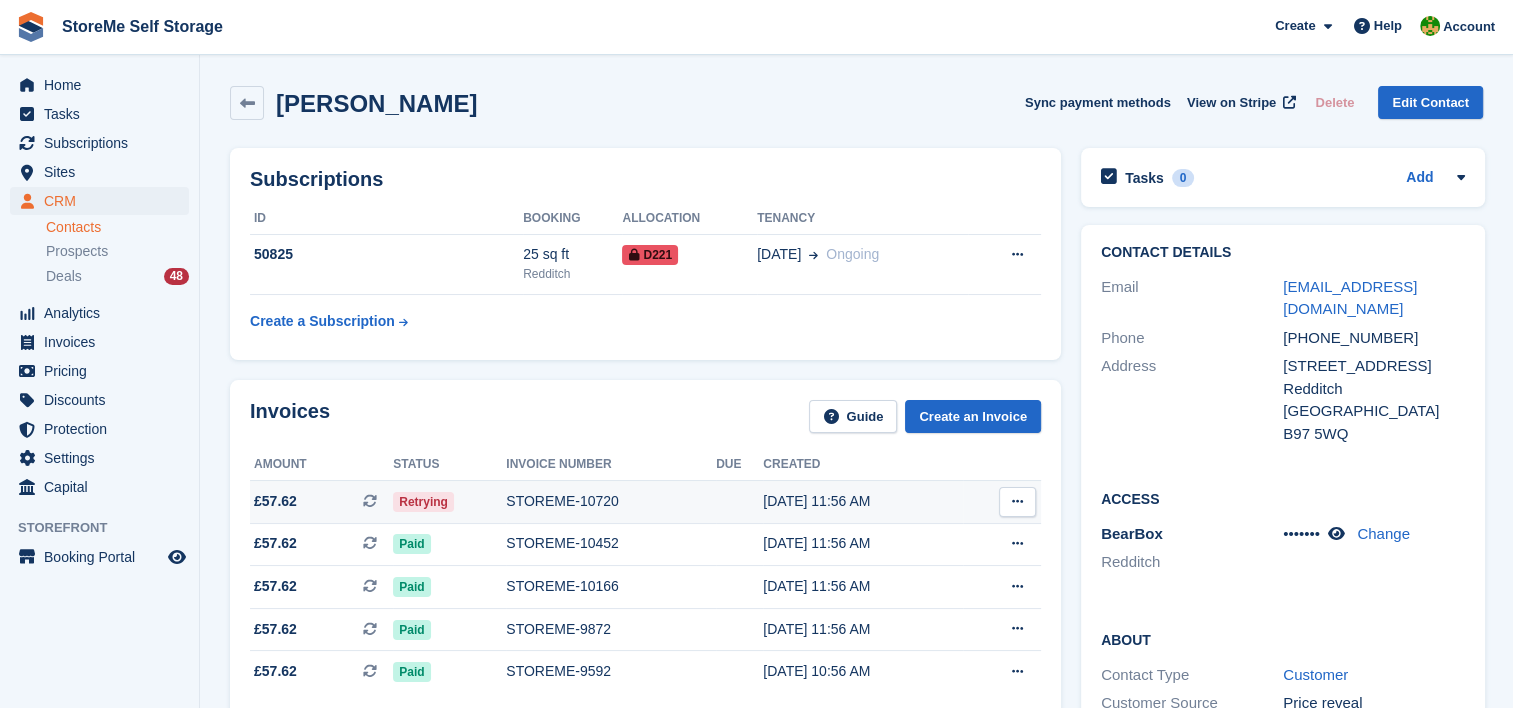 click on "STOREME-10720" at bounding box center [611, 501] 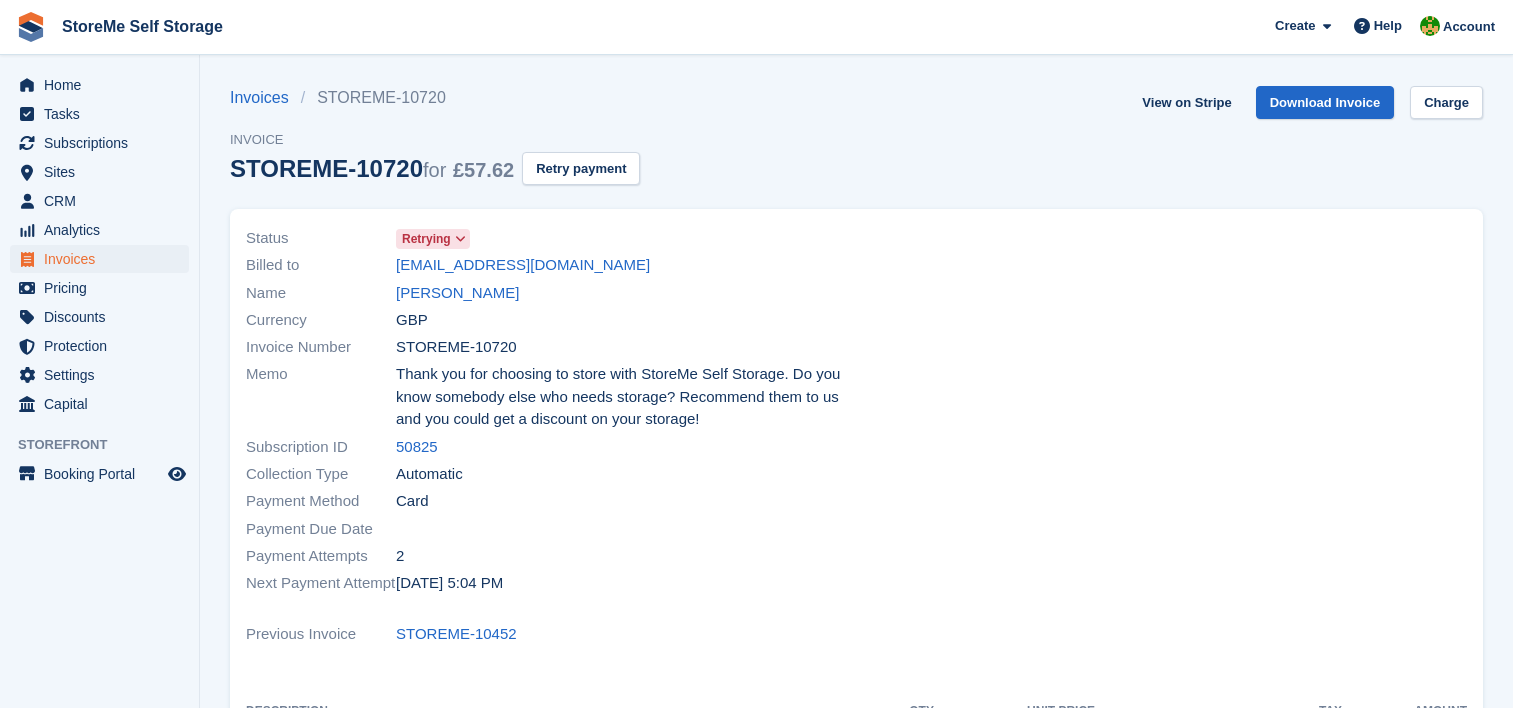 scroll, scrollTop: 0, scrollLeft: 0, axis: both 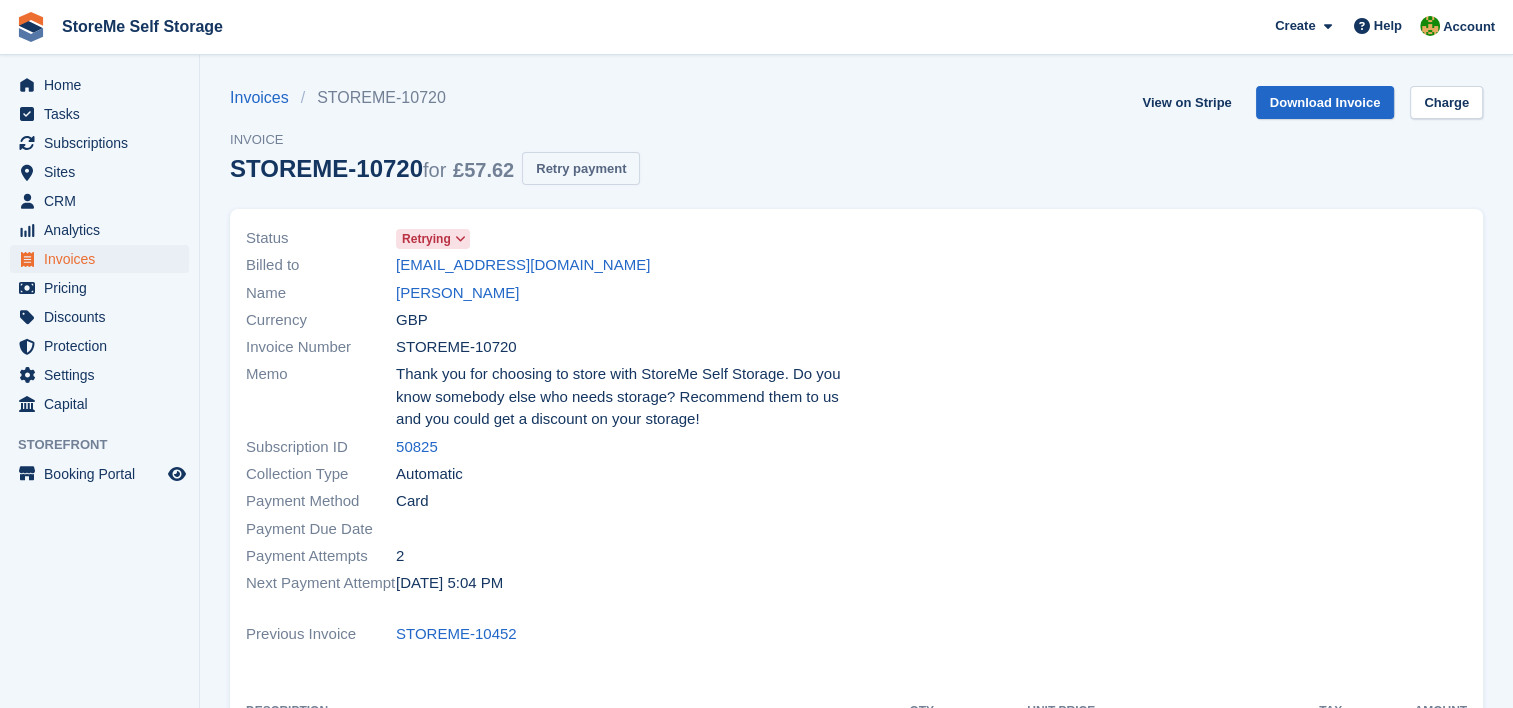 click on "Retry payment" at bounding box center (581, 168) 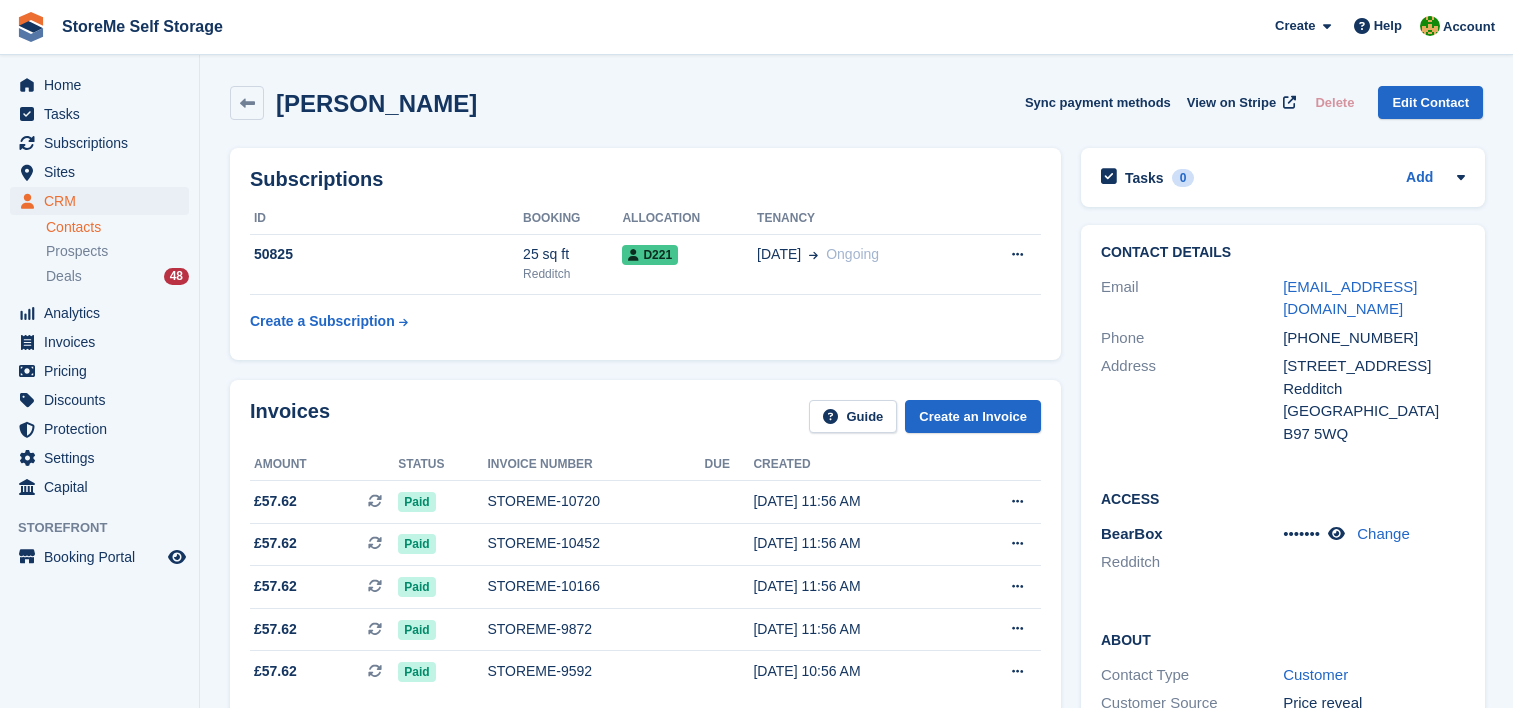 scroll, scrollTop: 0, scrollLeft: 0, axis: both 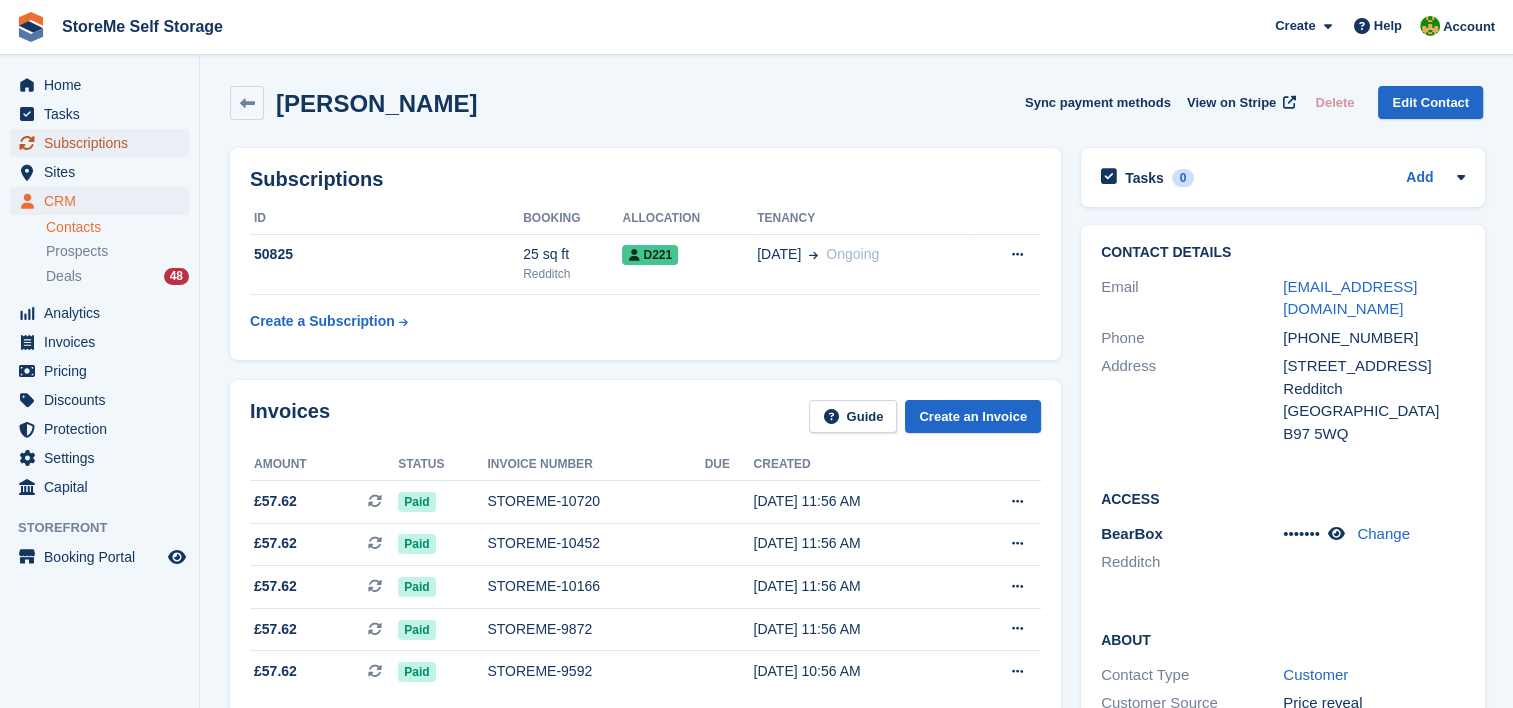 click on "Subscriptions" at bounding box center (104, 143) 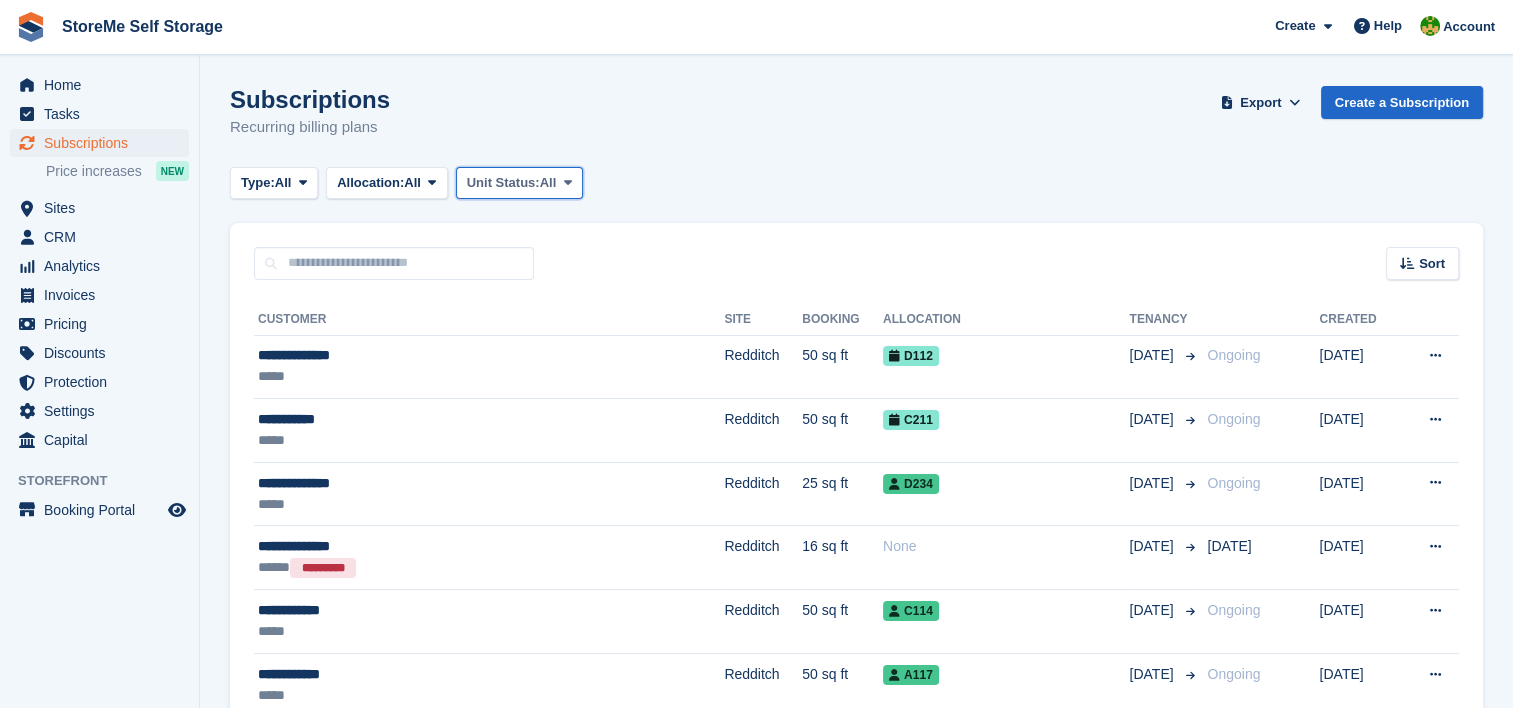 click on "Unit Status:" at bounding box center (503, 183) 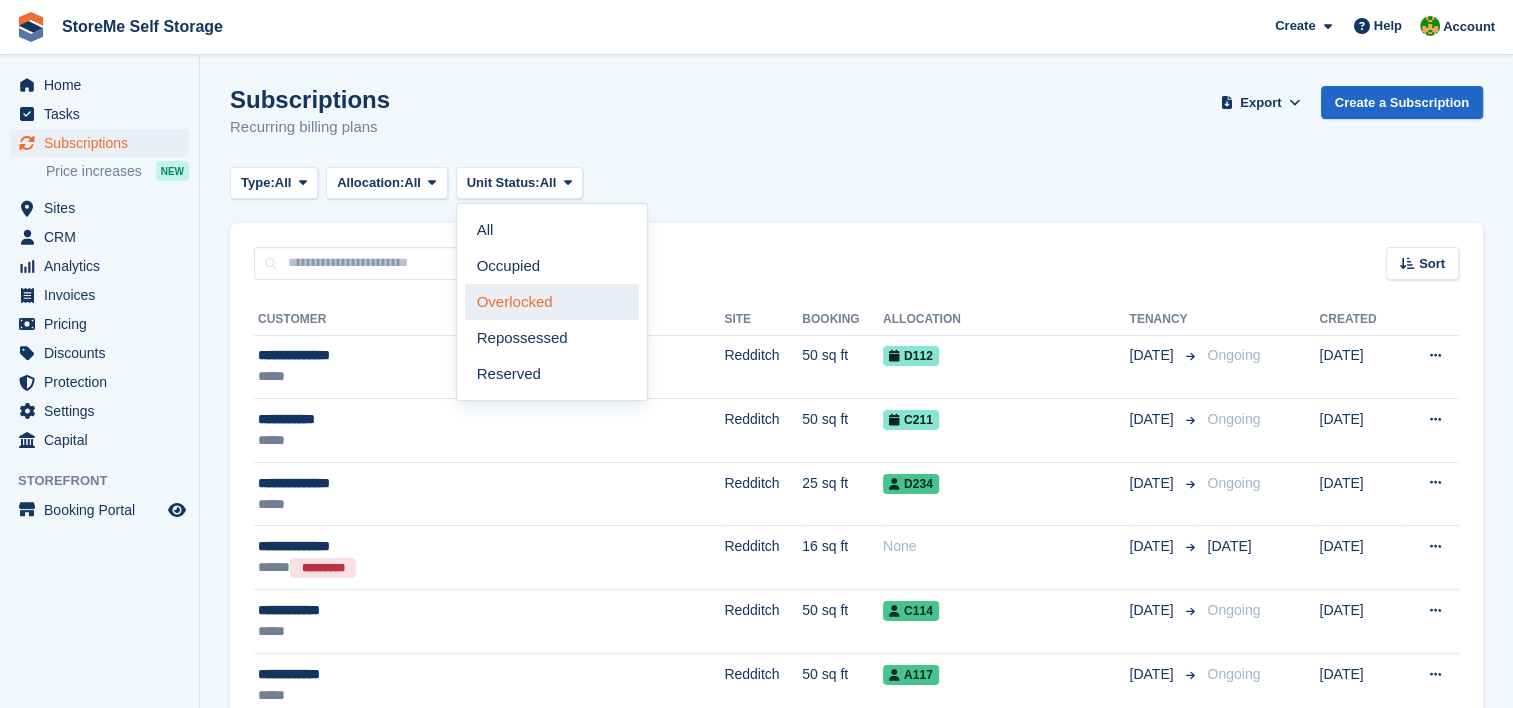 click on "Overlocked" at bounding box center [552, 302] 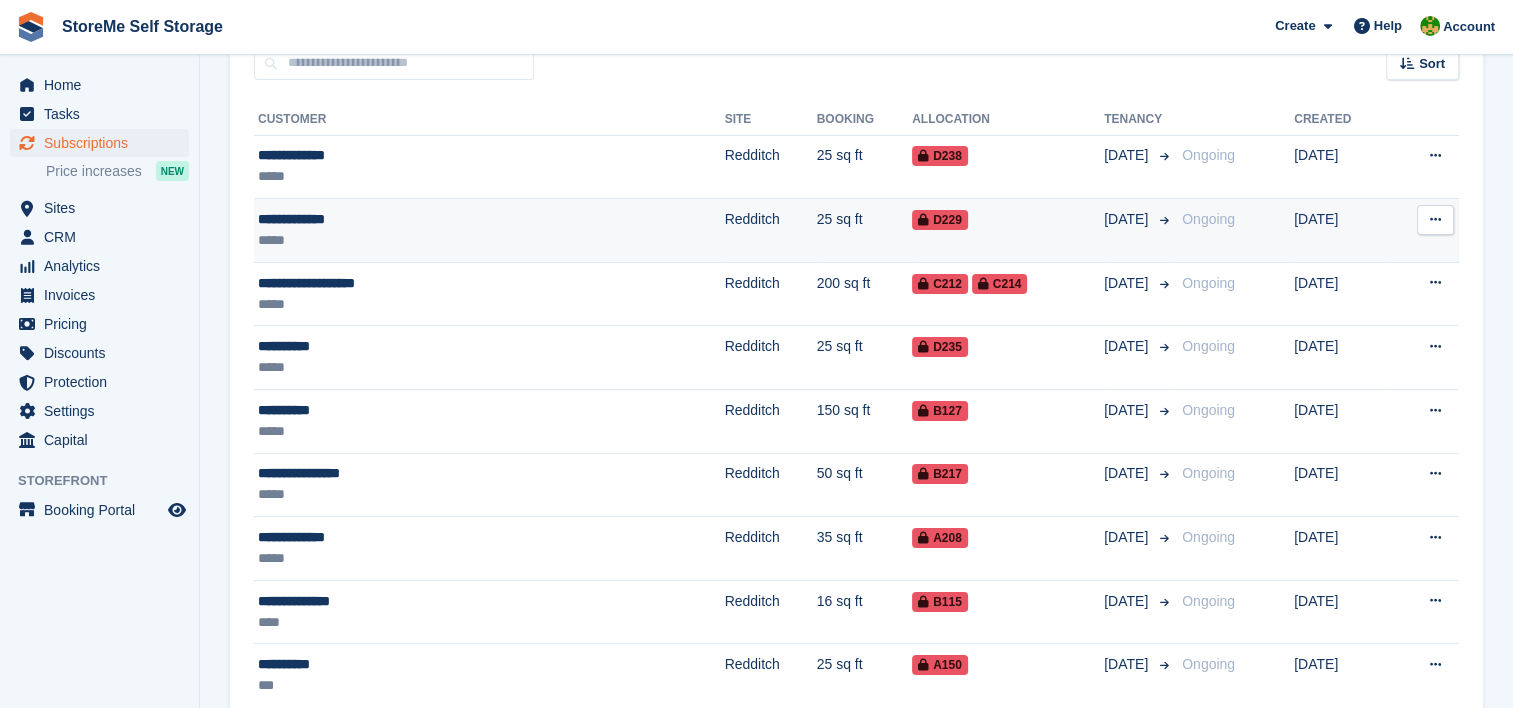 scroll, scrollTop: 297, scrollLeft: 0, axis: vertical 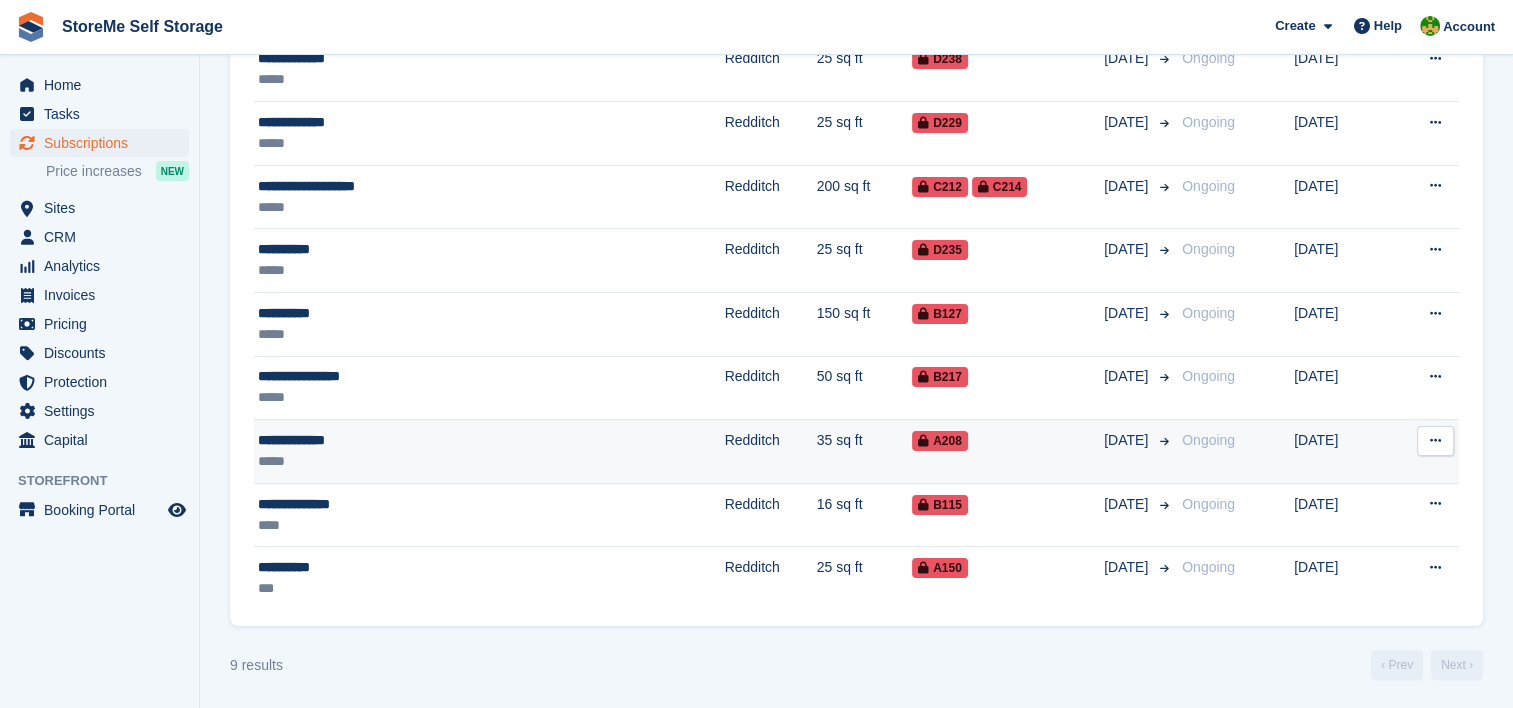 click on "Redditch" at bounding box center (771, 452) 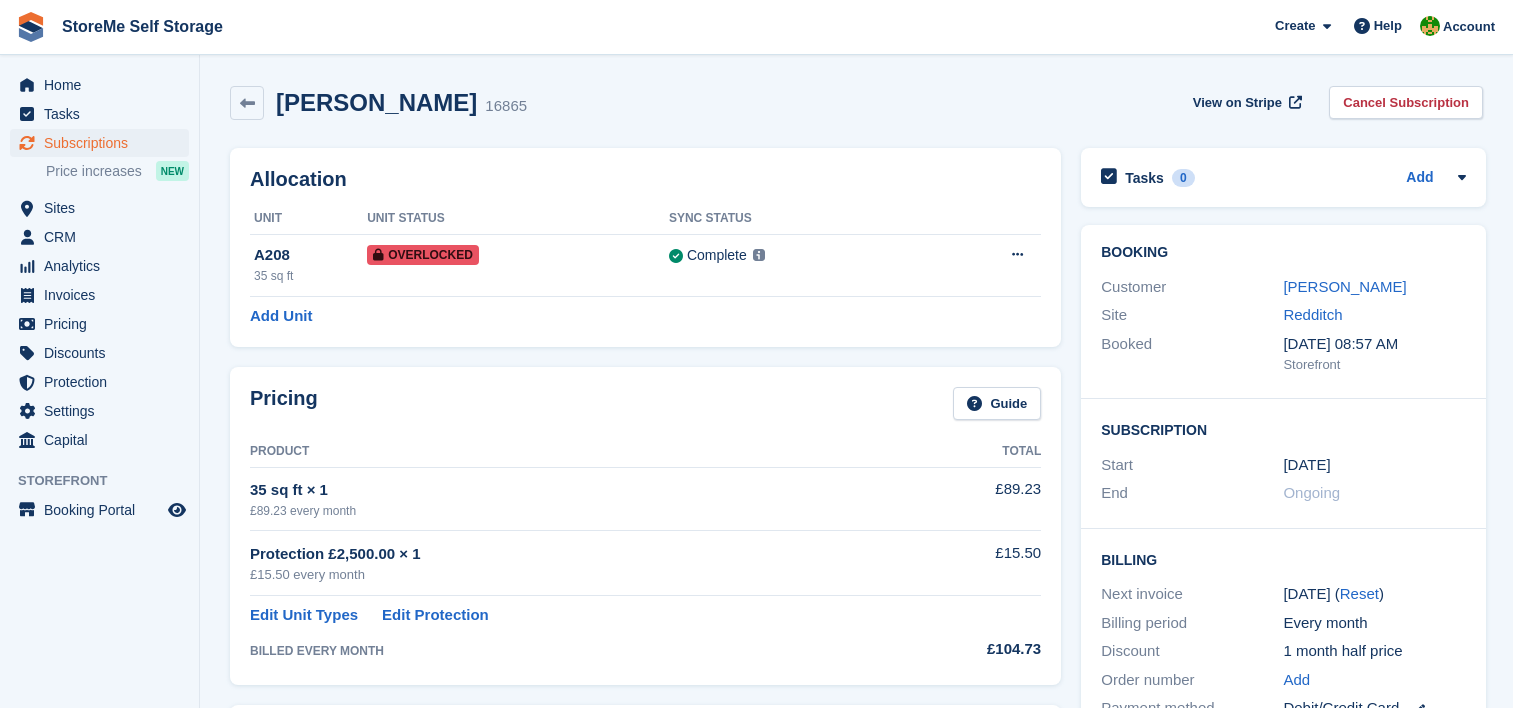 scroll, scrollTop: 0, scrollLeft: 0, axis: both 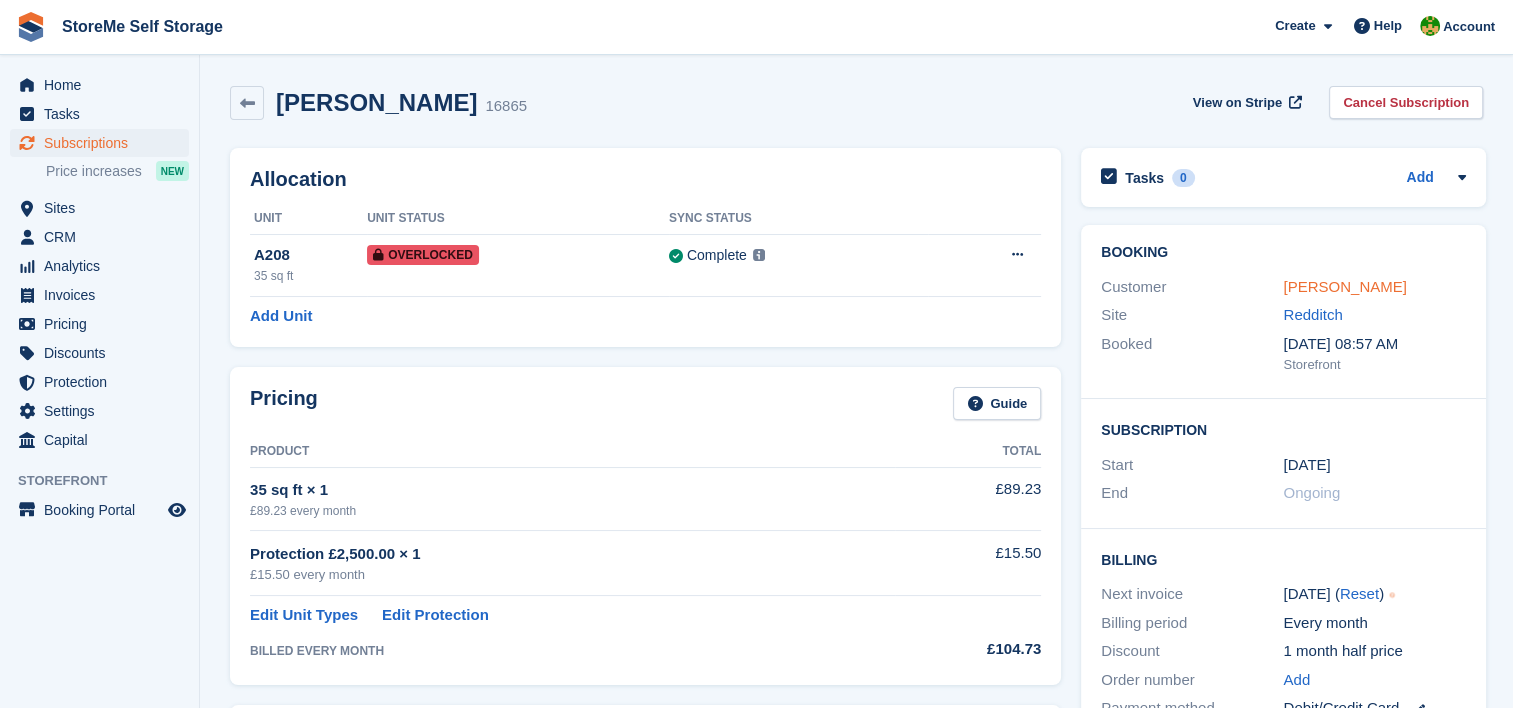 click on "[PERSON_NAME]" at bounding box center (1344, 286) 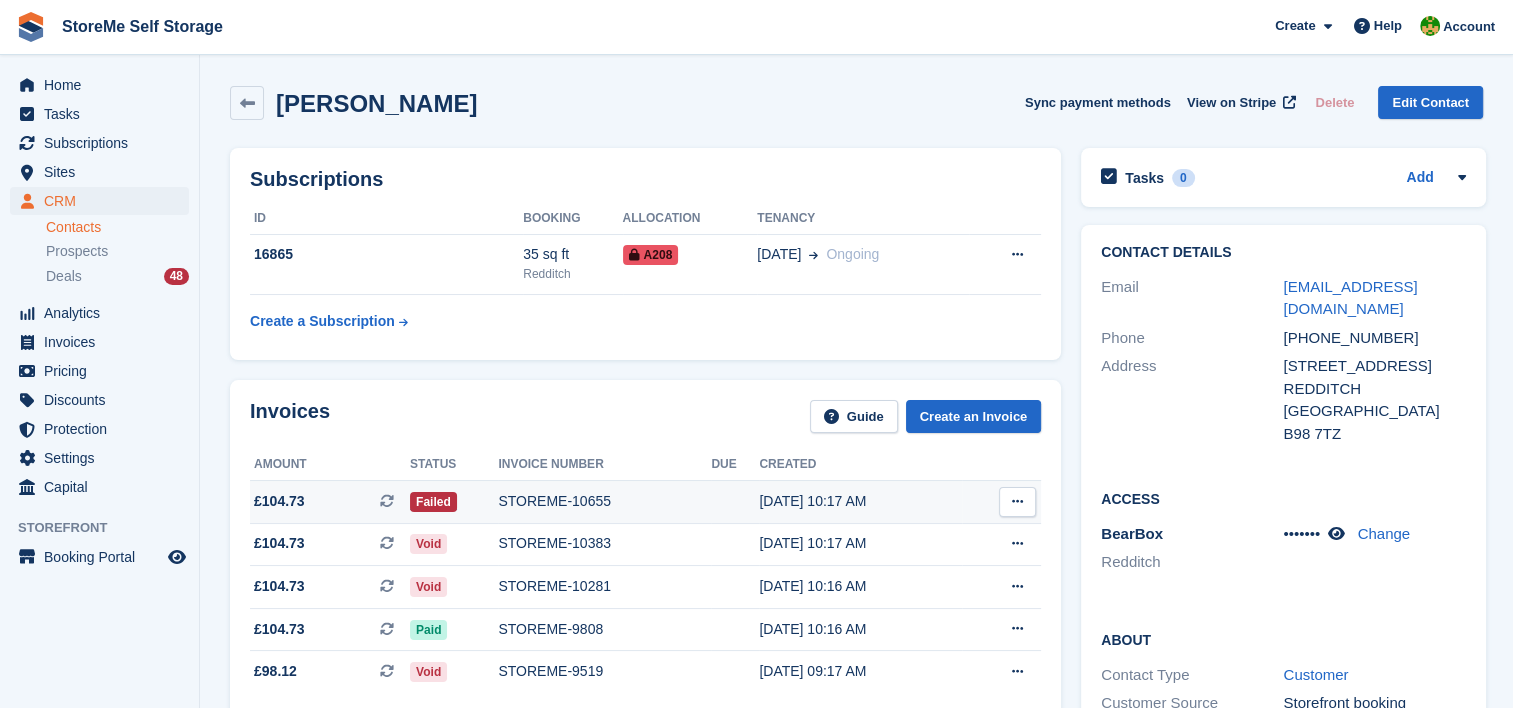 click on "STOREME-10655" at bounding box center [604, 501] 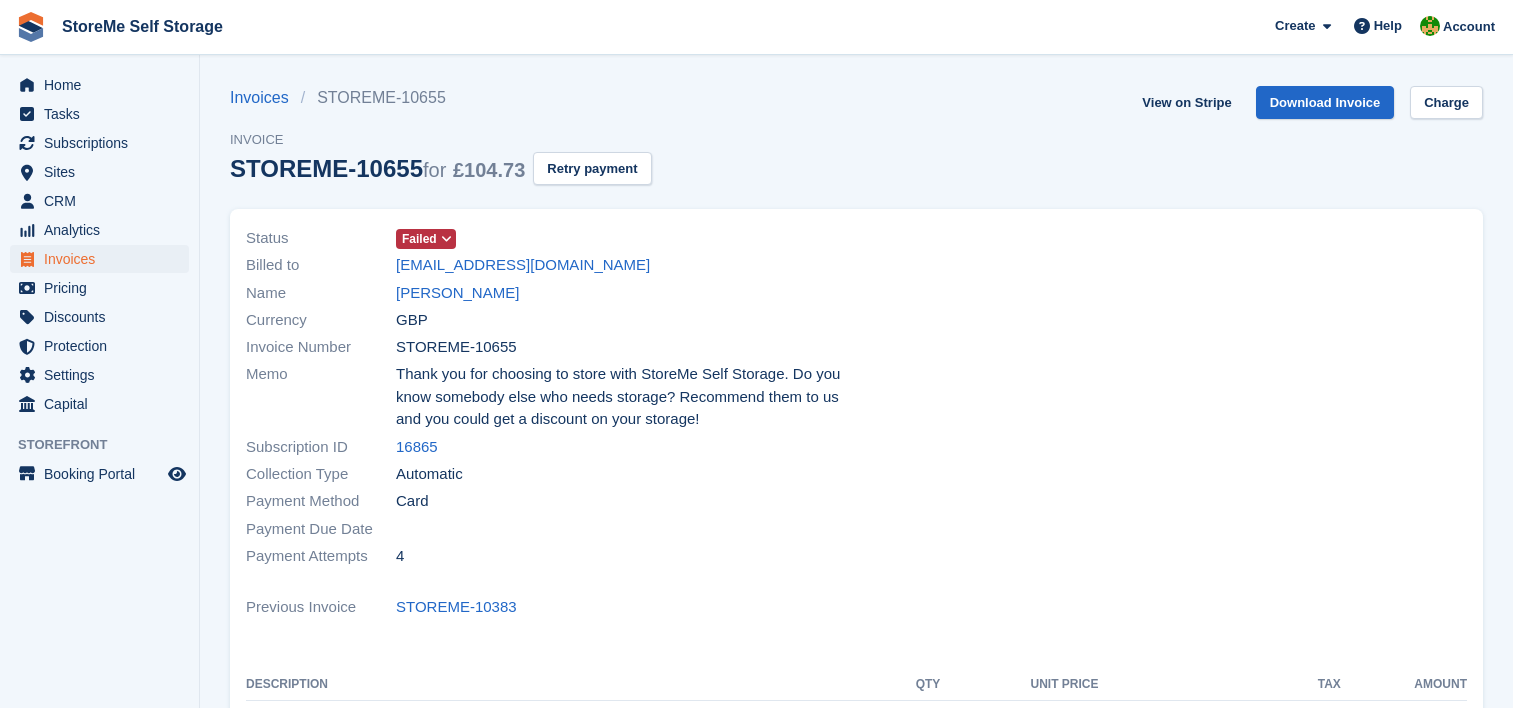 scroll, scrollTop: 0, scrollLeft: 0, axis: both 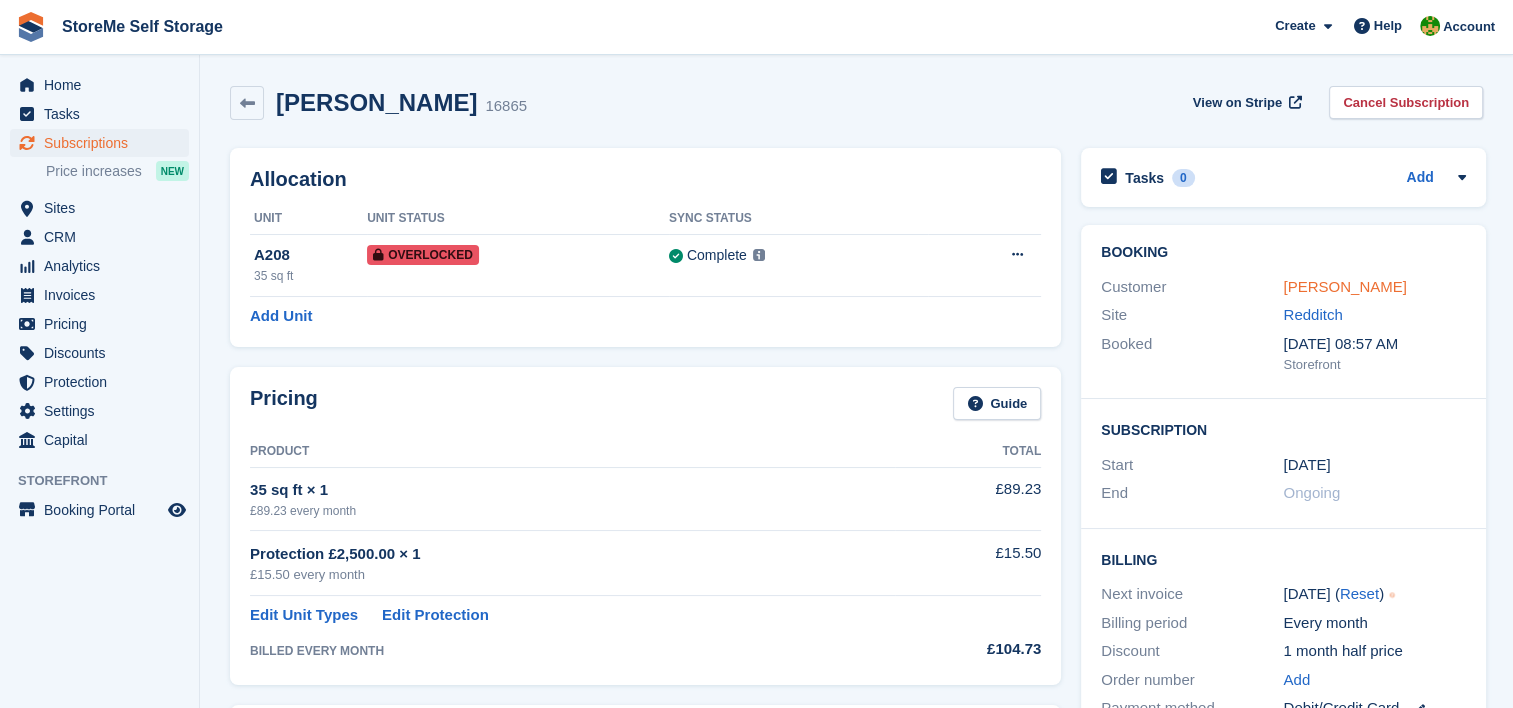 click on "[PERSON_NAME]" at bounding box center (1344, 286) 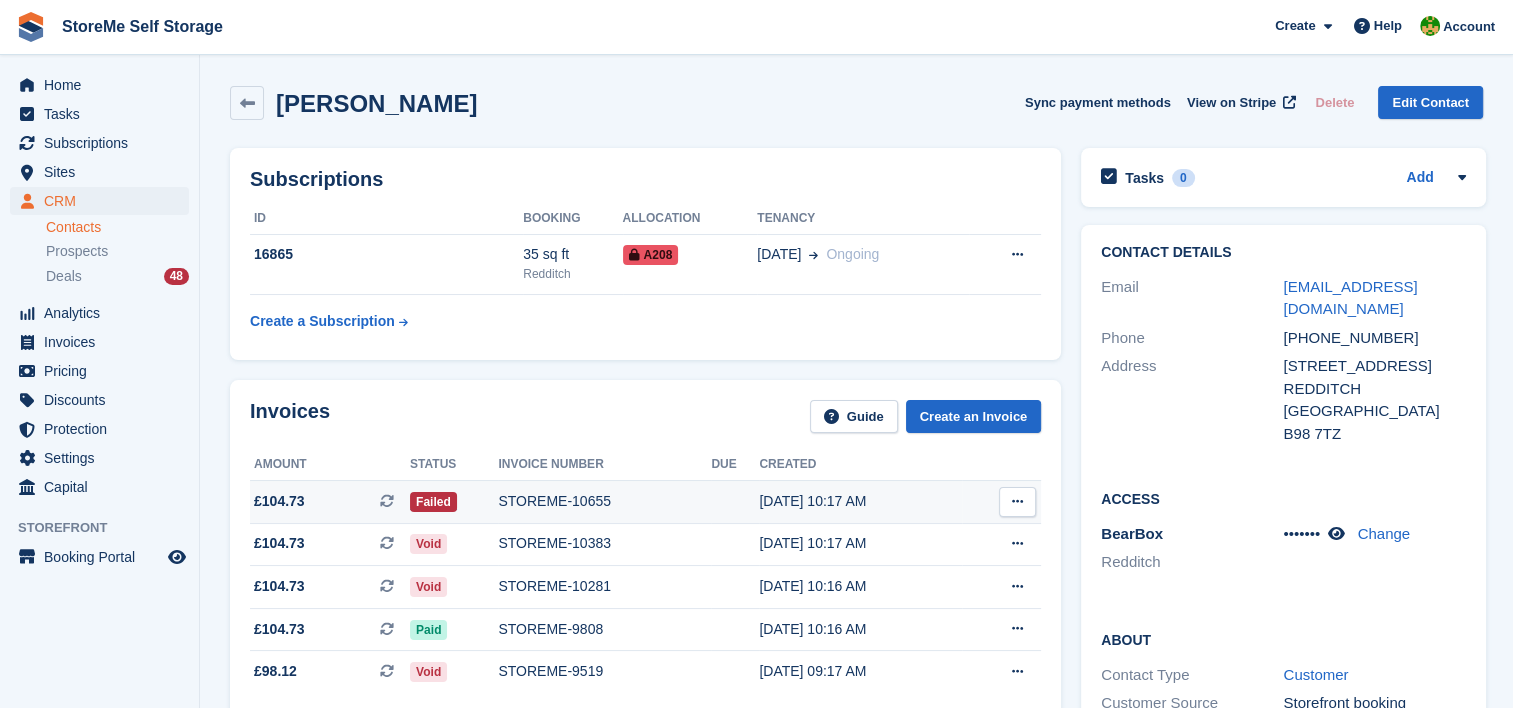 click on "STOREME-10655" at bounding box center (604, 501) 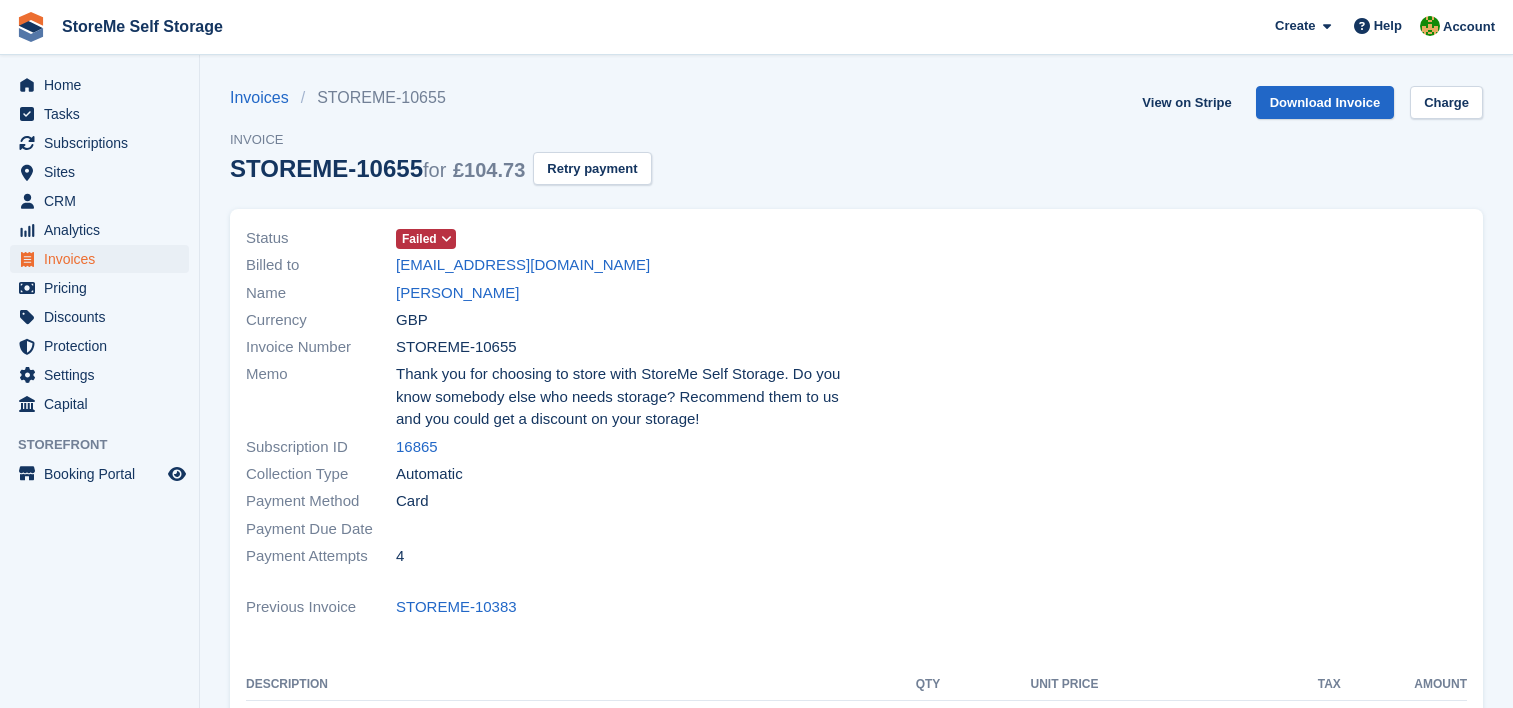 scroll, scrollTop: 0, scrollLeft: 0, axis: both 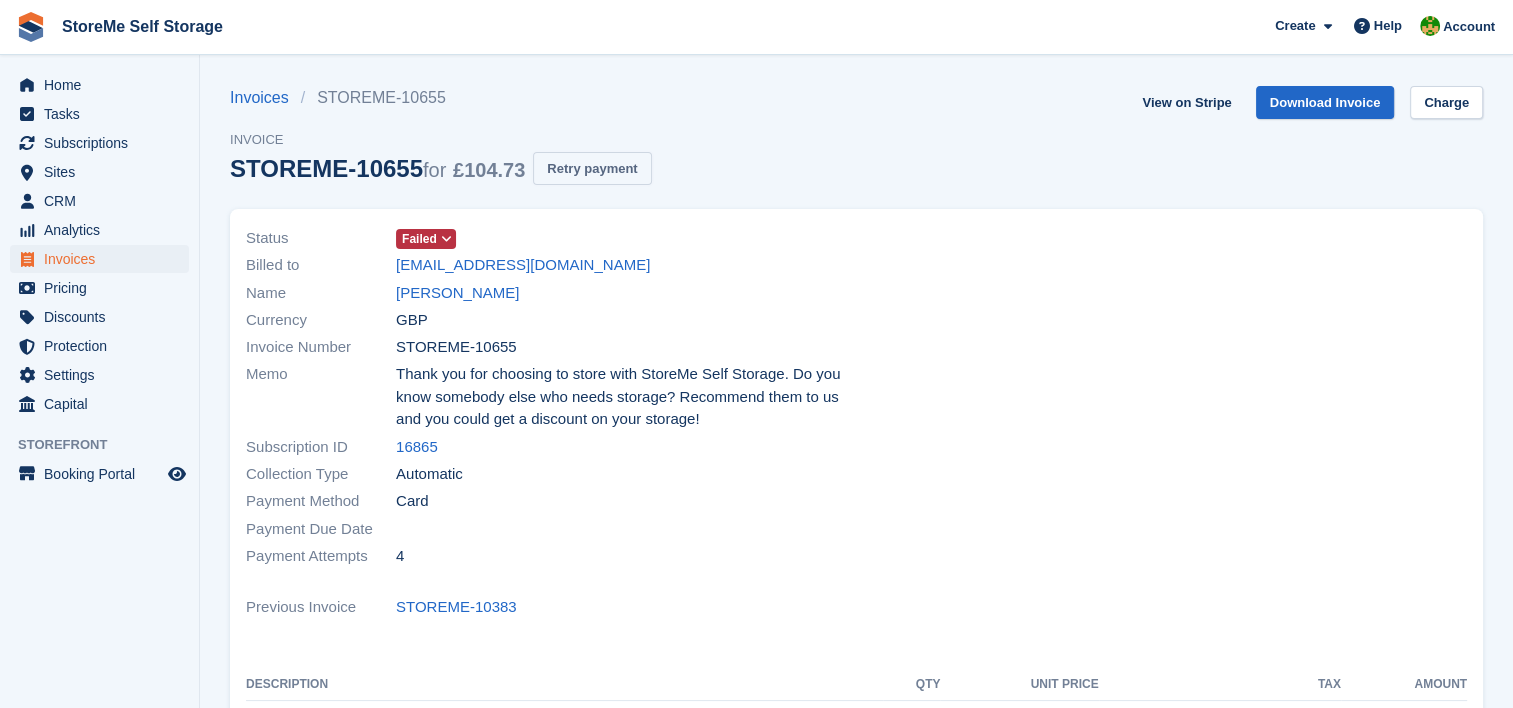 click on "Retry payment" at bounding box center (592, 168) 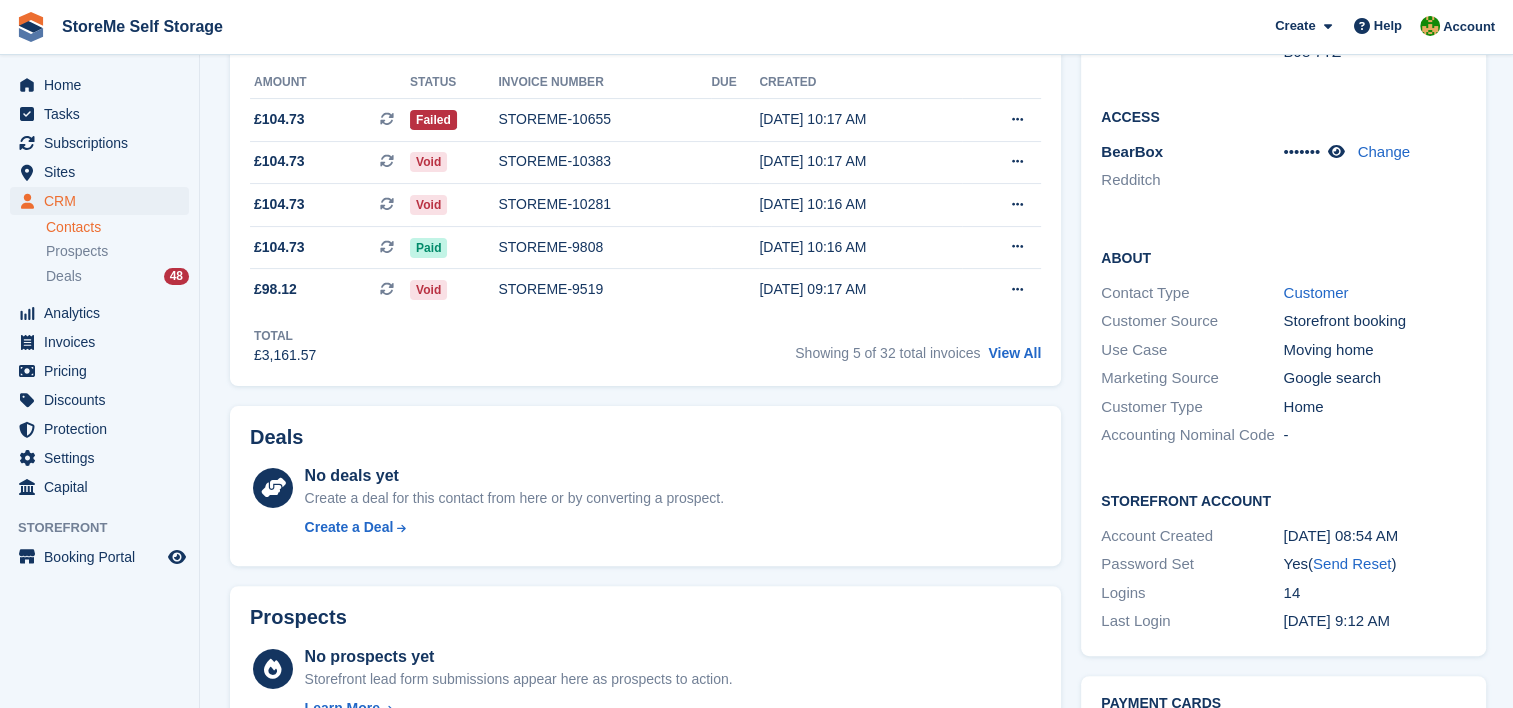scroll, scrollTop: 0, scrollLeft: 0, axis: both 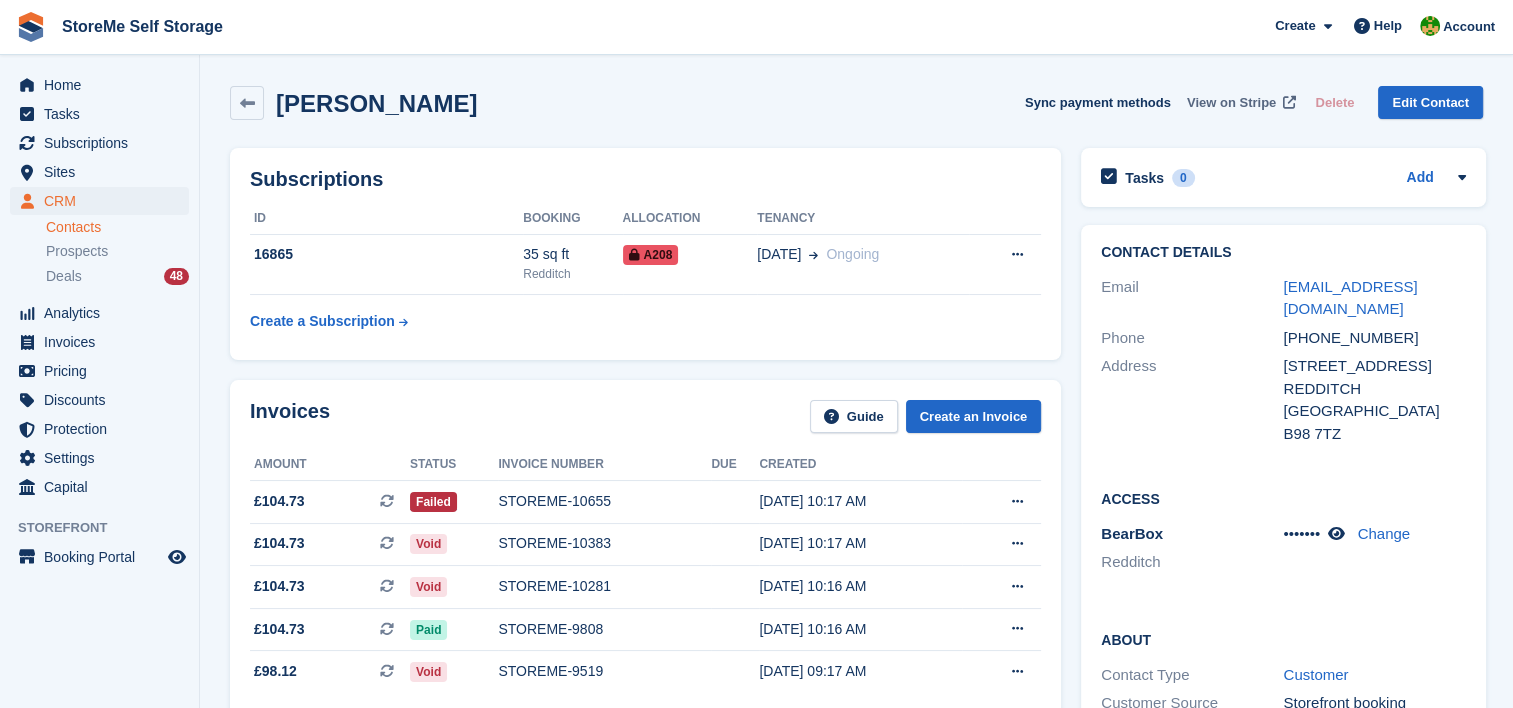 click on "View on Stripe" at bounding box center [1231, 103] 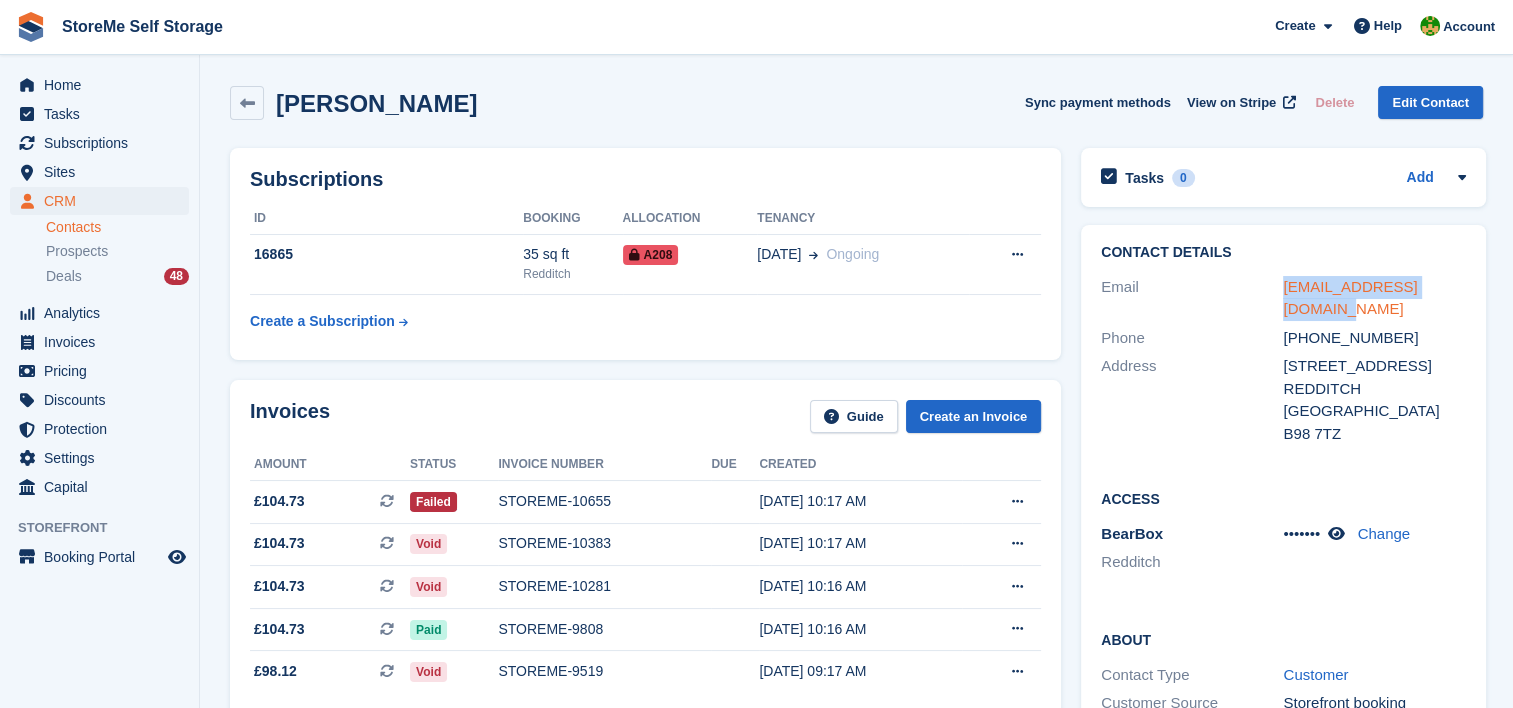 drag, startPoint x: 1458, startPoint y: 284, endPoint x: 1280, endPoint y: 278, distance: 178.10109 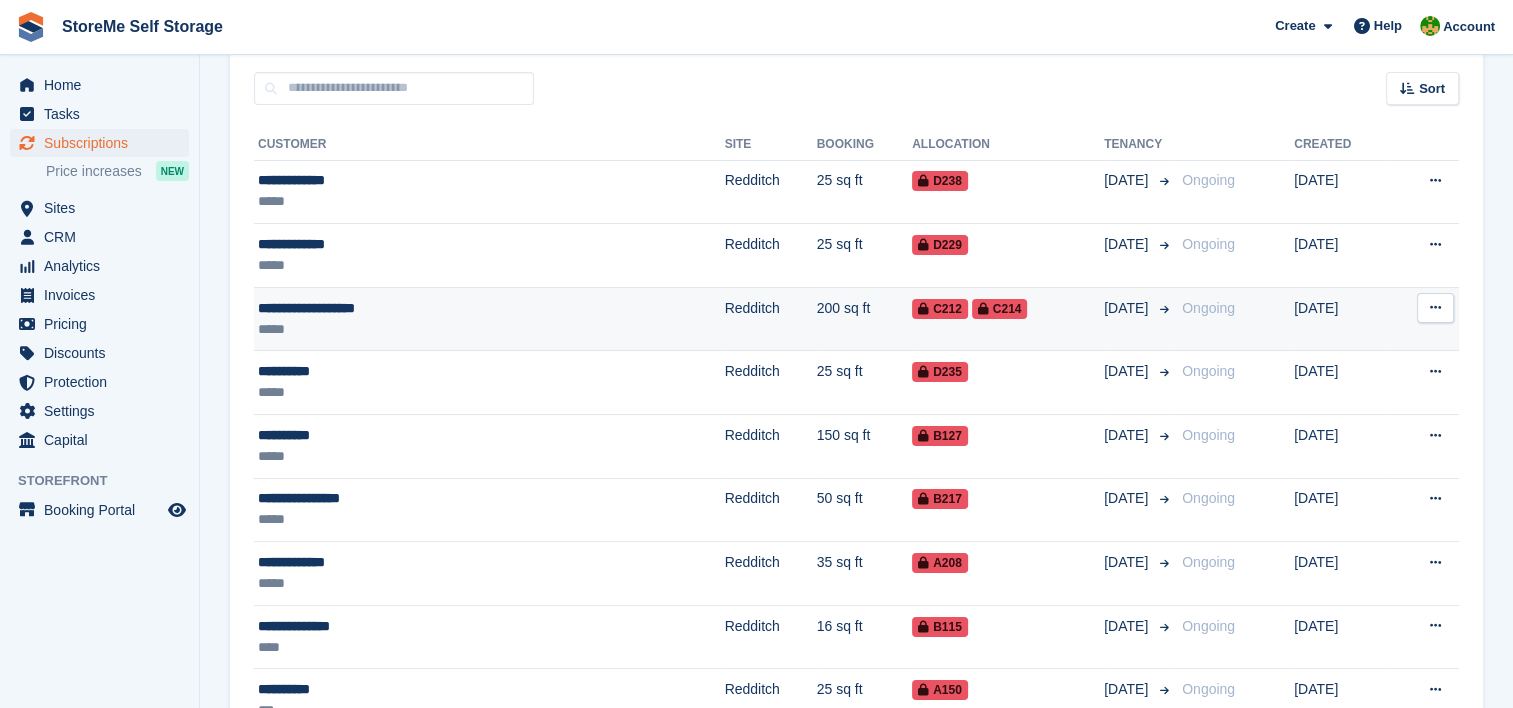 scroll, scrollTop: 297, scrollLeft: 0, axis: vertical 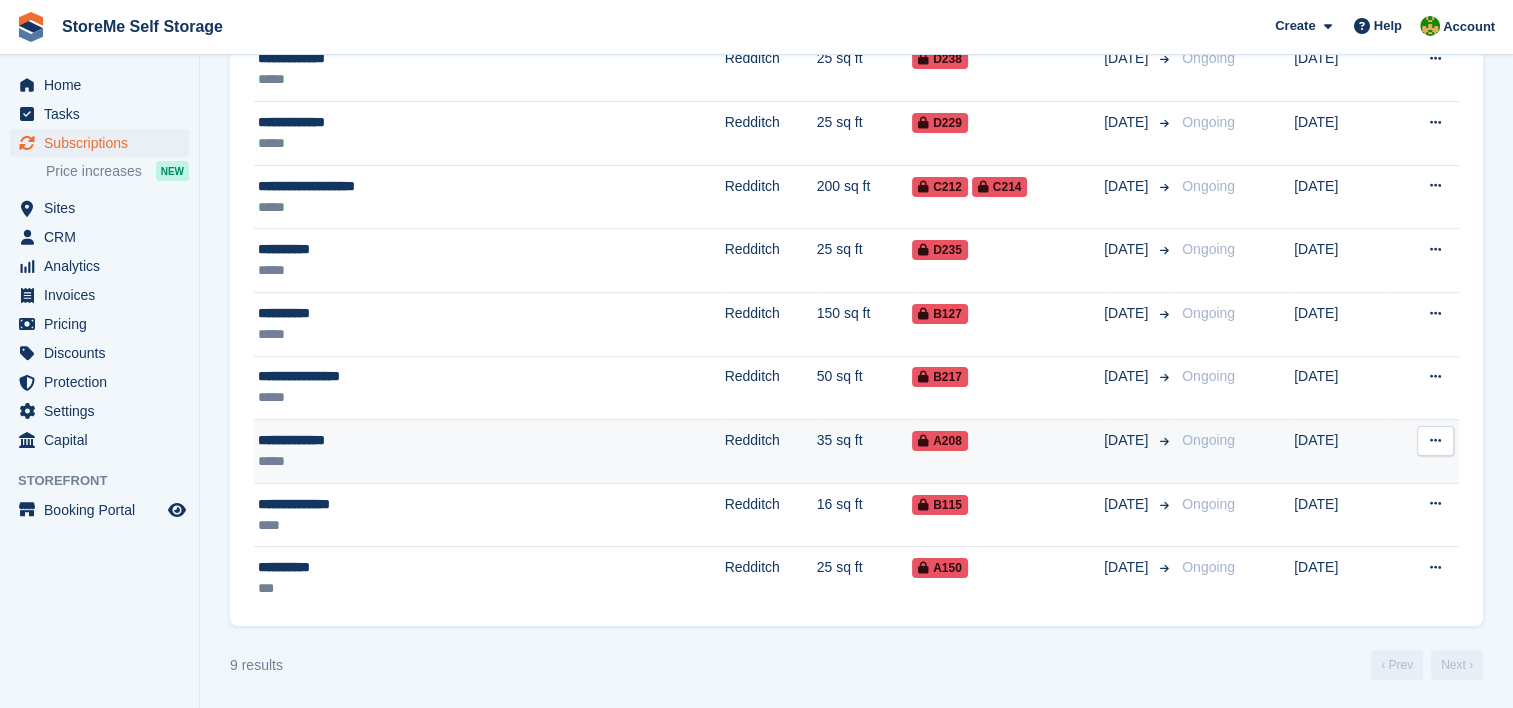 click on "35 sq ft" at bounding box center (865, 452) 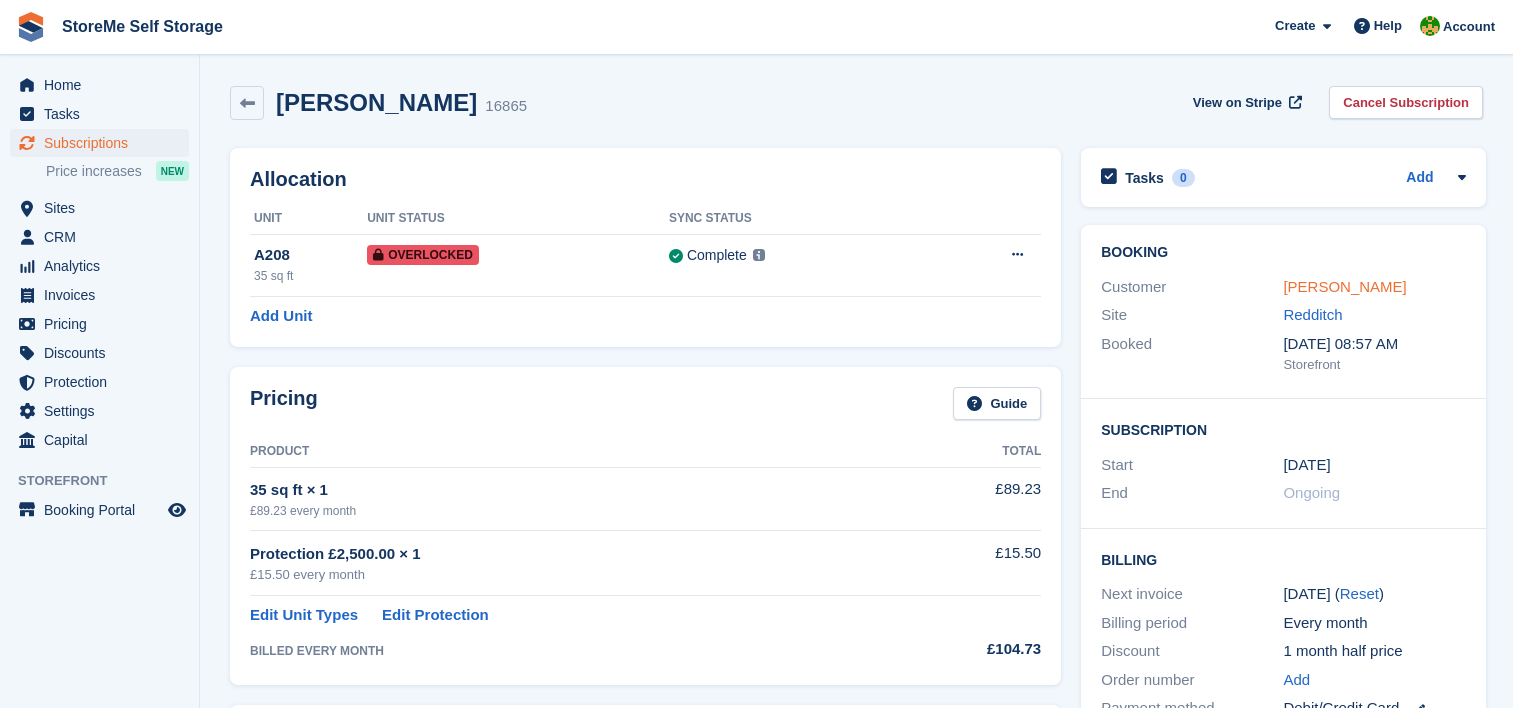 scroll, scrollTop: 0, scrollLeft: 0, axis: both 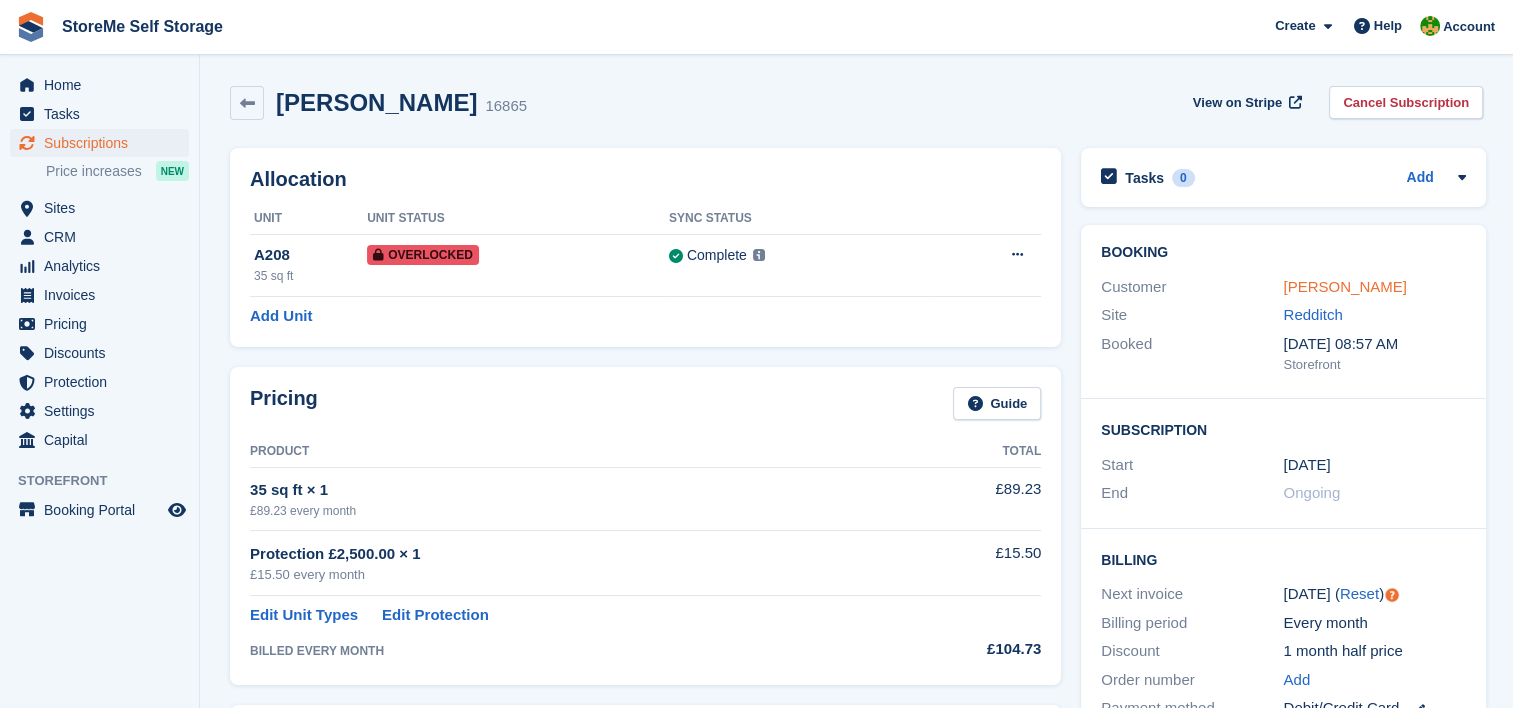 click on "Joanne Harris" at bounding box center (1344, 286) 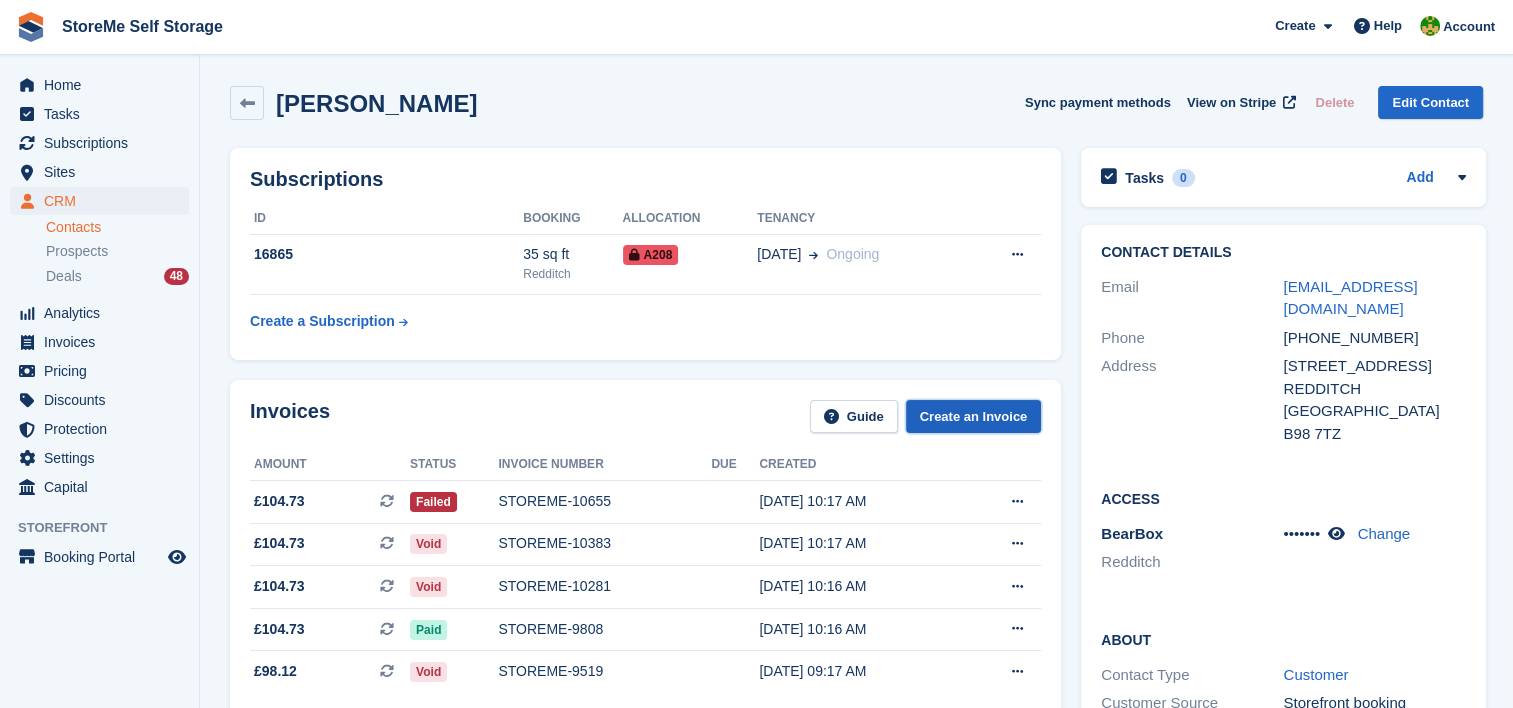 click on "Create an Invoice" at bounding box center (974, 416) 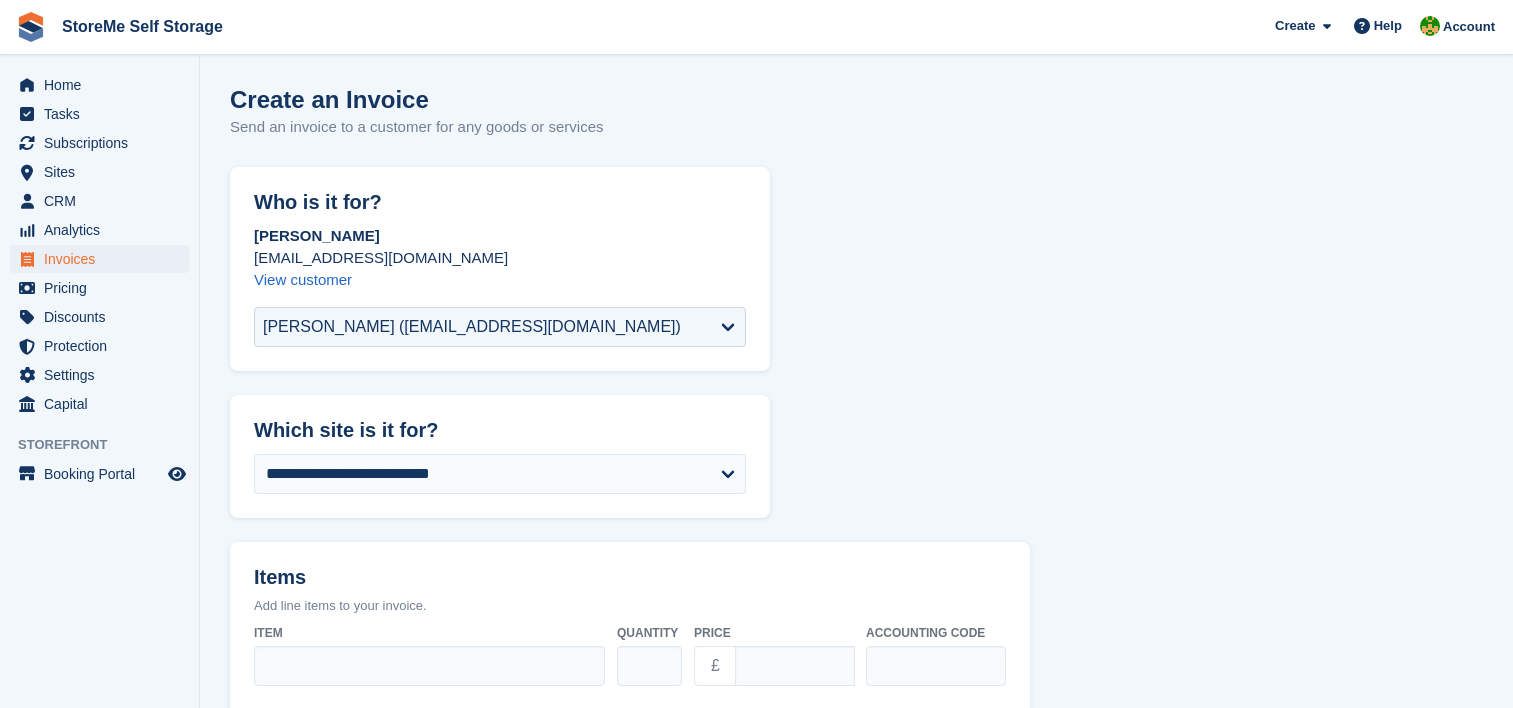 scroll, scrollTop: 0, scrollLeft: 0, axis: both 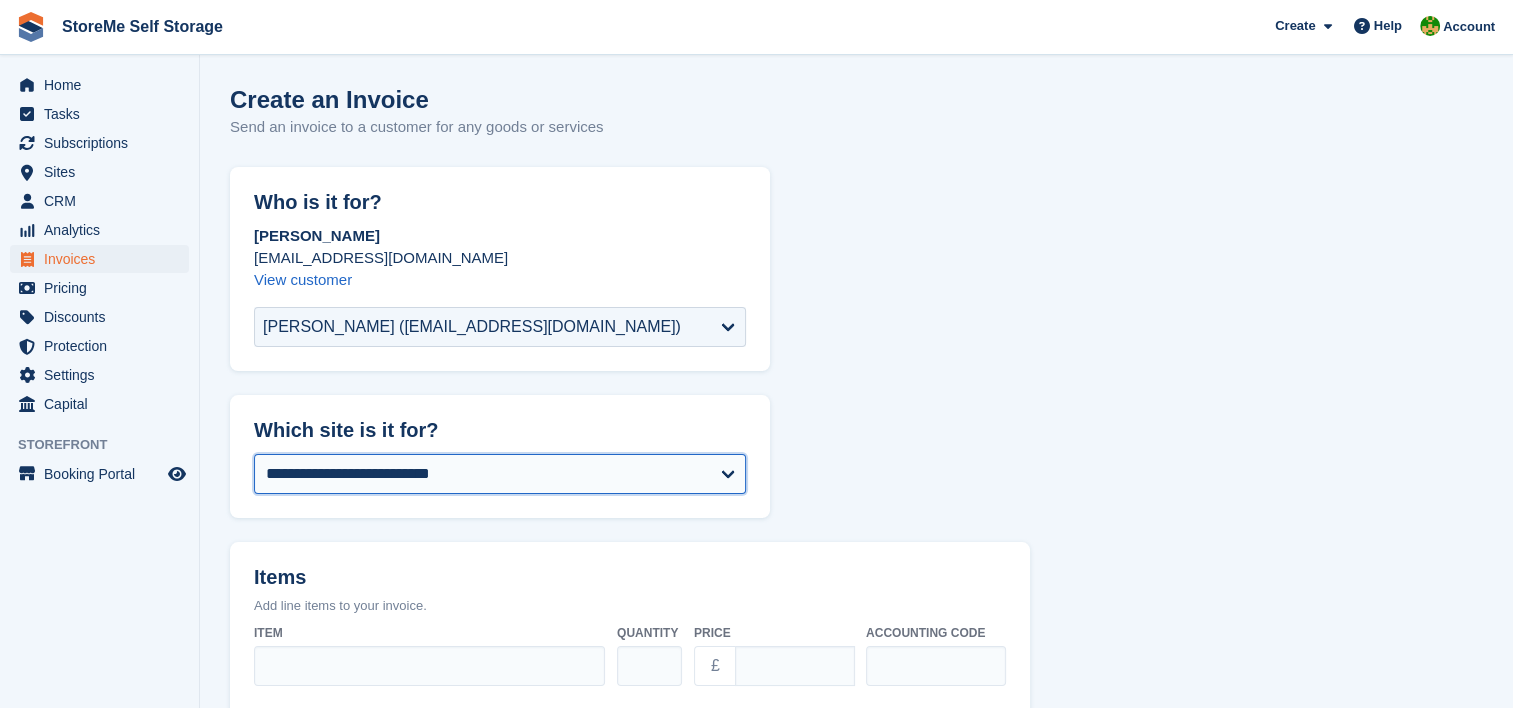 click on "**********" at bounding box center (500, 474) 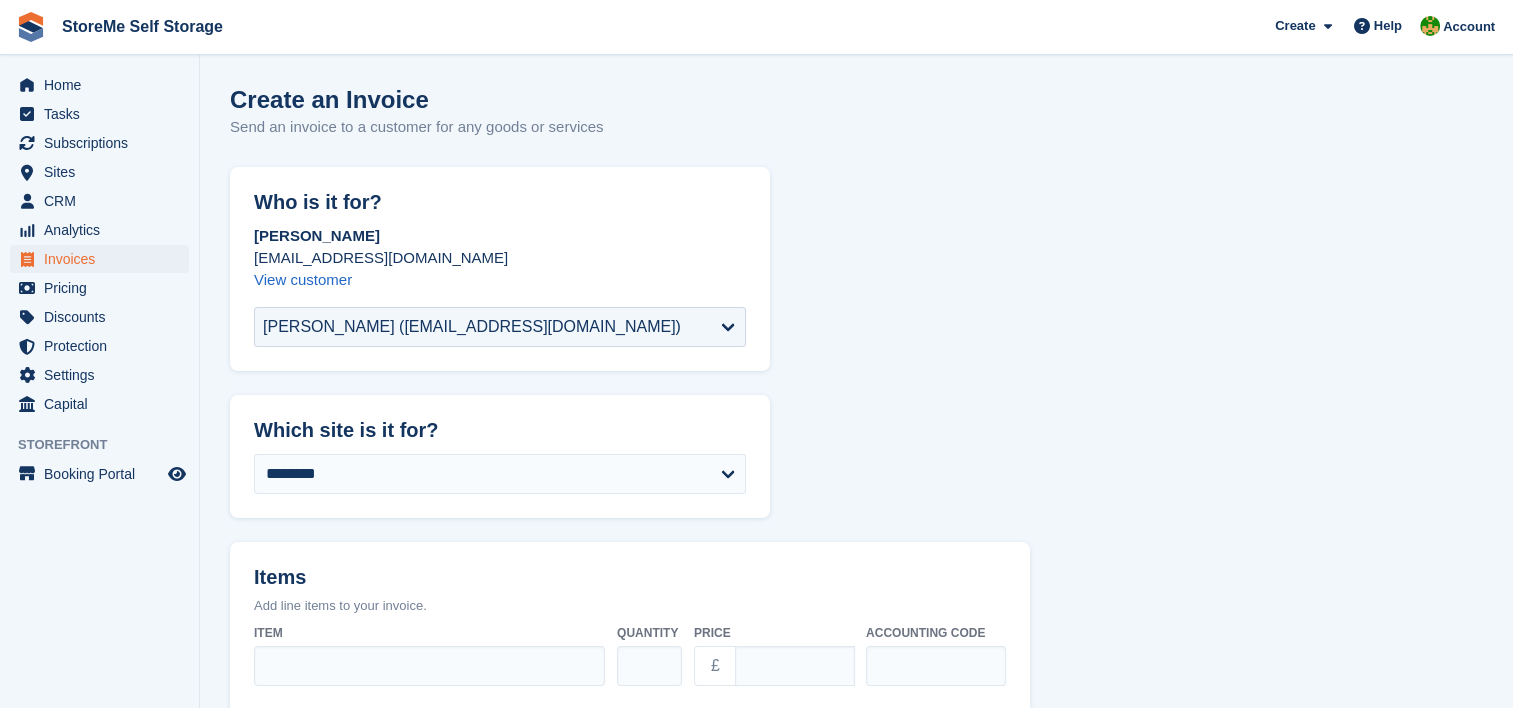 select on "*****" 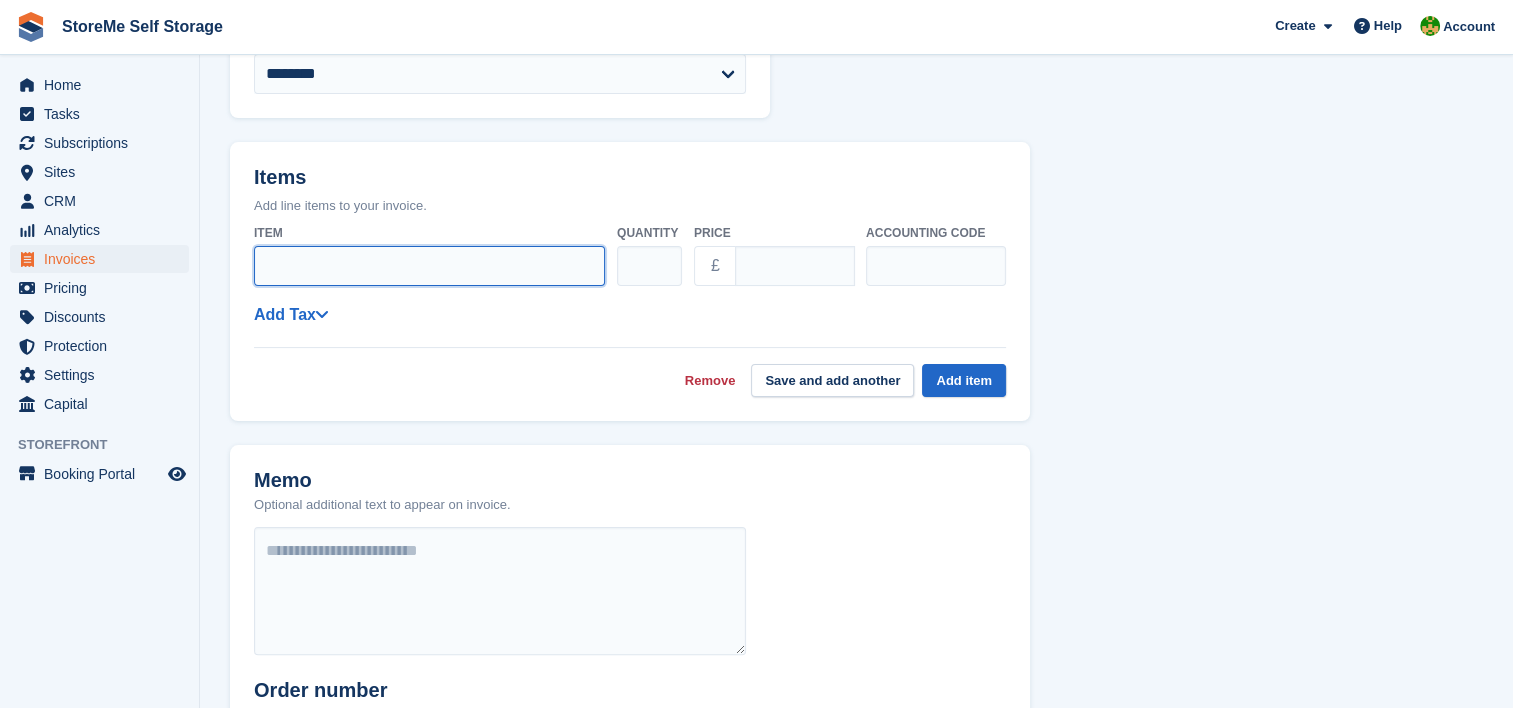 click on "Item" at bounding box center [429, 266] 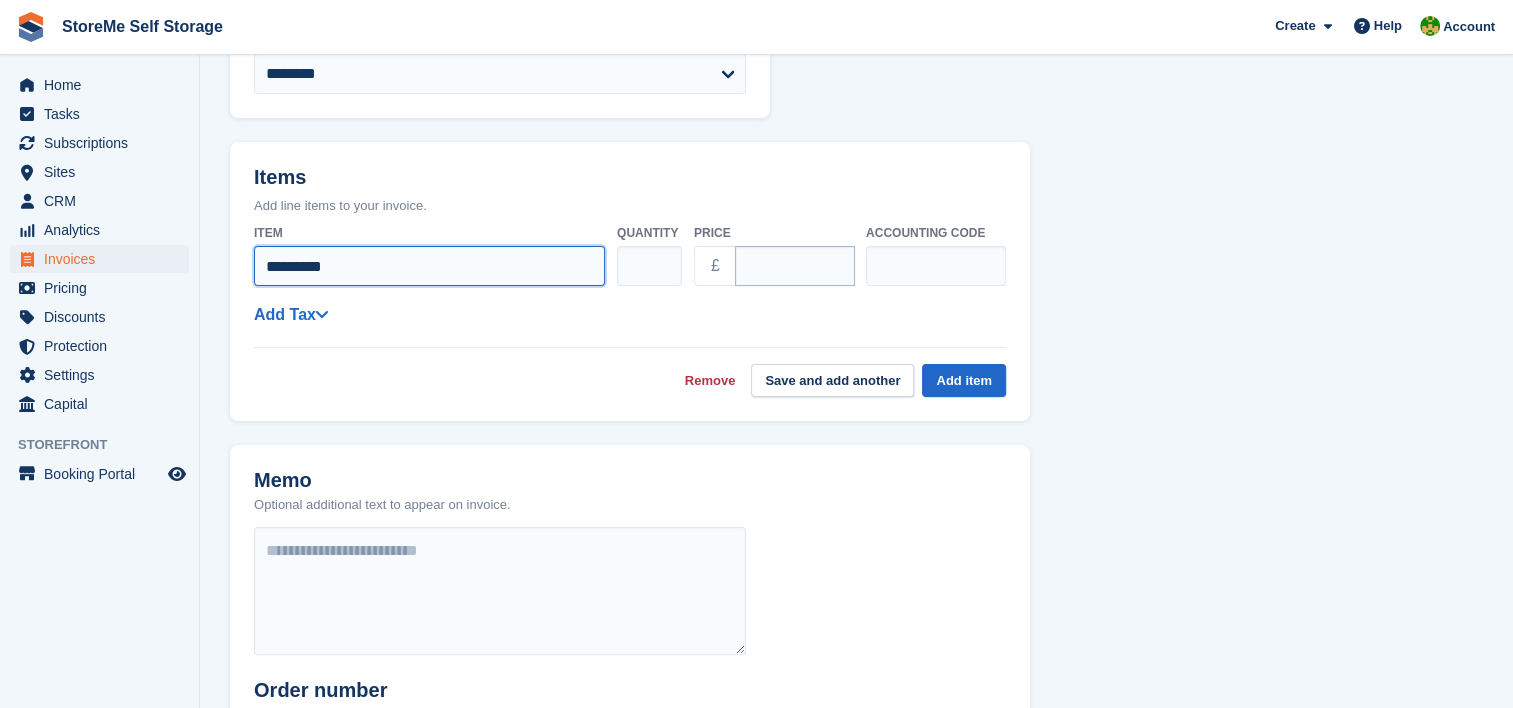 type on "*********" 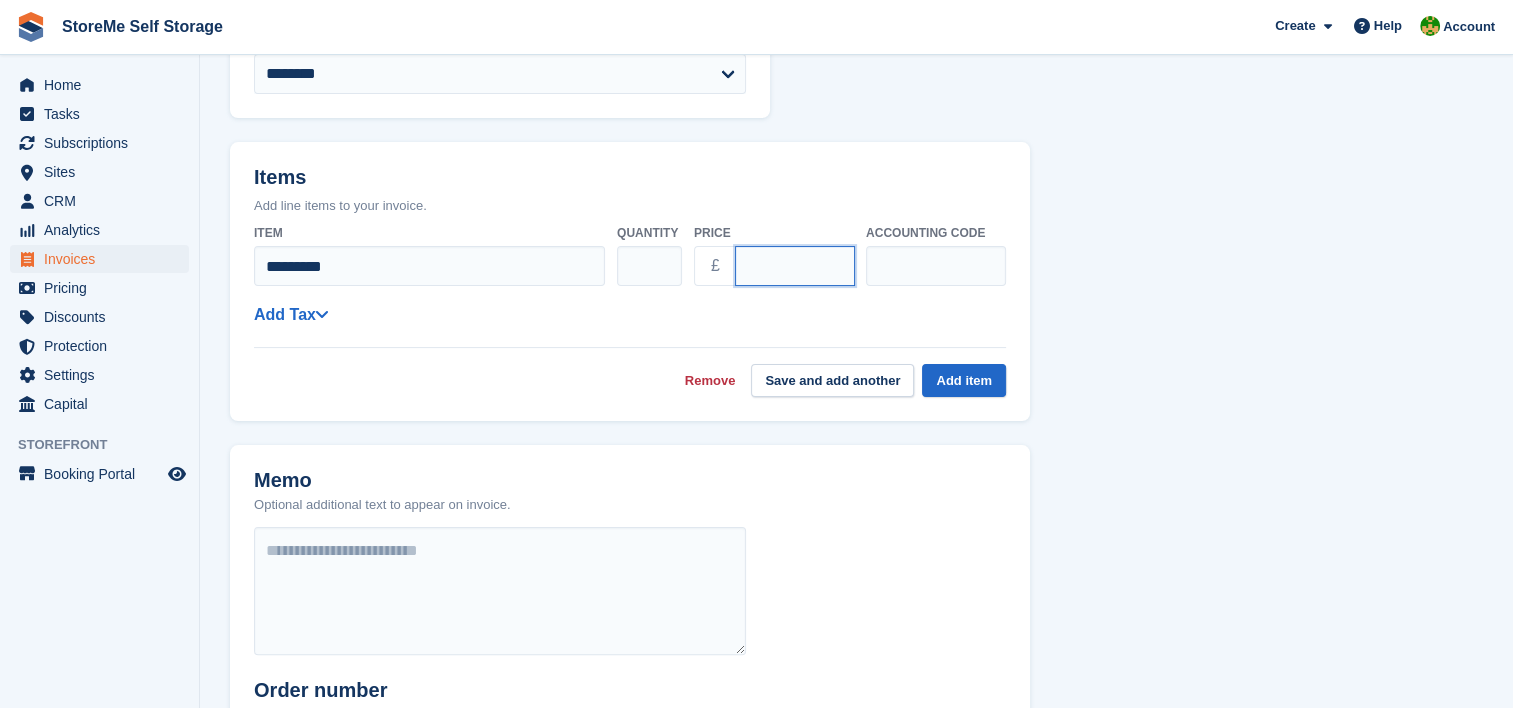 drag, startPoint x: 777, startPoint y: 265, endPoint x: 684, endPoint y: 260, distance: 93.13431 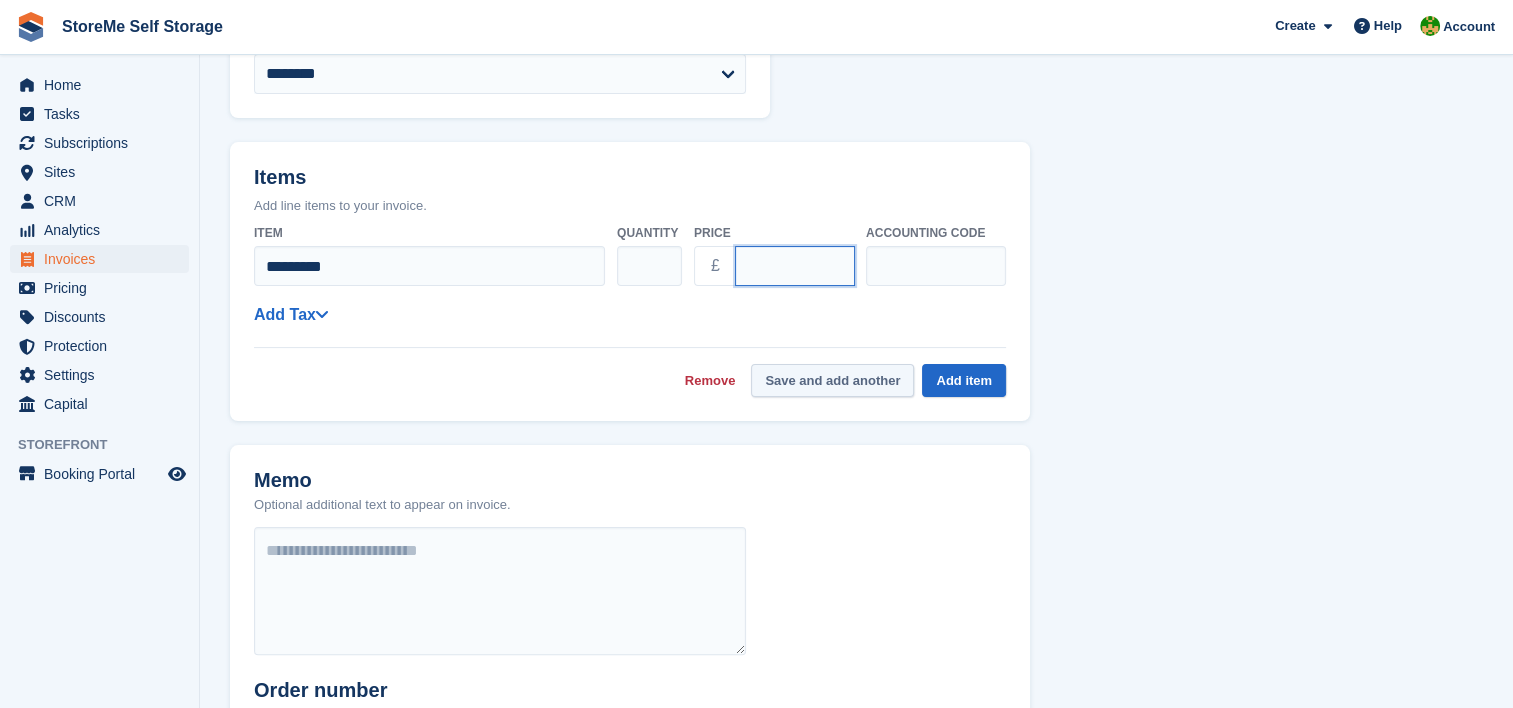 type on "*****" 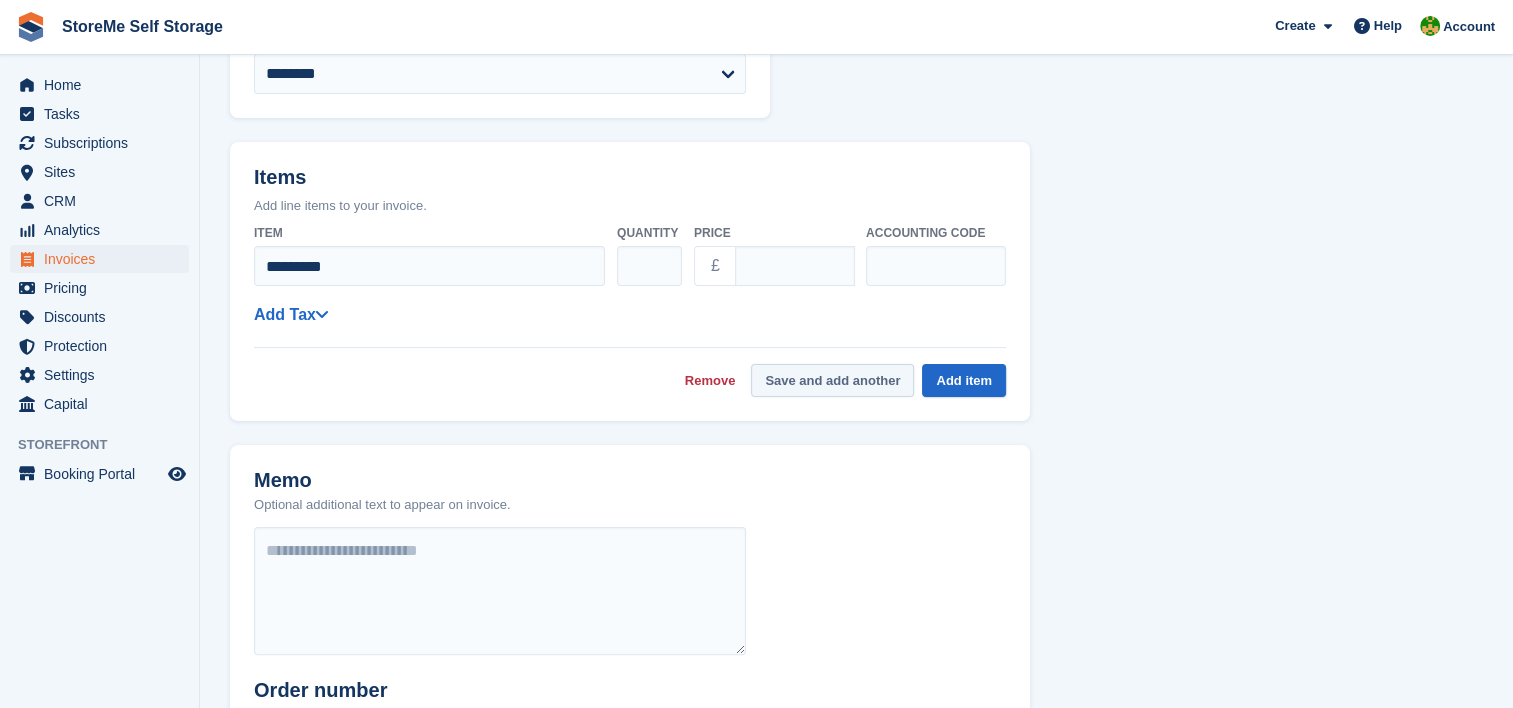 click on "Save and add another" at bounding box center [832, 380] 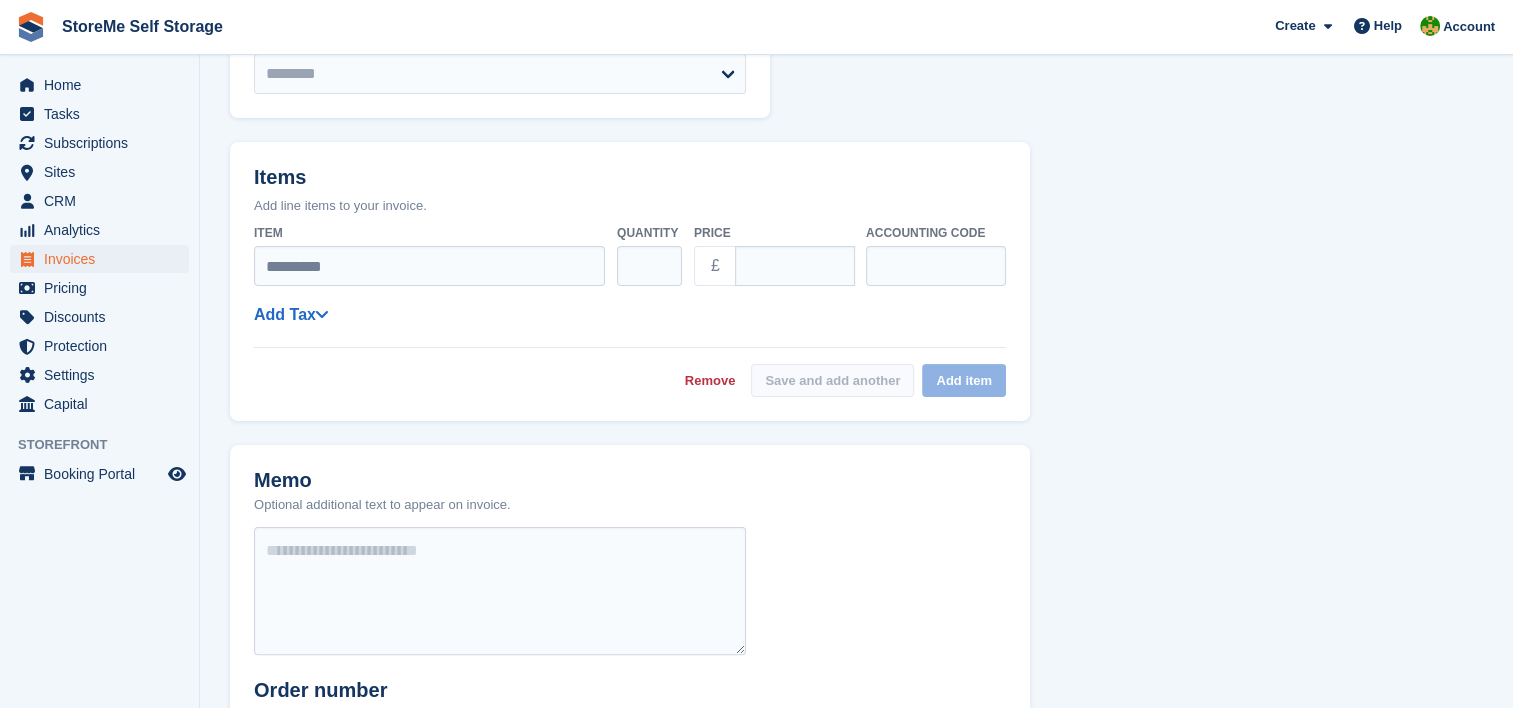 select on "*****" 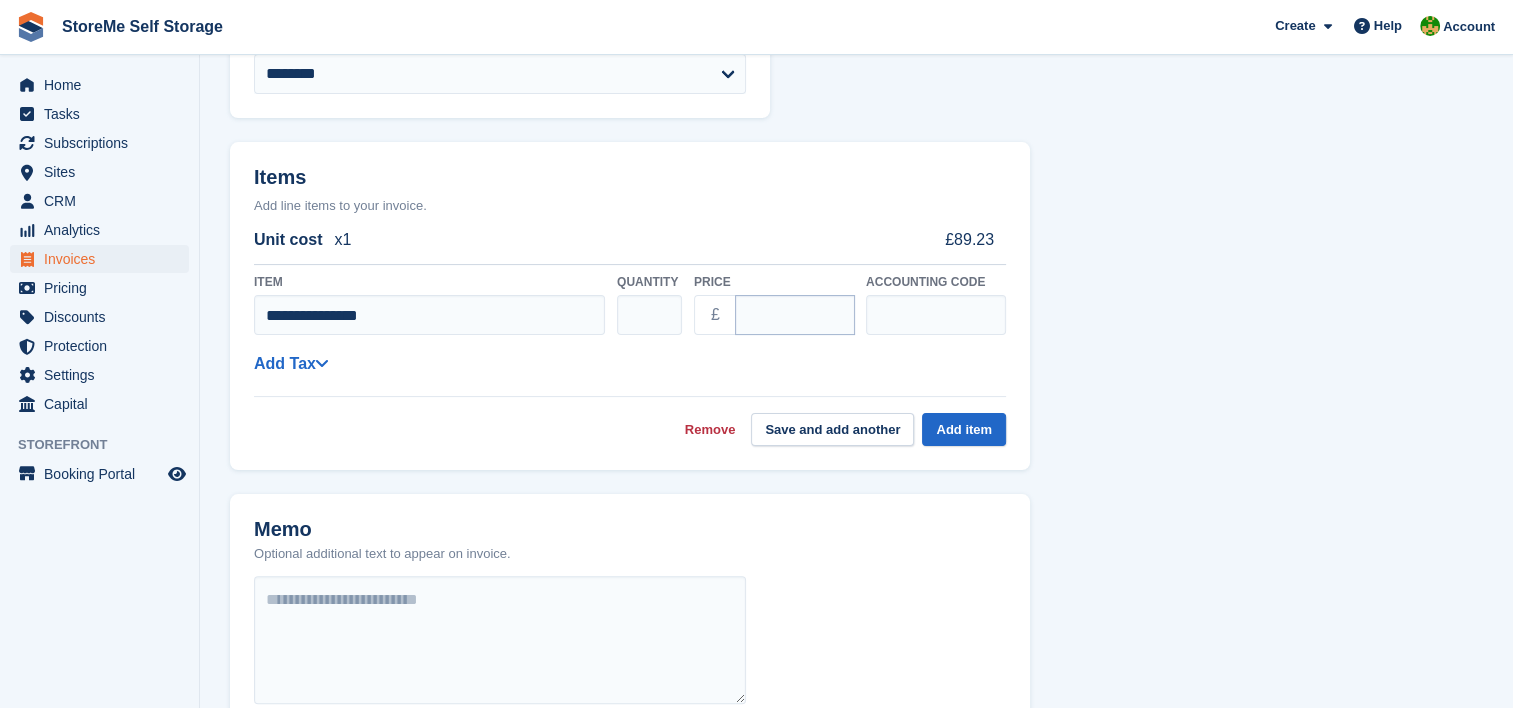 type on "**********" 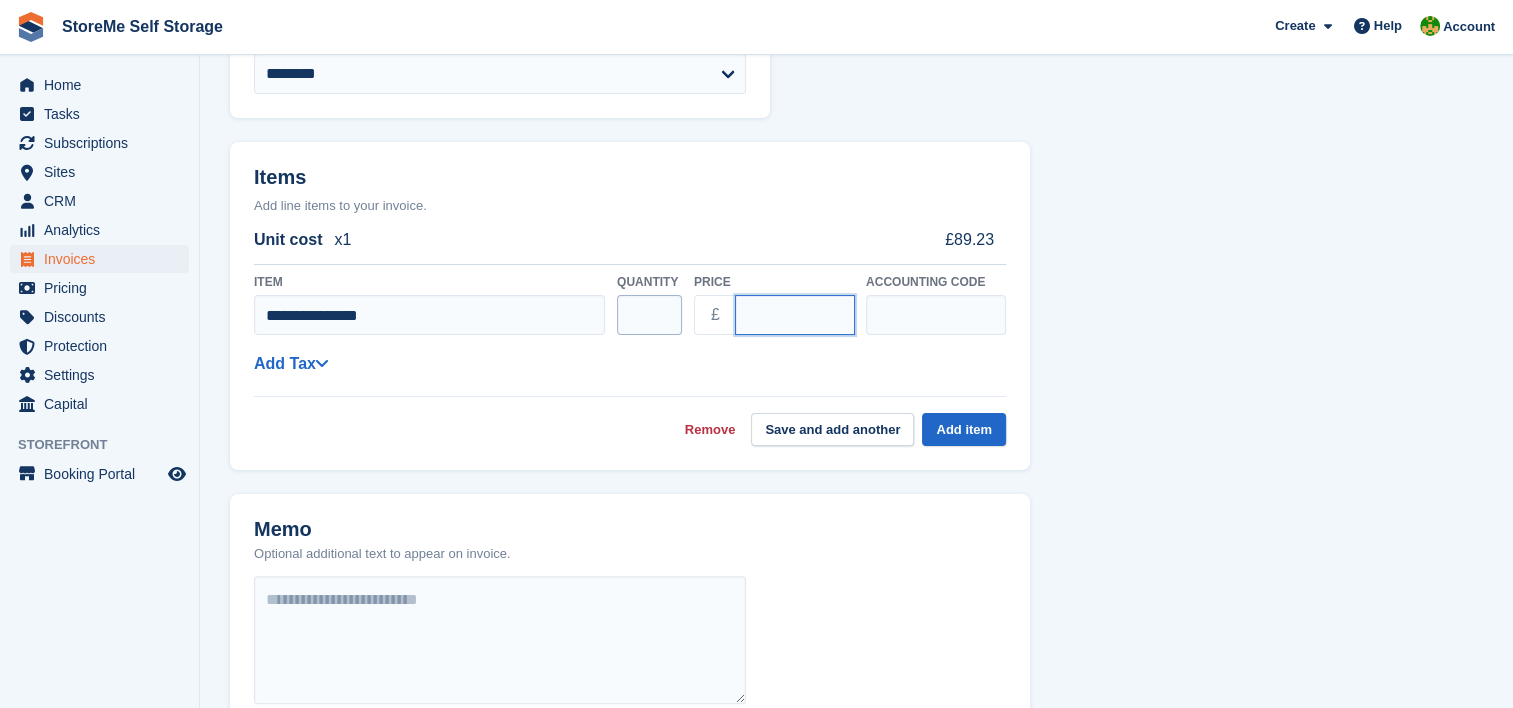 drag, startPoint x: 781, startPoint y: 313, endPoint x: 665, endPoint y: 300, distance: 116.72617 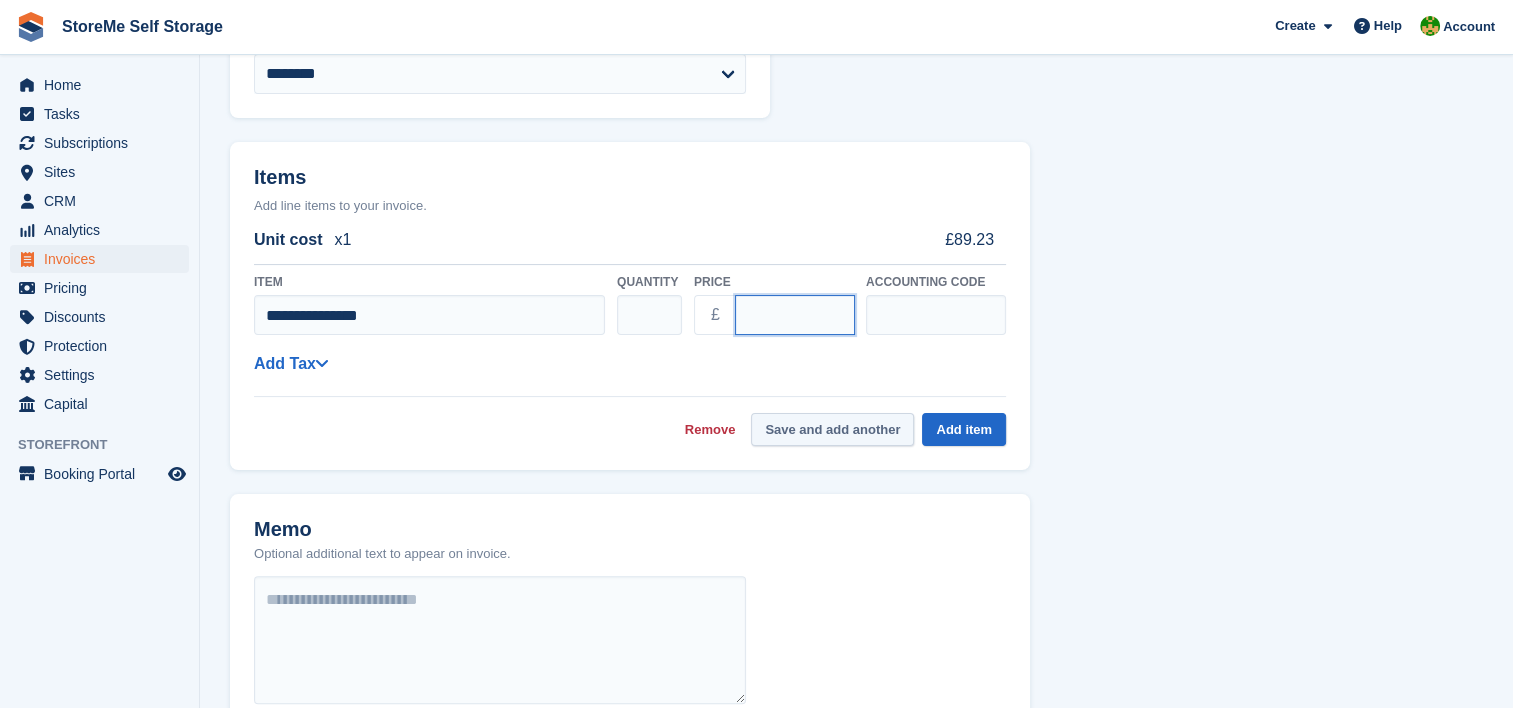 type on "*****" 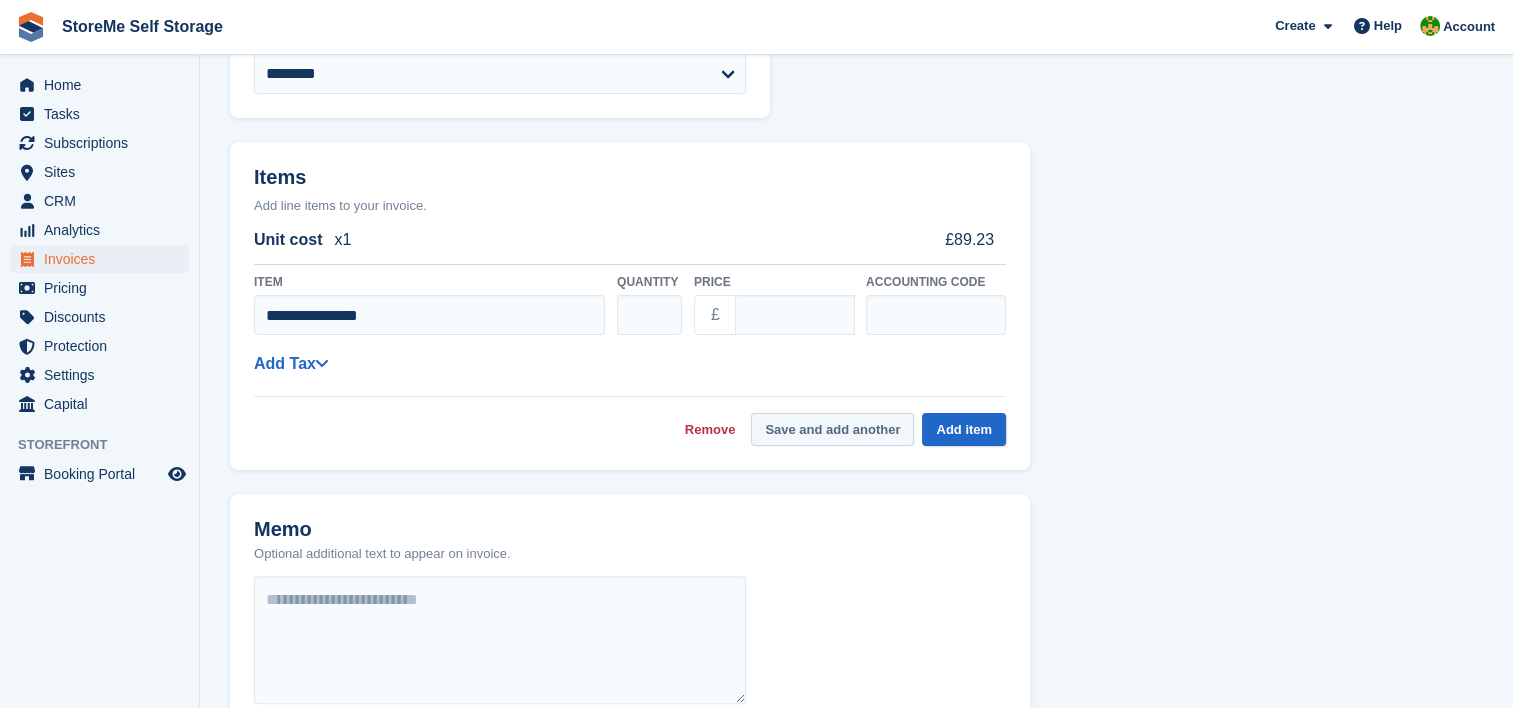 click on "Save and add another" at bounding box center (832, 429) 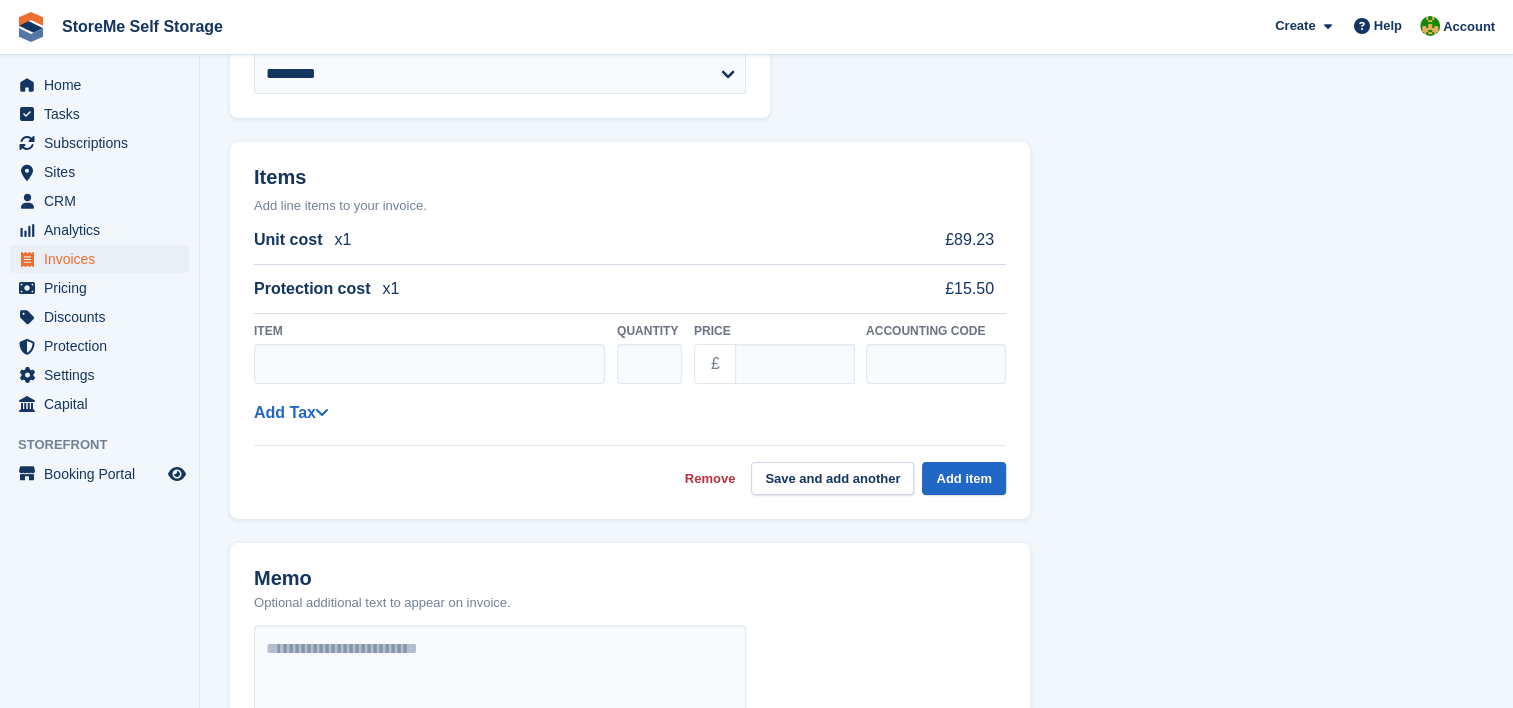 select on "*****" 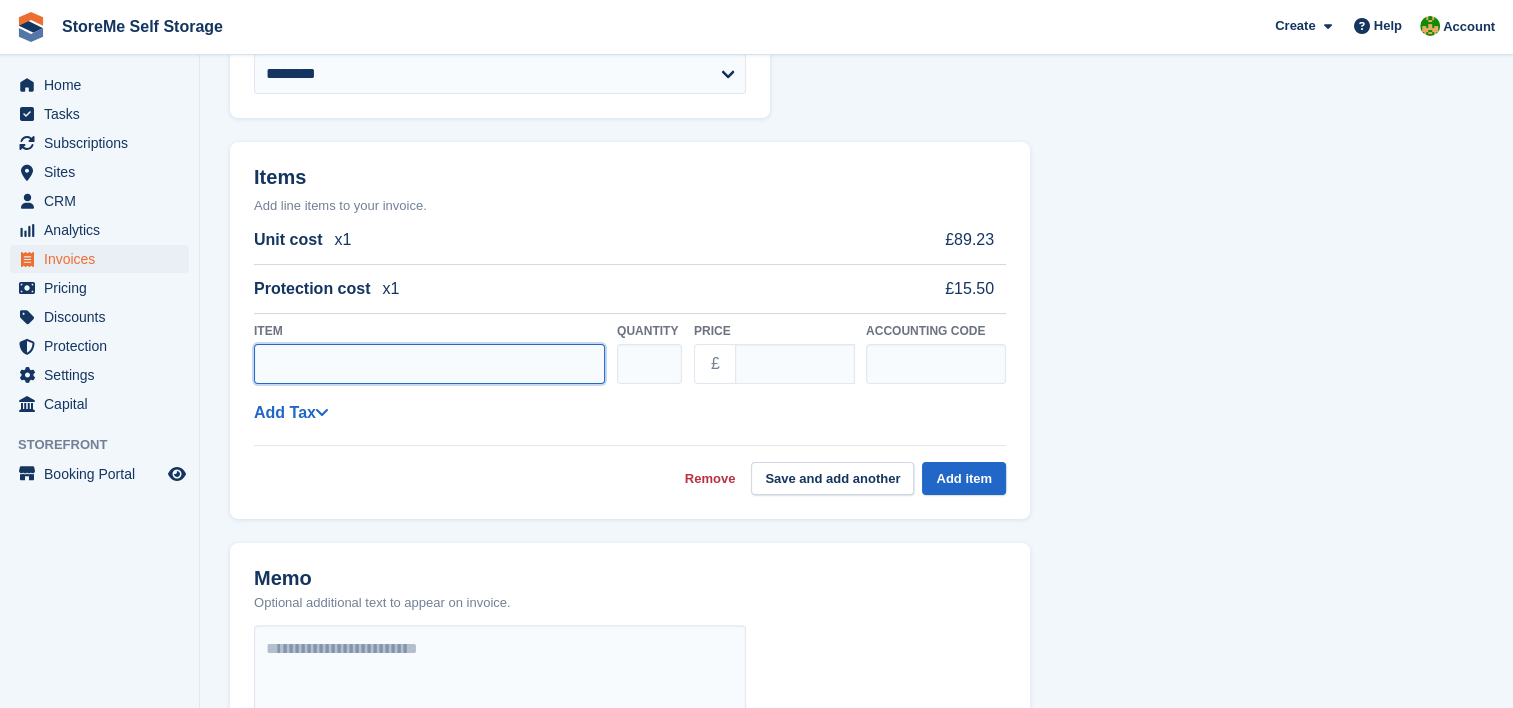 click on "Item" at bounding box center [429, 364] 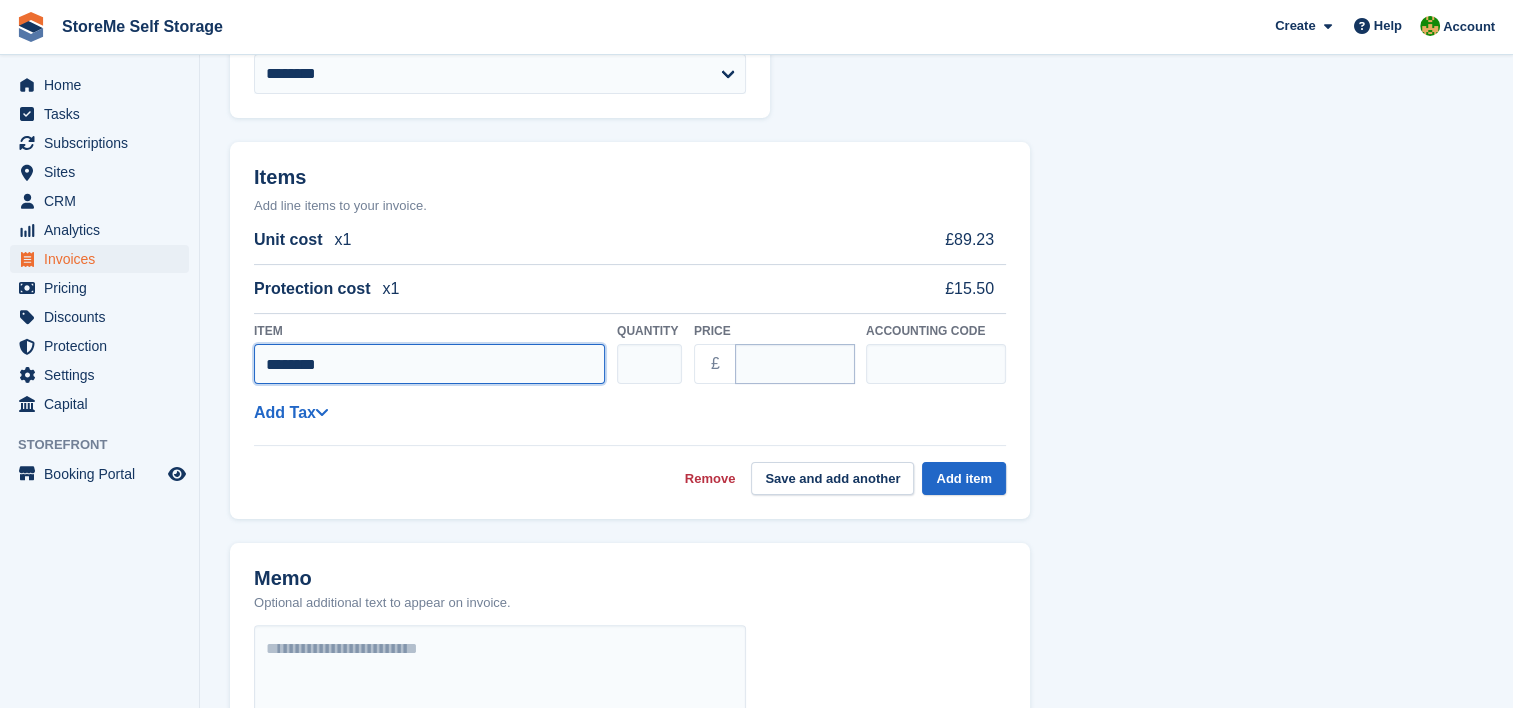 type on "********" 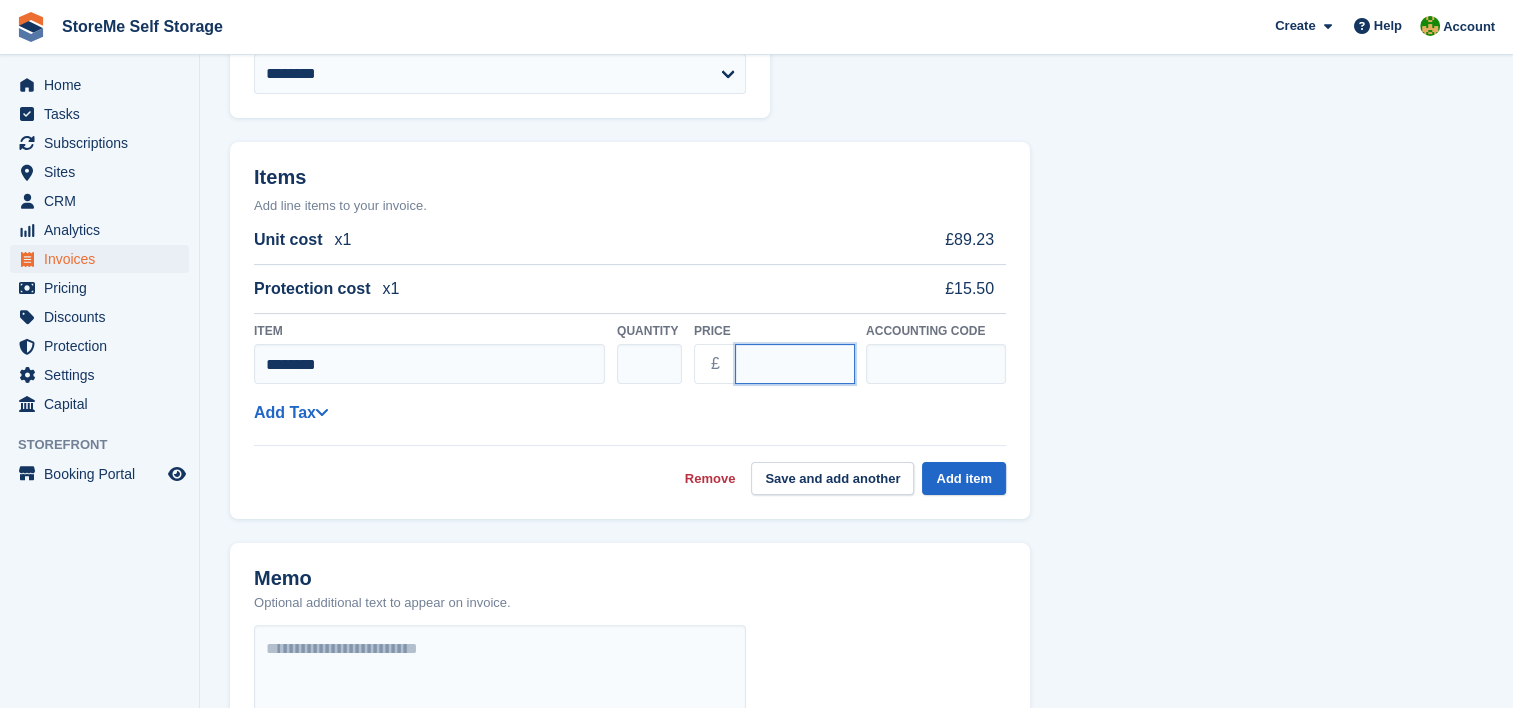 drag, startPoint x: 798, startPoint y: 364, endPoint x: 612, endPoint y: 356, distance: 186.17197 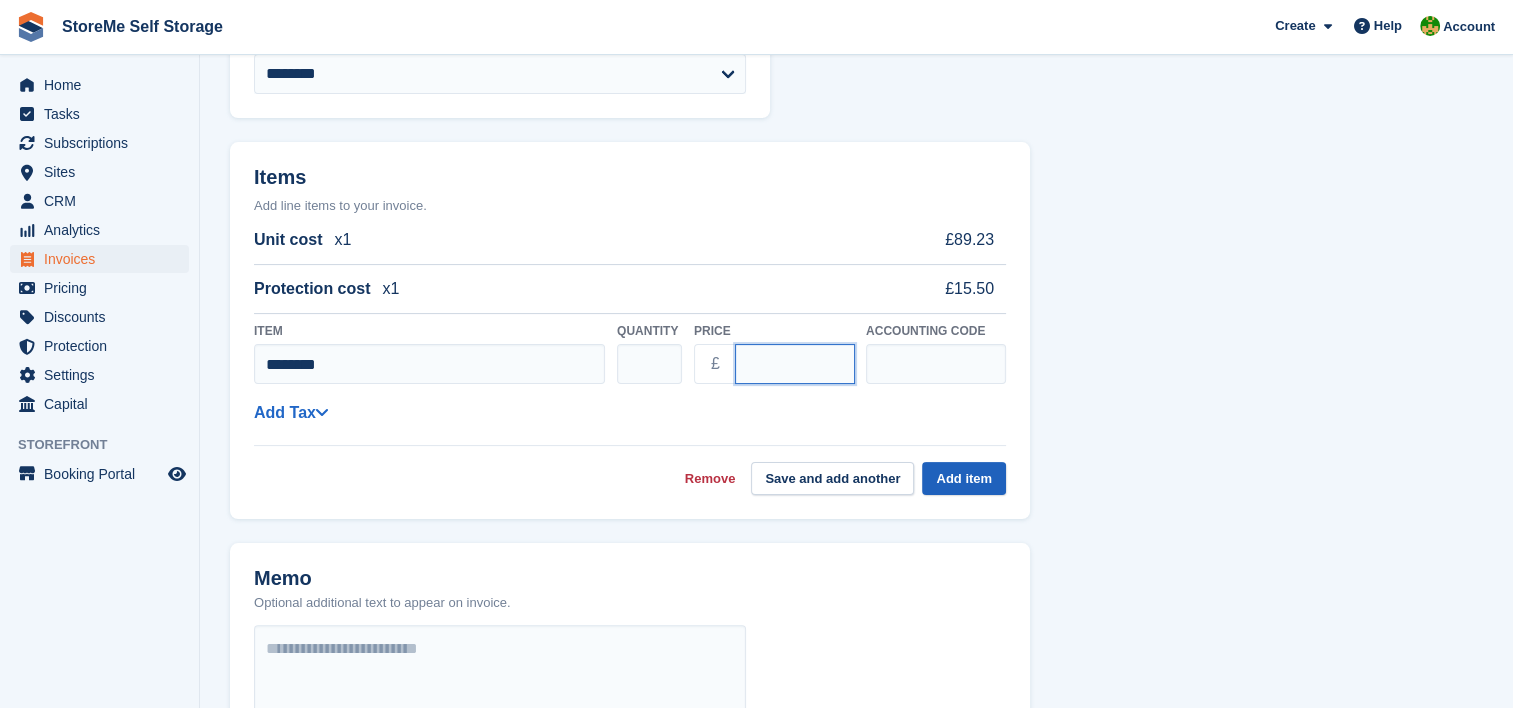type on "*****" 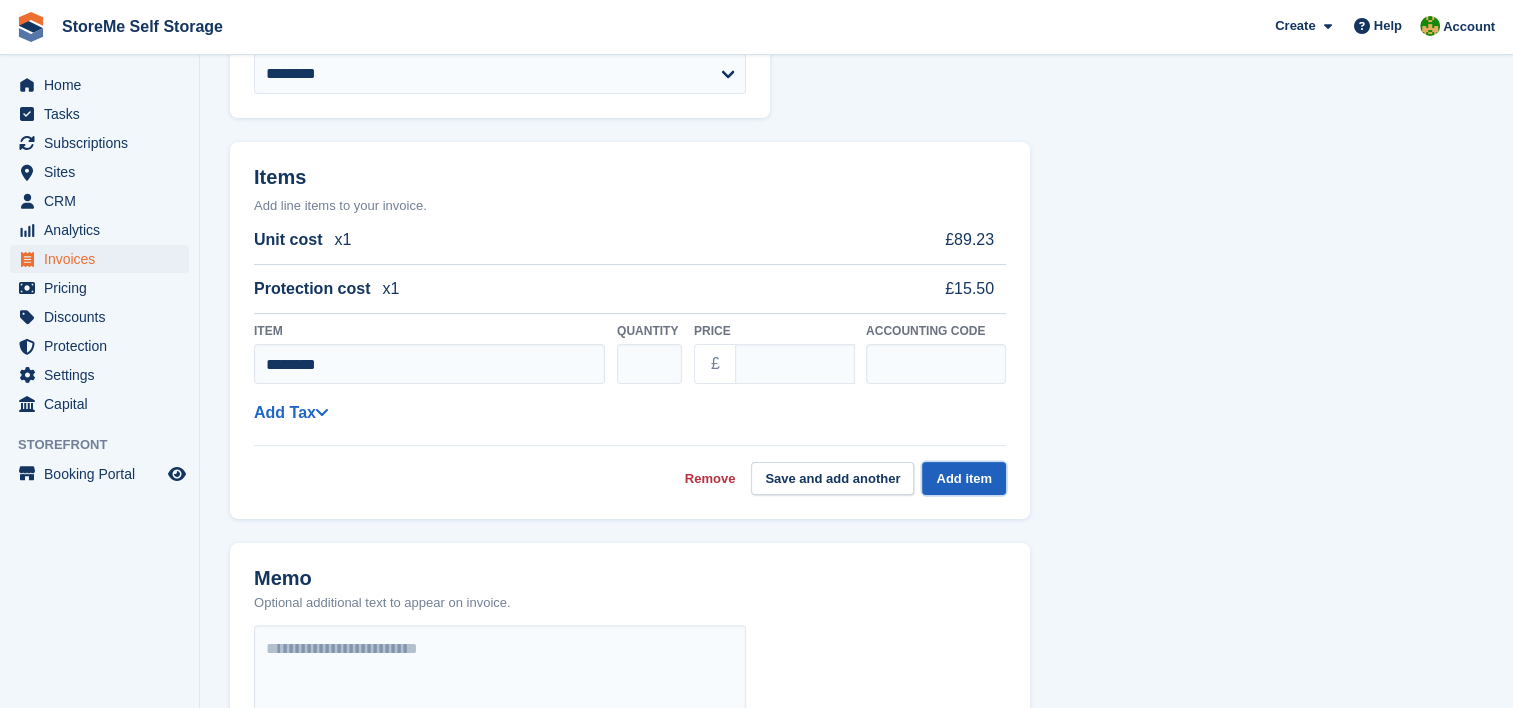 click on "Add item" at bounding box center [964, 478] 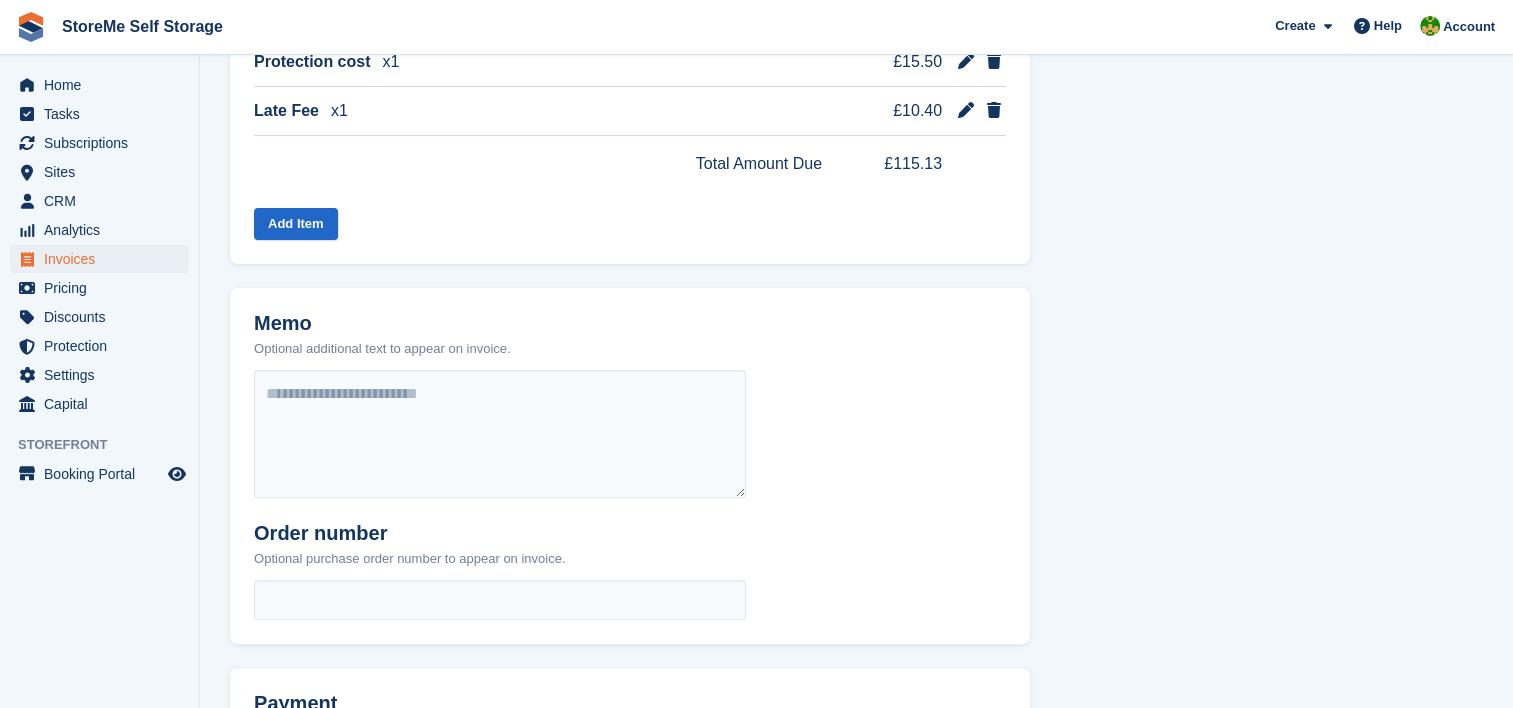 scroll, scrollTop: 875, scrollLeft: 0, axis: vertical 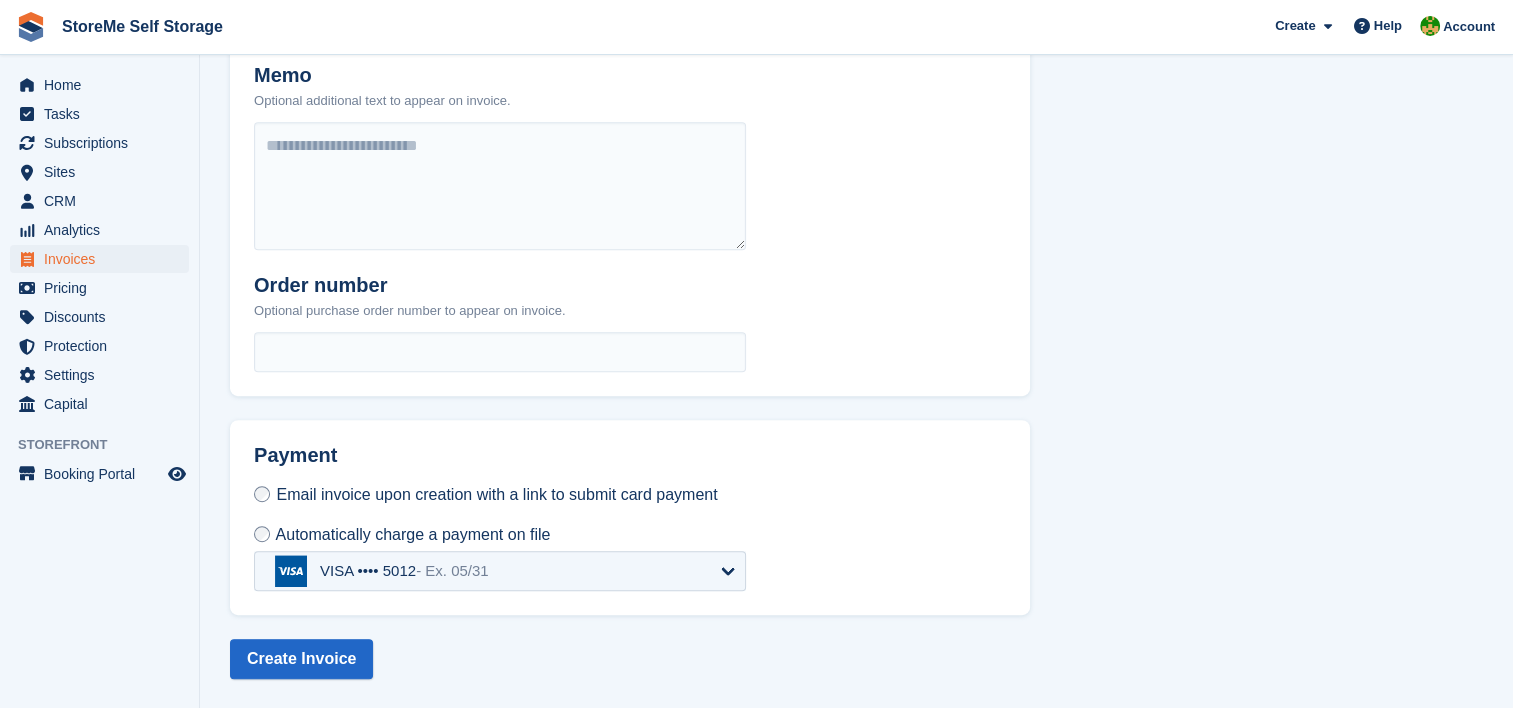 select on "*****" 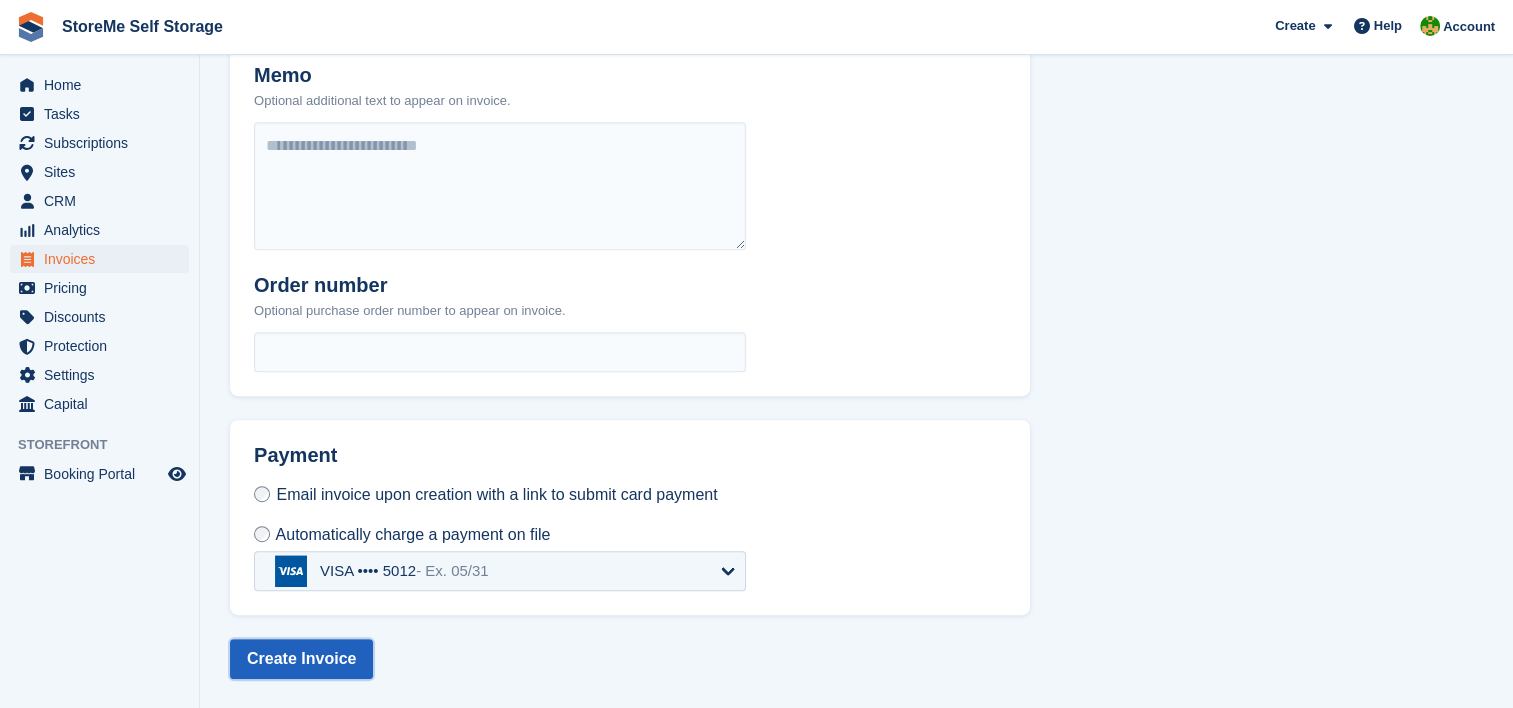 click on "Create Invoice" at bounding box center [301, 659] 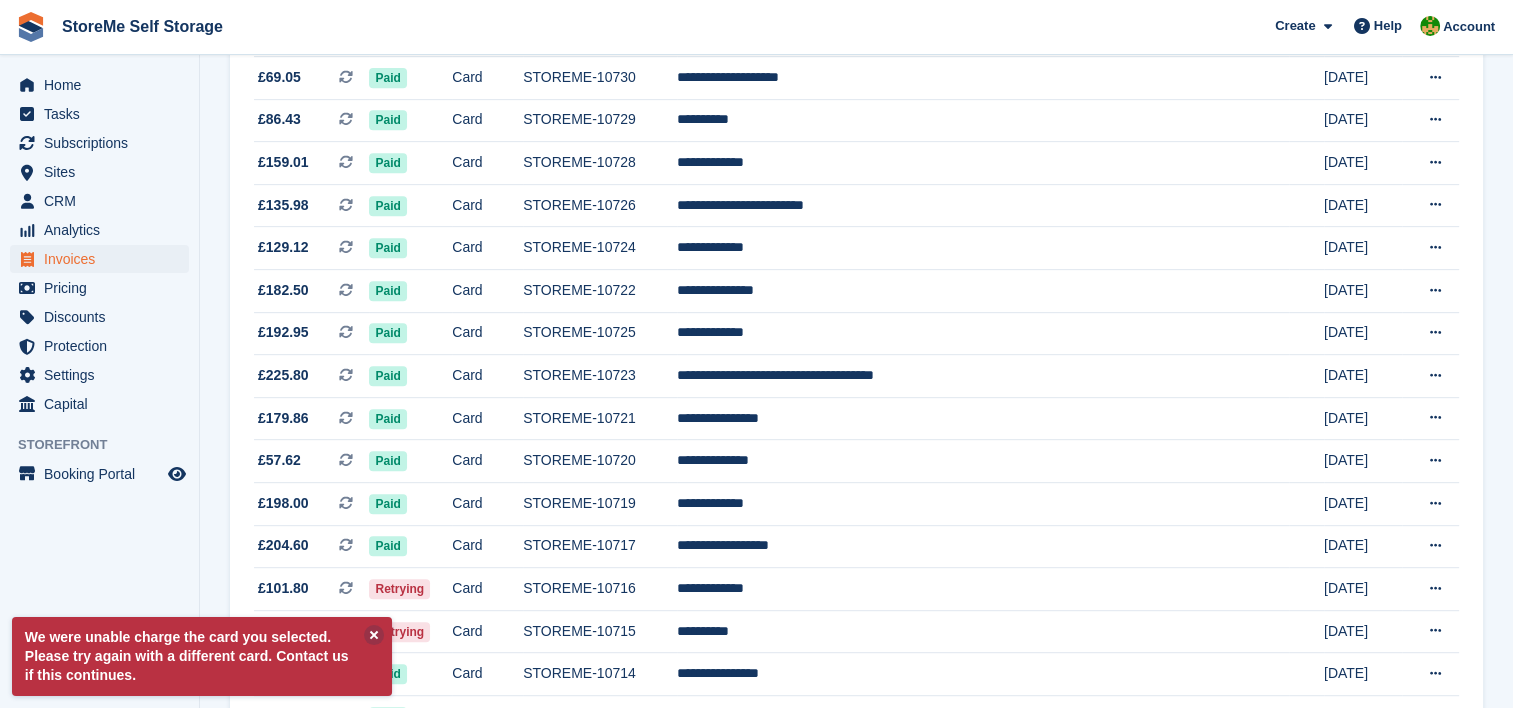 scroll, scrollTop: 0, scrollLeft: 0, axis: both 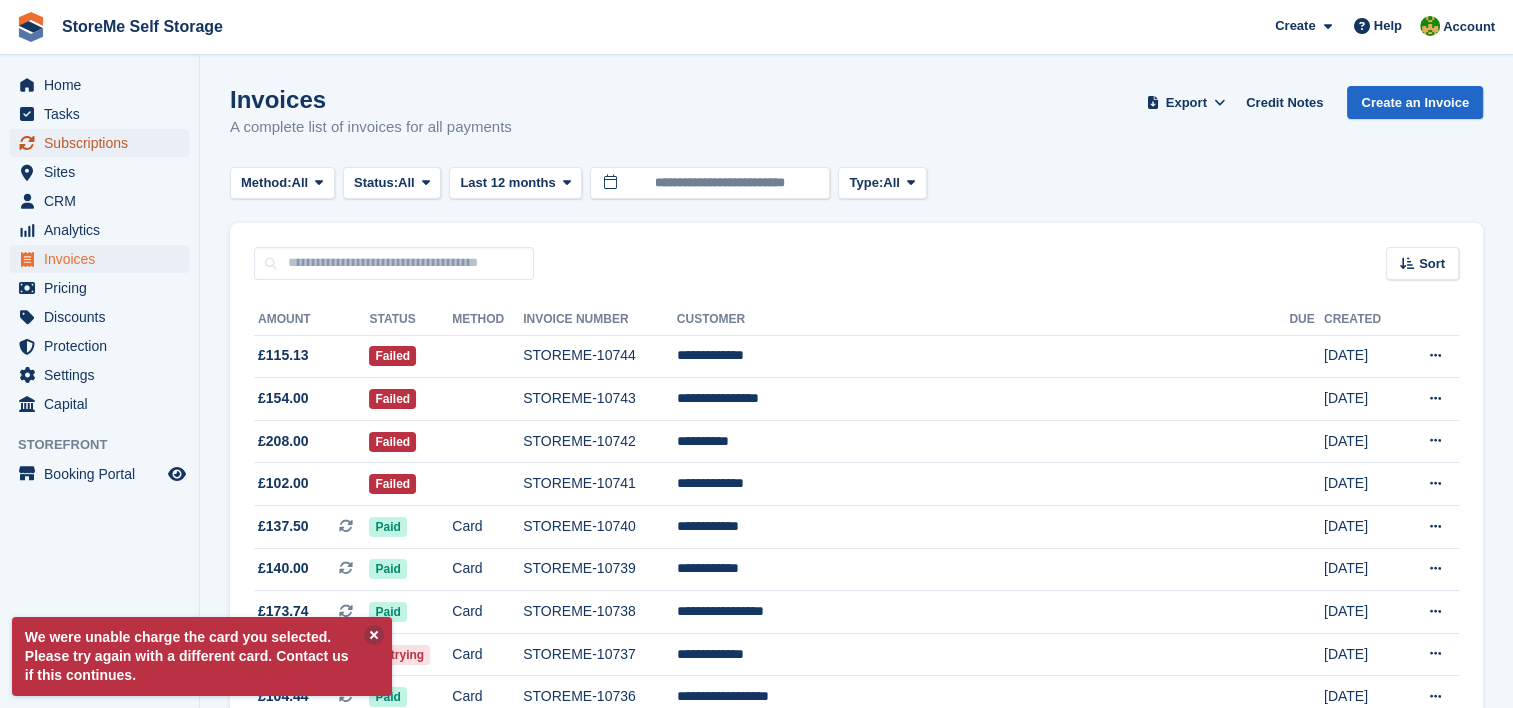 click on "Subscriptions" at bounding box center [104, 143] 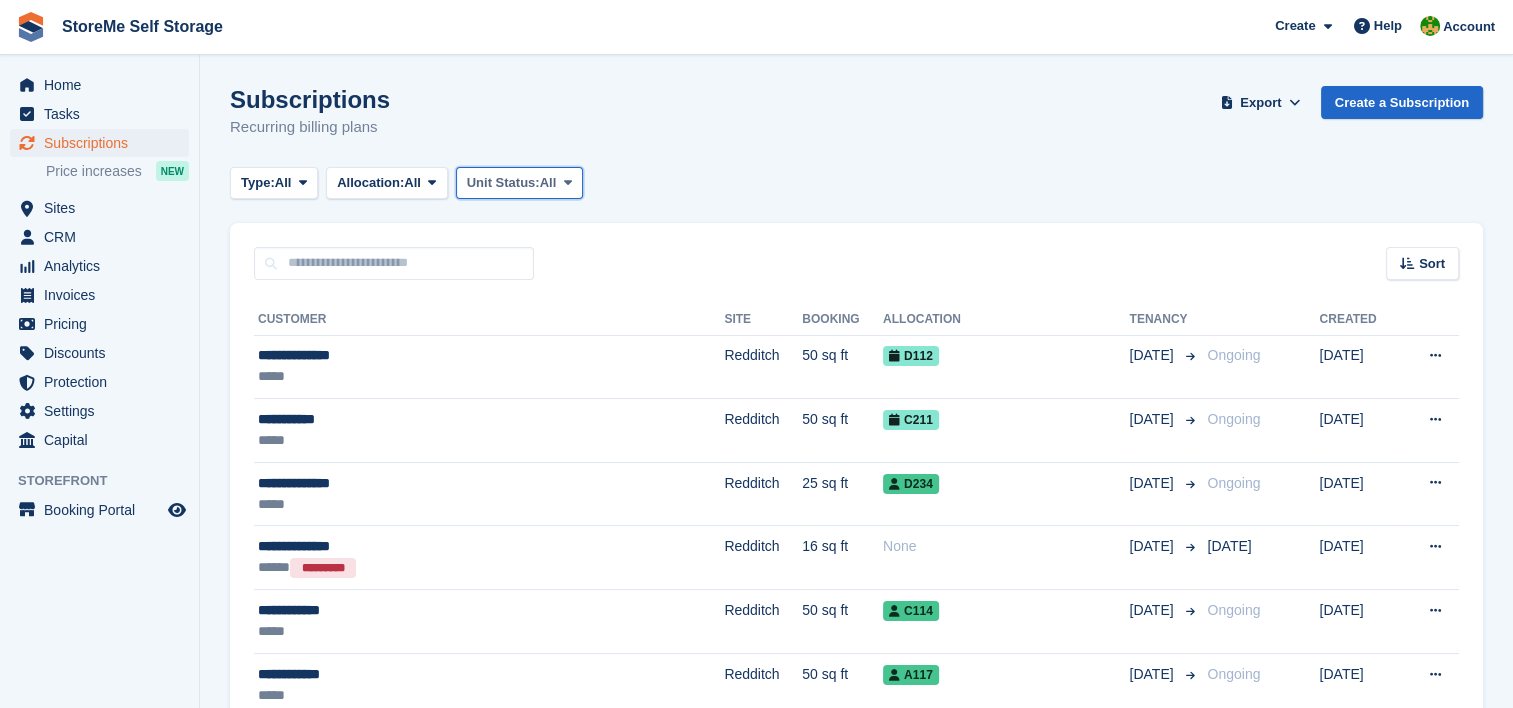 click on "Unit Status:" at bounding box center (503, 183) 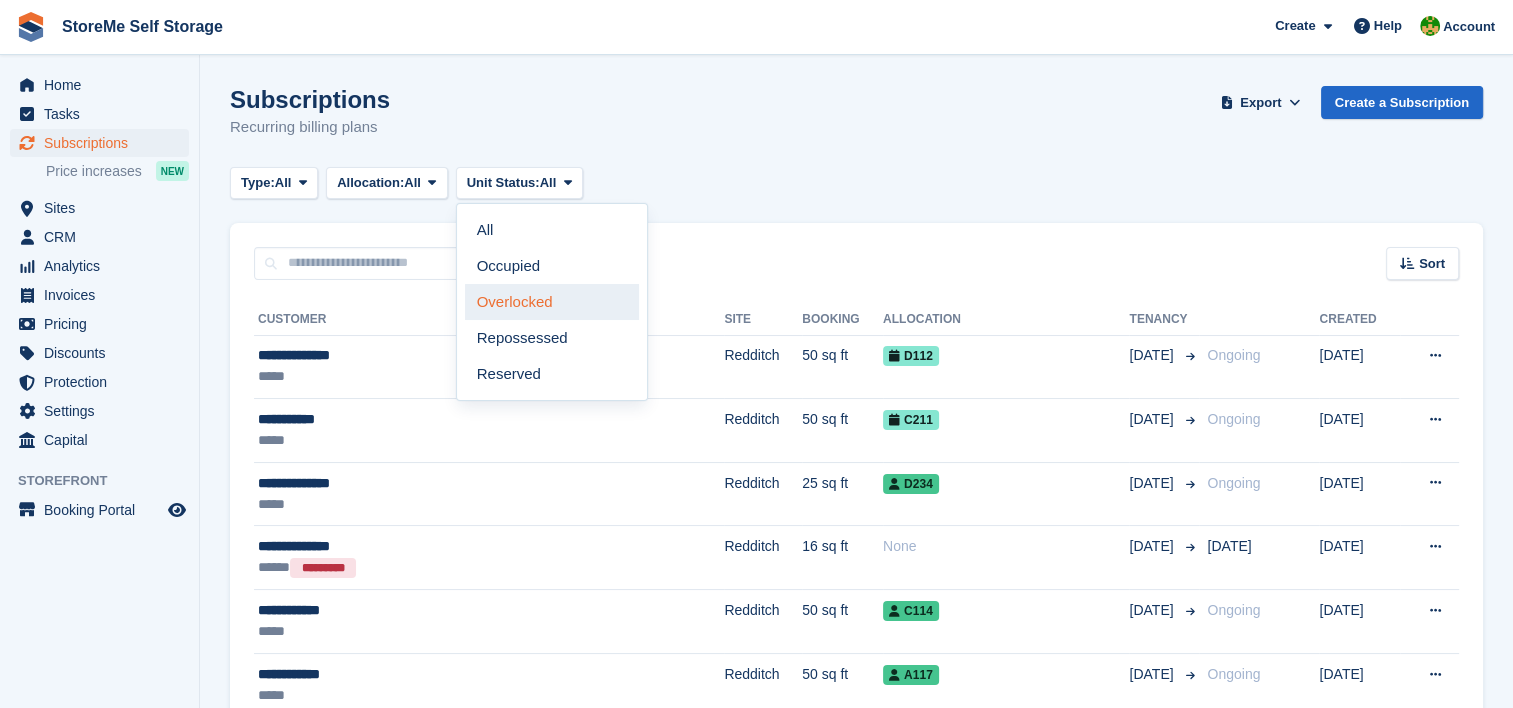 click on "Overlocked" at bounding box center (552, 302) 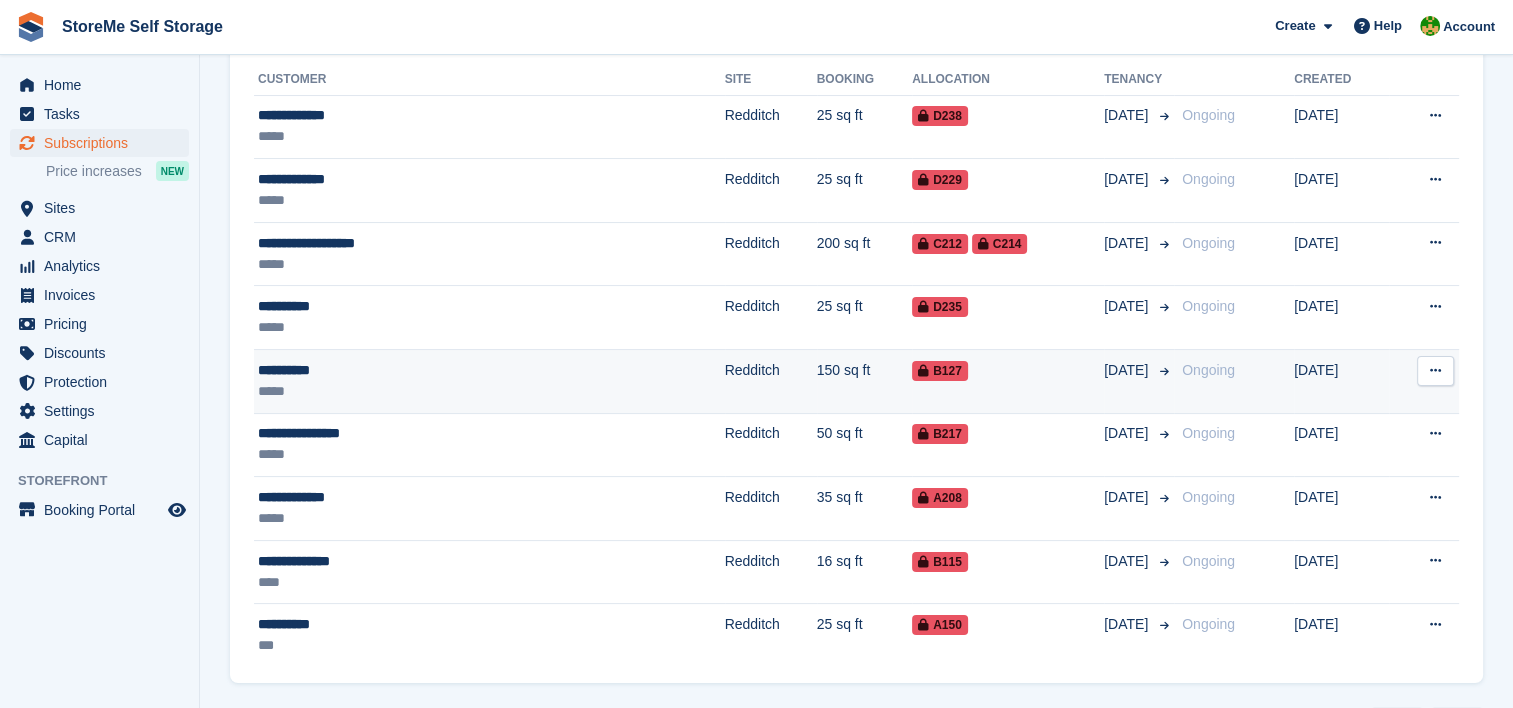 scroll, scrollTop: 297, scrollLeft: 0, axis: vertical 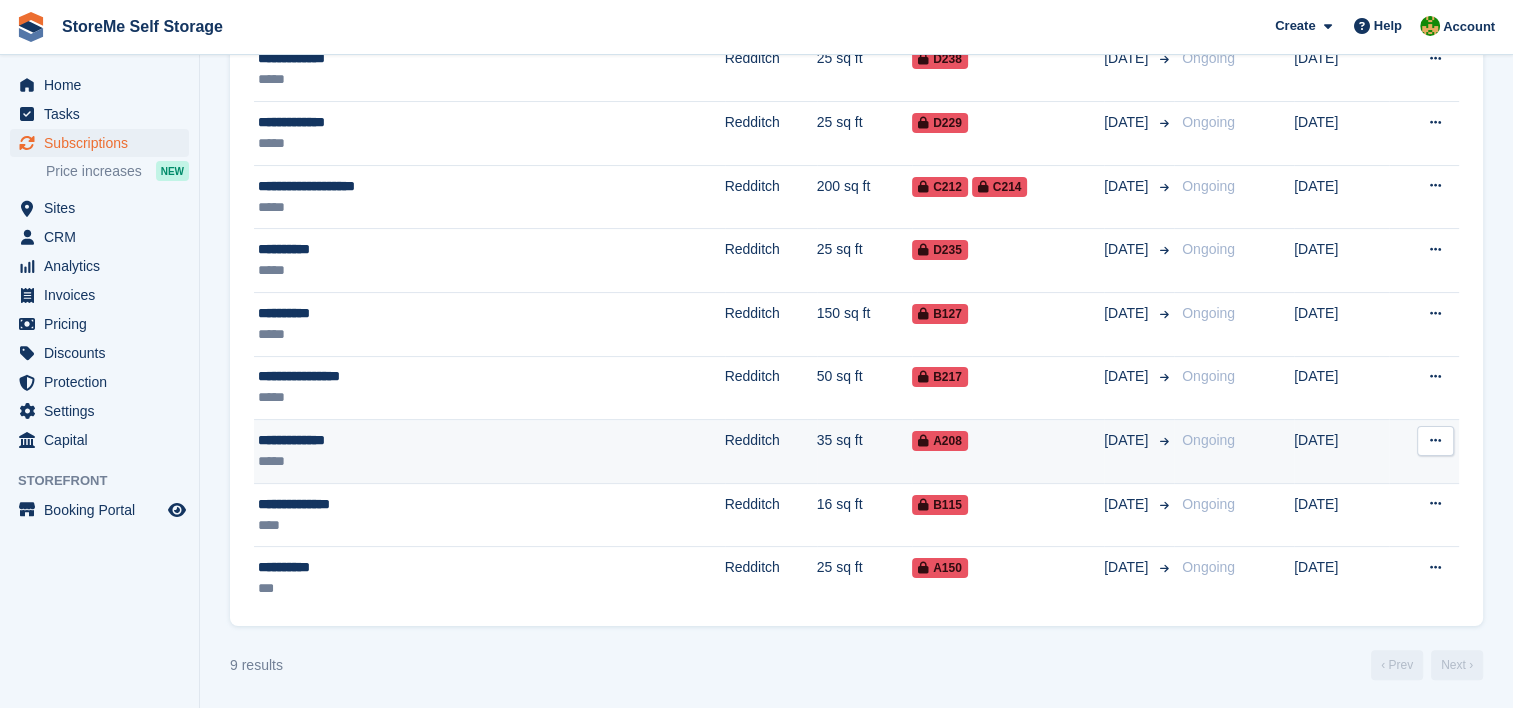click on "35 sq ft" at bounding box center (865, 452) 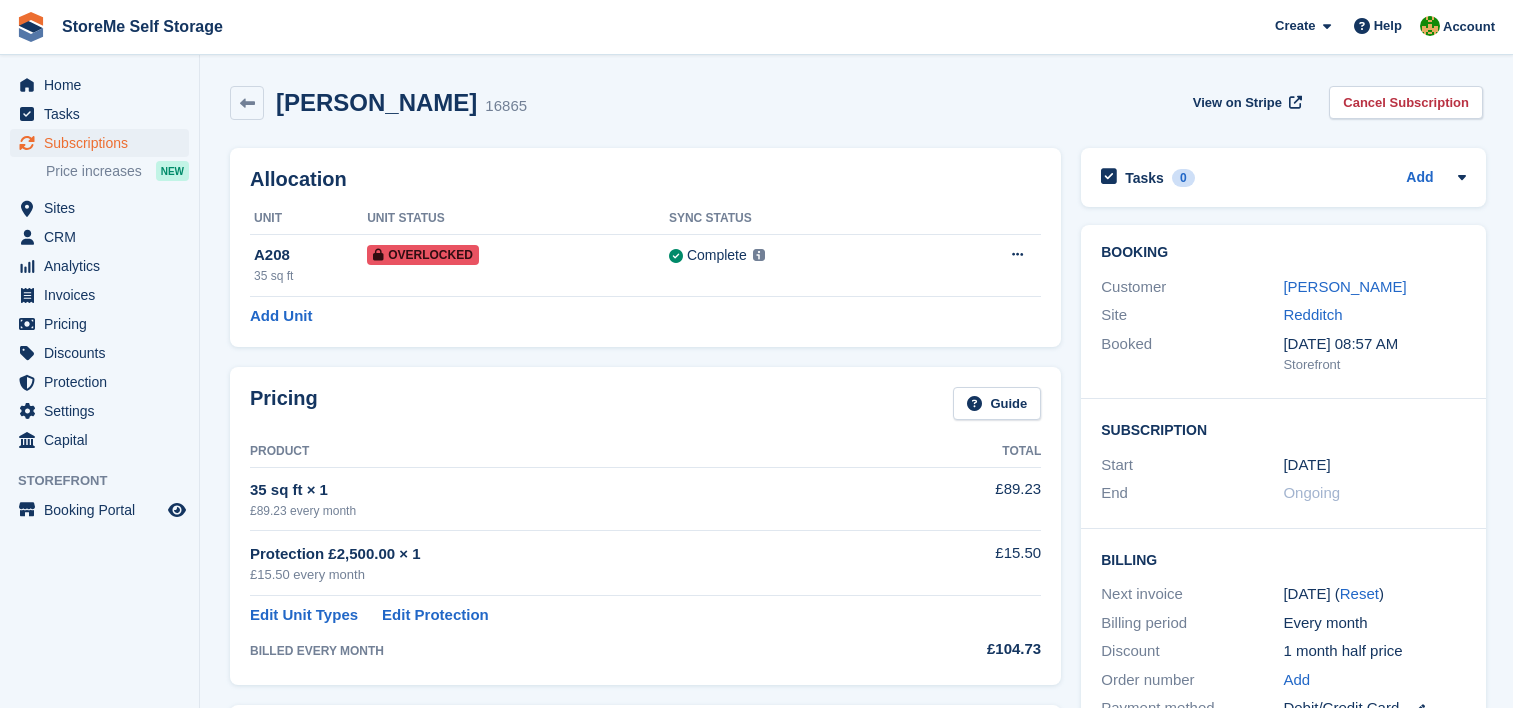 scroll, scrollTop: 0, scrollLeft: 0, axis: both 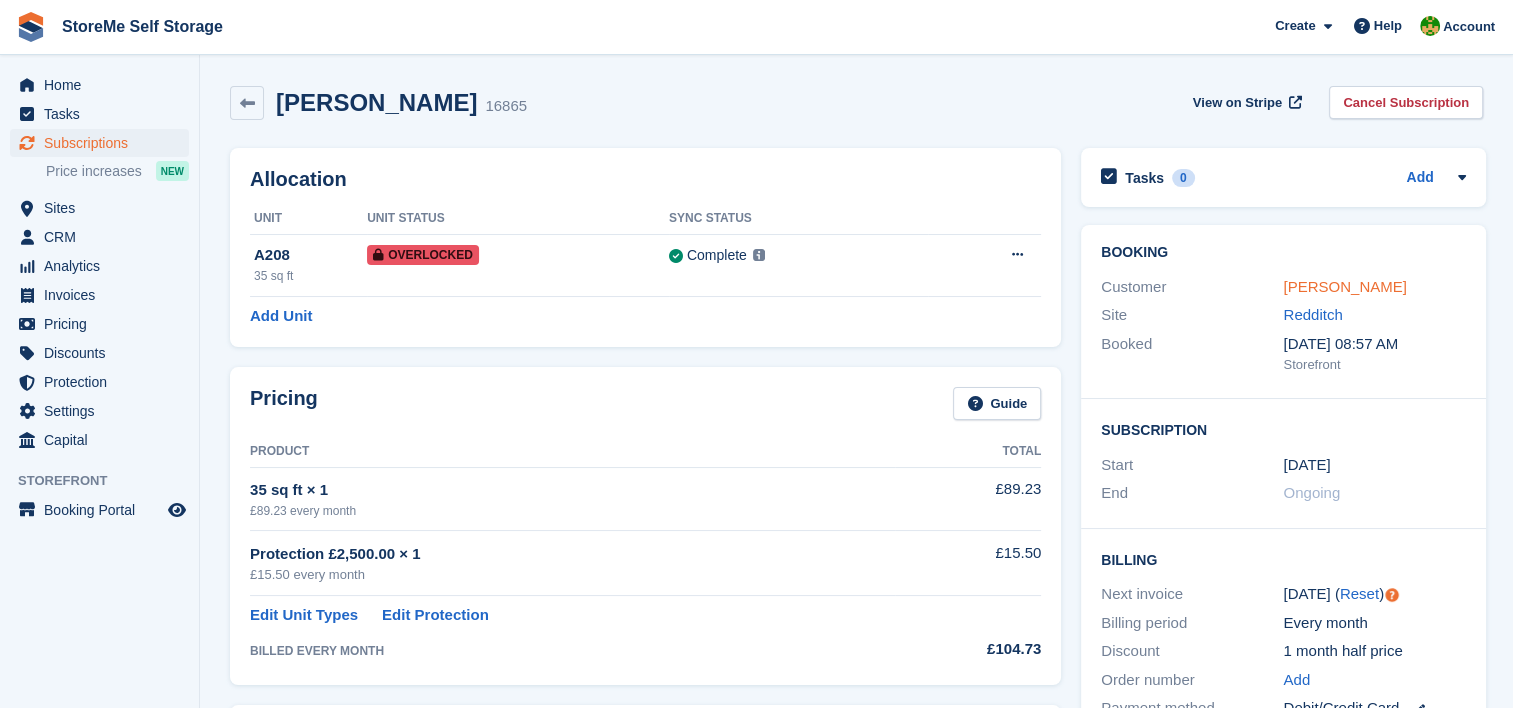 click on "[PERSON_NAME]" at bounding box center (1344, 286) 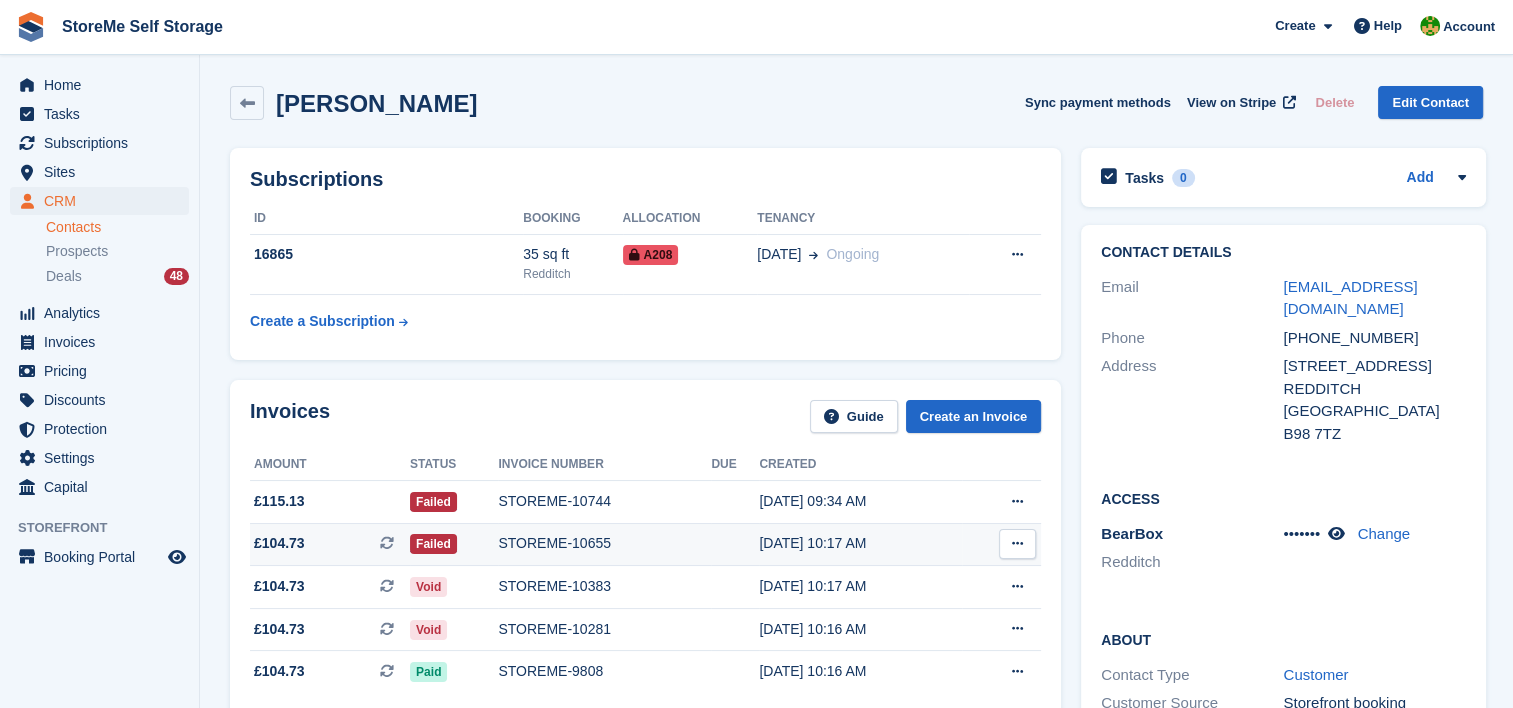click on "STOREME-10655" at bounding box center [604, 543] 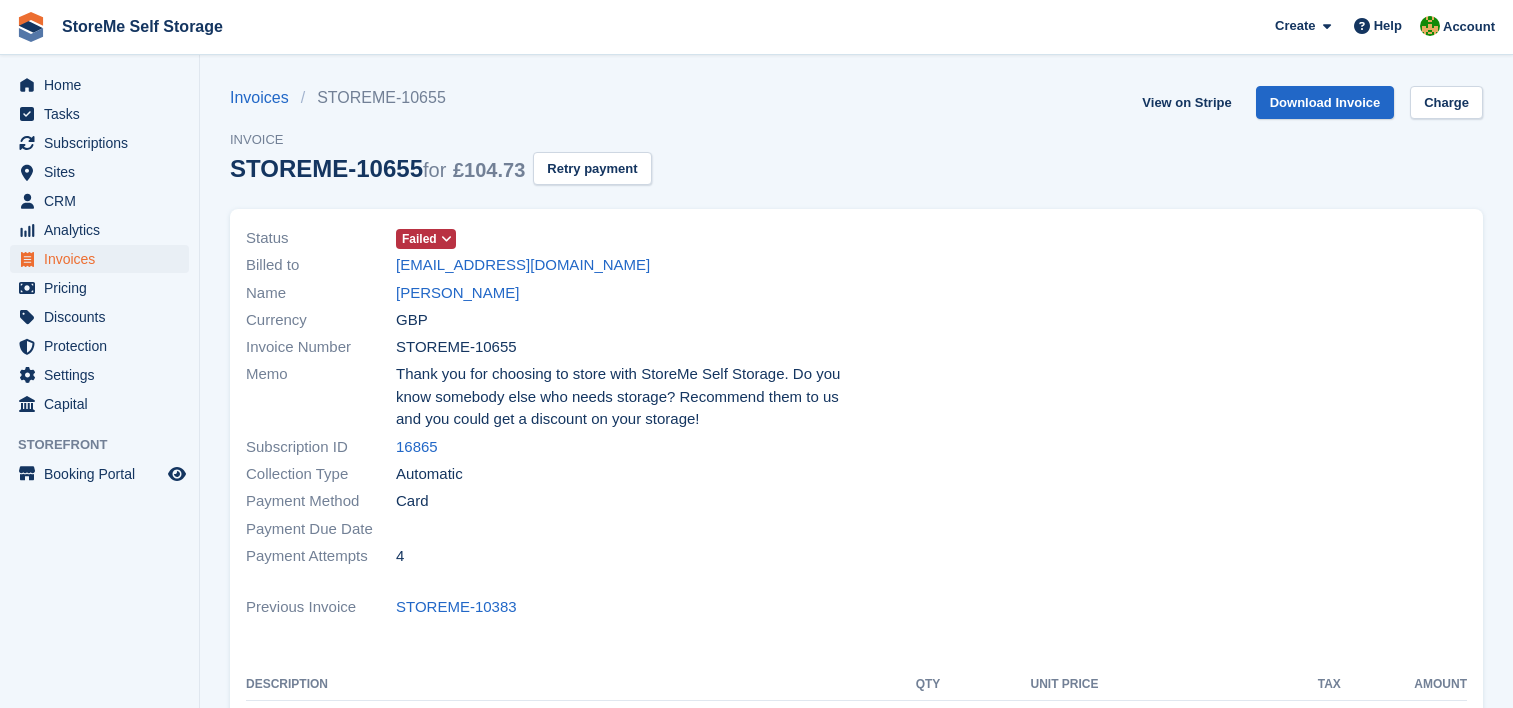 scroll, scrollTop: 0, scrollLeft: 0, axis: both 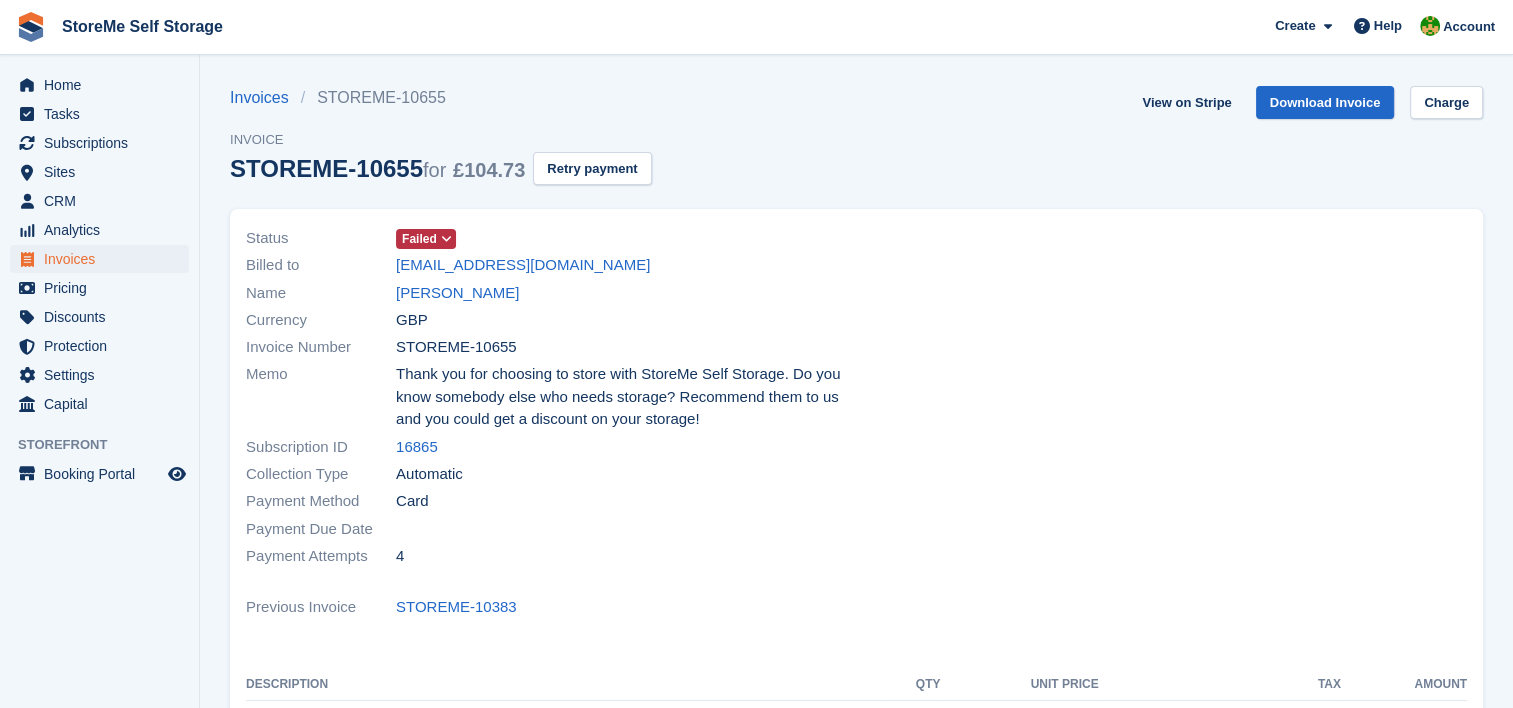 click at bounding box center [447, 239] 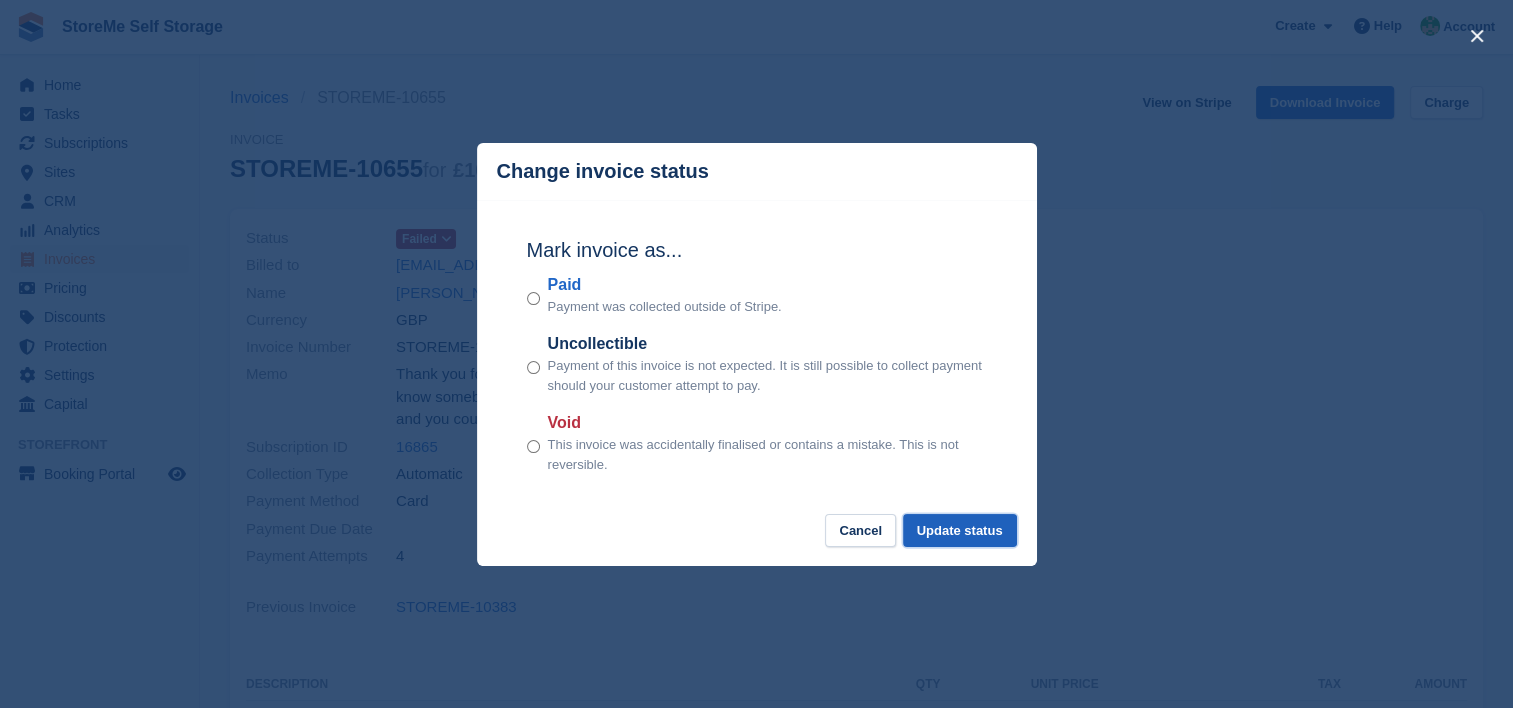 click on "Update status" at bounding box center [960, 530] 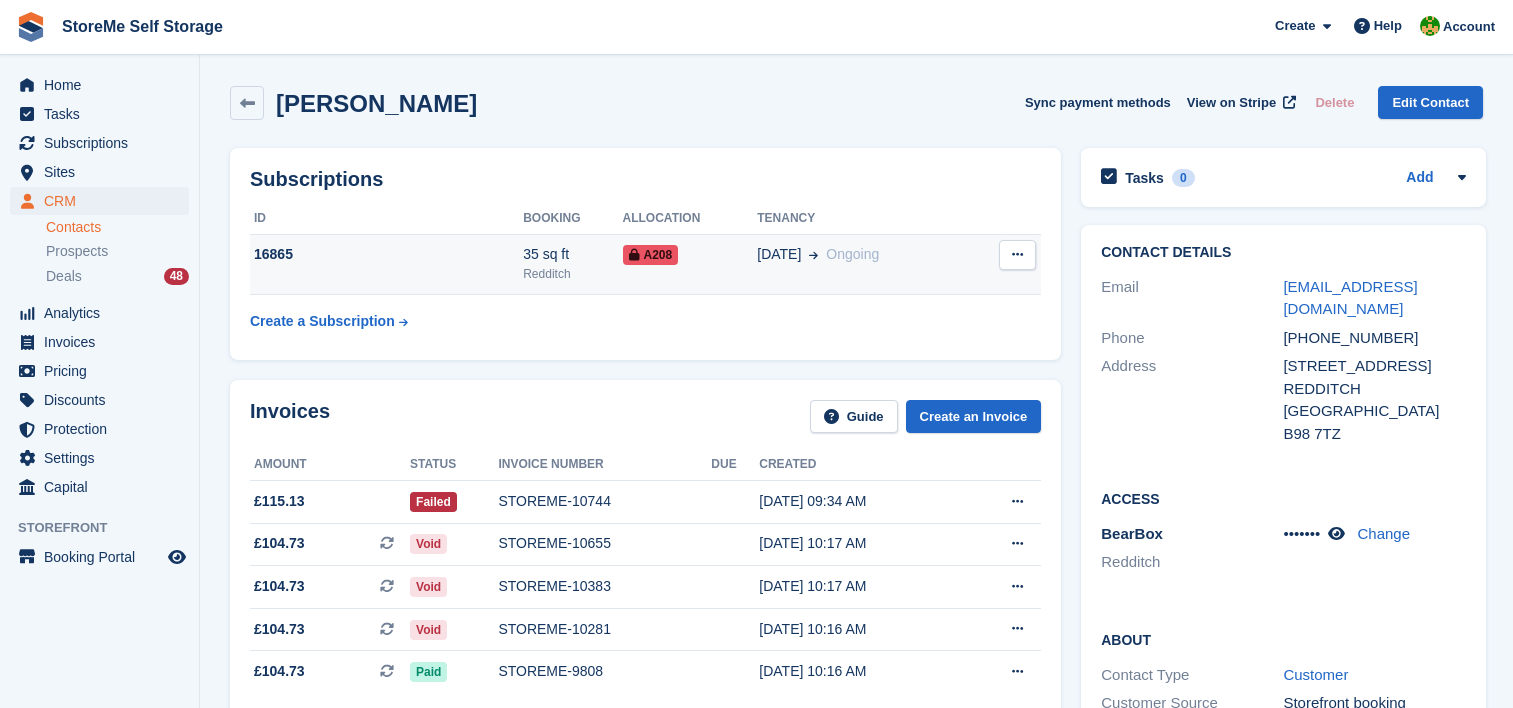 scroll, scrollTop: 0, scrollLeft: 0, axis: both 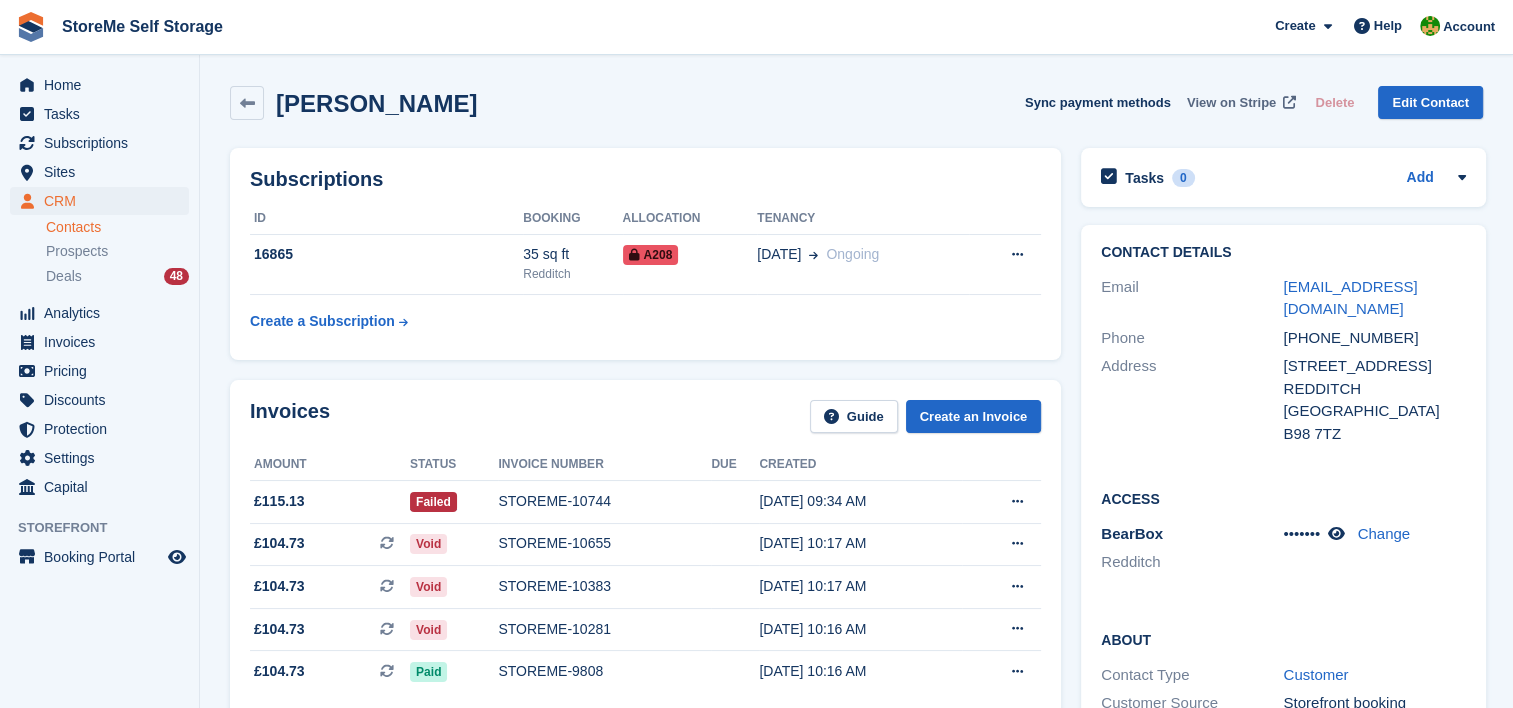 click on "View on Stripe" at bounding box center (1231, 103) 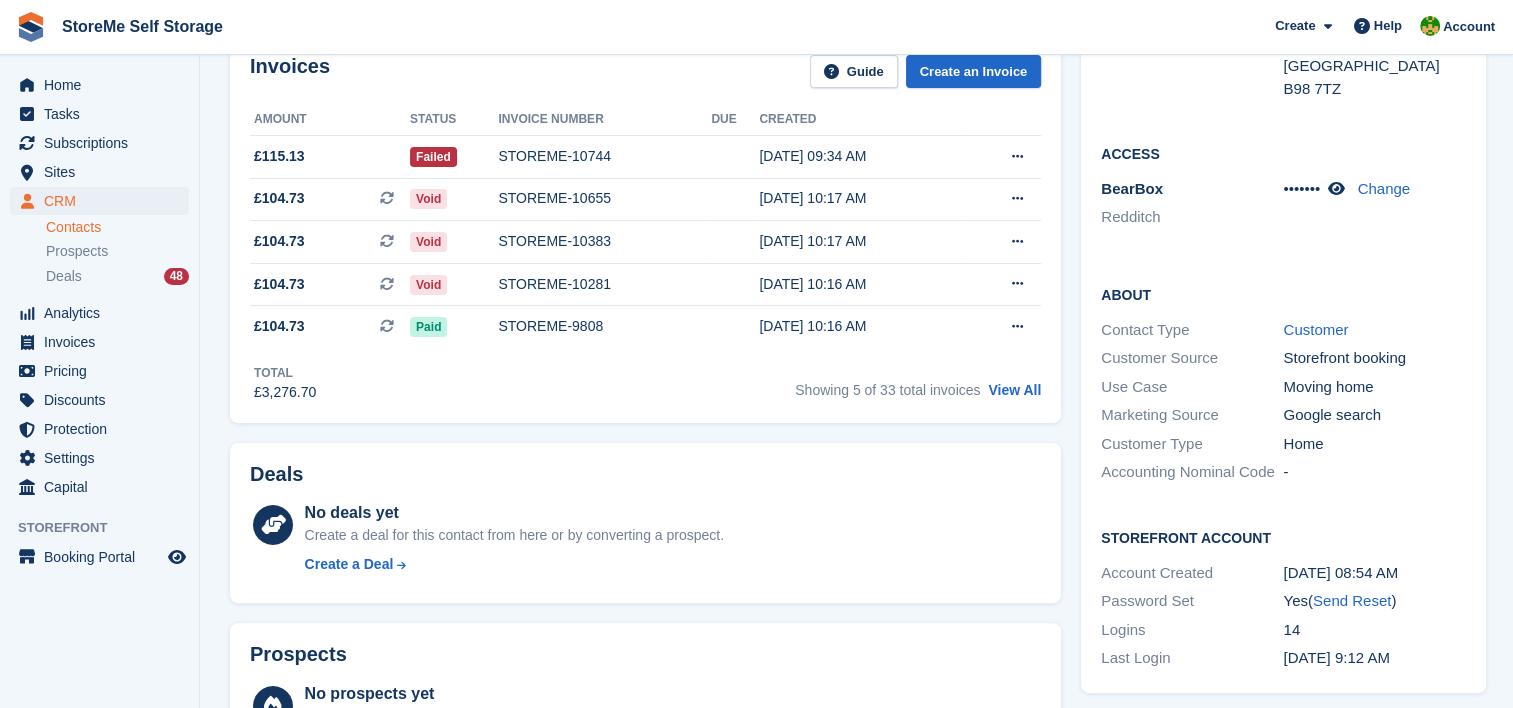scroll, scrollTop: 800, scrollLeft: 0, axis: vertical 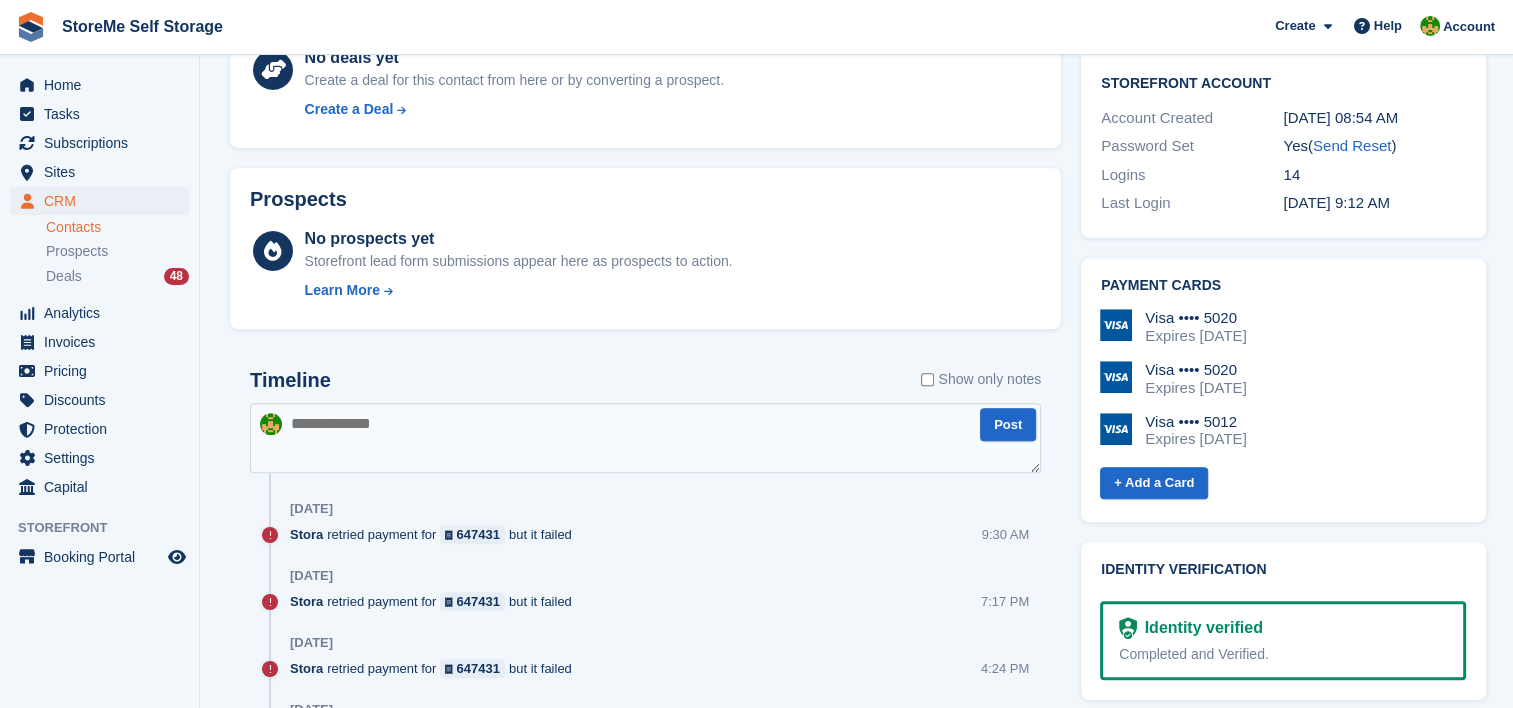 click at bounding box center (645, 438) 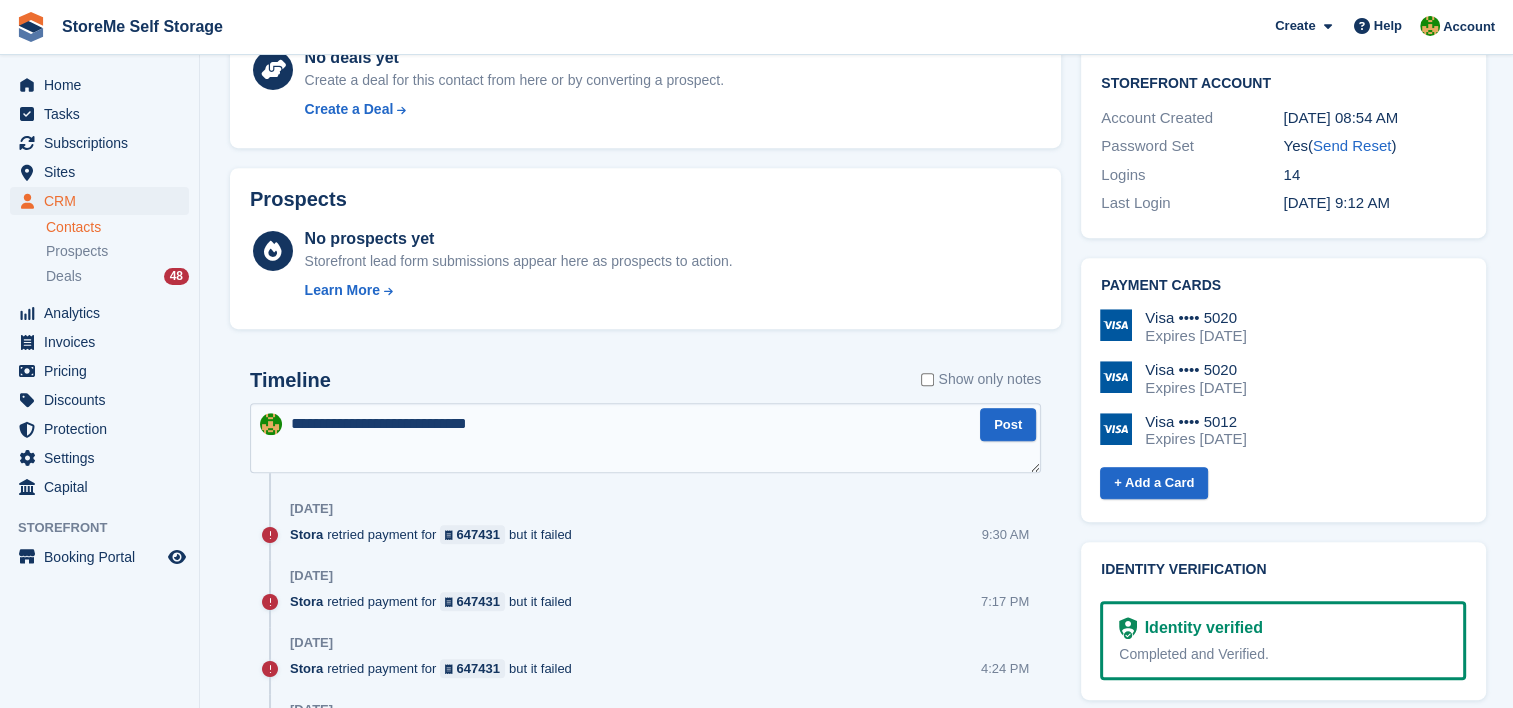 type on "**********" 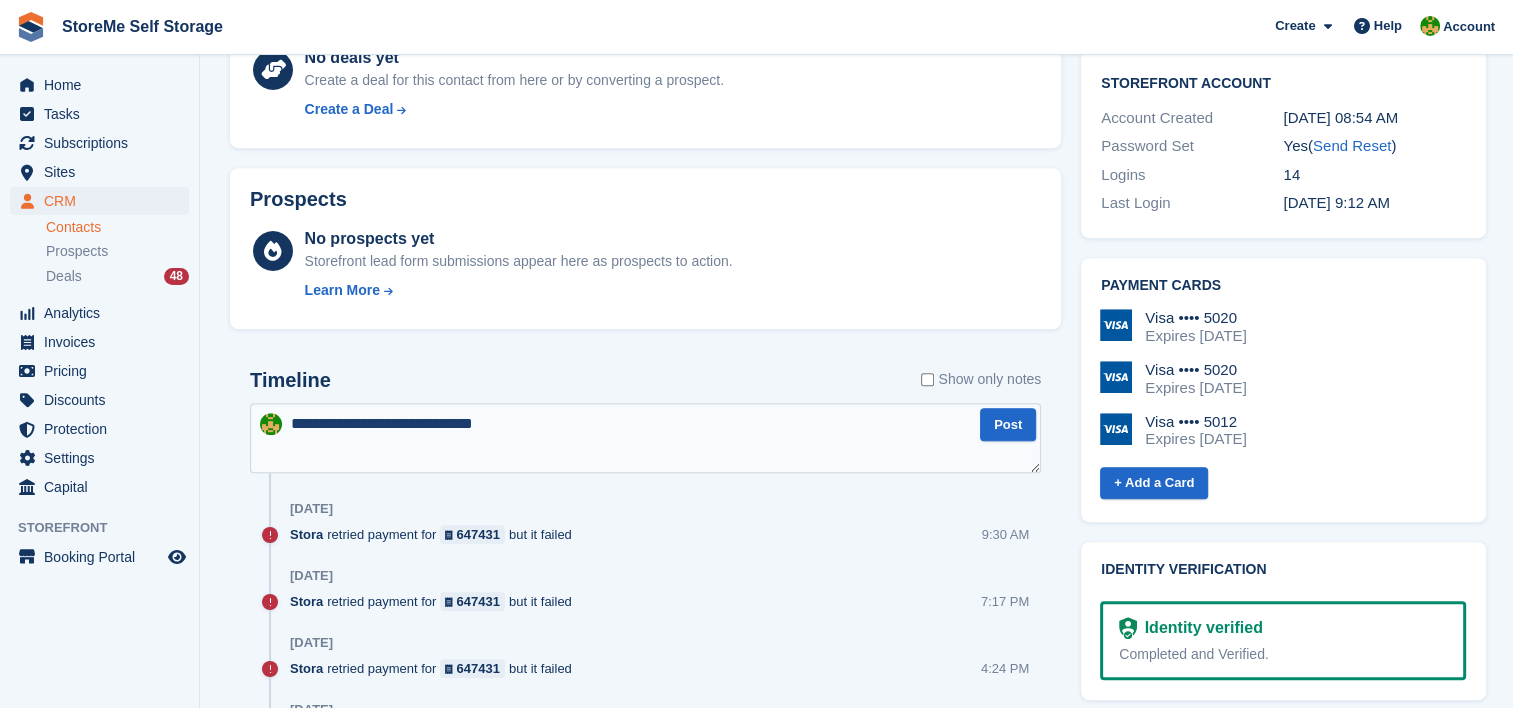 type 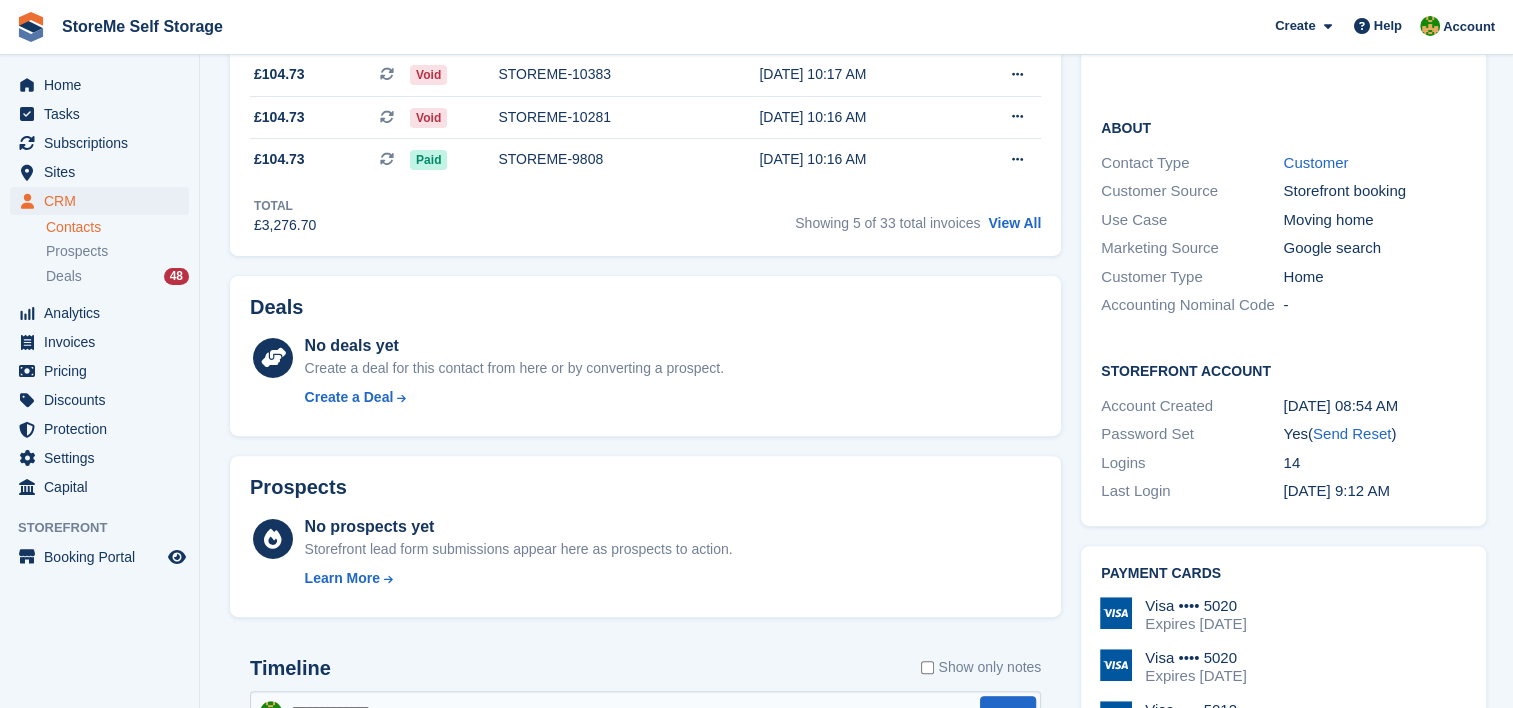 scroll, scrollTop: 0, scrollLeft: 0, axis: both 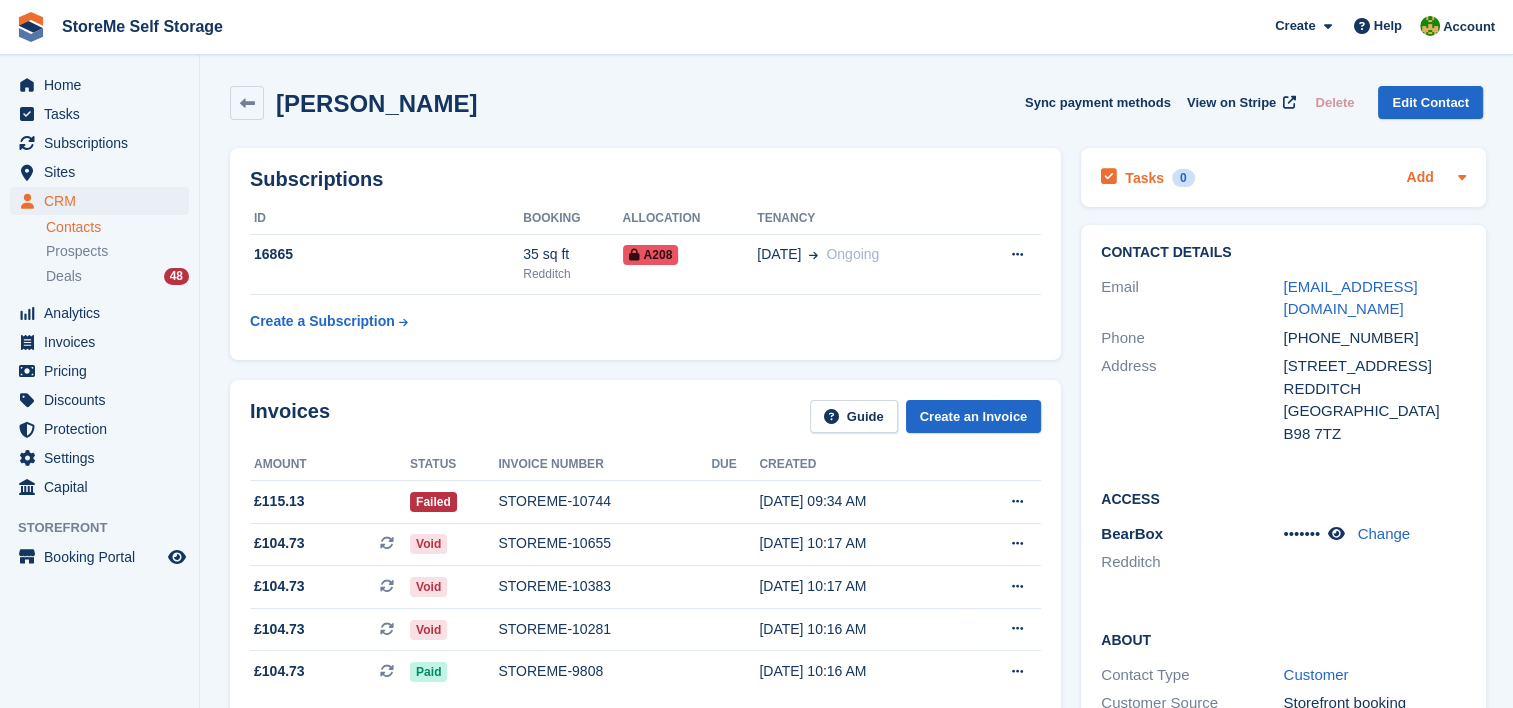 click on "Add" at bounding box center [1419, 178] 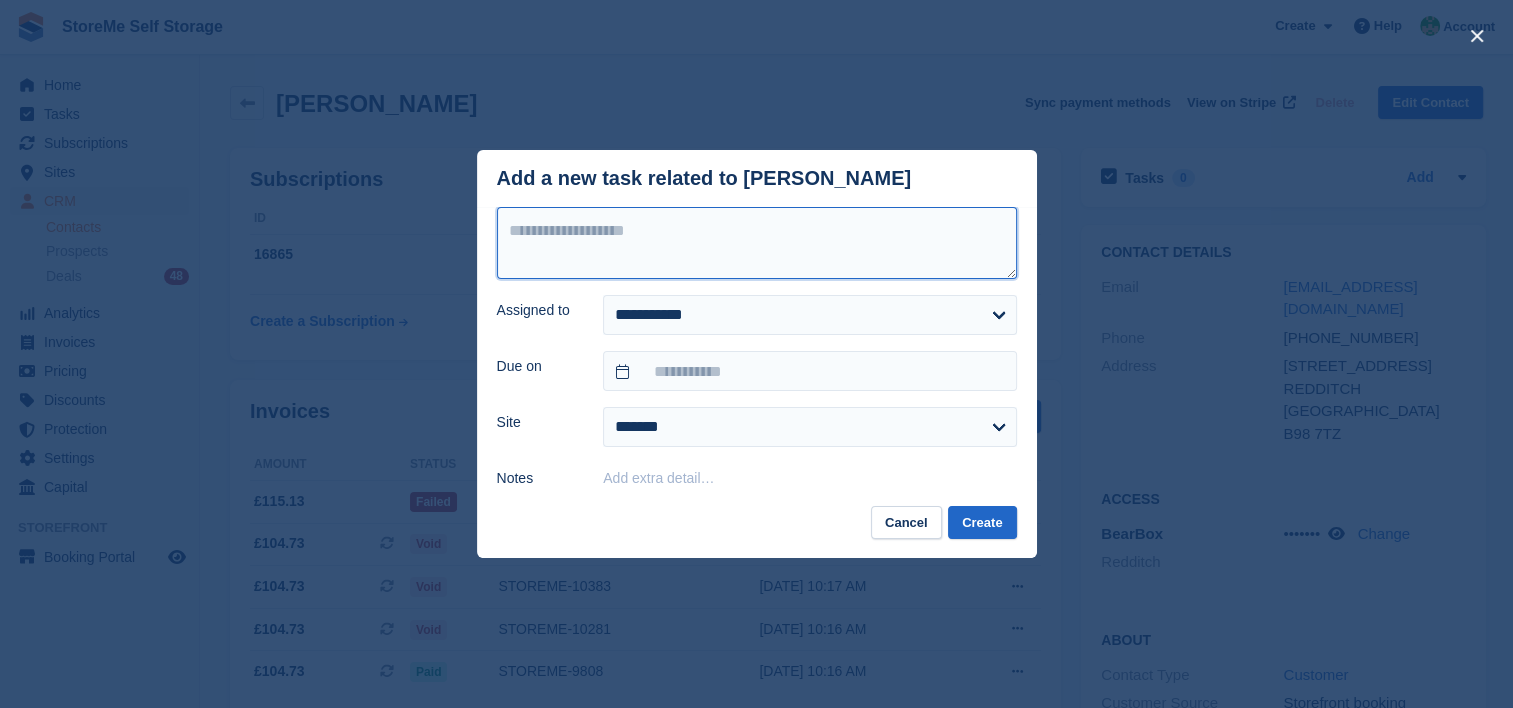 click at bounding box center (757, 243) 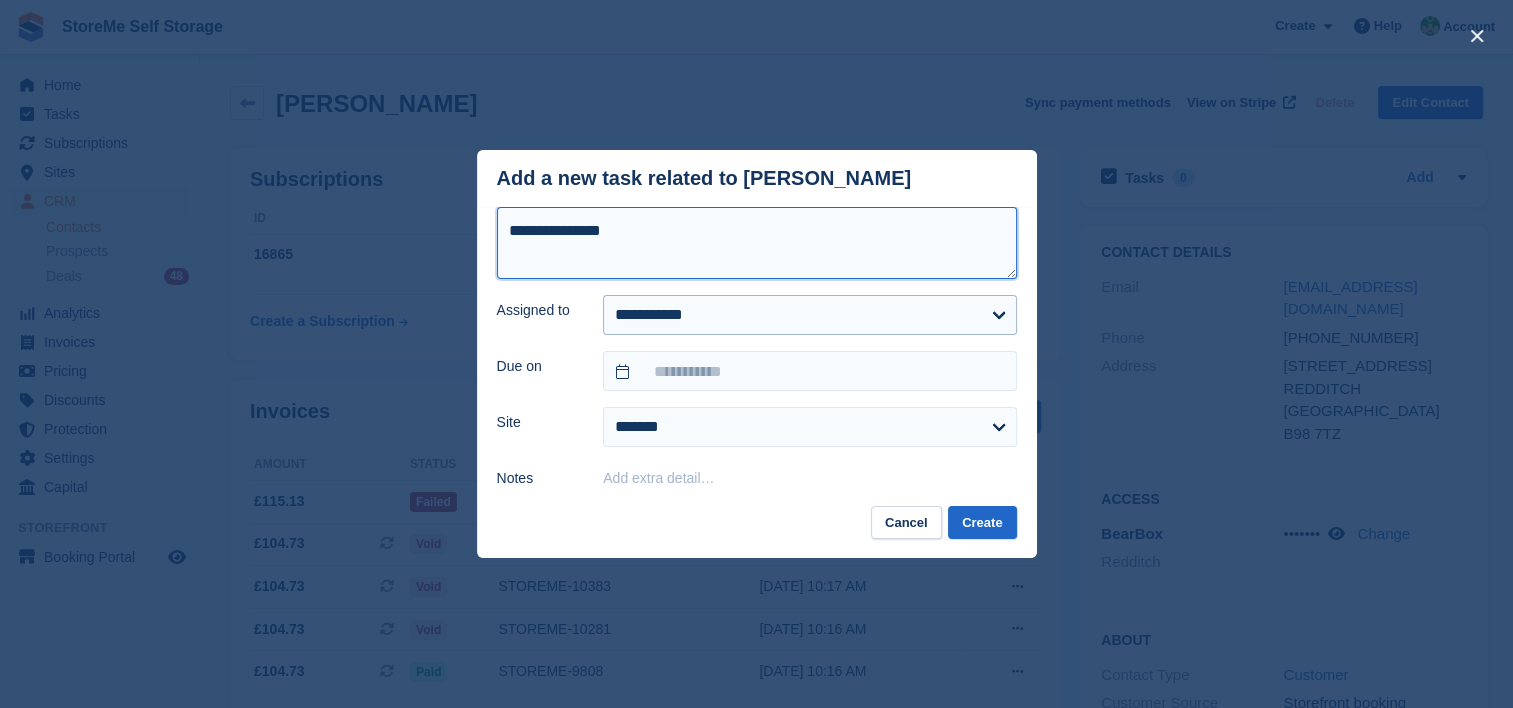 type on "**********" 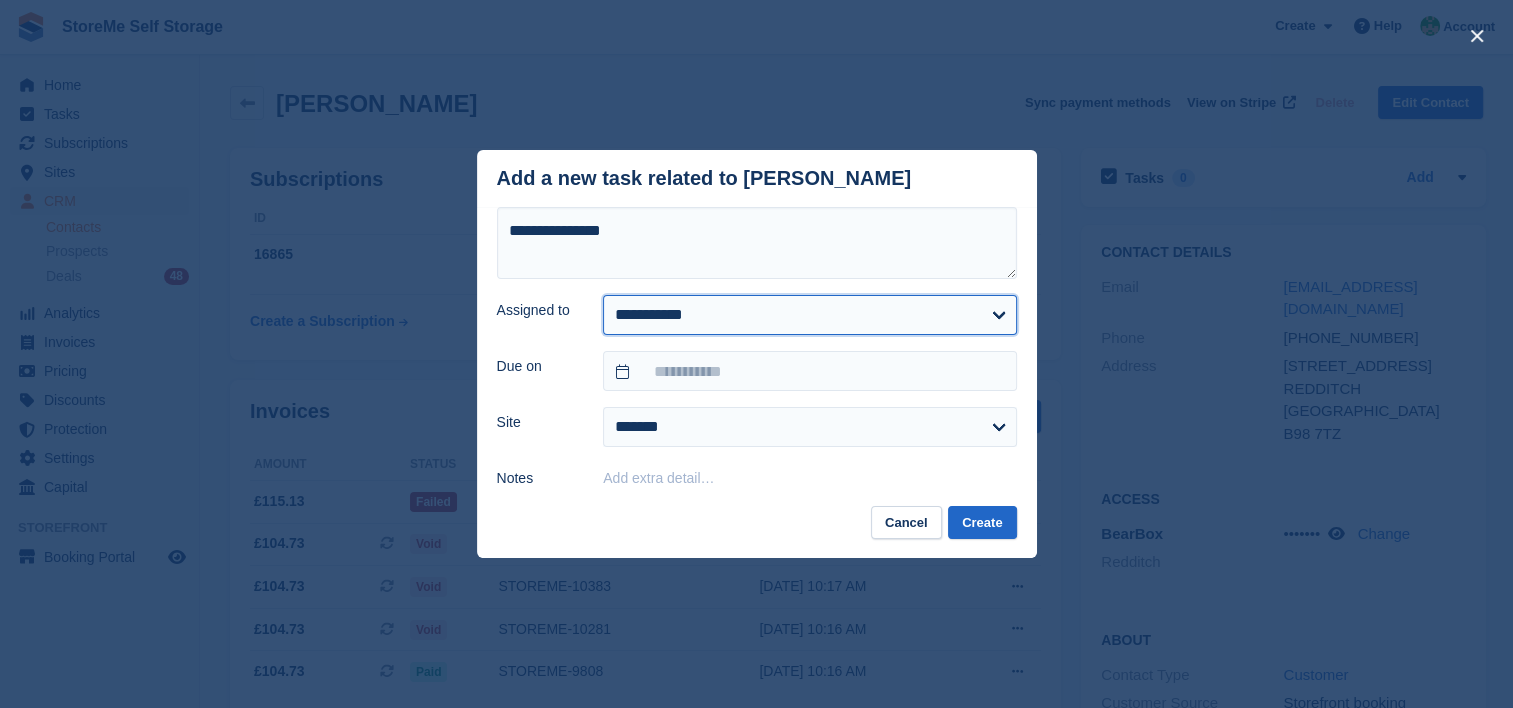 drag, startPoint x: 692, startPoint y: 319, endPoint x: 682, endPoint y: 315, distance: 10.770329 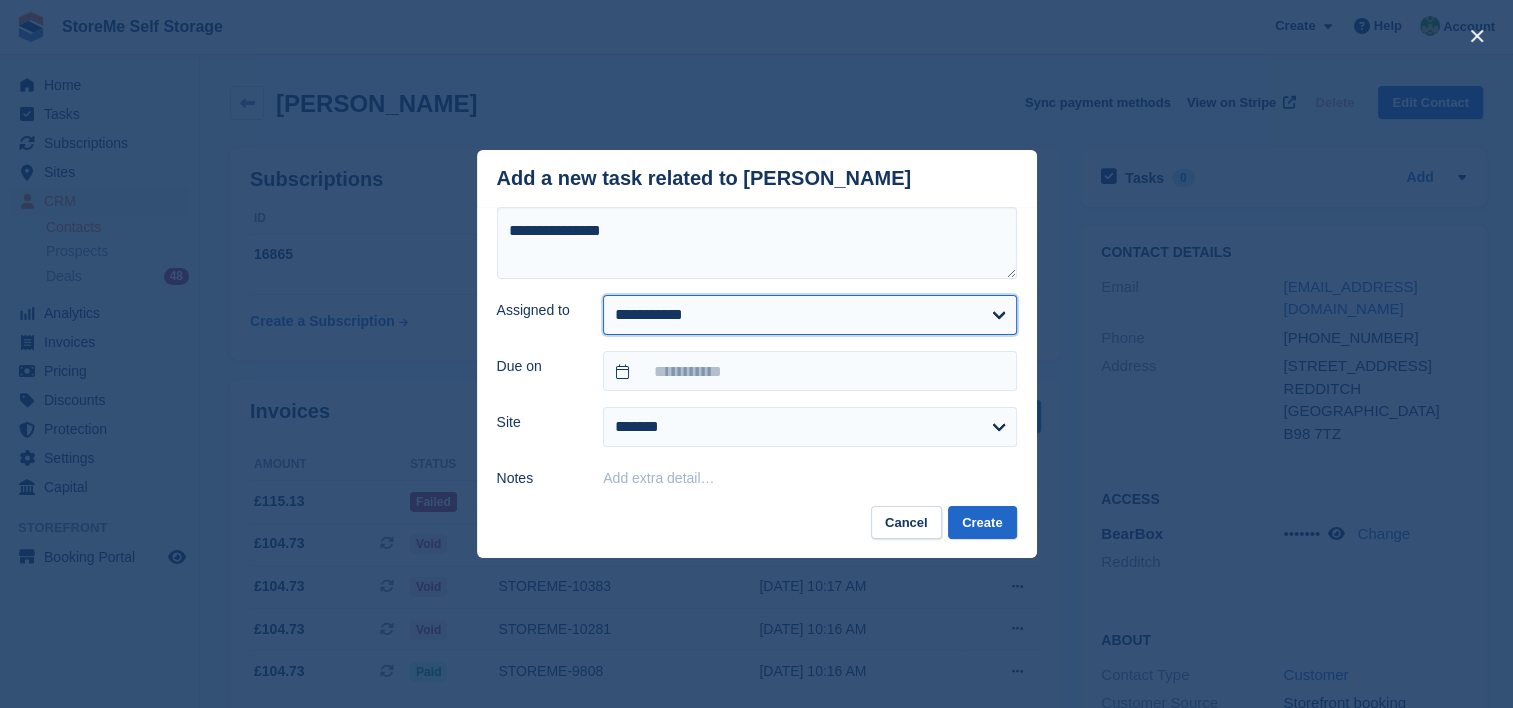 select on "**" 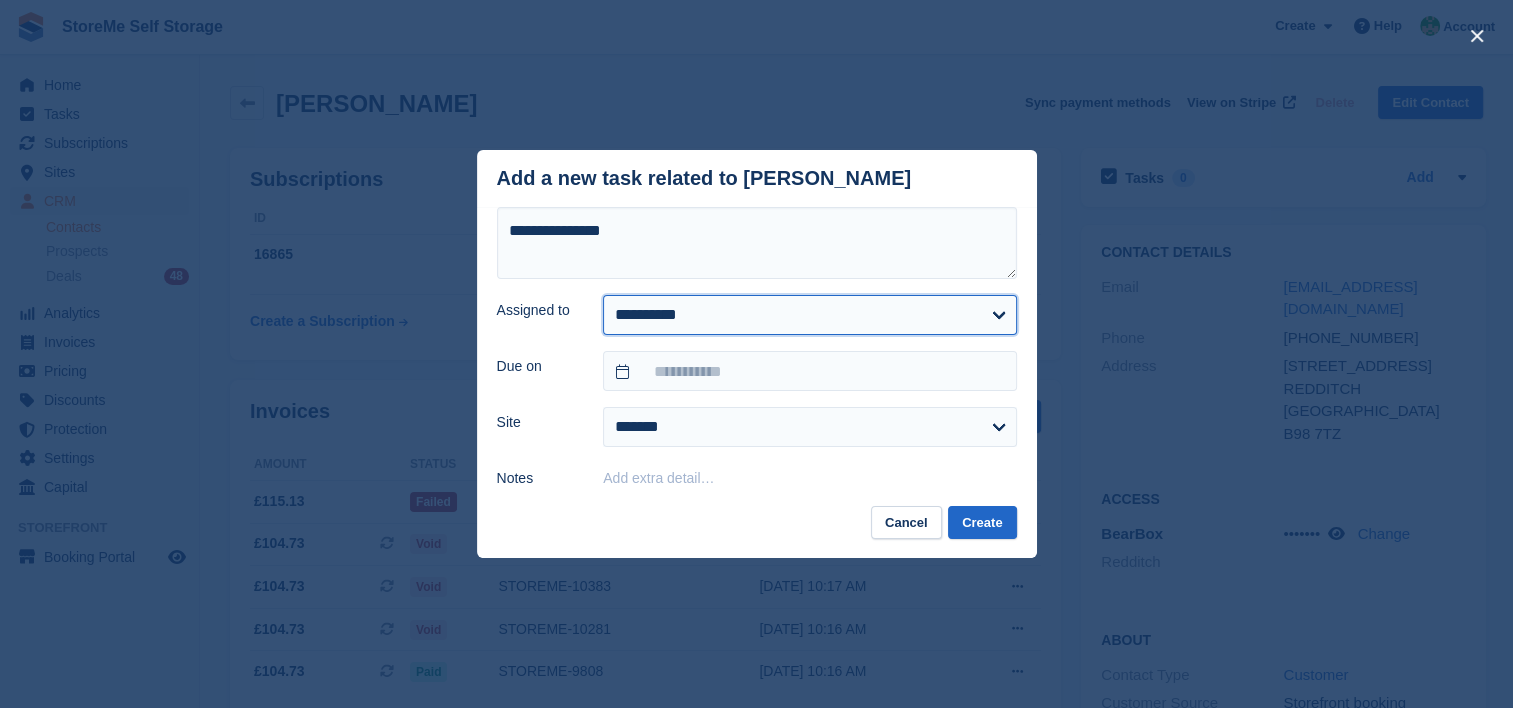 click on "**********" at bounding box center (809, 315) 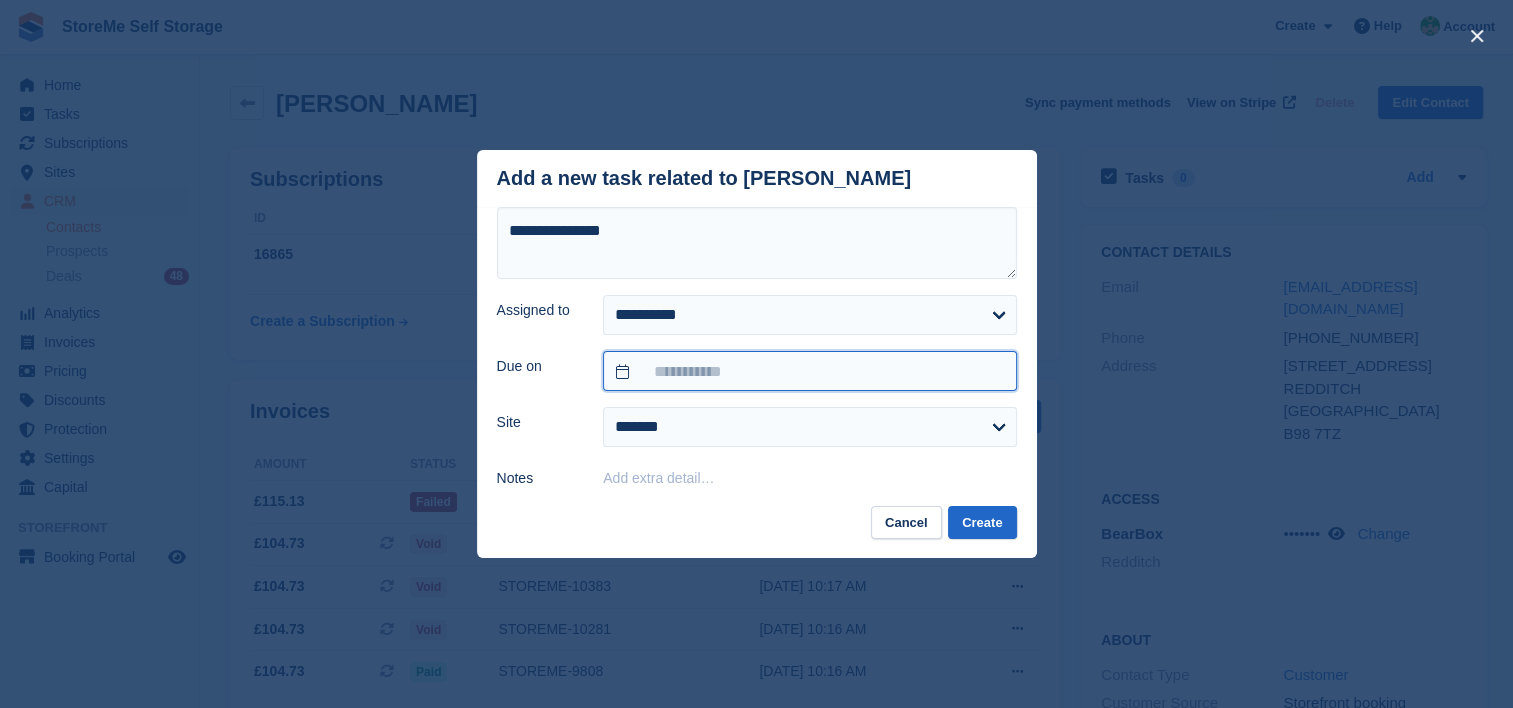 click at bounding box center [809, 371] 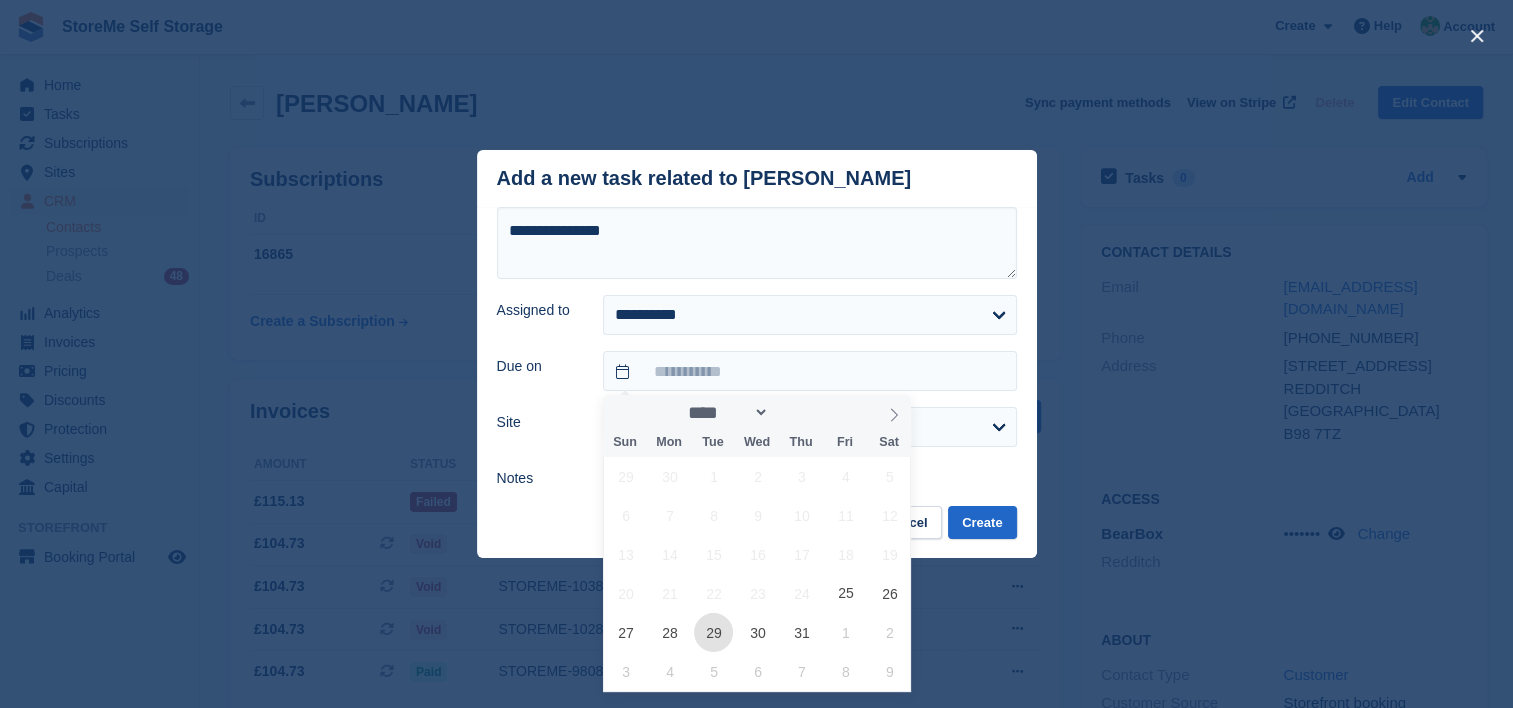click on "29" at bounding box center (713, 632) 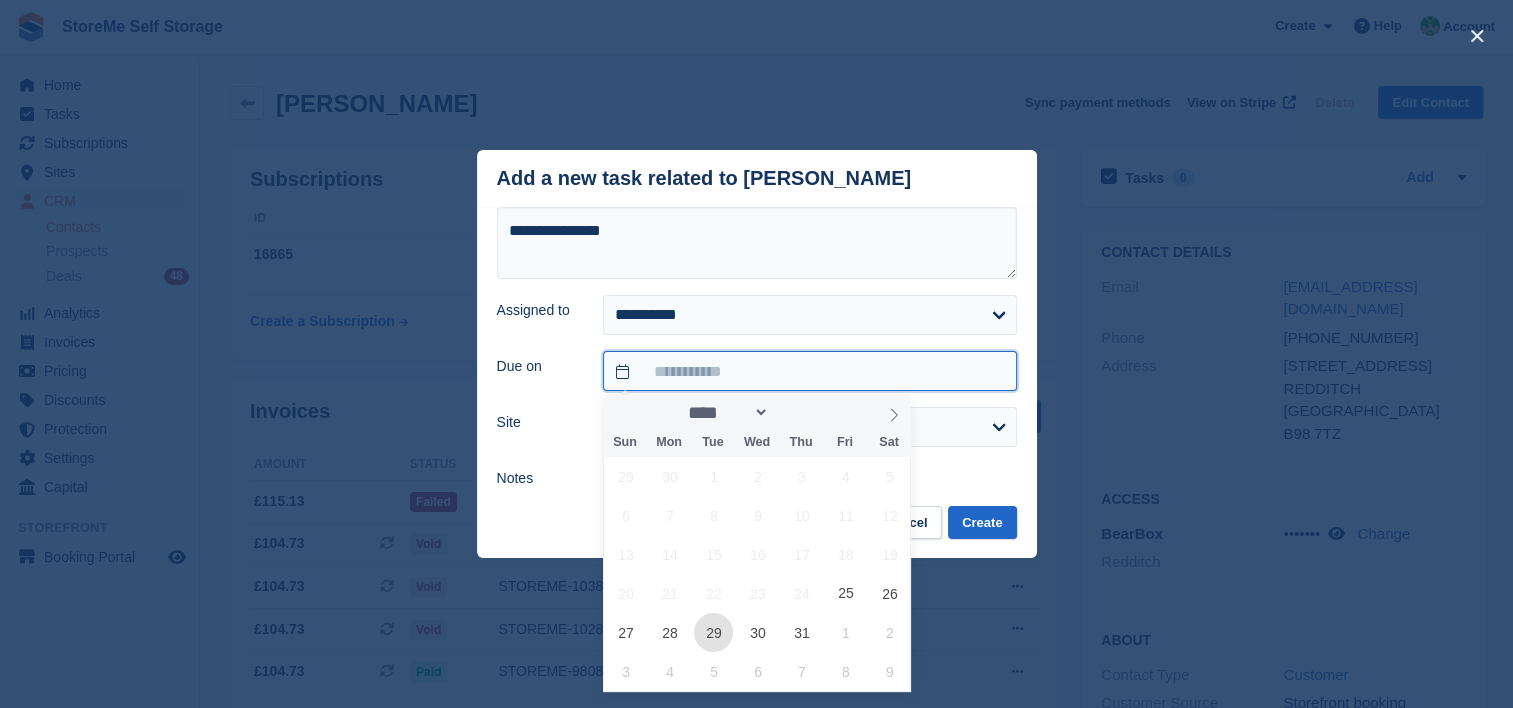 type on "**********" 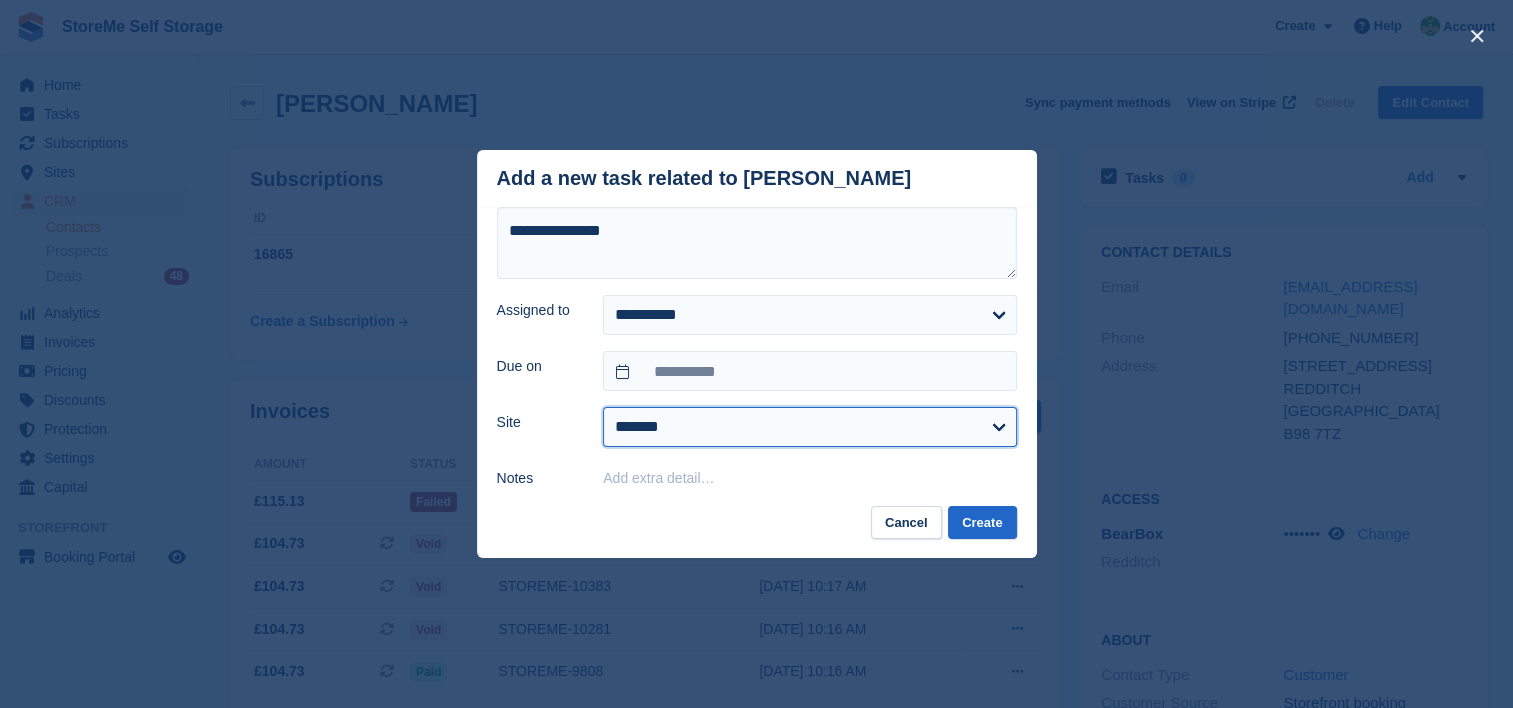 click on "*******
********" at bounding box center [809, 427] 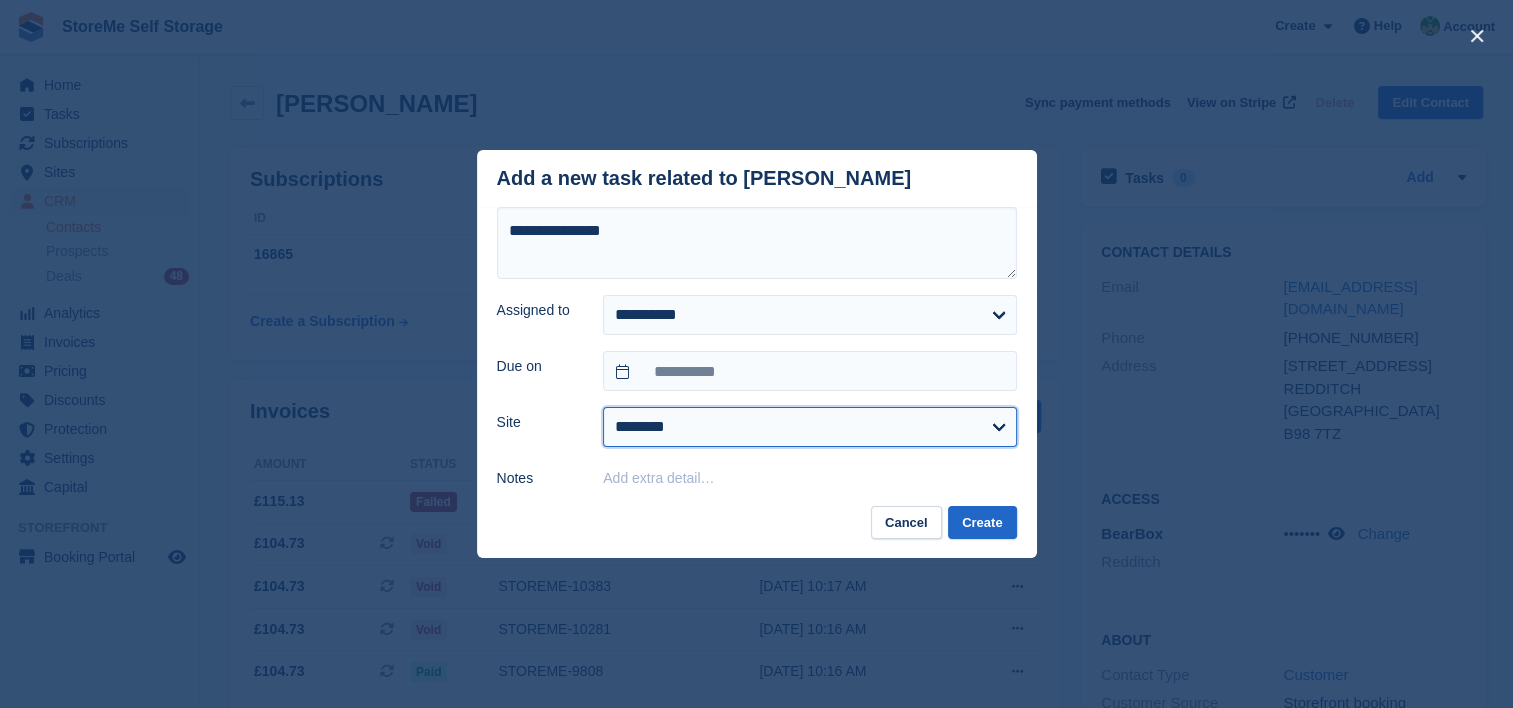 click on "*******
********" at bounding box center (809, 427) 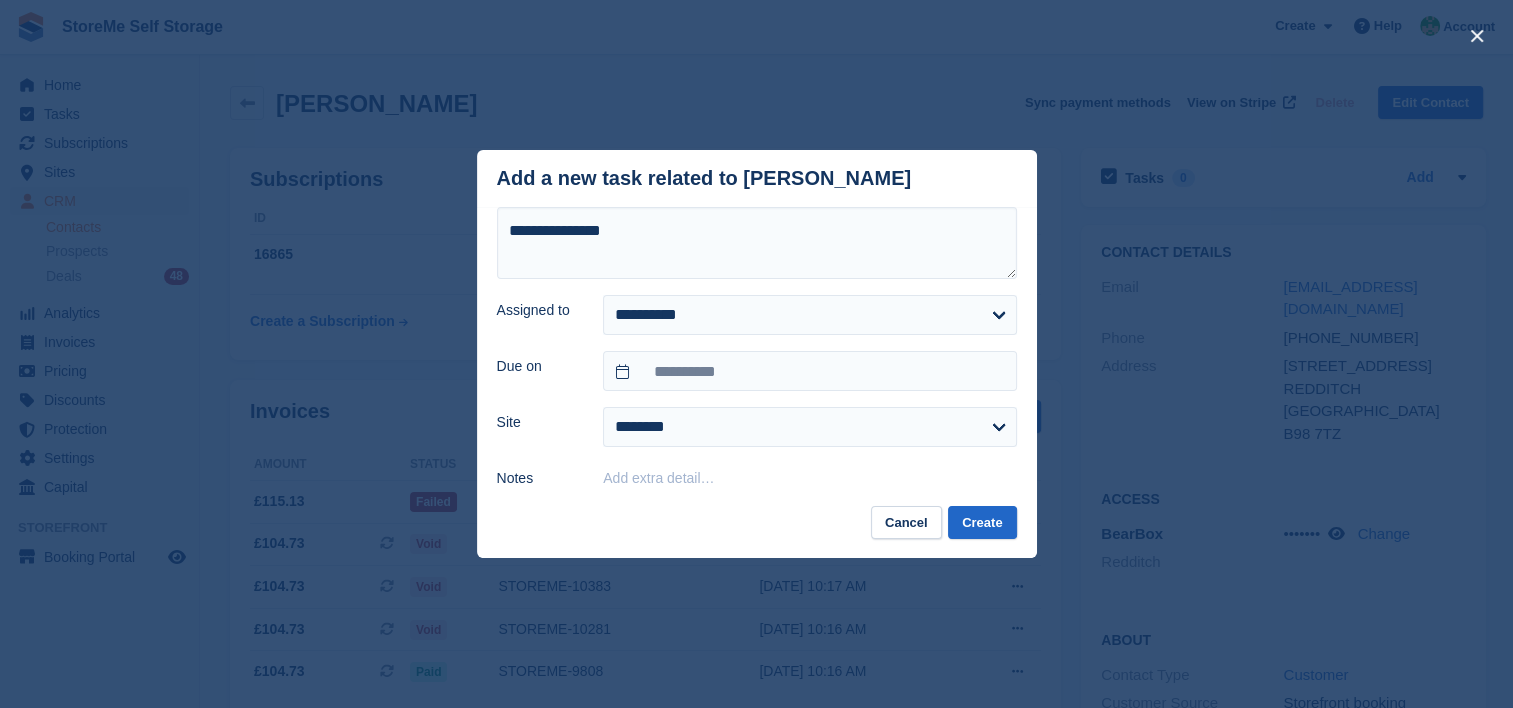 click on "Add extra detail…" at bounding box center (658, 478) 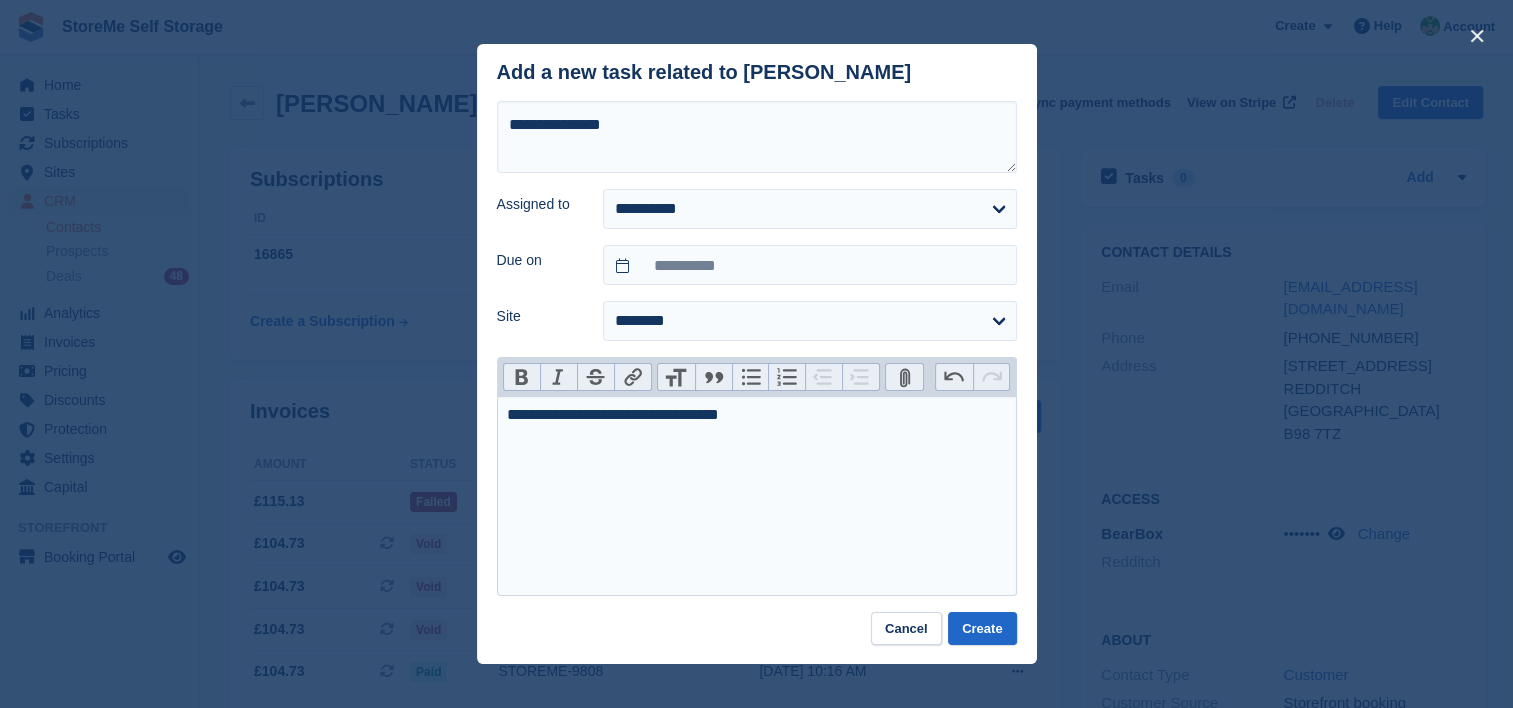 type on "**********" 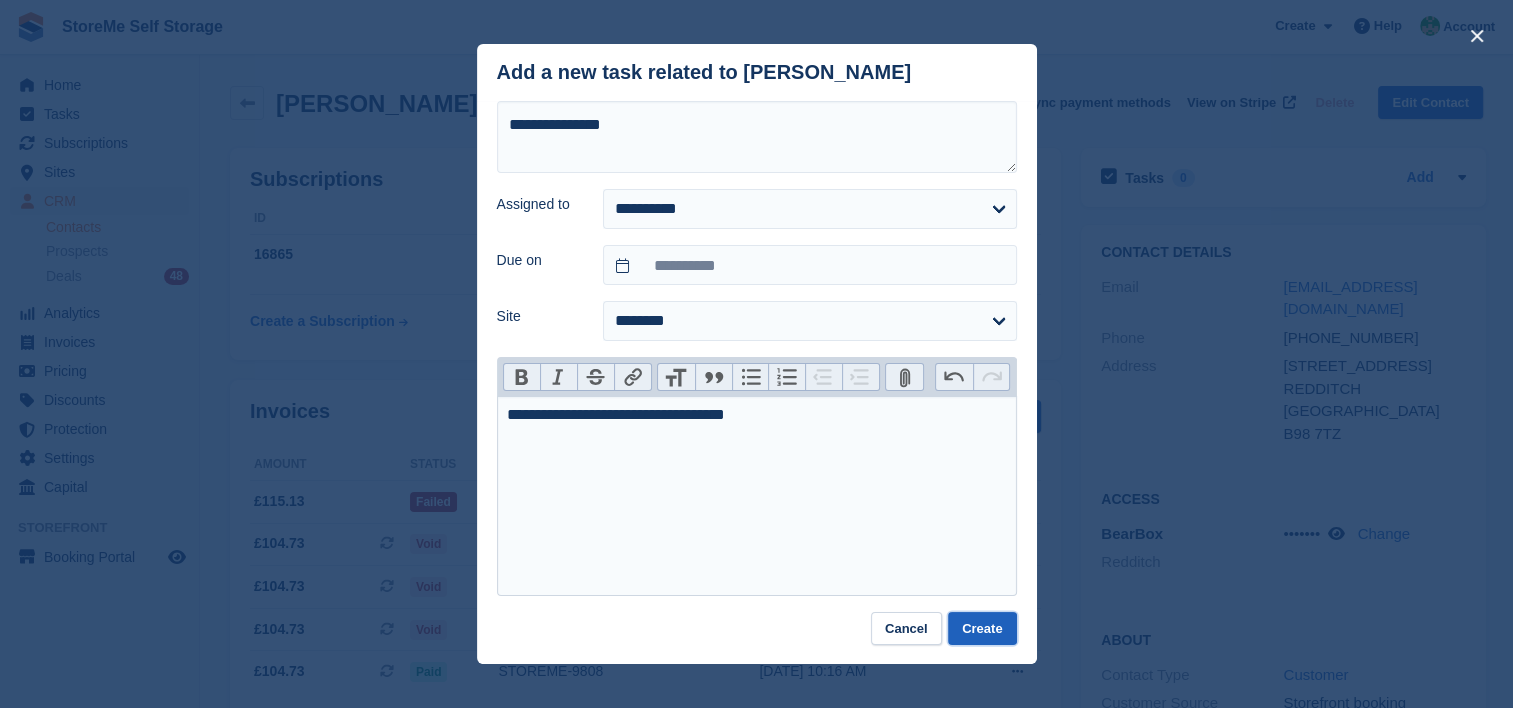 click on "Create" at bounding box center [982, 628] 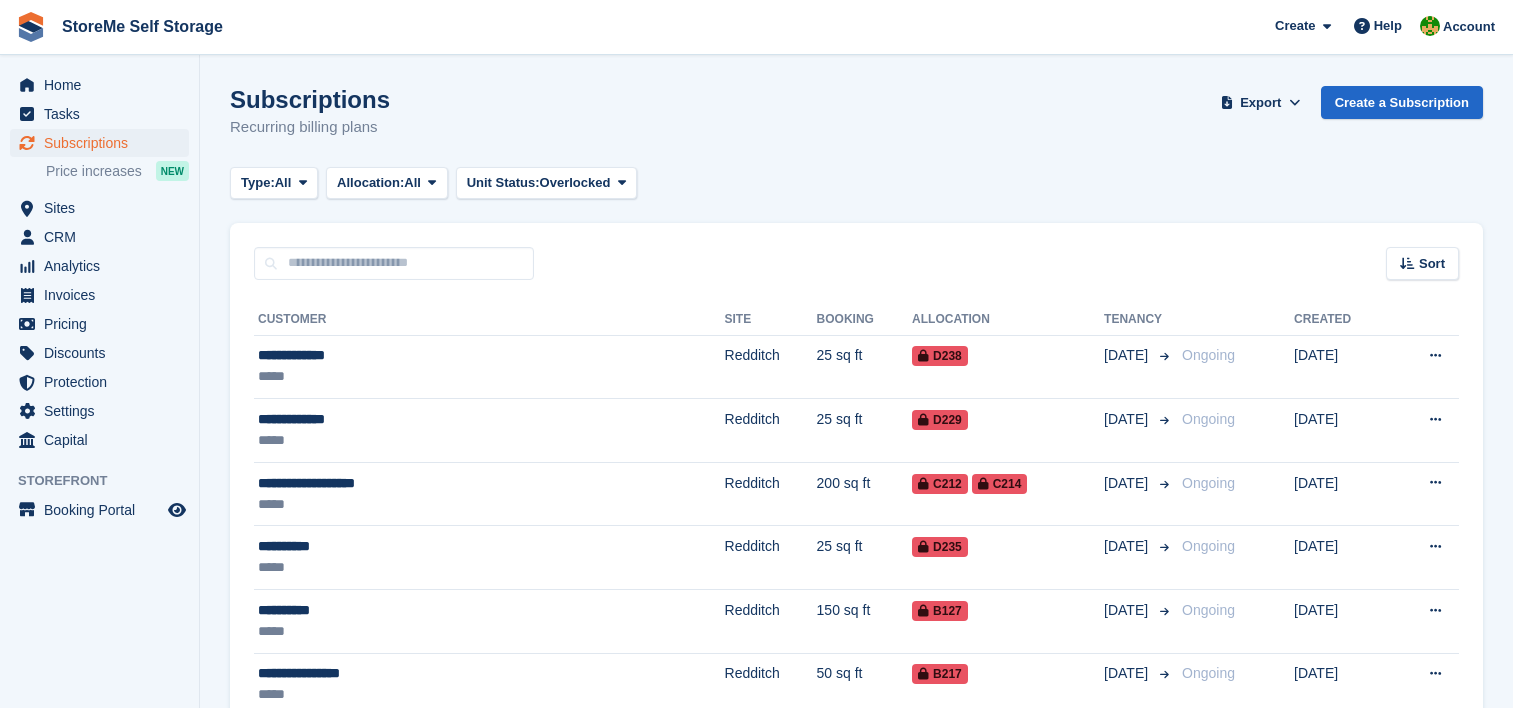 scroll, scrollTop: 297, scrollLeft: 0, axis: vertical 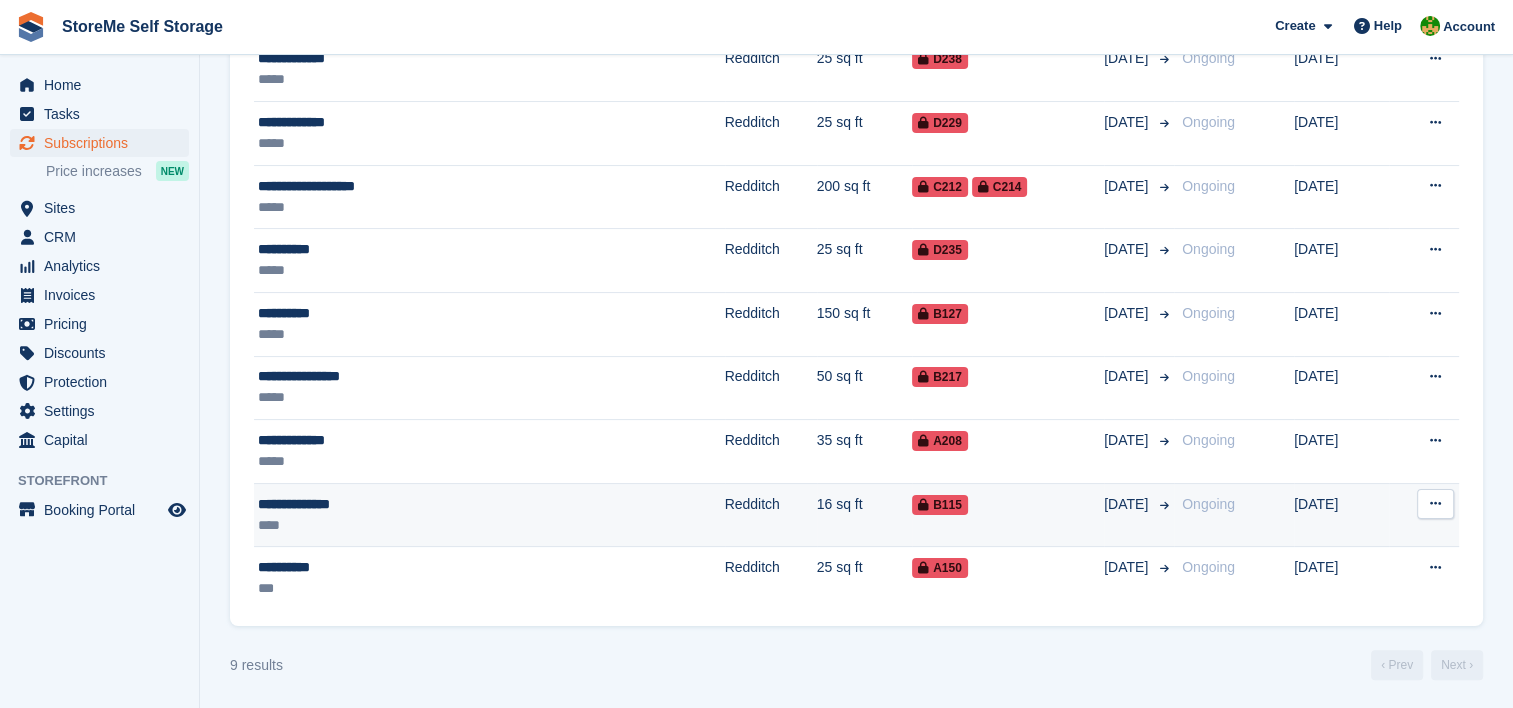 click on "Redditch" at bounding box center [771, 515] 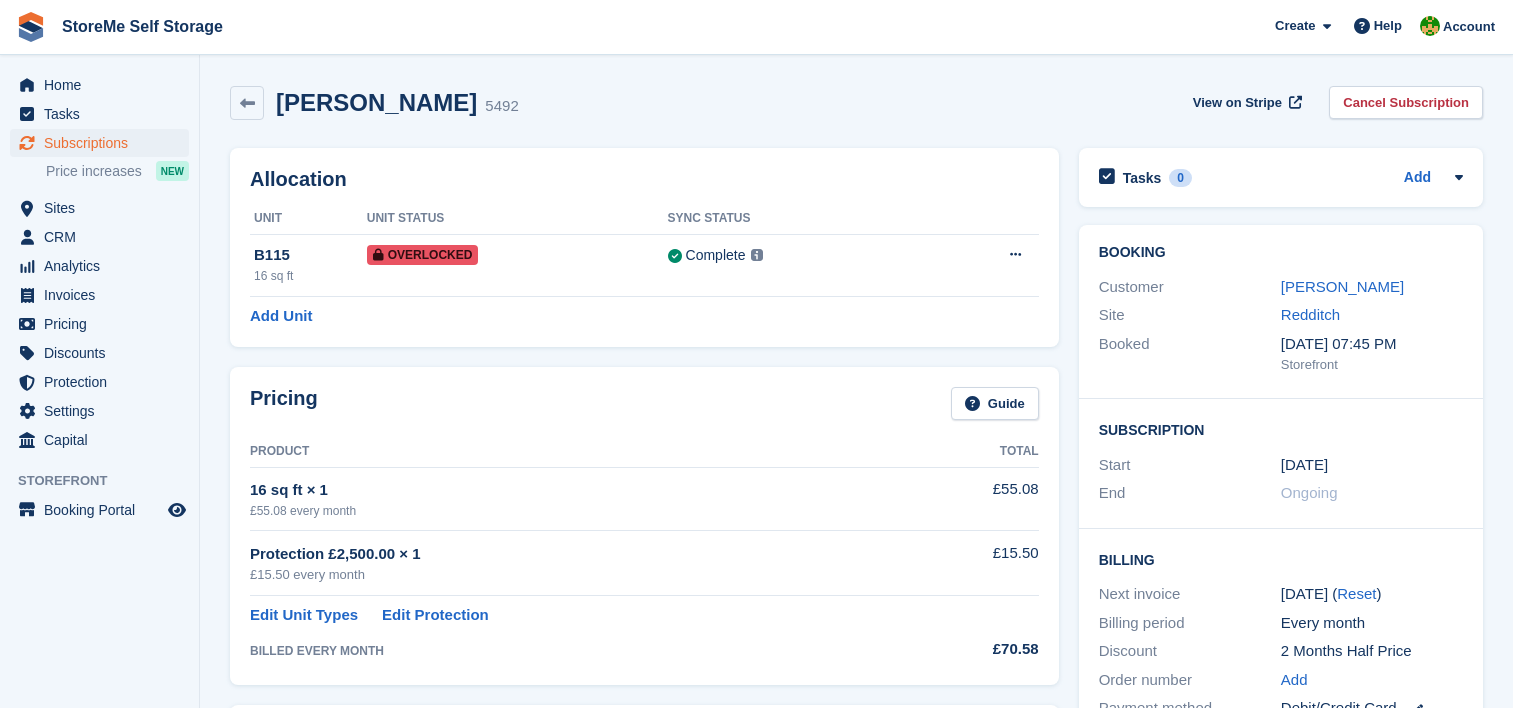 scroll, scrollTop: 0, scrollLeft: 0, axis: both 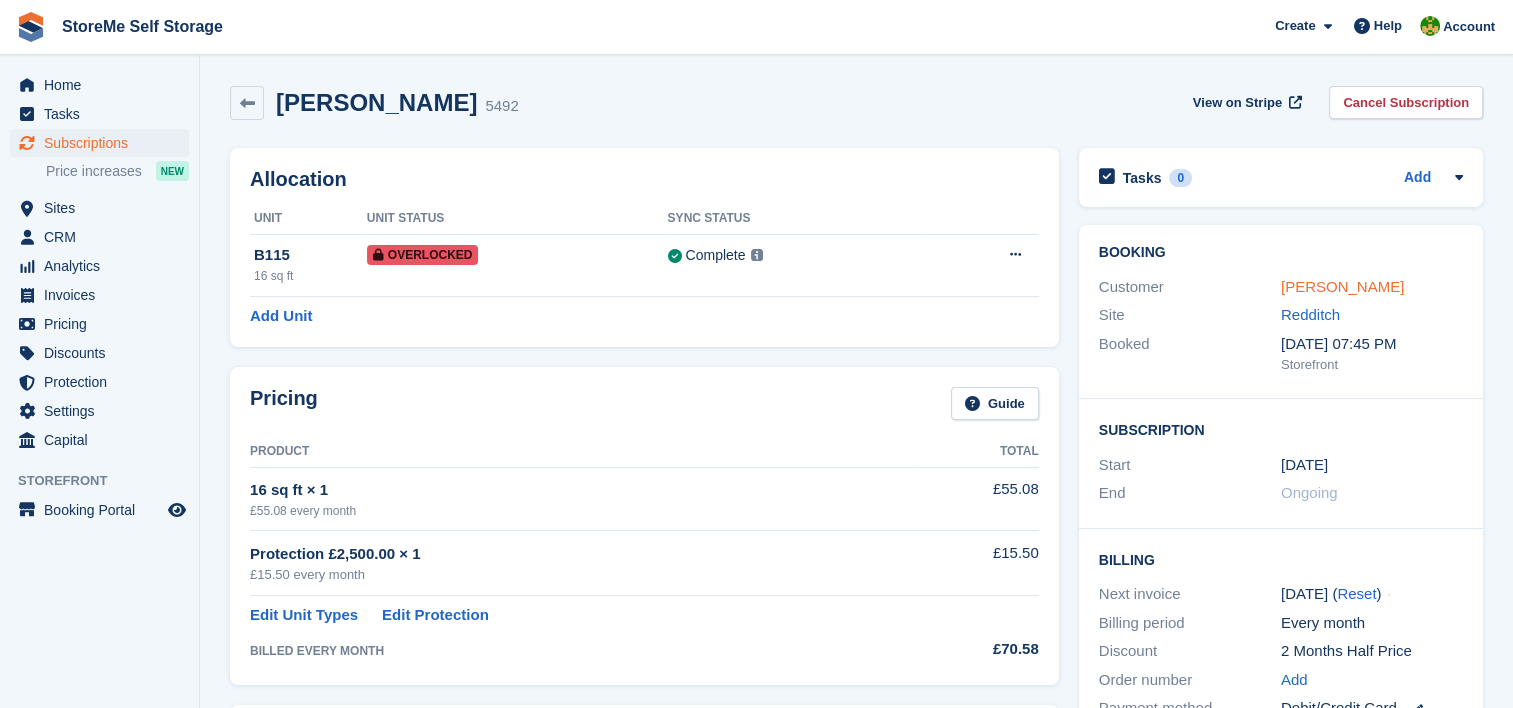 click on "[PERSON_NAME]" at bounding box center (1342, 286) 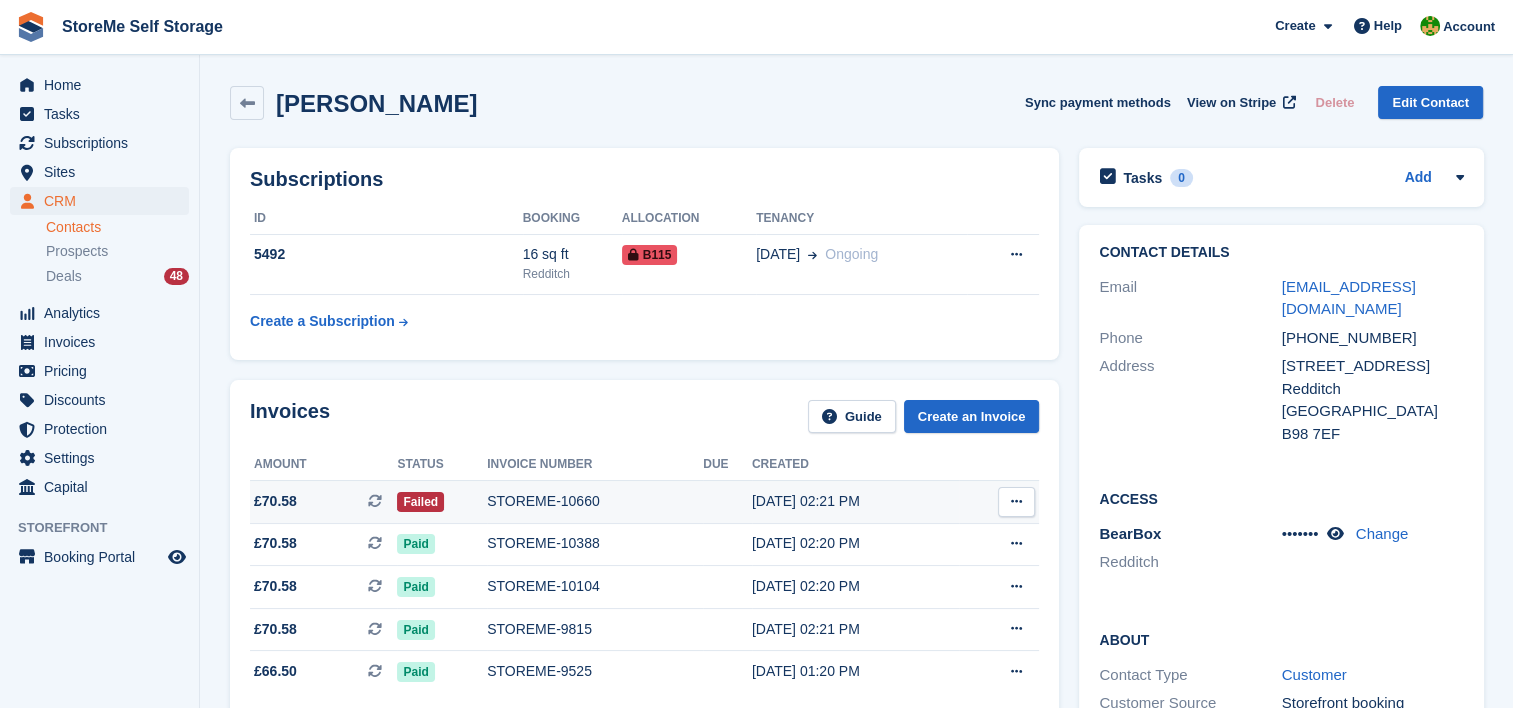 click on "STOREME-10660" at bounding box center [595, 501] 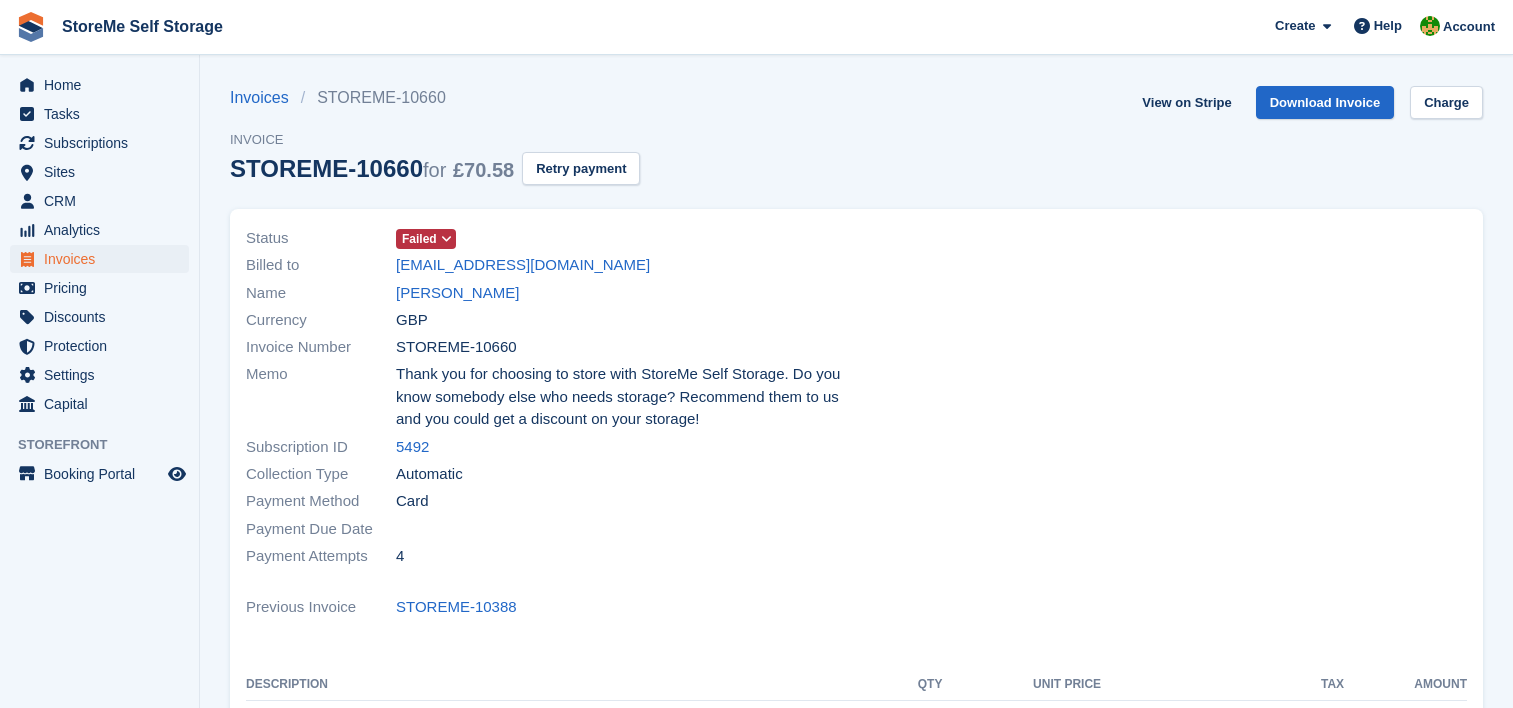 scroll, scrollTop: 0, scrollLeft: 0, axis: both 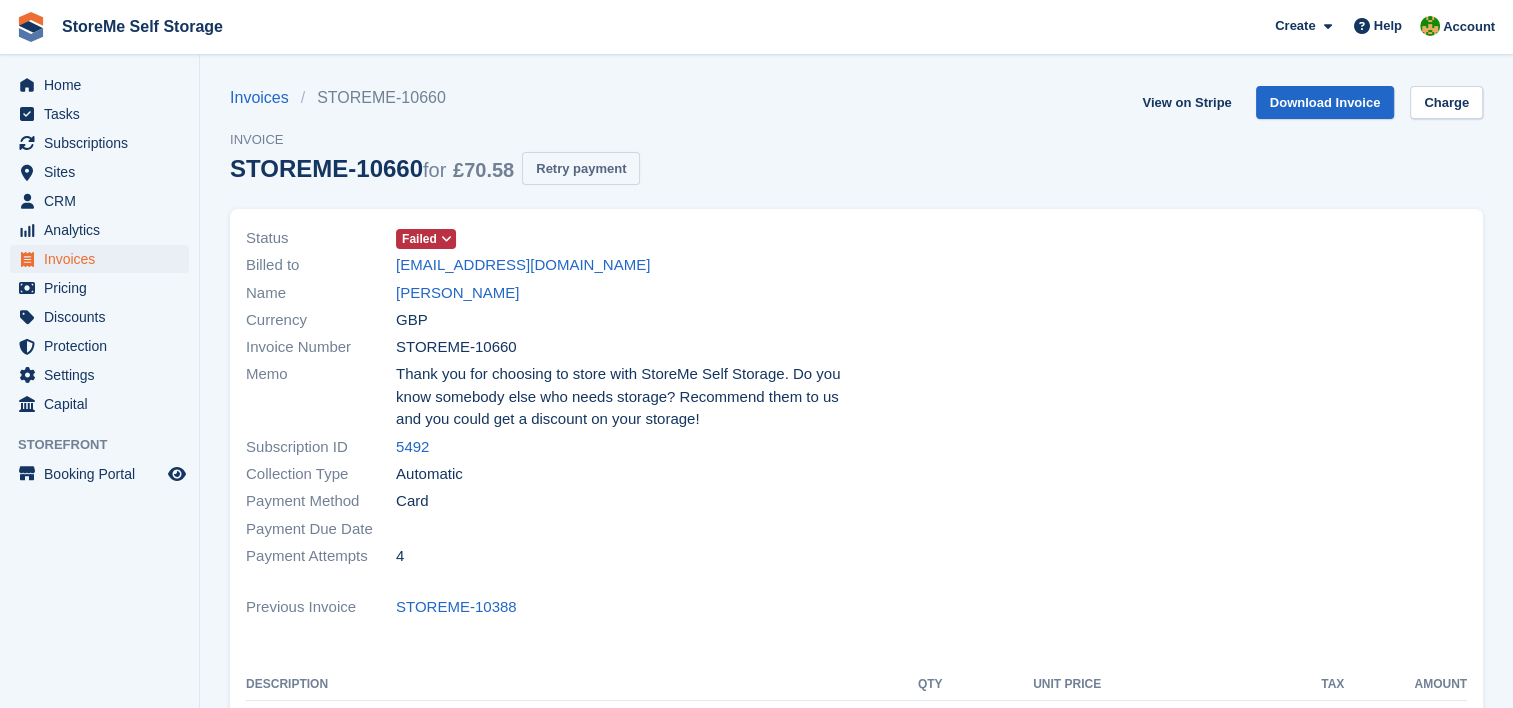 click on "Retry payment" at bounding box center (581, 168) 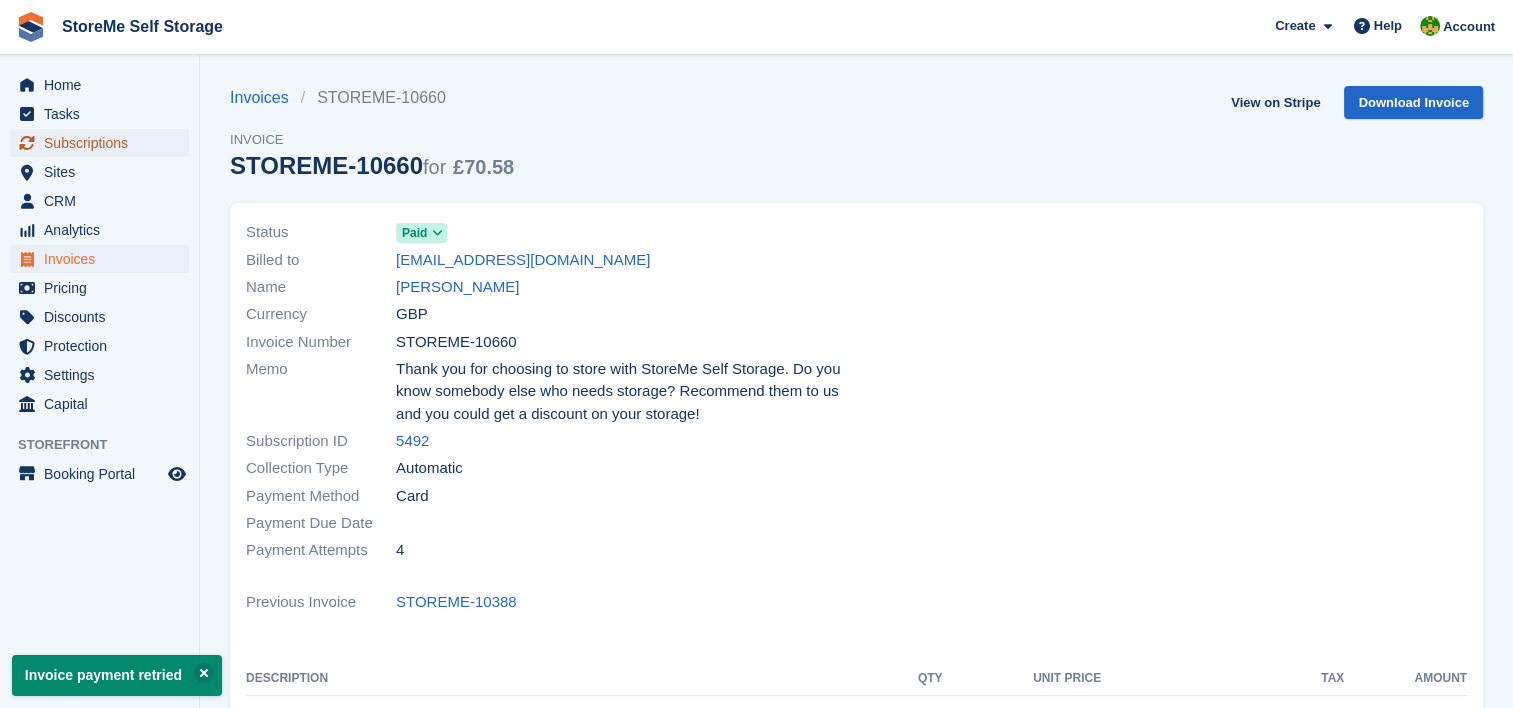 click on "Subscriptions" at bounding box center (104, 143) 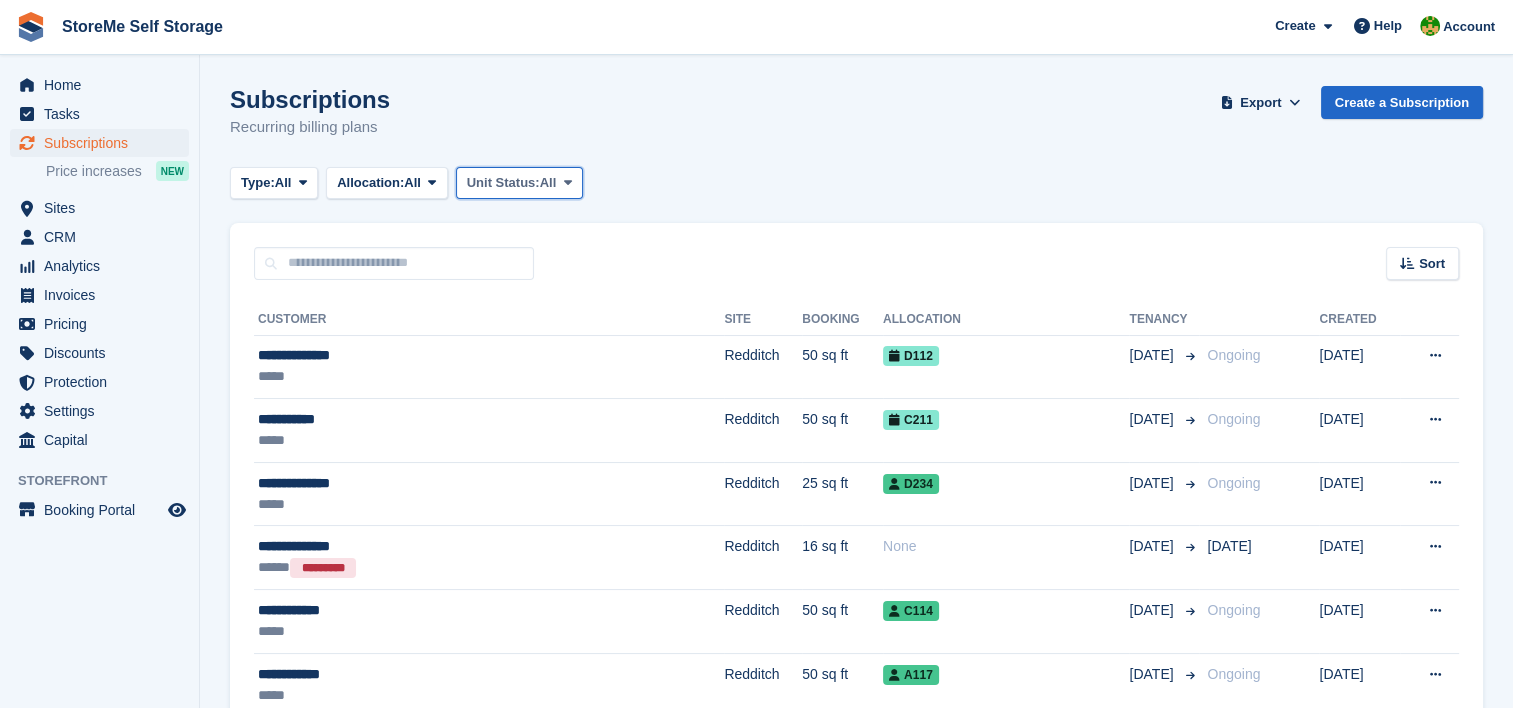 click on "Unit Status:" at bounding box center [503, 183] 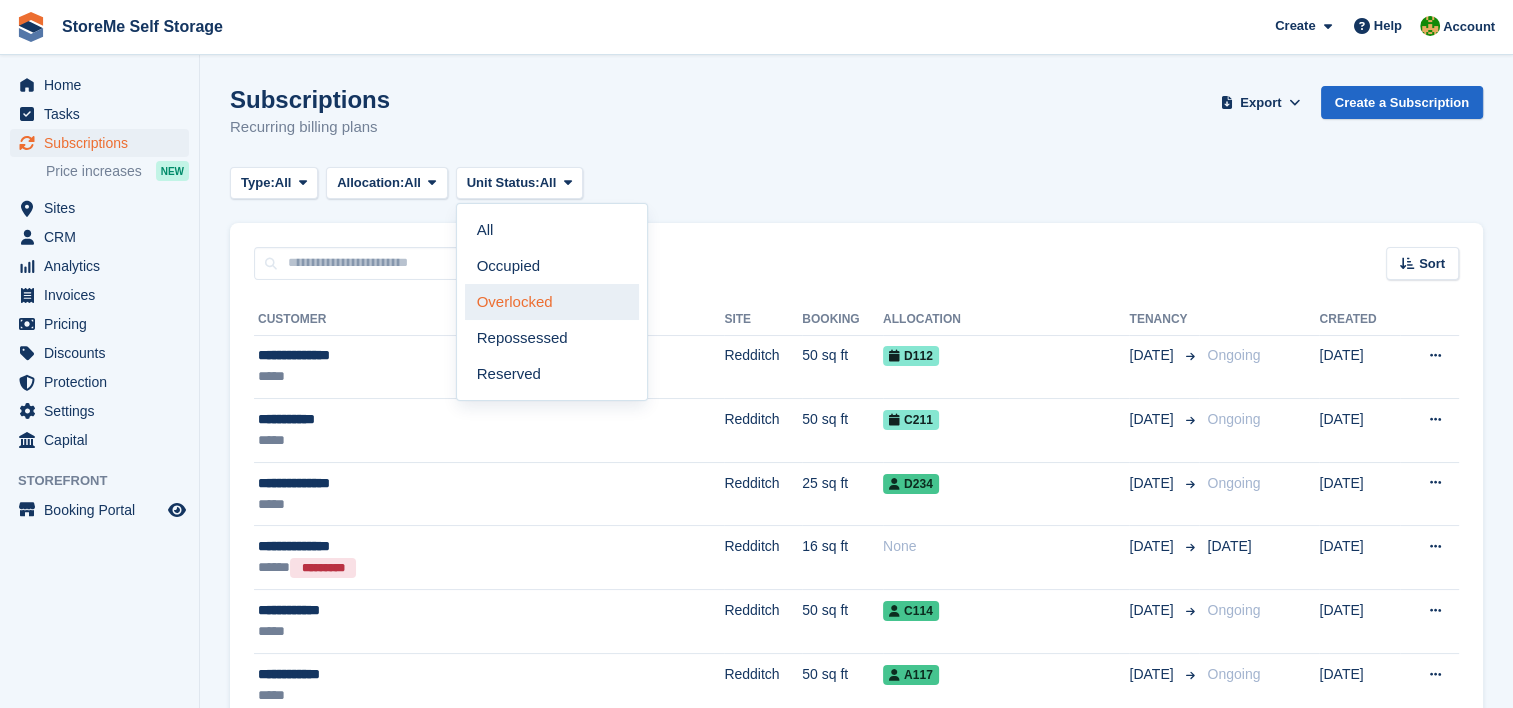 click on "Overlocked" at bounding box center (552, 302) 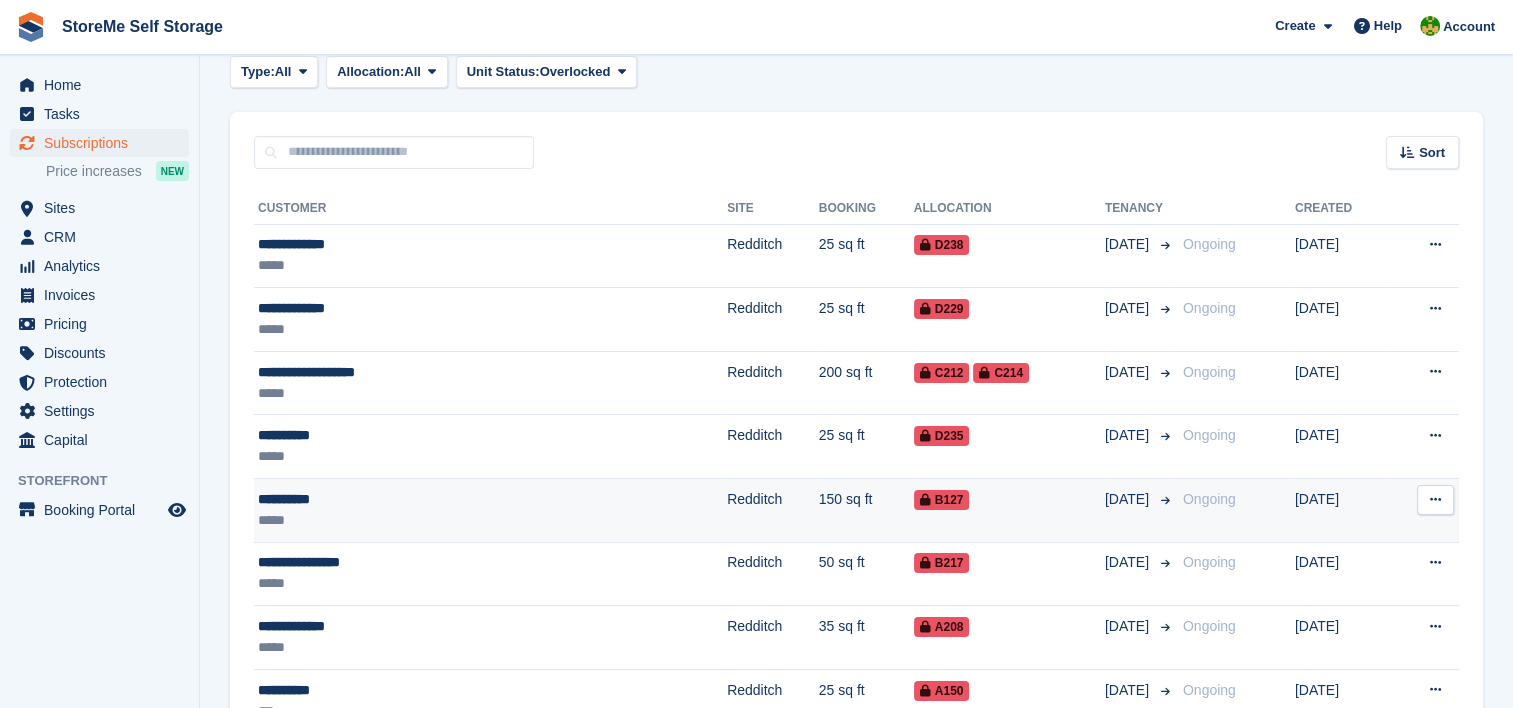 scroll, scrollTop: 0, scrollLeft: 0, axis: both 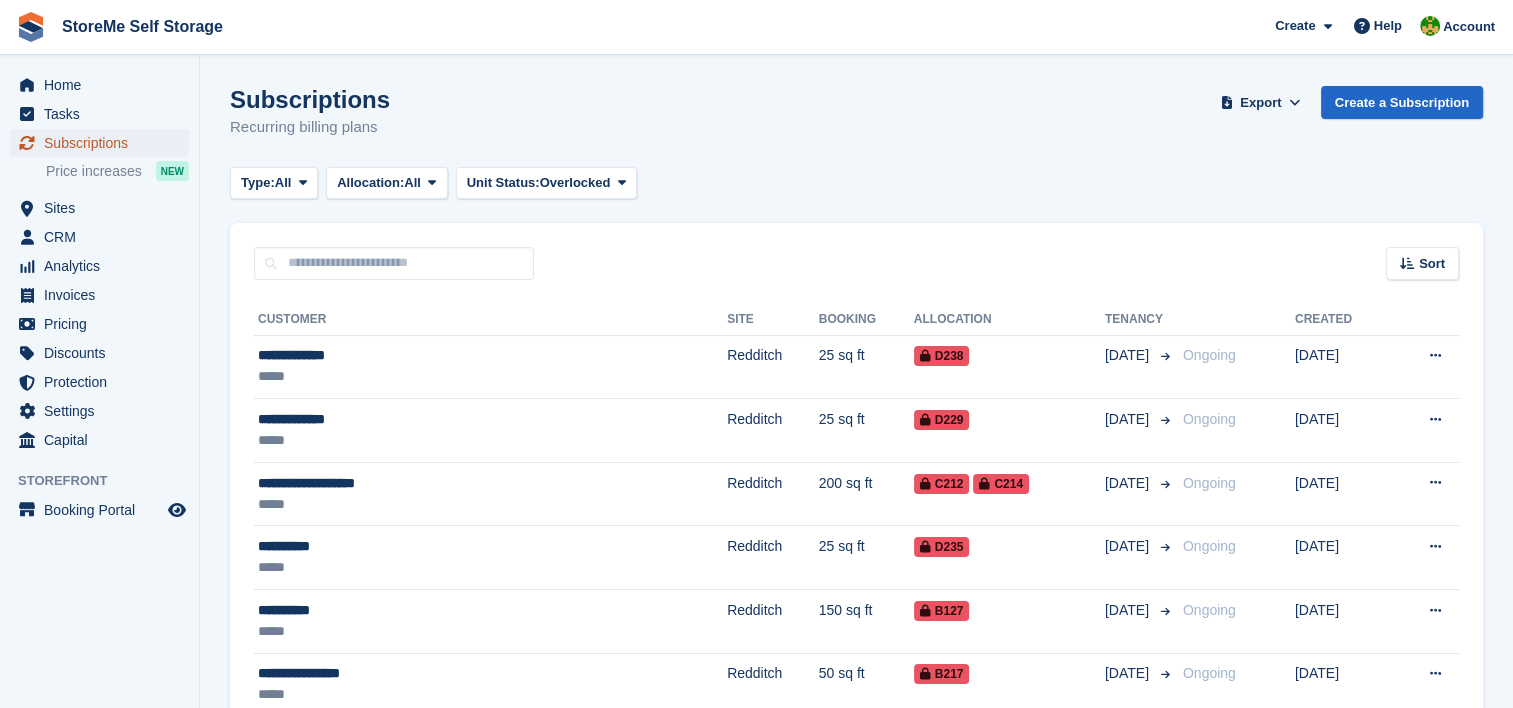 click on "Subscriptions" at bounding box center [104, 143] 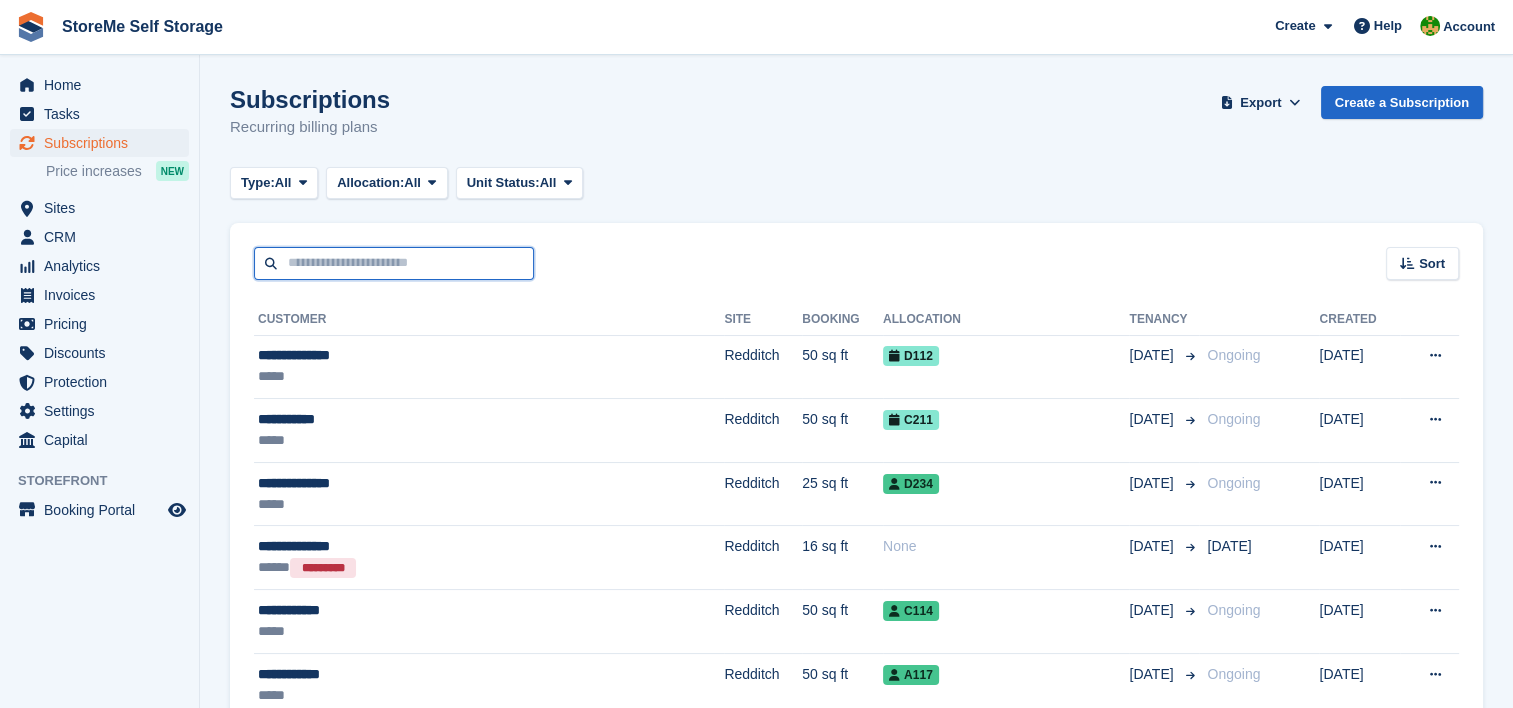 click at bounding box center (394, 263) 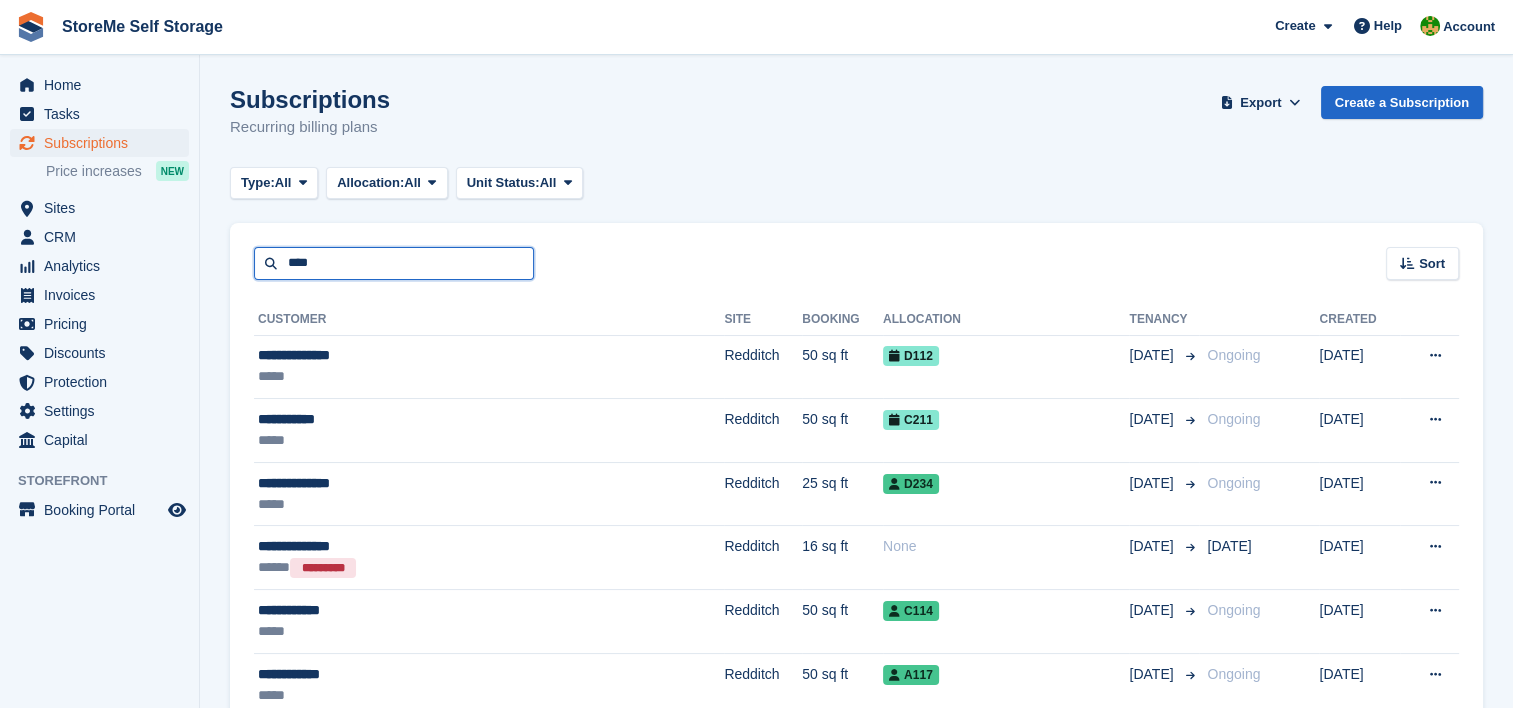 type on "****" 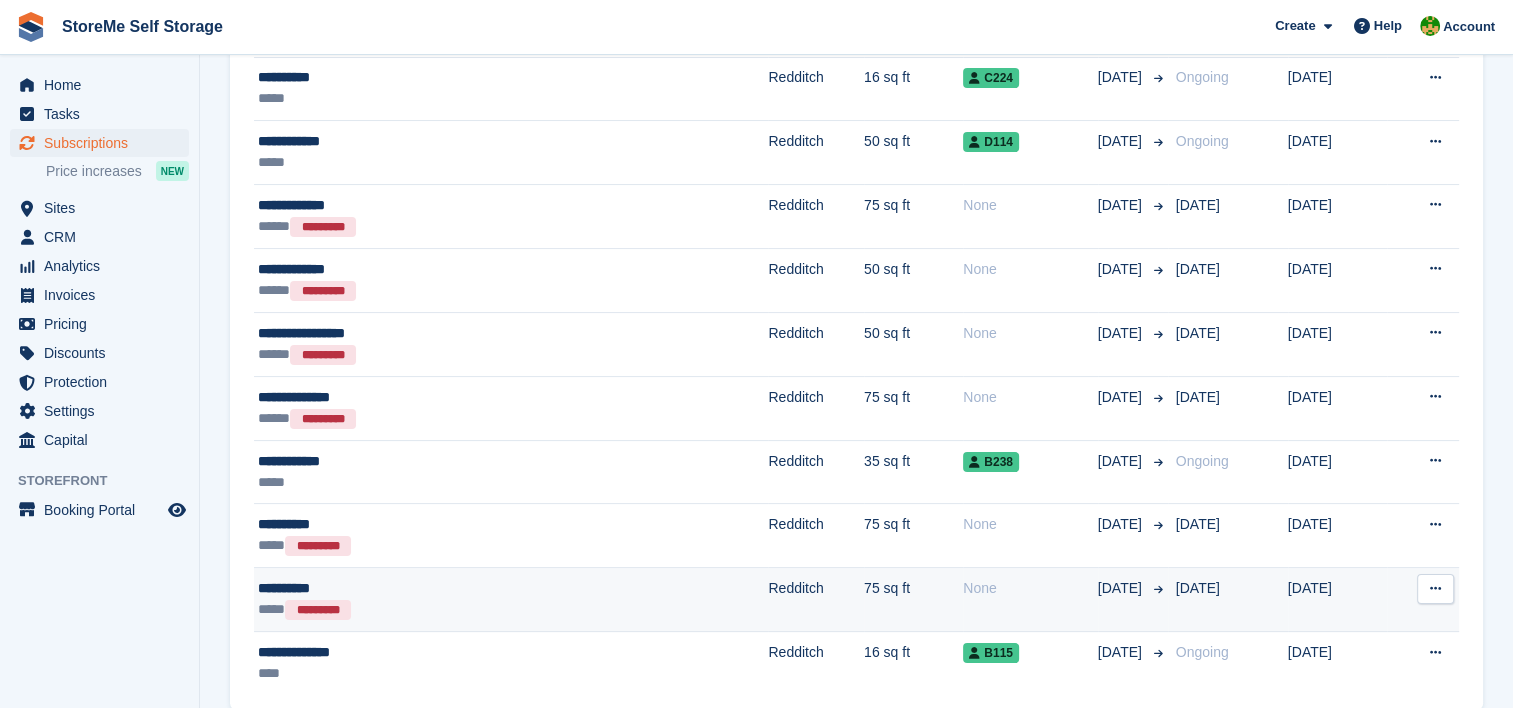 scroll, scrollTop: 363, scrollLeft: 0, axis: vertical 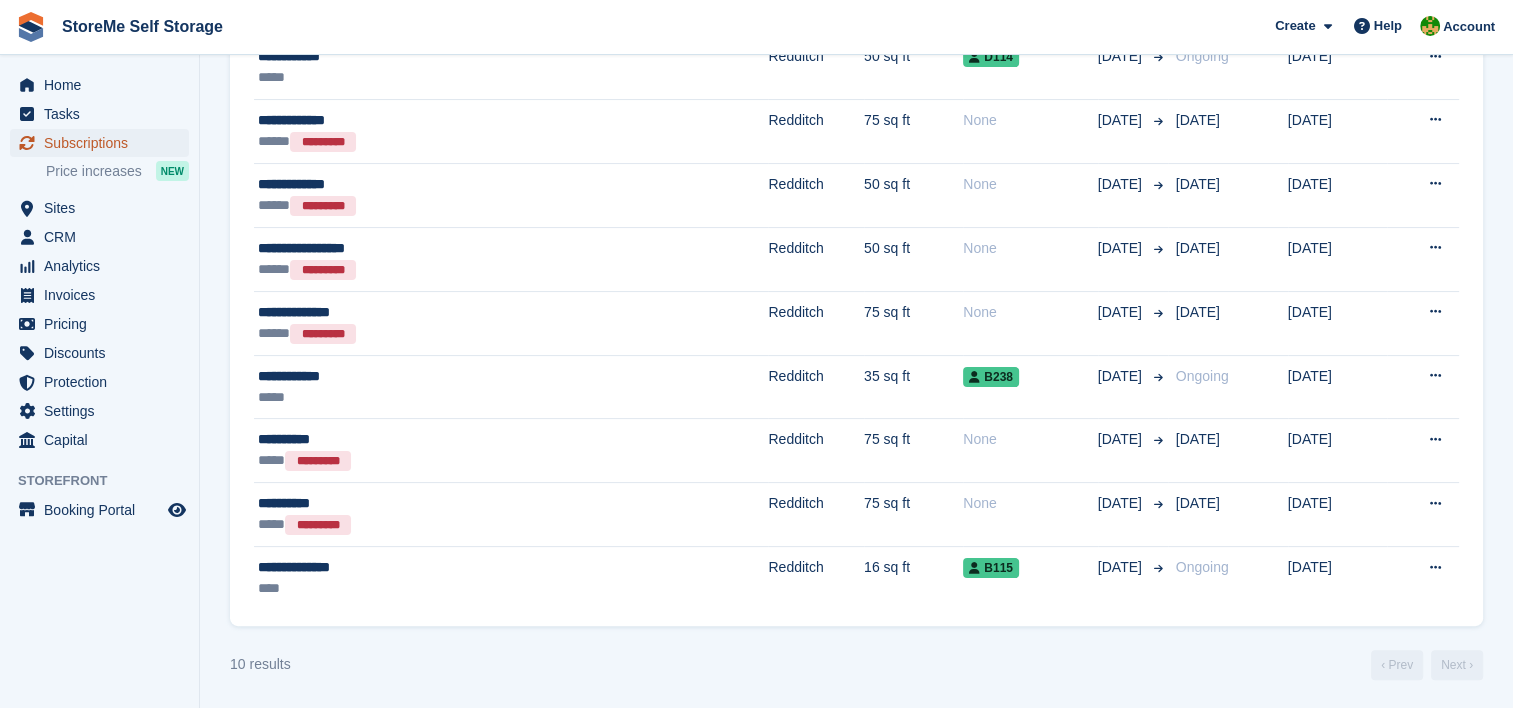 click on "Subscriptions" at bounding box center (104, 143) 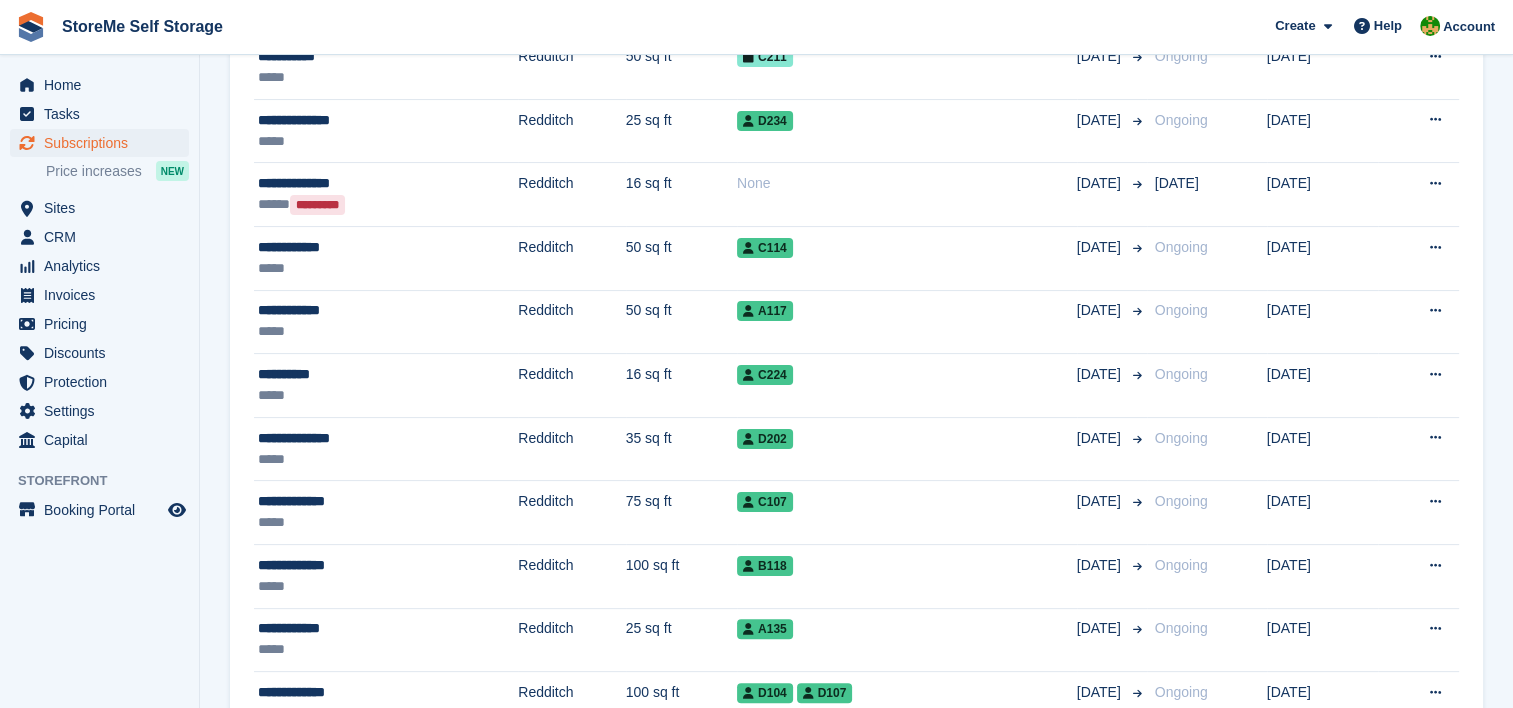 scroll, scrollTop: 0, scrollLeft: 0, axis: both 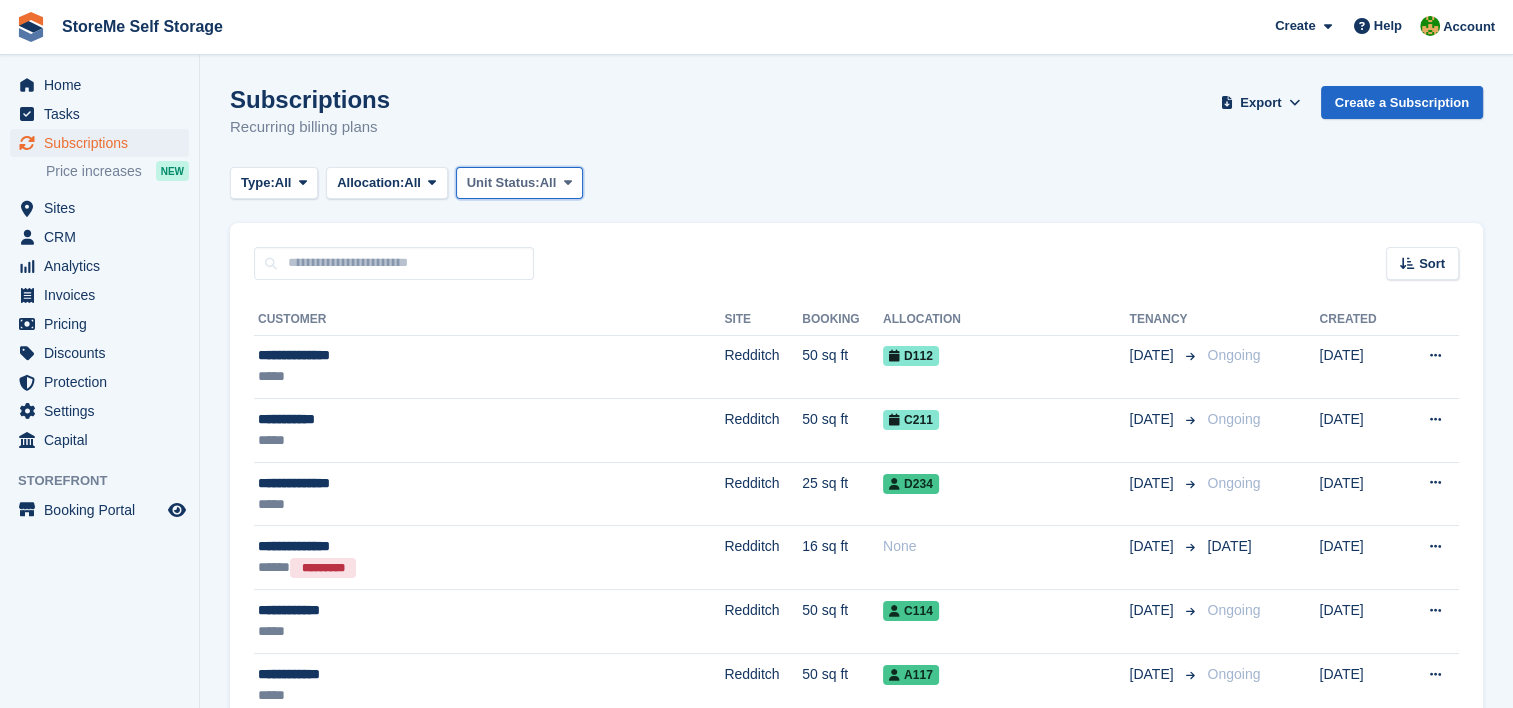 click on "Unit Status:" at bounding box center [503, 183] 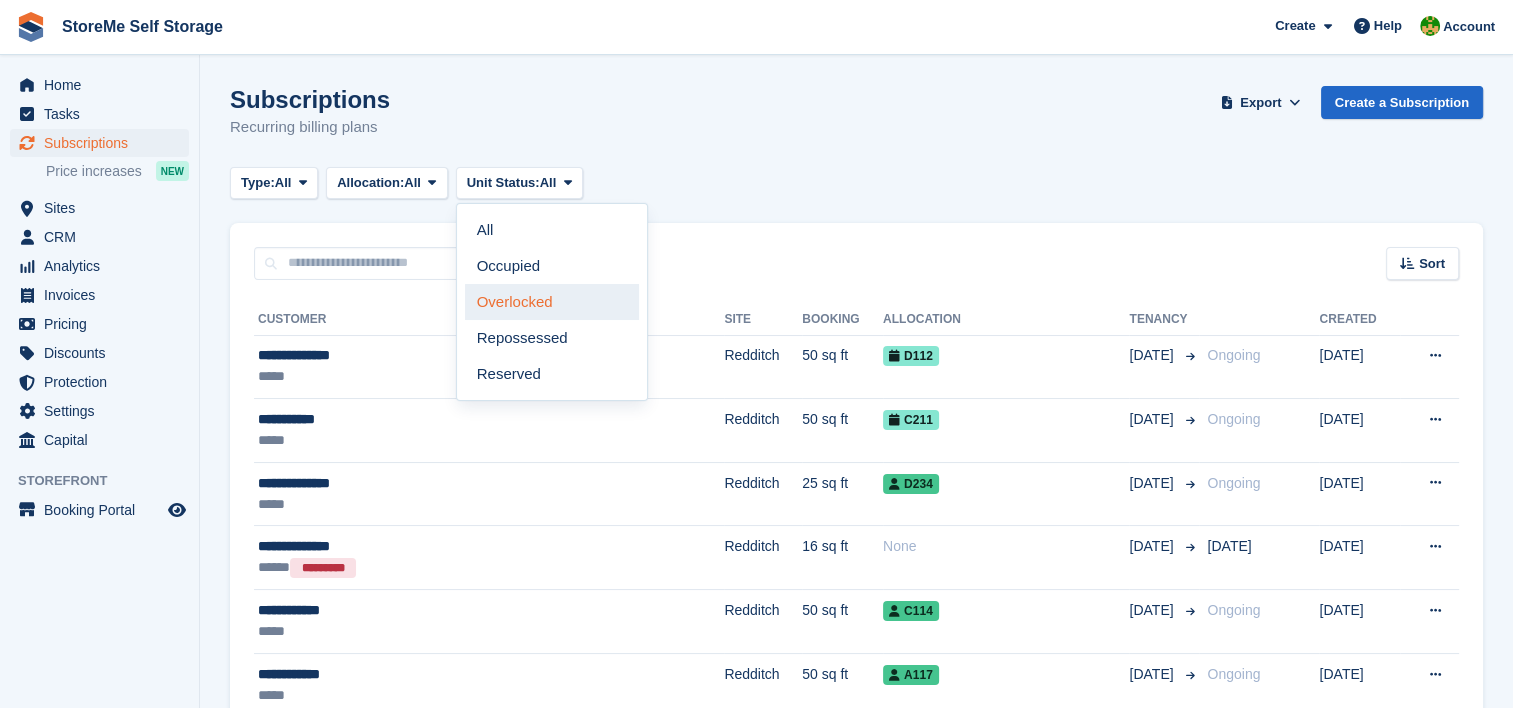 click on "Overlocked" at bounding box center (552, 302) 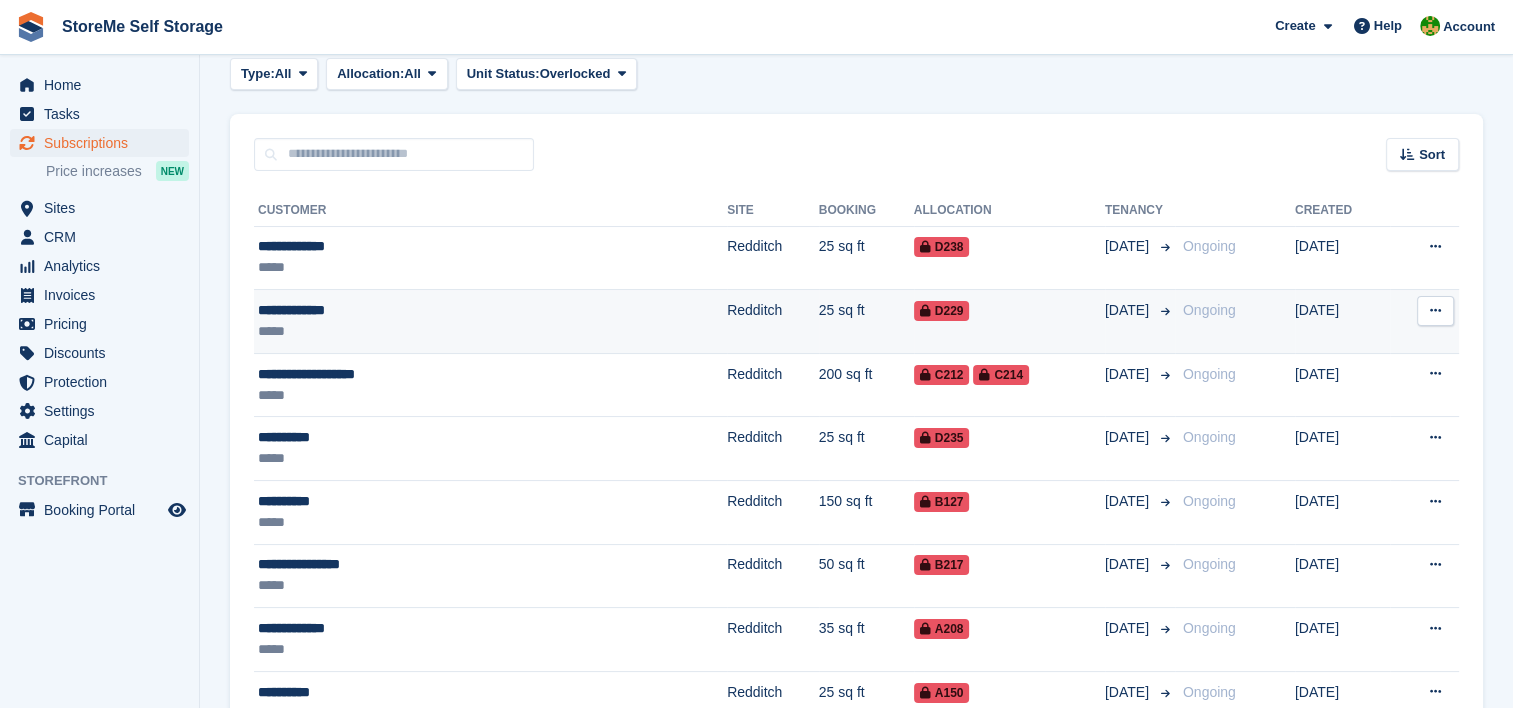 scroll, scrollTop: 233, scrollLeft: 0, axis: vertical 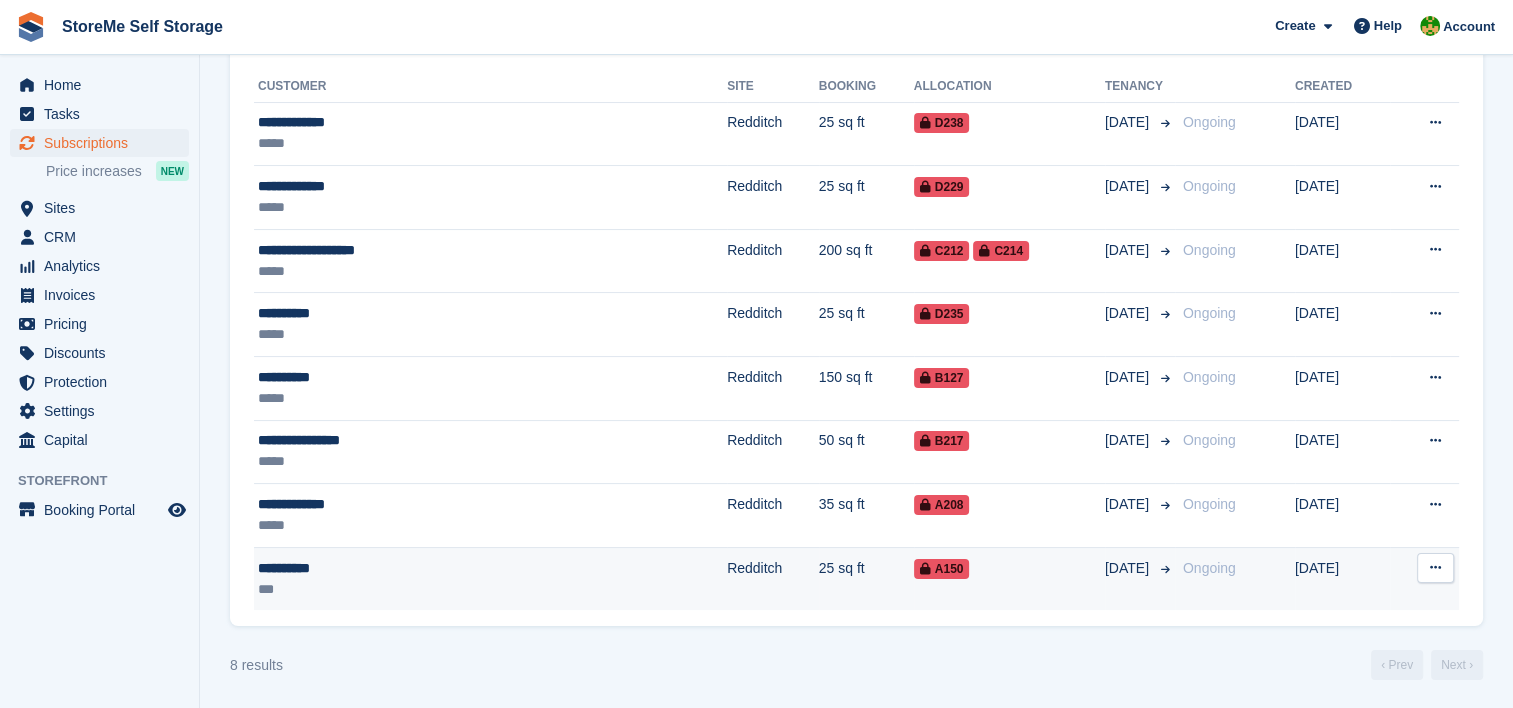 click on "Redditch" at bounding box center (773, 578) 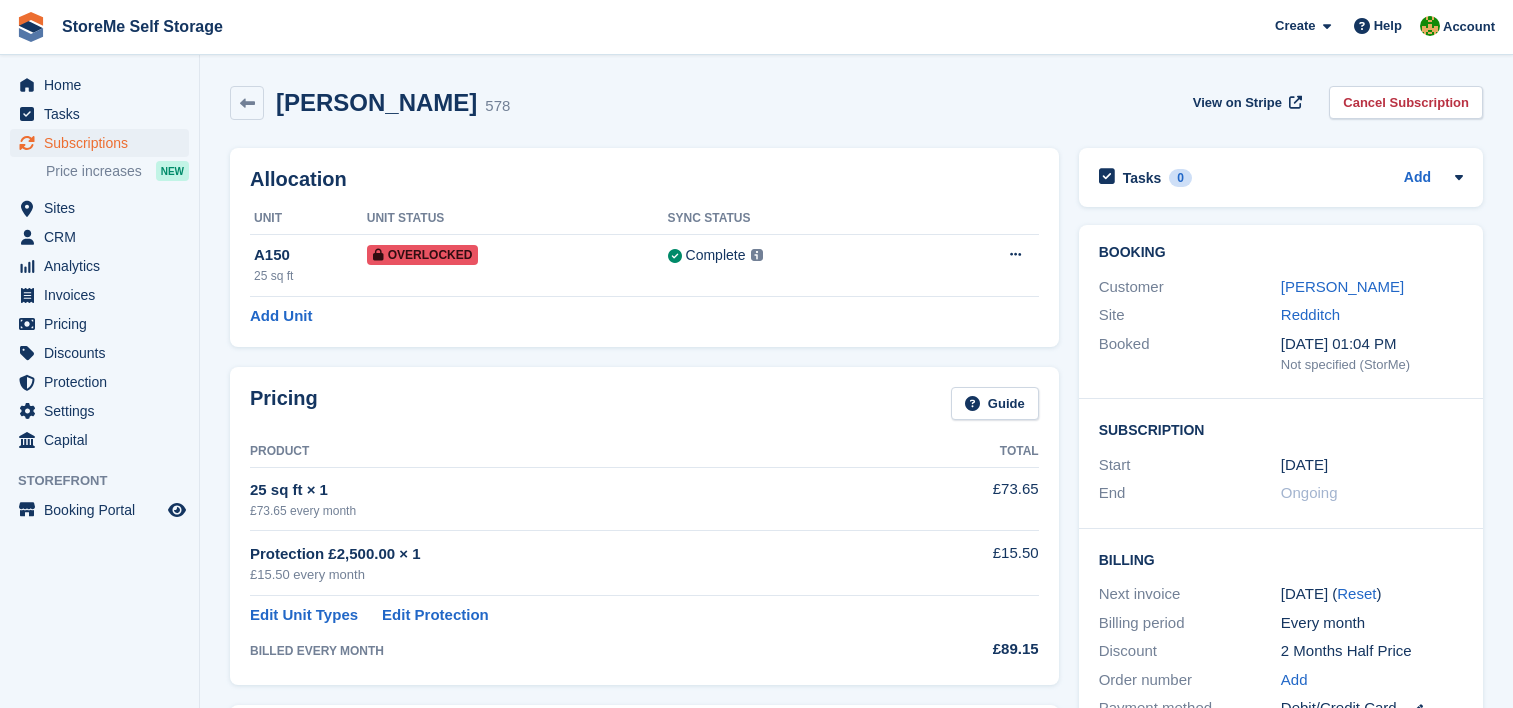 scroll, scrollTop: 0, scrollLeft: 0, axis: both 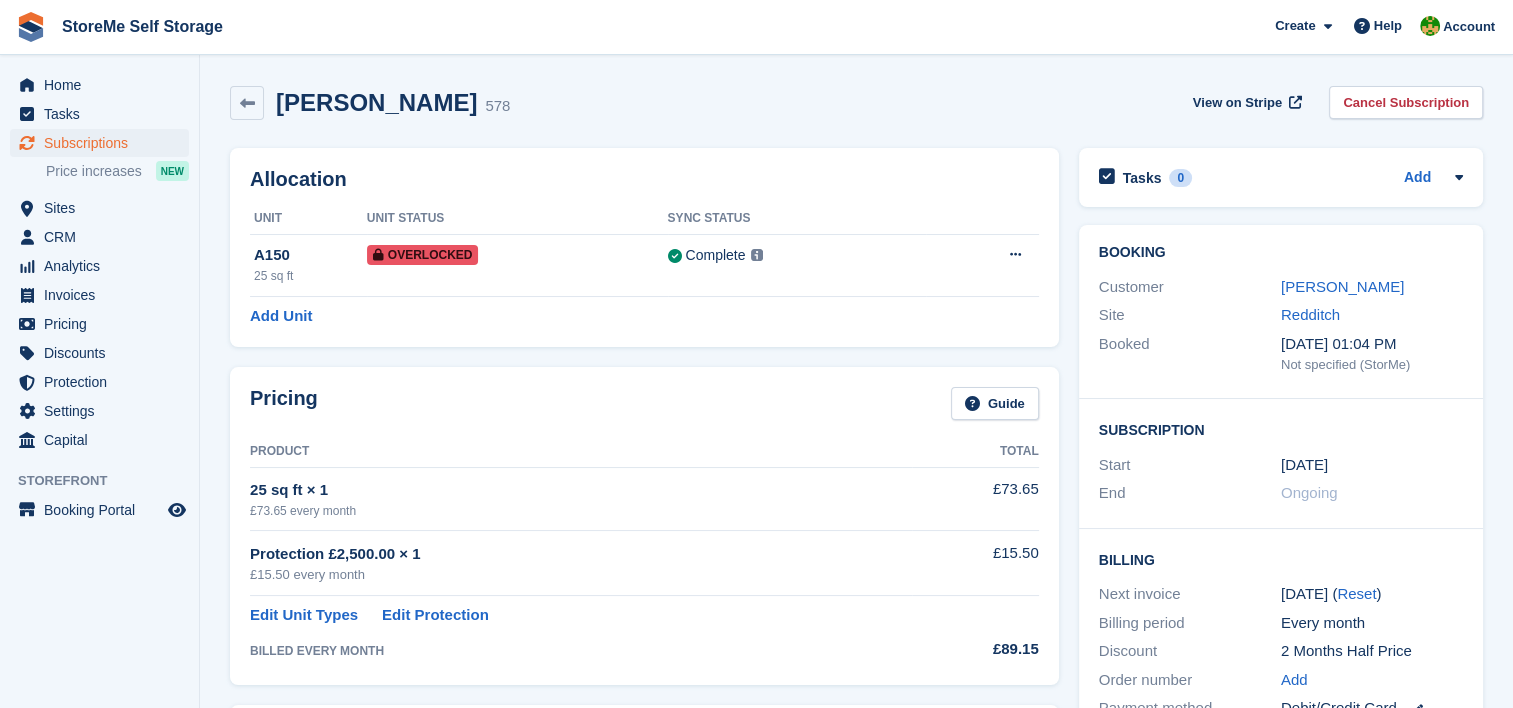 click on "[PERSON_NAME]" at bounding box center [1342, 286] 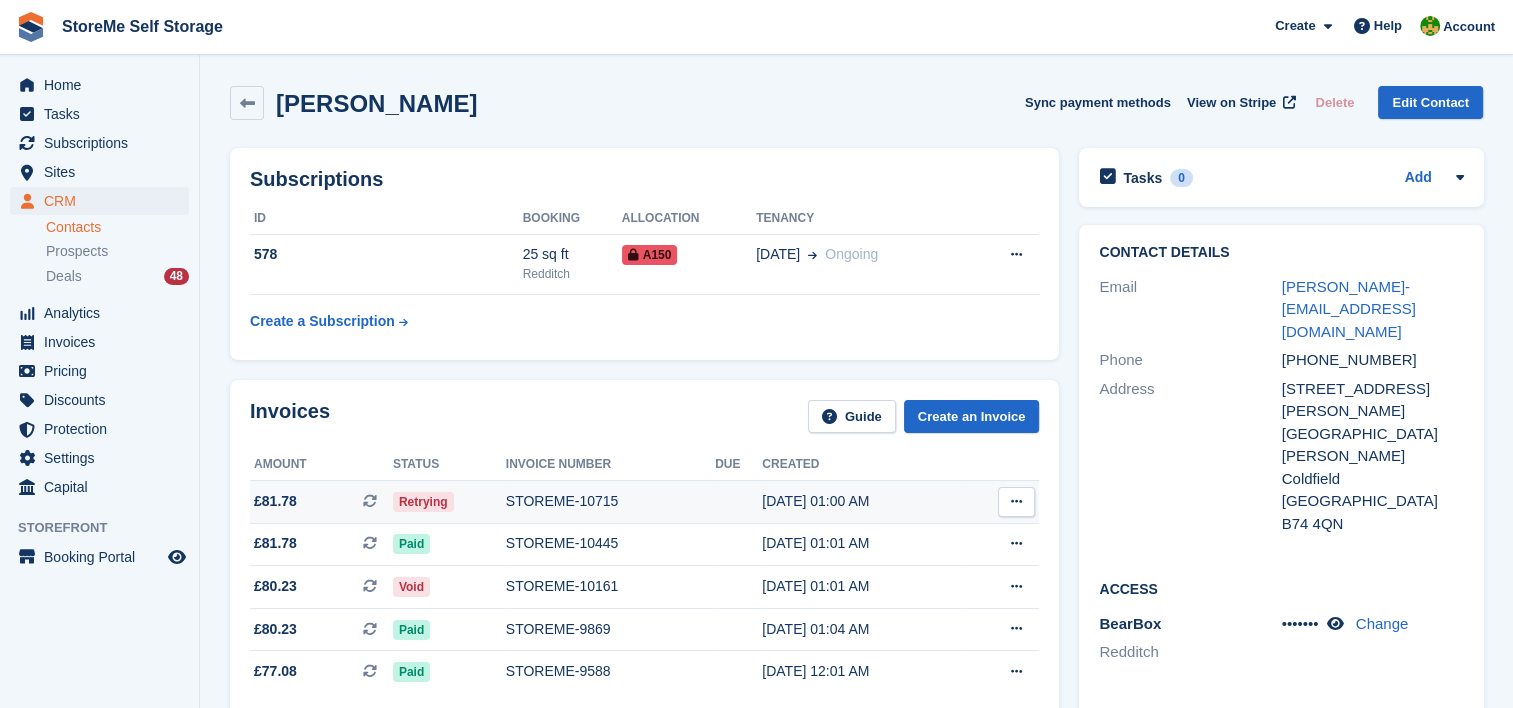 click on "STOREME-10715" at bounding box center (610, 501) 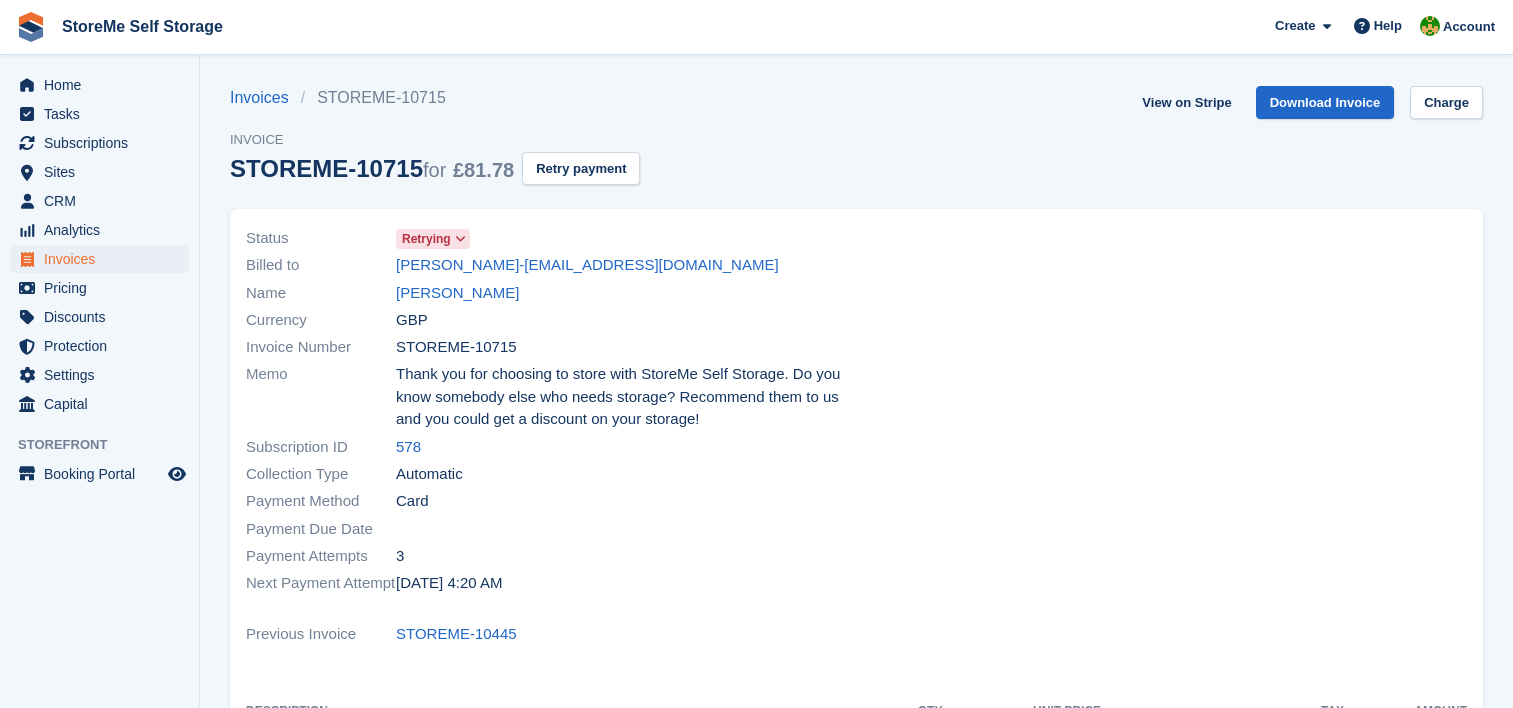 scroll, scrollTop: 0, scrollLeft: 0, axis: both 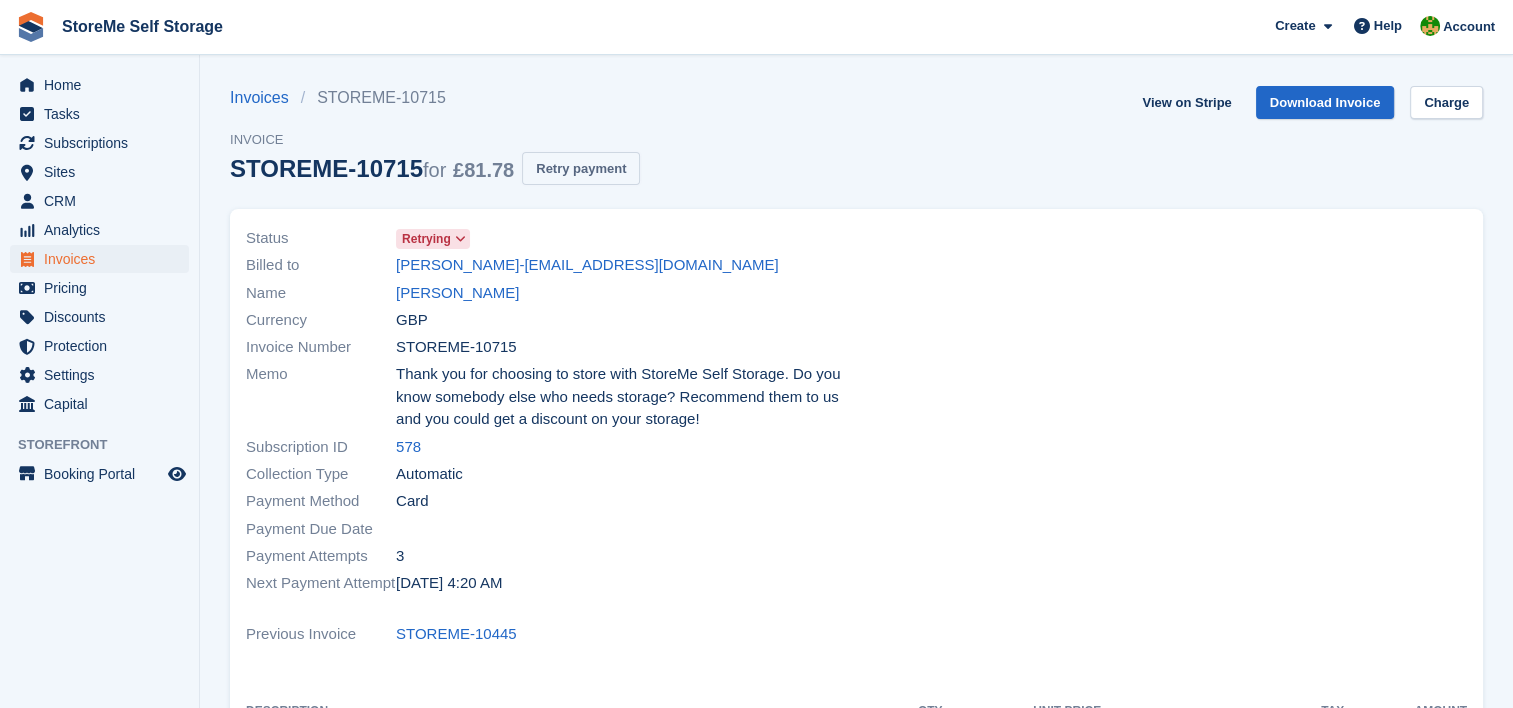 click on "Retry payment" at bounding box center (581, 168) 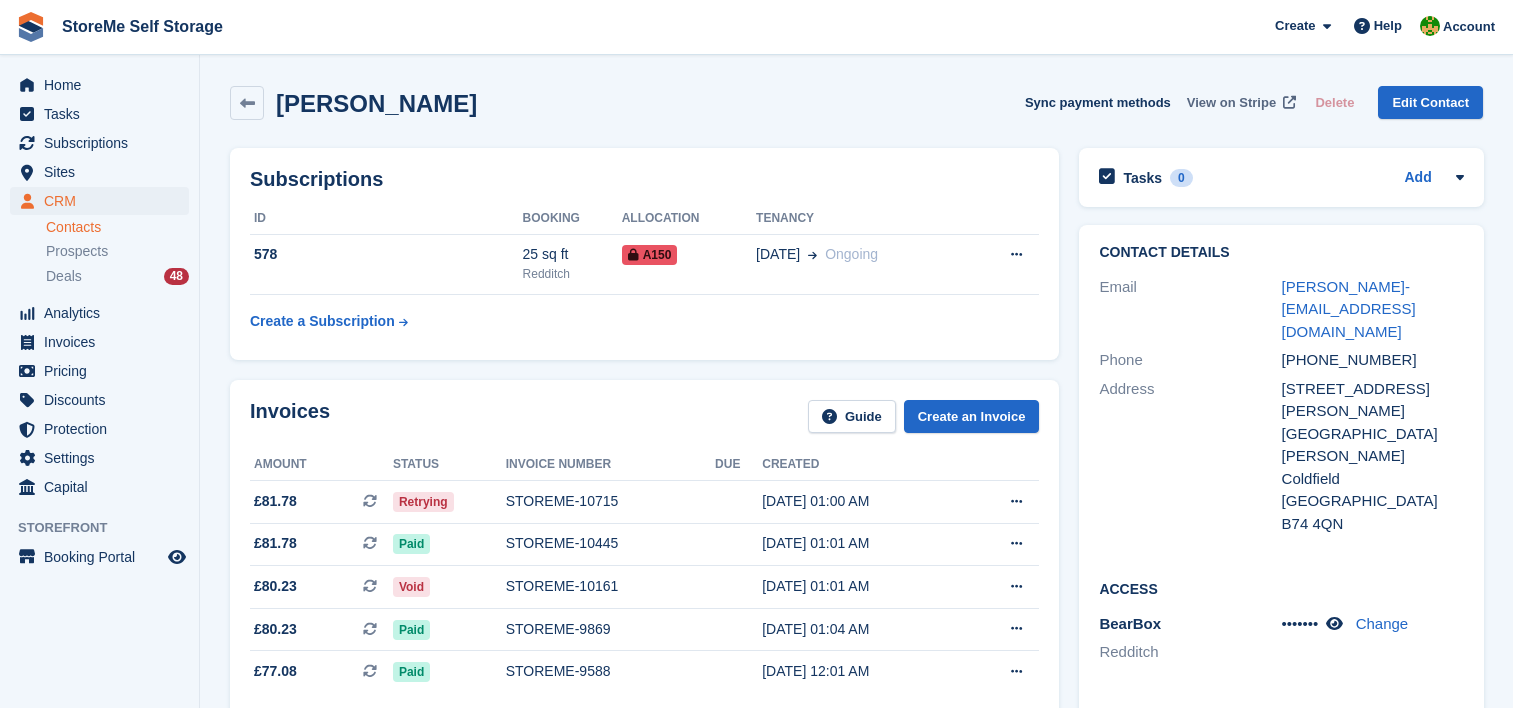 scroll, scrollTop: 0, scrollLeft: 0, axis: both 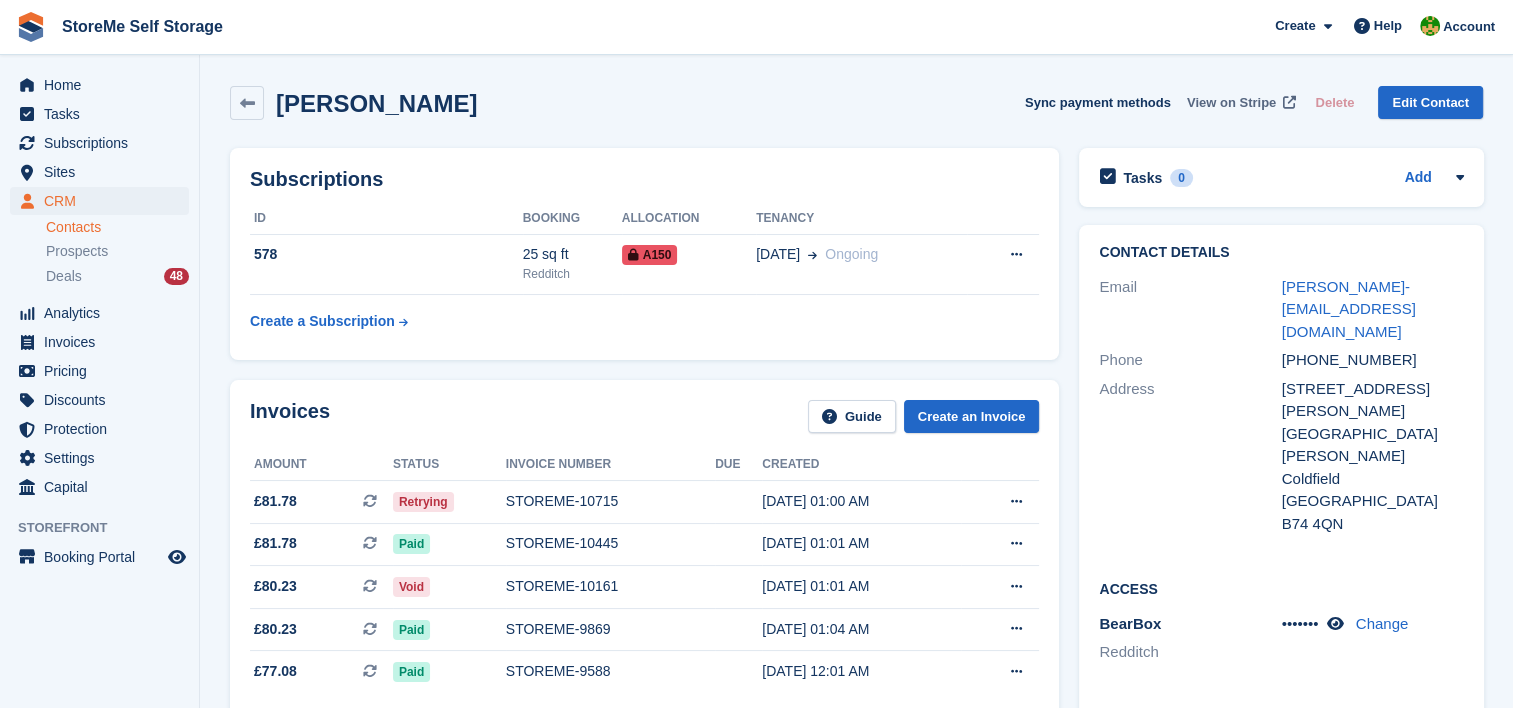 click on "View on Stripe" at bounding box center (1239, 102) 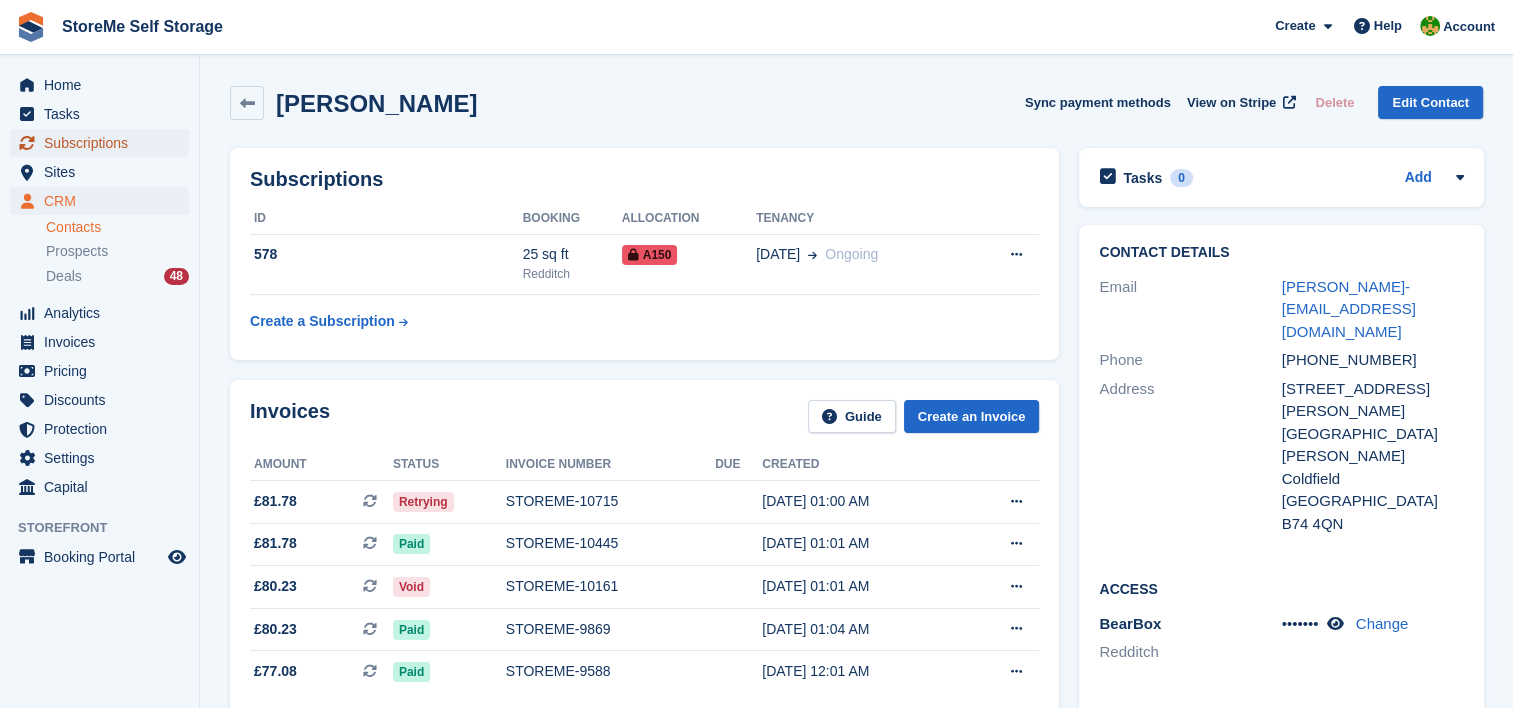 click on "Subscriptions" at bounding box center (104, 143) 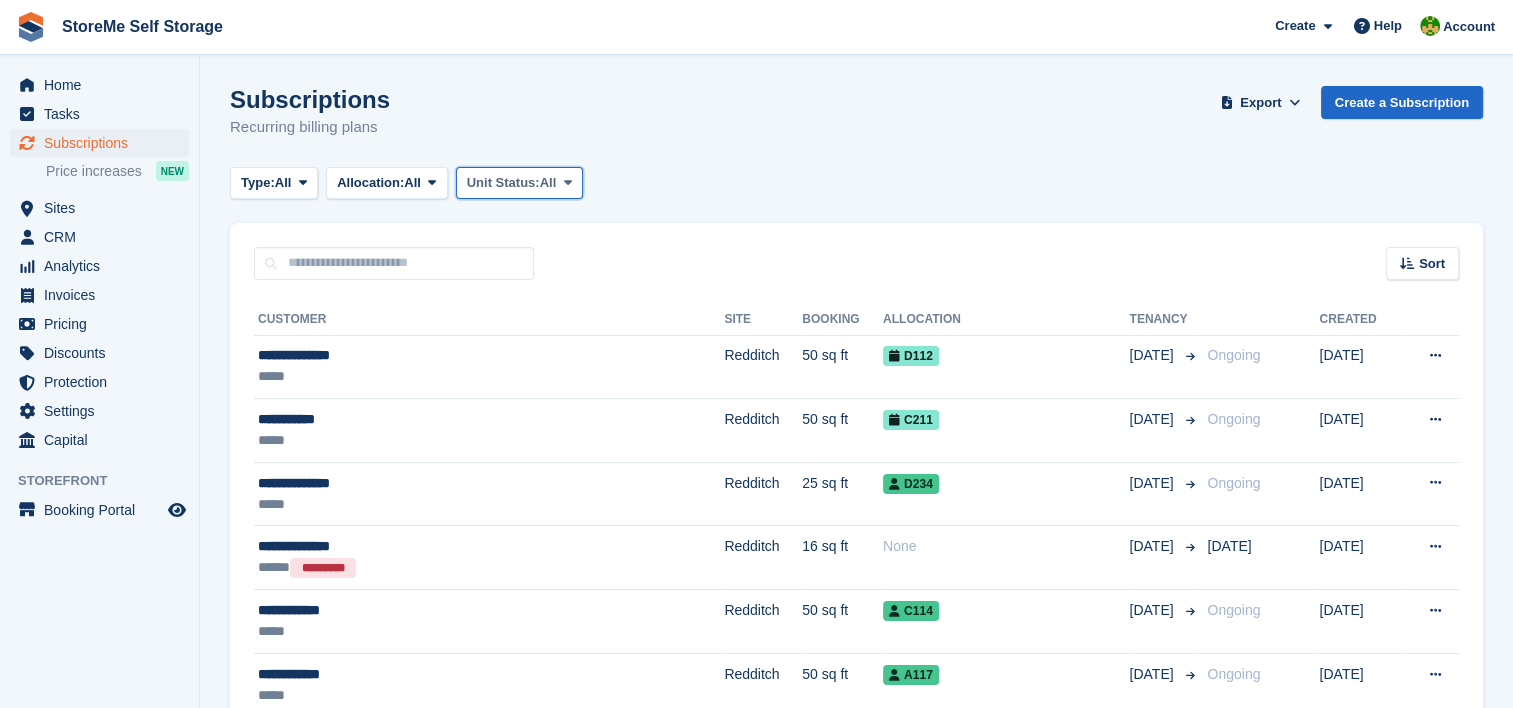 click on "Unit Status:" at bounding box center (503, 183) 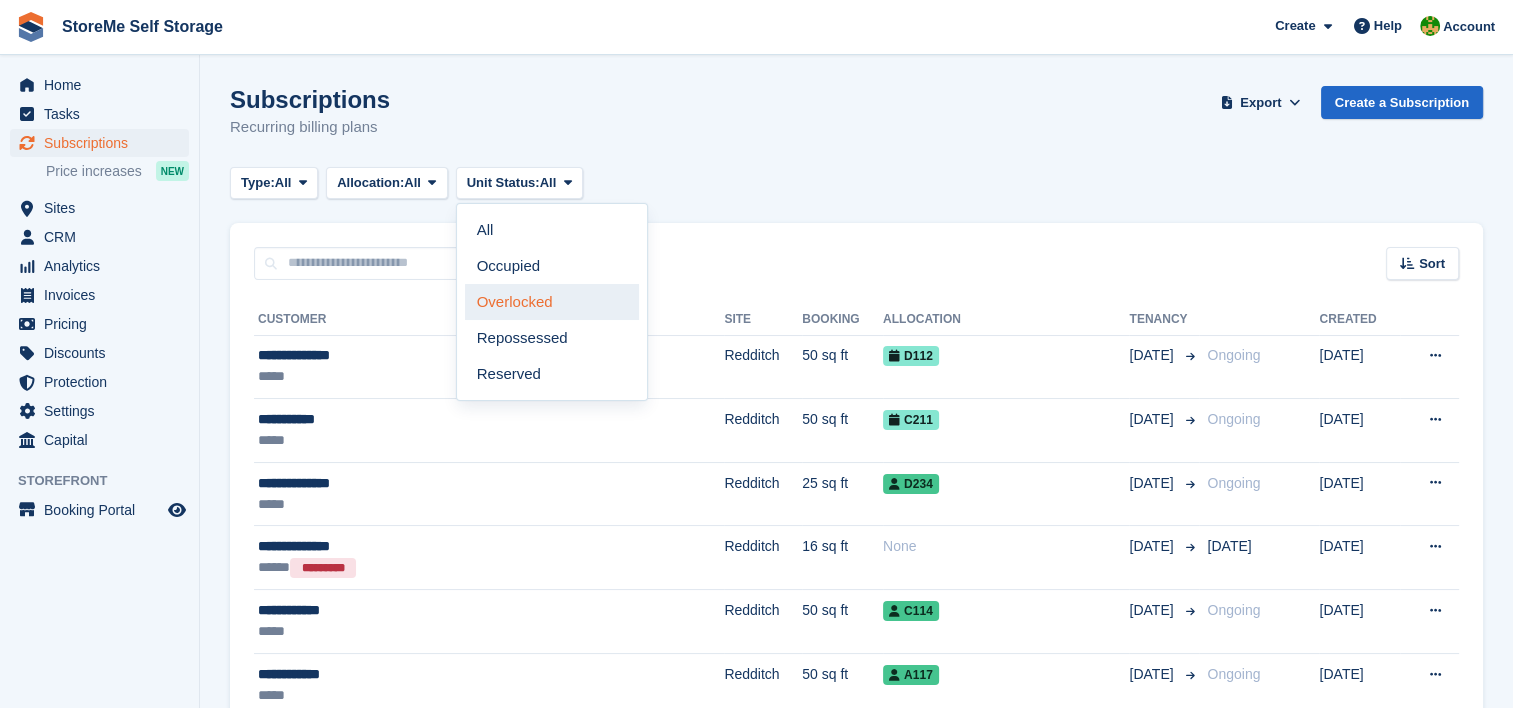 click on "Overlocked" at bounding box center (552, 302) 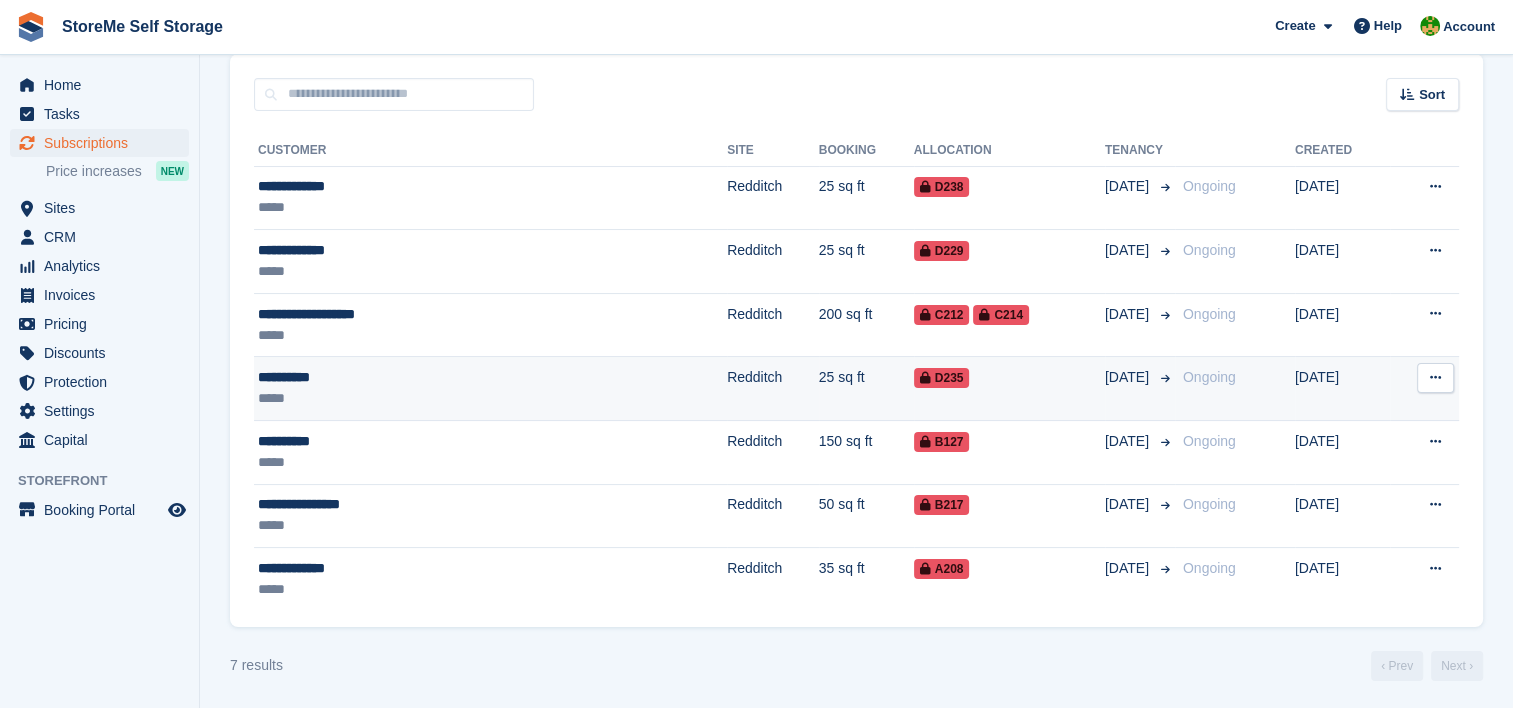 scroll, scrollTop: 170, scrollLeft: 0, axis: vertical 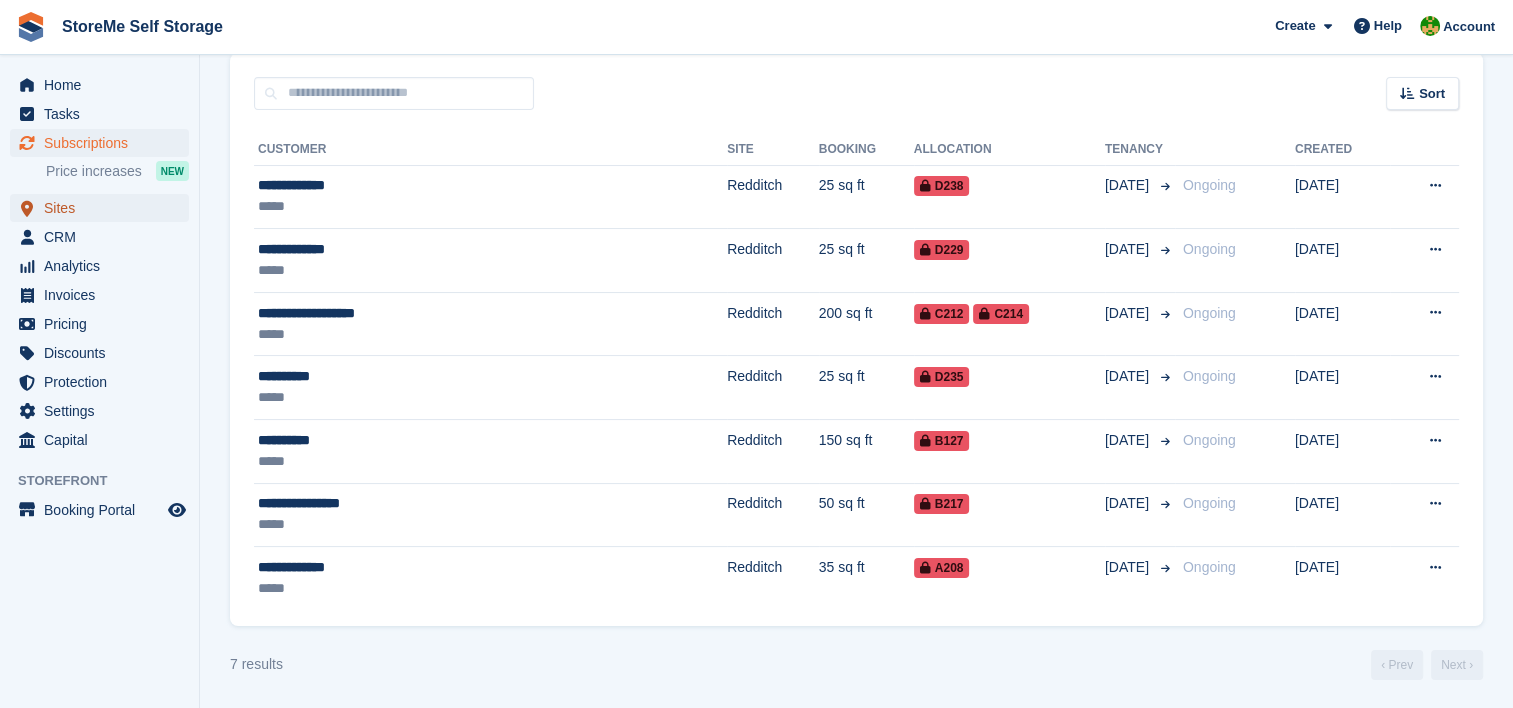 click on "Sites" at bounding box center (104, 208) 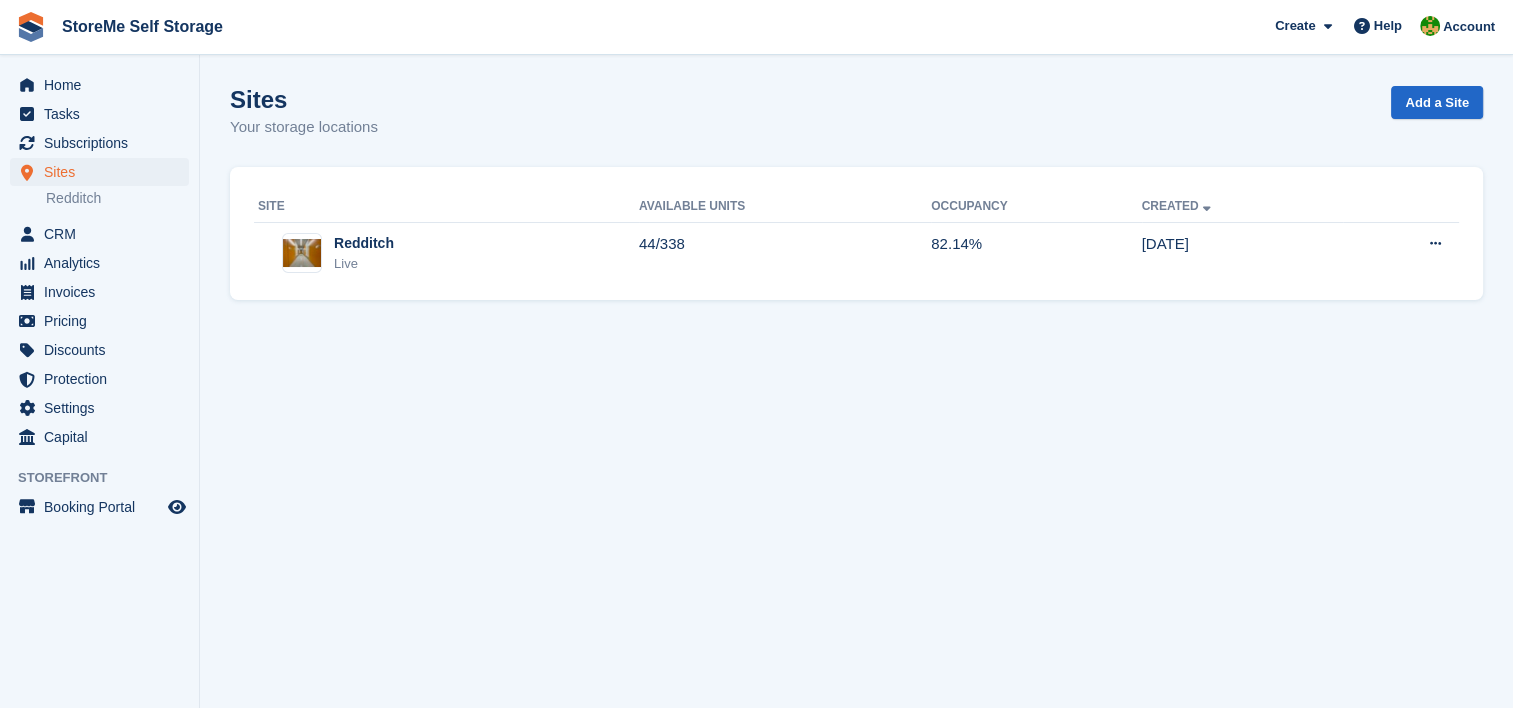 scroll, scrollTop: 0, scrollLeft: 0, axis: both 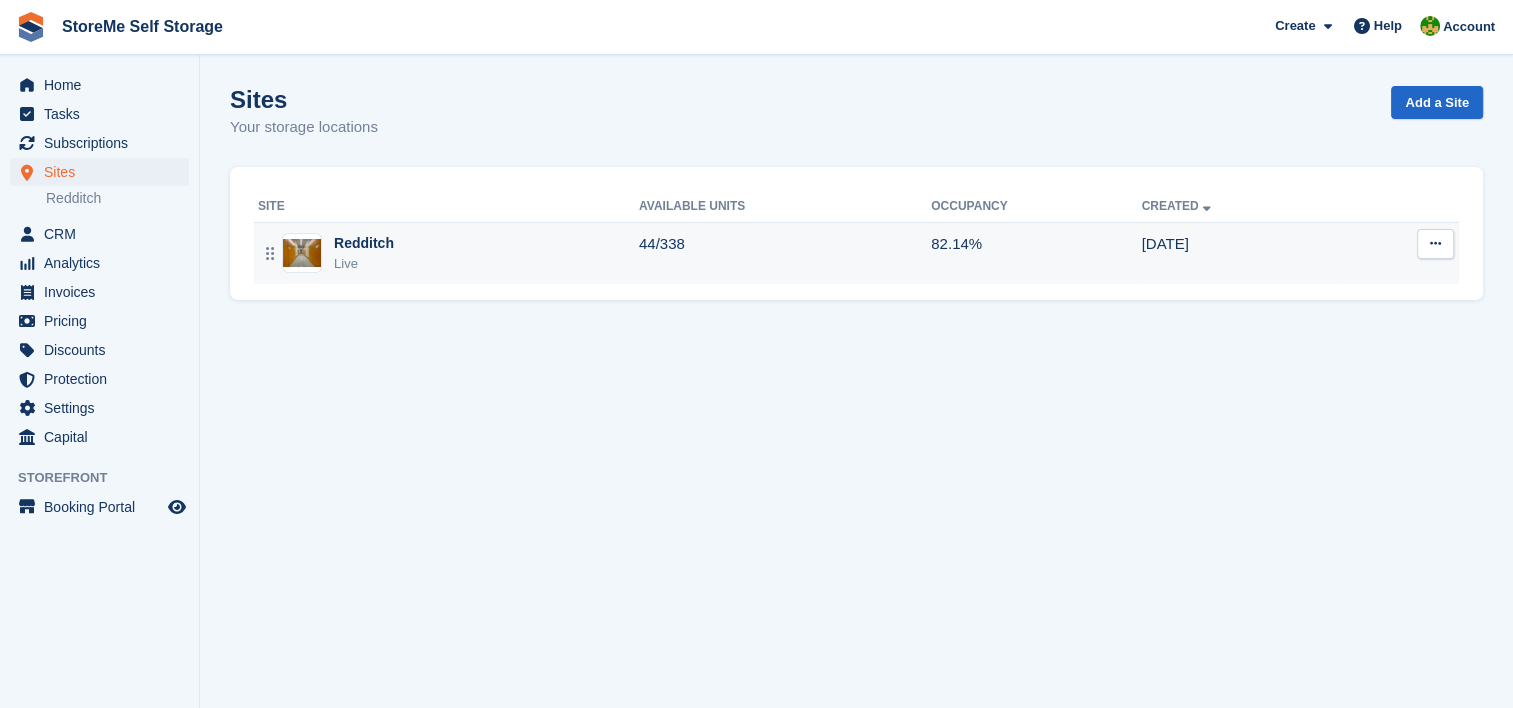 click on "Redditch
Live" at bounding box center [448, 253] 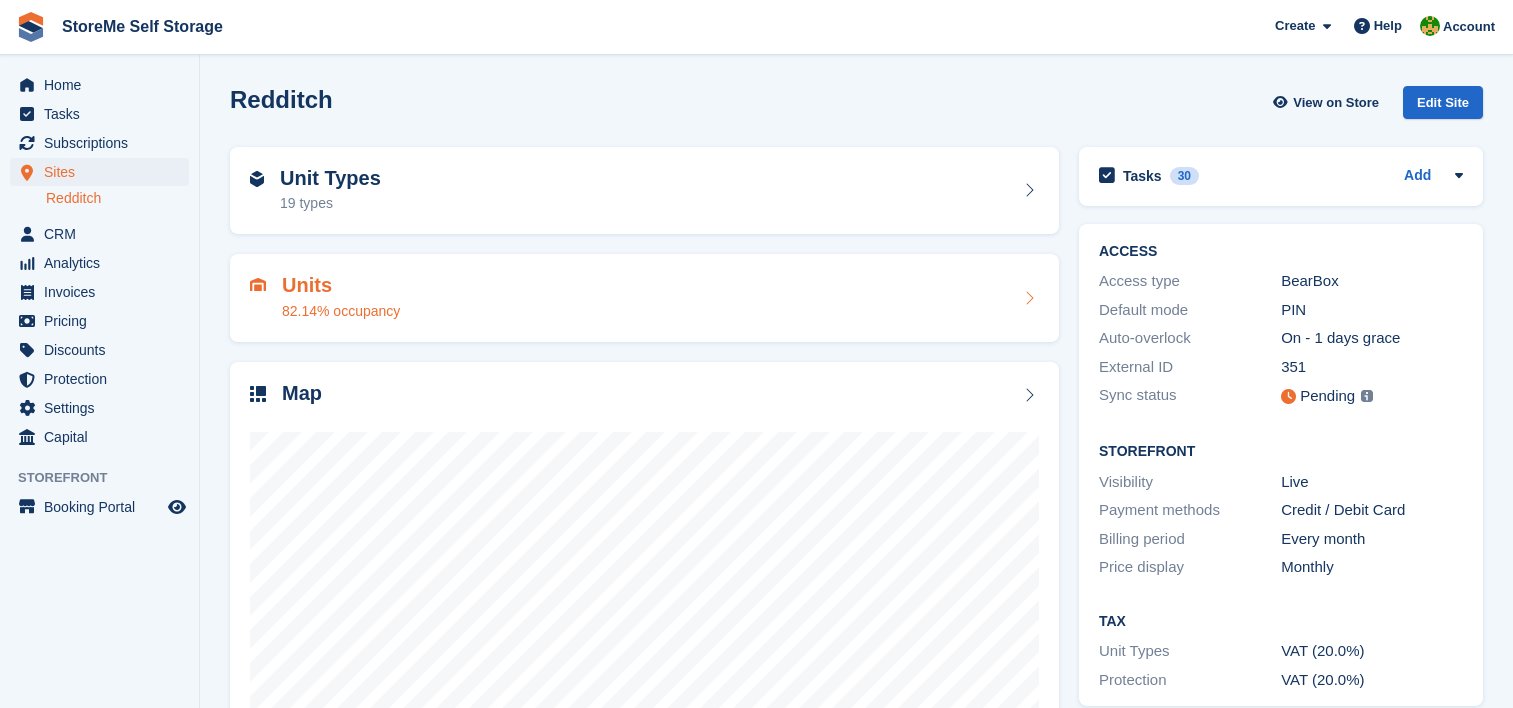 click on "82.14% occupancy" at bounding box center [341, 311] 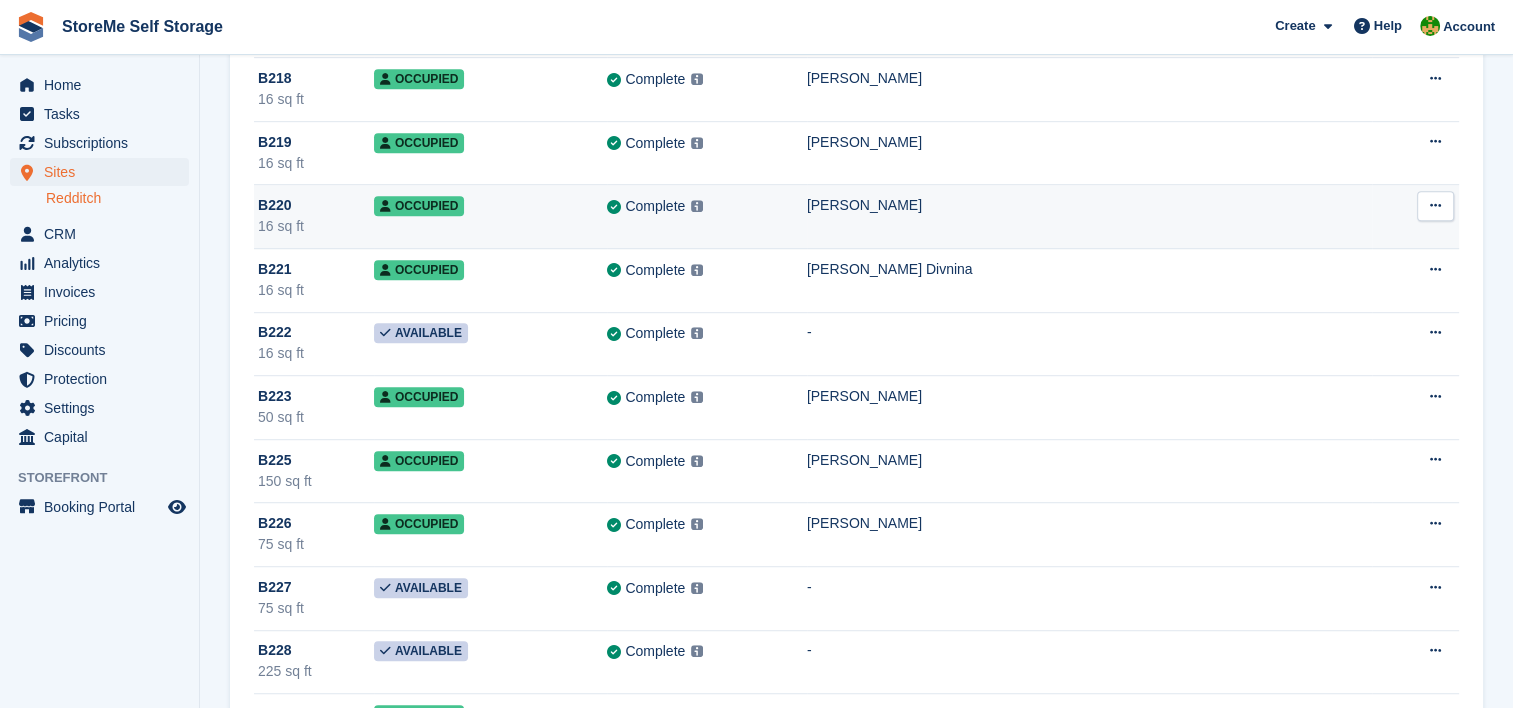 scroll, scrollTop: 8800, scrollLeft: 0, axis: vertical 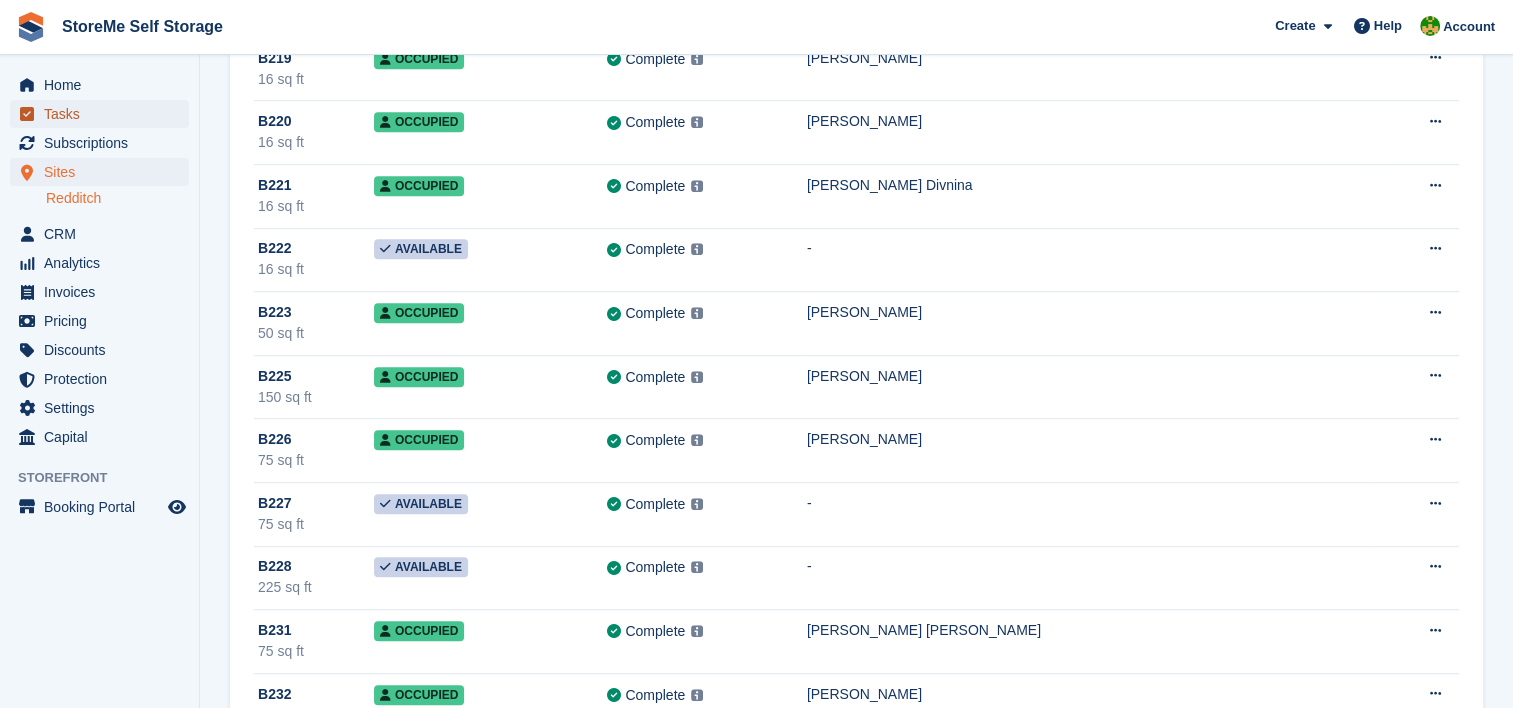 click on "Tasks" at bounding box center (104, 114) 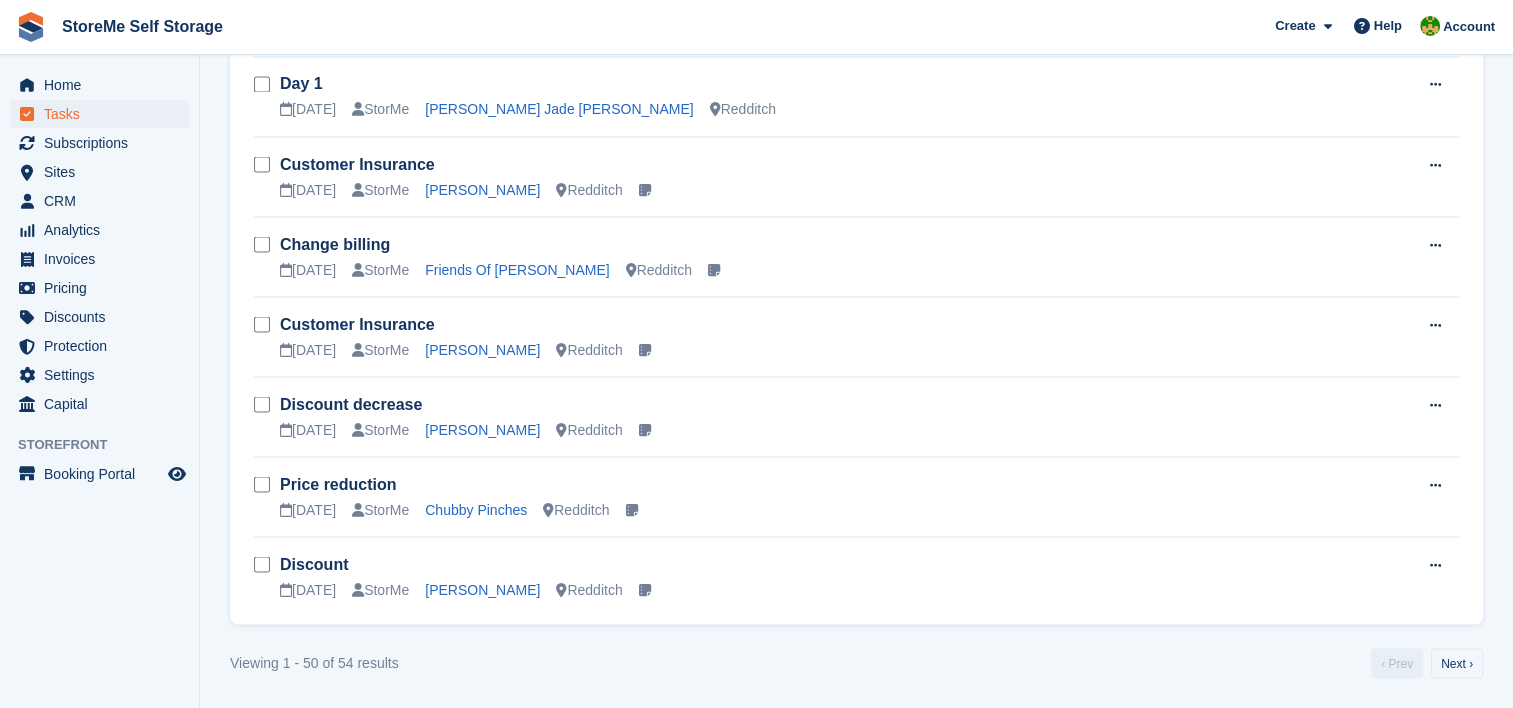 scroll, scrollTop: 0, scrollLeft: 0, axis: both 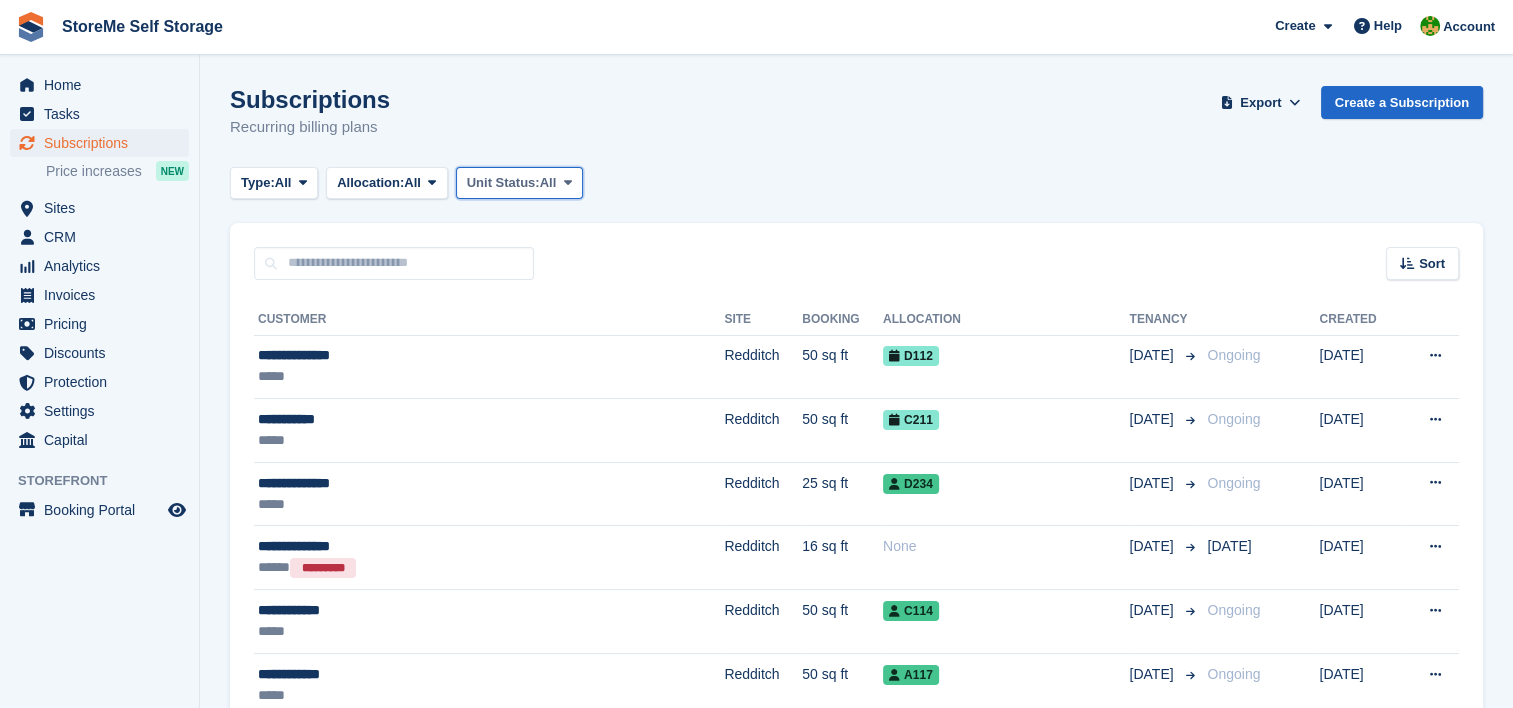 click on "Unit Status:" at bounding box center [503, 183] 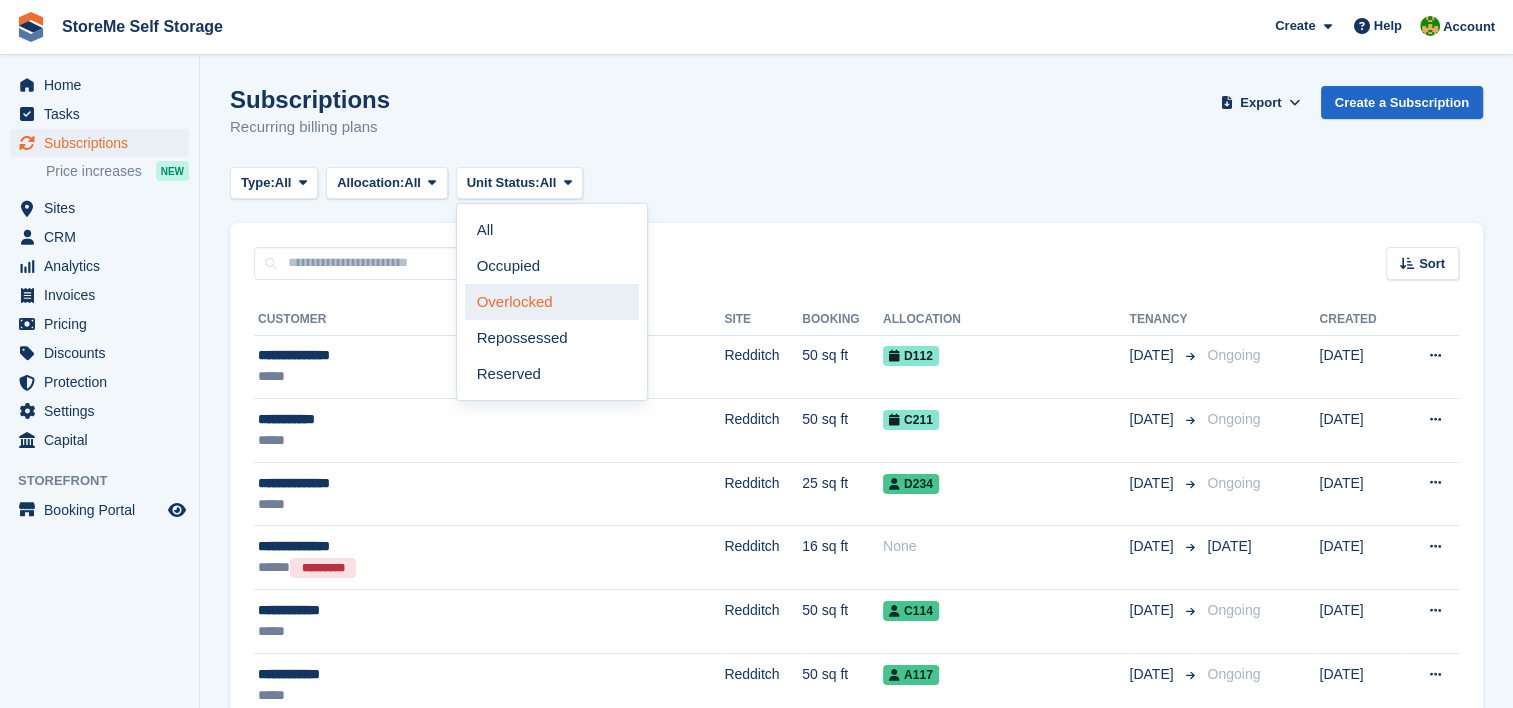 click on "Overlocked" at bounding box center [552, 302] 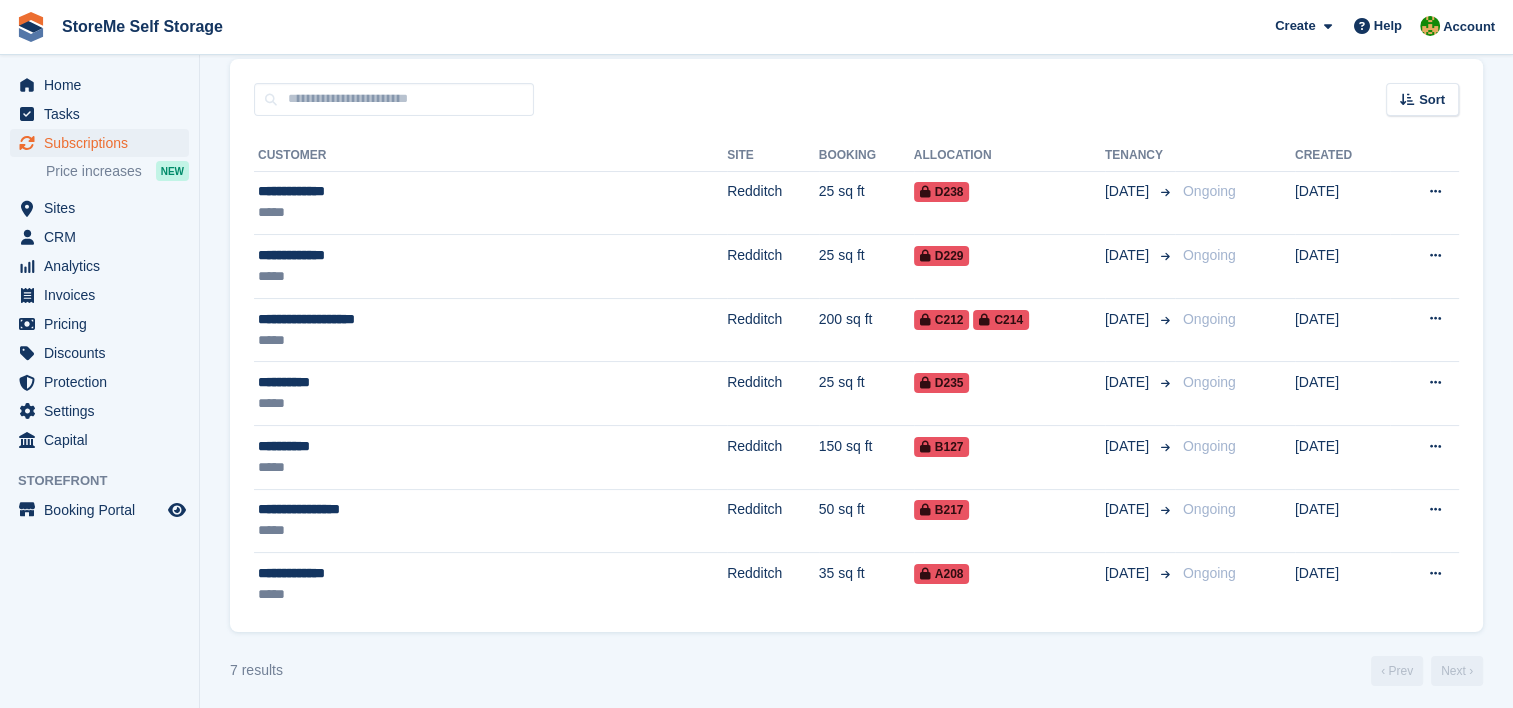 scroll, scrollTop: 170, scrollLeft: 0, axis: vertical 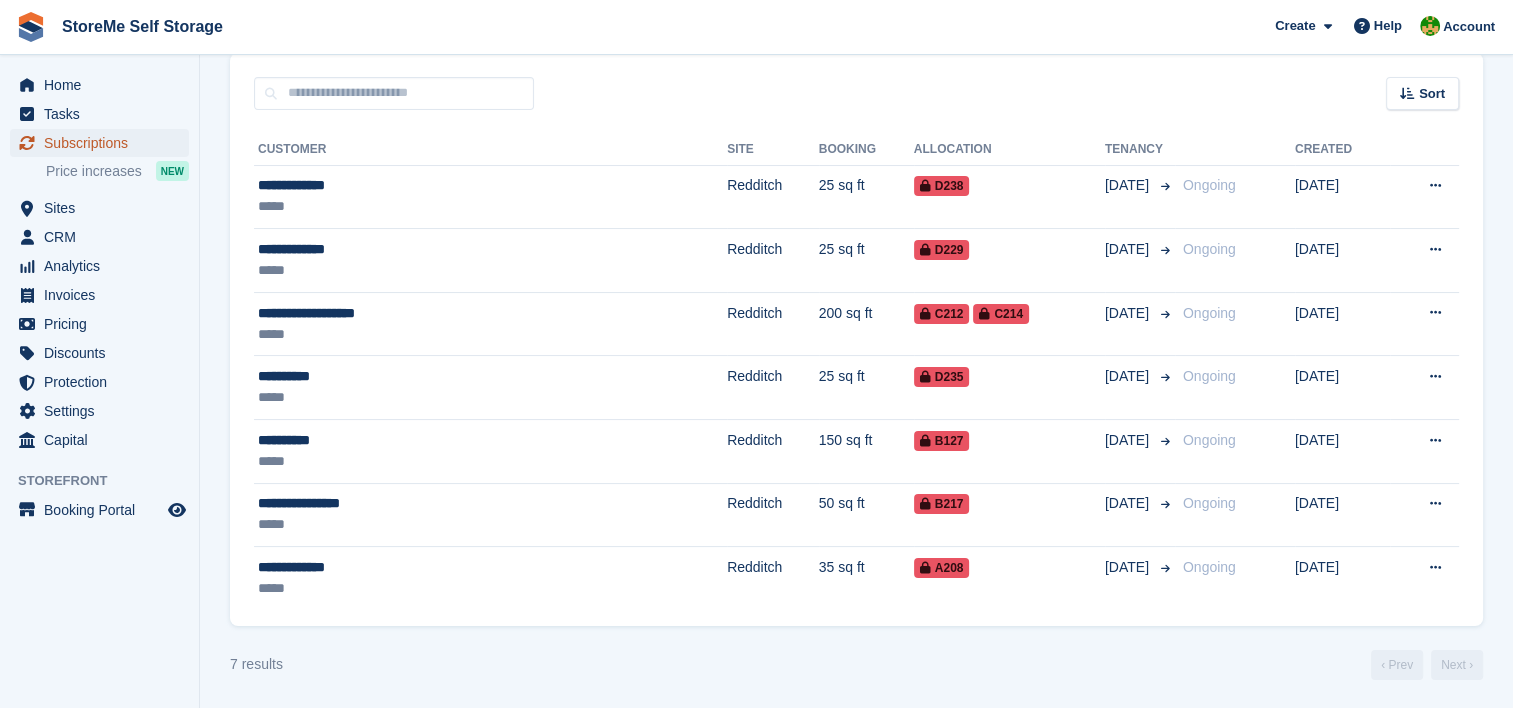 click on "Subscriptions" at bounding box center (104, 143) 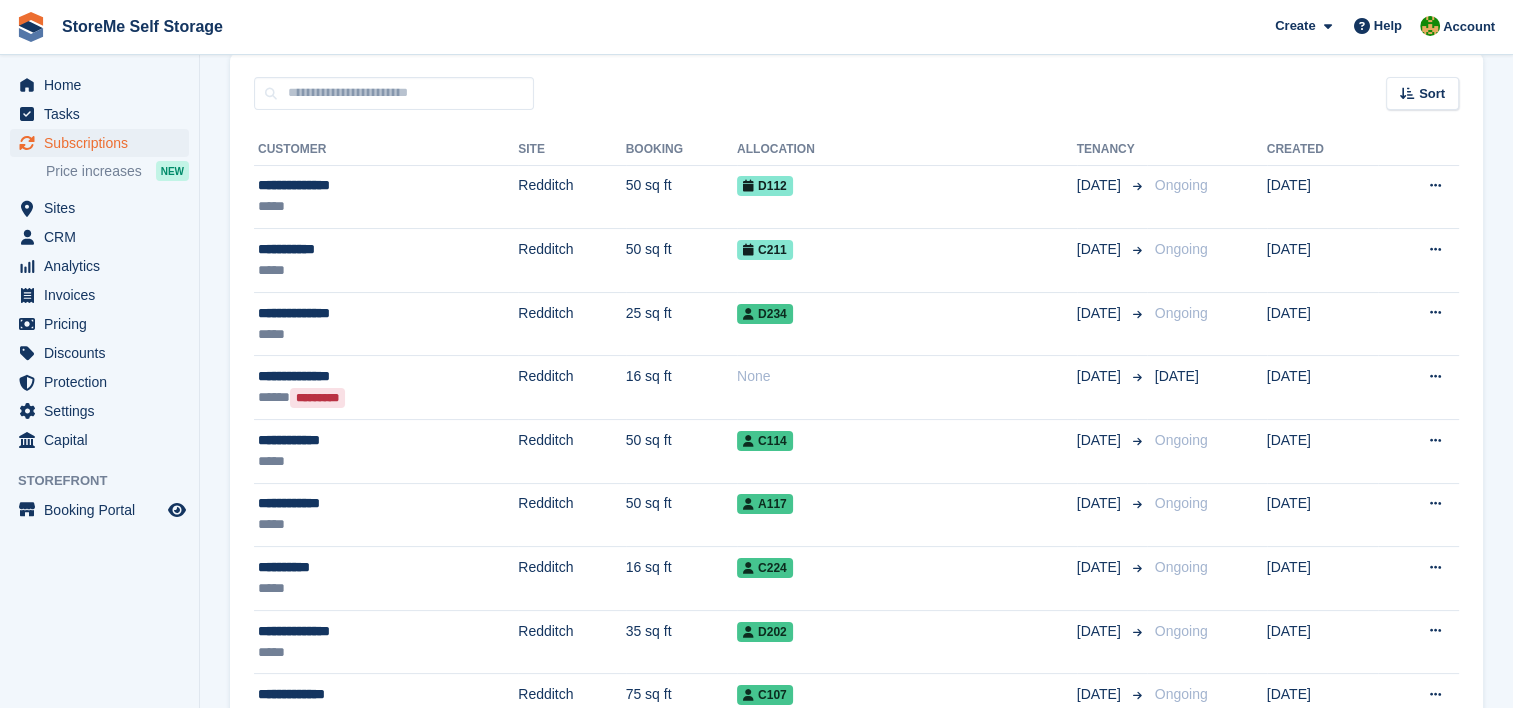 scroll, scrollTop: 0, scrollLeft: 0, axis: both 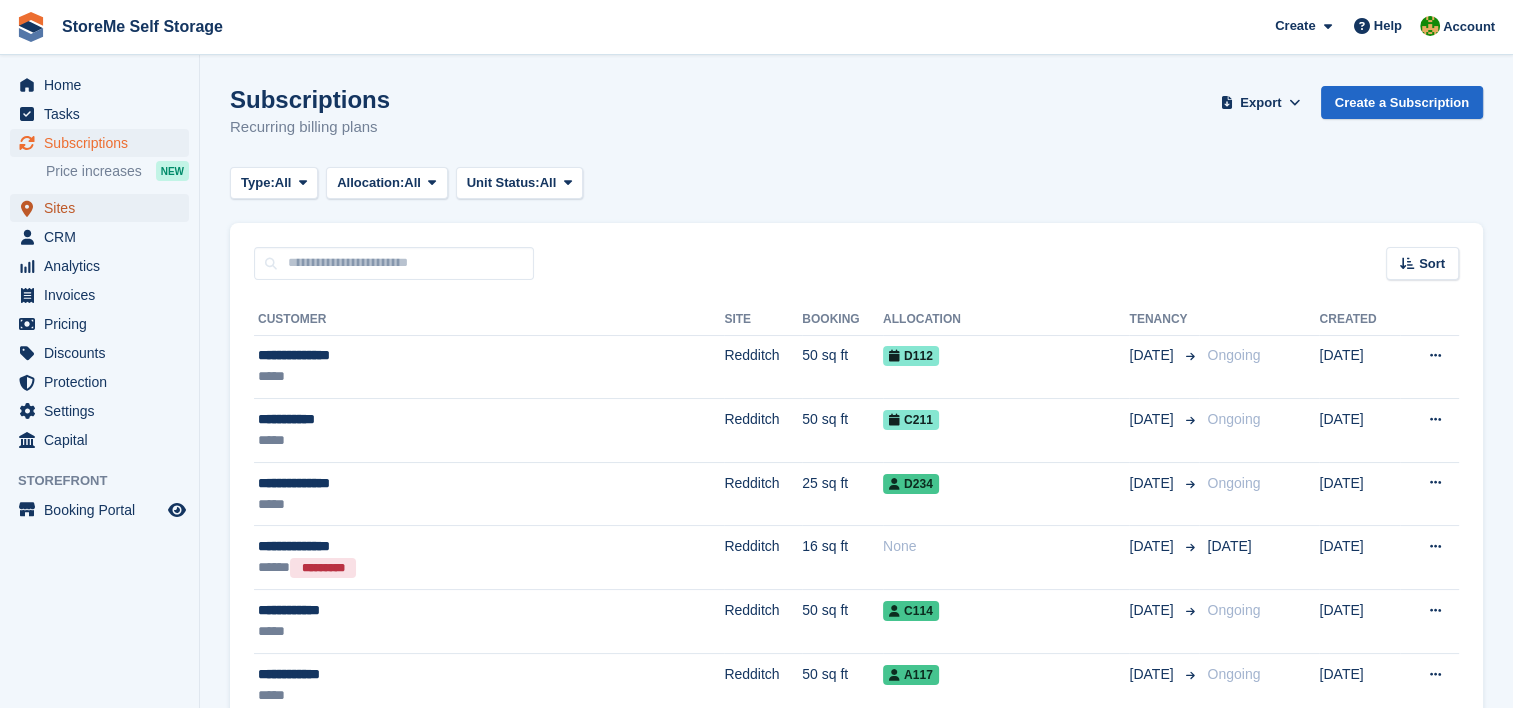 click on "Sites" at bounding box center [104, 208] 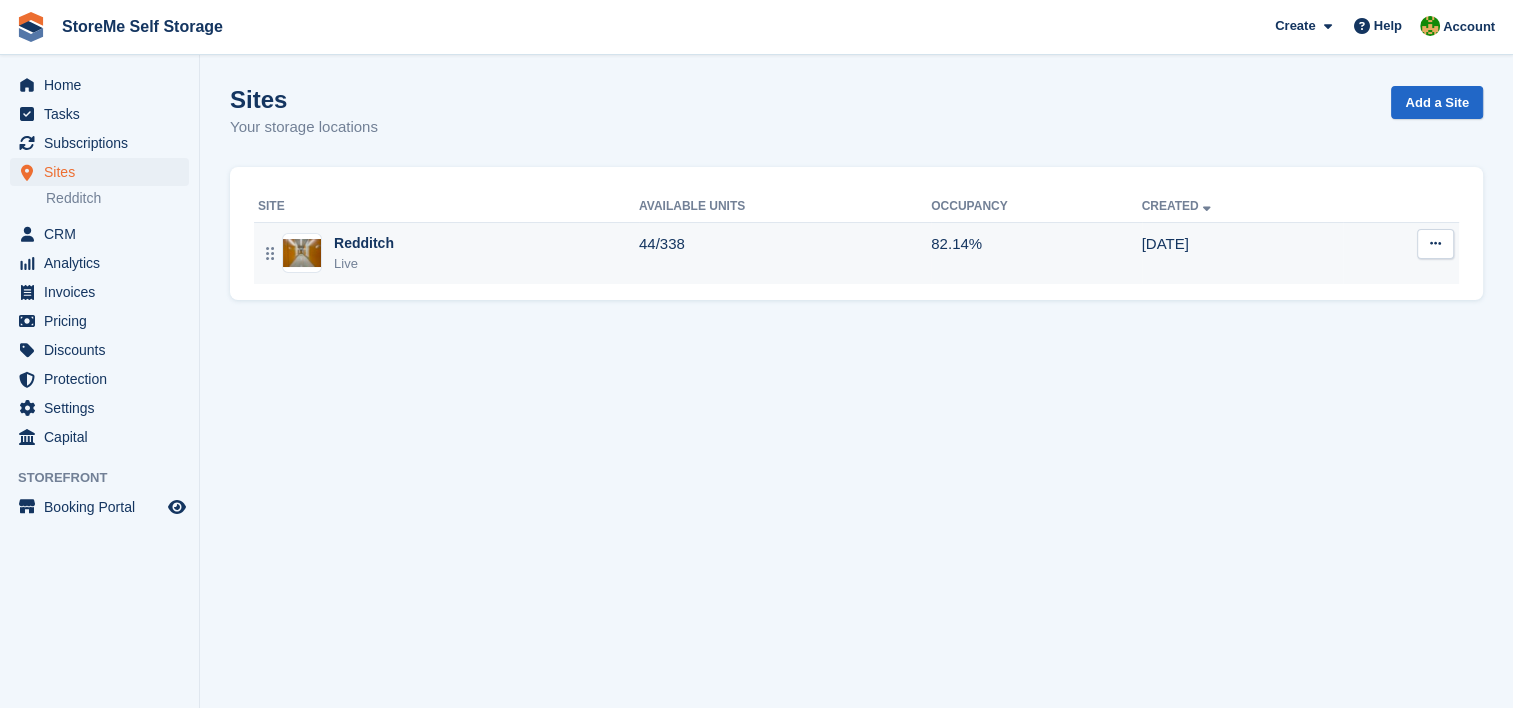 click on "Redditch
Live" at bounding box center [448, 253] 